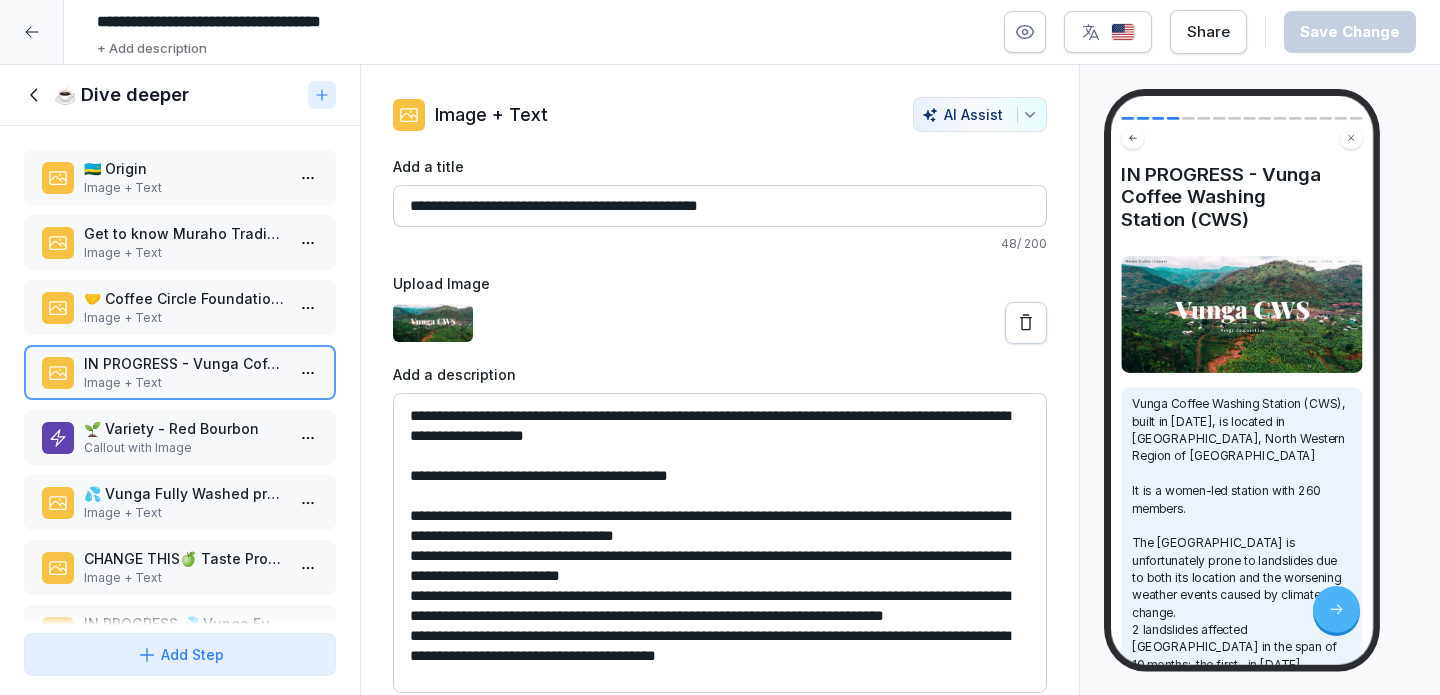 scroll, scrollTop: 0, scrollLeft: 0, axis: both 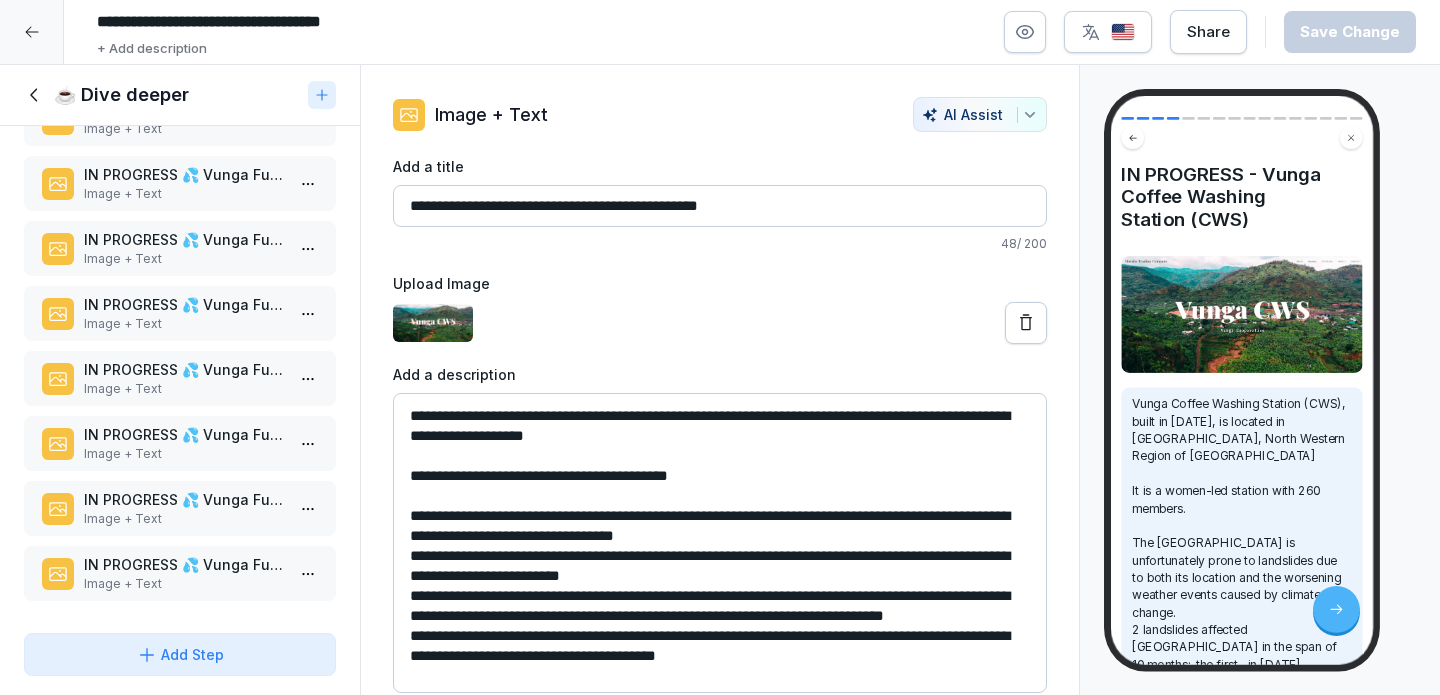 click on "IN PROGRESS 💦 Vunga Fully Washed process - Step 9: Hulling and final stages of sorting" at bounding box center [184, 564] 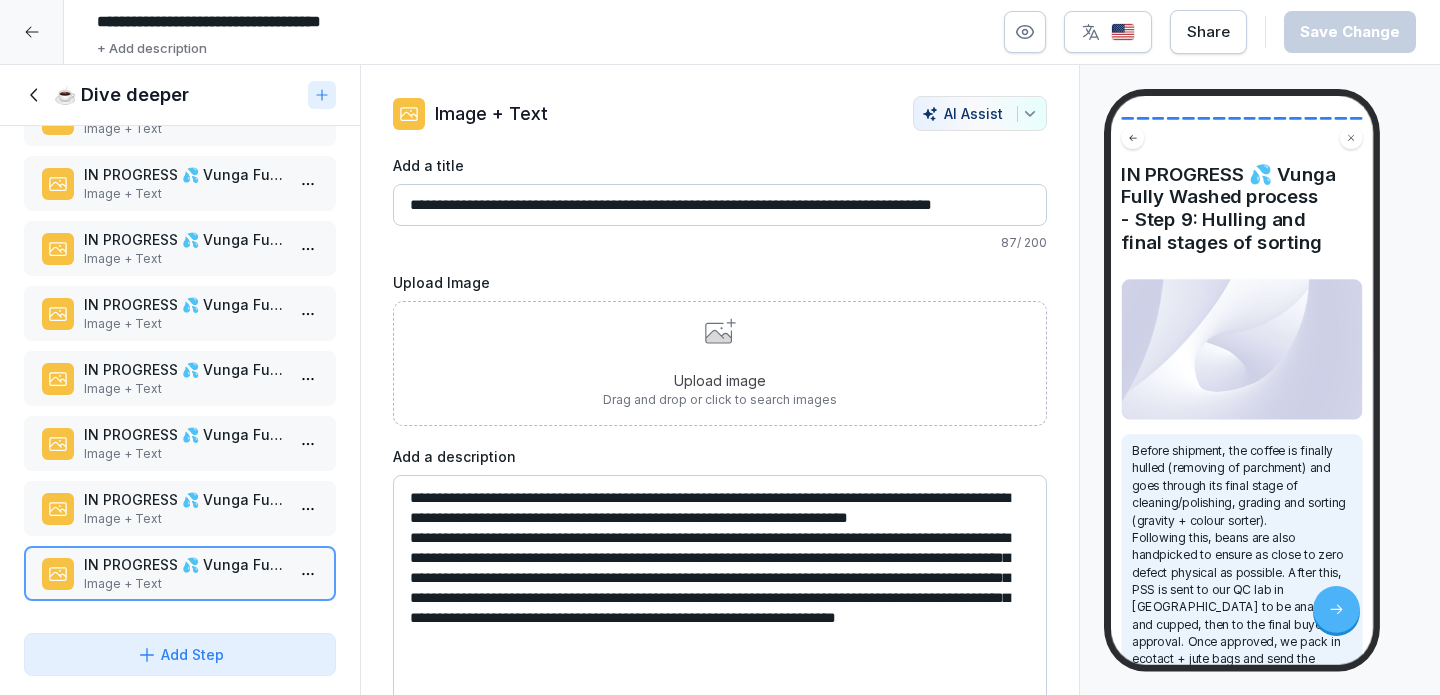 scroll, scrollTop: 0, scrollLeft: 0, axis: both 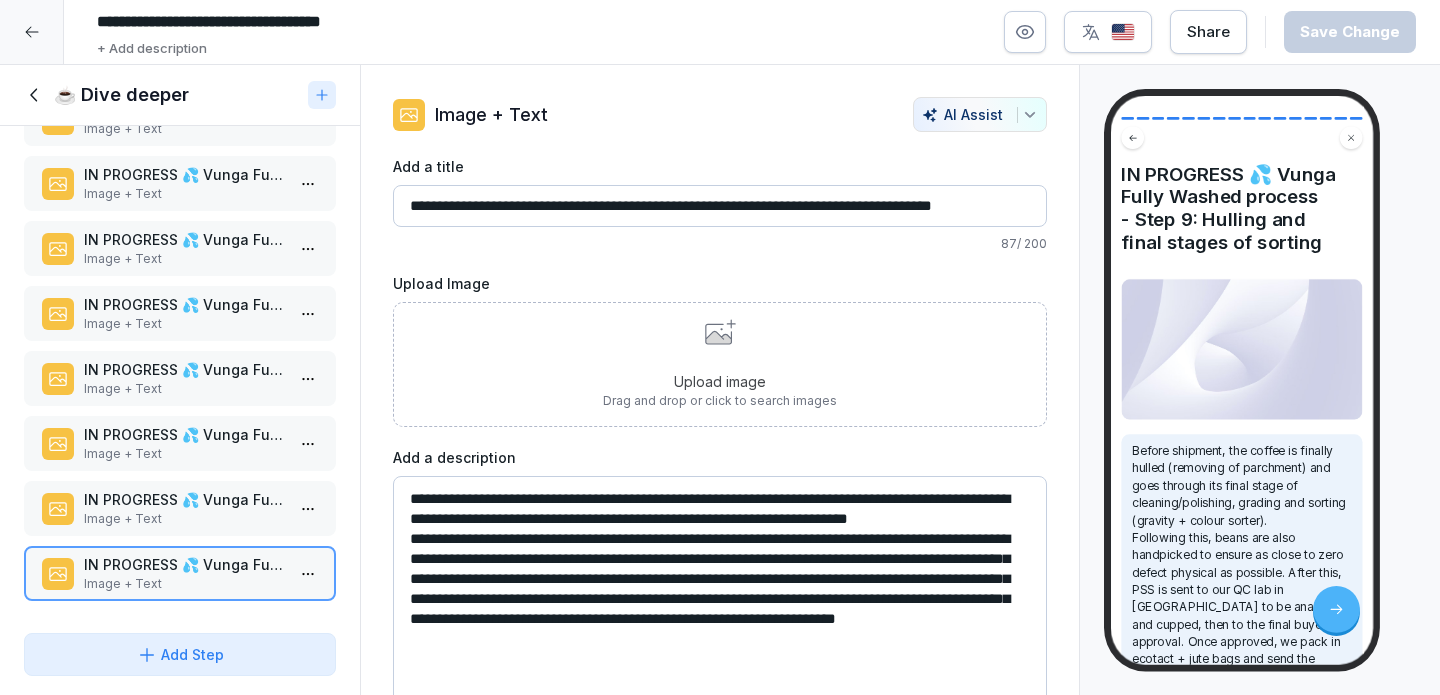click on "Image + Text" at bounding box center (184, 519) 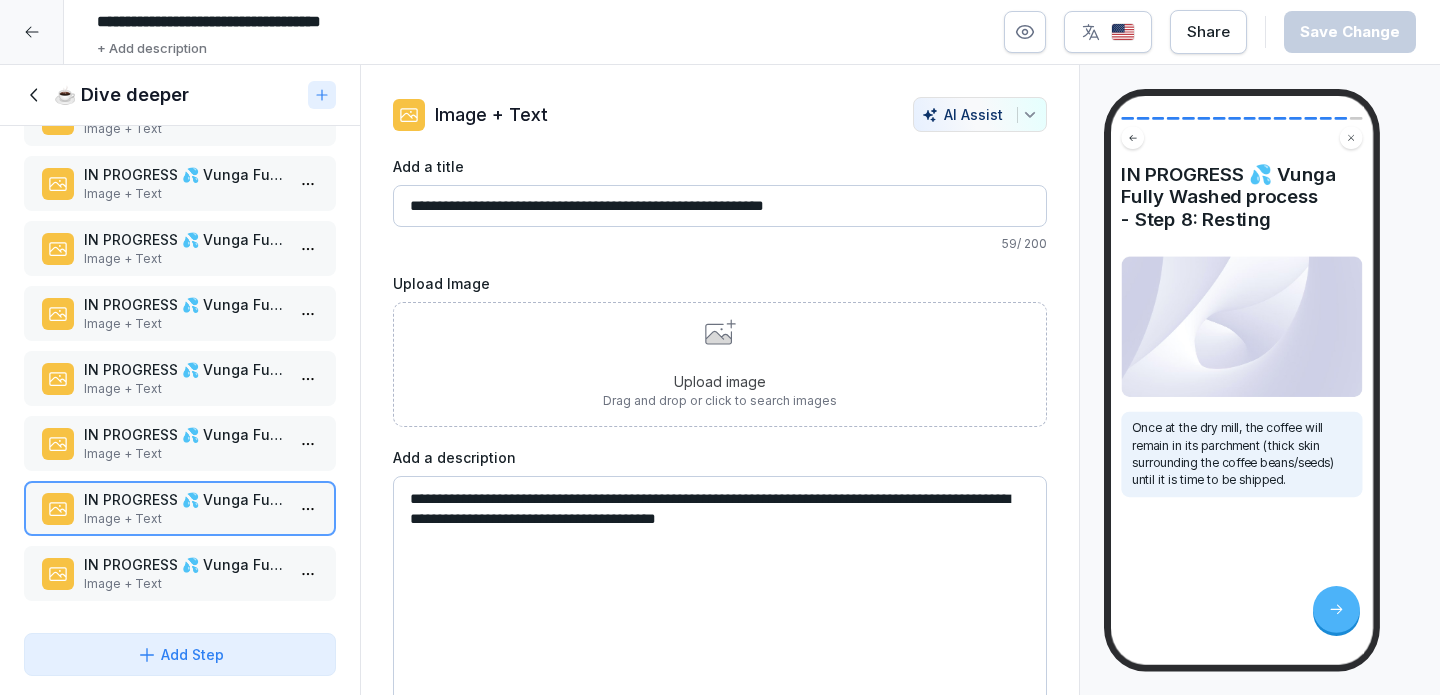 click on "IN PROGRESS 💦 Vunga Fully Washed process - Step 7: Drying" at bounding box center [184, 434] 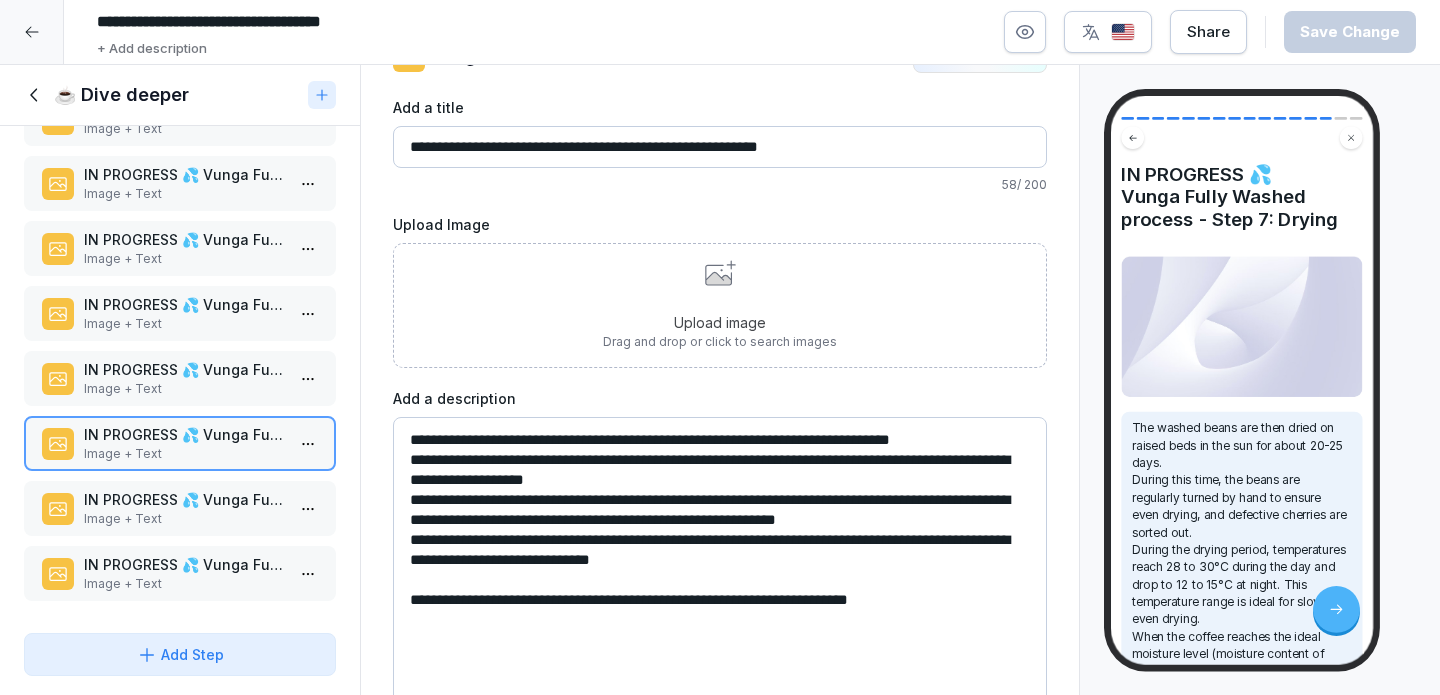 scroll, scrollTop: 81, scrollLeft: 0, axis: vertical 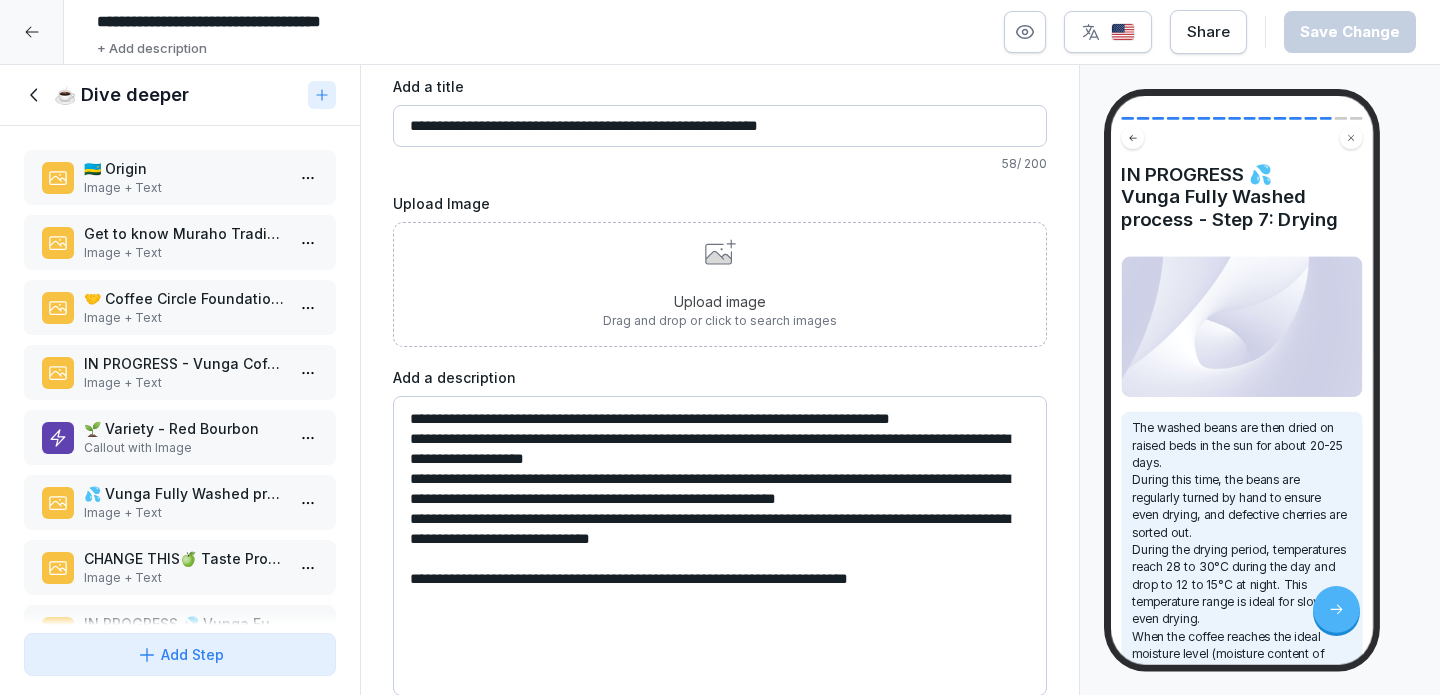 click on "Image + Text" at bounding box center (184, 383) 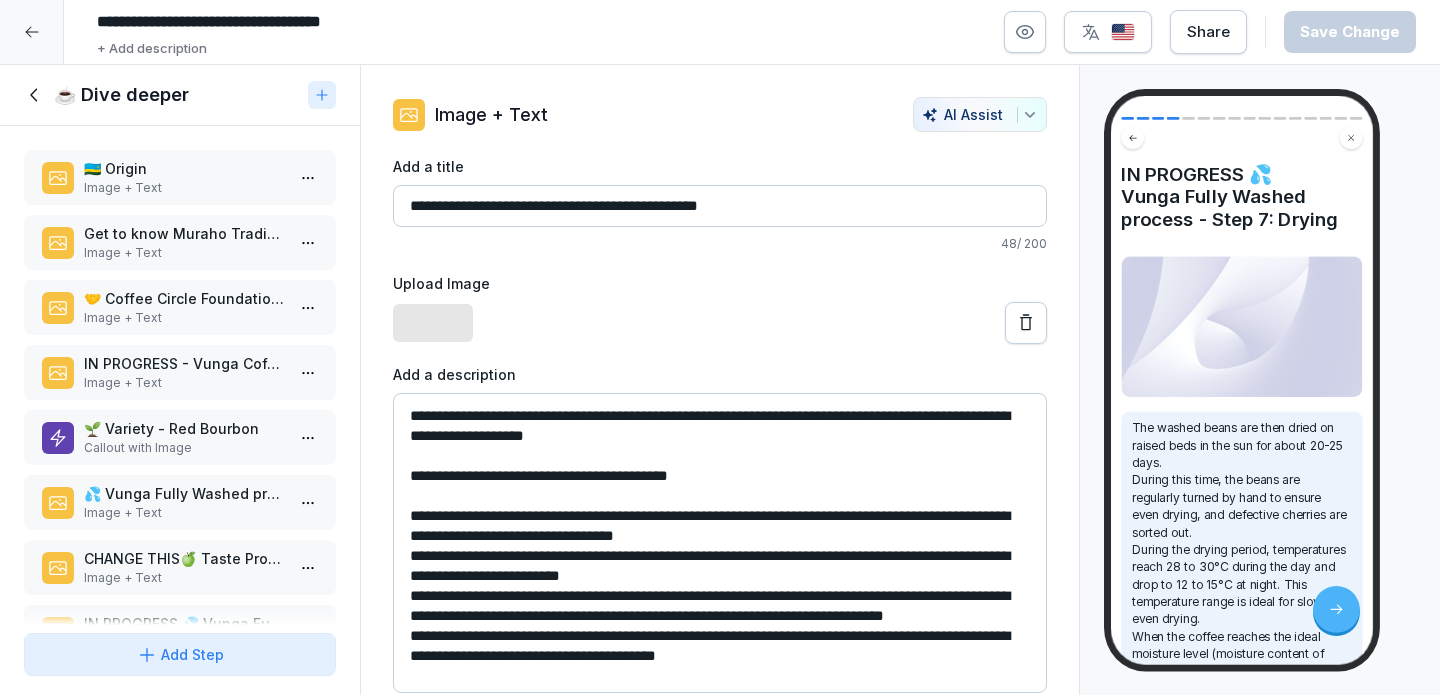 scroll, scrollTop: 0, scrollLeft: 0, axis: both 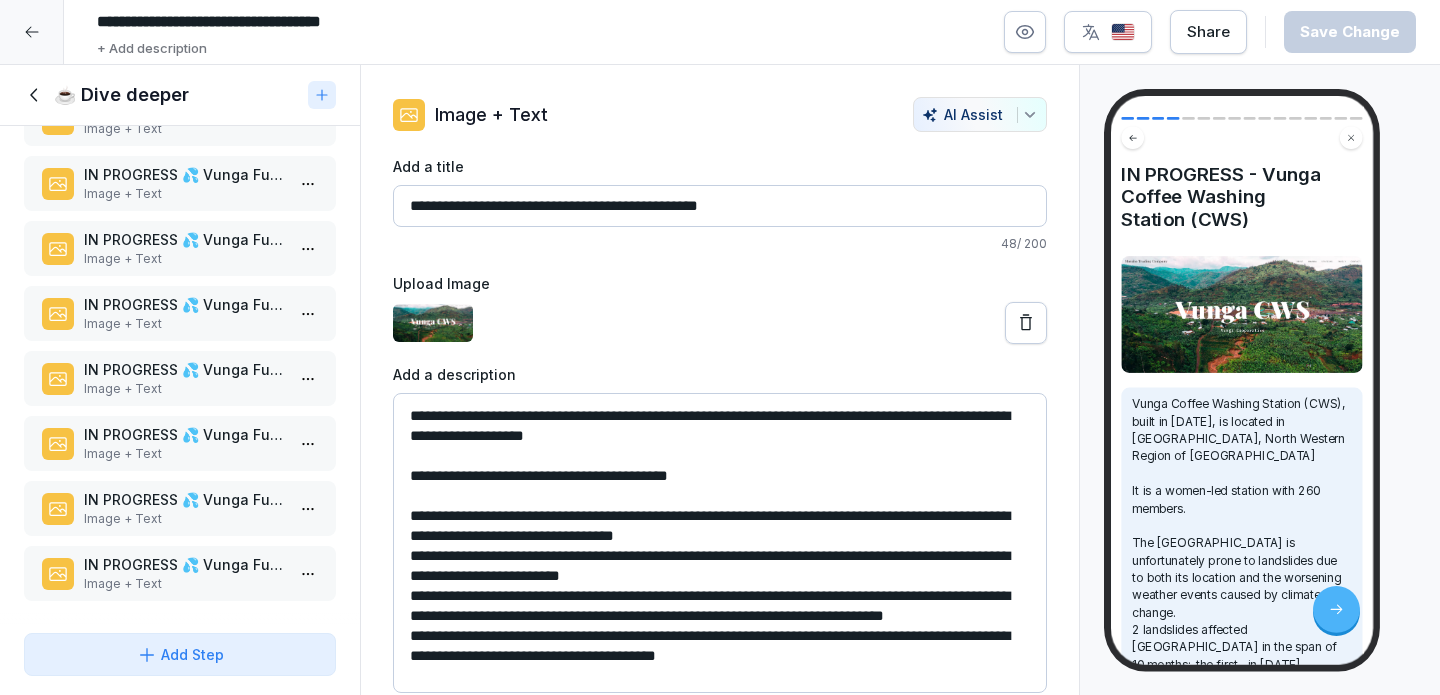 click on "IN PROGRESS 💦 Vunga Fully Washed process - Step 8: Resting" at bounding box center (184, 499) 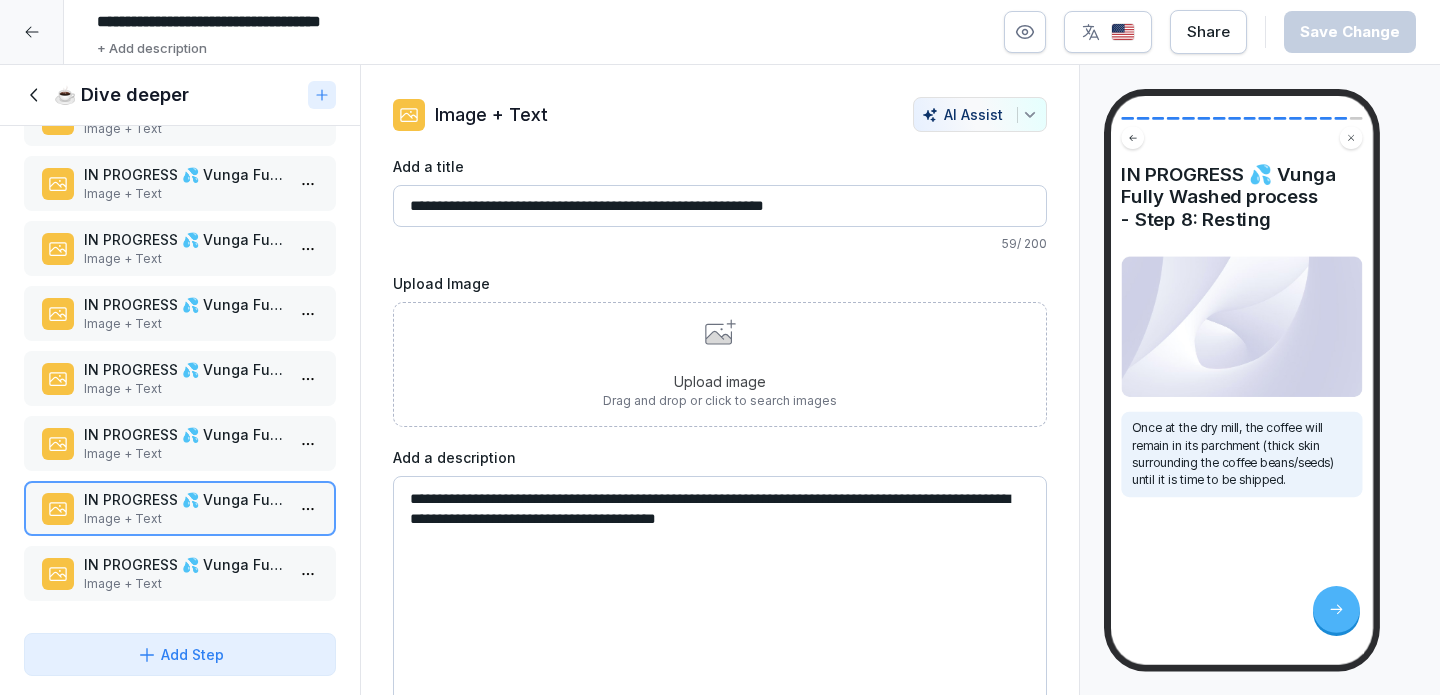 click on "IN PROGRESS 💦 Vunga Fully Washed process - Step 7: Drying" at bounding box center (184, 434) 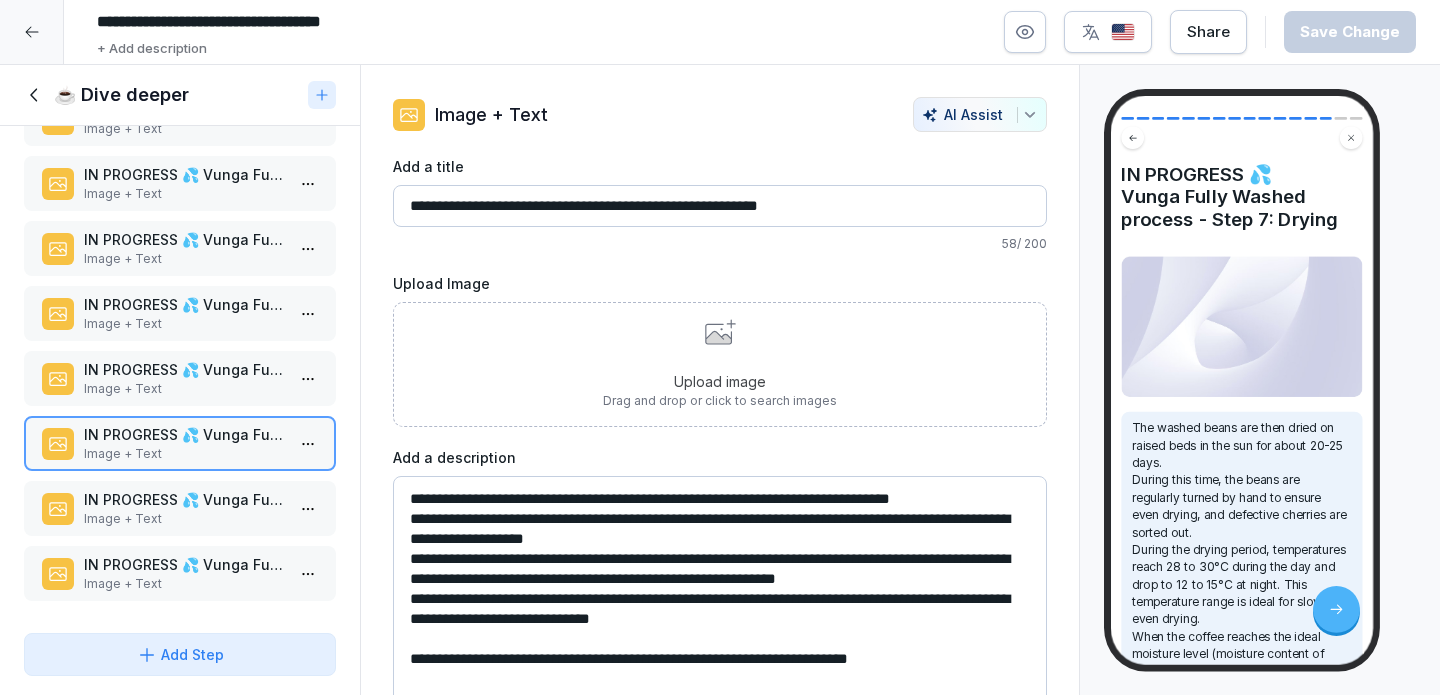 click on "Upload image Drag and drop or click to search images" at bounding box center (720, 364) 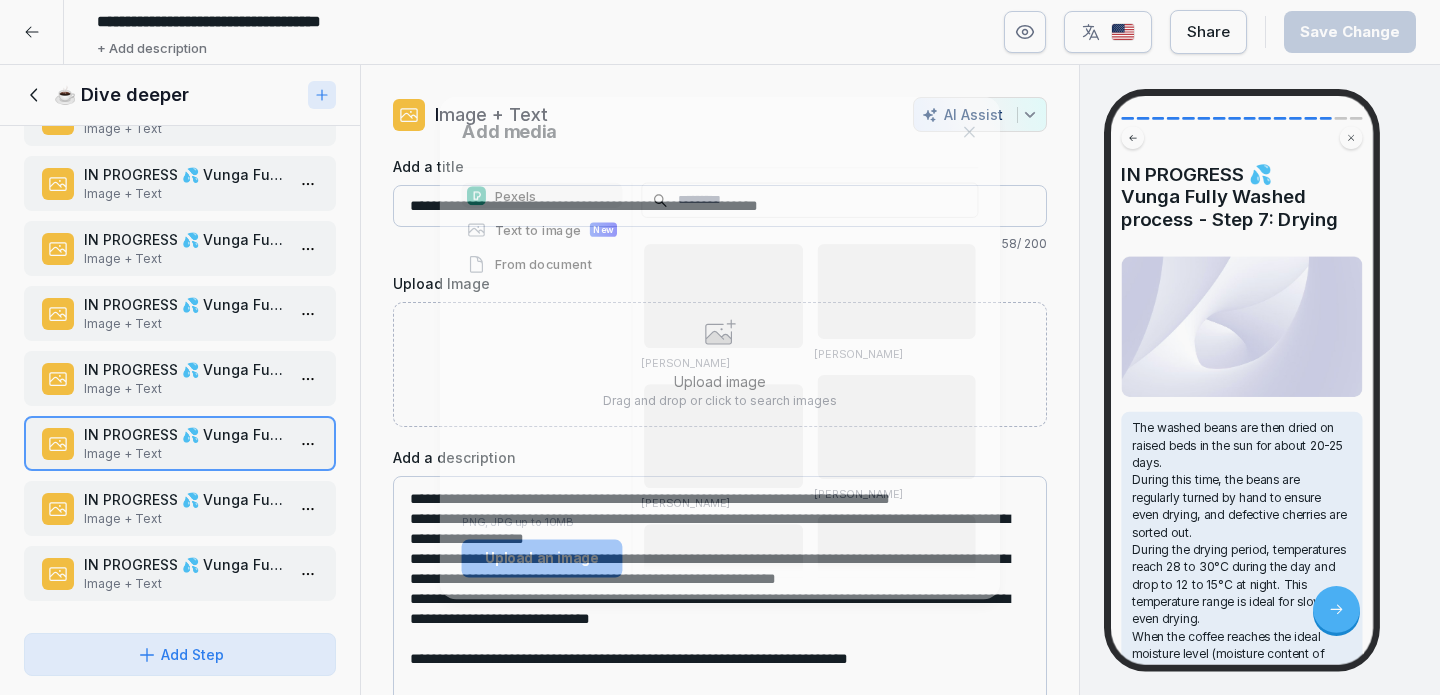 scroll, scrollTop: 580, scrollLeft: 0, axis: vertical 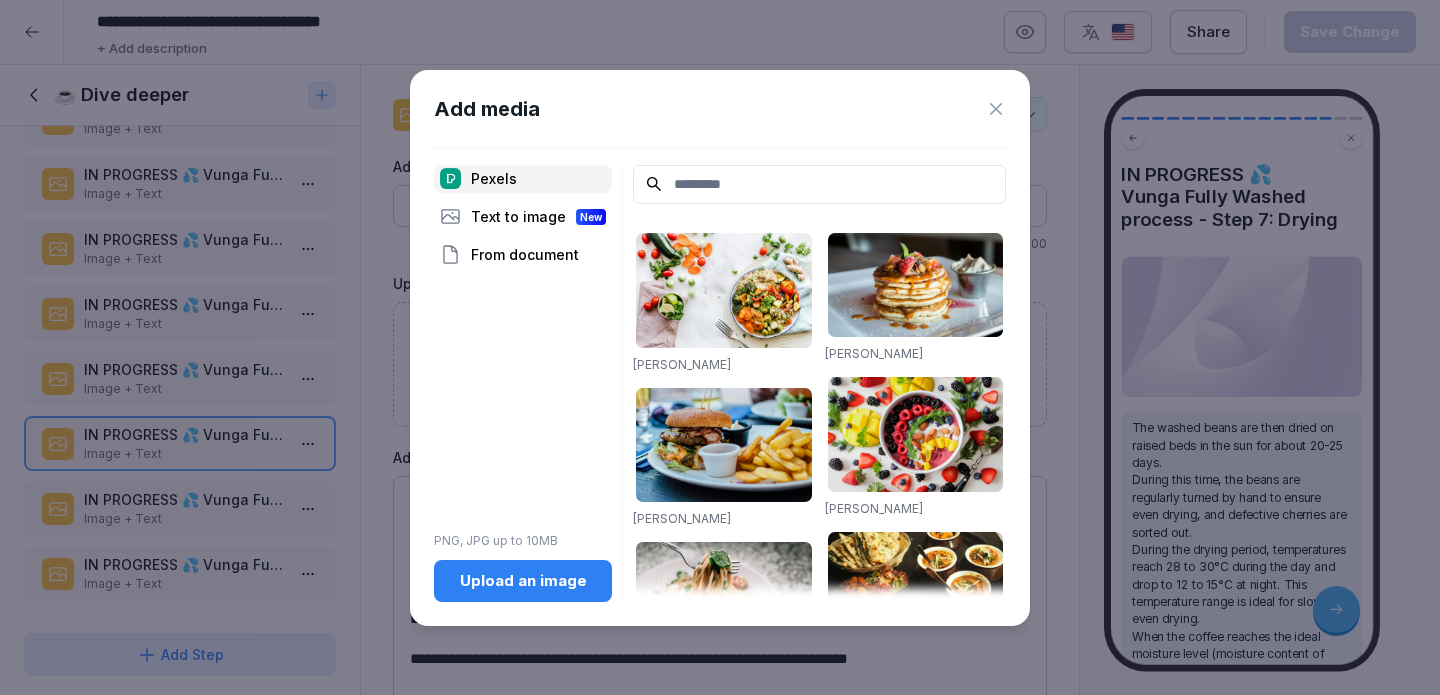 click on "Upload an image" at bounding box center (523, 581) 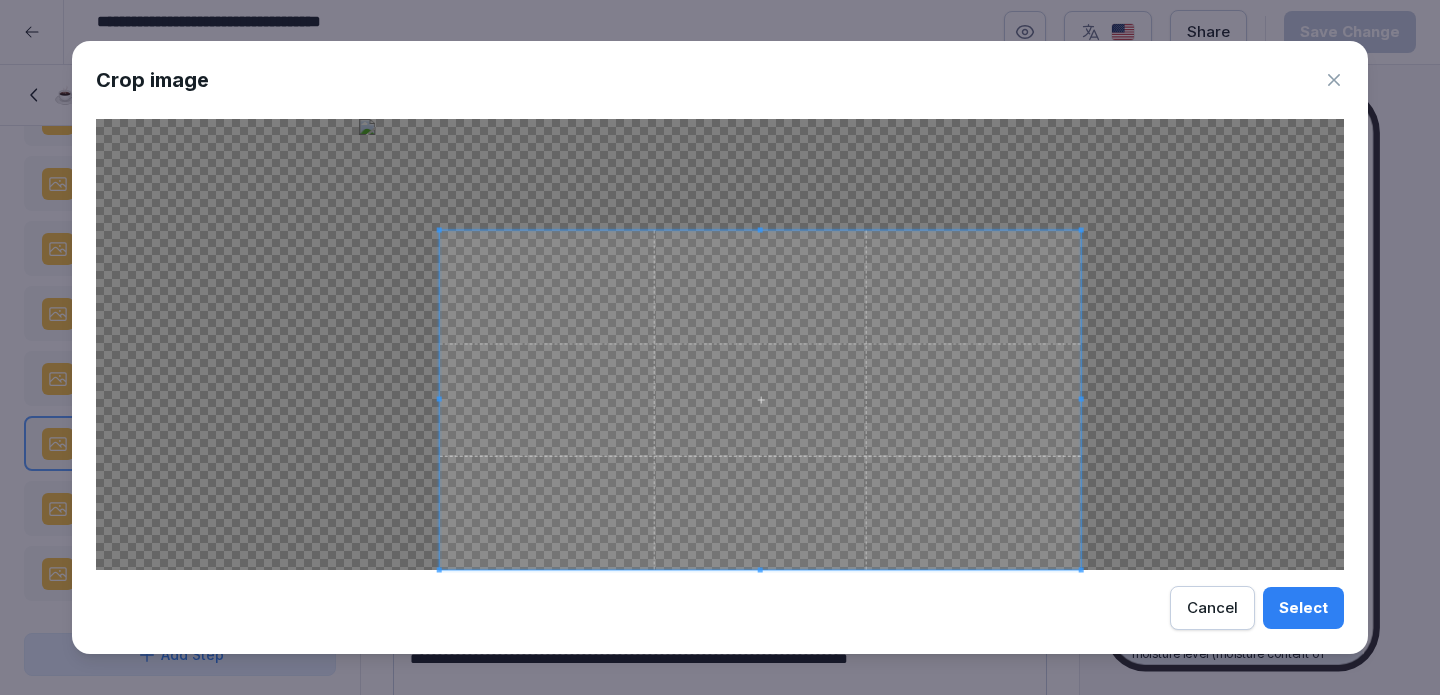 click at bounding box center (439, 229) 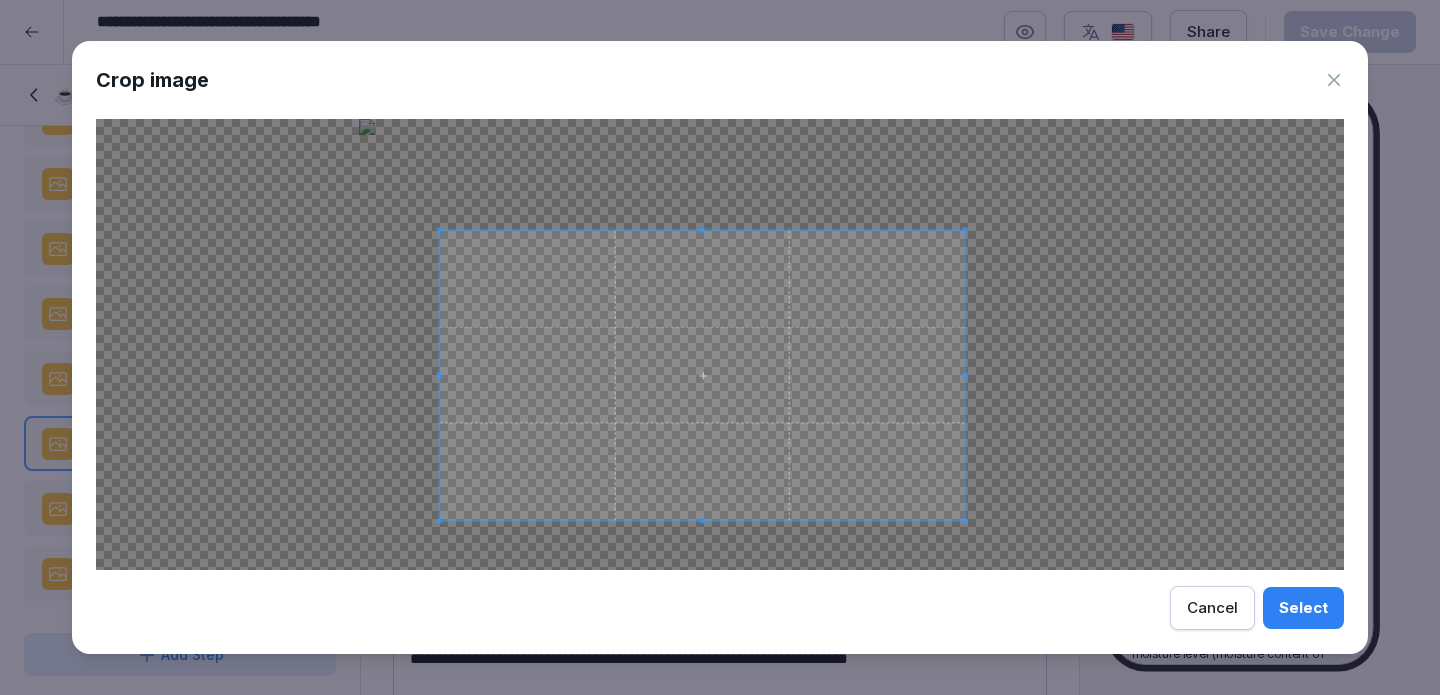 click at bounding box center (965, 521) 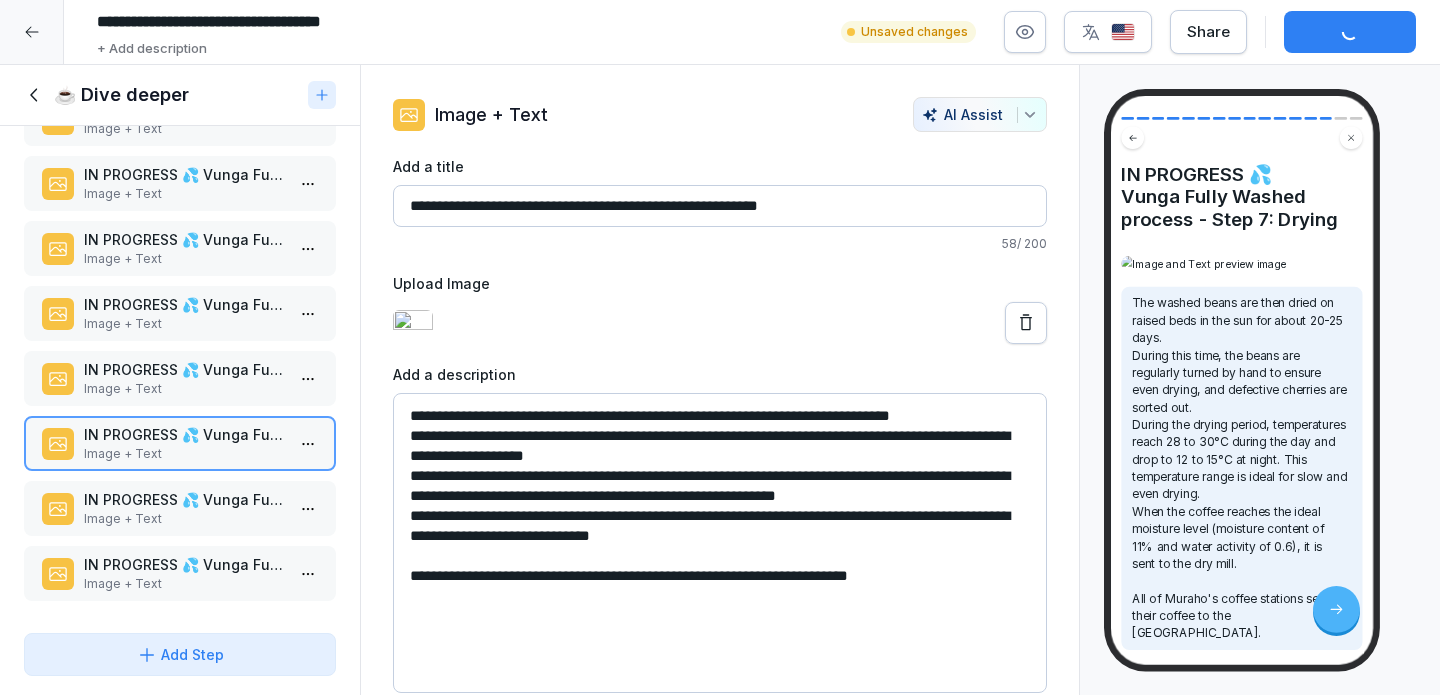 scroll, scrollTop: 580, scrollLeft: 0, axis: vertical 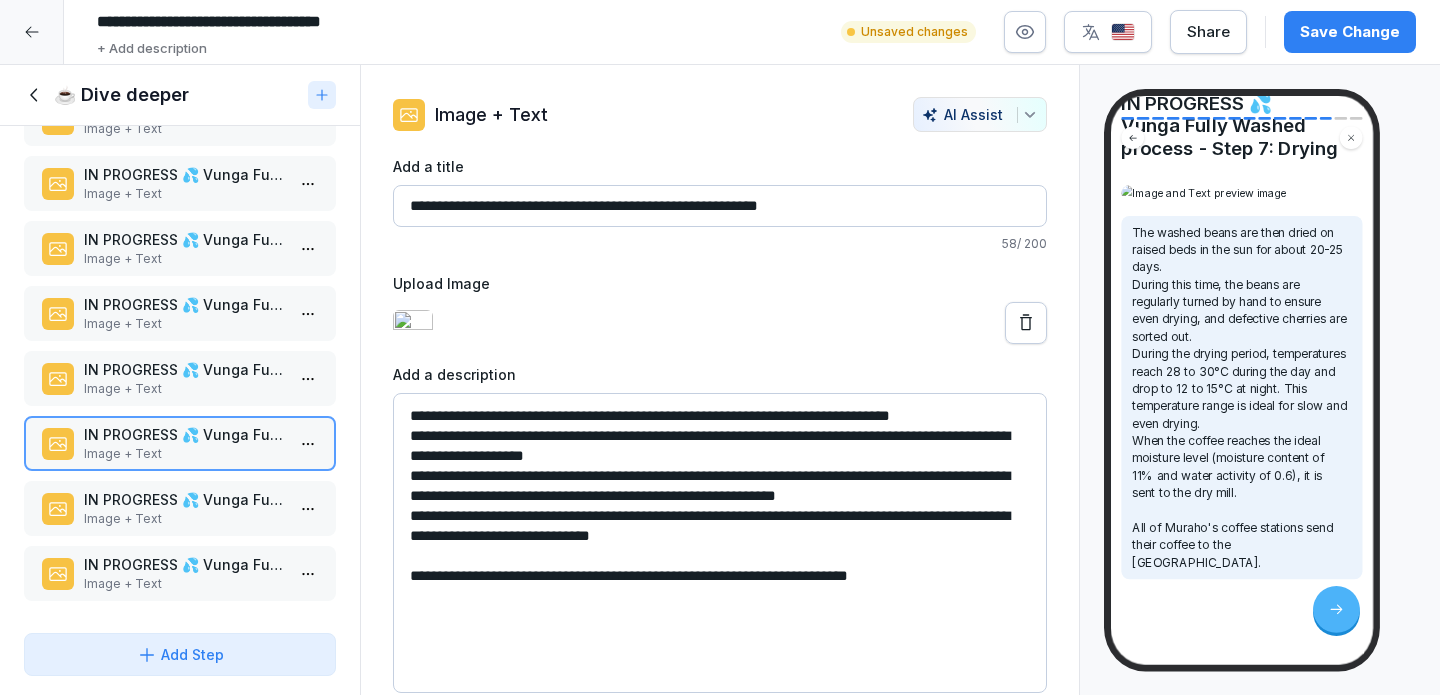 click on "Save Change" at bounding box center [1350, 32] 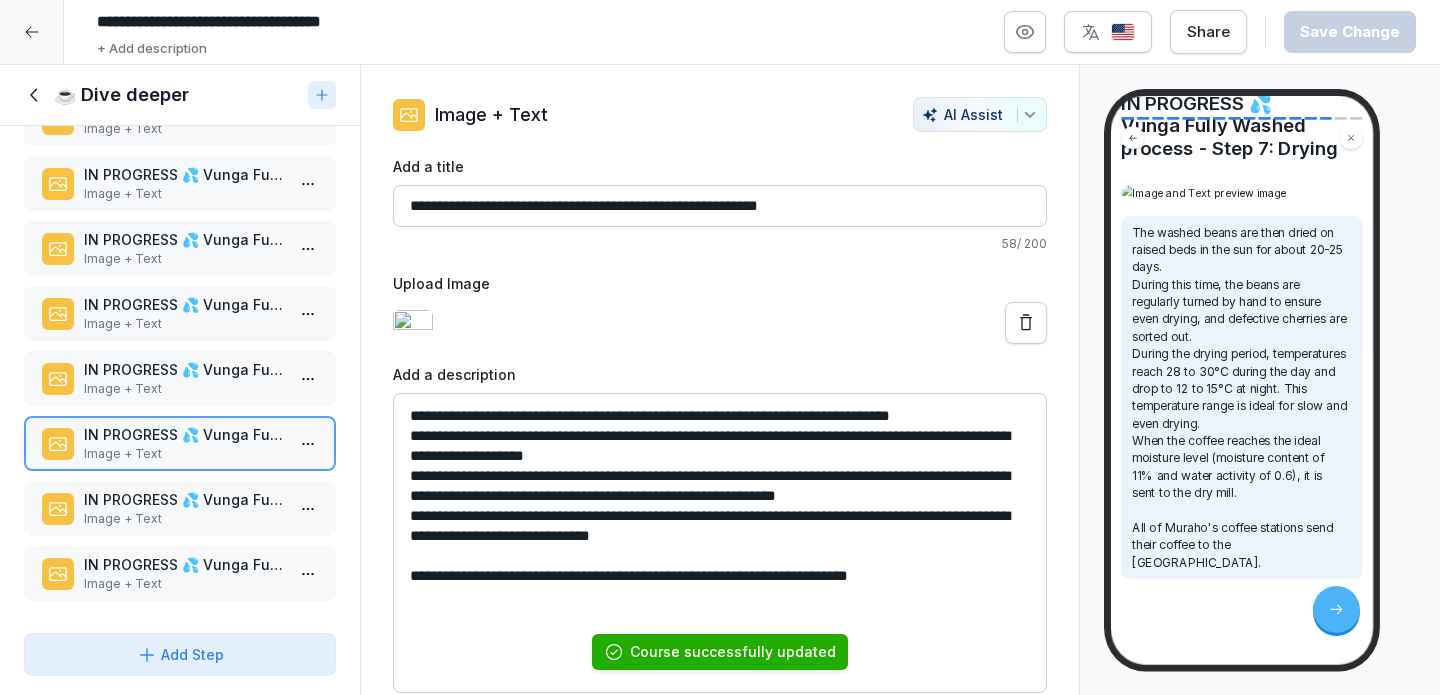 click on "**********" at bounding box center (720, 206) 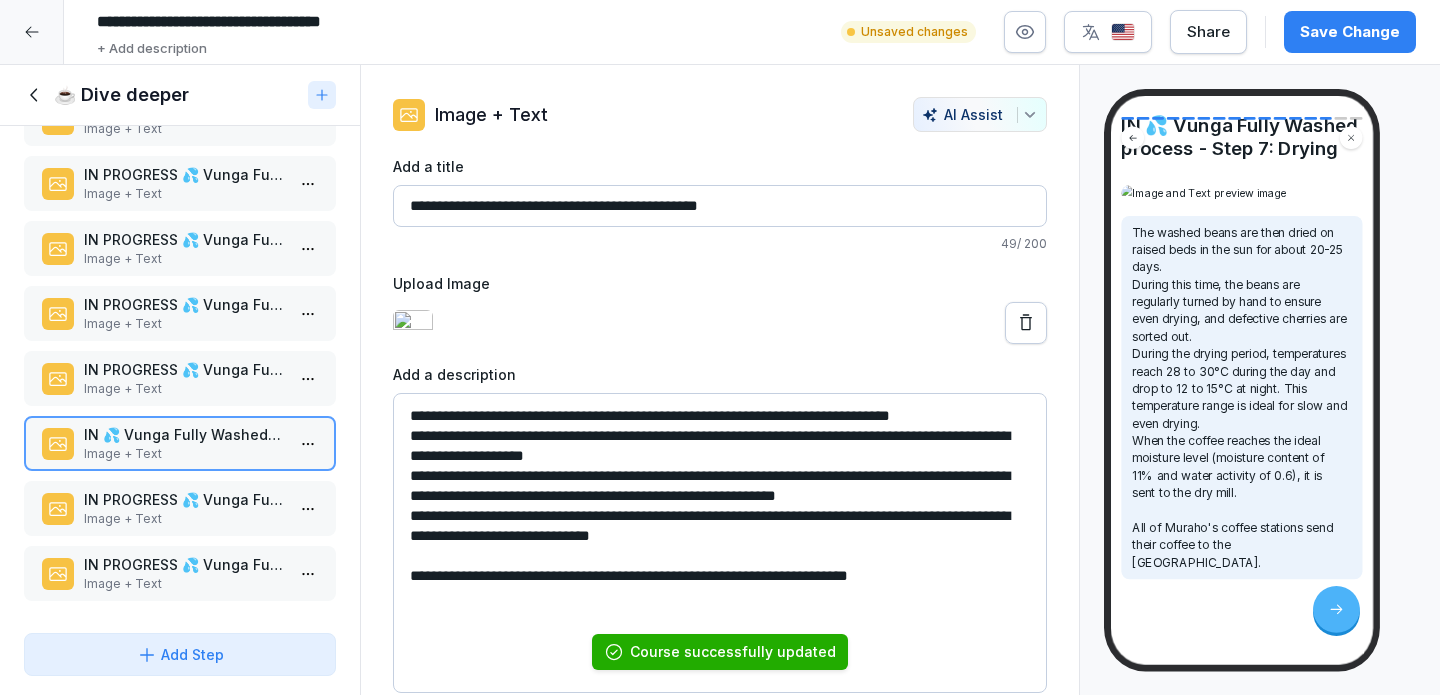 scroll, scrollTop: 222, scrollLeft: 0, axis: vertical 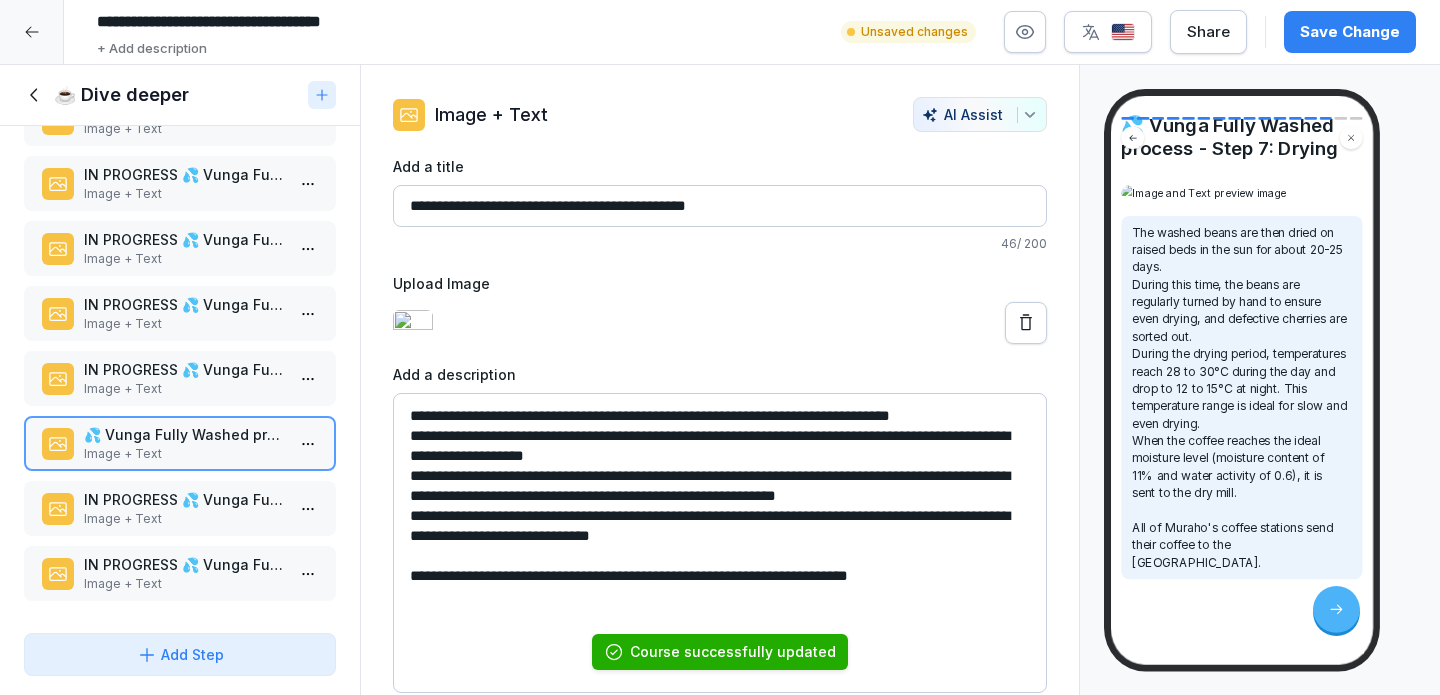 type on "**********" 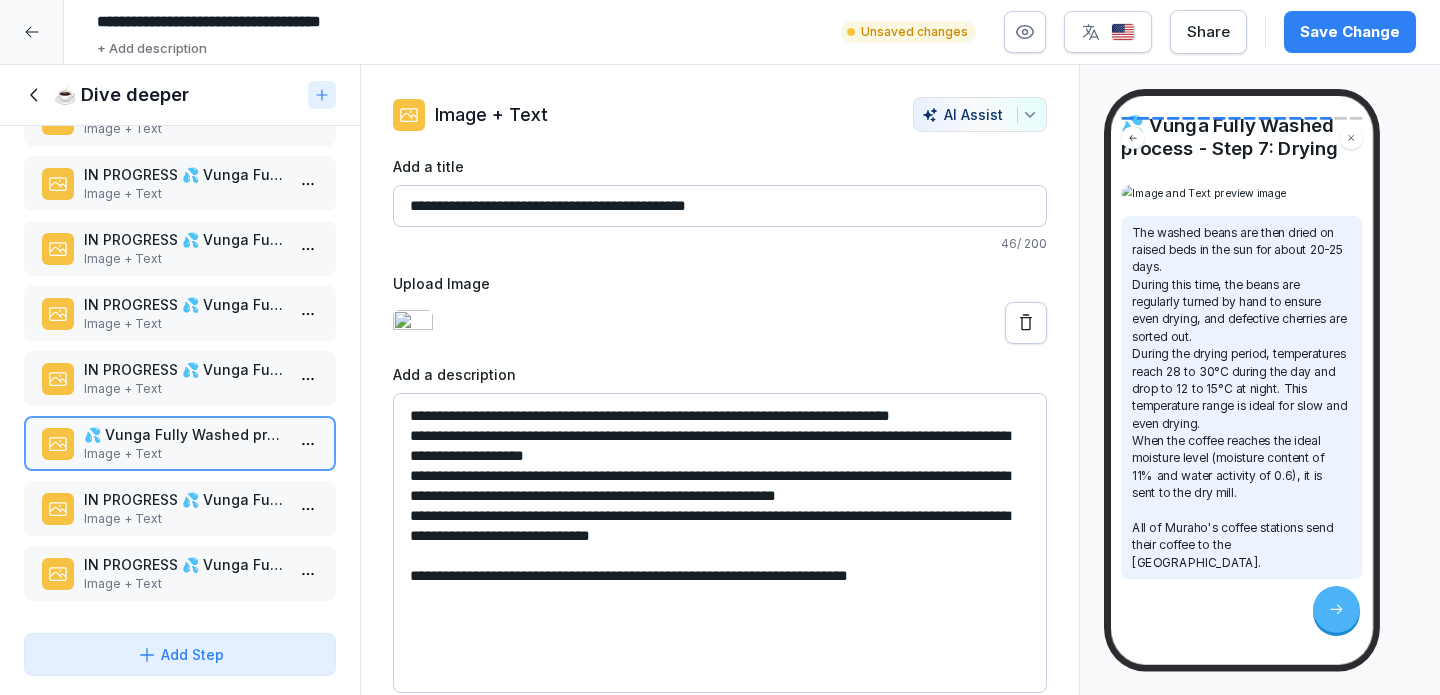 click on "Save Change" at bounding box center (1350, 32) 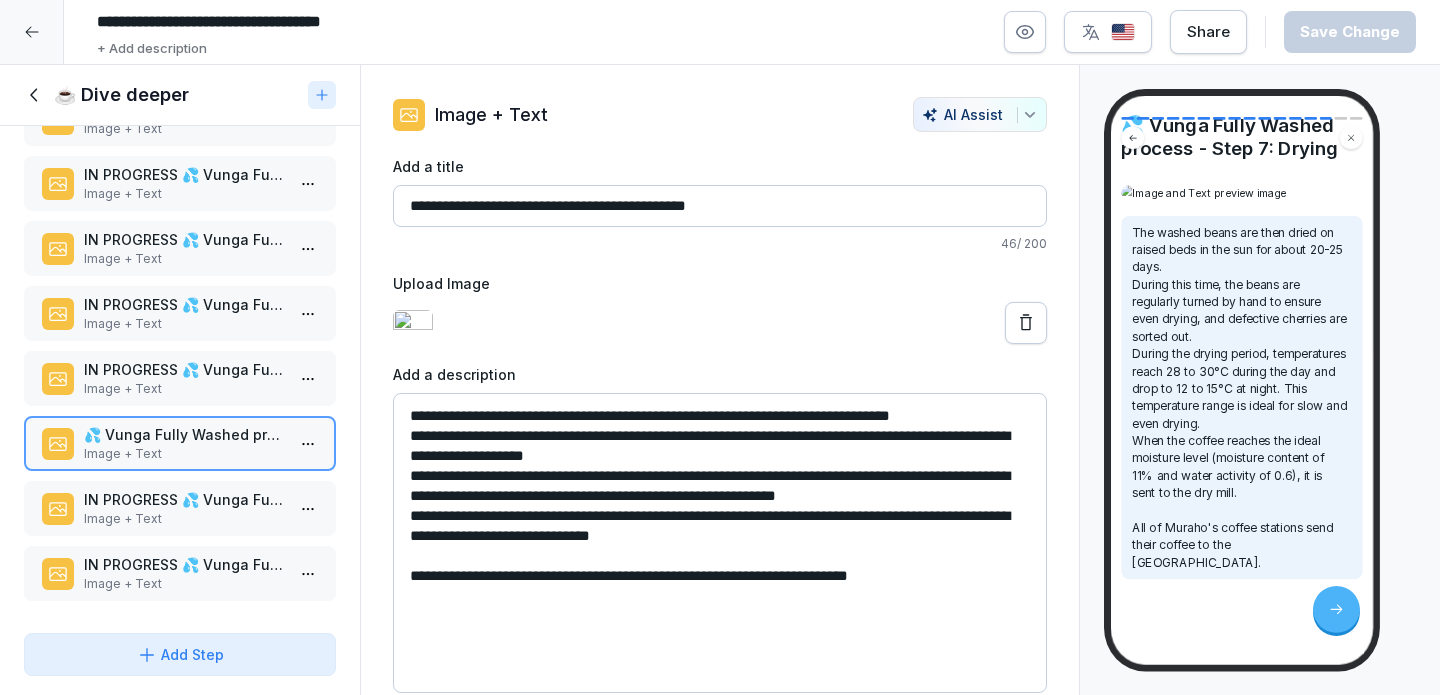click on "IN PROGRESS 💦 Vunga Fully Washed process - Step 6: Pre-drying sorting" at bounding box center [184, 369] 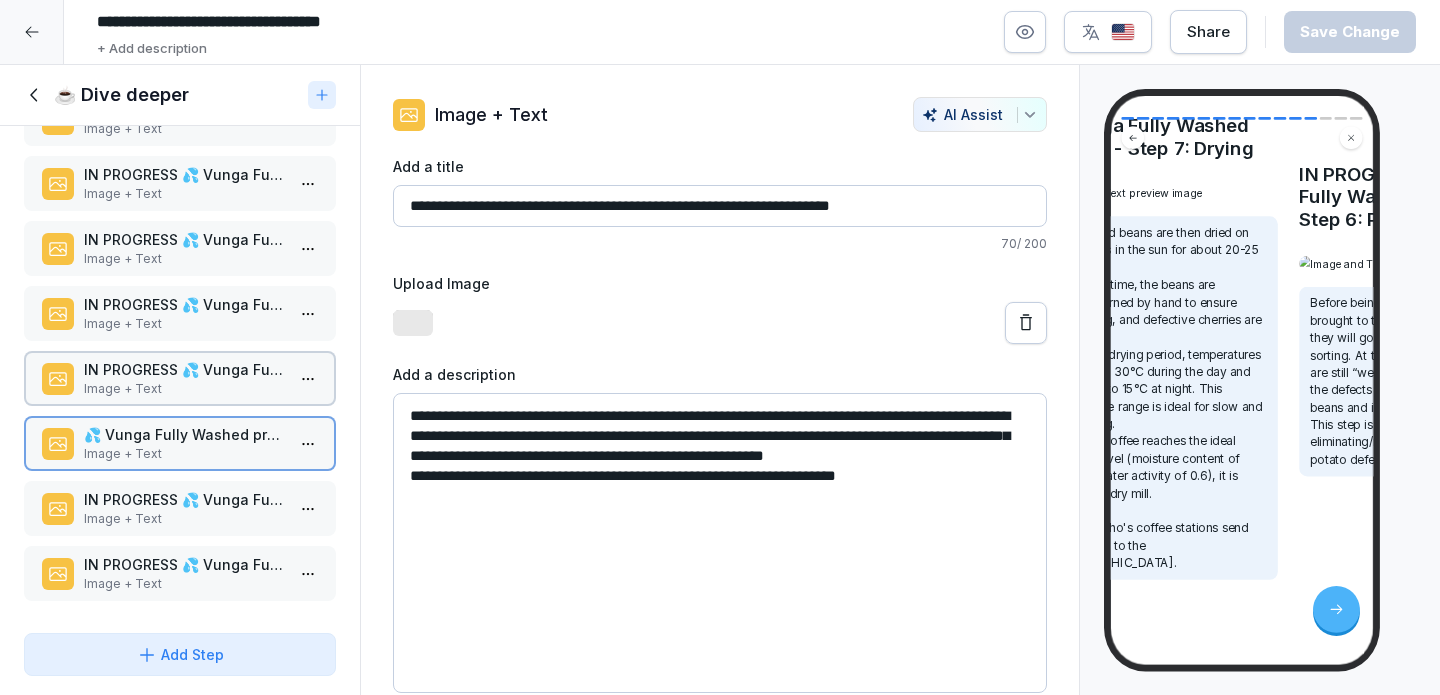 scroll, scrollTop: 222, scrollLeft: 0, axis: vertical 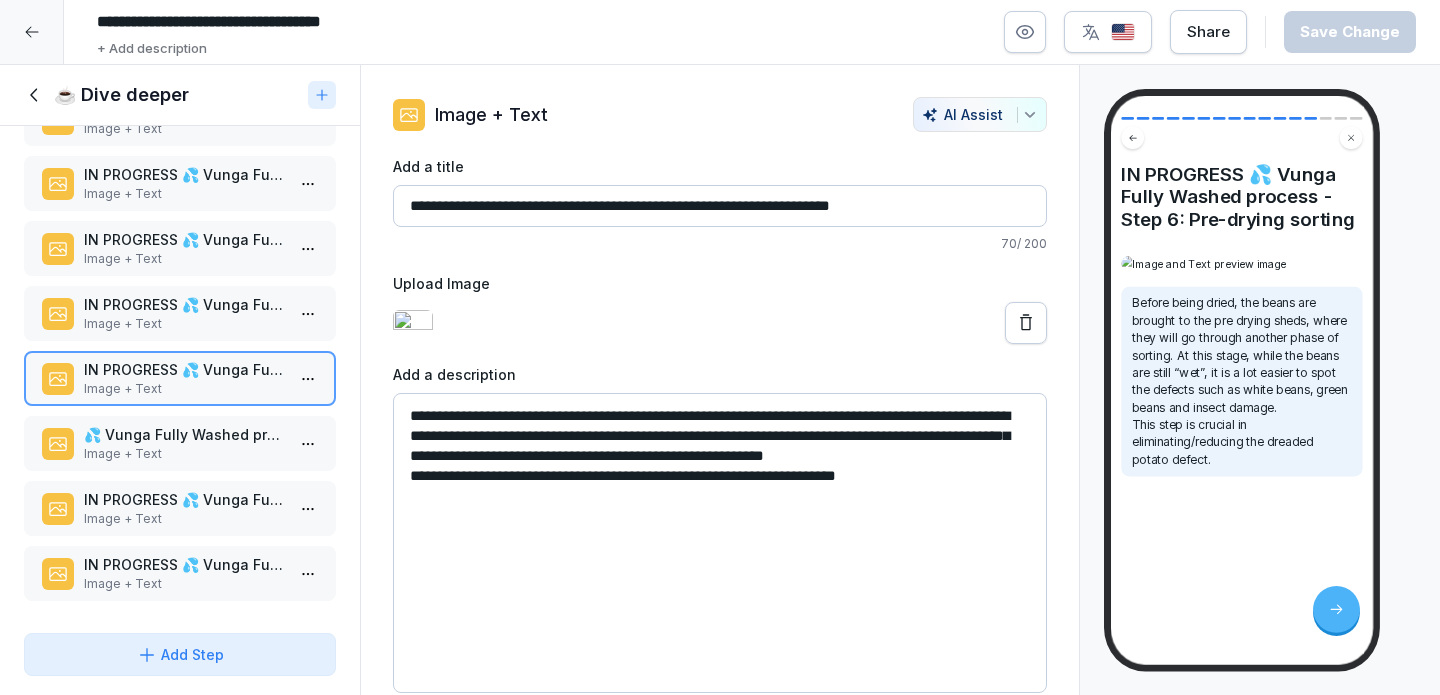 drag, startPoint x: 515, startPoint y: 207, endPoint x: 380, endPoint y: 206, distance: 135.00371 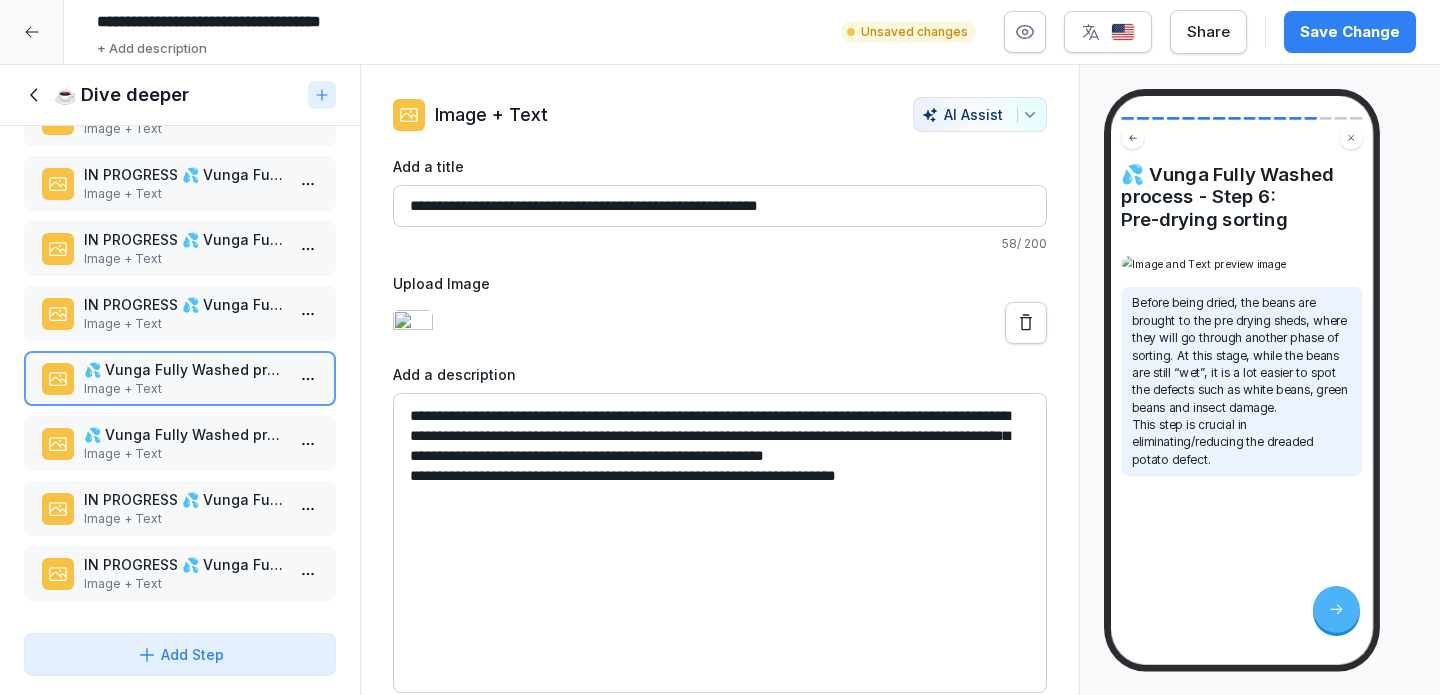 type on "**********" 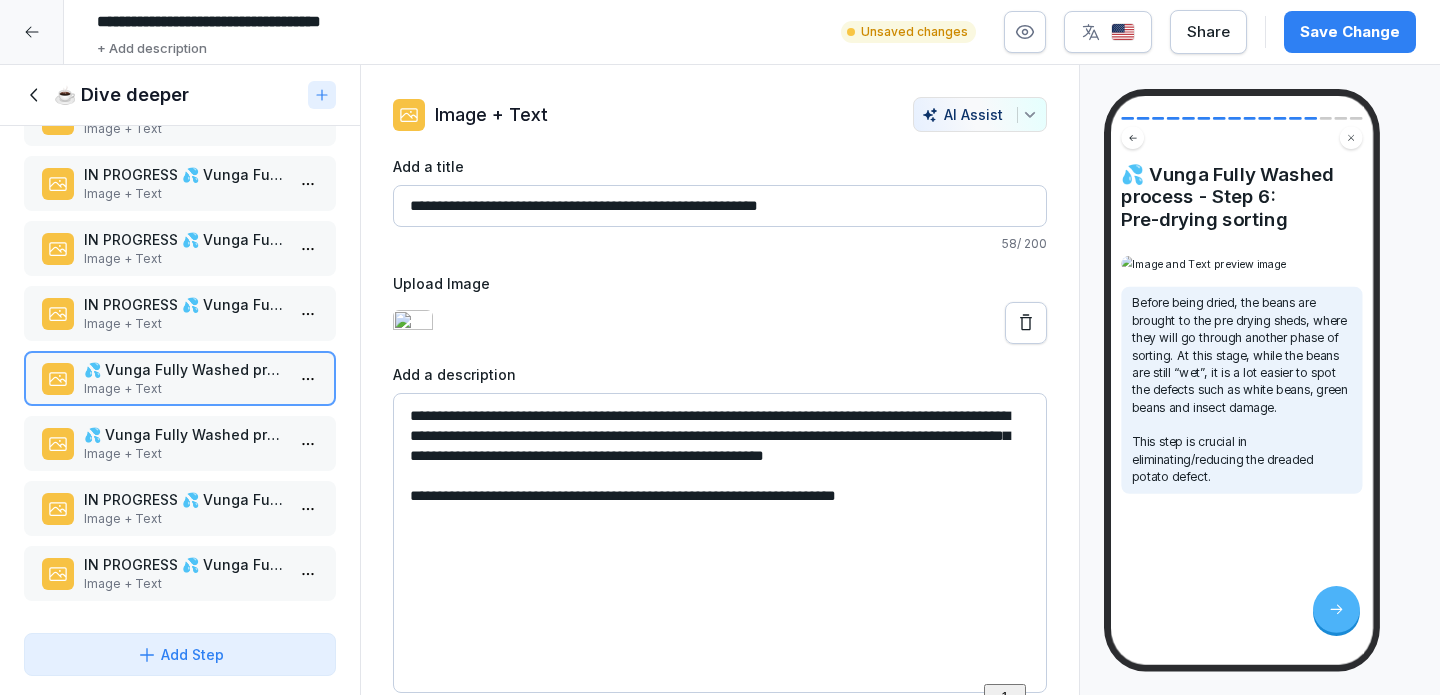 scroll, scrollTop: 220, scrollLeft: 0, axis: vertical 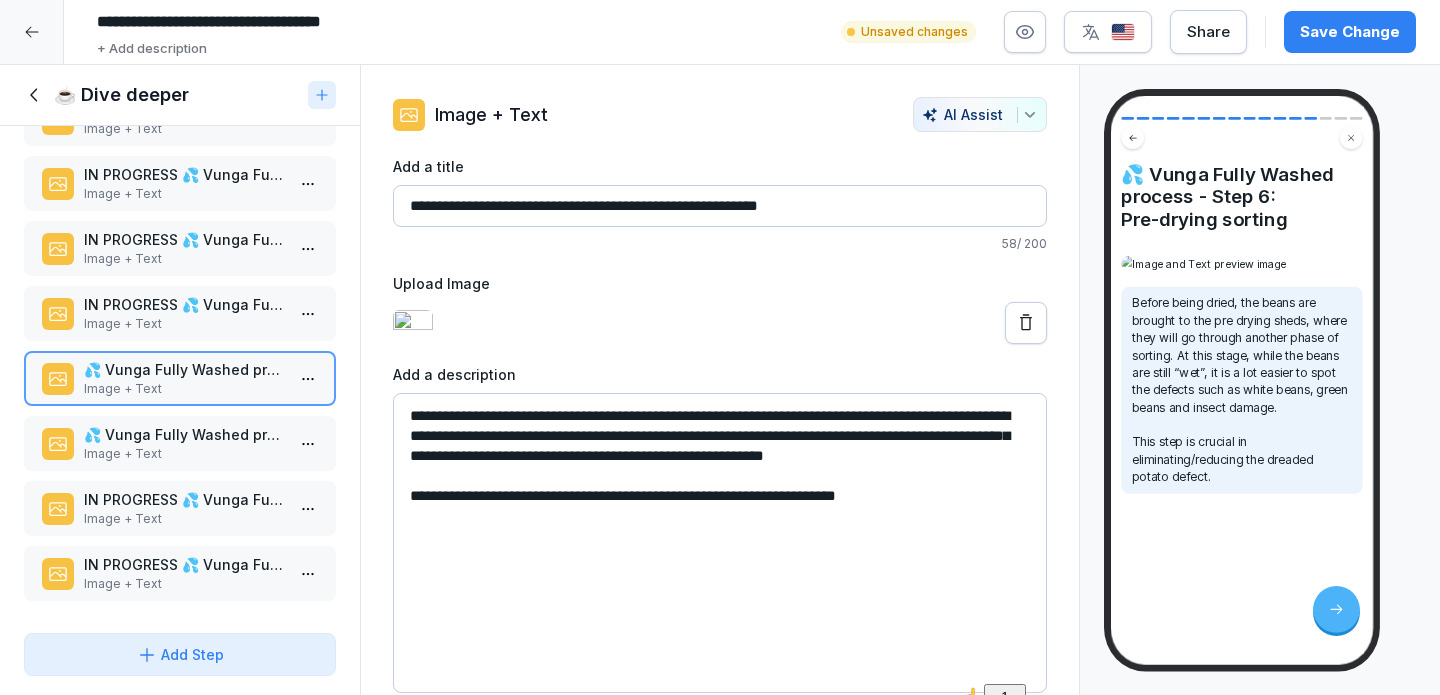 click on "**********" at bounding box center (720, 543) 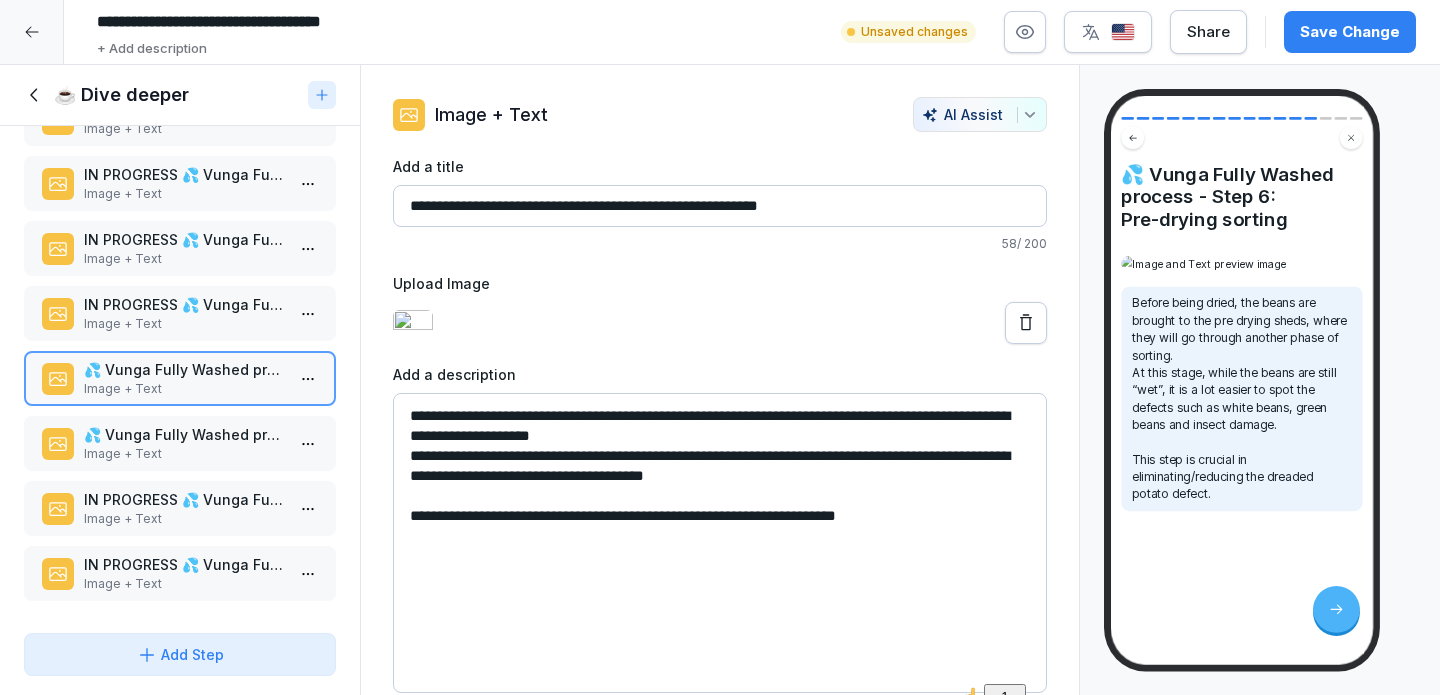 type on "**********" 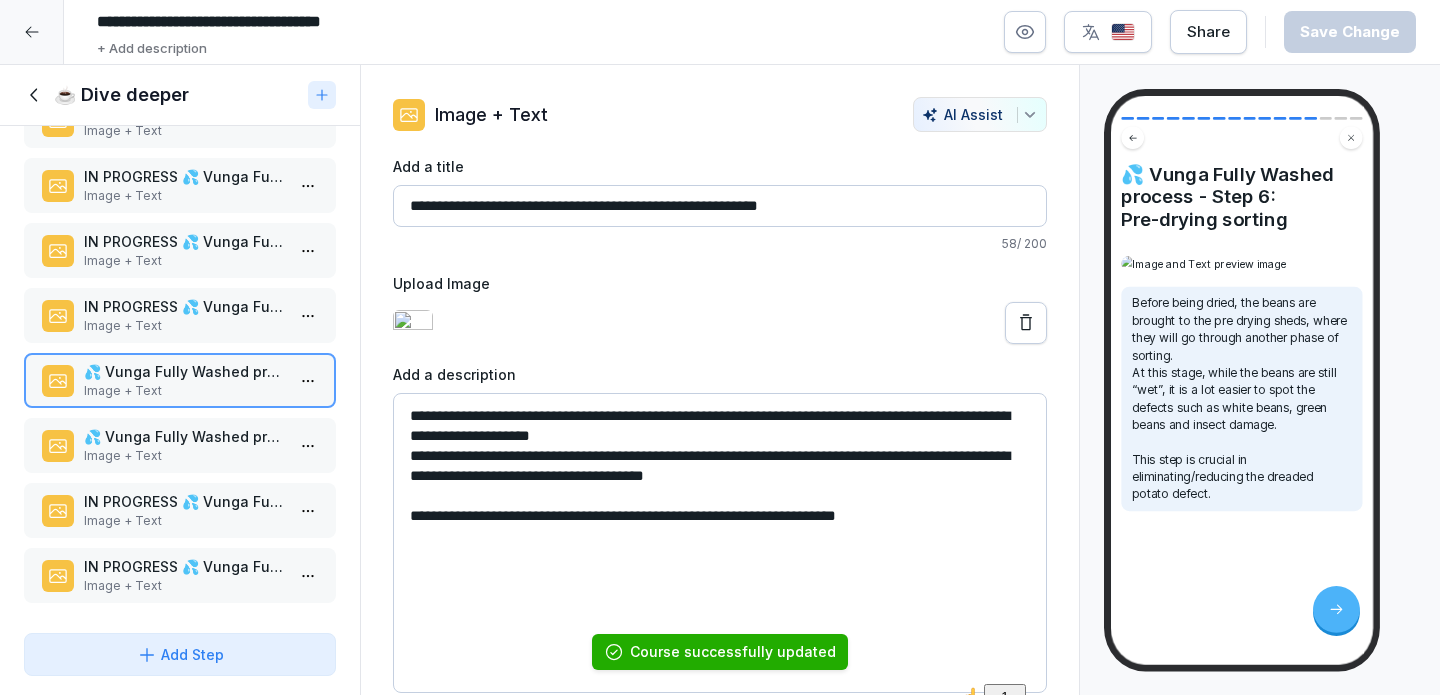 scroll, scrollTop: 569, scrollLeft: 0, axis: vertical 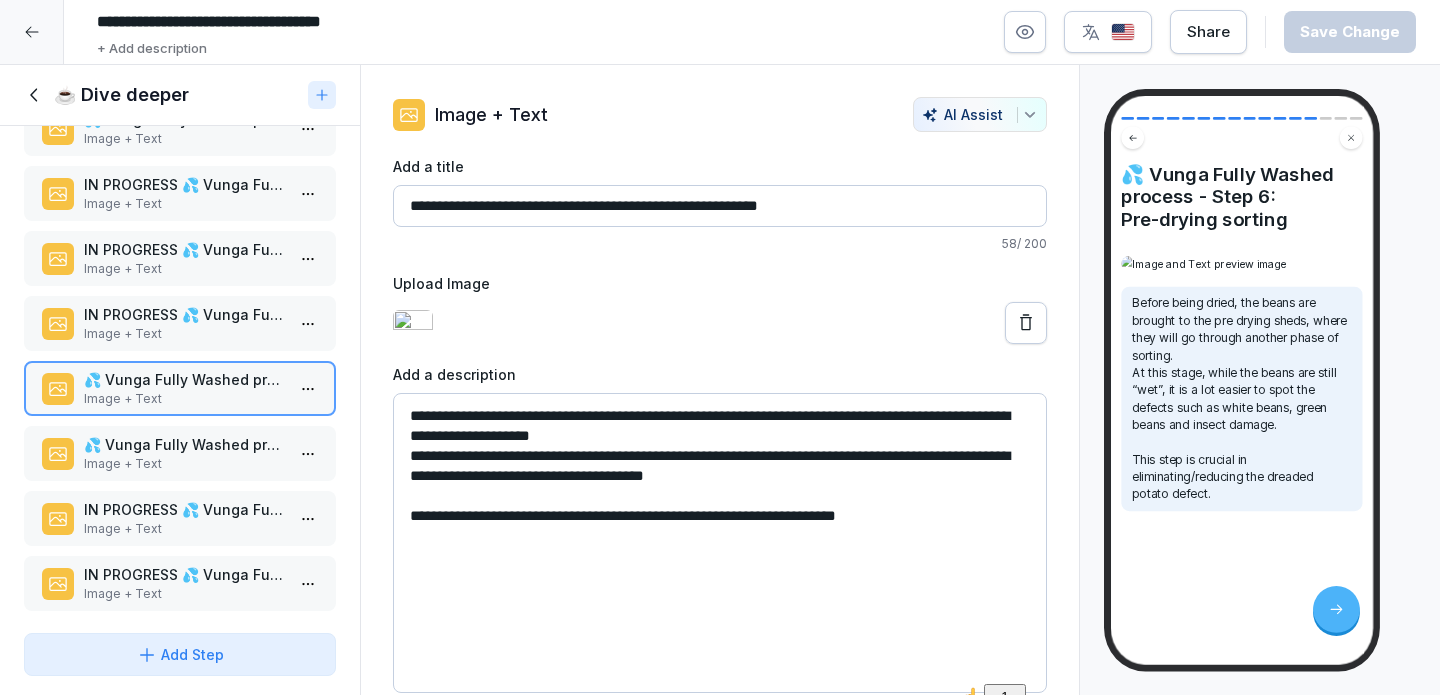 click on "IN PROGRESS 💦 Vunga Fully Washed process - Step 8: Resting" at bounding box center (184, 509) 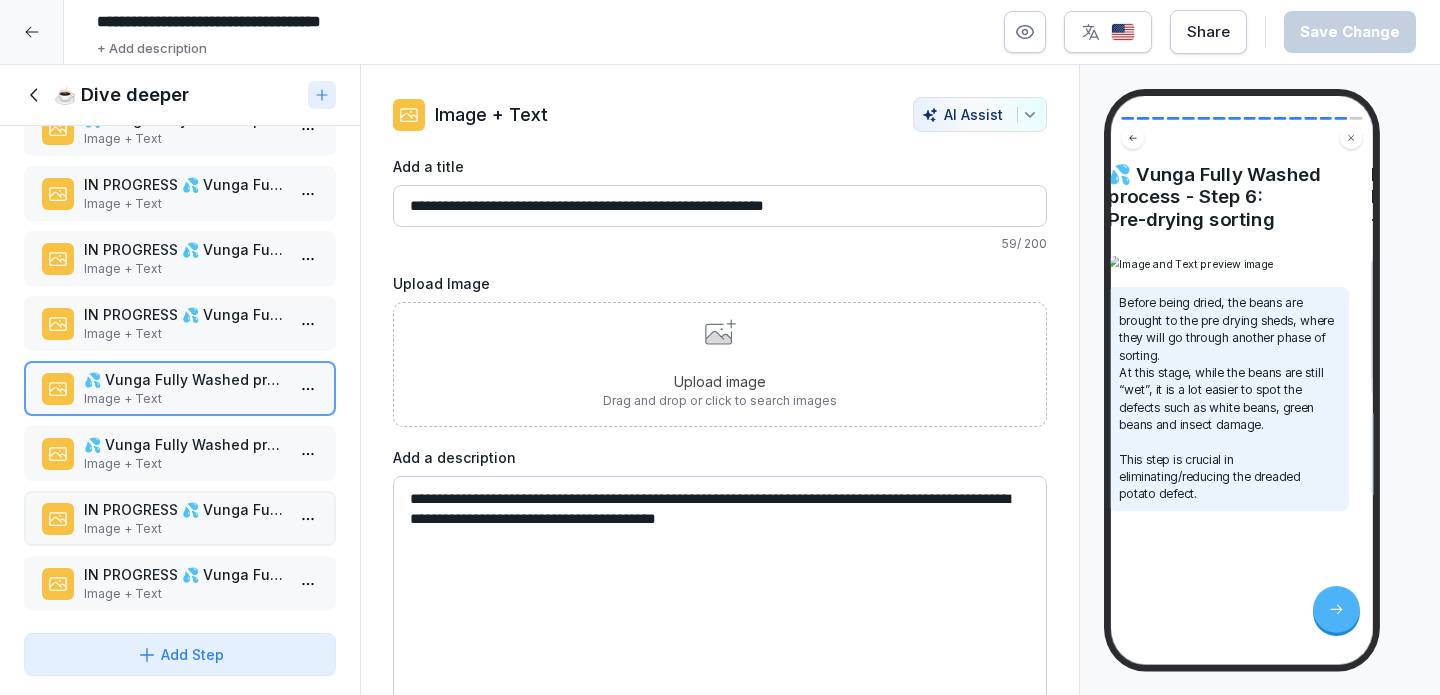scroll, scrollTop: 220, scrollLeft: 0, axis: vertical 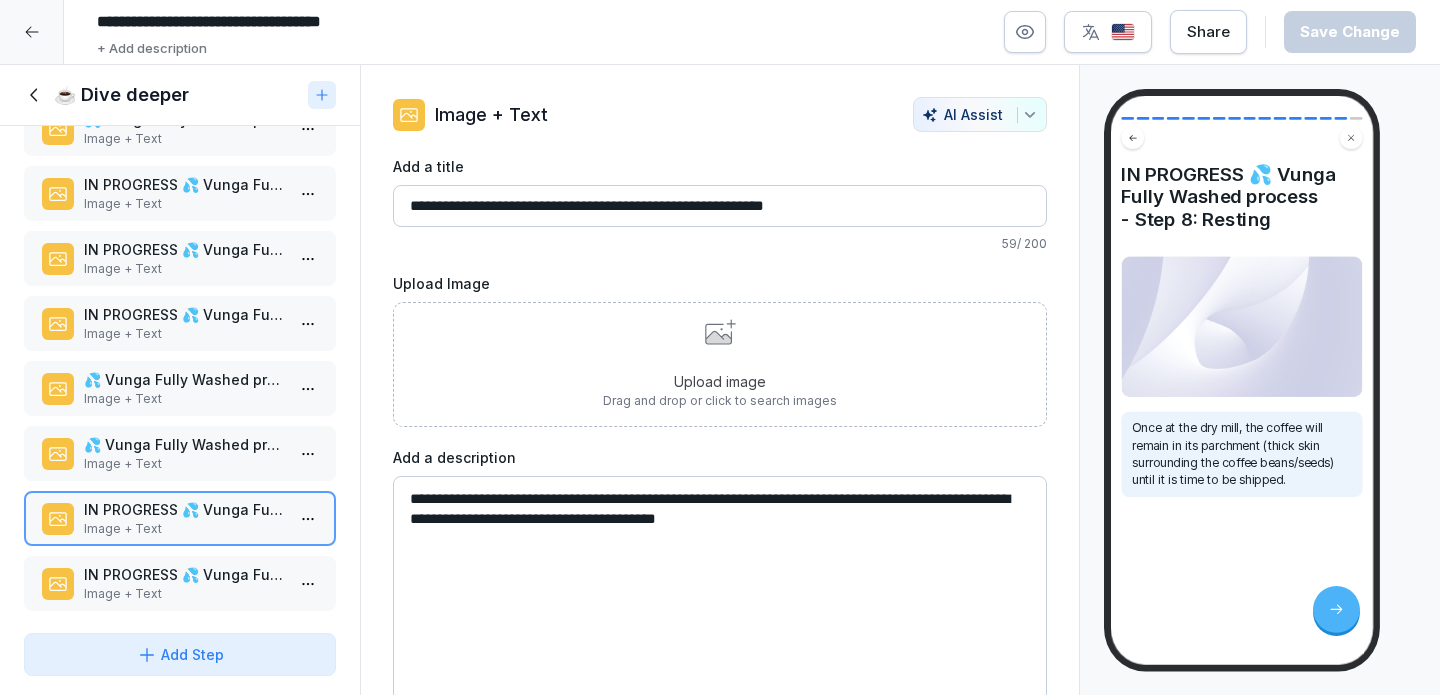 drag, startPoint x: 515, startPoint y: 206, endPoint x: 362, endPoint y: 202, distance: 153.05228 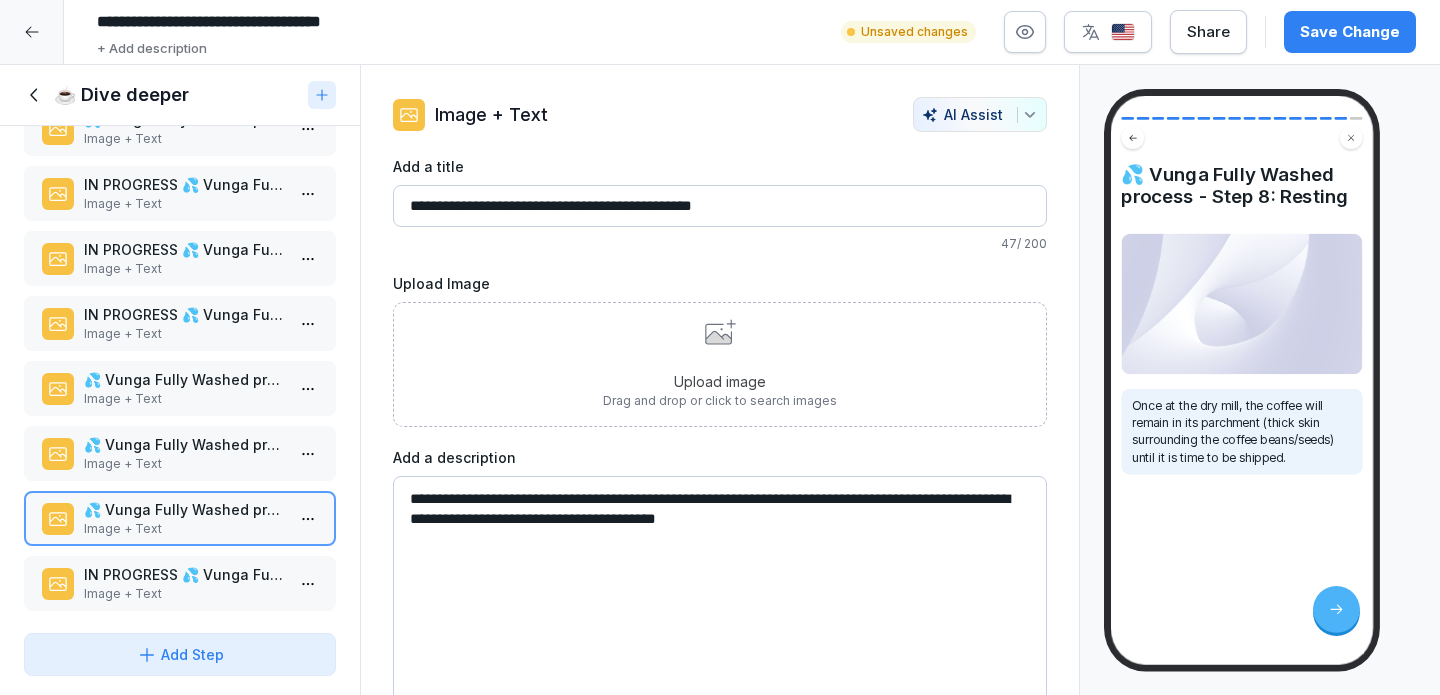 type on "**********" 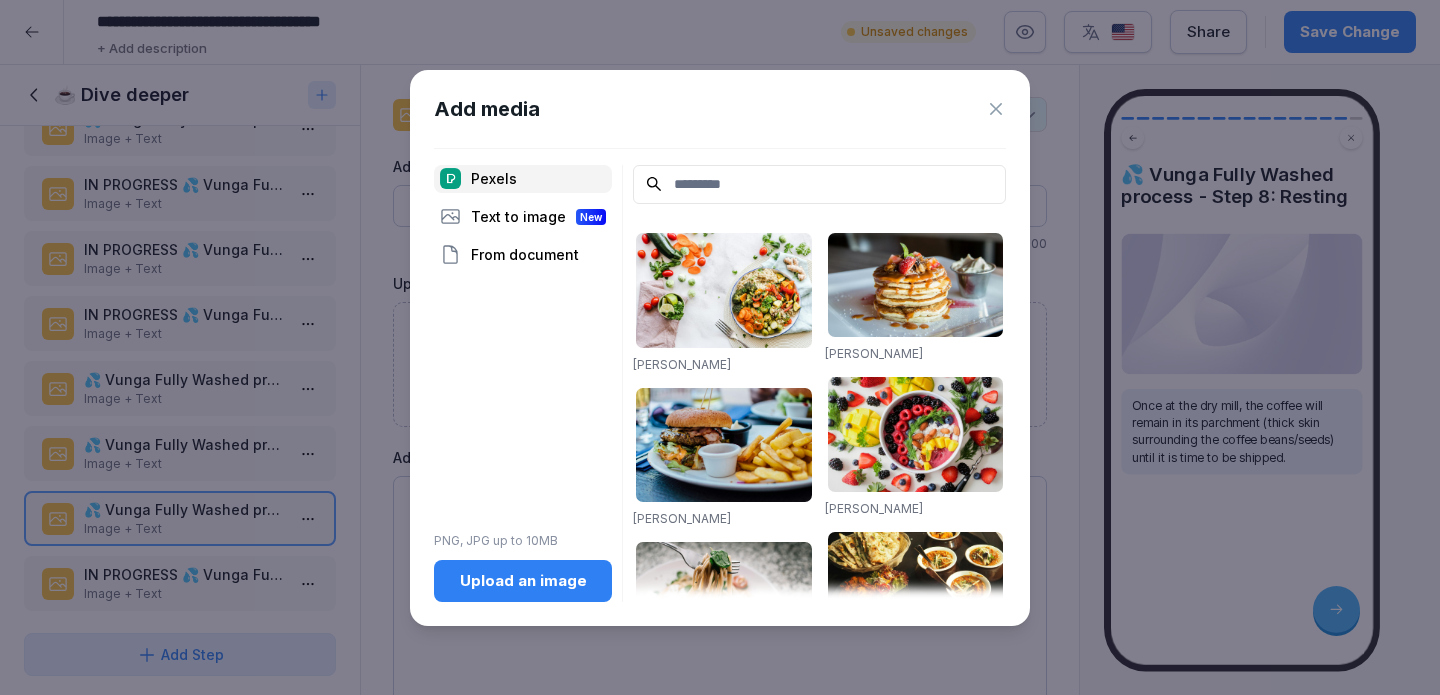 click on "Upload an image" at bounding box center [523, 581] 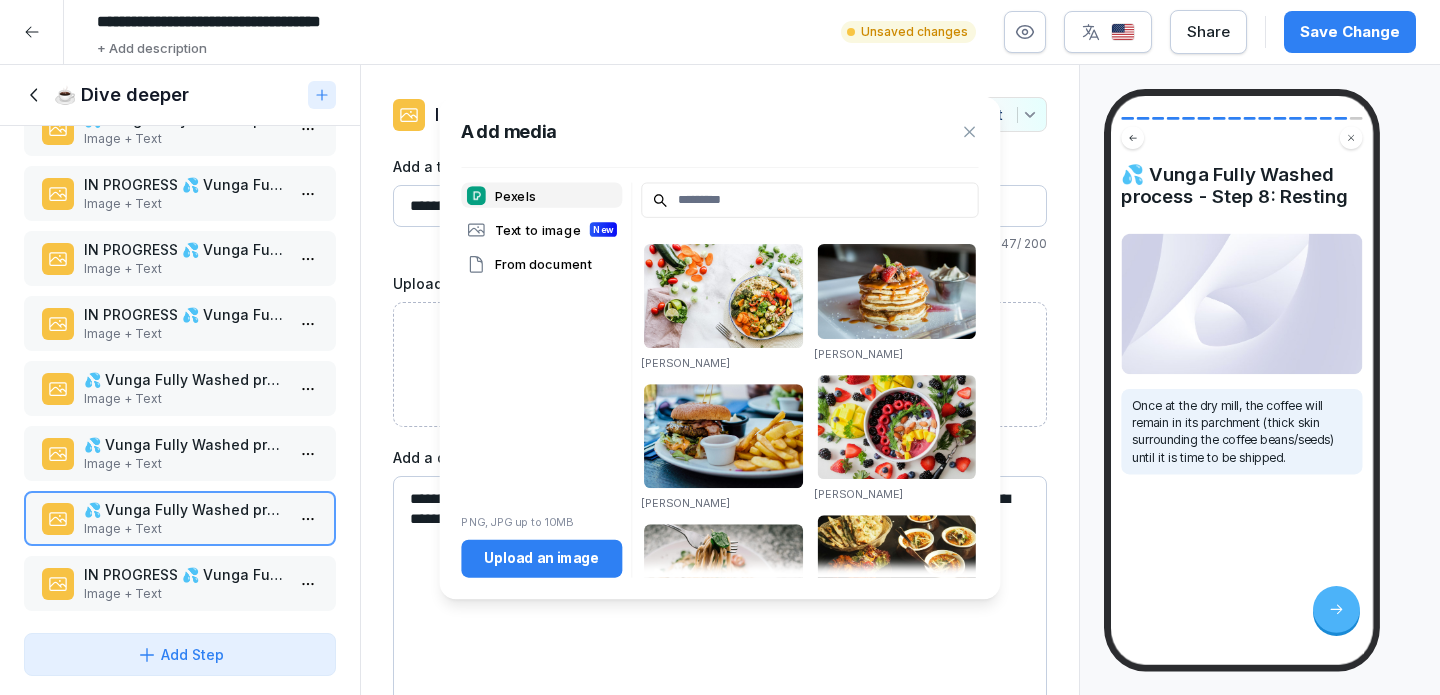 scroll, scrollTop: 569, scrollLeft: 0, axis: vertical 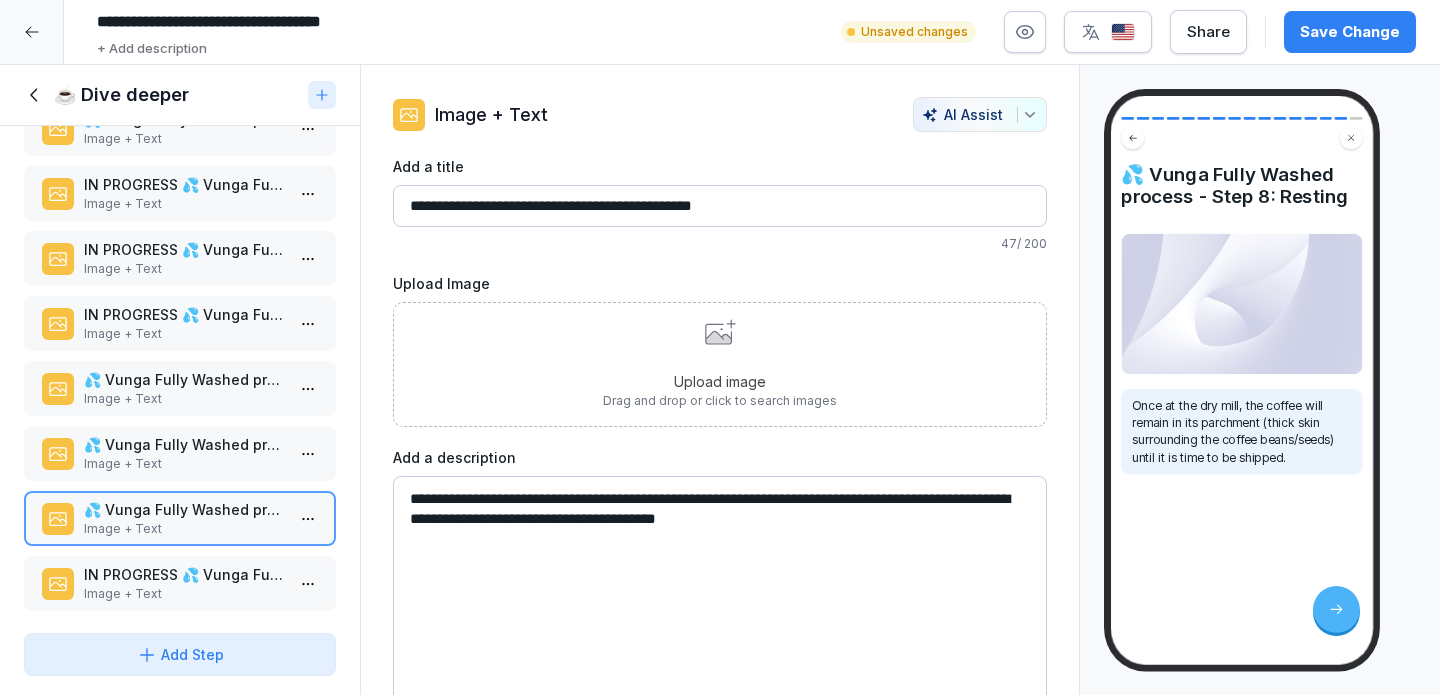 click on "Upload image Drag and drop or click to search images" at bounding box center [720, 364] 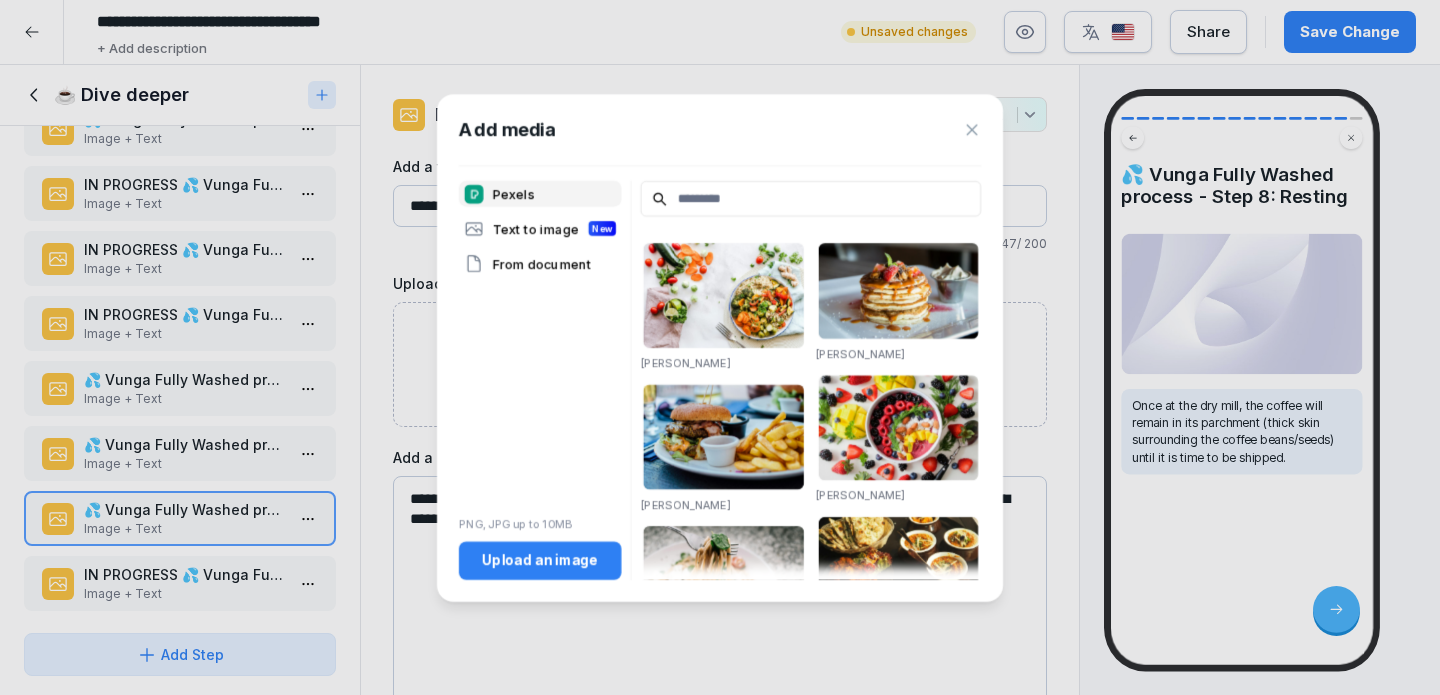 scroll, scrollTop: 569, scrollLeft: 0, axis: vertical 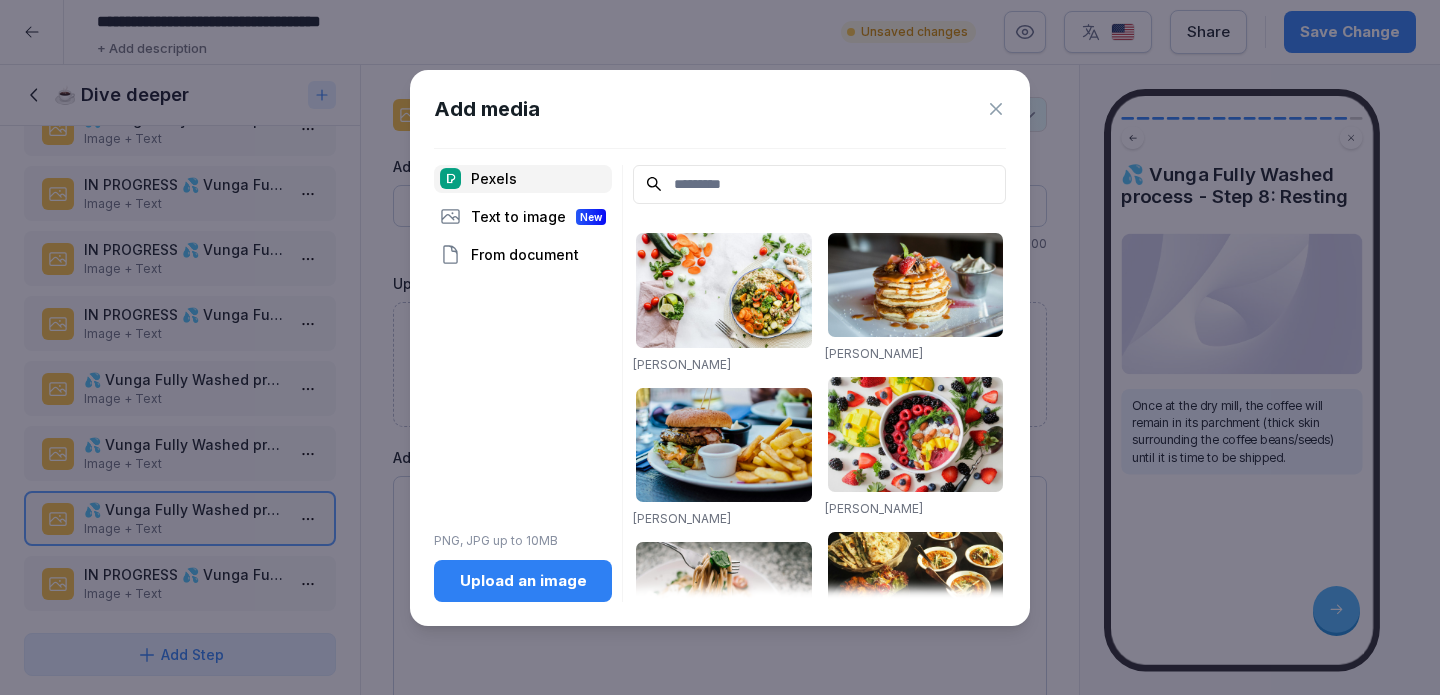 click on "Upload an image" at bounding box center [523, 581] 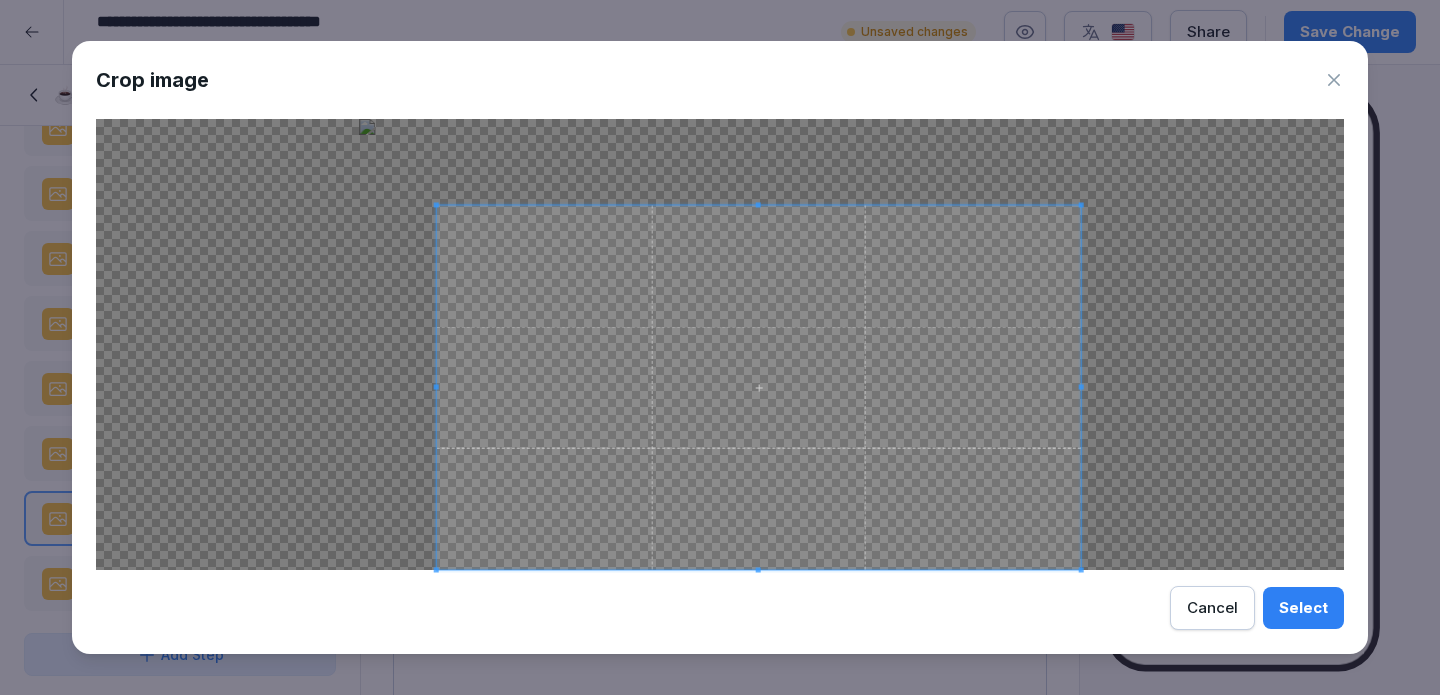 click at bounding box center (436, 204) 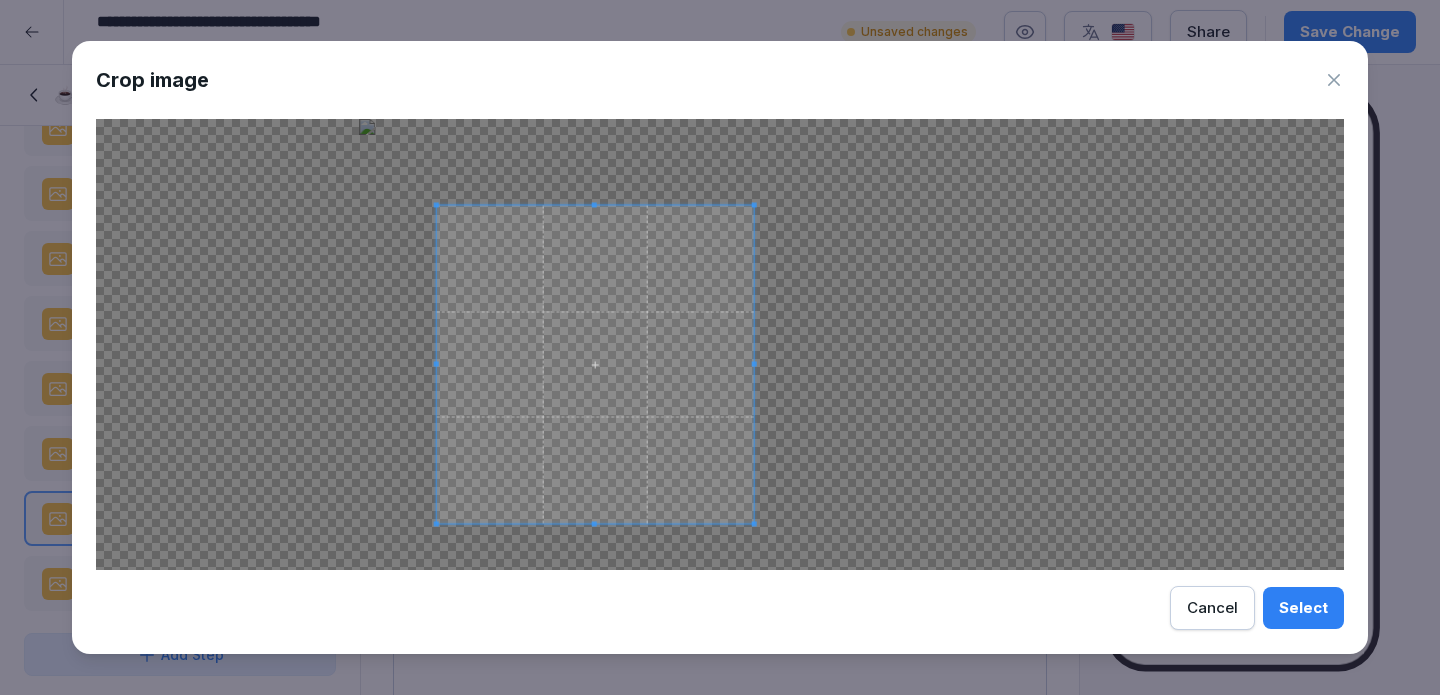 click at bounding box center (753, 524) 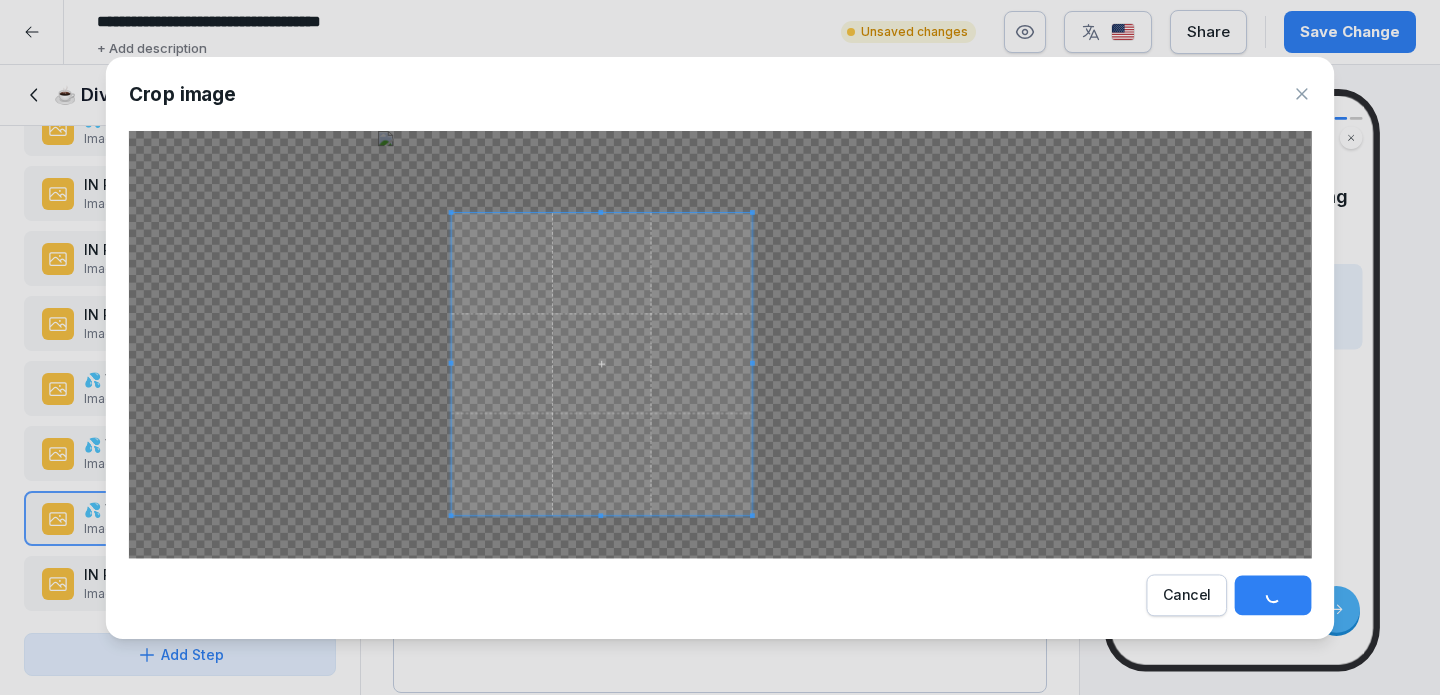 scroll, scrollTop: 569, scrollLeft: 0, axis: vertical 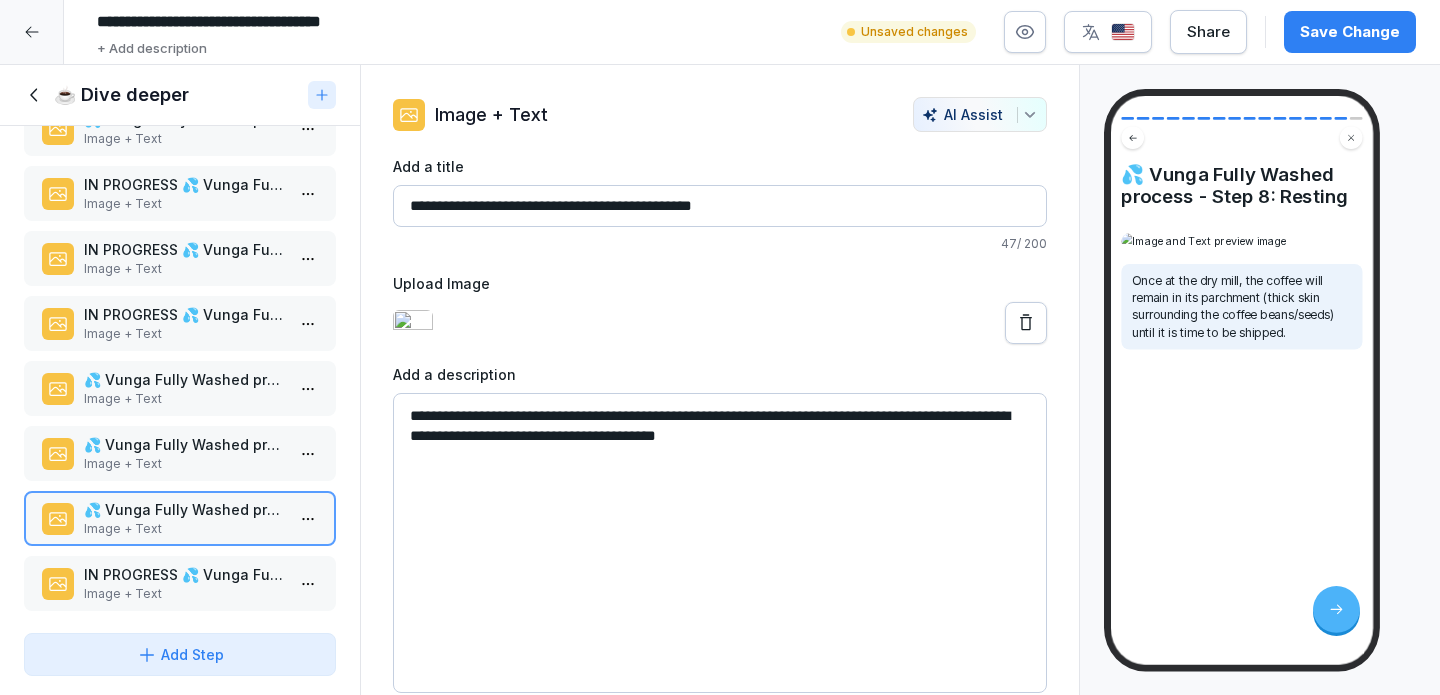 click on "Save Change" at bounding box center (1350, 32) 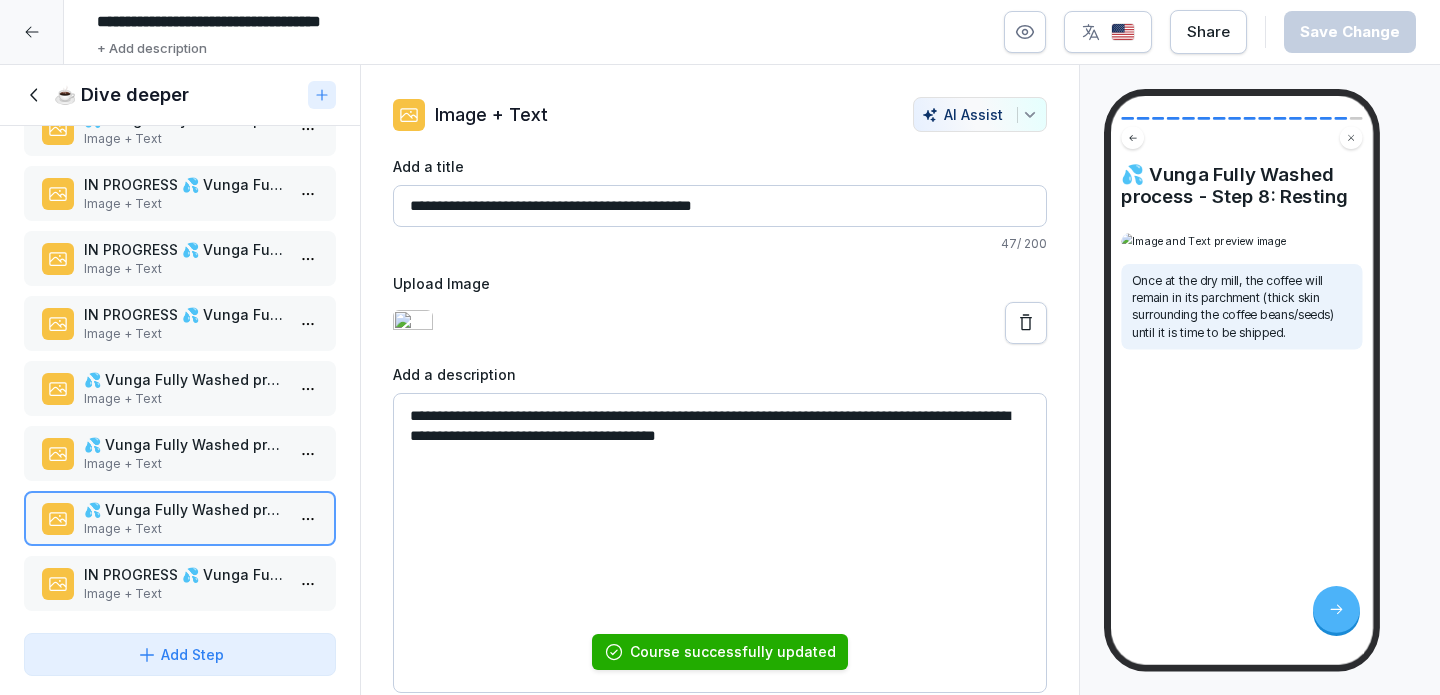 scroll, scrollTop: 580, scrollLeft: 0, axis: vertical 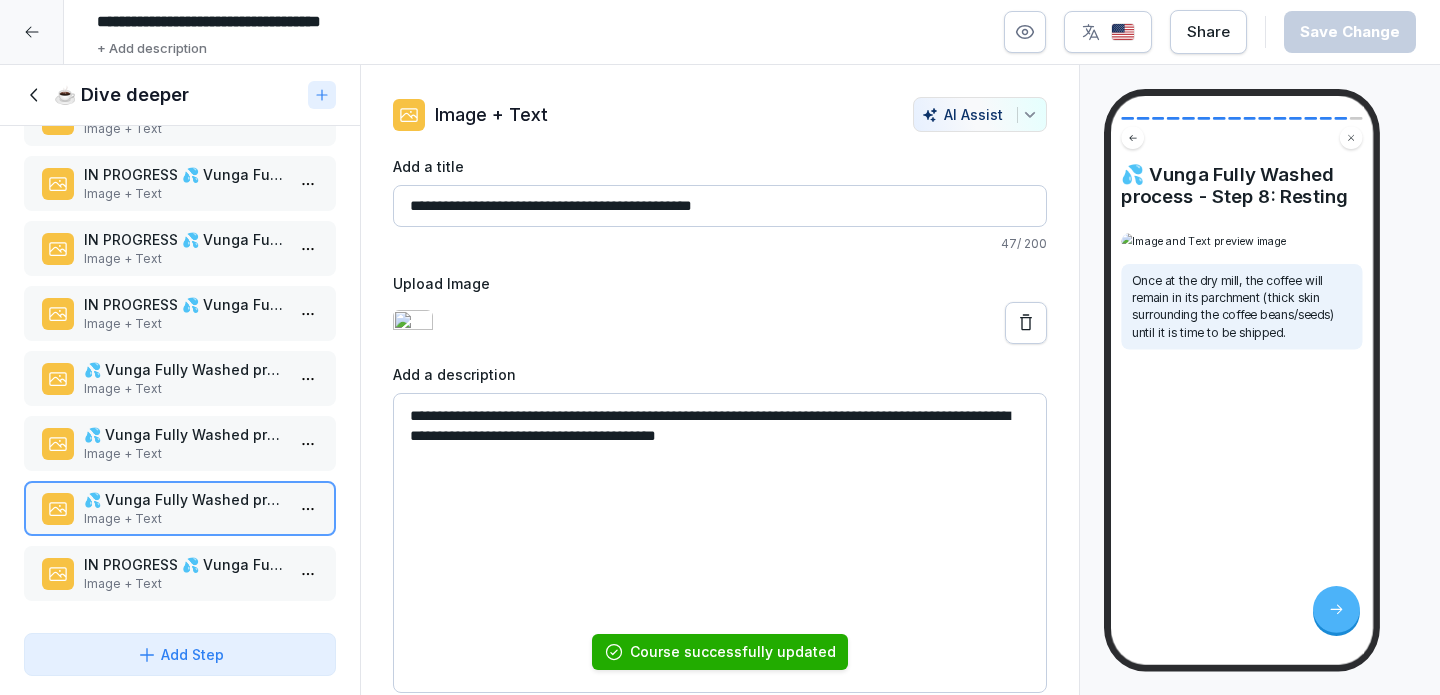 click on "💦 Vunga Fully Washed process - Step 7: Drying" at bounding box center [184, 434] 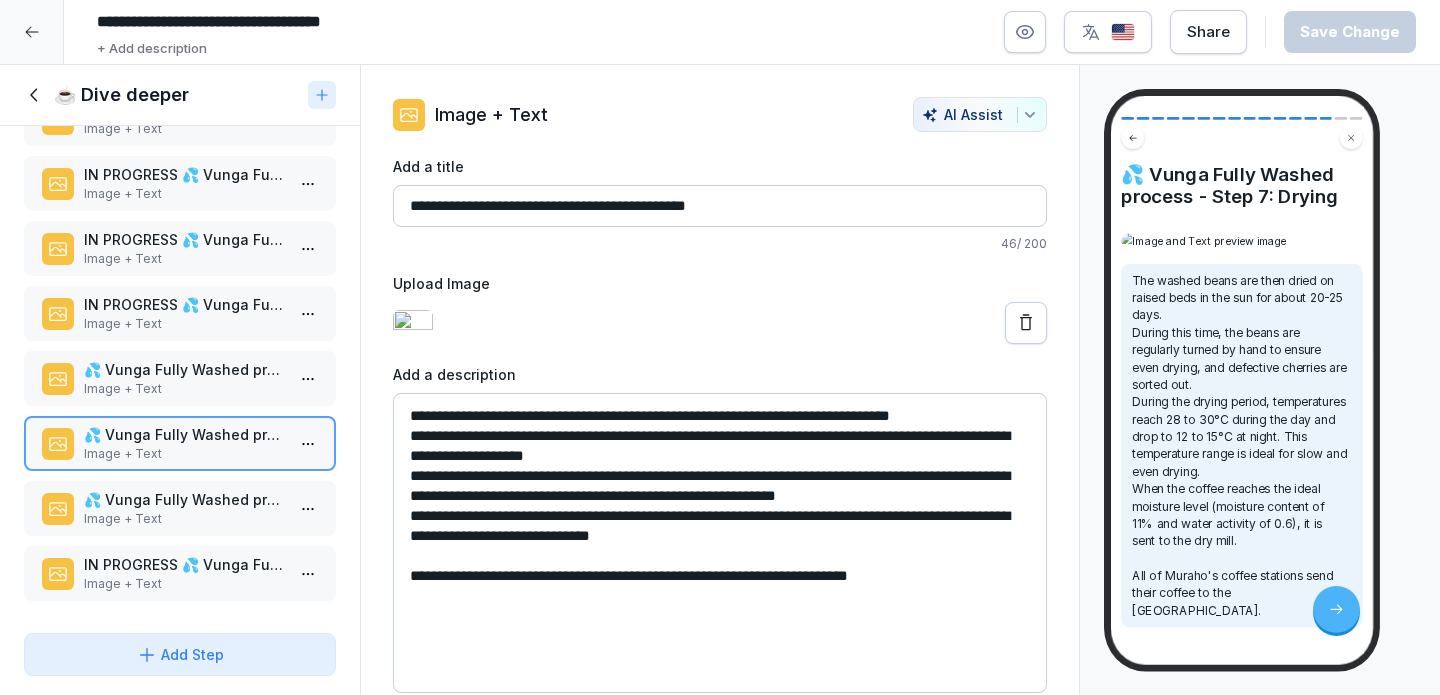 click on "💦 Vunga Fully Washed process - Step 6: Pre-drying sorting" at bounding box center [184, 369] 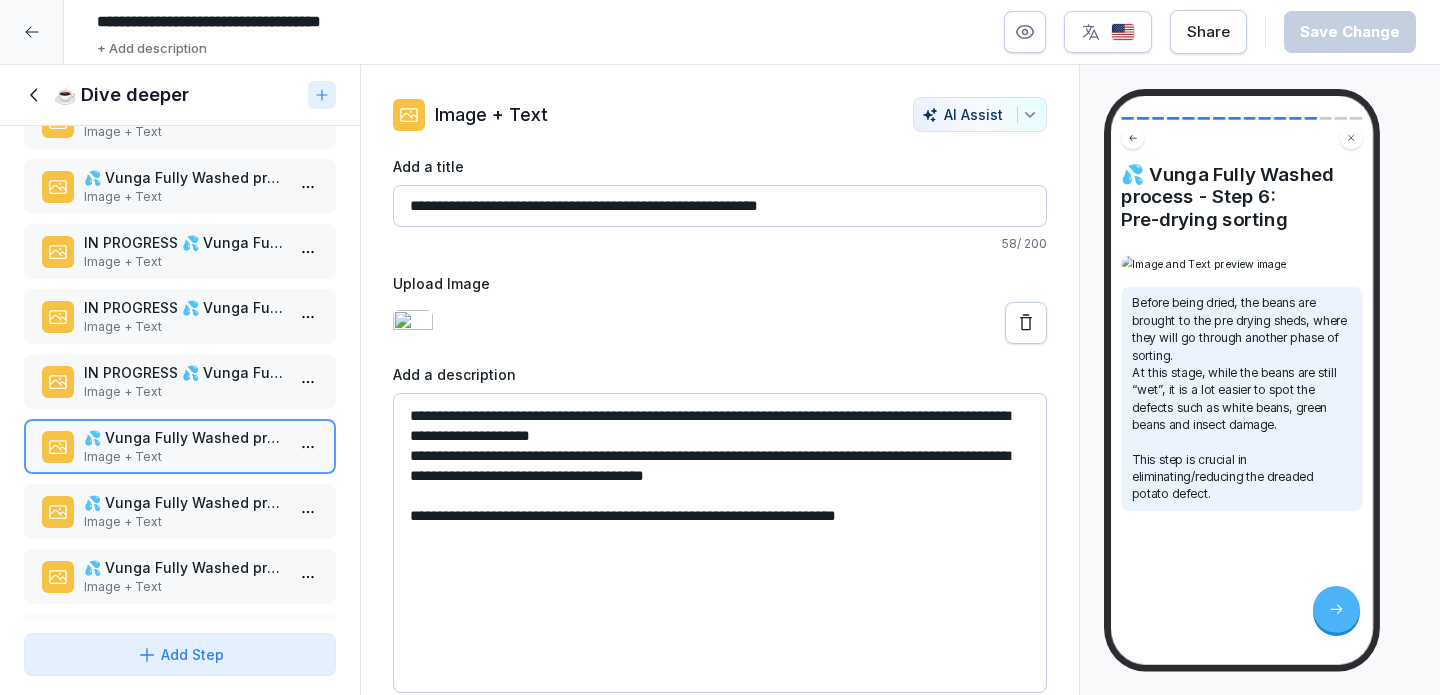 scroll, scrollTop: 481, scrollLeft: 0, axis: vertical 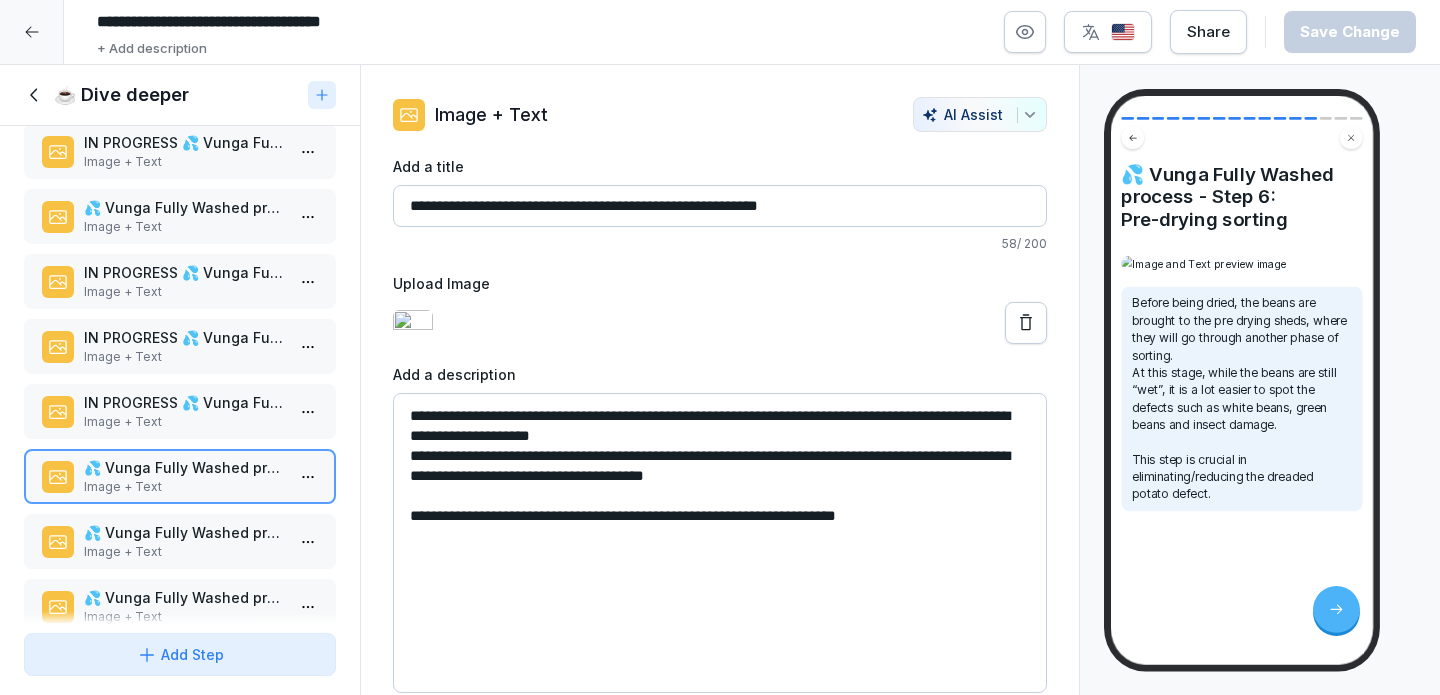 click on "Image + Text" at bounding box center (184, 422) 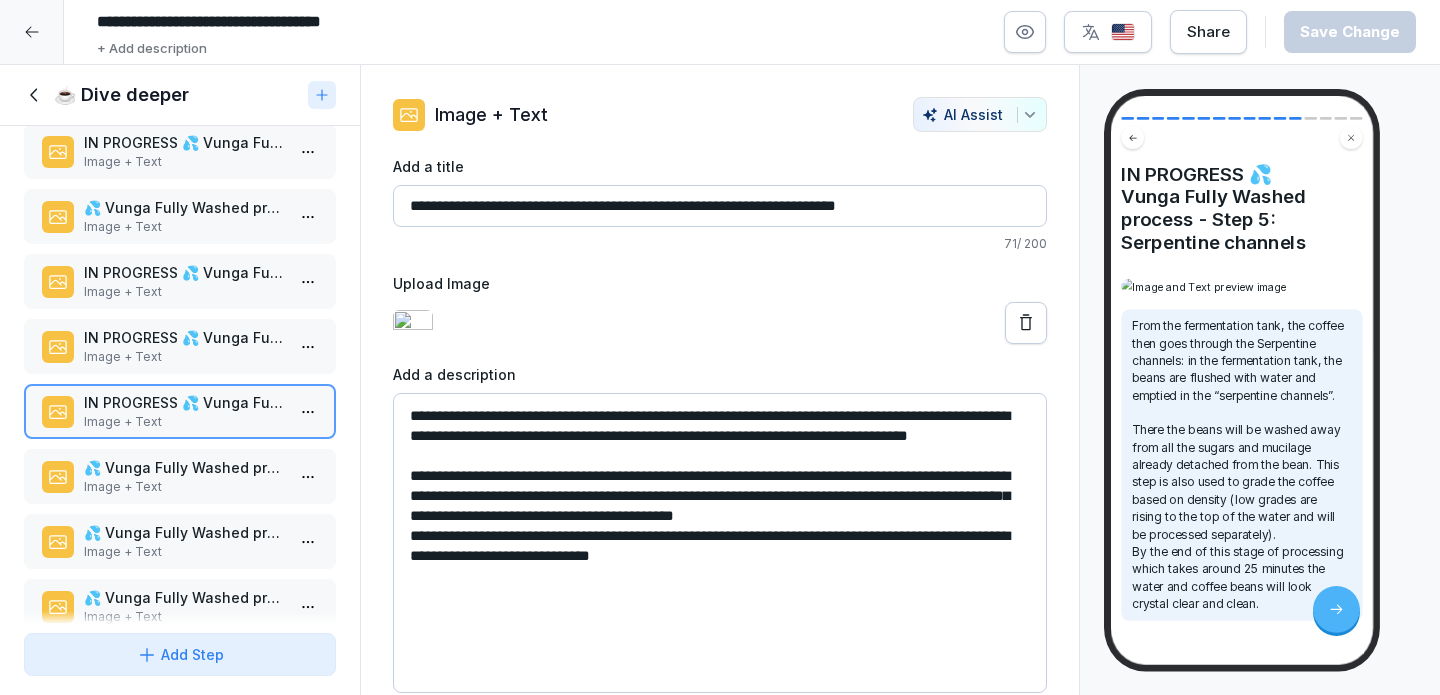 click on "Image + Text" at bounding box center [184, 357] 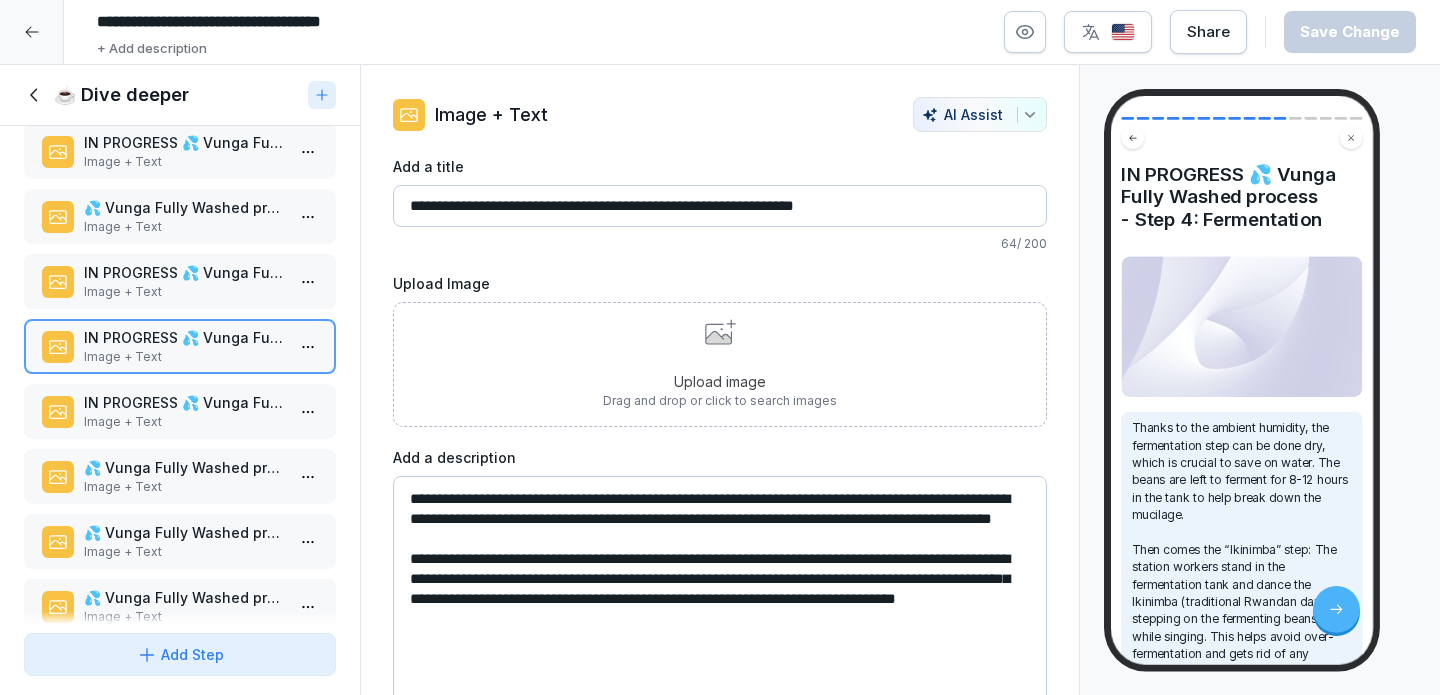 click on "Upload image" at bounding box center (720, 381) 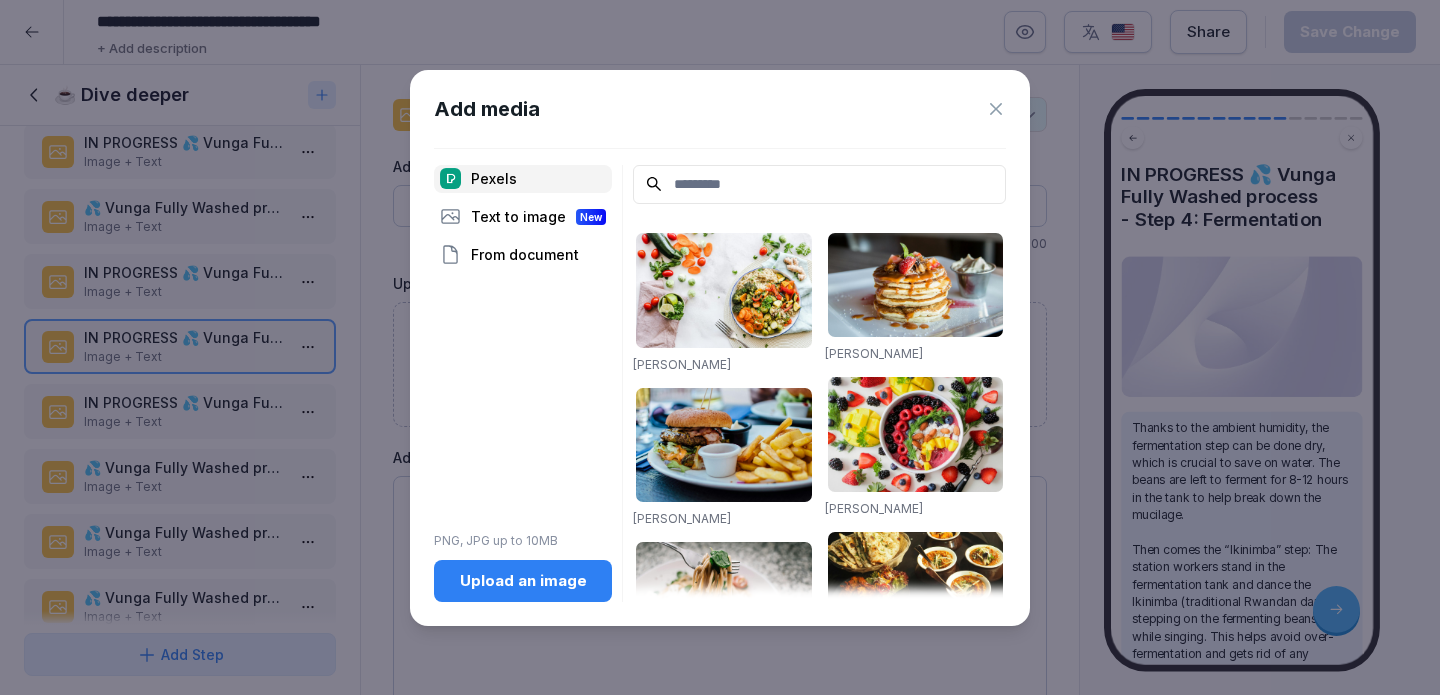 click on "Upload an image" at bounding box center [523, 581] 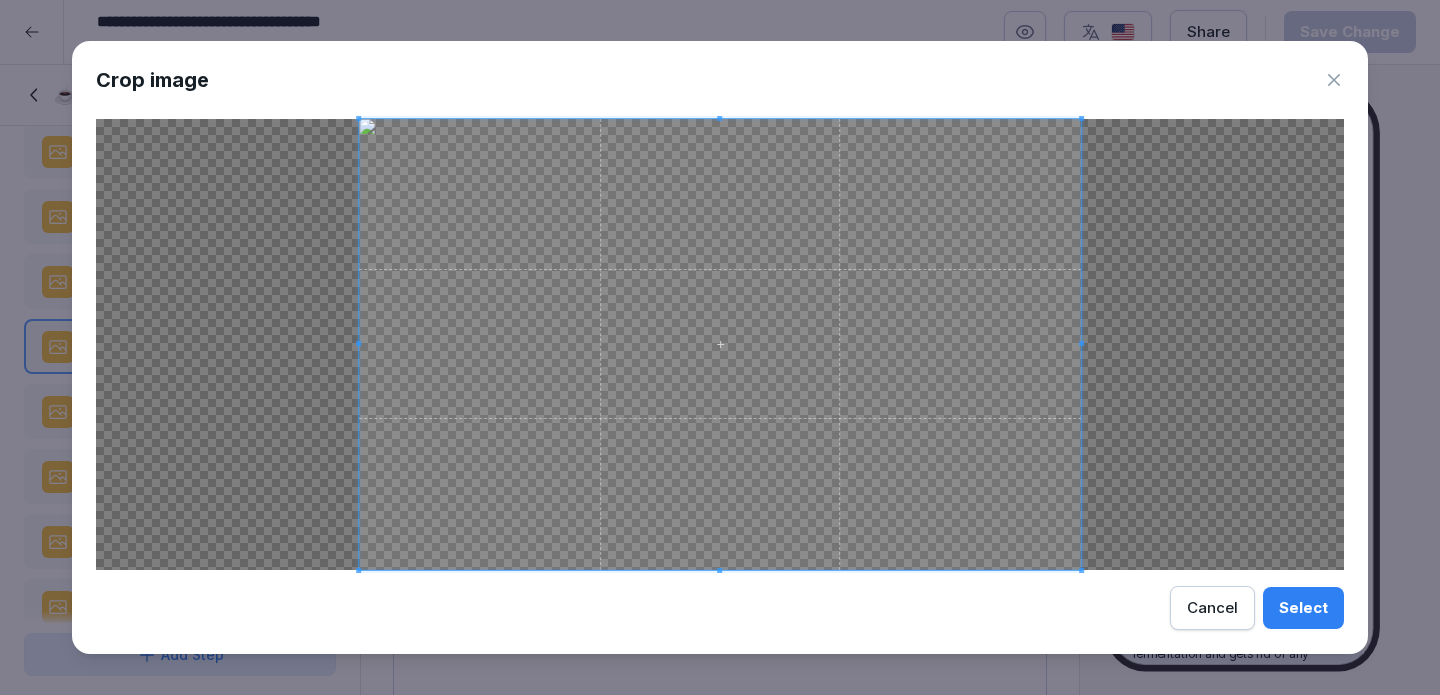click on "Cancel" at bounding box center (1212, 608) 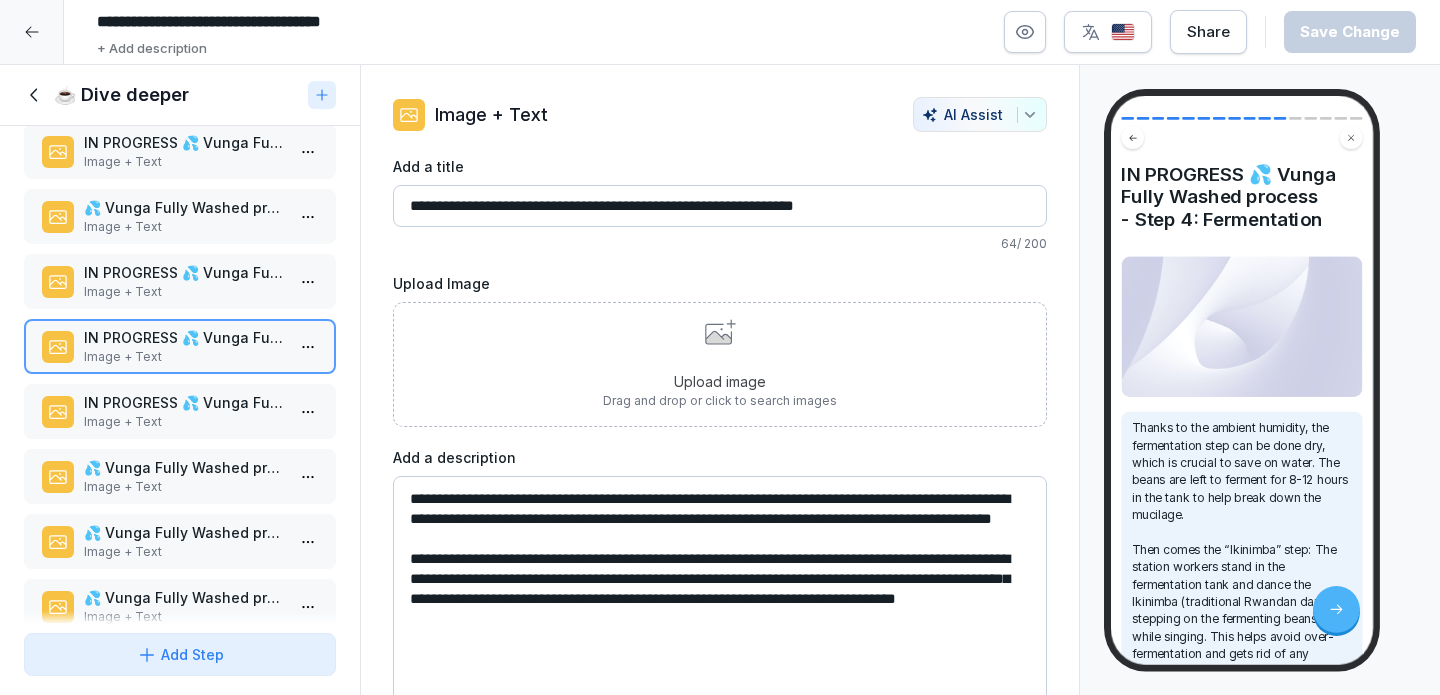 scroll, scrollTop: 481, scrollLeft: 0, axis: vertical 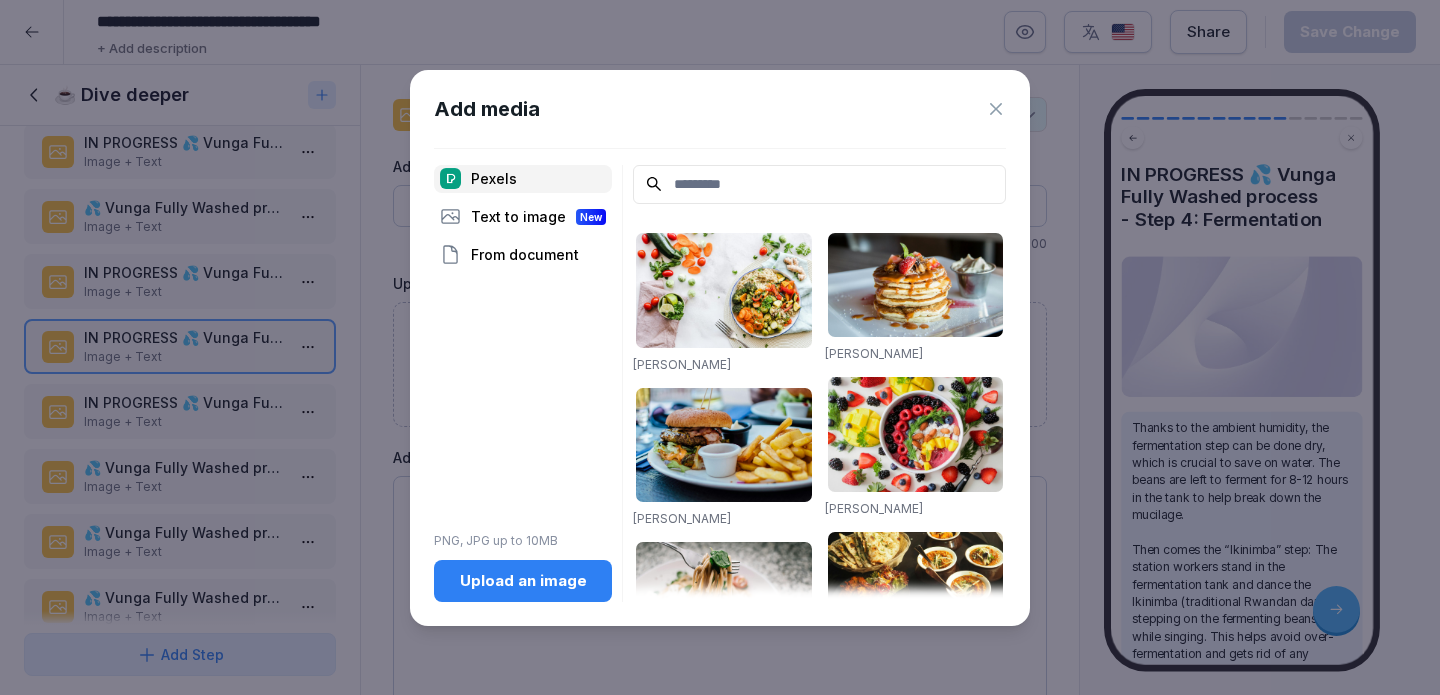 click on "Upload an image" at bounding box center [523, 581] 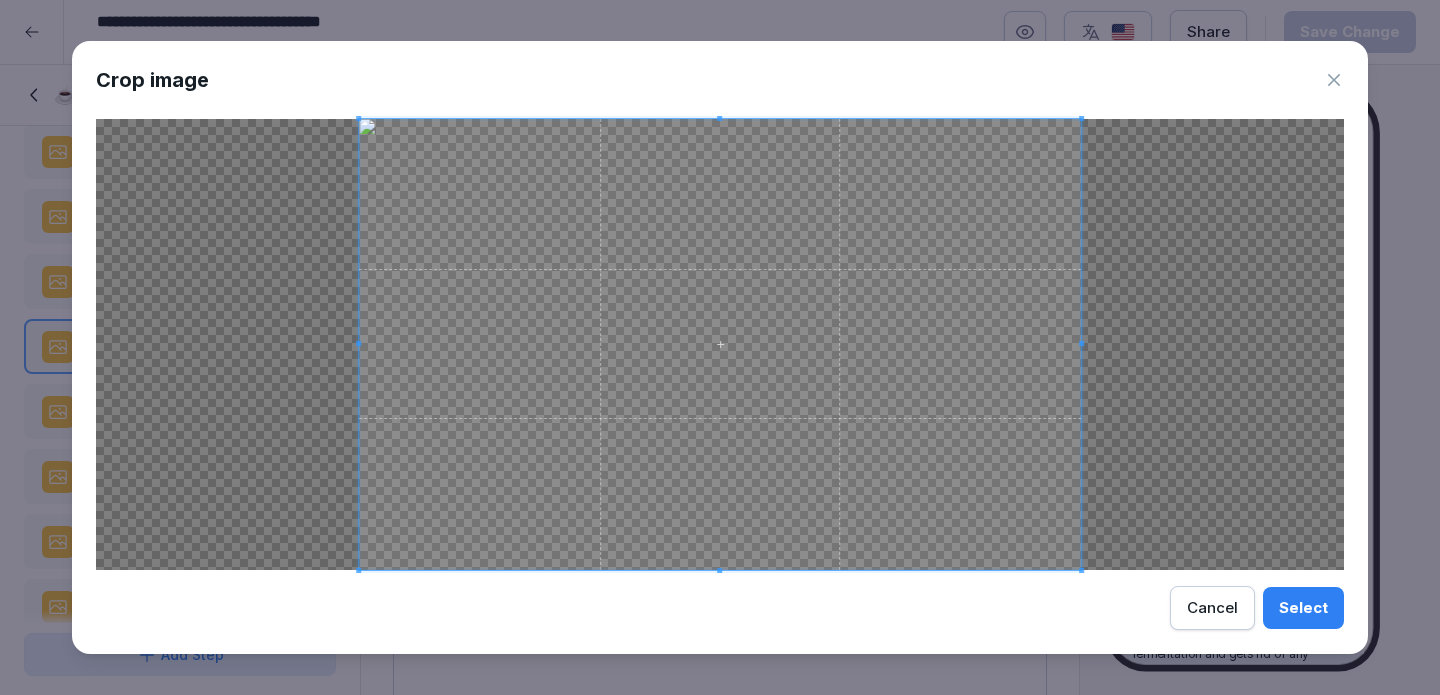 click on "Crop image Select Cancel" at bounding box center [720, 348] 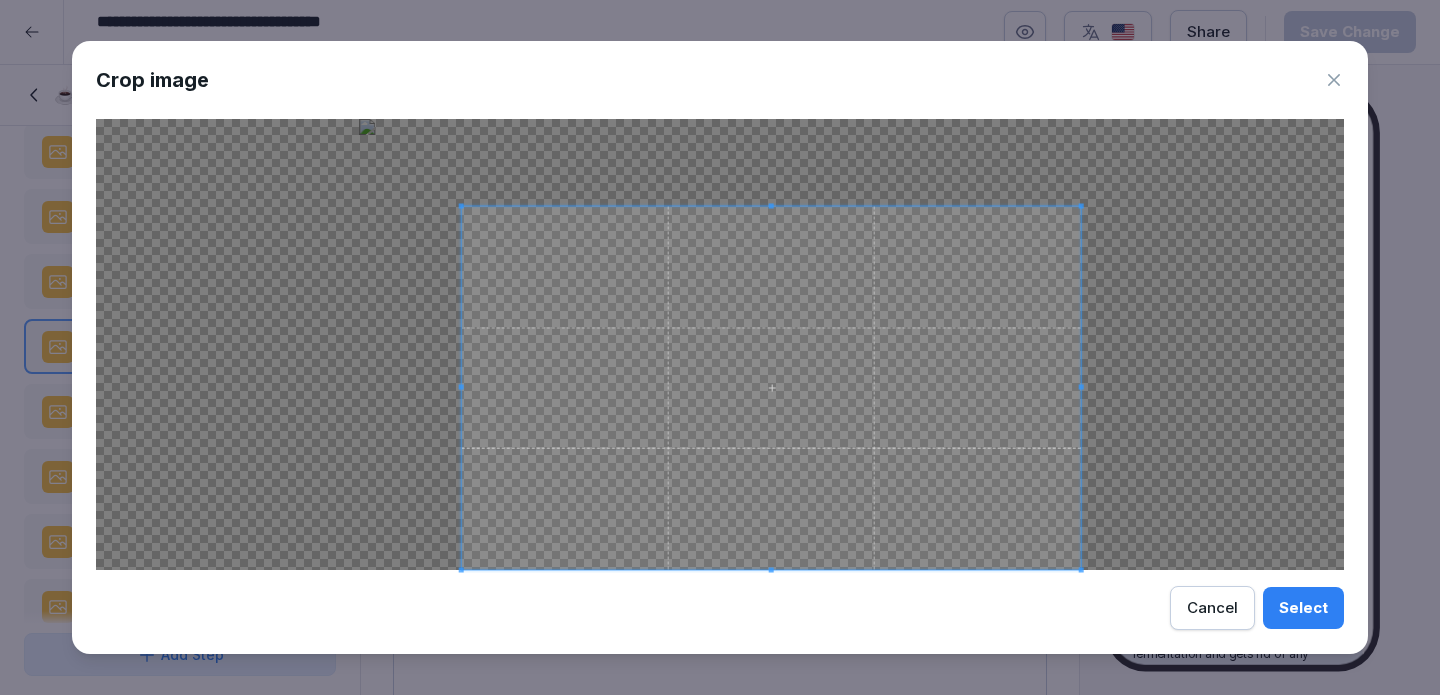 click at bounding box center [461, 205] 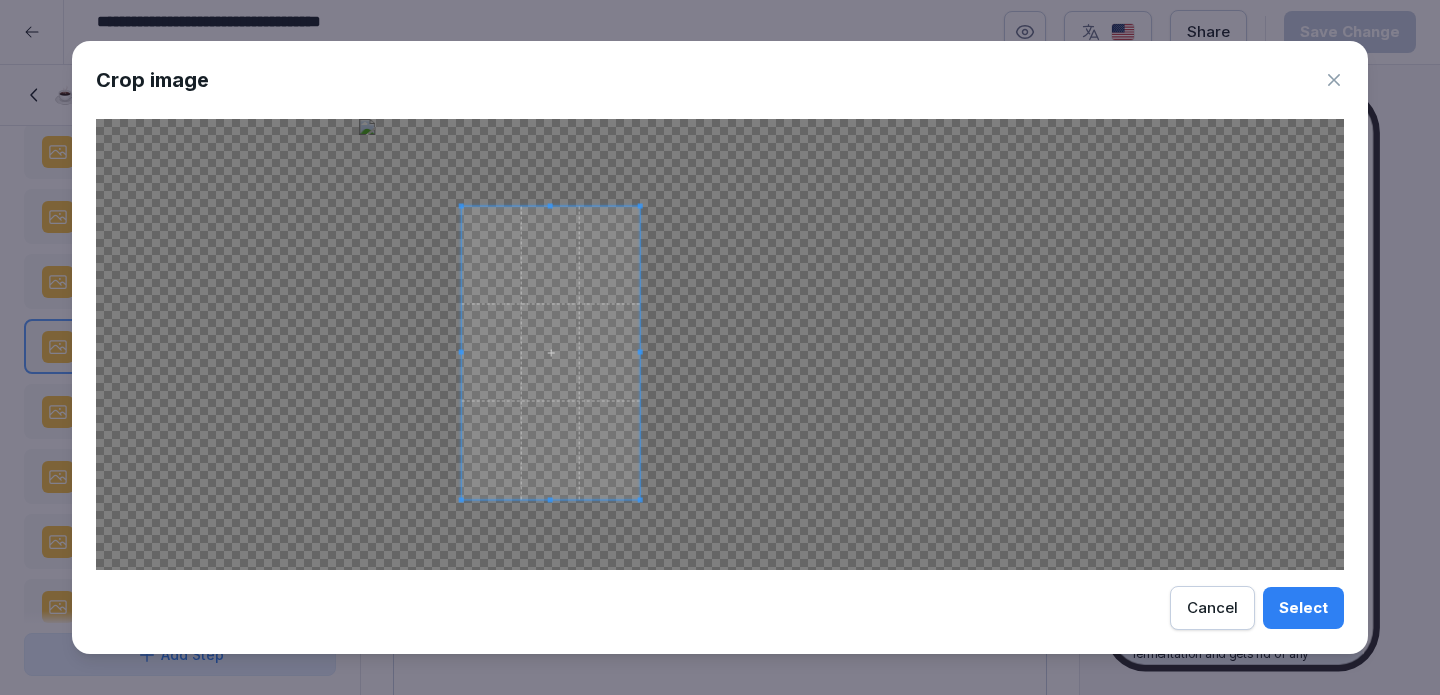 click at bounding box center (639, 499) 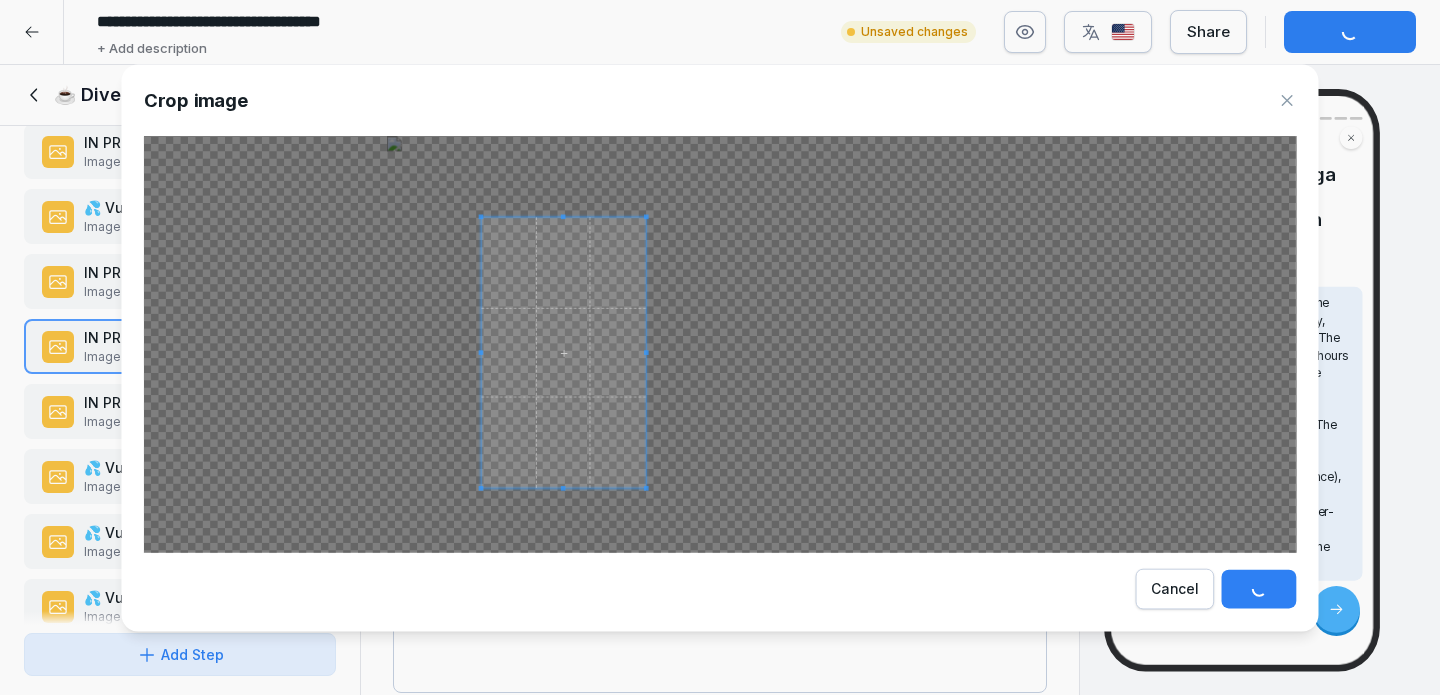 scroll, scrollTop: 481, scrollLeft: 0, axis: vertical 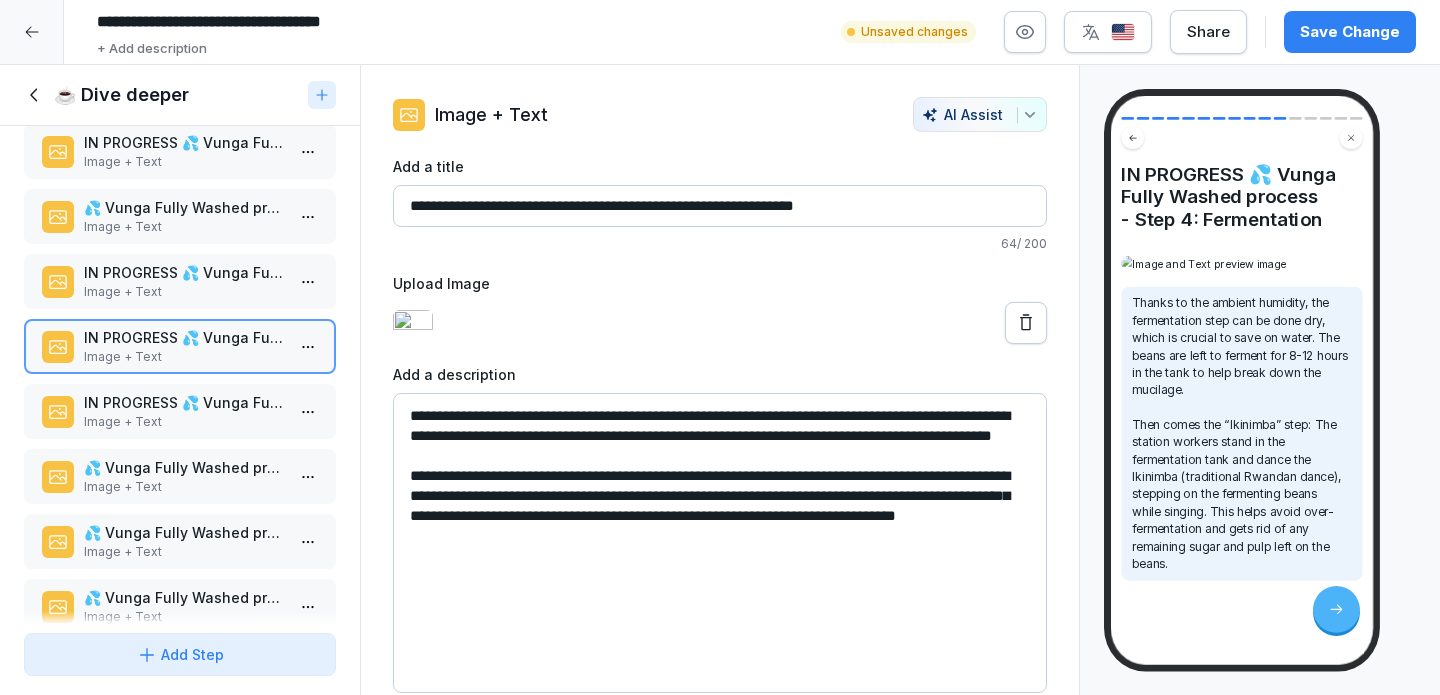 click on "Save Change" at bounding box center [1350, 32] 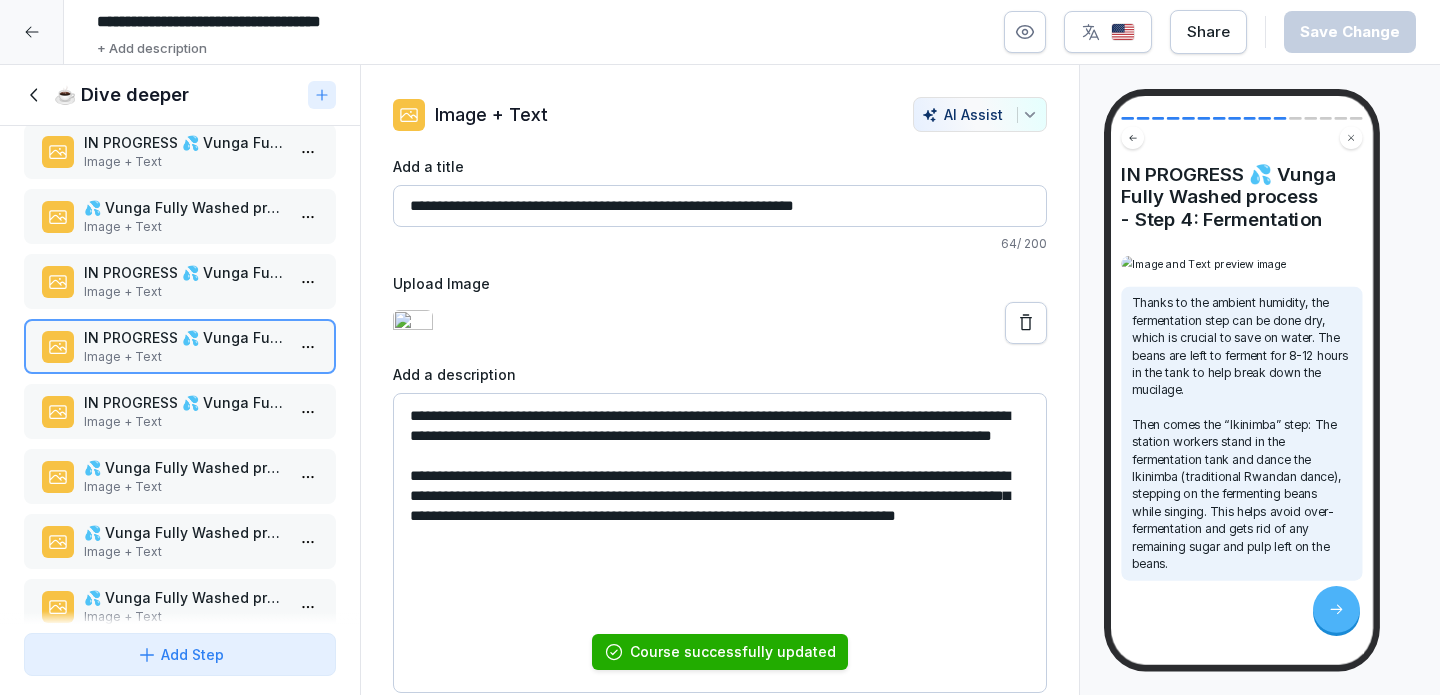 click on "IN PROGRESS 💦 Vunga Fully Washed process - Step 3: Pulping" at bounding box center (184, 272) 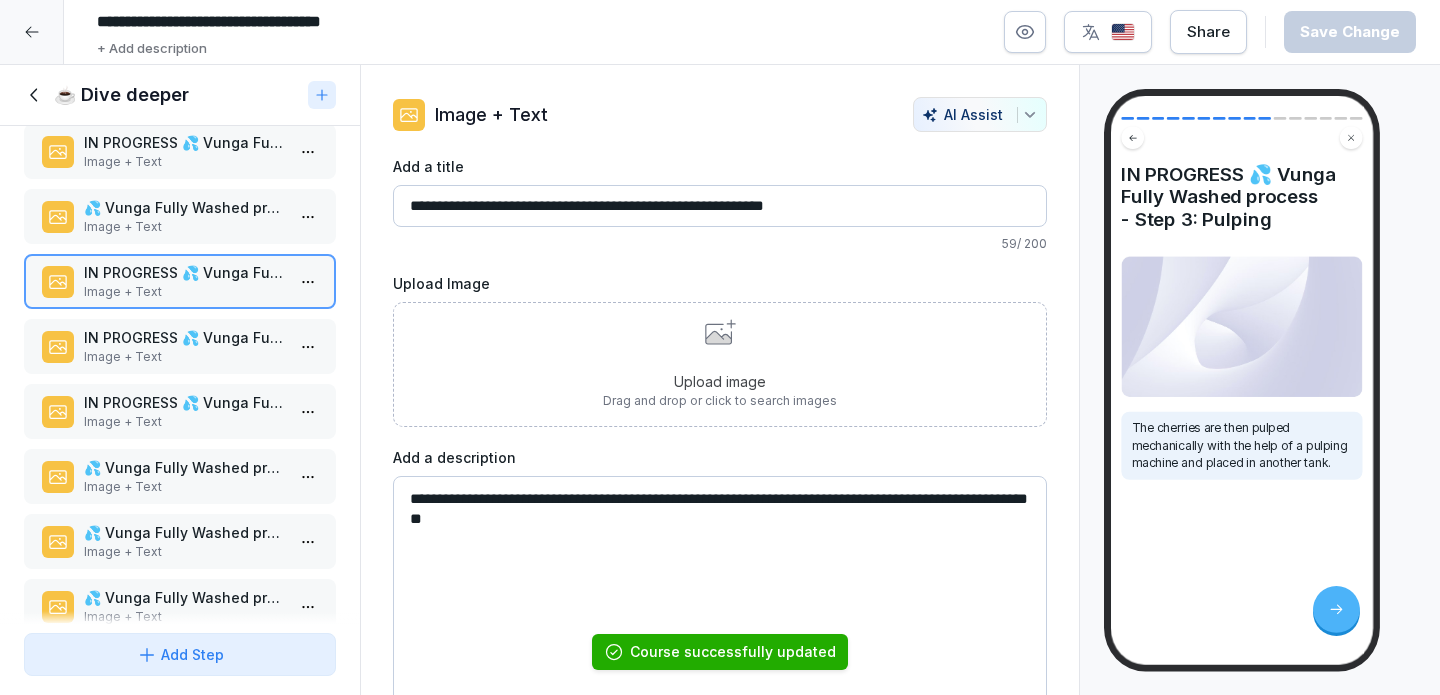 click on "IN PROGRESS 💦 Vunga Fully Washed process - Step 4: Fermentation Image + Text" at bounding box center [180, 346] 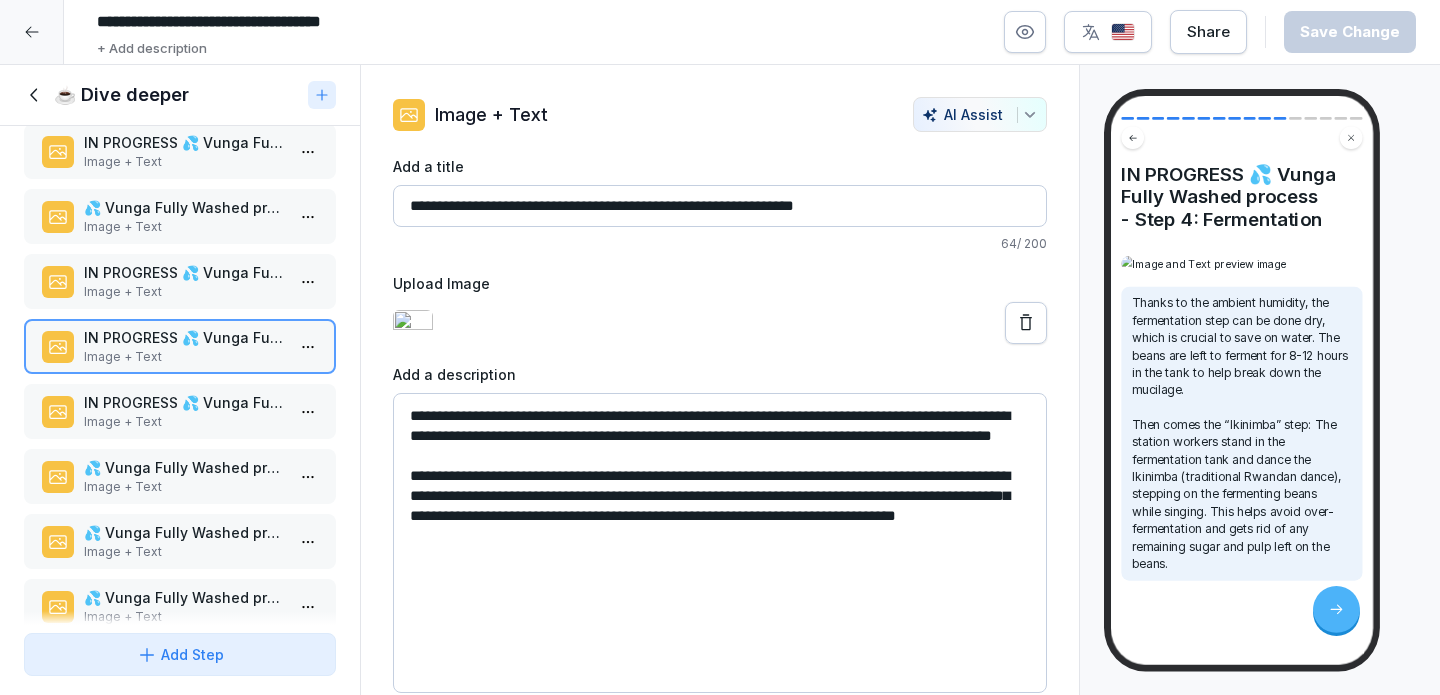 drag, startPoint x: 511, startPoint y: 201, endPoint x: 312, endPoint y: 201, distance: 199 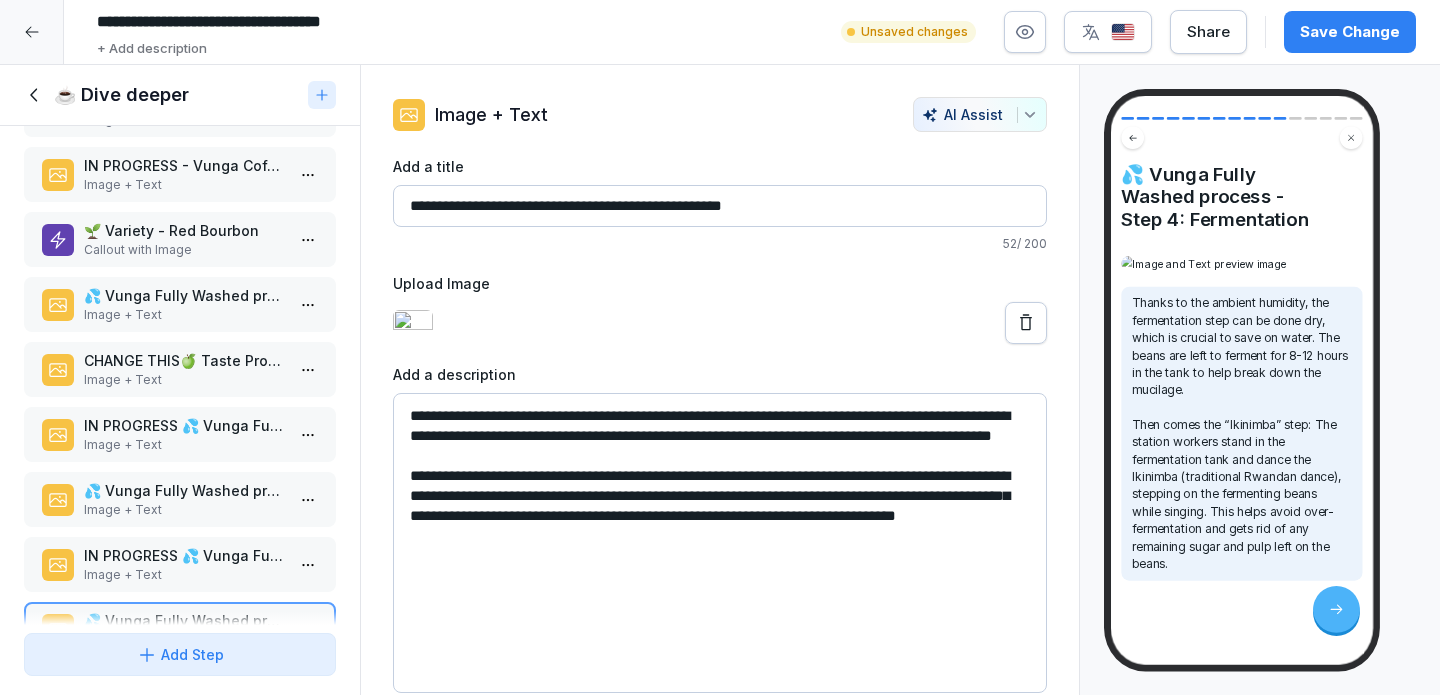 scroll, scrollTop: 200, scrollLeft: 0, axis: vertical 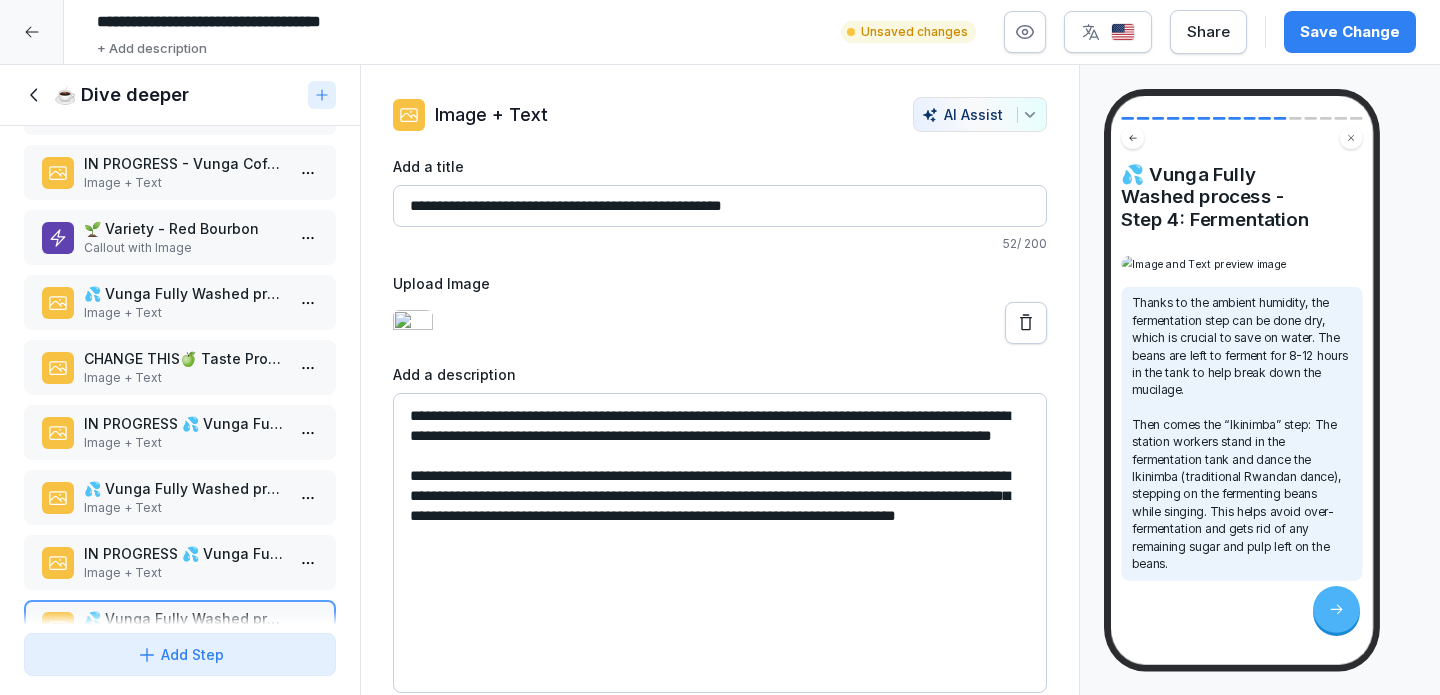 type on "**********" 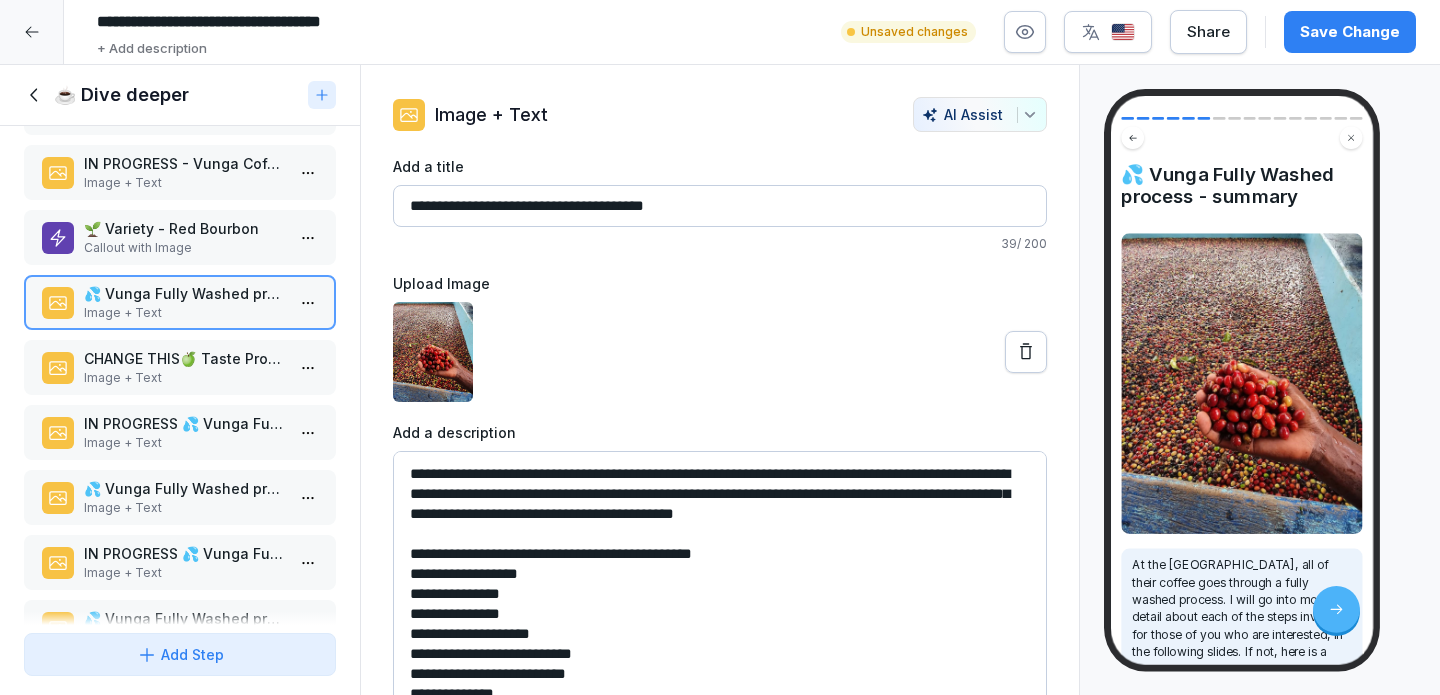 scroll, scrollTop: 6, scrollLeft: 0, axis: vertical 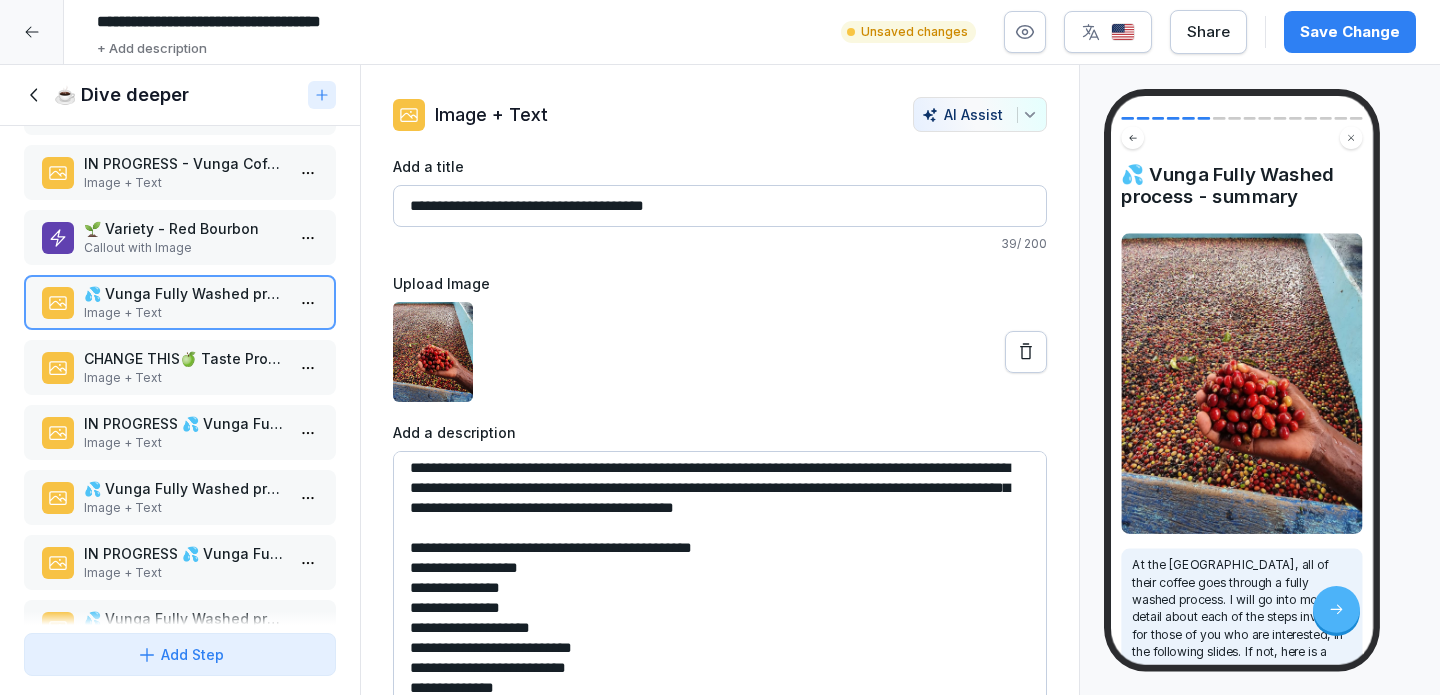 click on "**********" at bounding box center [720, 601] 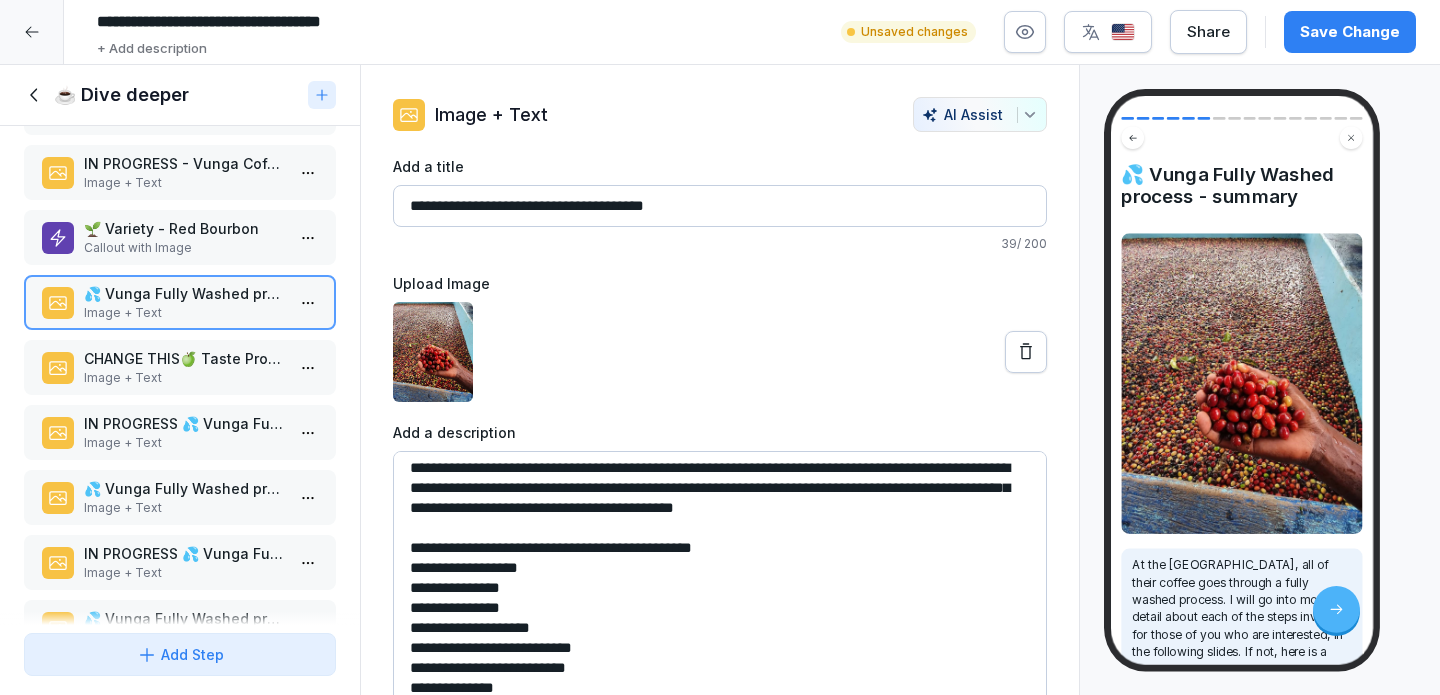 scroll, scrollTop: 6, scrollLeft: 0, axis: vertical 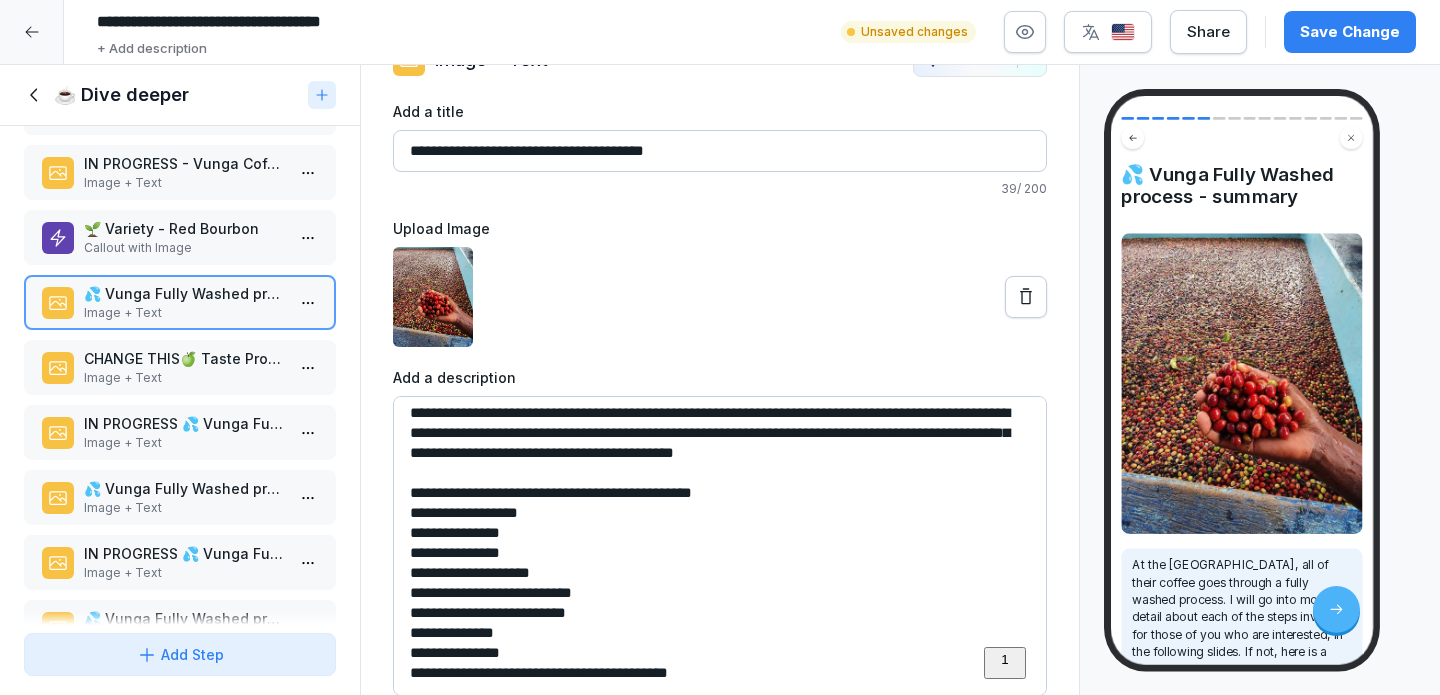 click on "**********" at bounding box center [720, 546] 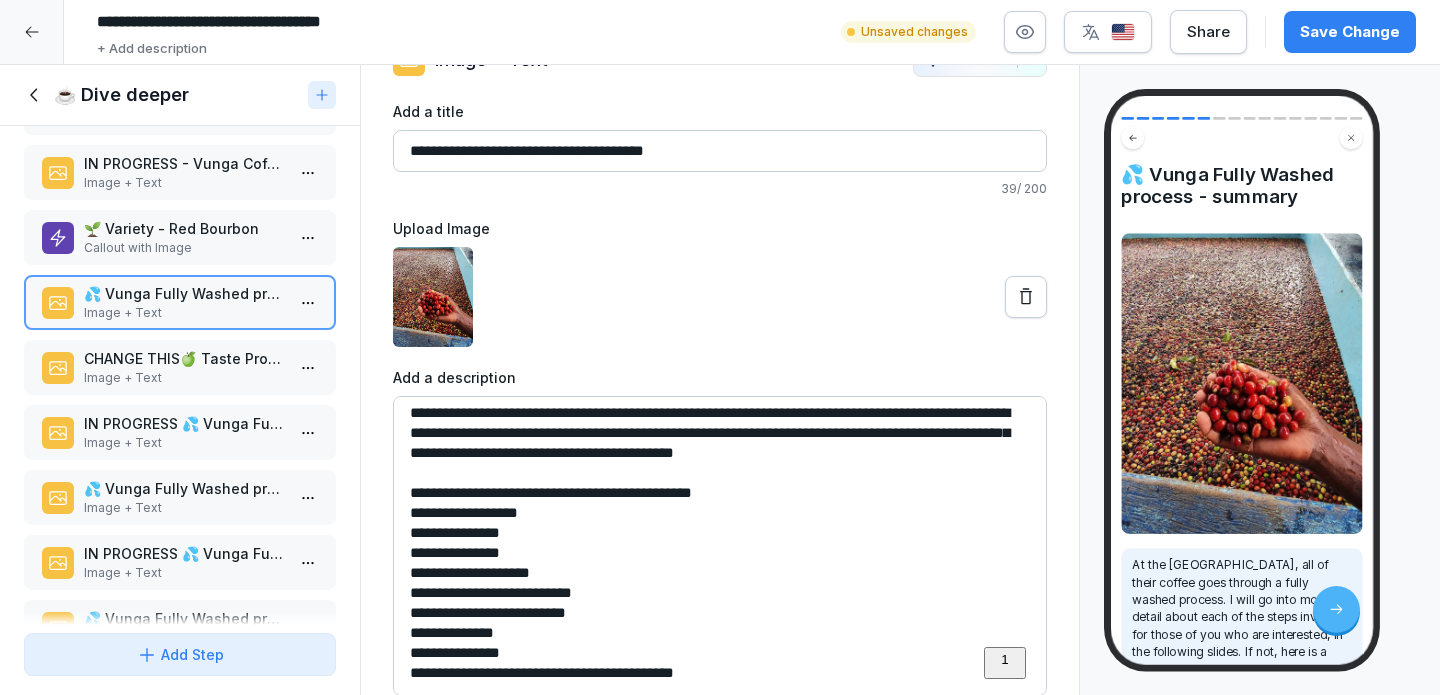 scroll, scrollTop: 14, scrollLeft: 0, axis: vertical 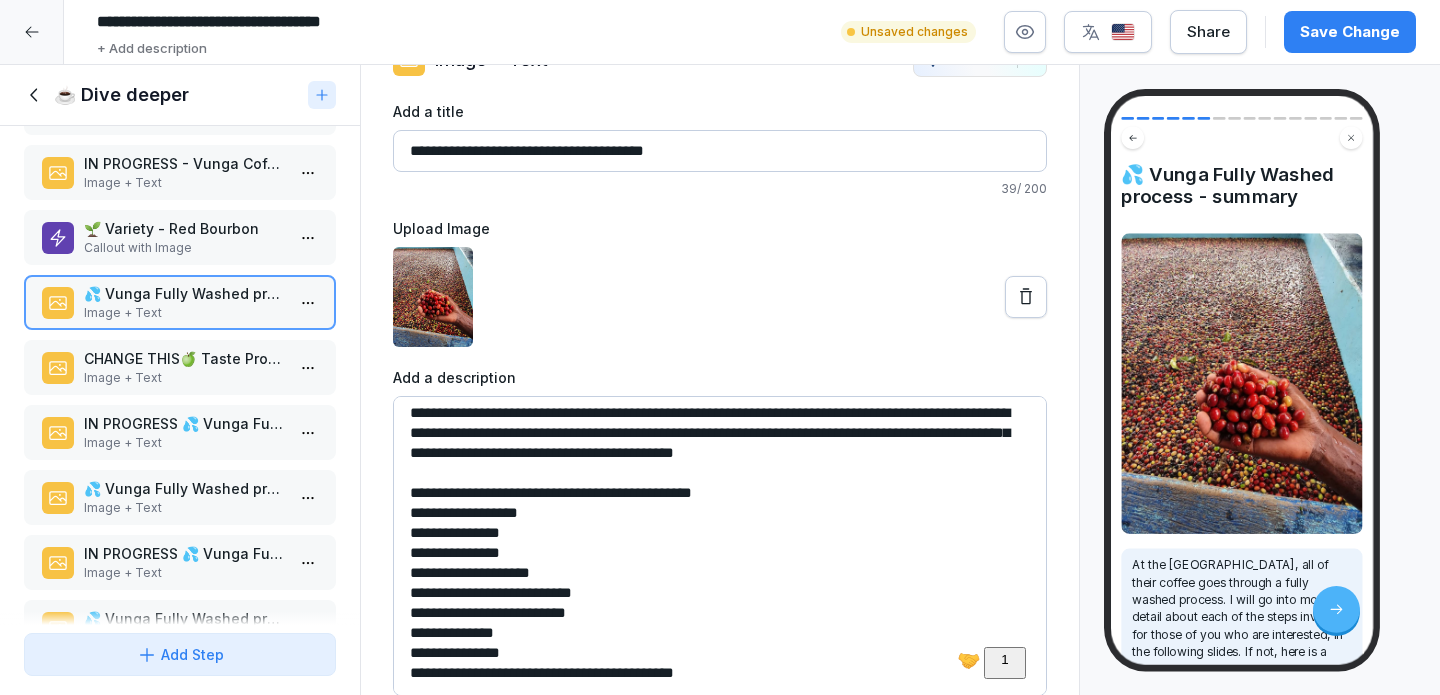 drag, startPoint x: 406, startPoint y: 666, endPoint x: 770, endPoint y: 668, distance: 364.0055 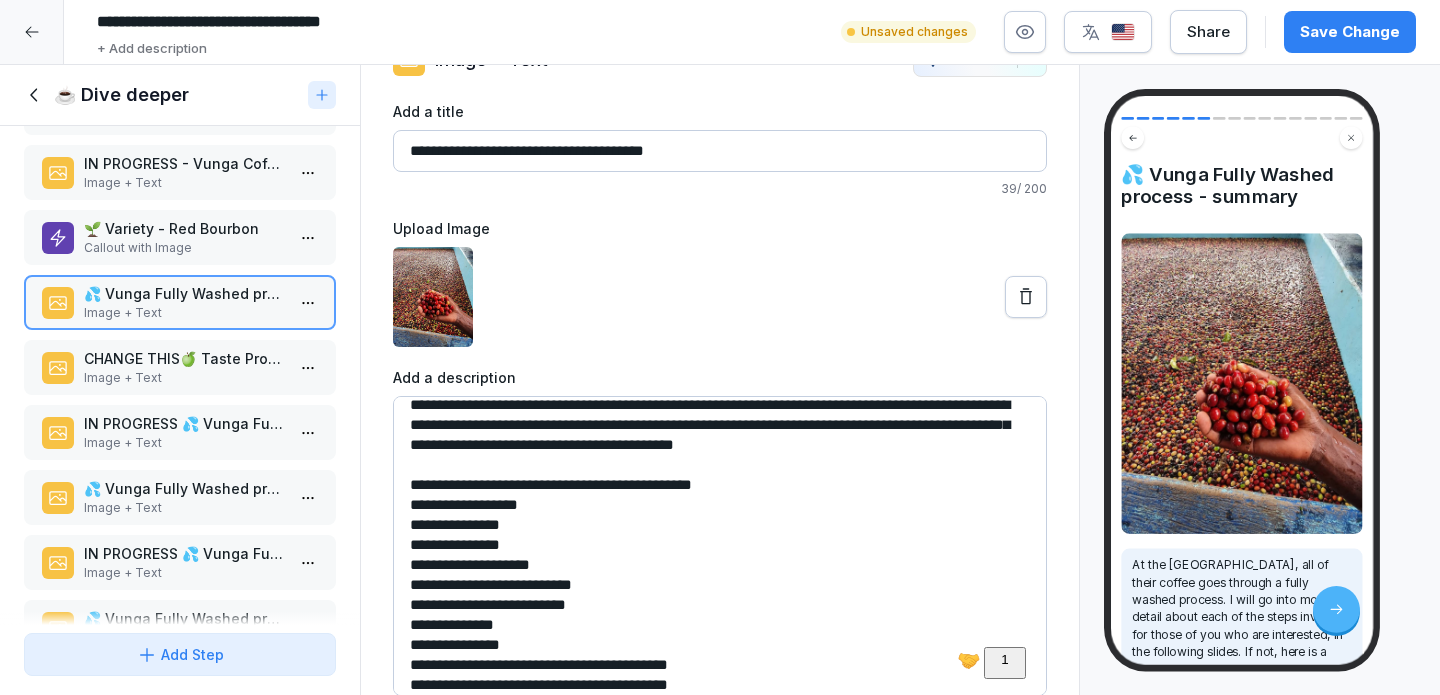 click on "**********" at bounding box center (720, 546) 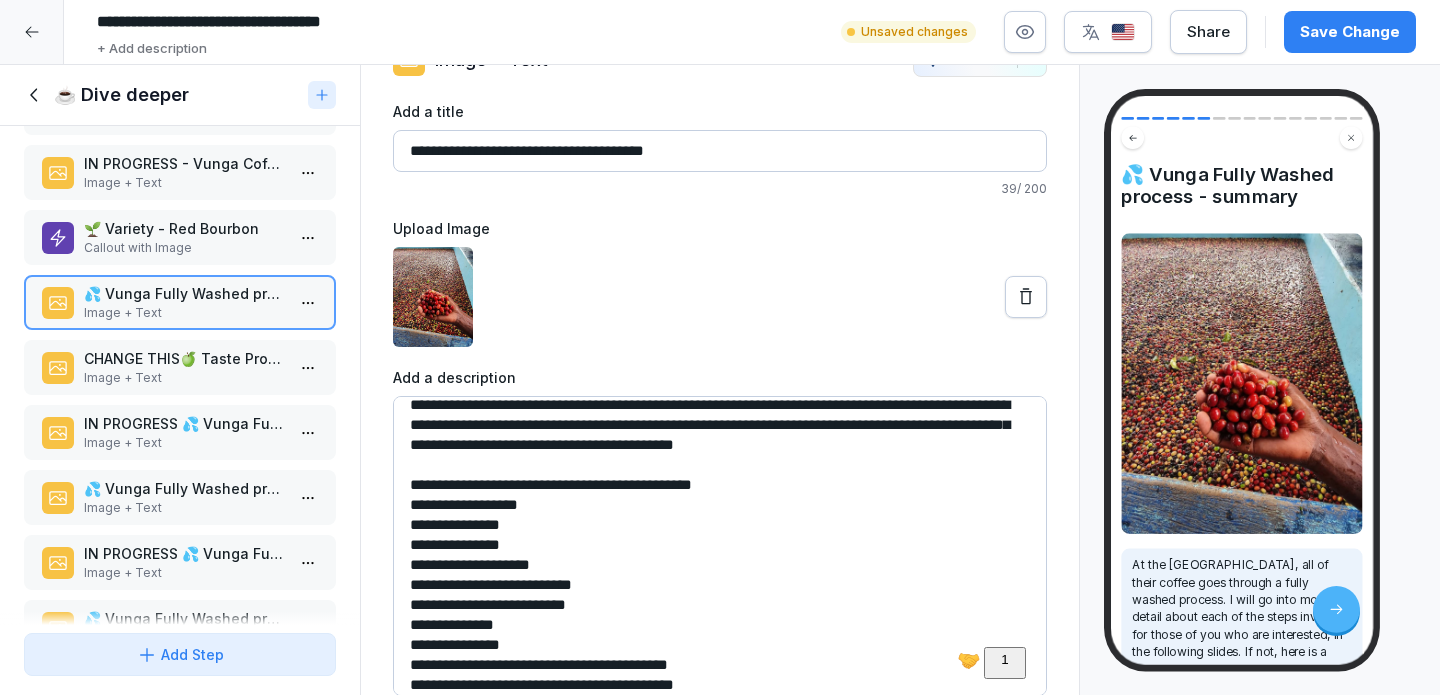 scroll, scrollTop: 26, scrollLeft: 0, axis: vertical 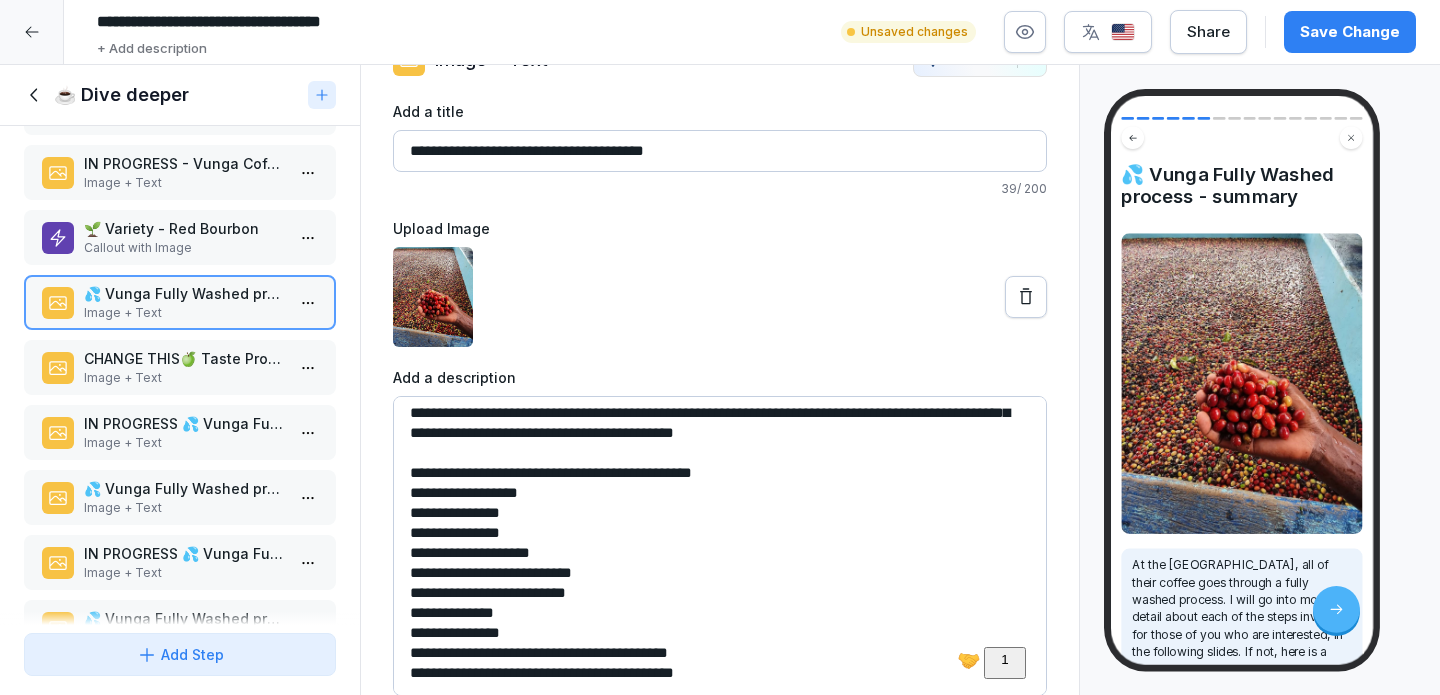 drag, startPoint x: 559, startPoint y: 675, endPoint x: 475, endPoint y: 674, distance: 84.00595 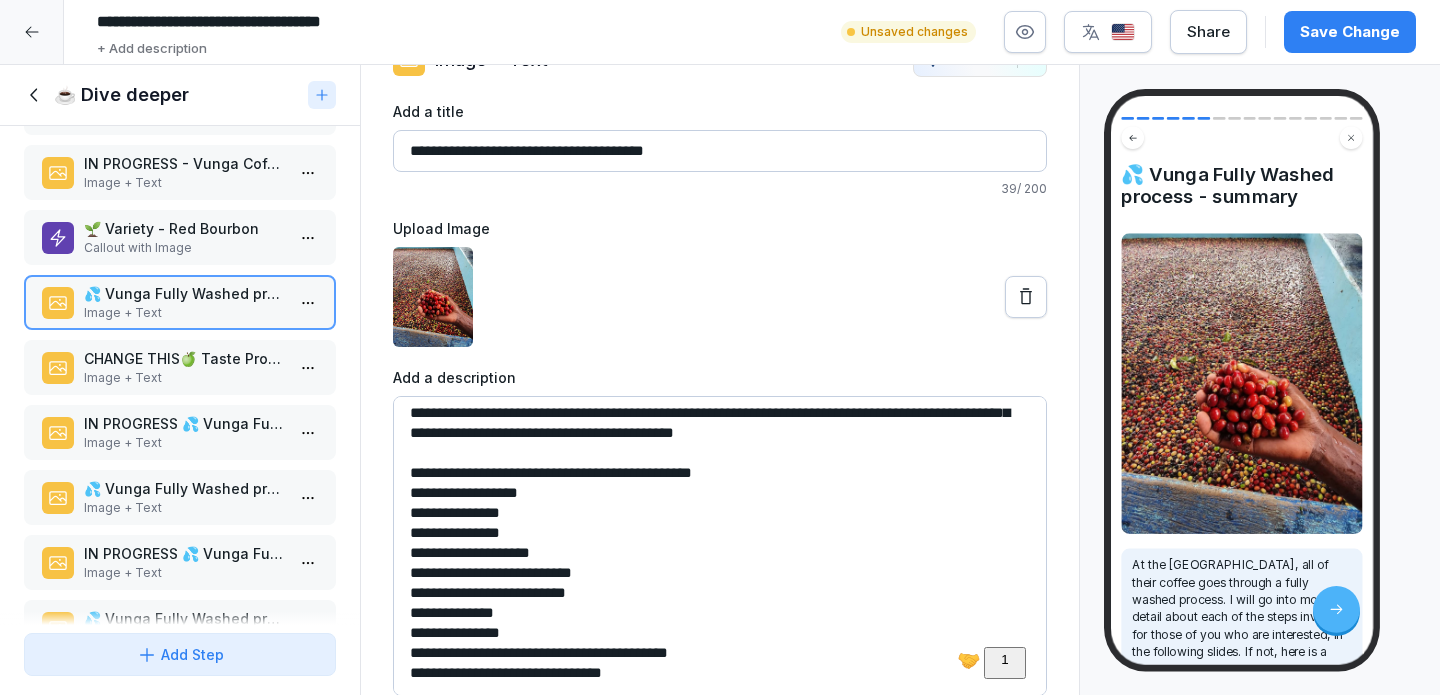 drag, startPoint x: 718, startPoint y: 652, endPoint x: 511, endPoint y: 654, distance: 207.00966 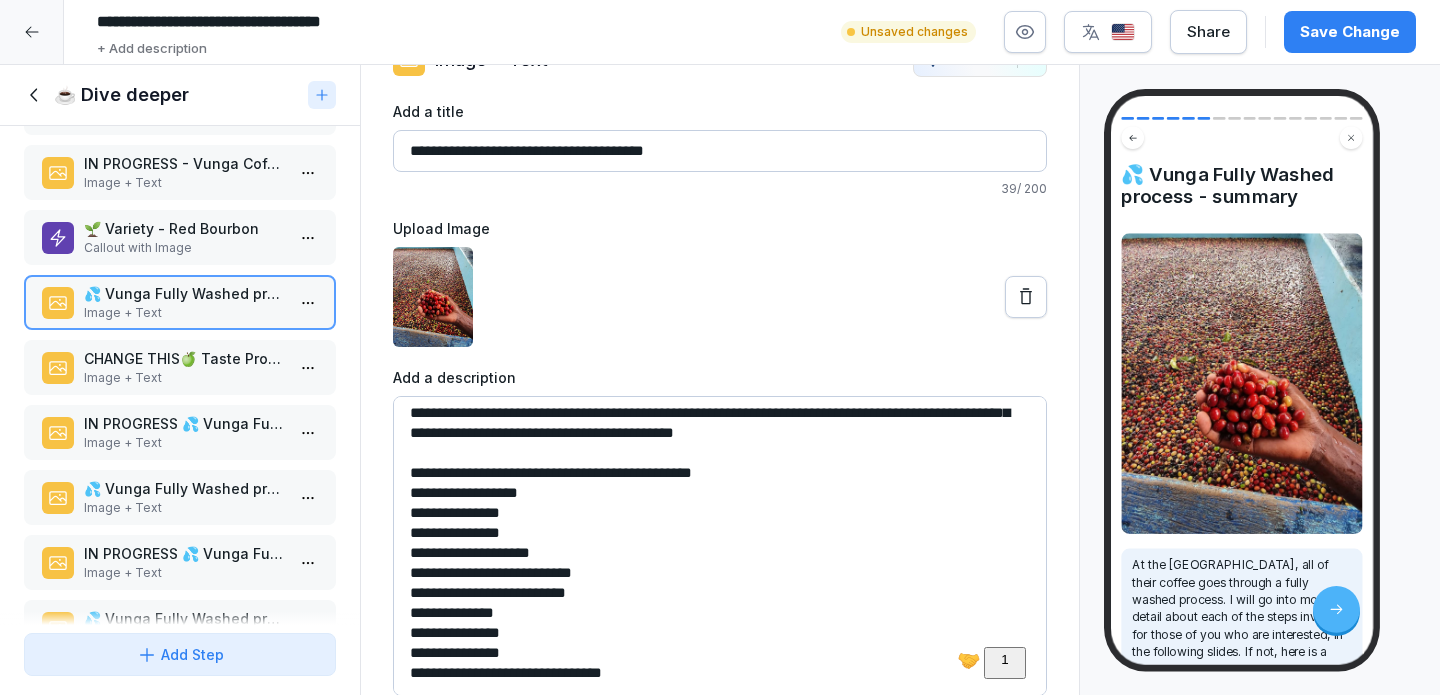 type on "**********" 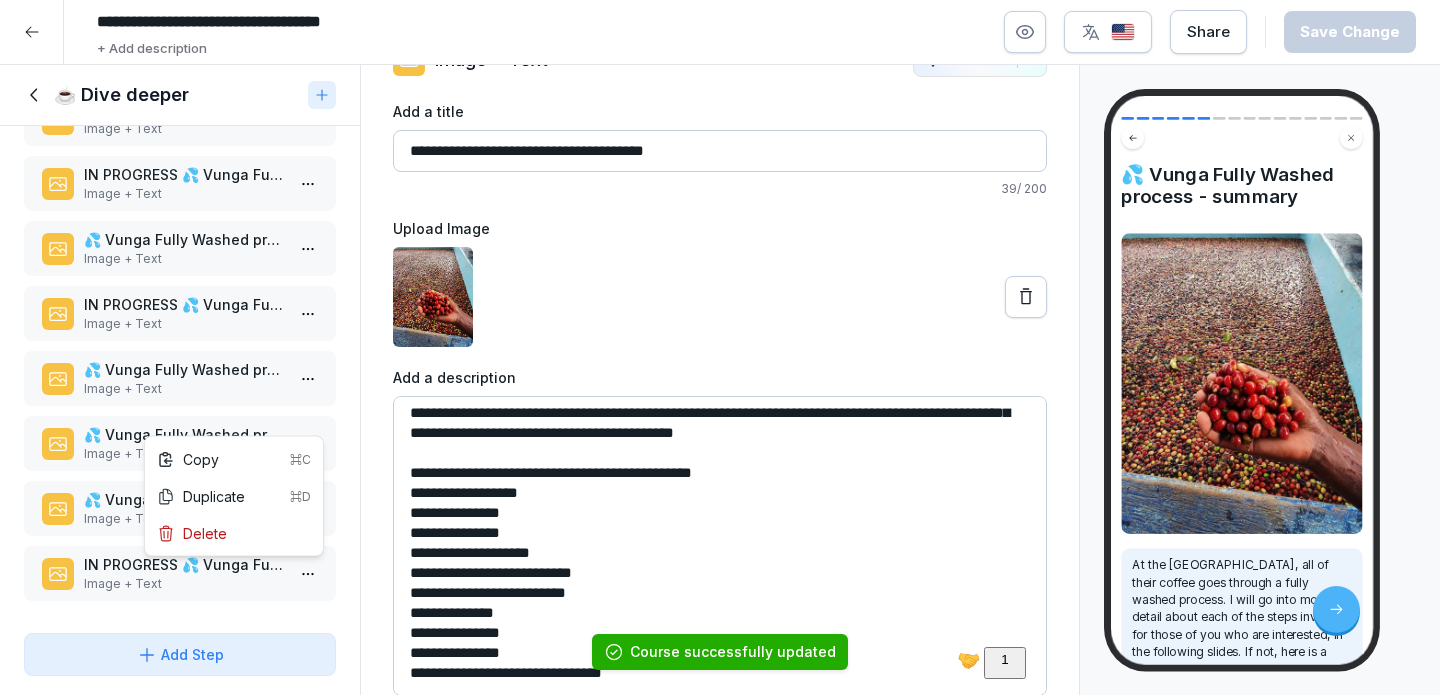 click on "**********" at bounding box center (720, 347) 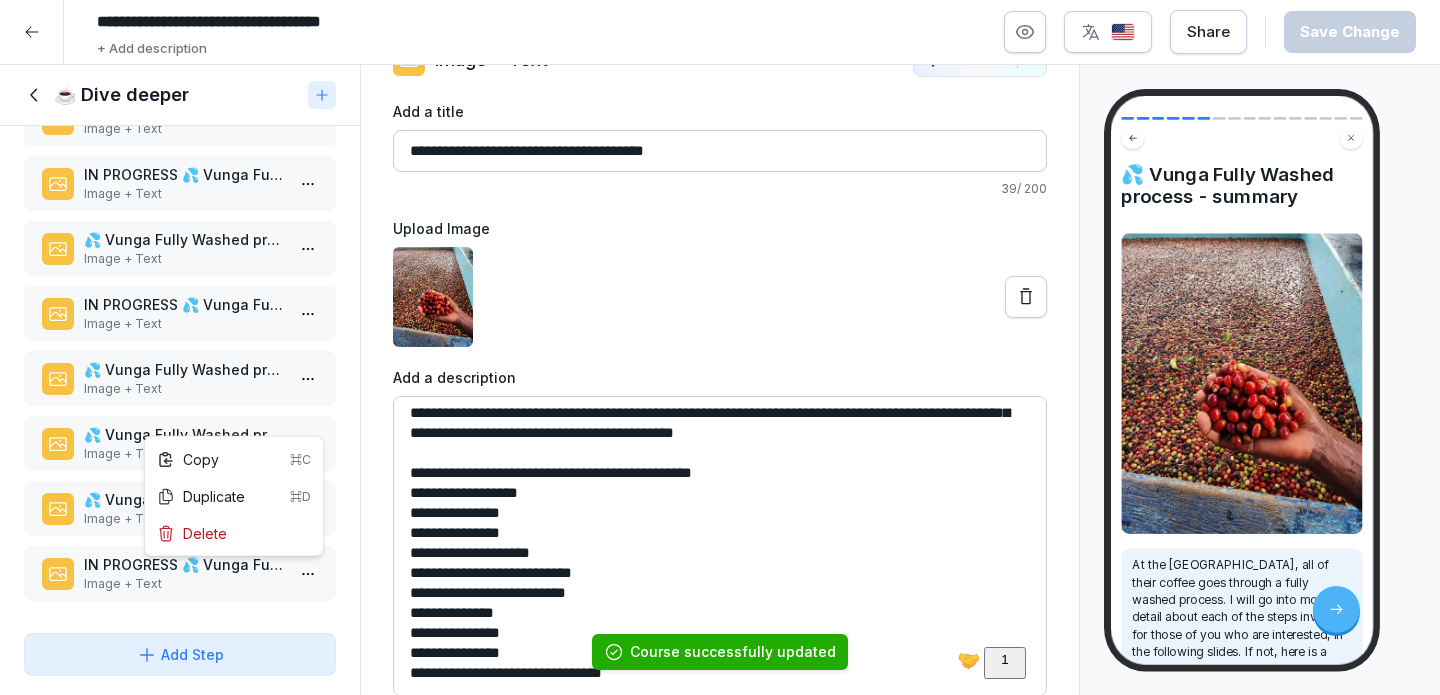 scroll, scrollTop: 580, scrollLeft: 0, axis: vertical 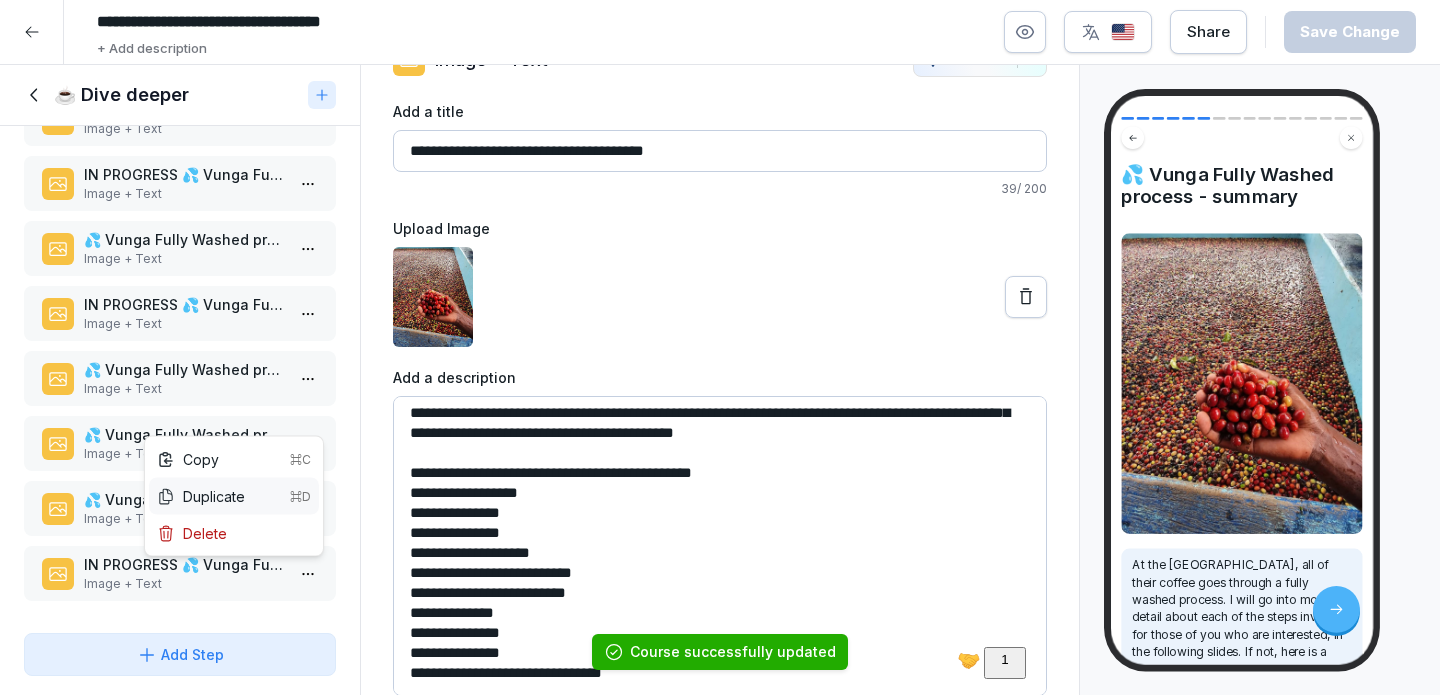 click on "Duplicate ⌘D" at bounding box center (234, 496) 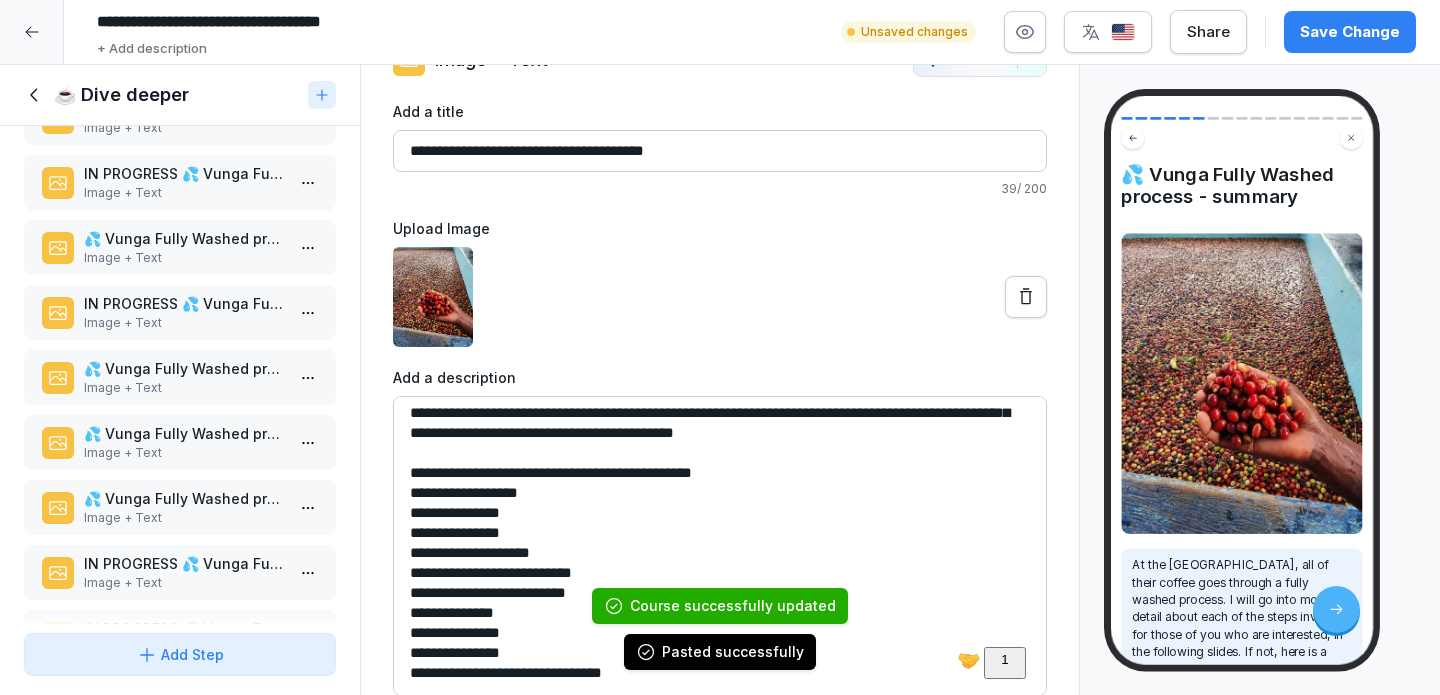 scroll, scrollTop: 645, scrollLeft: 0, axis: vertical 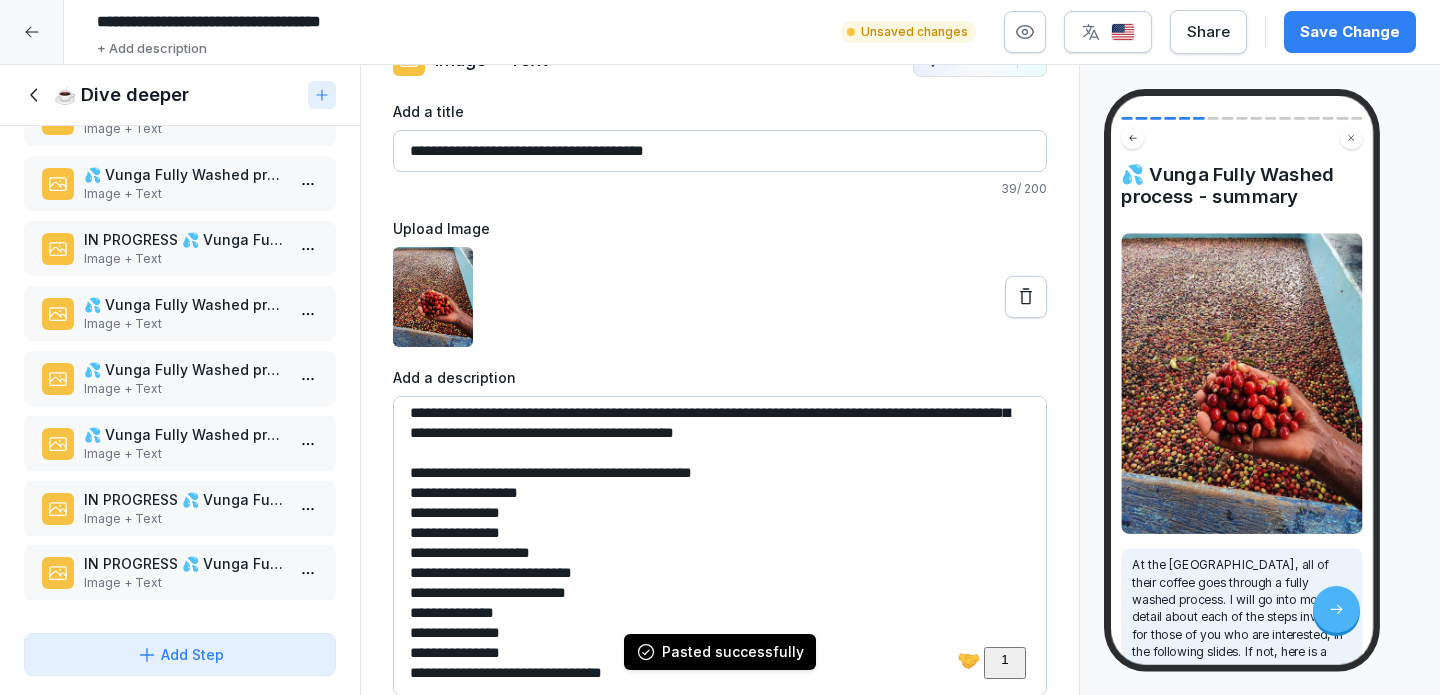 click on "Image + Text" at bounding box center (184, 583) 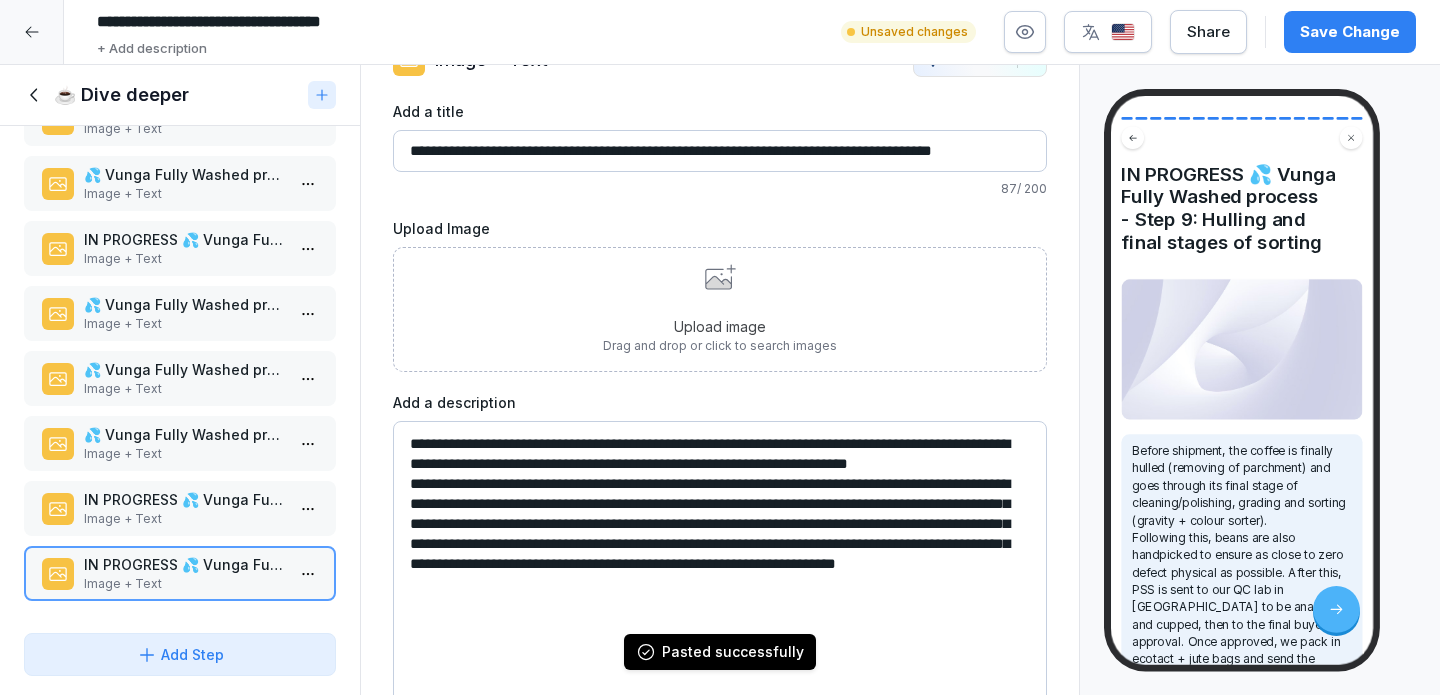 click on "**********" at bounding box center (720, 151) 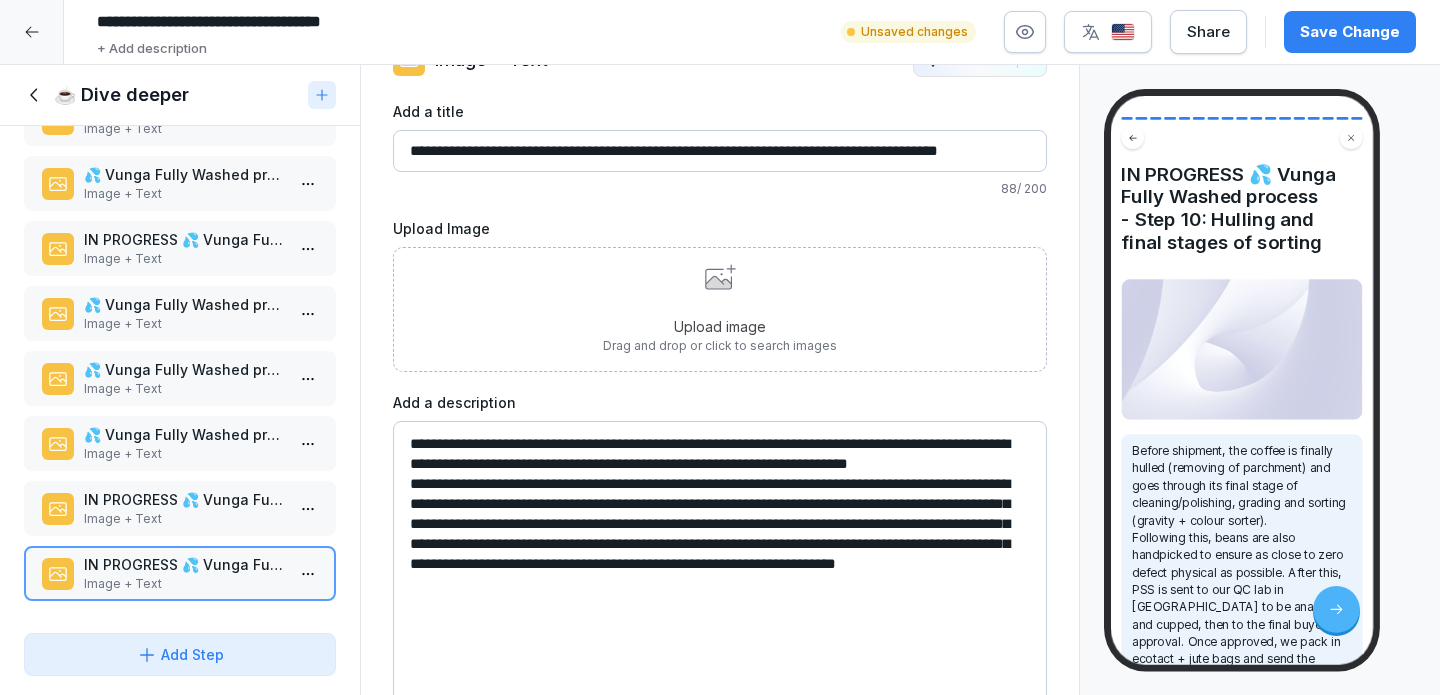 drag, startPoint x: 899, startPoint y: 156, endPoint x: 814, endPoint y: 155, distance: 85.00588 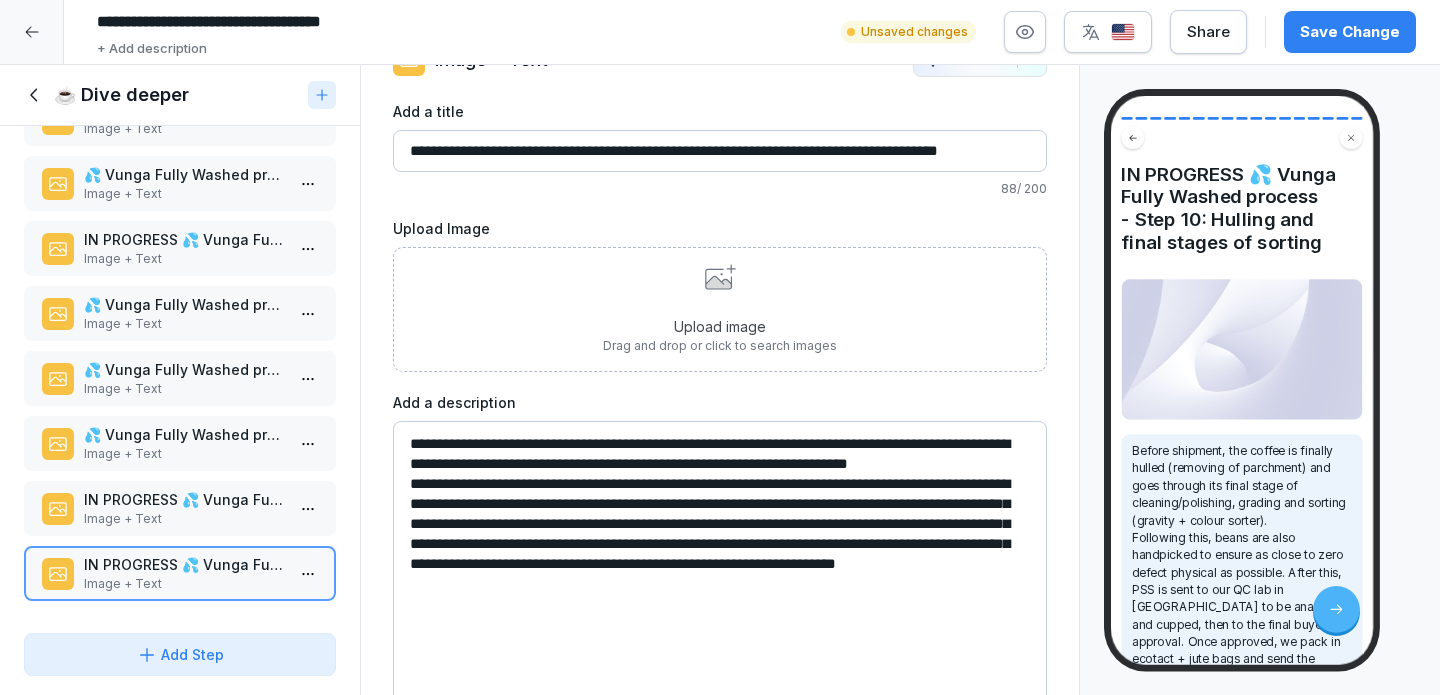 click on "**********" at bounding box center [720, 151] 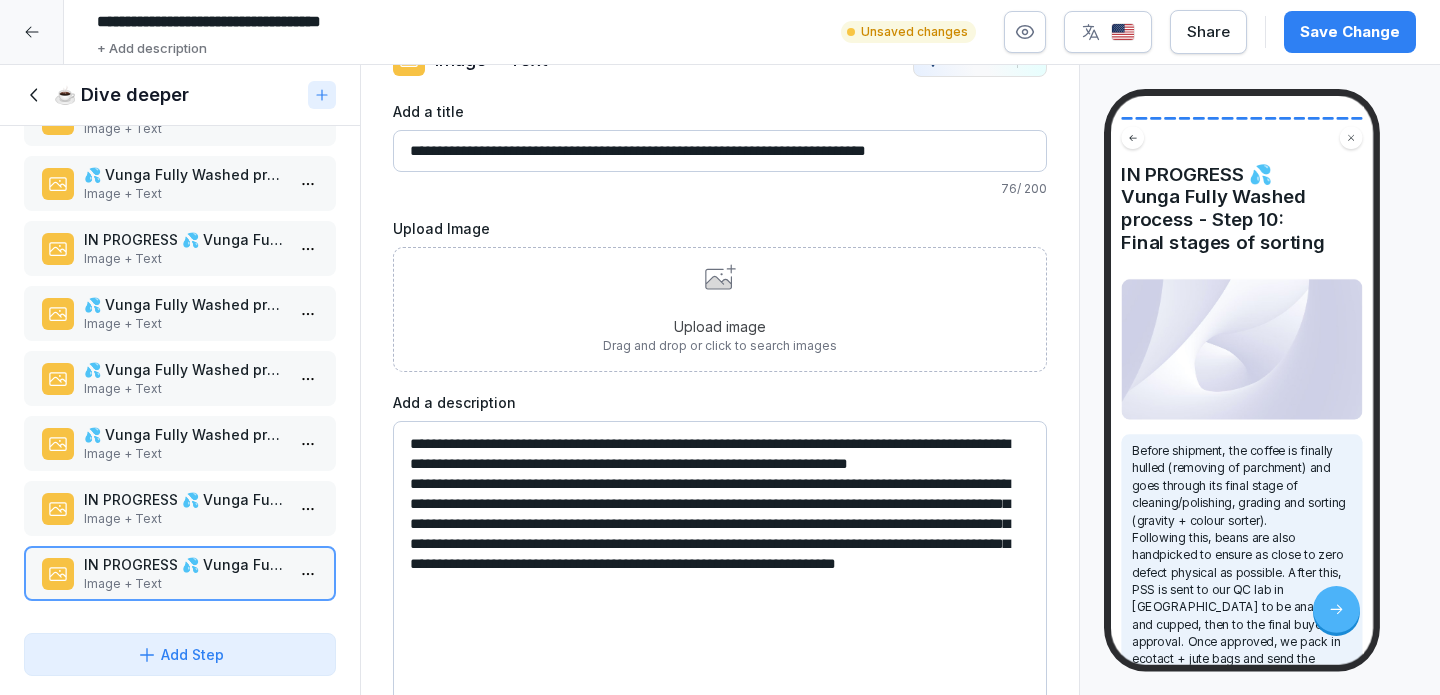 type on "**********" 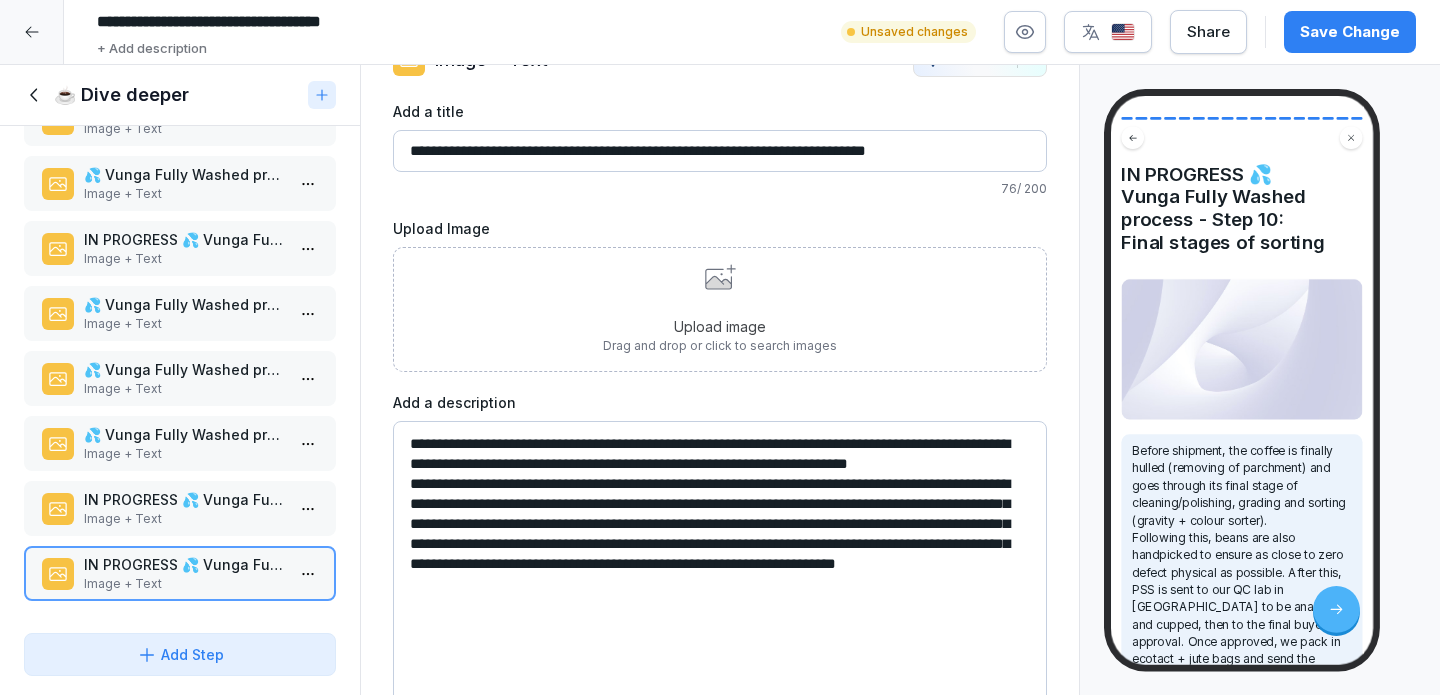 click on "IN PROGRESS 💦 Vunga Fully Washed process - Step 9: Hulling and final stages of sorting" at bounding box center (184, 499) 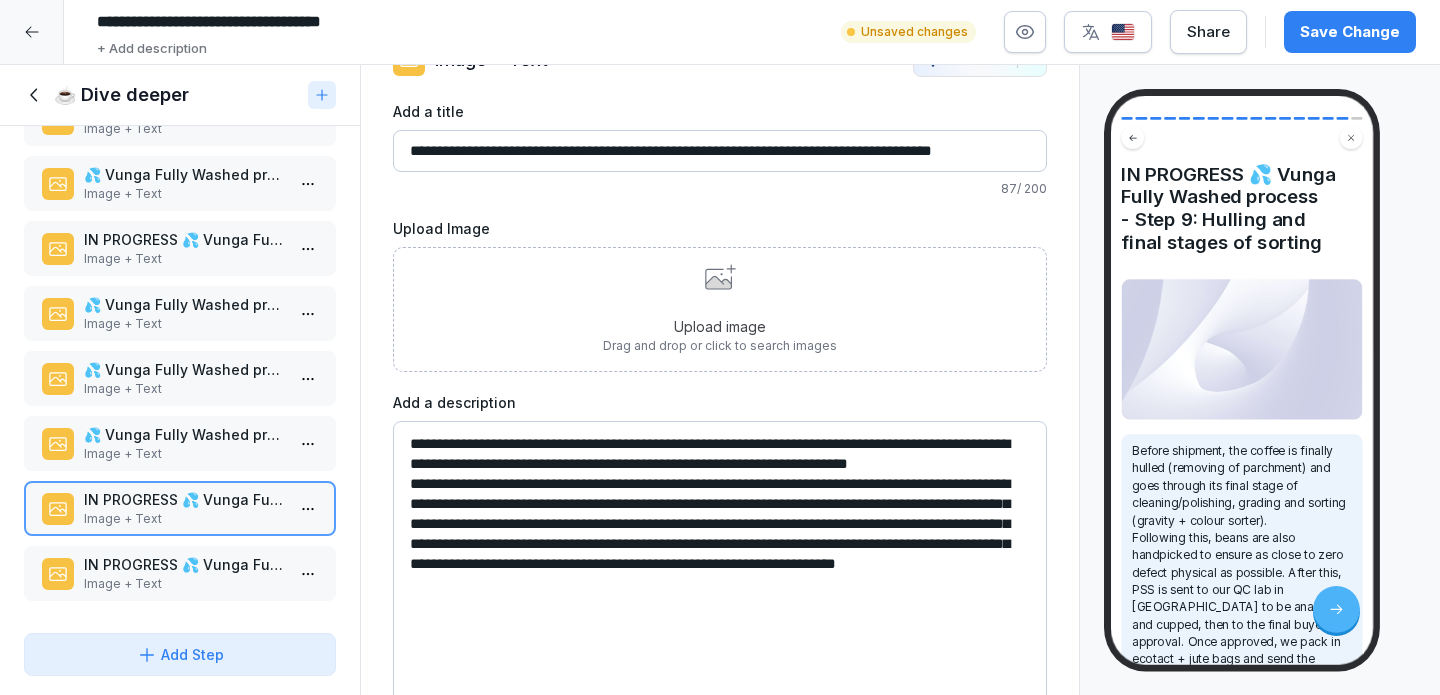 scroll, scrollTop: 0, scrollLeft: 13, axis: horizontal 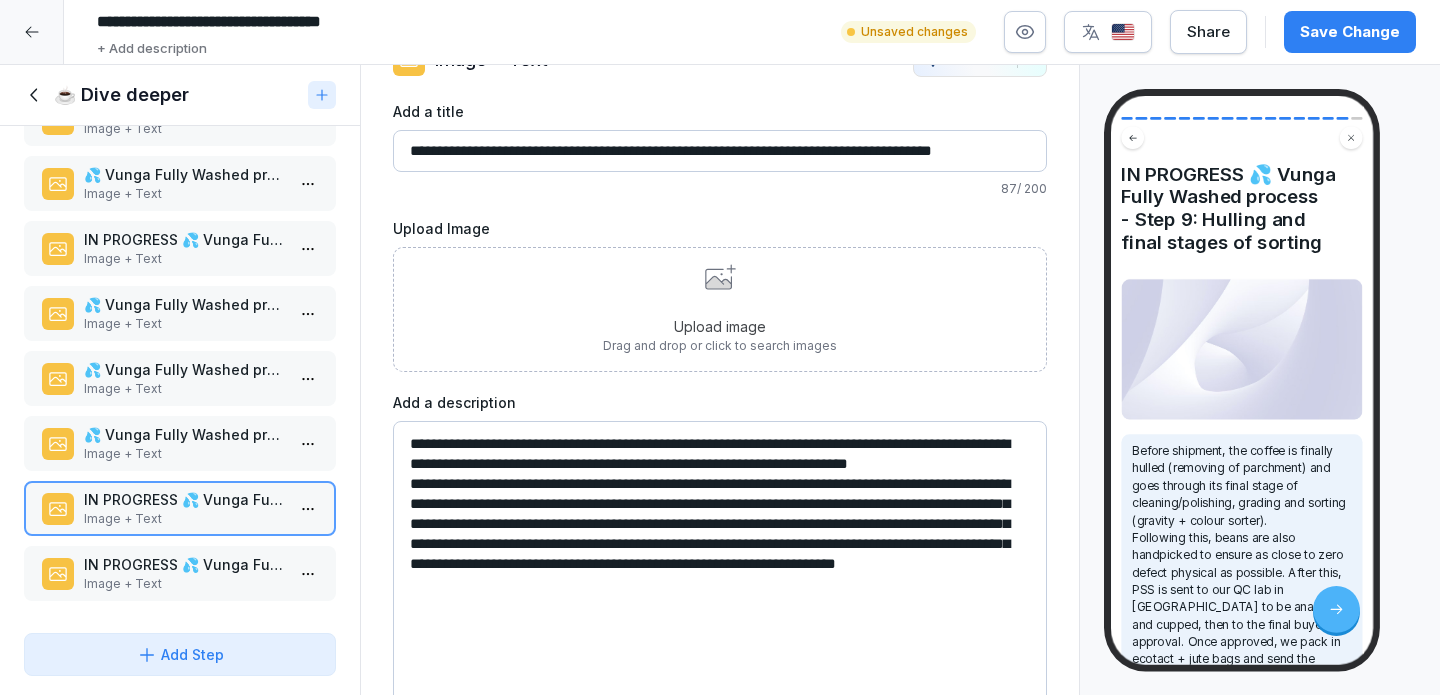 drag, startPoint x: 855, startPoint y: 153, endPoint x: 1231, endPoint y: 150, distance: 376.01196 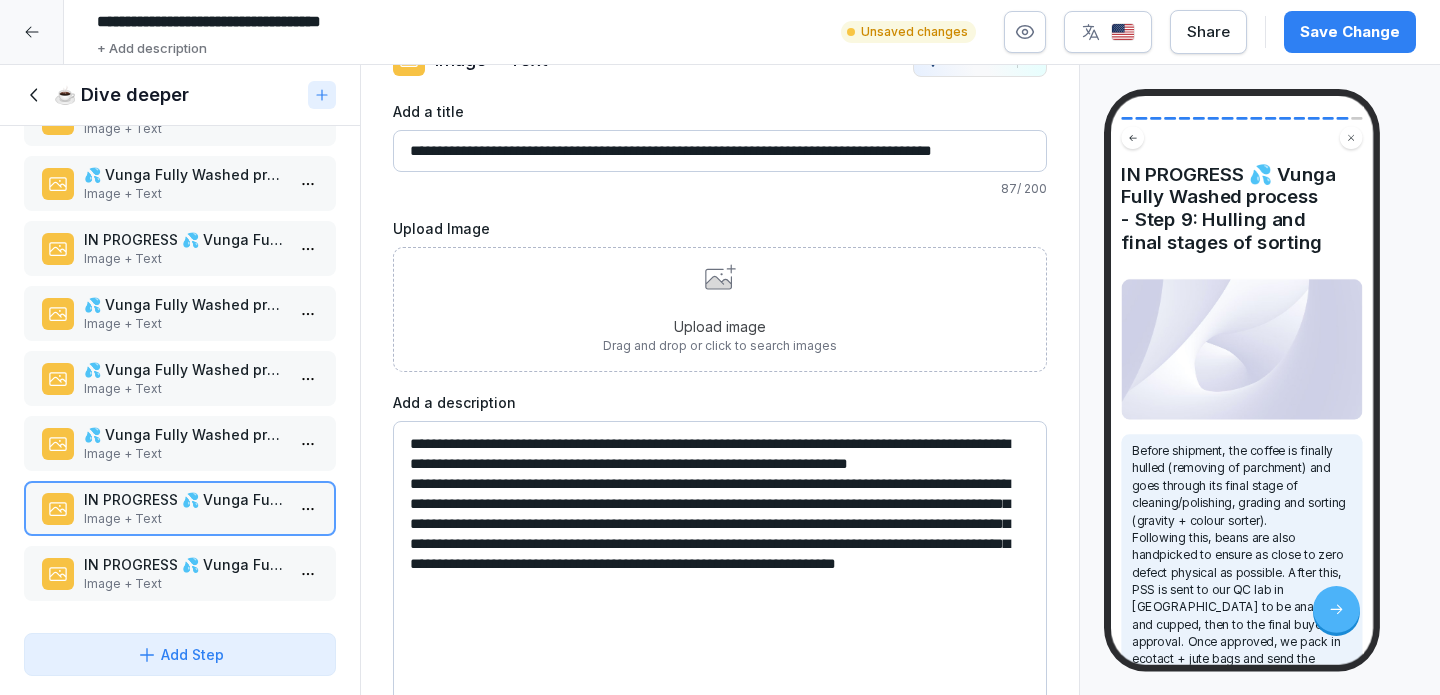 click on "**********" at bounding box center (720, 151) 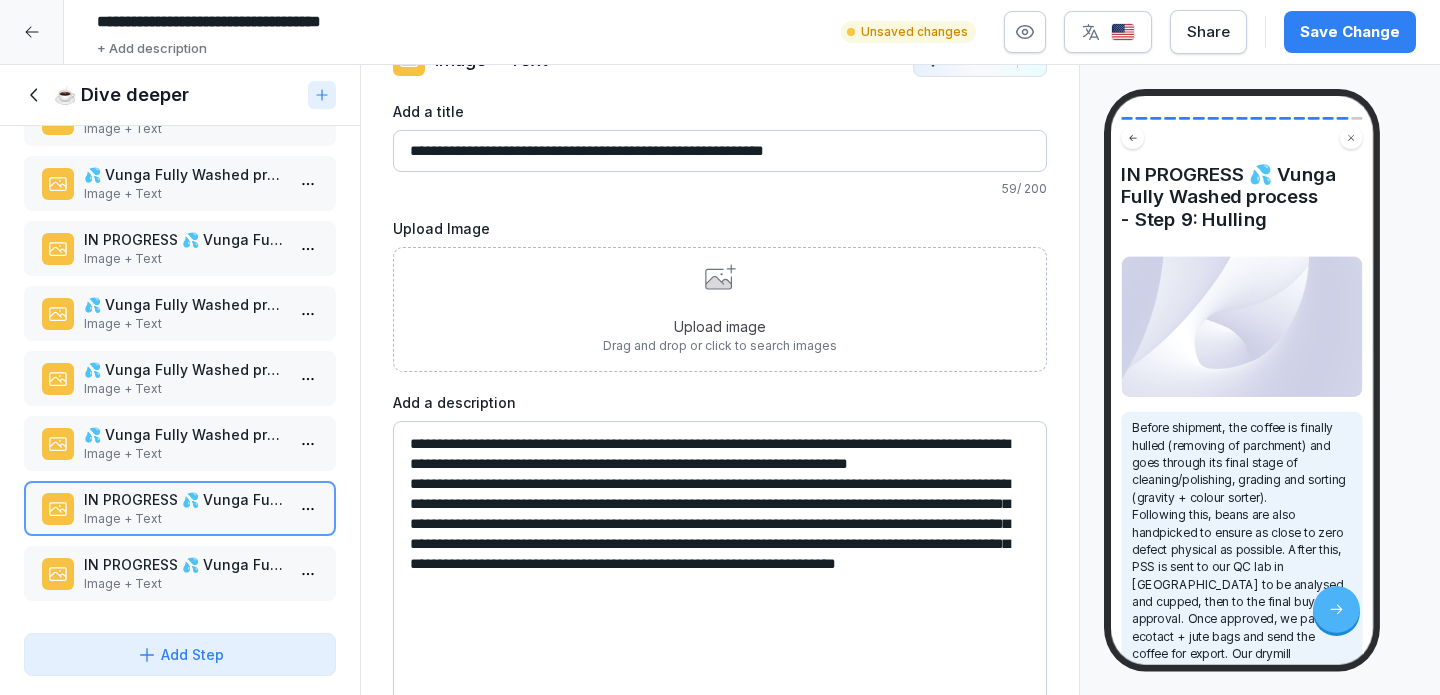 scroll, scrollTop: 0, scrollLeft: 0, axis: both 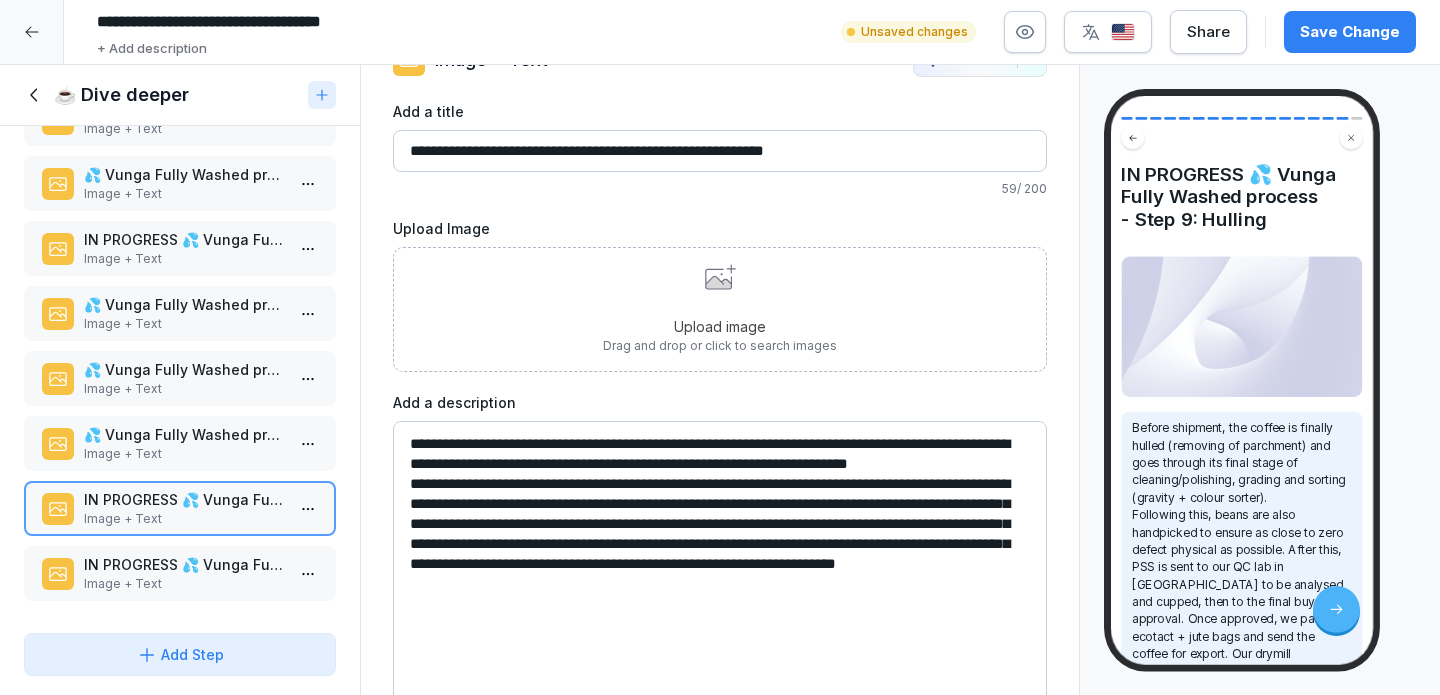type on "**********" 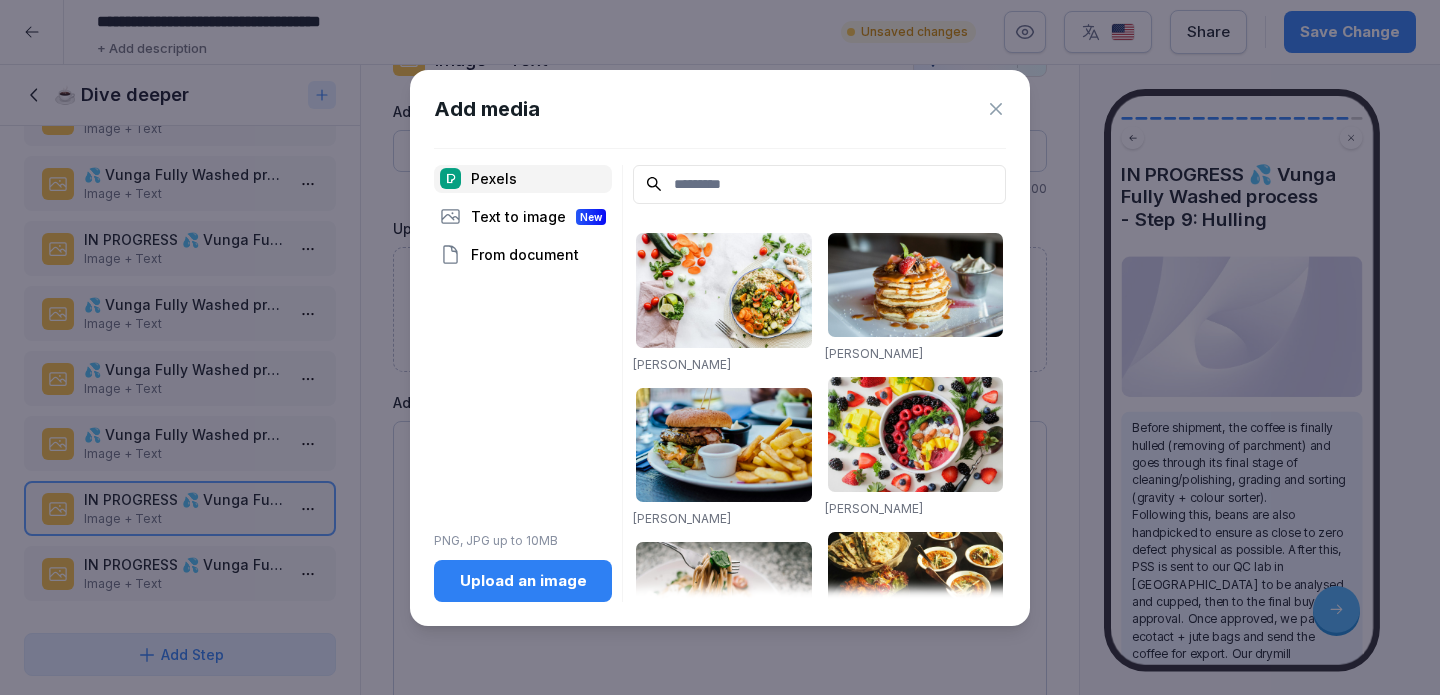 click on "Upload an image" at bounding box center (523, 581) 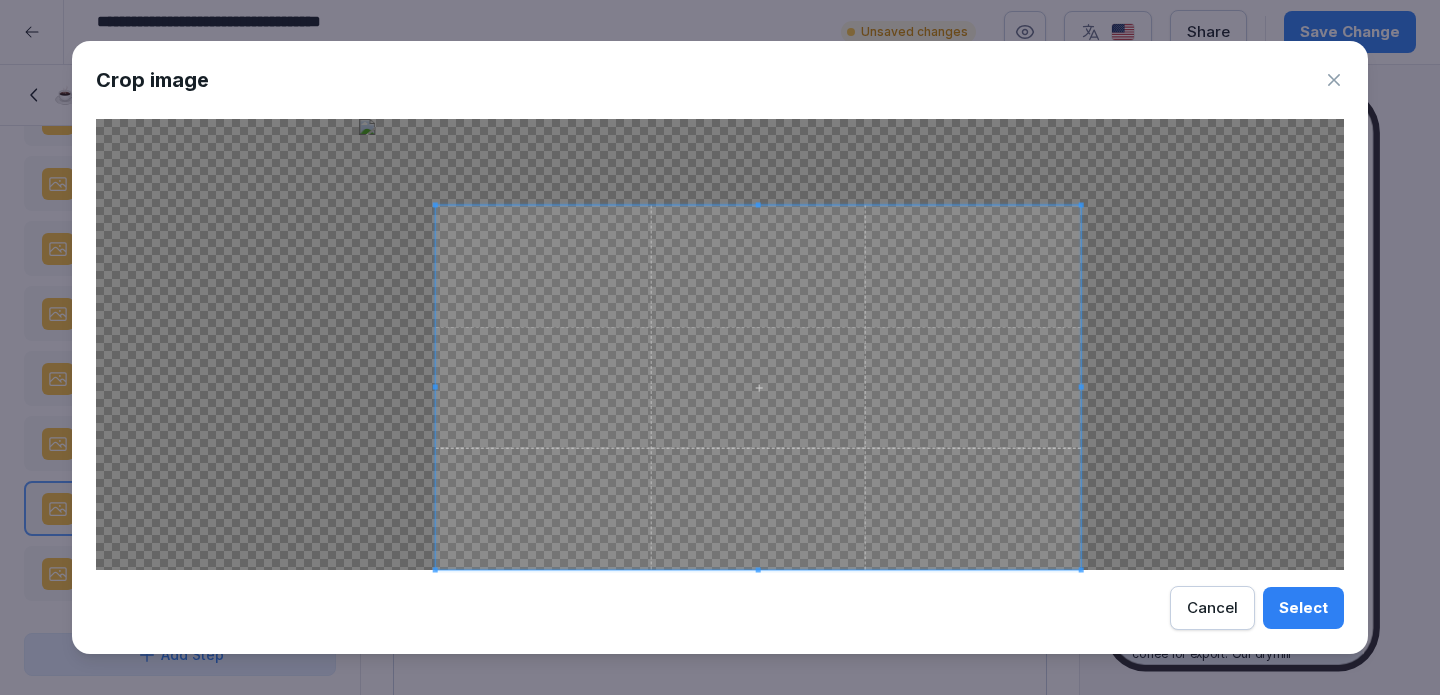 click at bounding box center (435, 204) 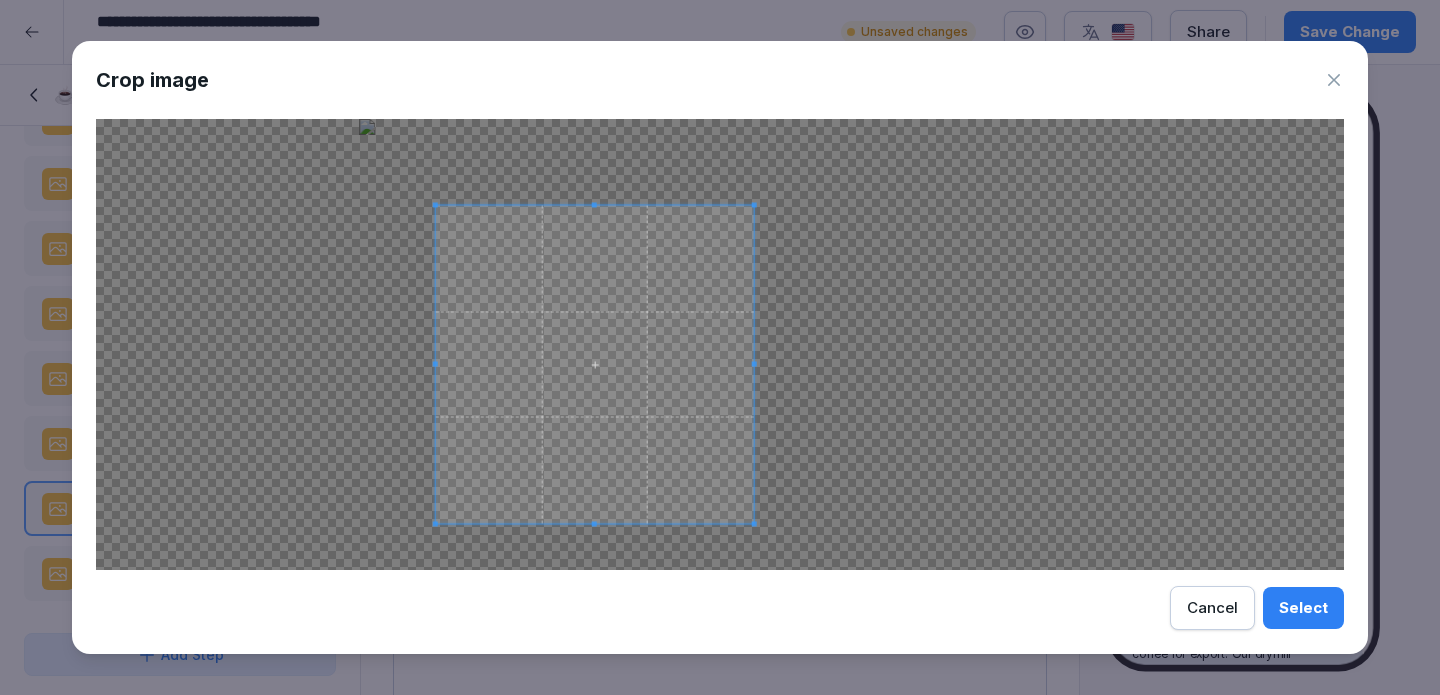 click at bounding box center (754, 523) 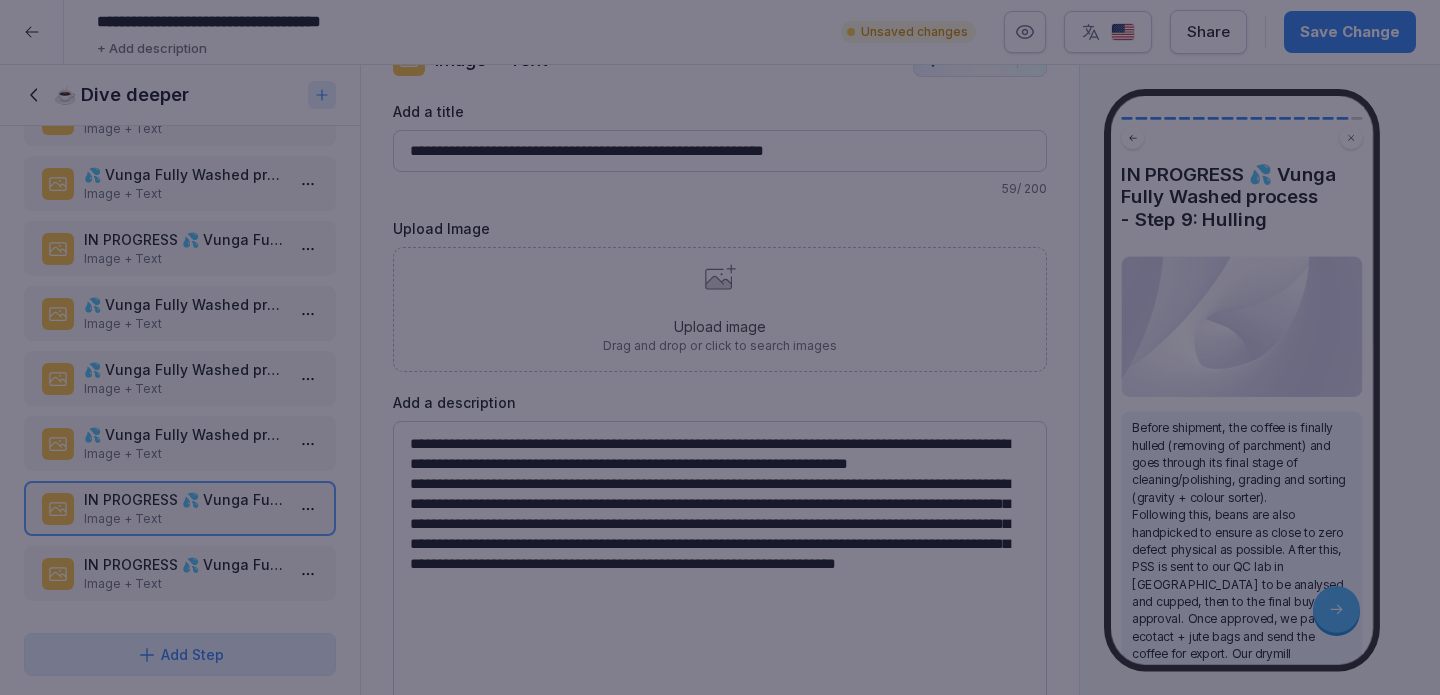 scroll, scrollTop: 0, scrollLeft: 0, axis: both 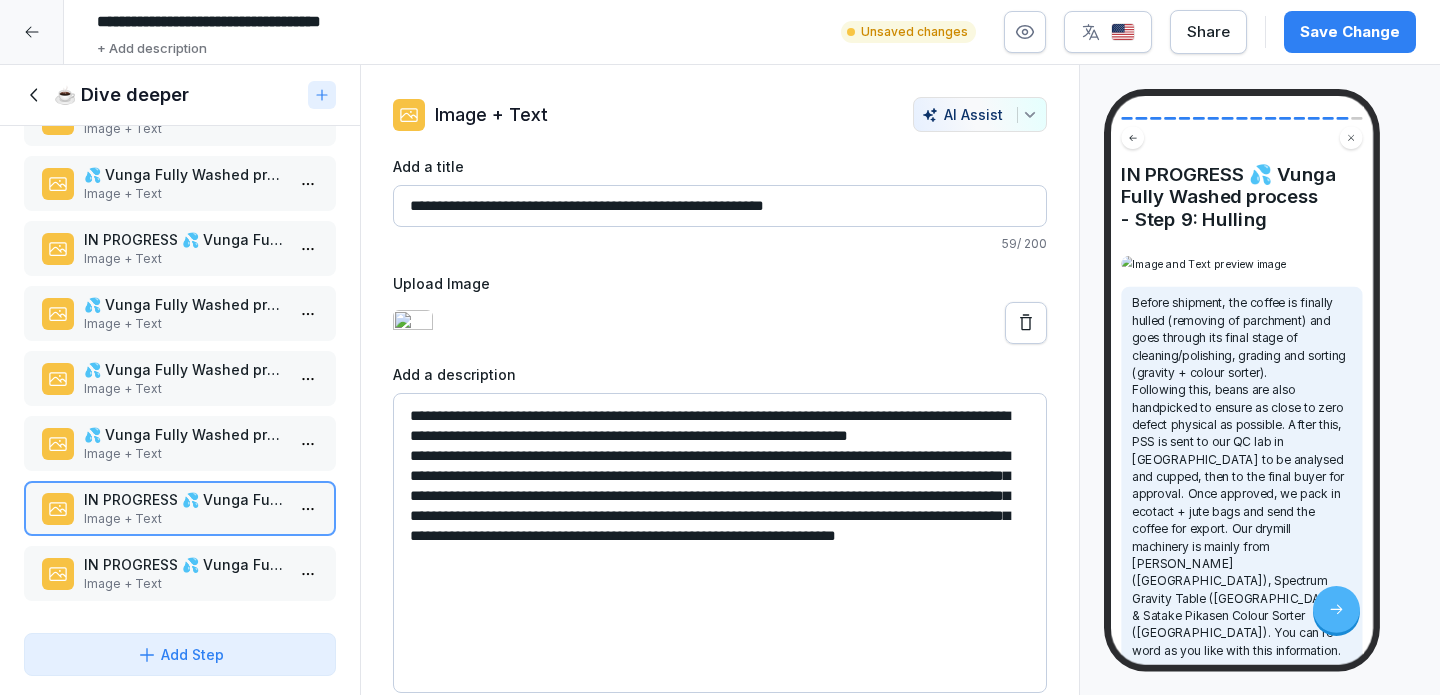 click on "**********" at bounding box center [720, 543] 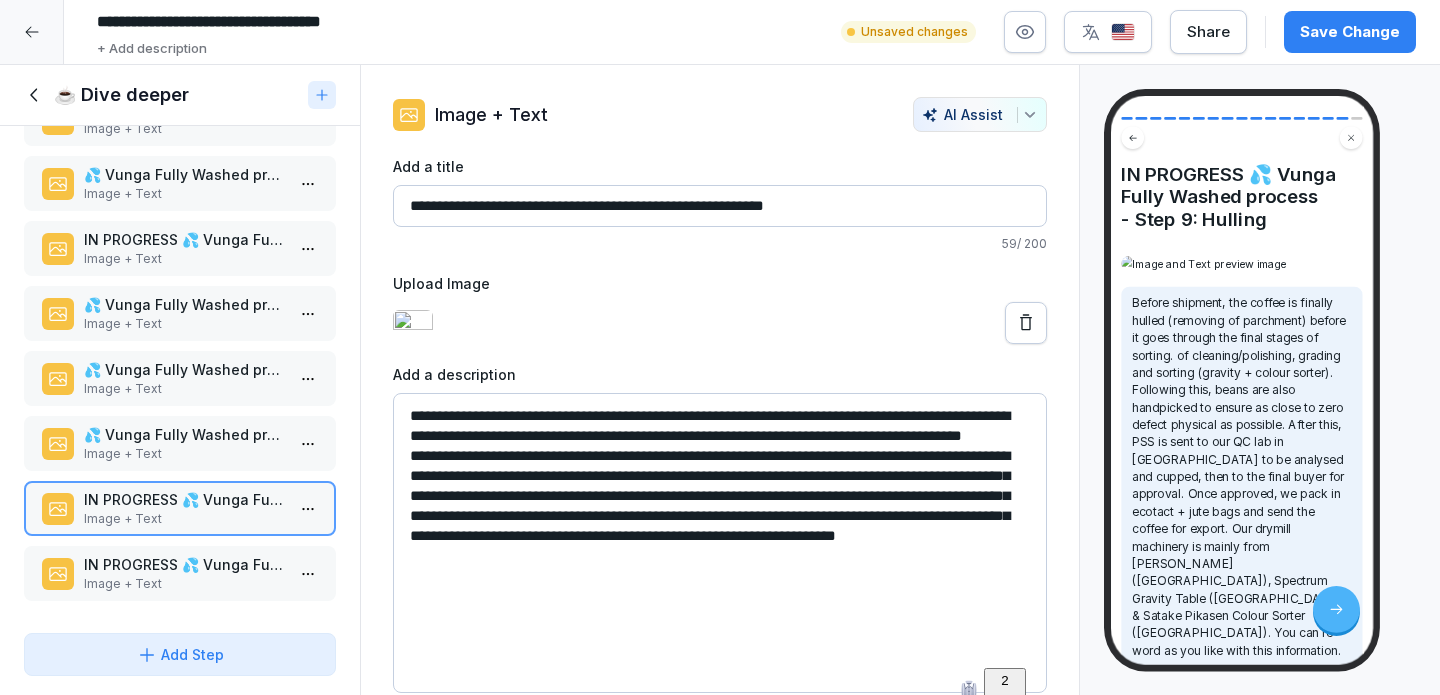 drag, startPoint x: 659, startPoint y: 474, endPoint x: 747, endPoint y: 636, distance: 184.35835 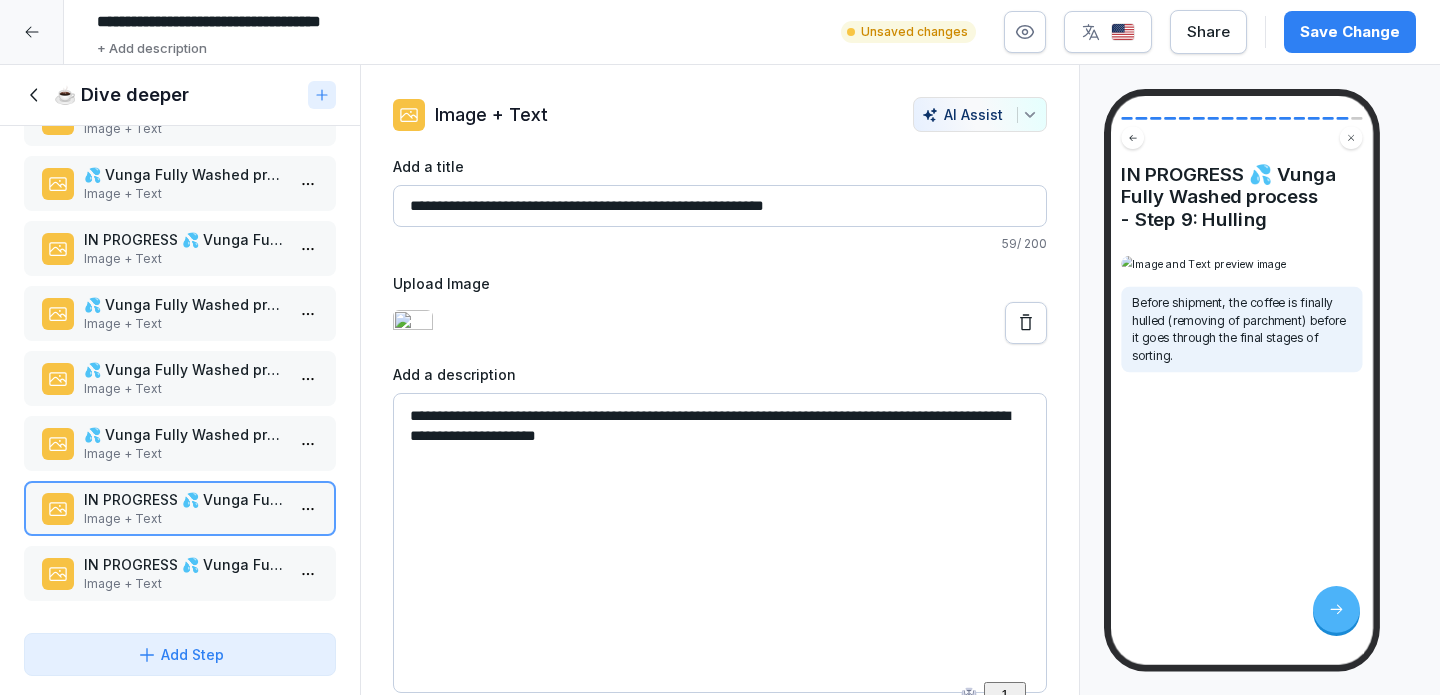 type on "**********" 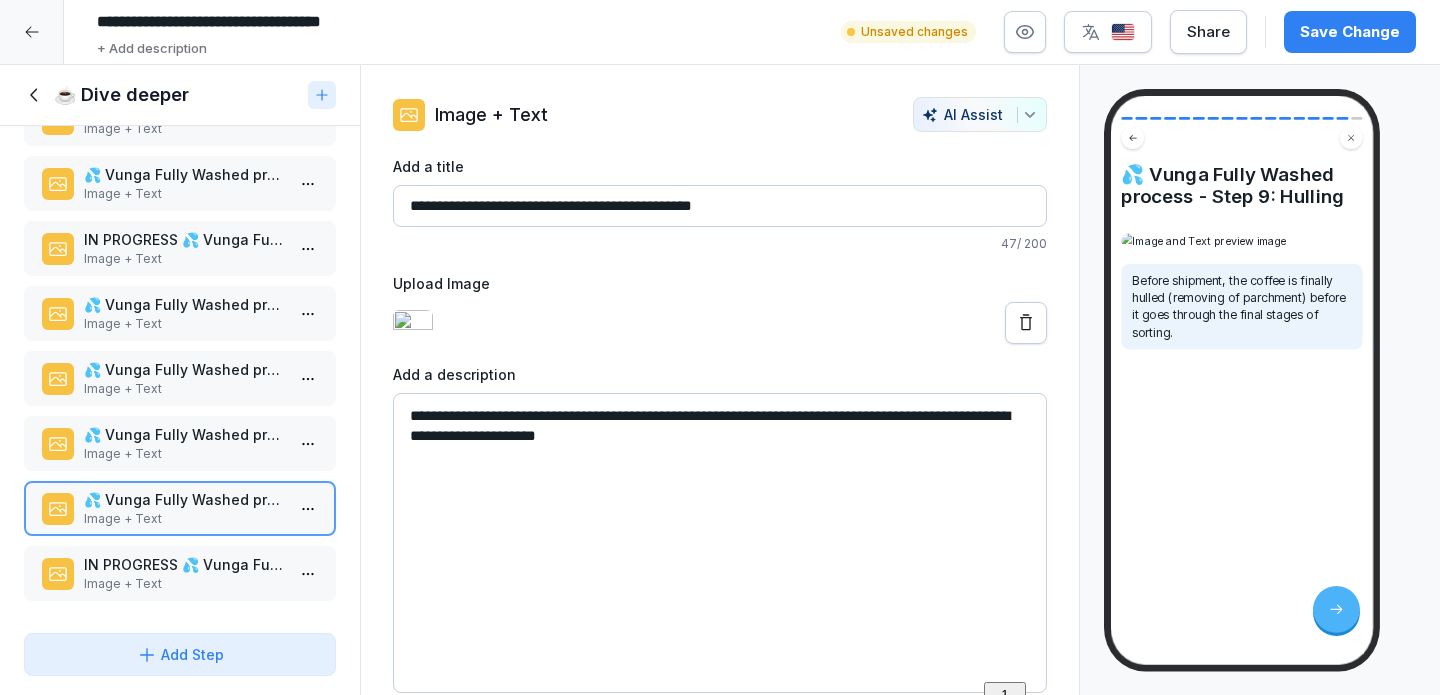 type on "**********" 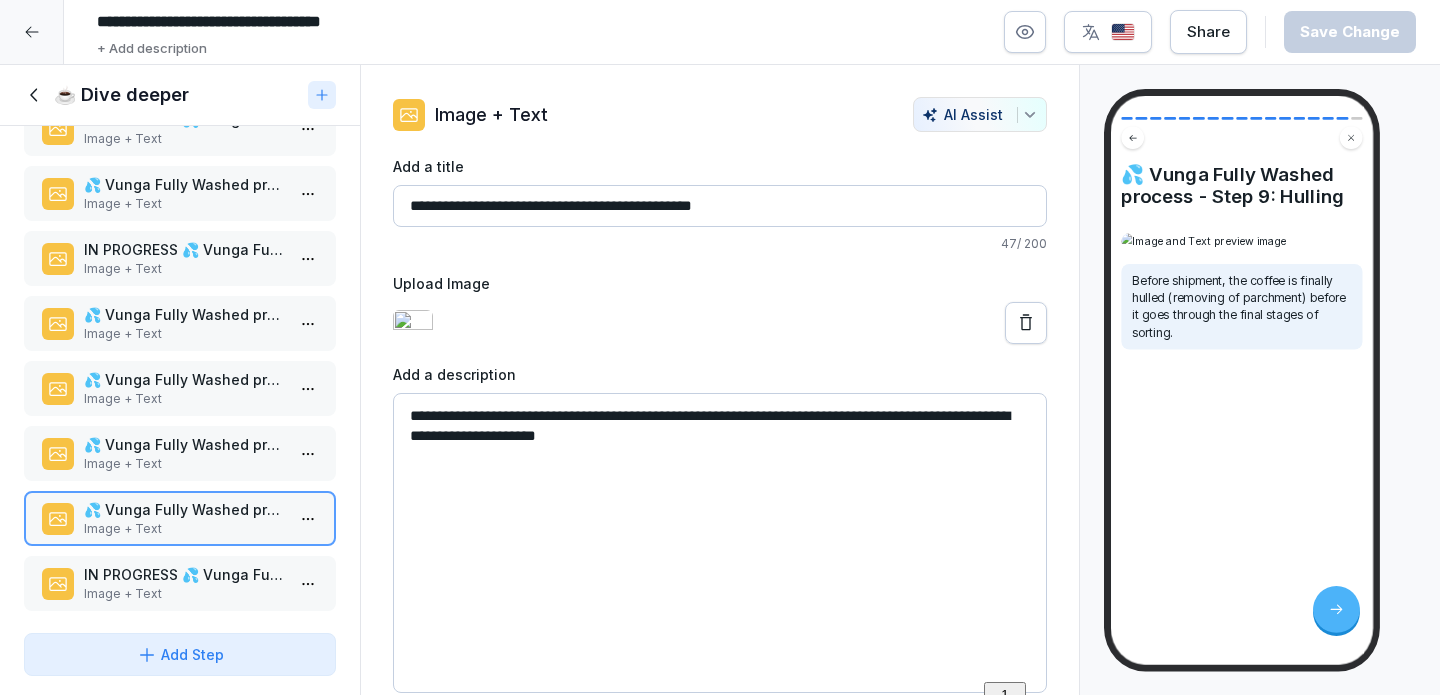 scroll, scrollTop: 645, scrollLeft: 0, axis: vertical 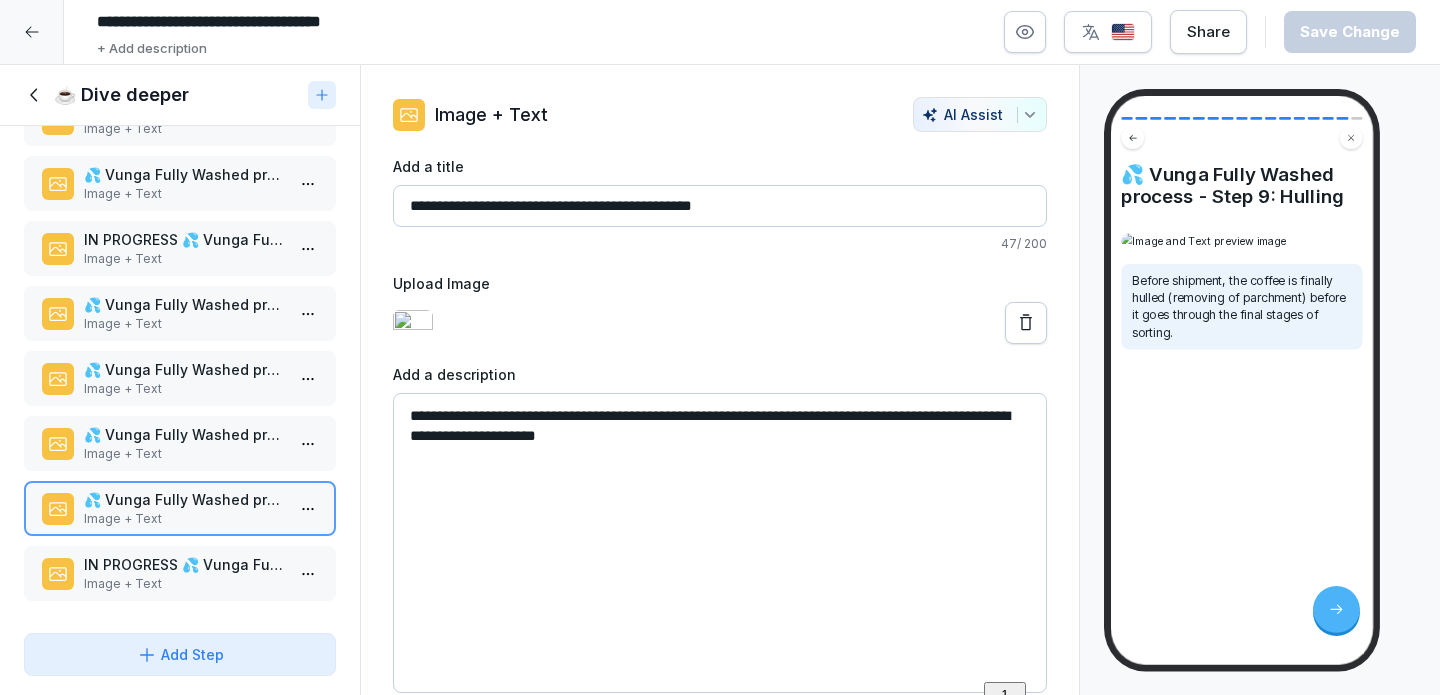 click on "IN PROGRESS 💦 Vunga Fully Washed process - Step 10: Final stages of sorting Image + Text" at bounding box center [180, 573] 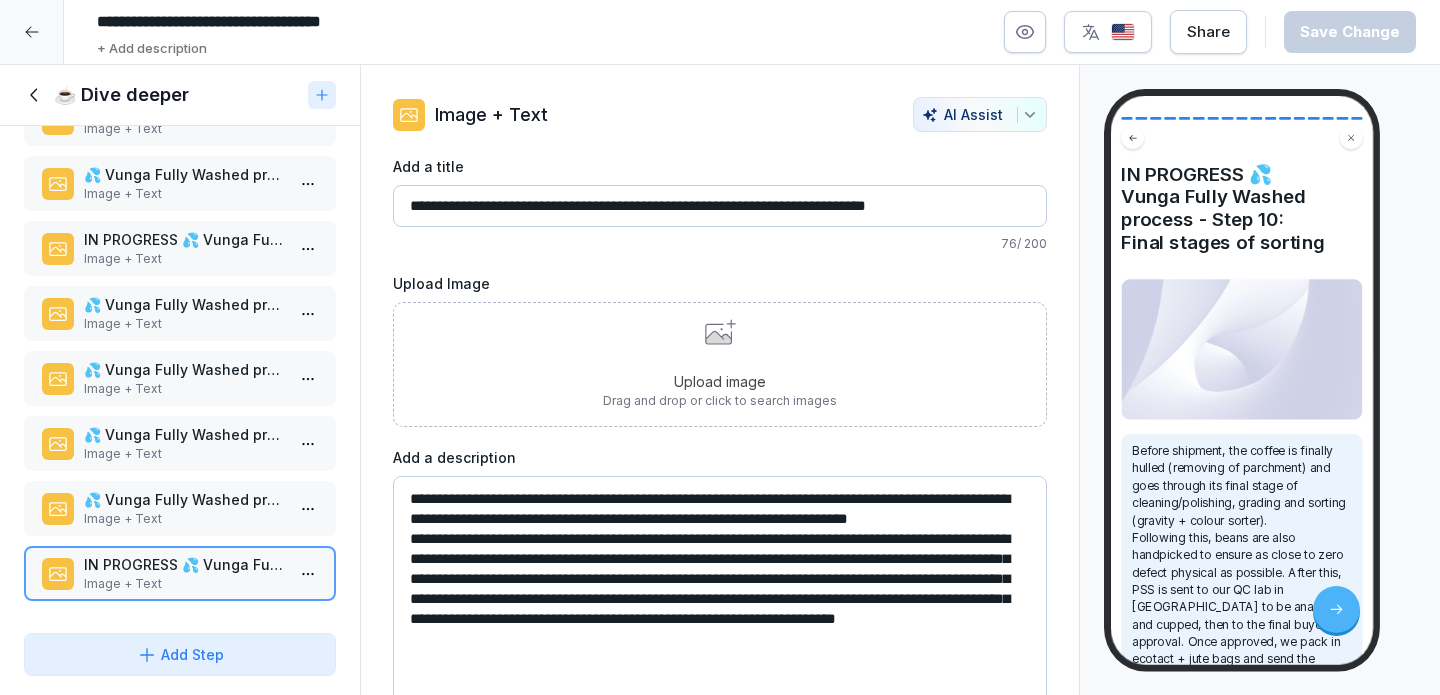 click on "Upload image Drag and drop or click to search images" at bounding box center (720, 364) 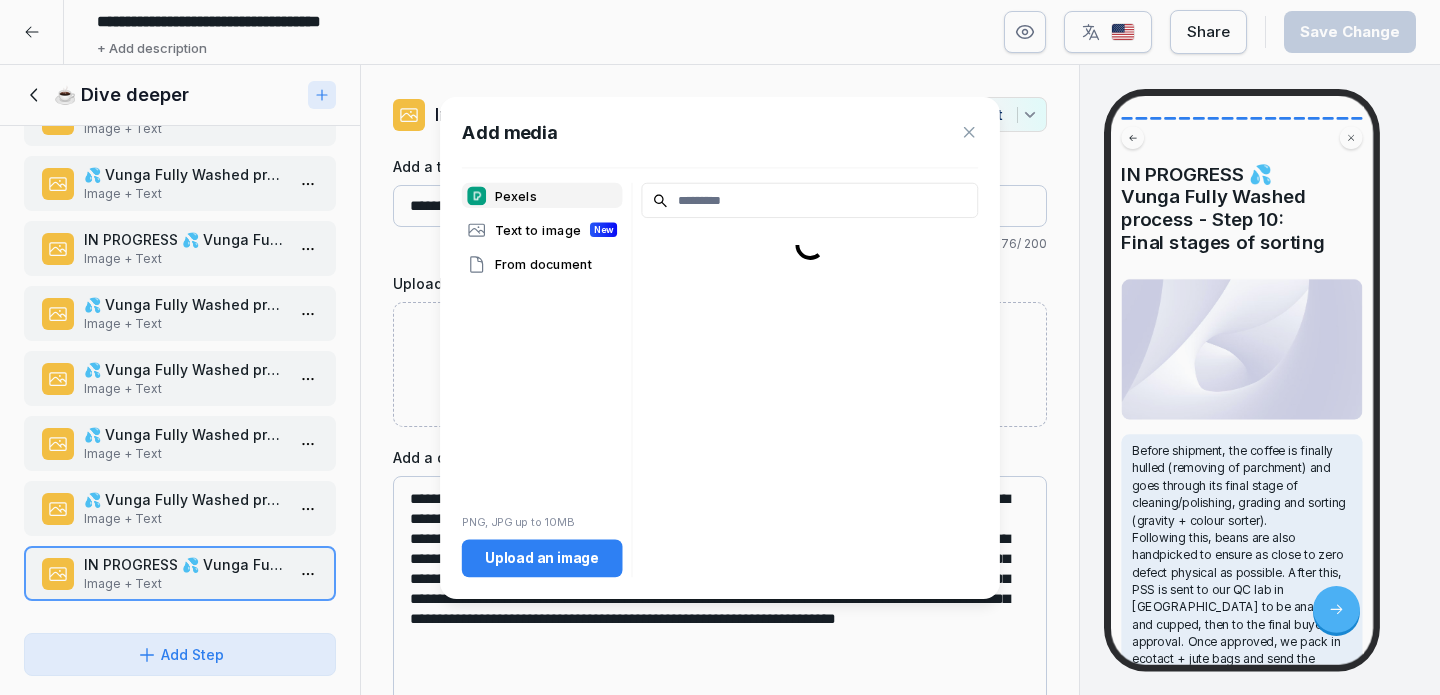 scroll, scrollTop: 645, scrollLeft: 0, axis: vertical 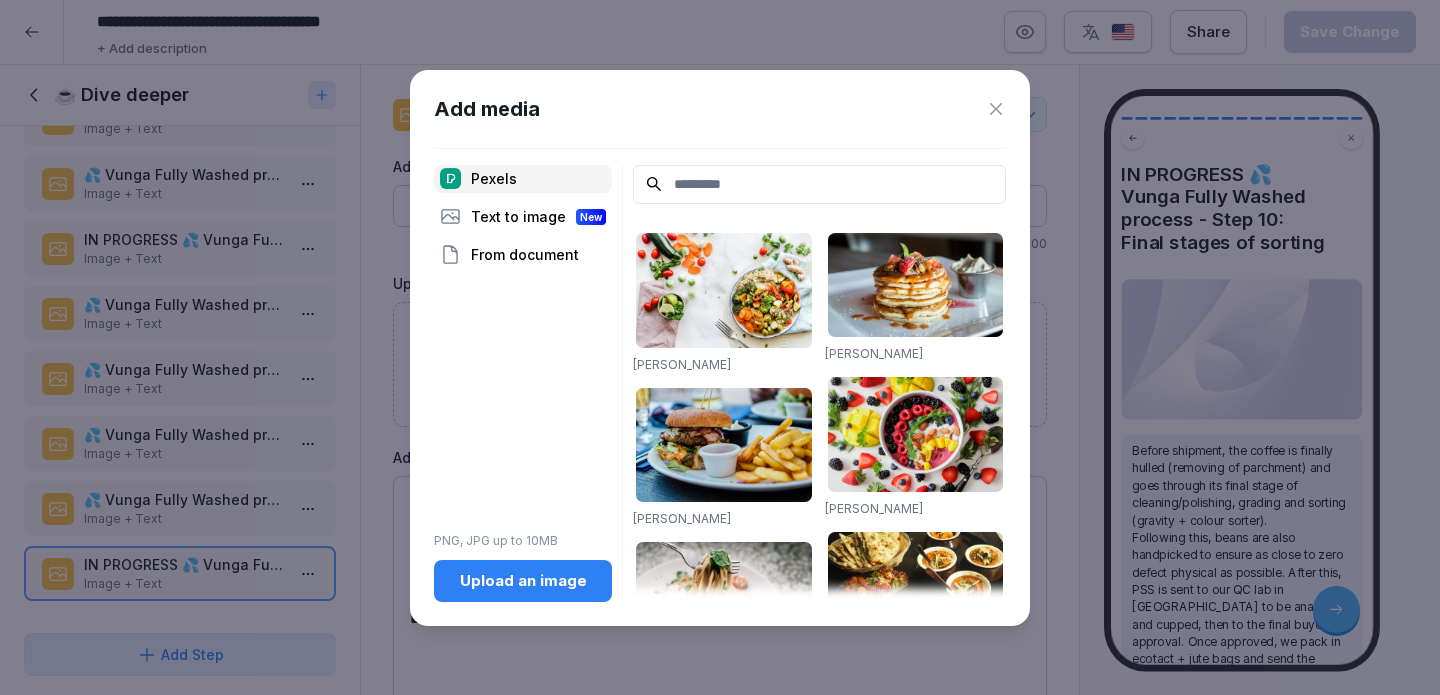 click on "Upload an image" at bounding box center [523, 581] 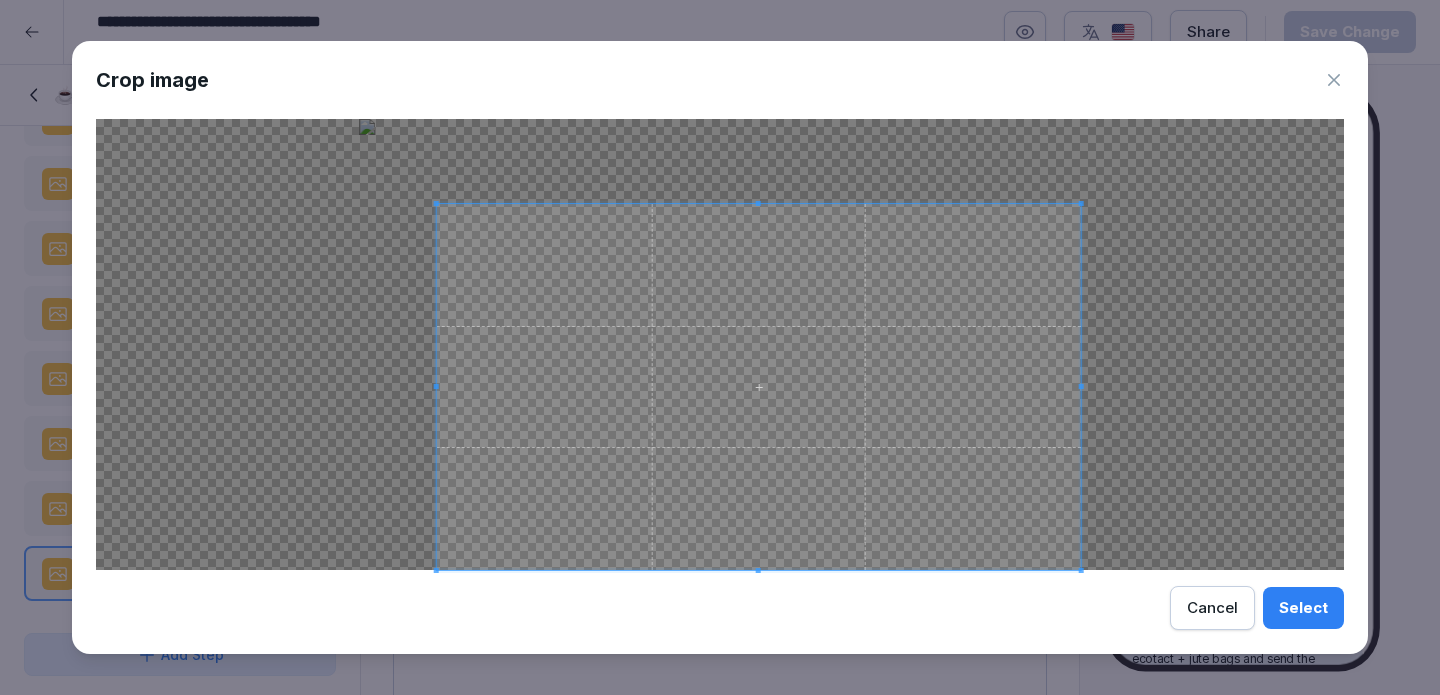 click at bounding box center (436, 203) 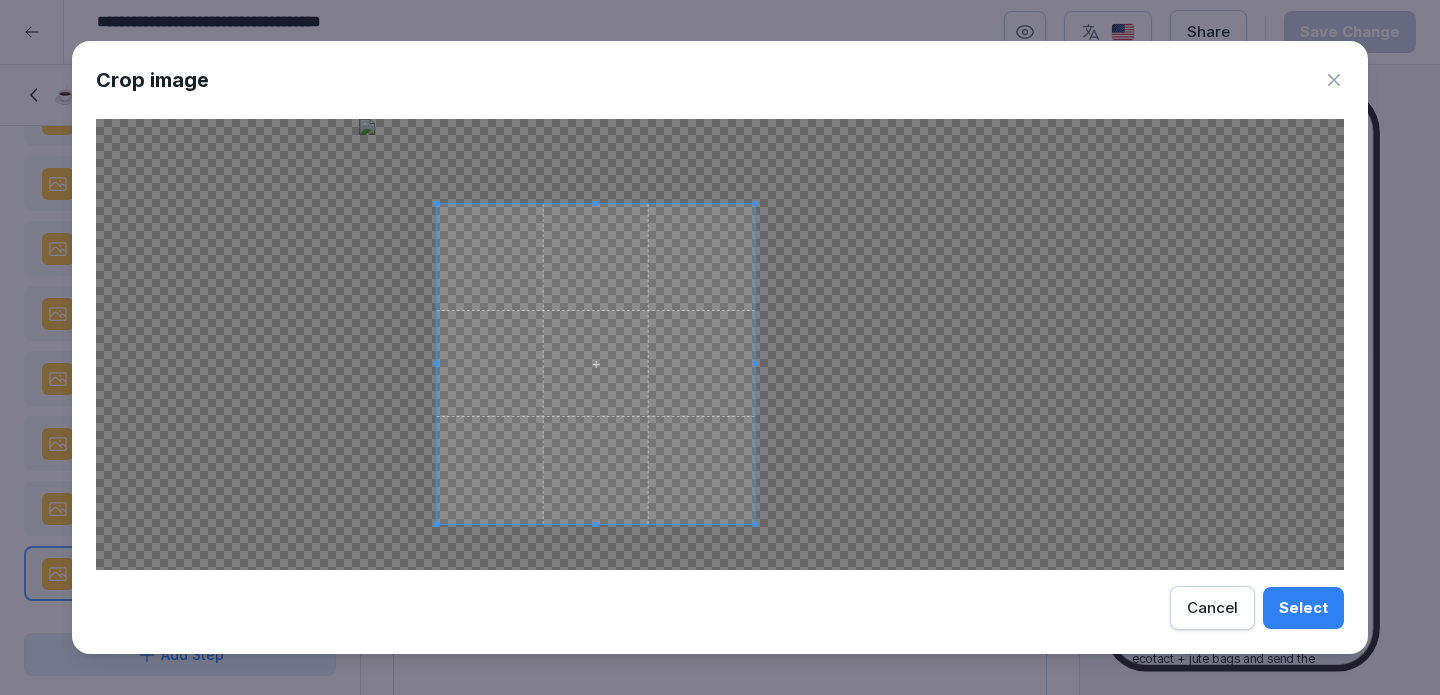 click at bounding box center (754, 524) 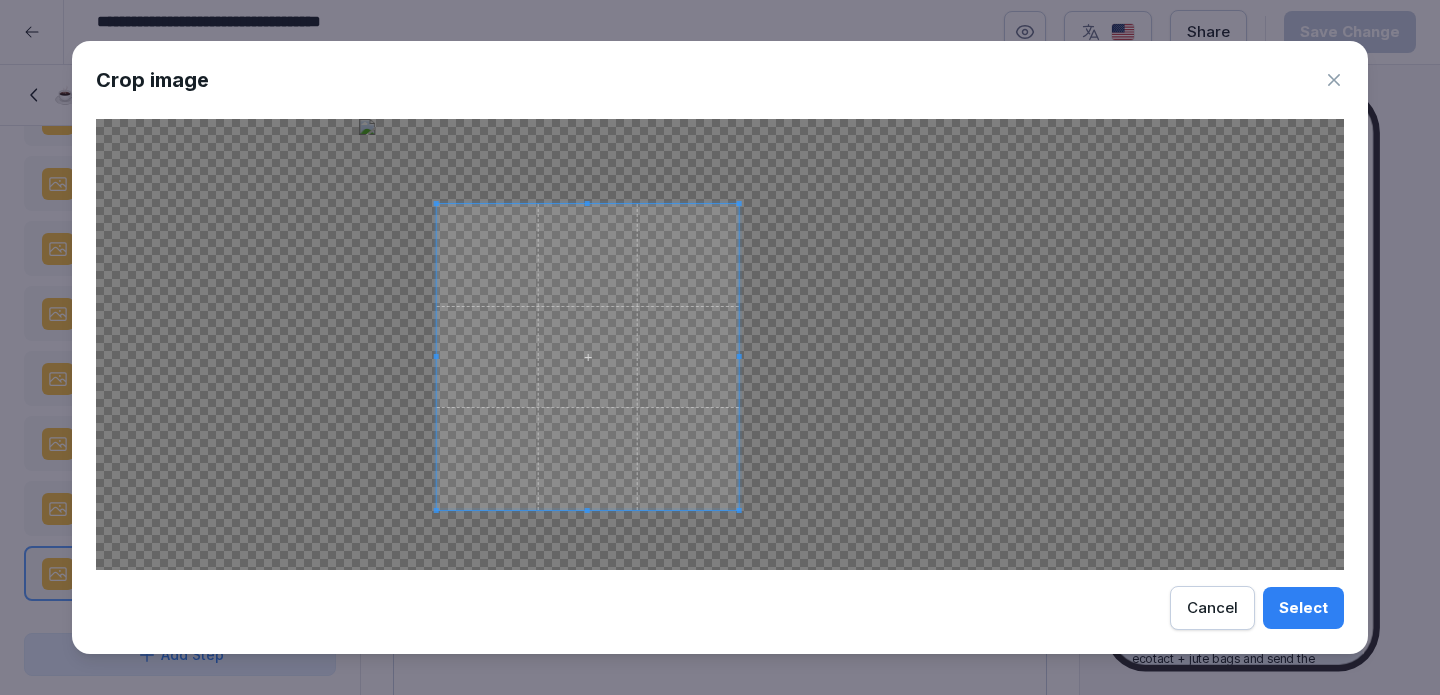 click at bounding box center [738, 510] 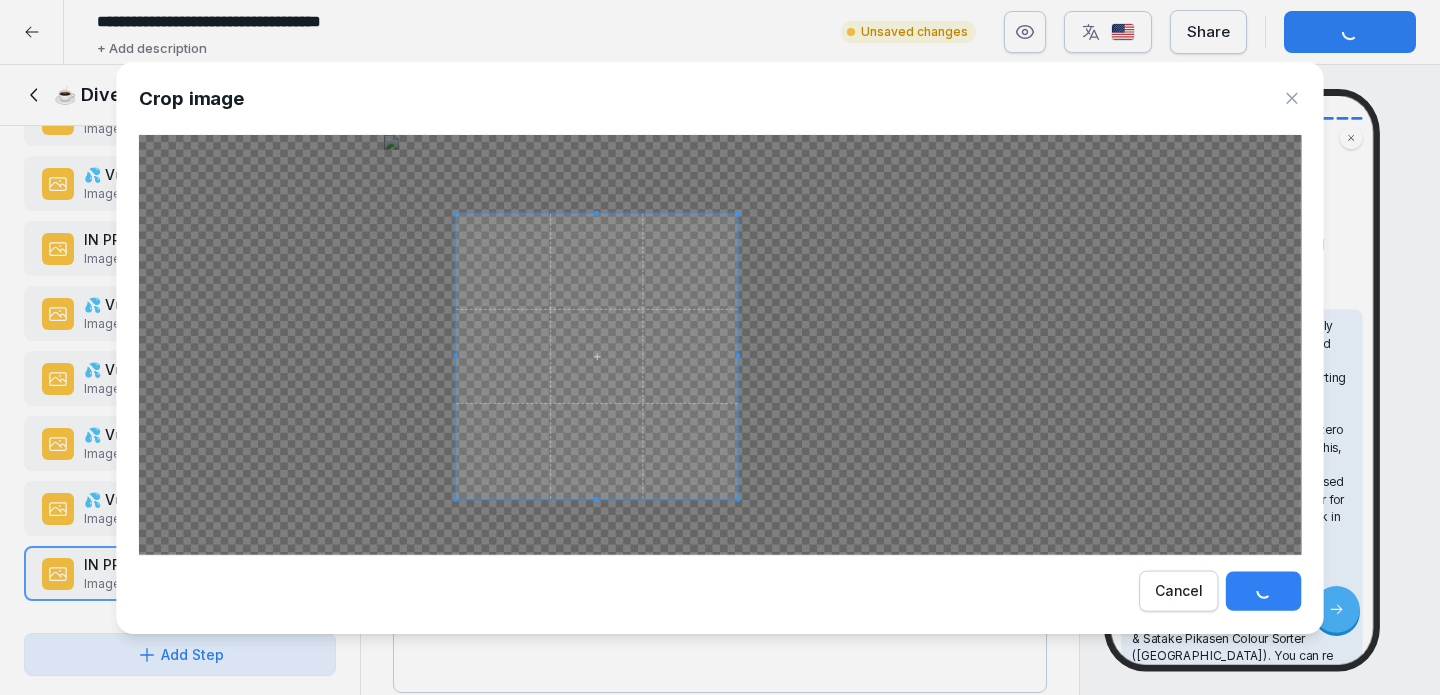 scroll, scrollTop: 645, scrollLeft: 0, axis: vertical 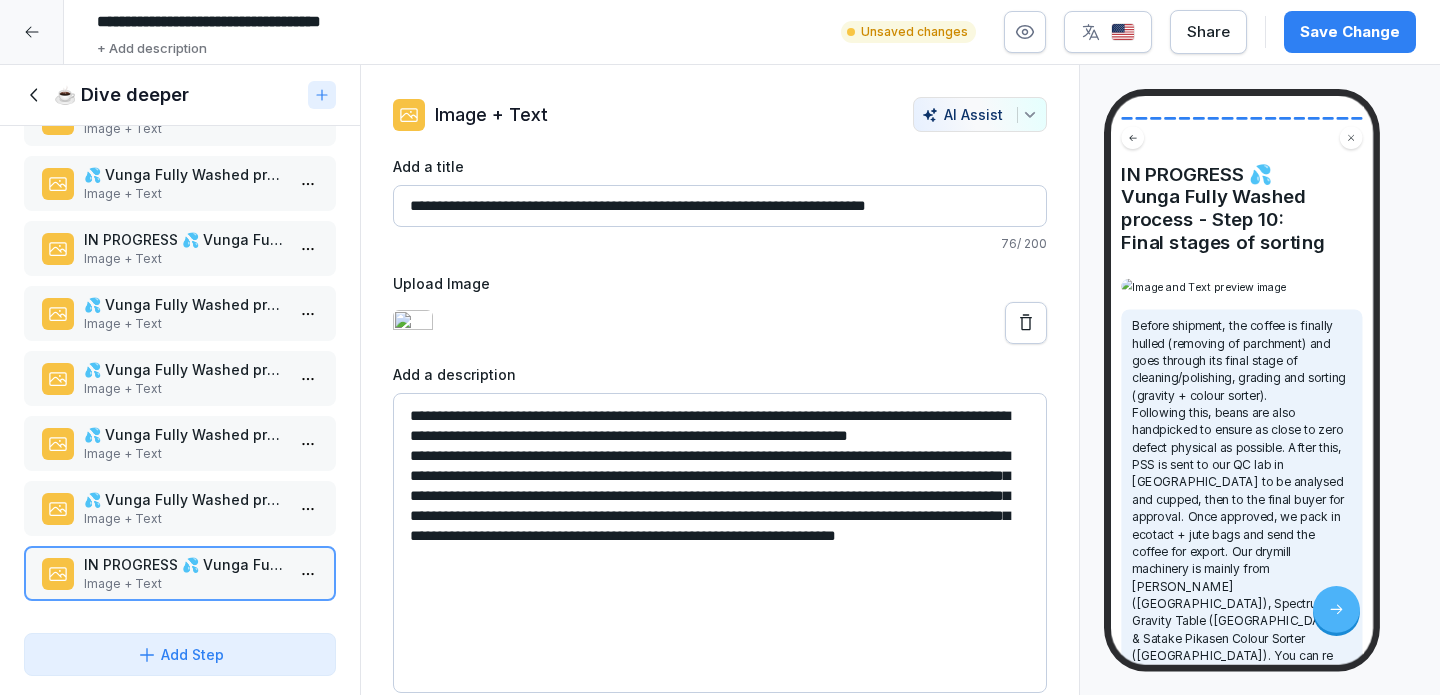 click on "**********" at bounding box center [720, 543] 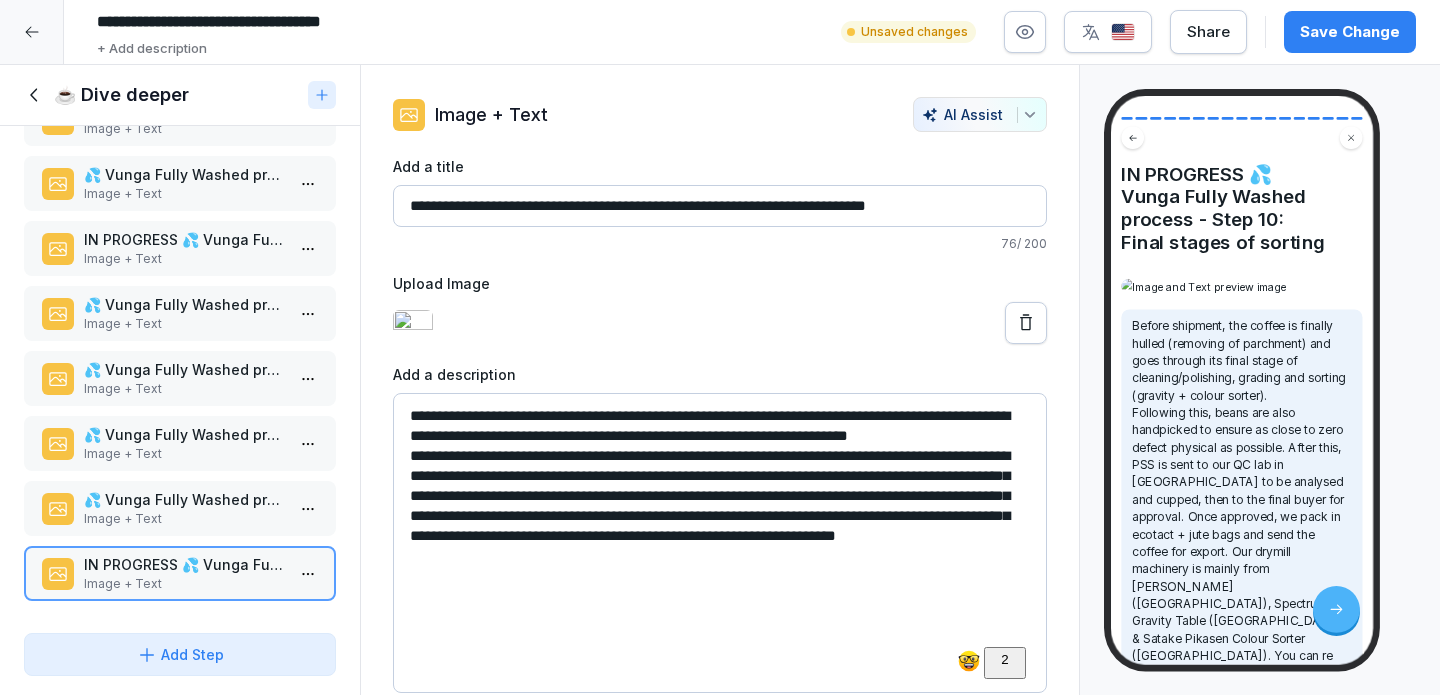drag, startPoint x: 667, startPoint y: 418, endPoint x: 410, endPoint y: 412, distance: 257.07004 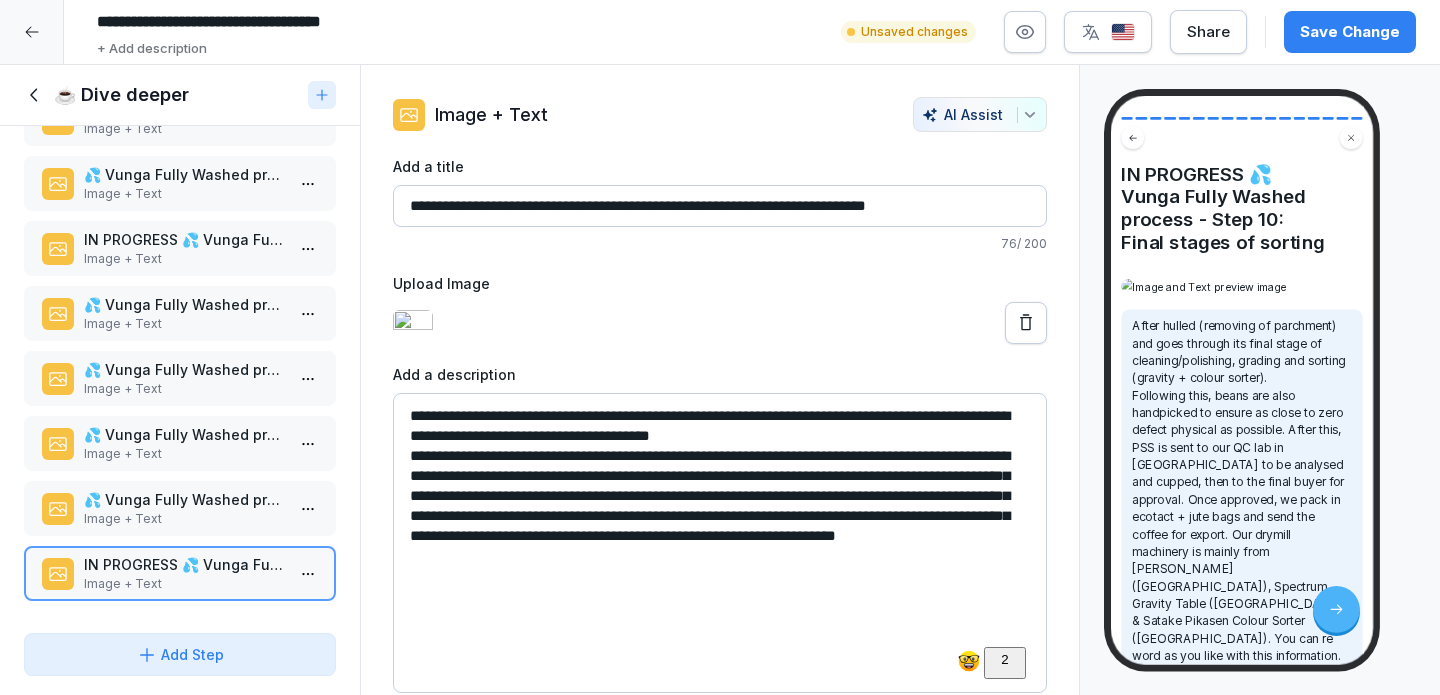 click on "**********" at bounding box center [720, 543] 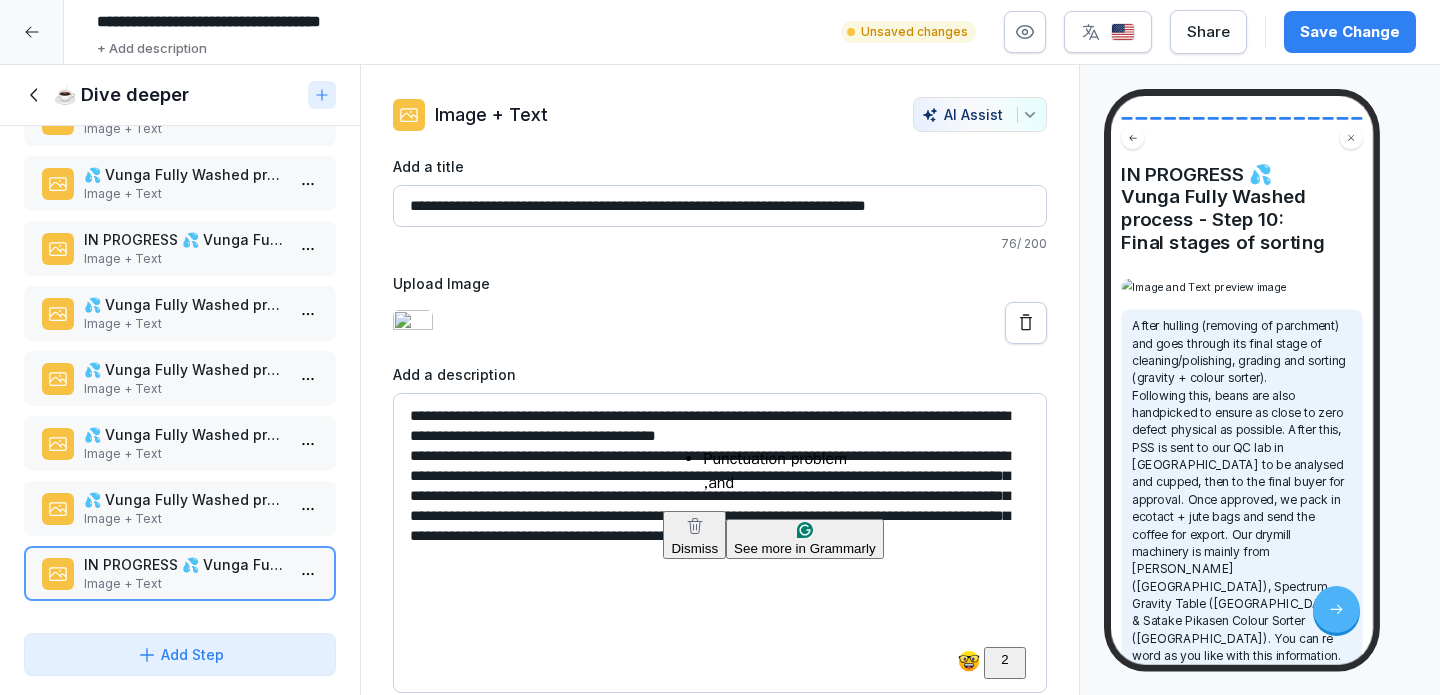 click on "**********" at bounding box center [720, 543] 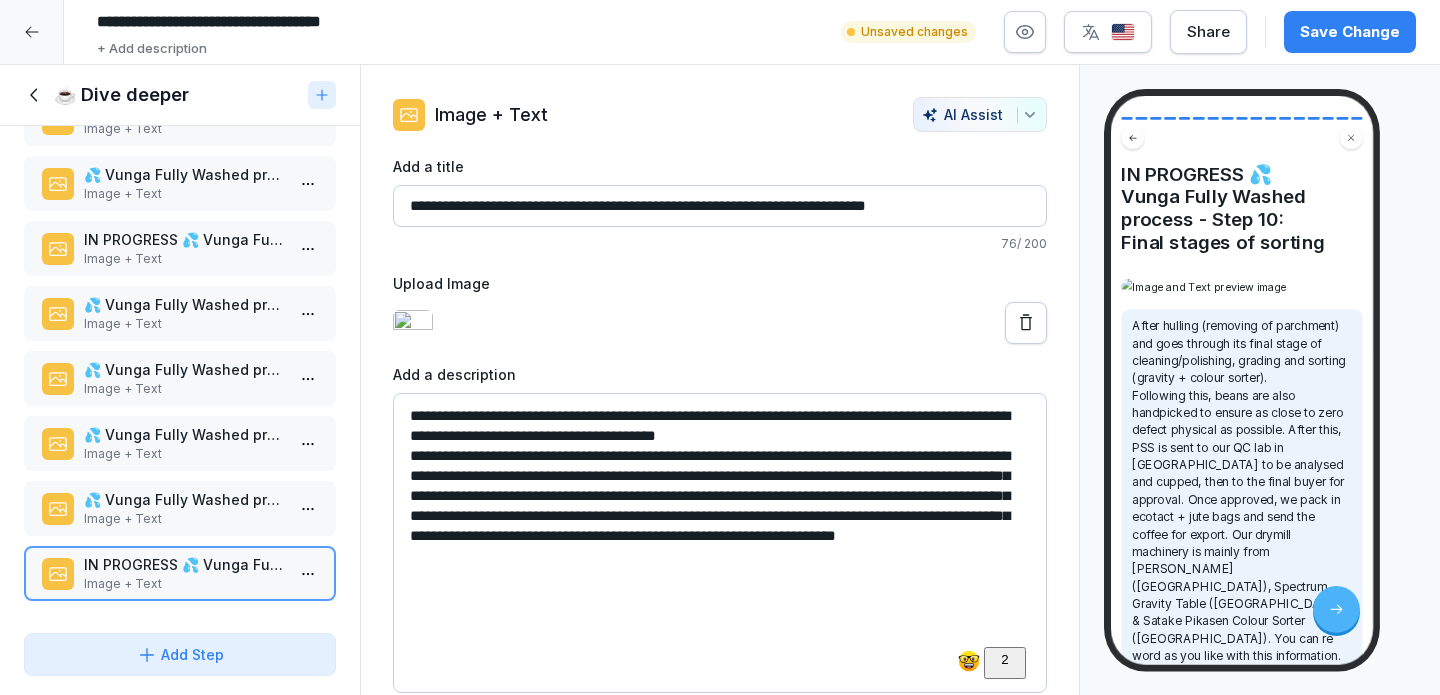 drag, startPoint x: 712, startPoint y: 417, endPoint x: 500, endPoint y: 414, distance: 212.02122 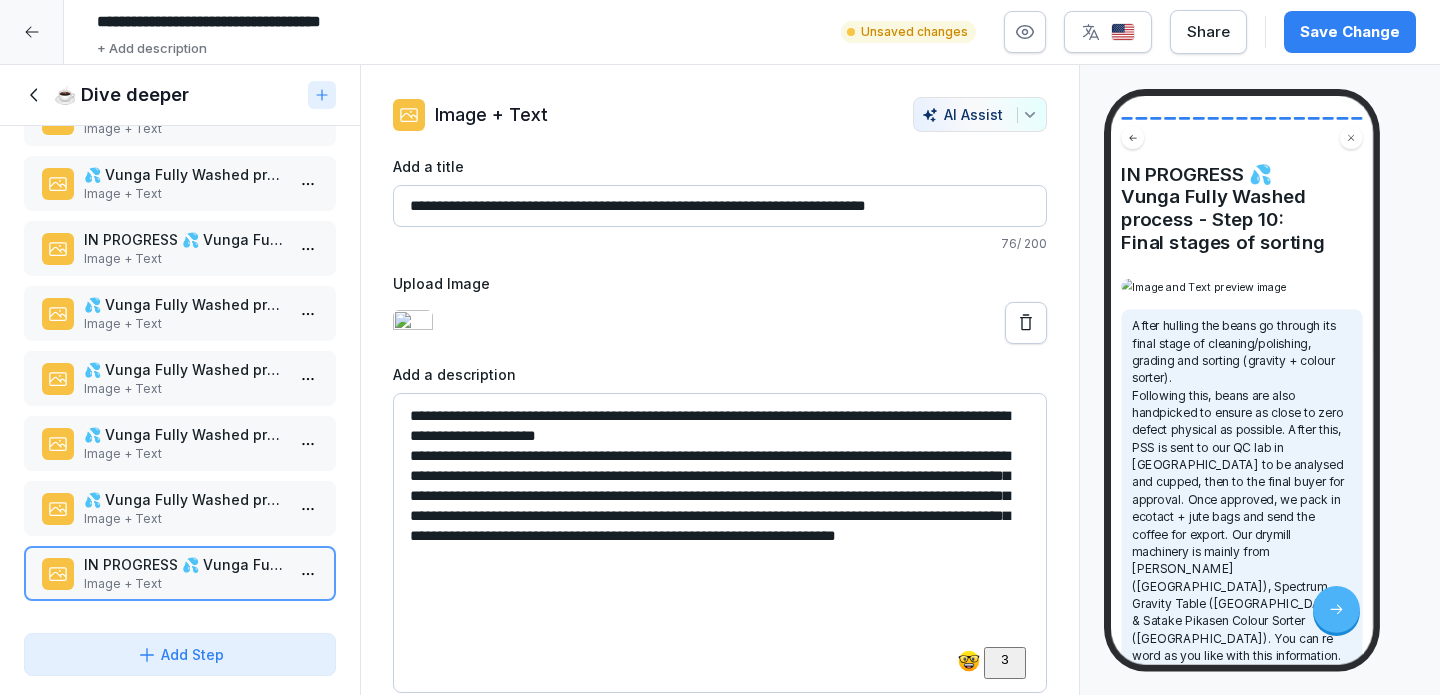 click on "**********" at bounding box center (720, 543) 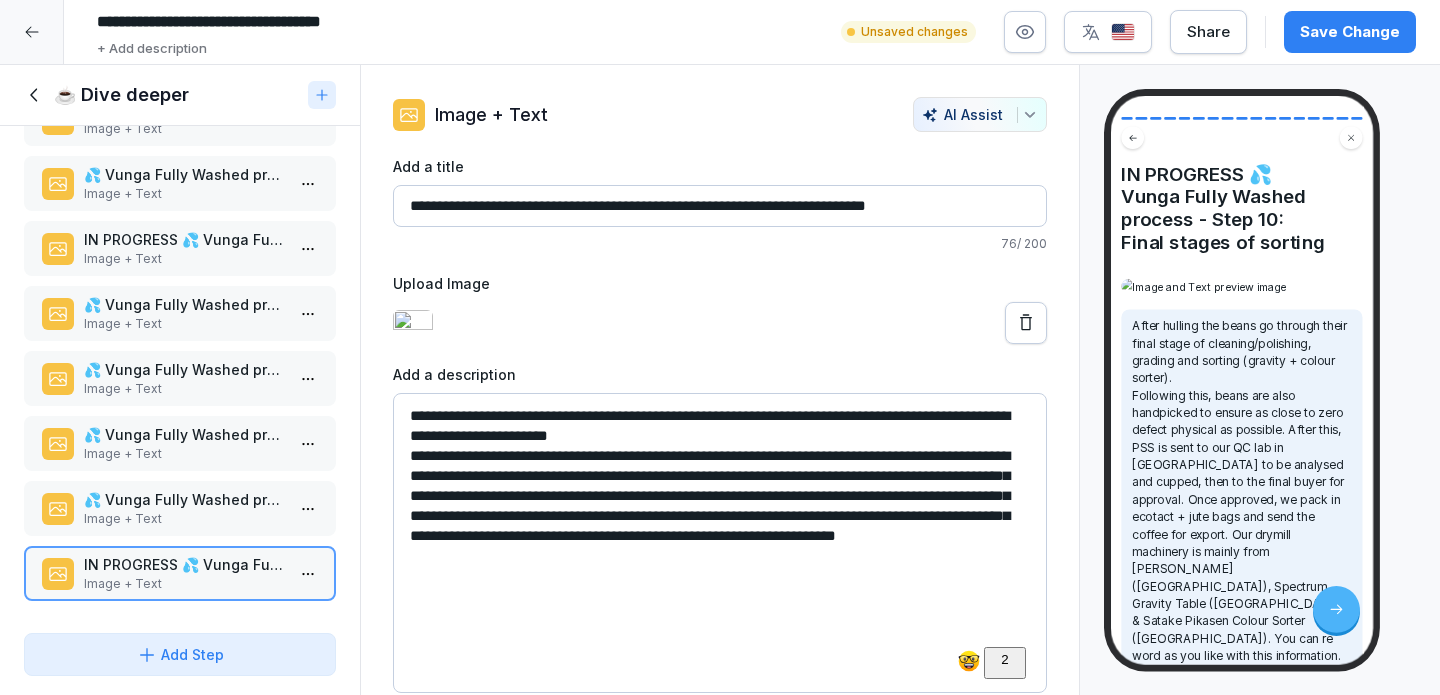 click on "**********" at bounding box center (720, 543) 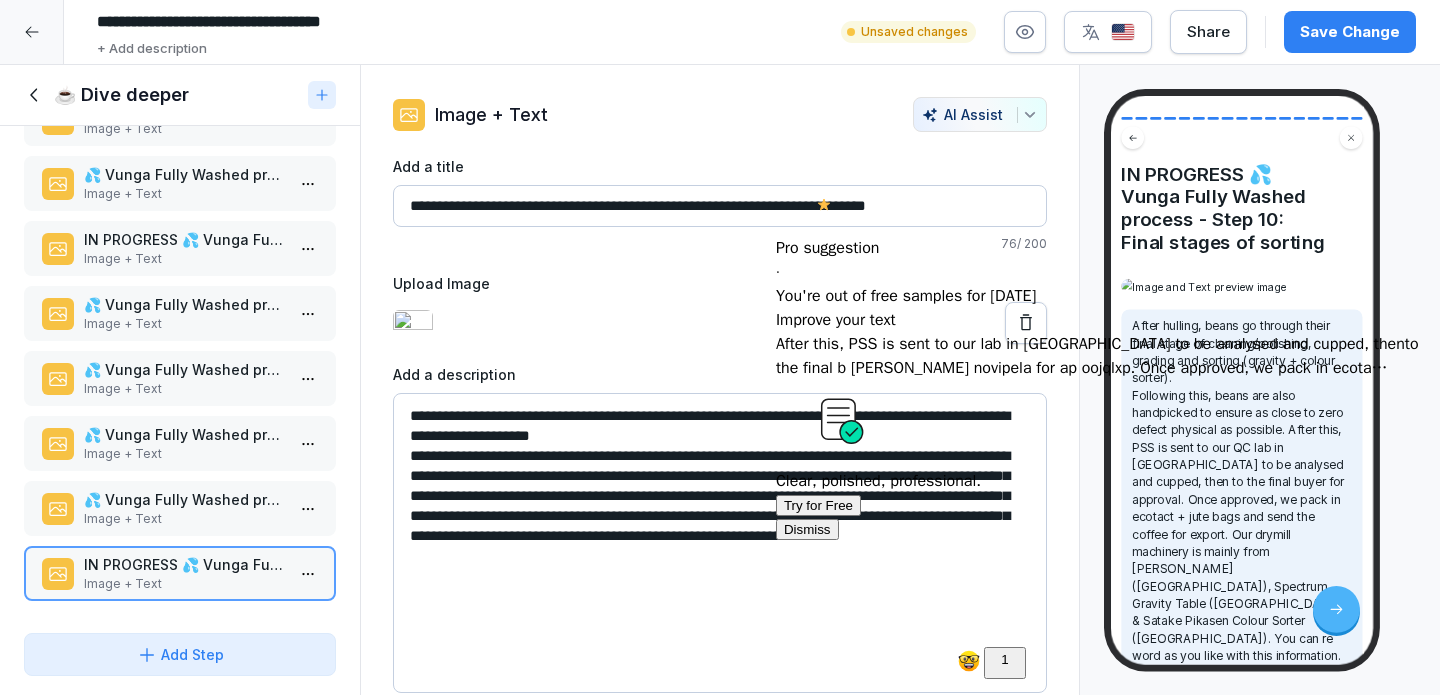 click on "**********" at bounding box center (720, 543) 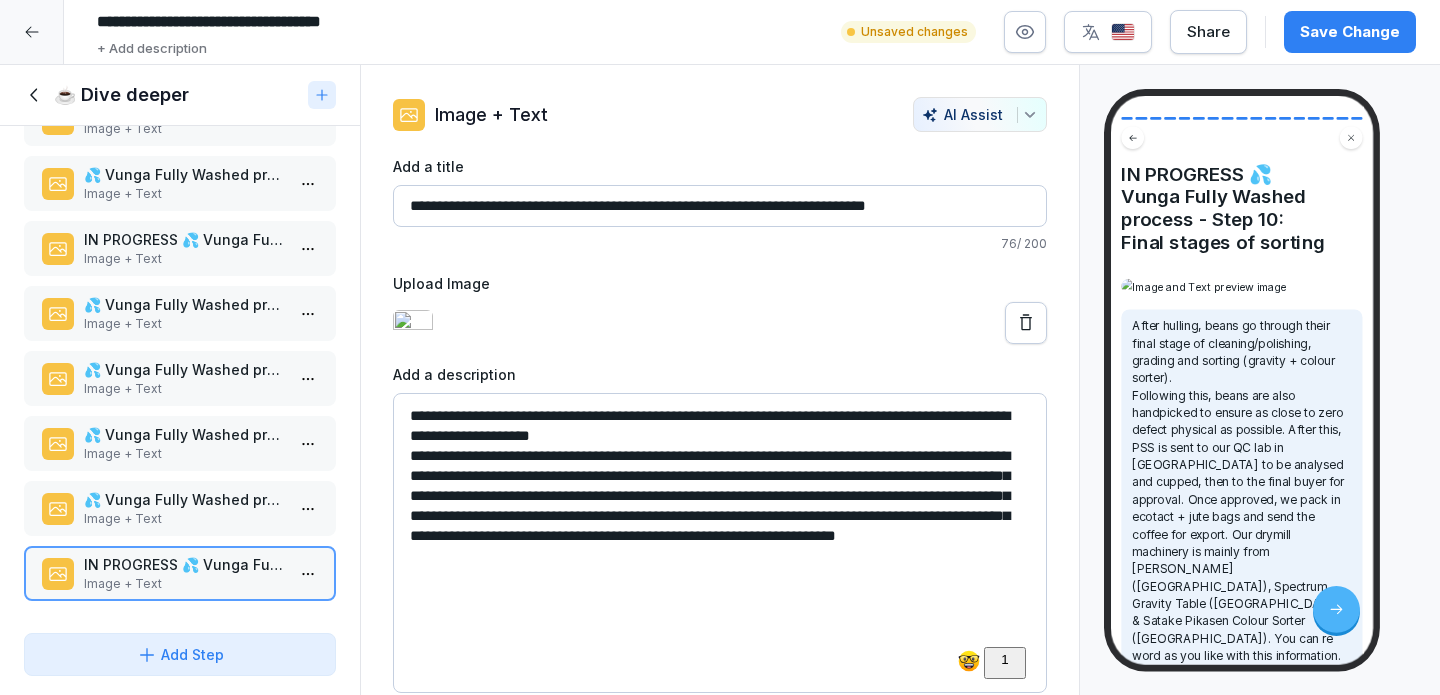 click on "**********" at bounding box center (720, 543) 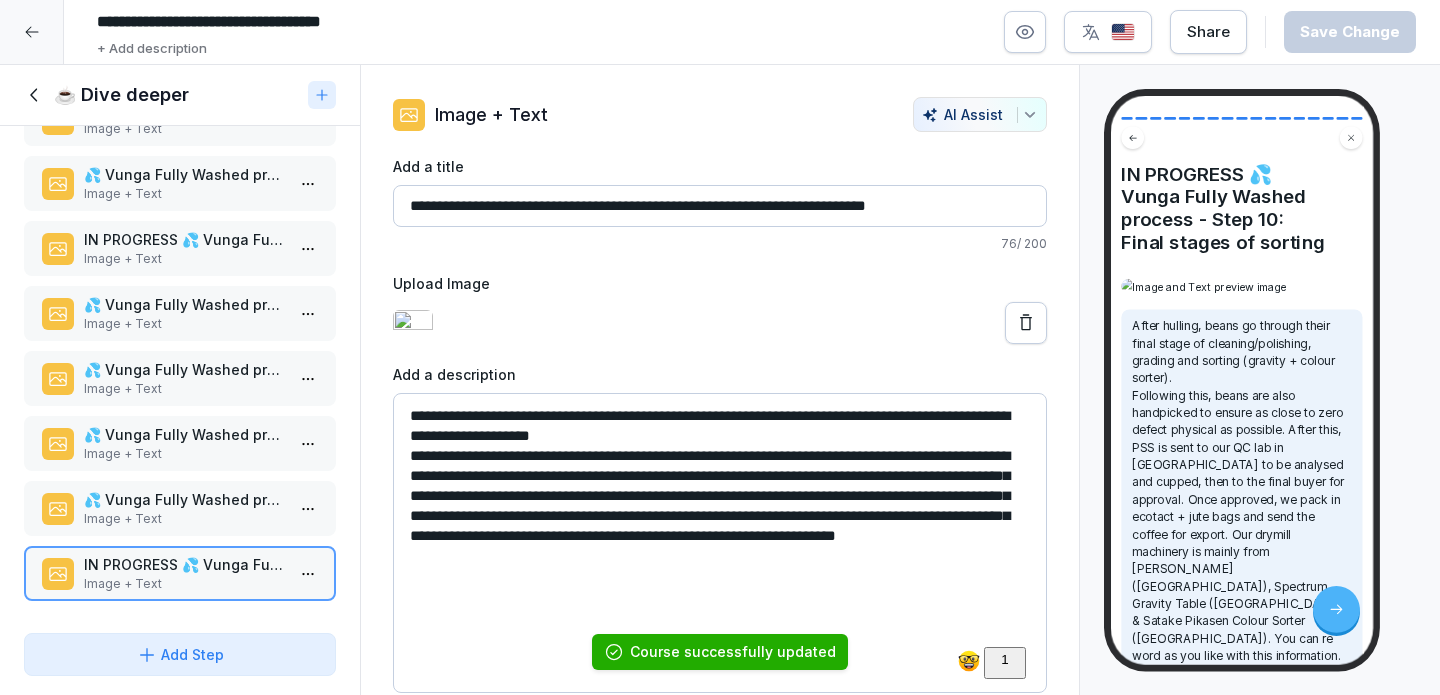 click on "**********" at bounding box center (720, 543) 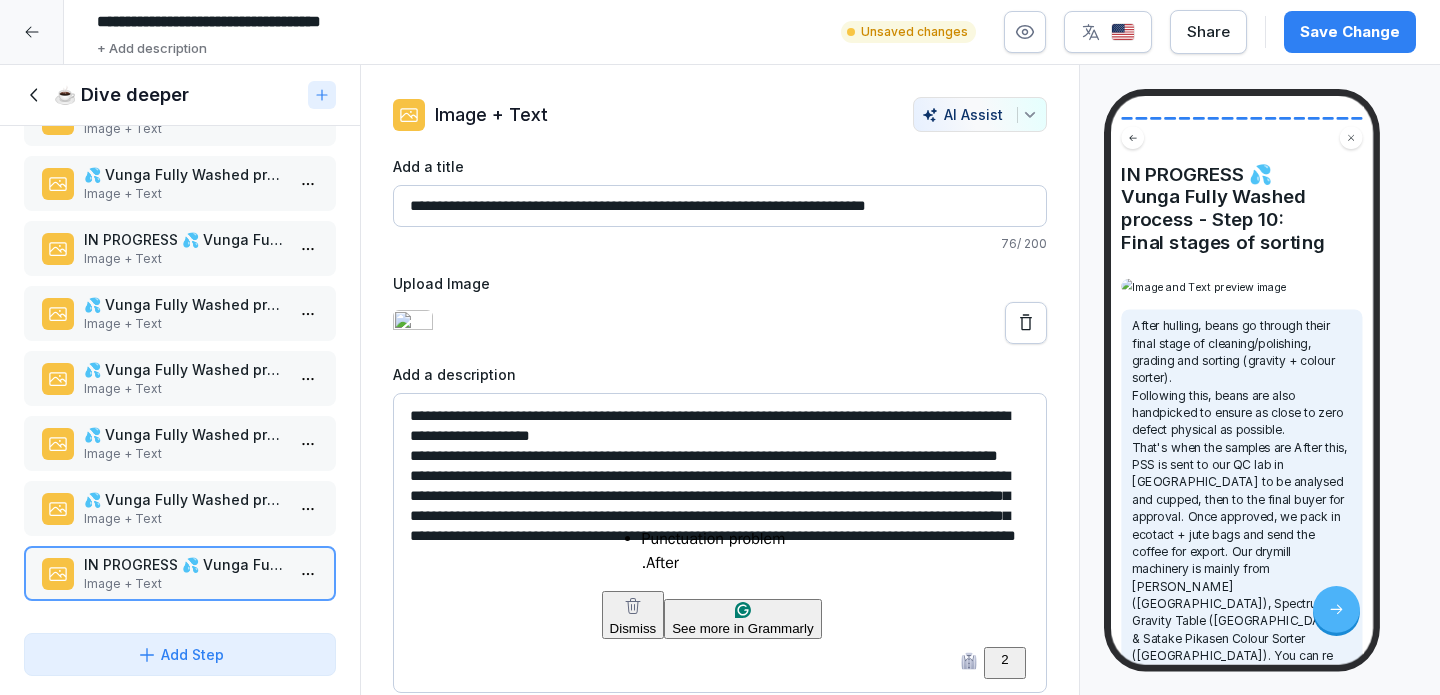 click on "**********" at bounding box center (720, 543) 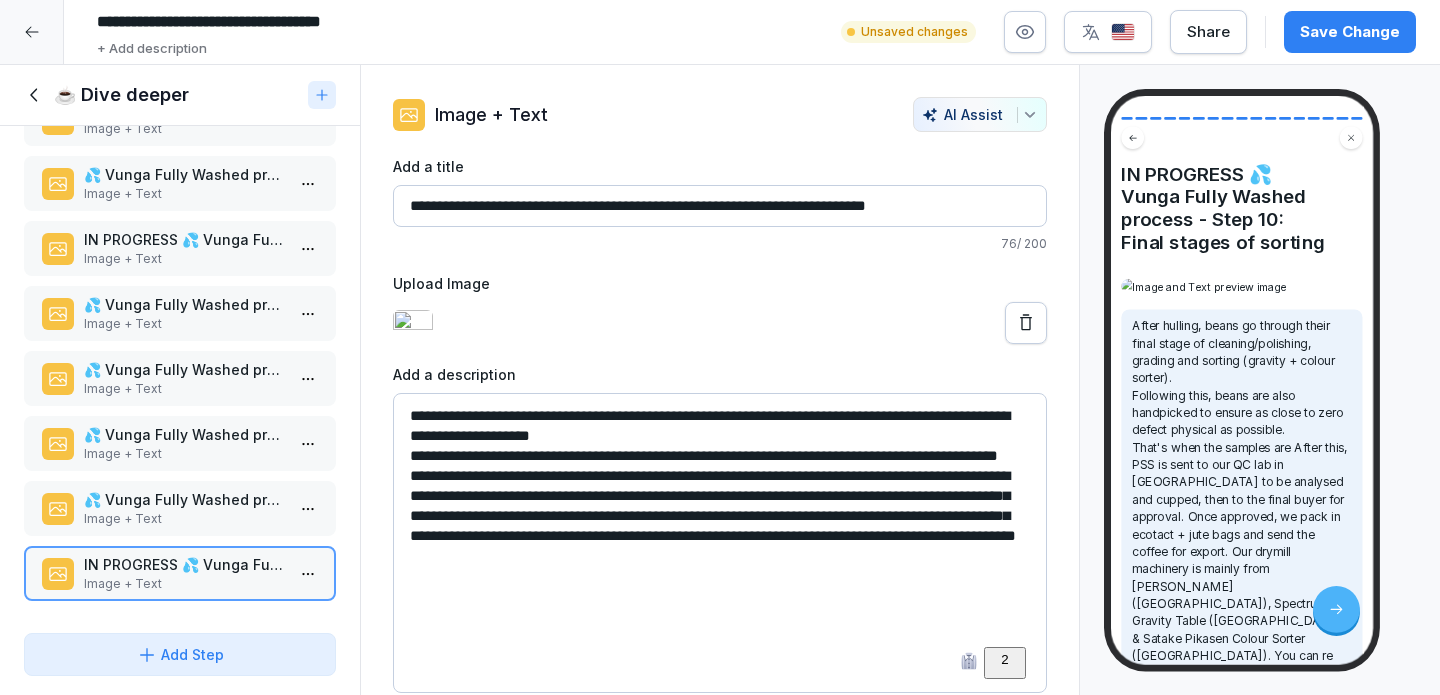click on "**********" at bounding box center (720, 543) 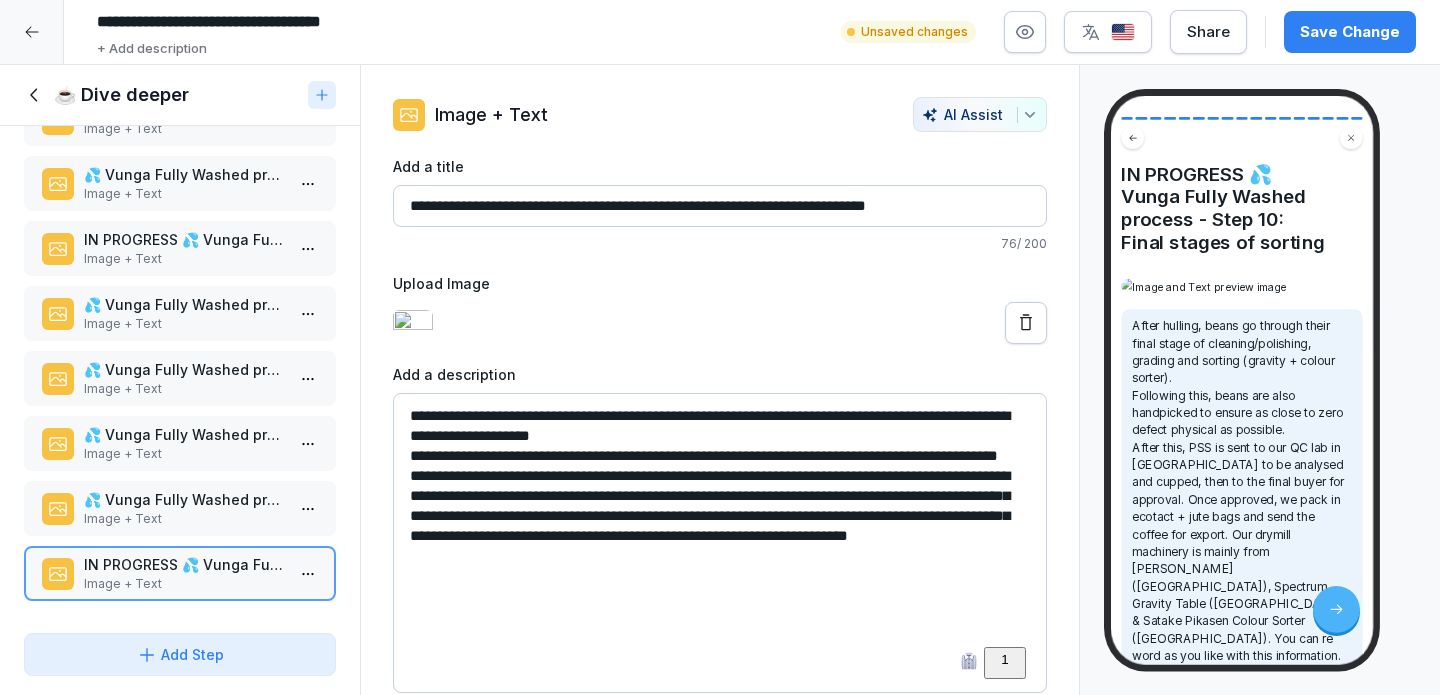 click on "**********" at bounding box center [720, 543] 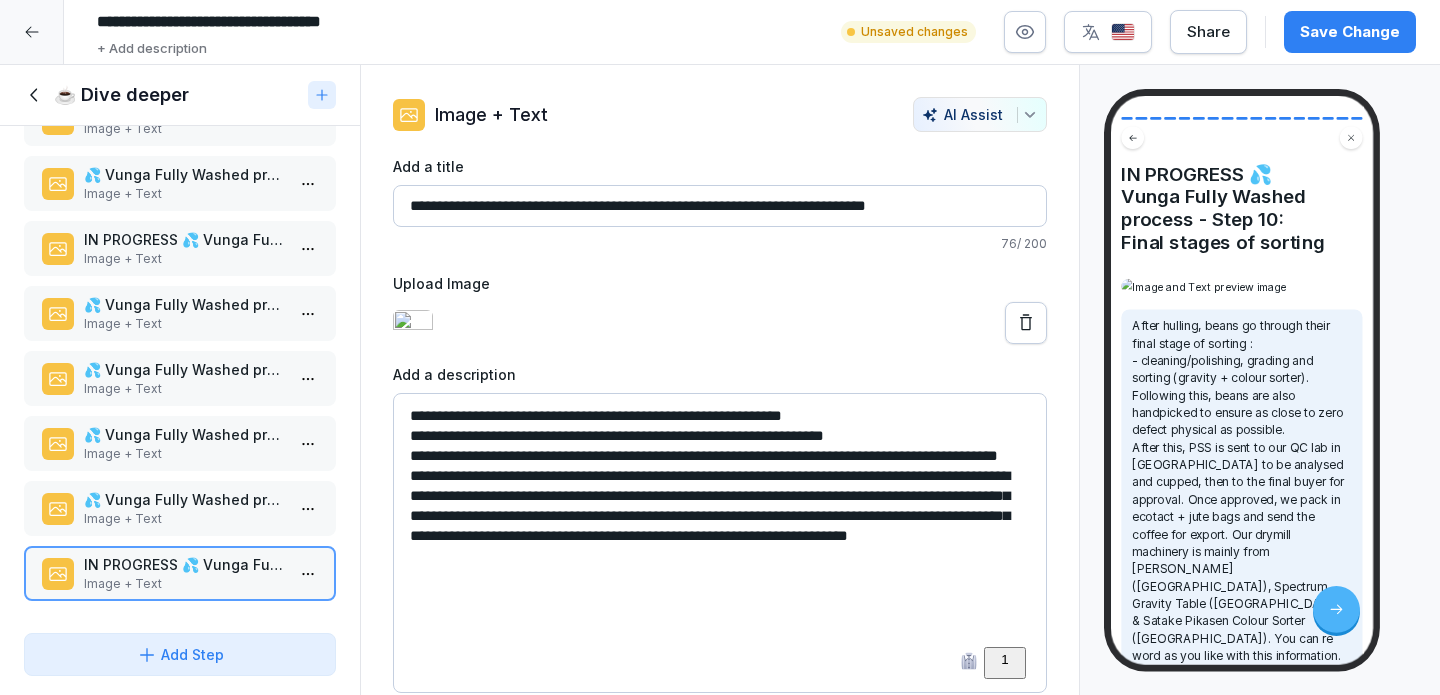 click on "**********" at bounding box center (720, 543) 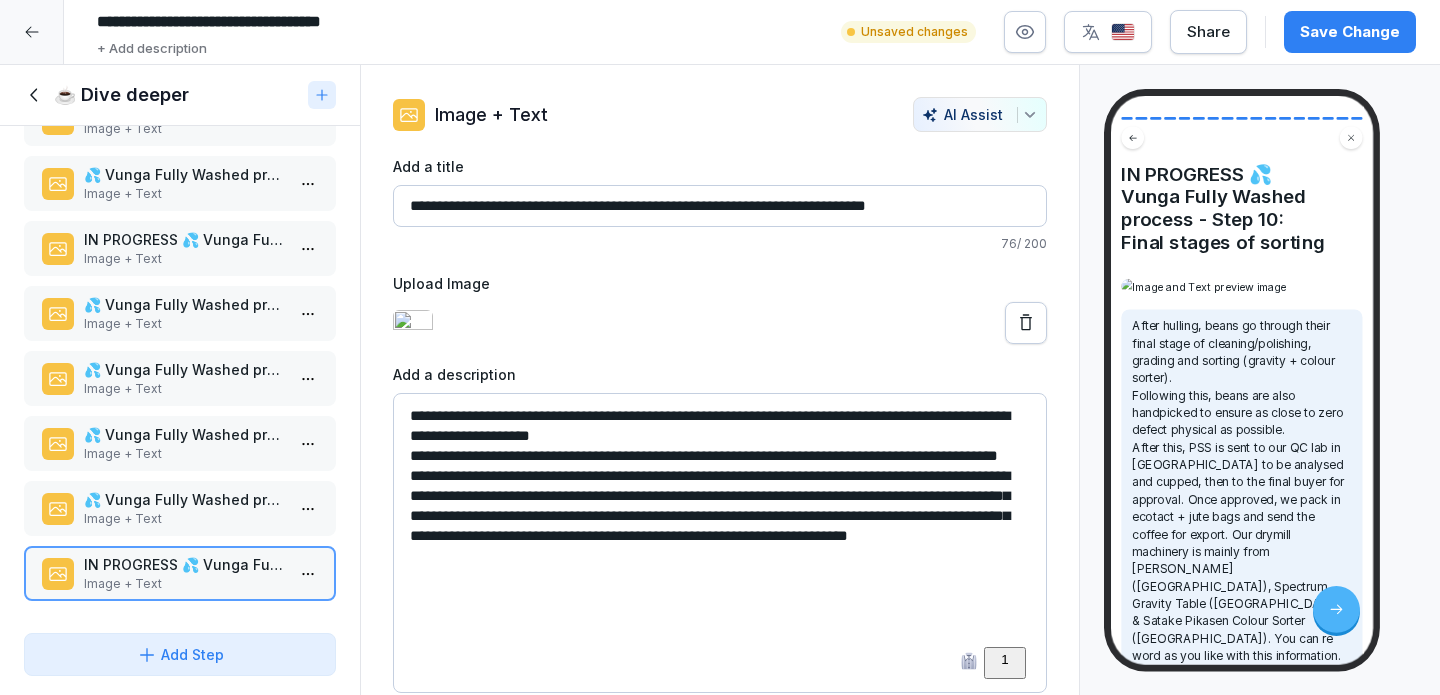 click on "**********" at bounding box center (720, 543) 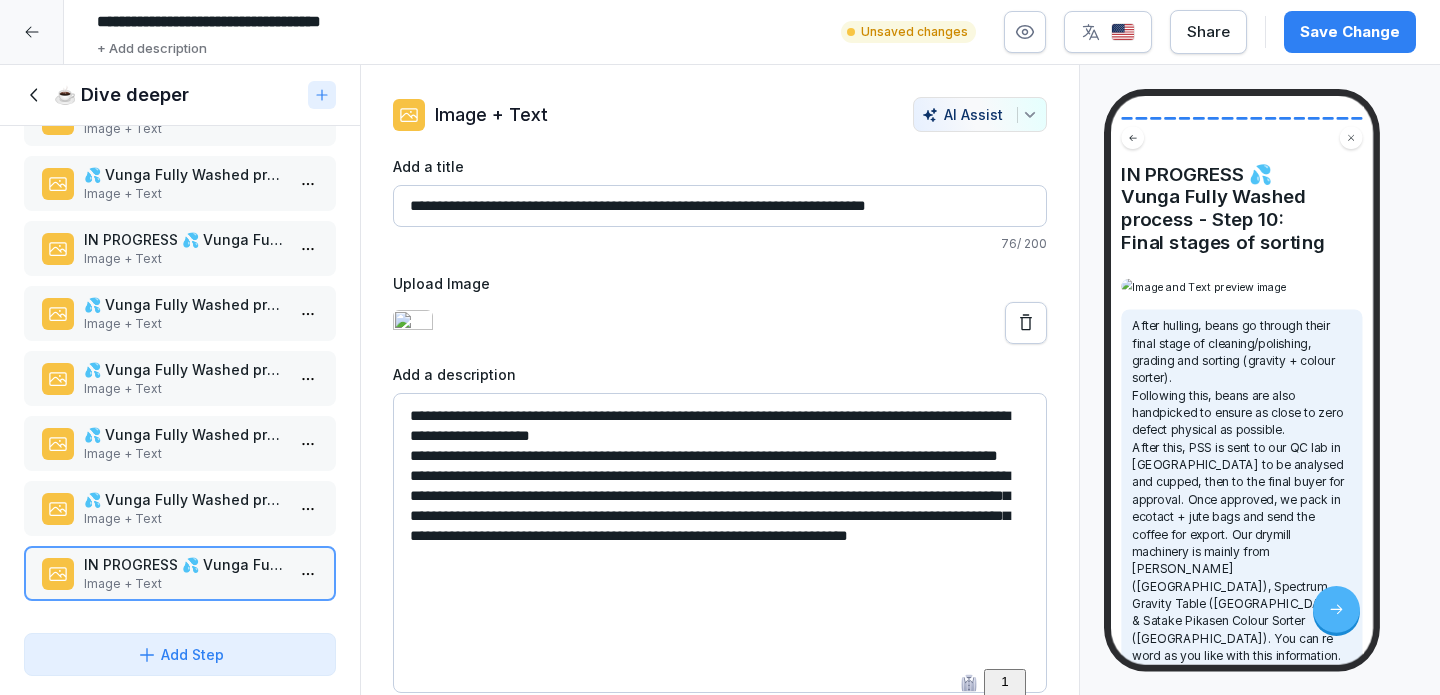 scroll, scrollTop: 0, scrollLeft: 0, axis: both 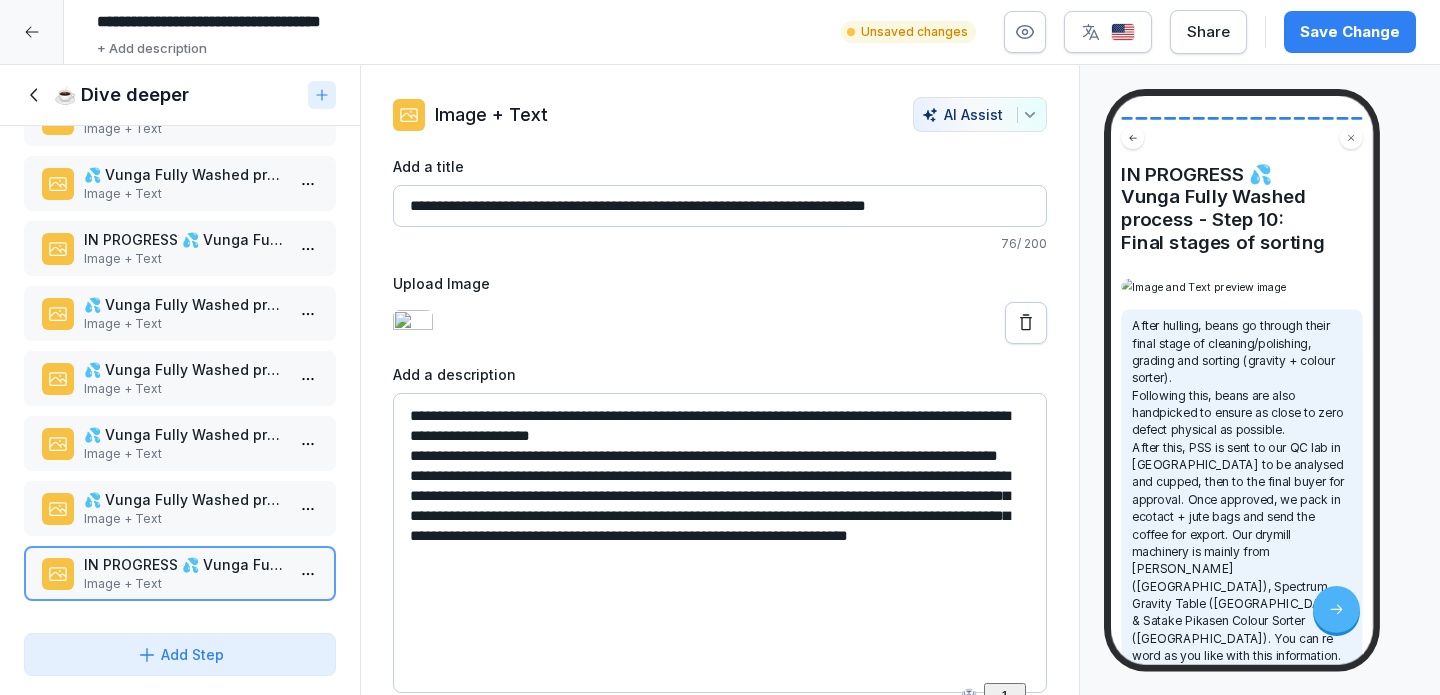 type on "**********" 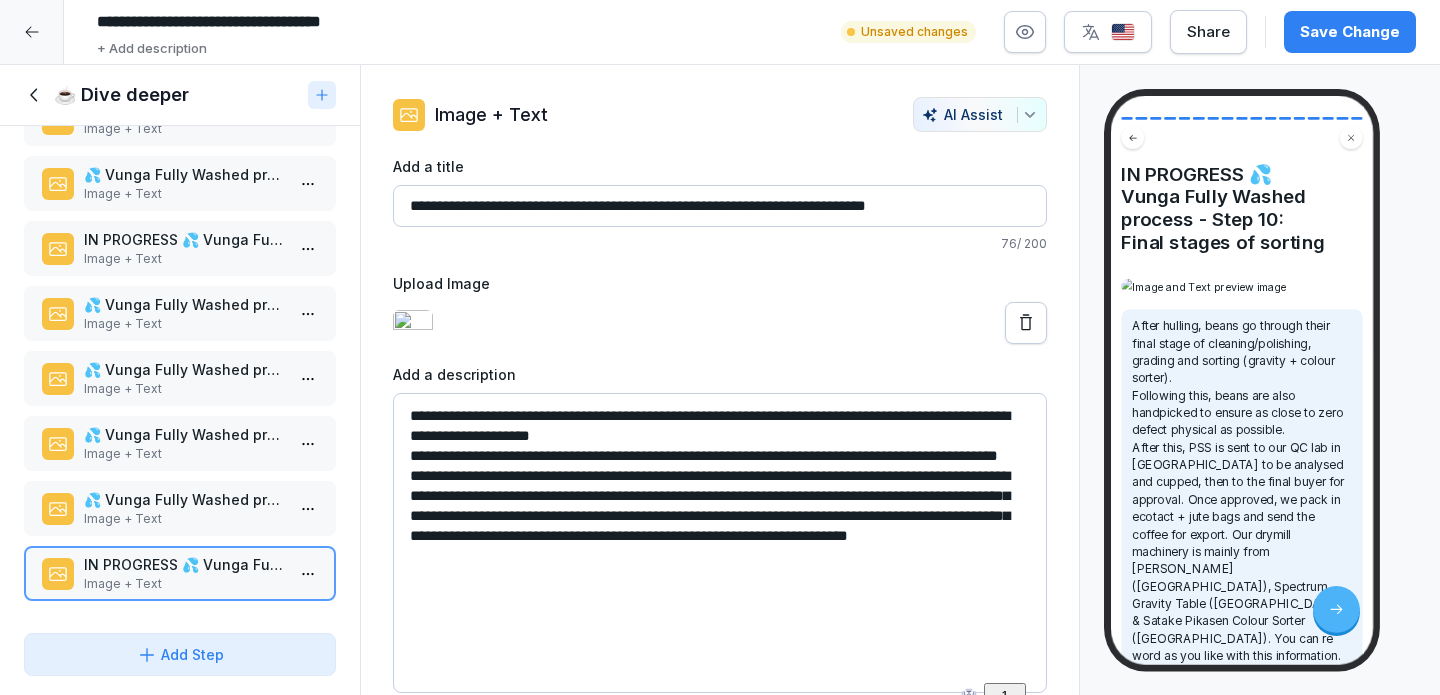 click on "💦 Vunga Fully Washed process - Step 9: Hulling" at bounding box center (184, 499) 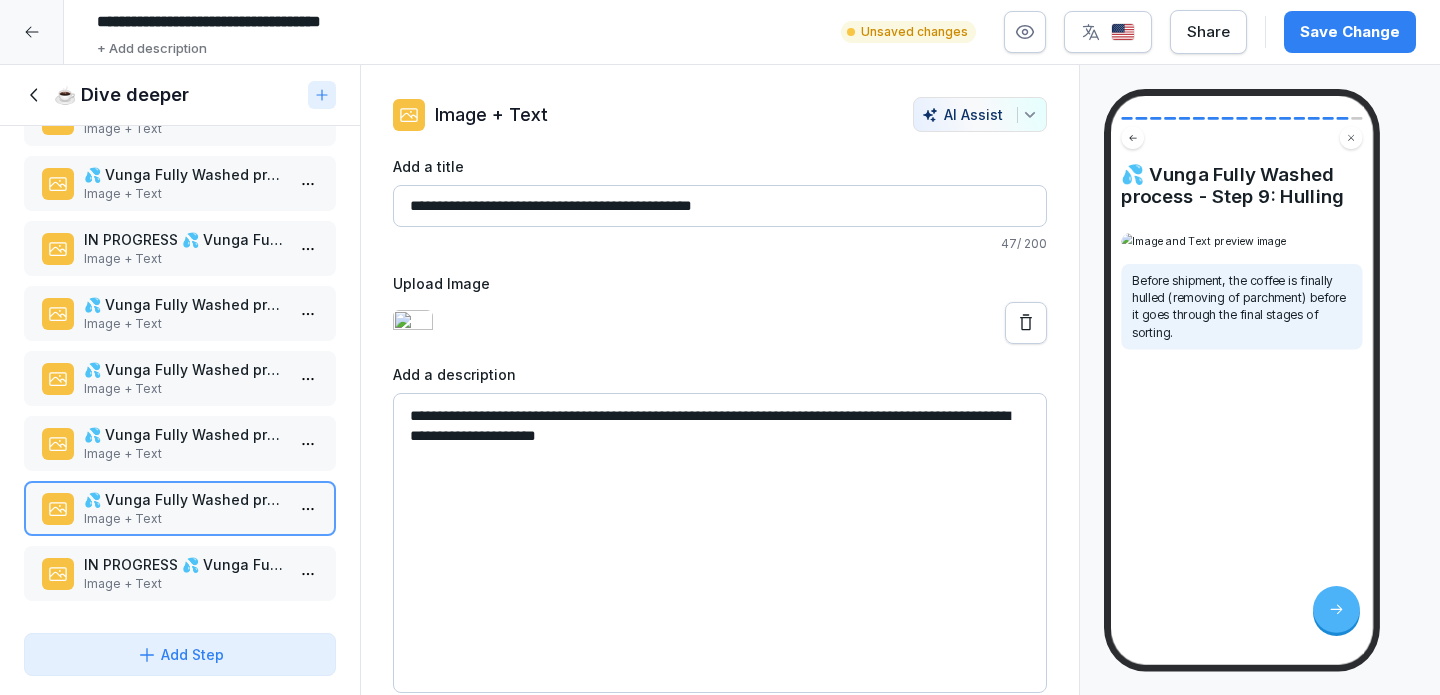 click on "**********" at bounding box center (720, 543) 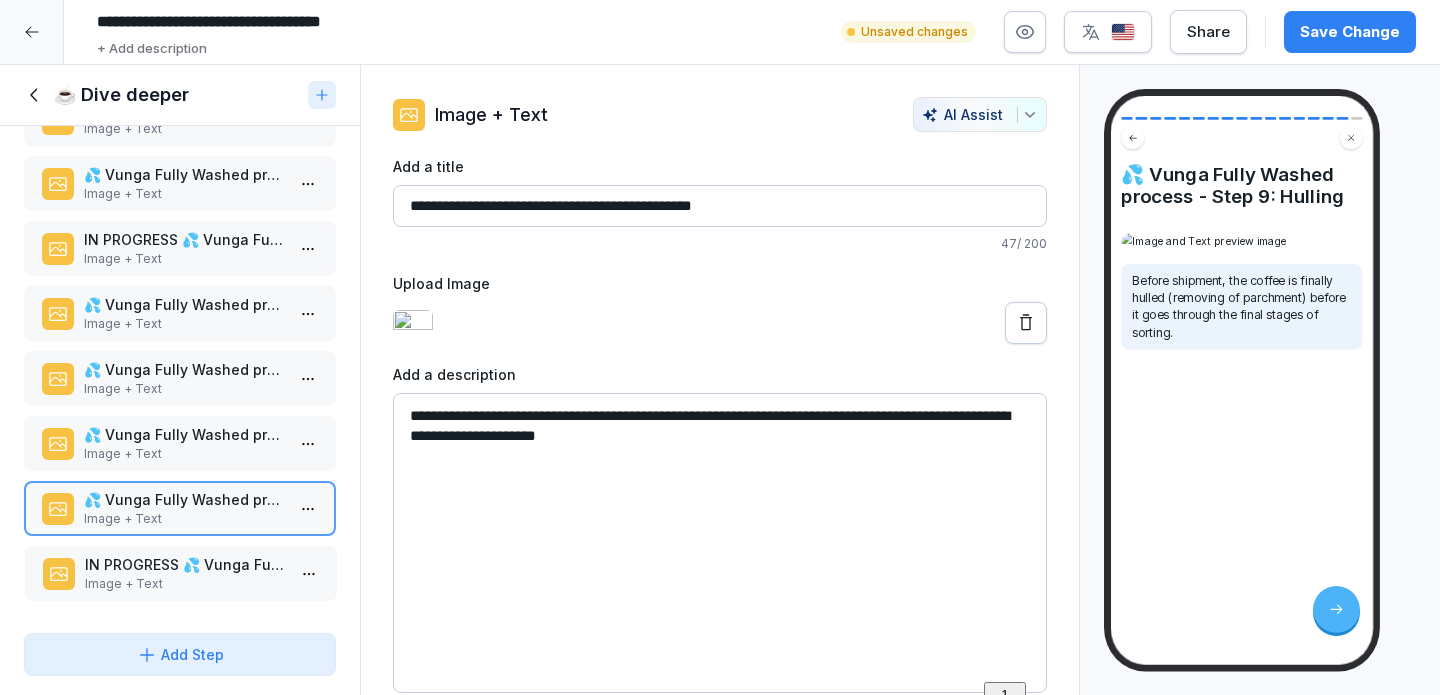 click on "IN PROGRESS 💦 Vunga Fully Washed process - Step 10: Final stages of sorting" at bounding box center [185, 564] 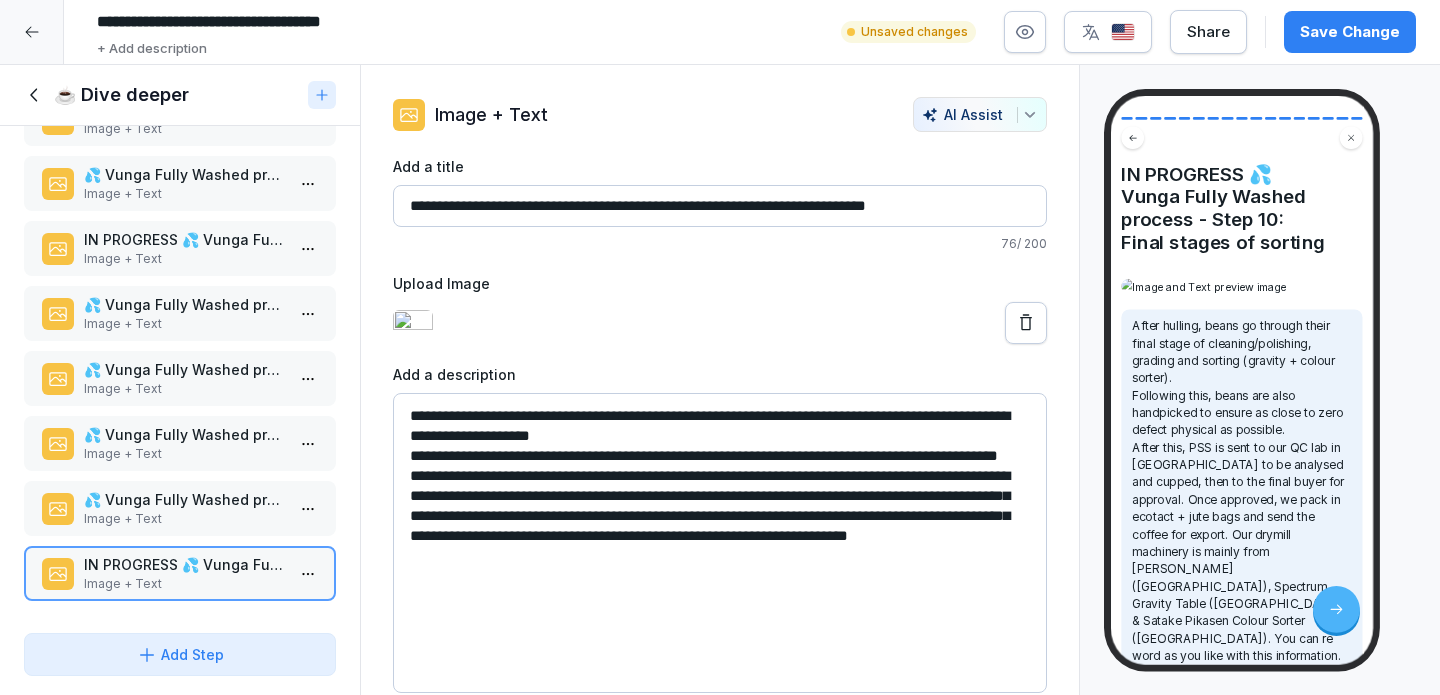 click on "**********" at bounding box center [720, 543] 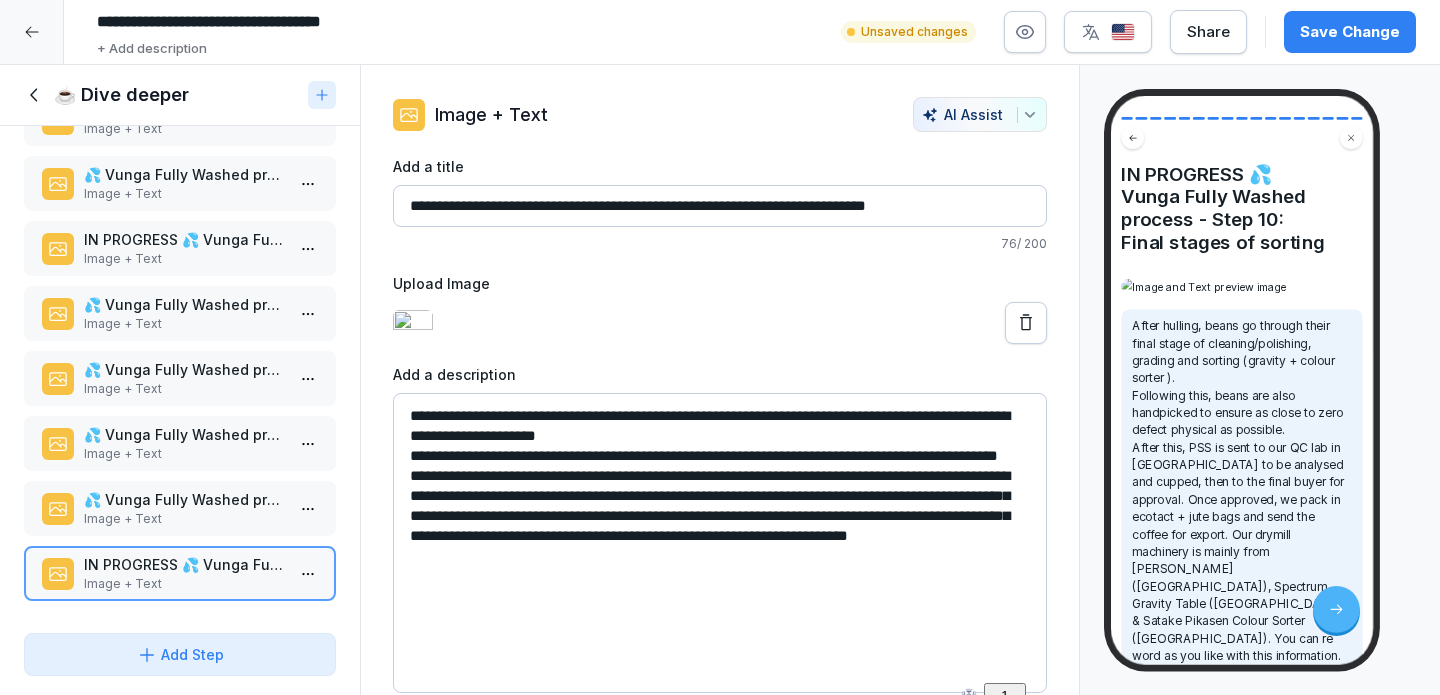 click on "**********" at bounding box center [720, 543] 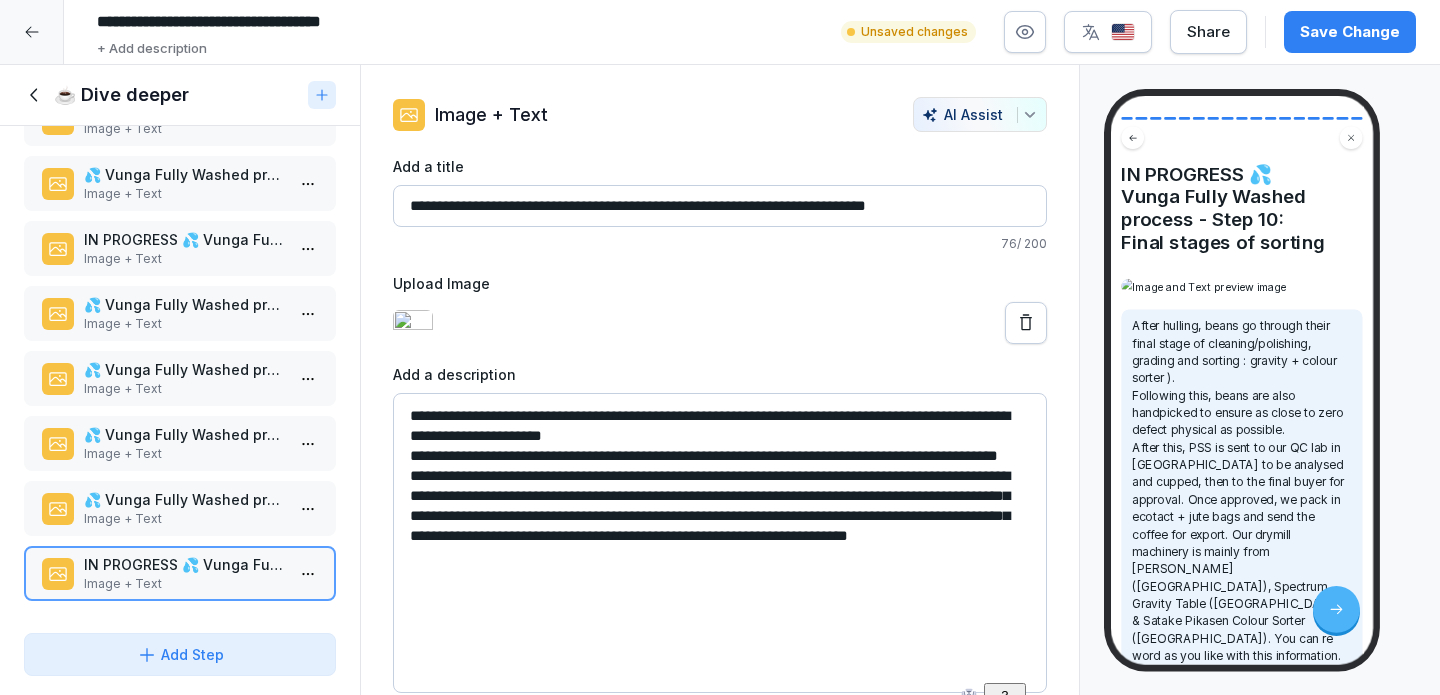 click on "**********" at bounding box center (720, 543) 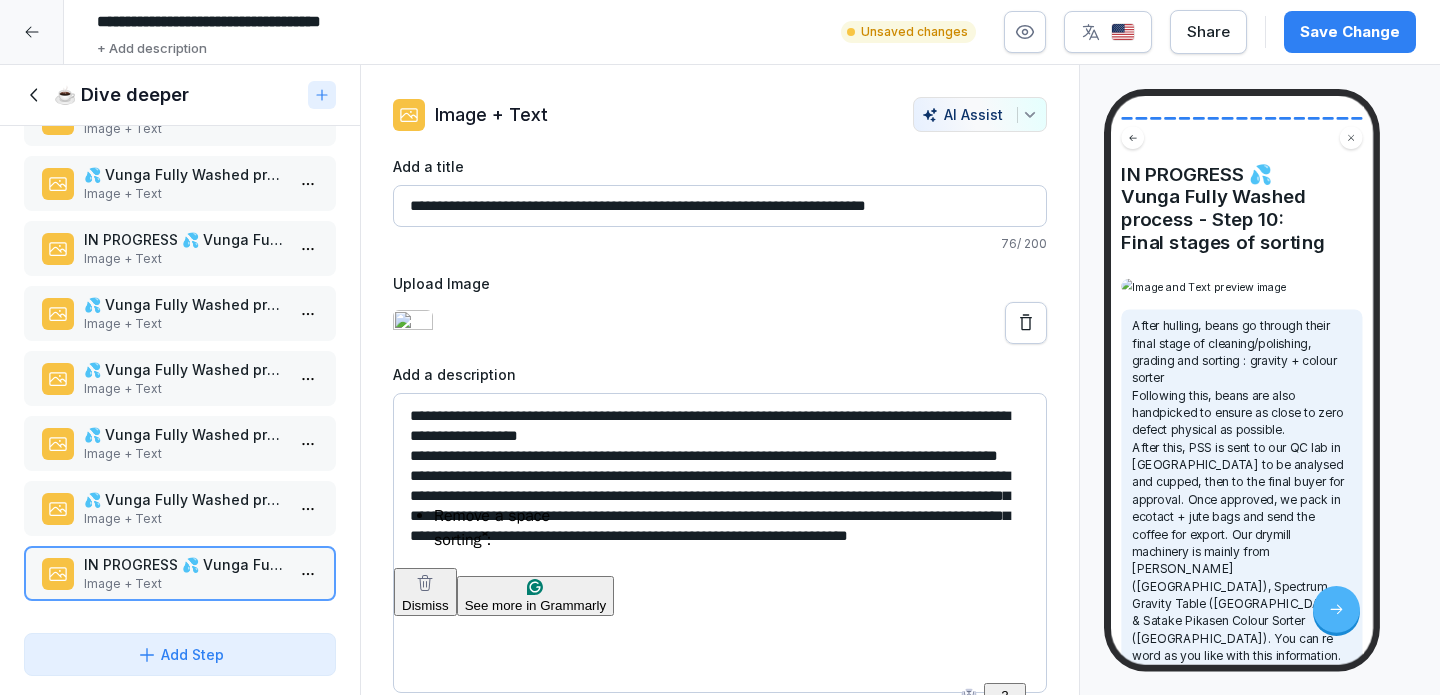 click on "**********" at bounding box center [720, 543] 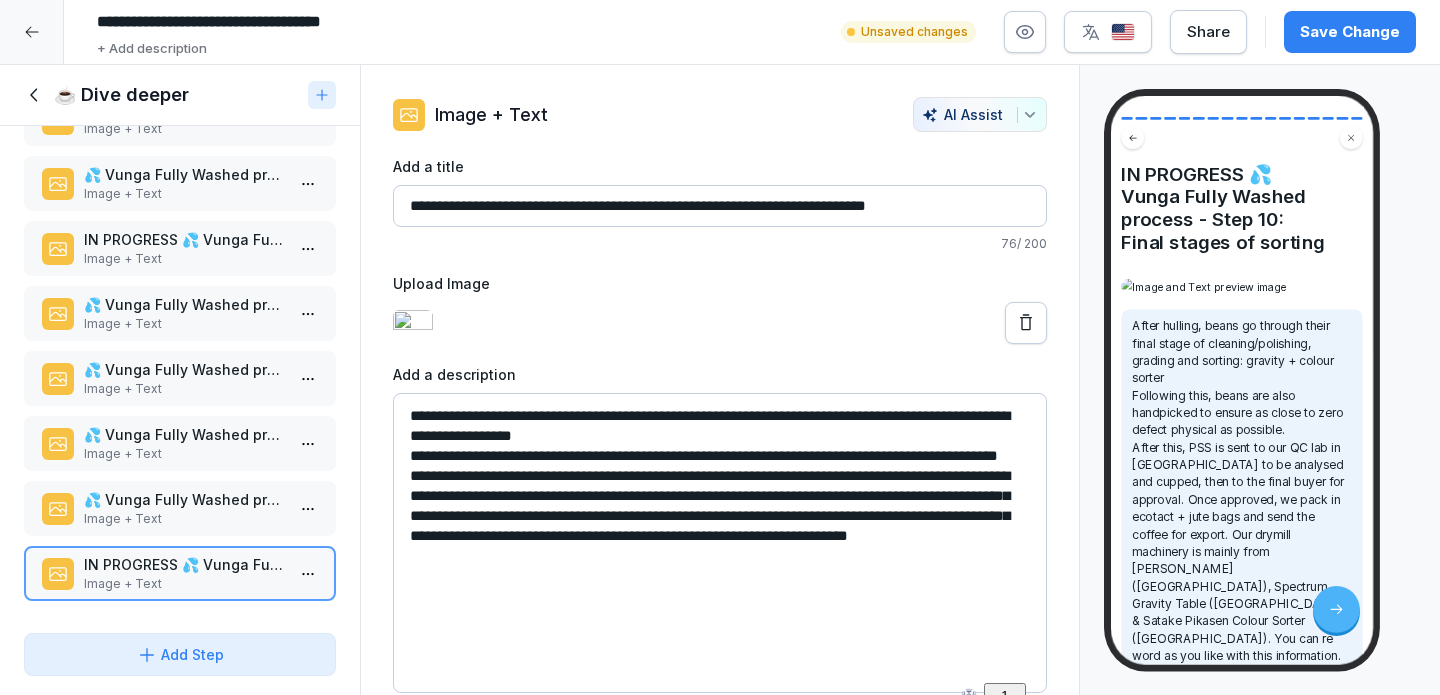 click on "**********" at bounding box center [720, 543] 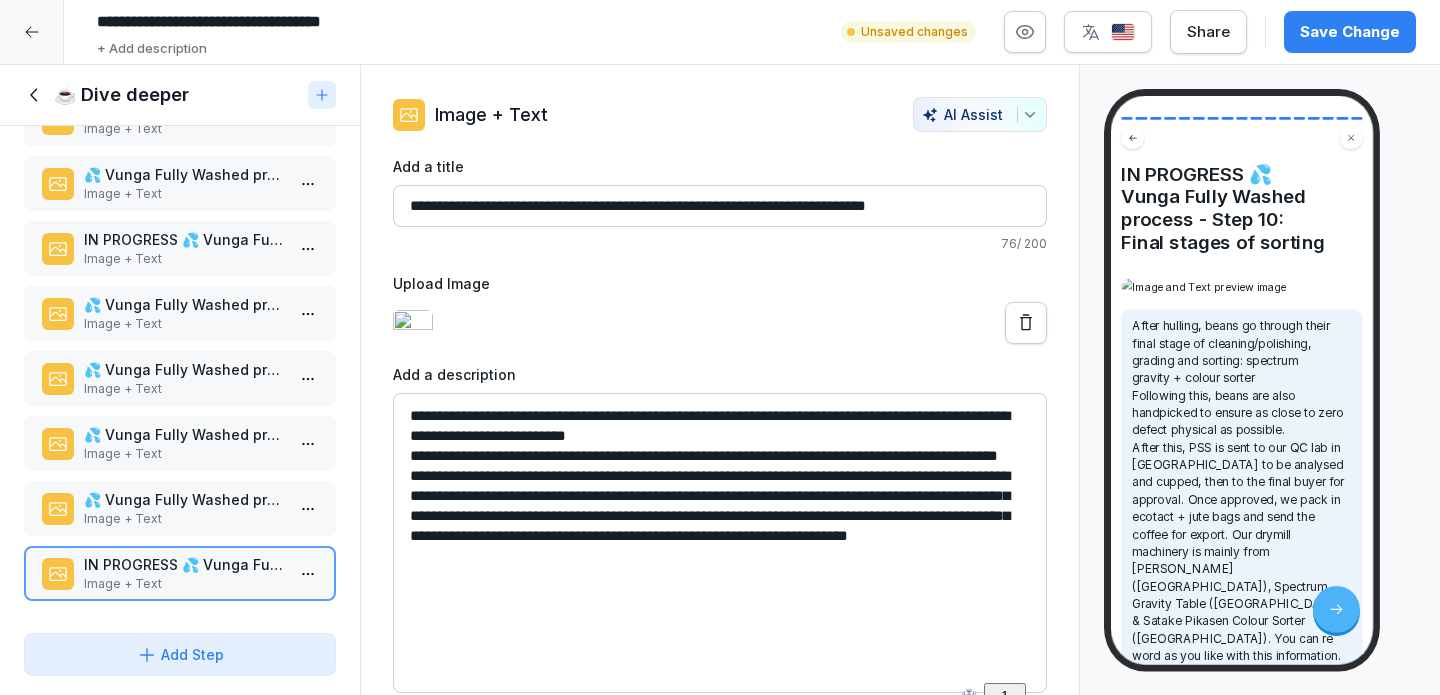 click on "**********" at bounding box center (720, 543) 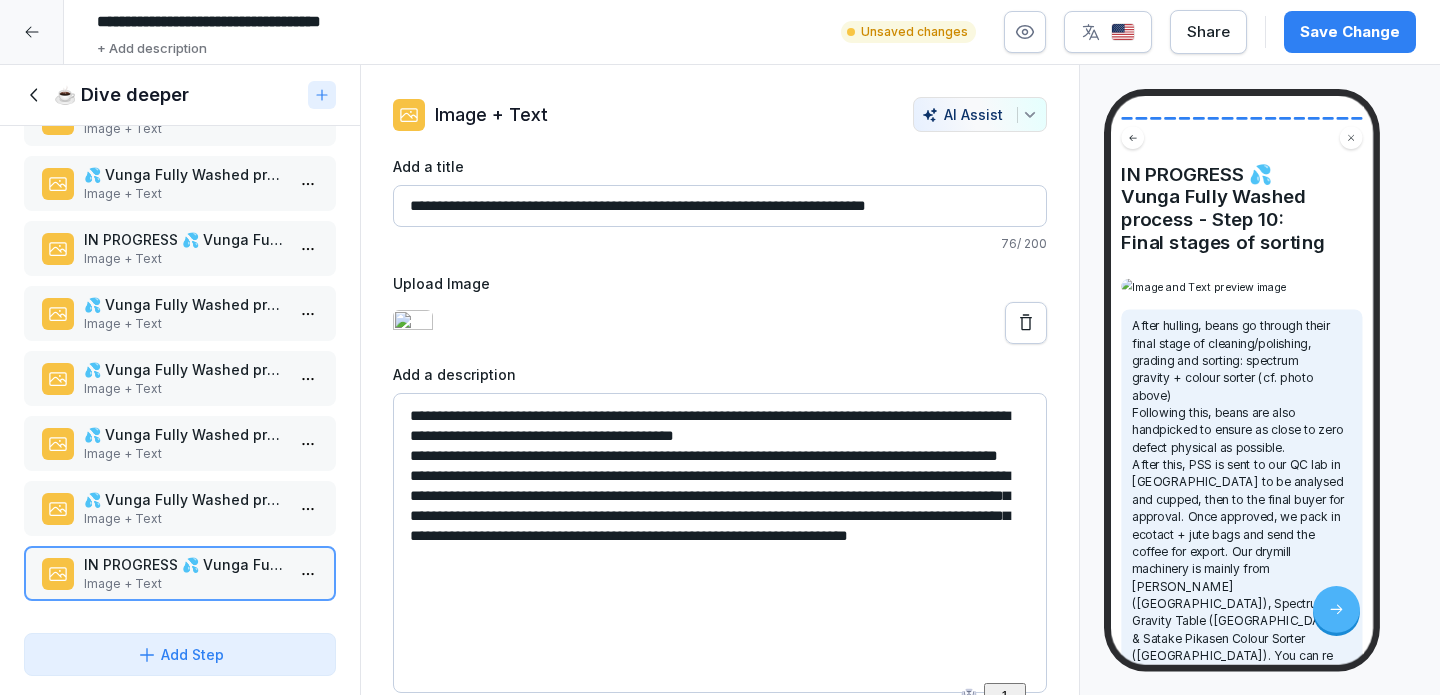 click on "**********" at bounding box center [720, 543] 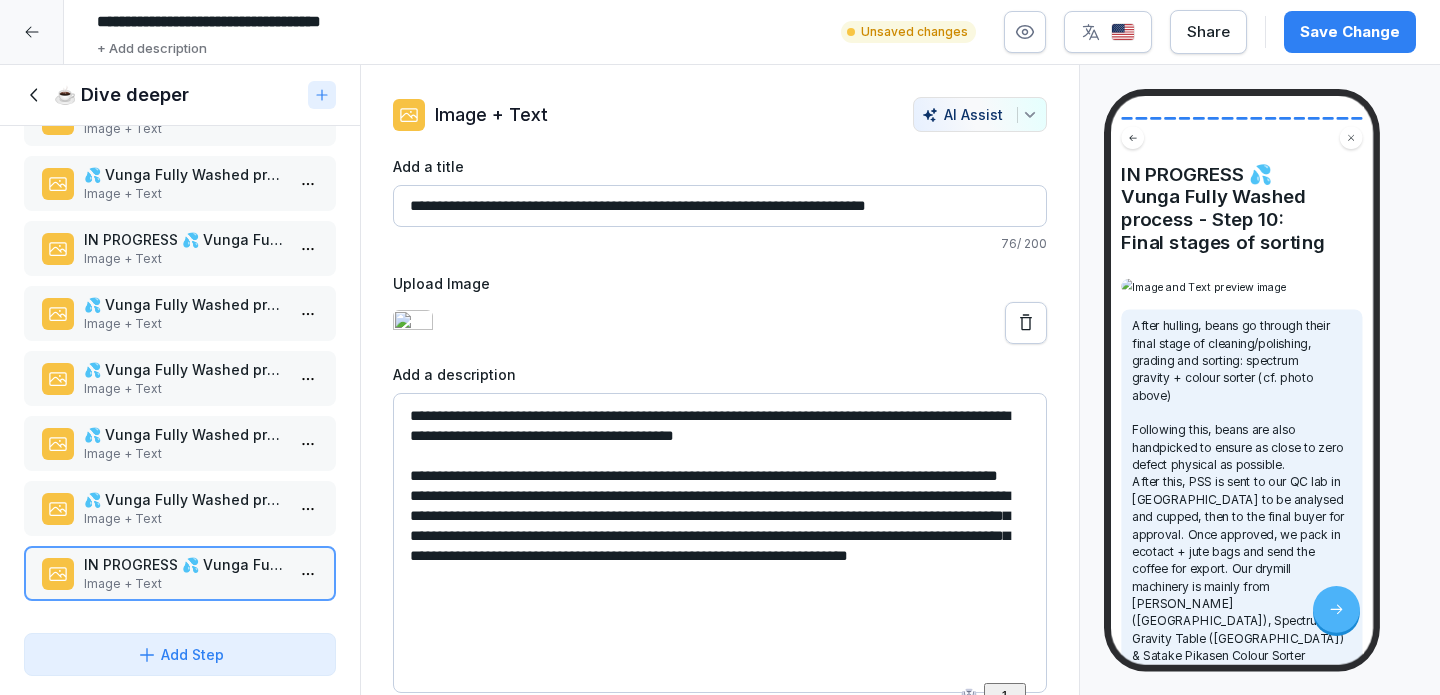 scroll, scrollTop: 37, scrollLeft: 0, axis: vertical 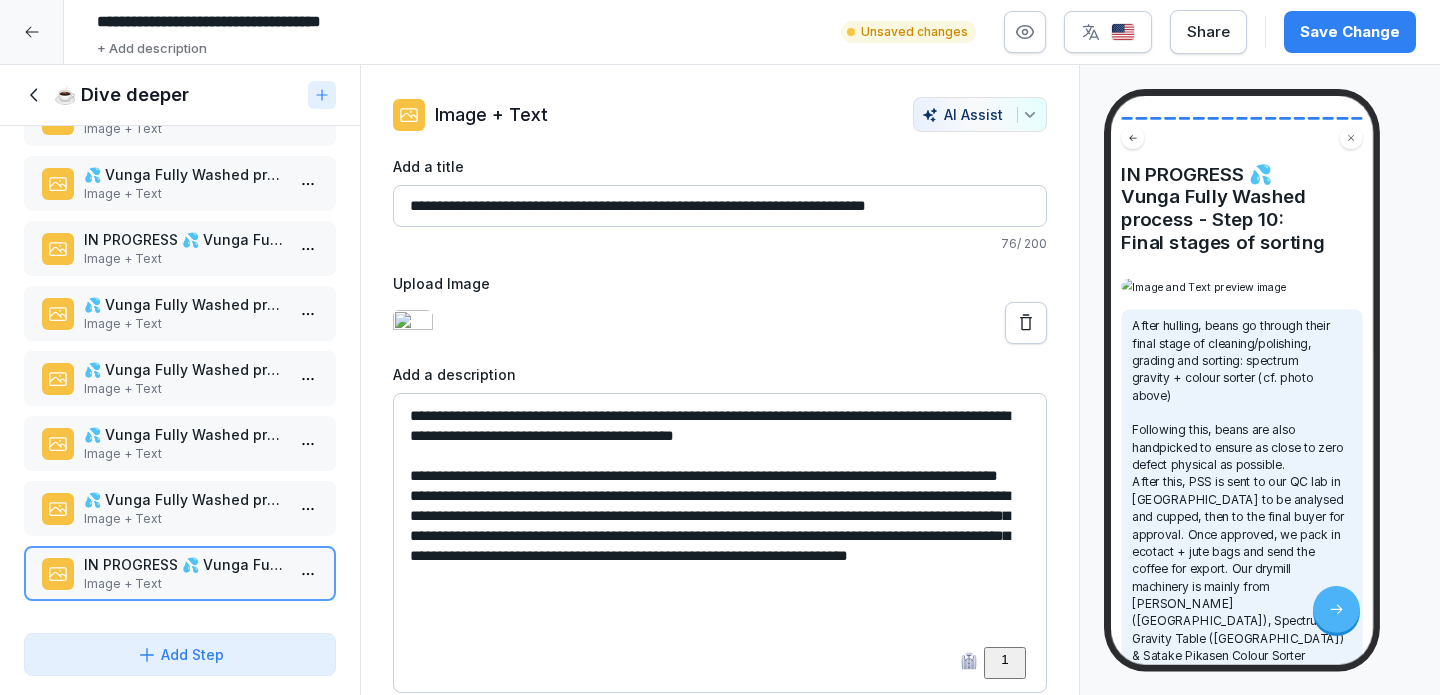 drag, startPoint x: 538, startPoint y: 594, endPoint x: 666, endPoint y: 621, distance: 130.81667 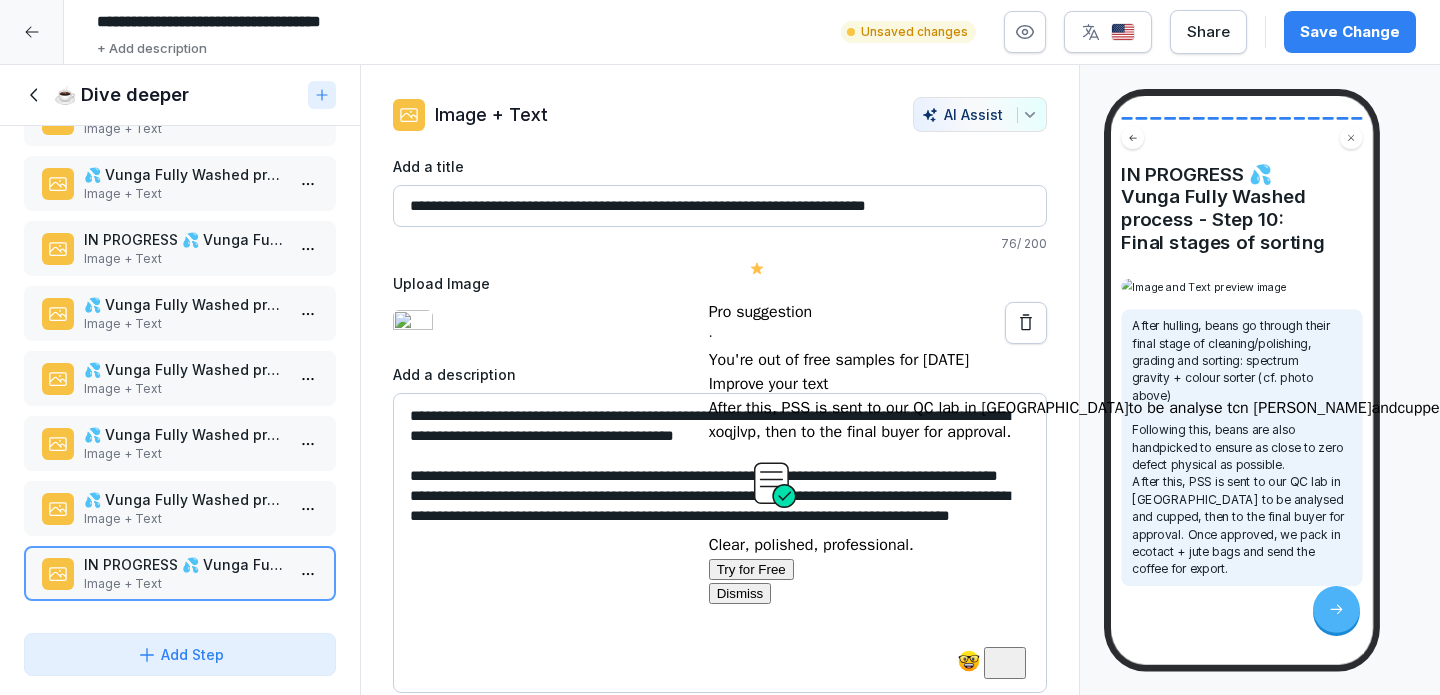 click on "**********" at bounding box center (720, 543) 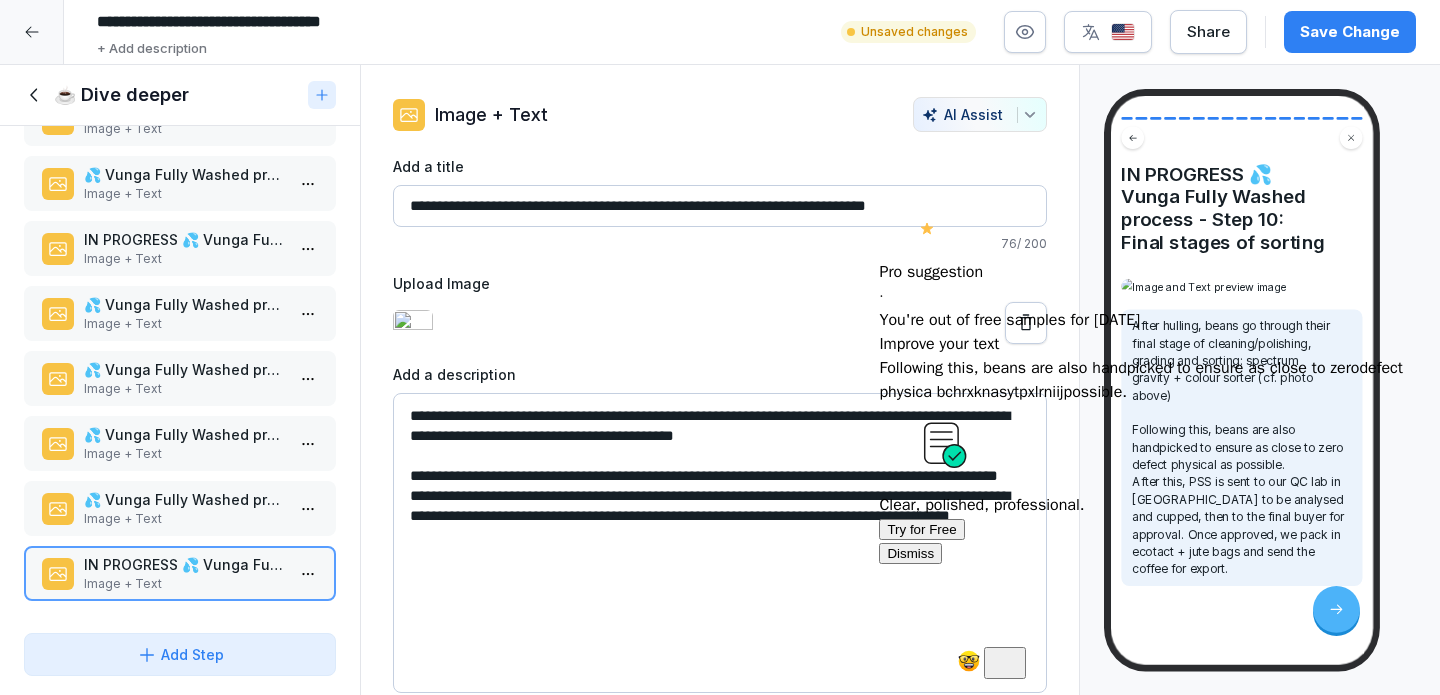 click on "**********" at bounding box center [720, 543] 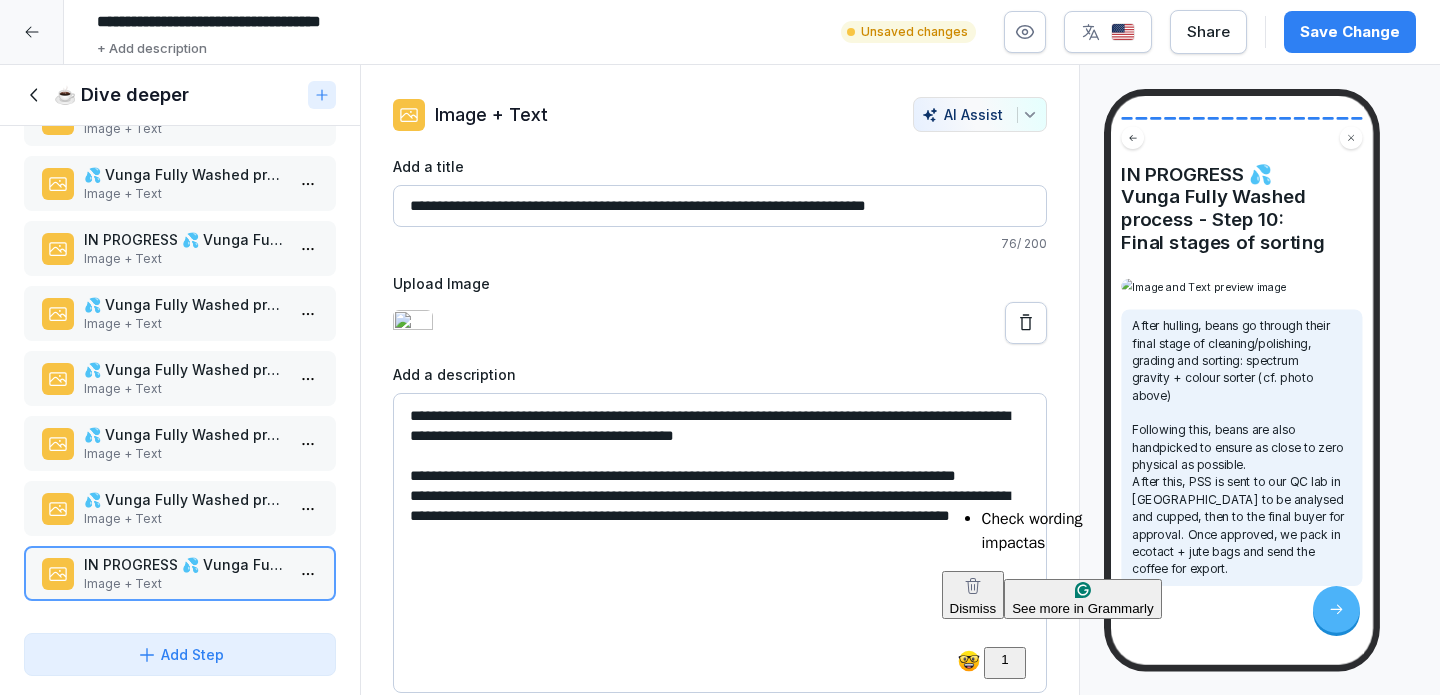 click on "**********" at bounding box center (720, 543) 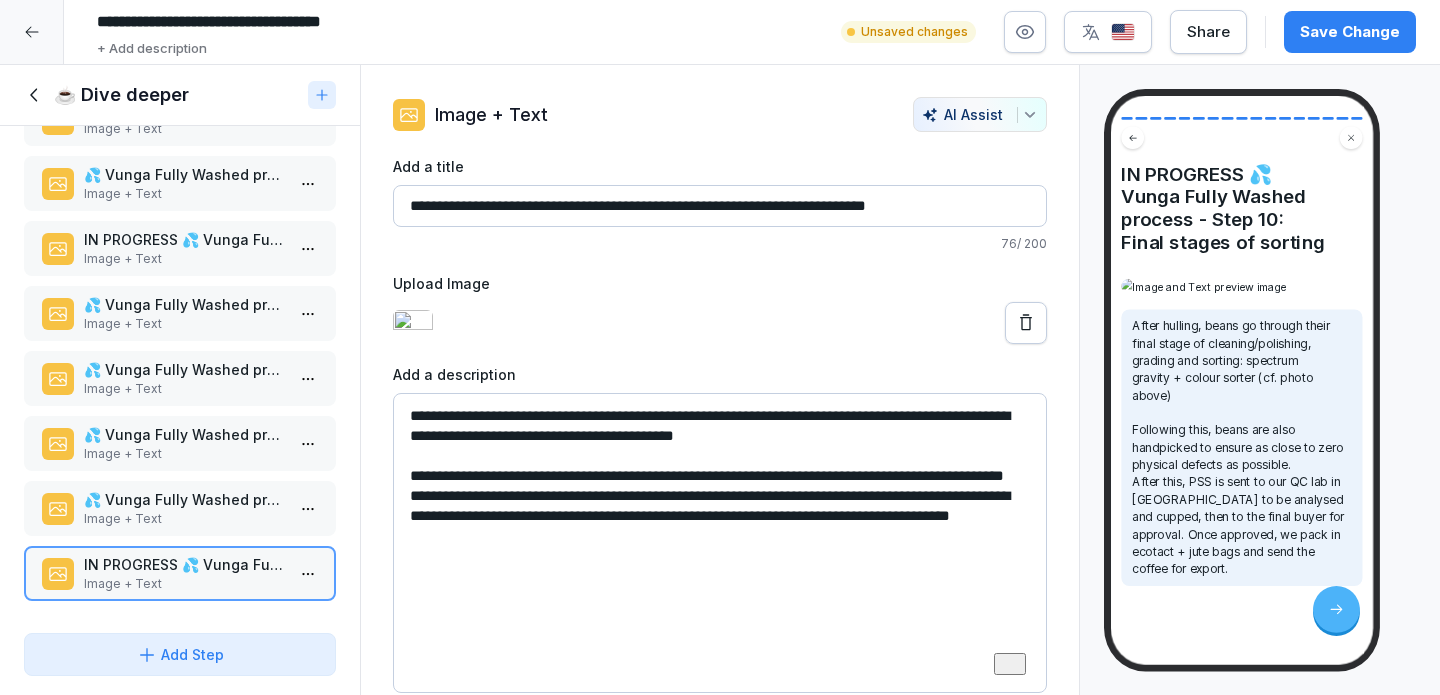 click on "**********" at bounding box center [720, 543] 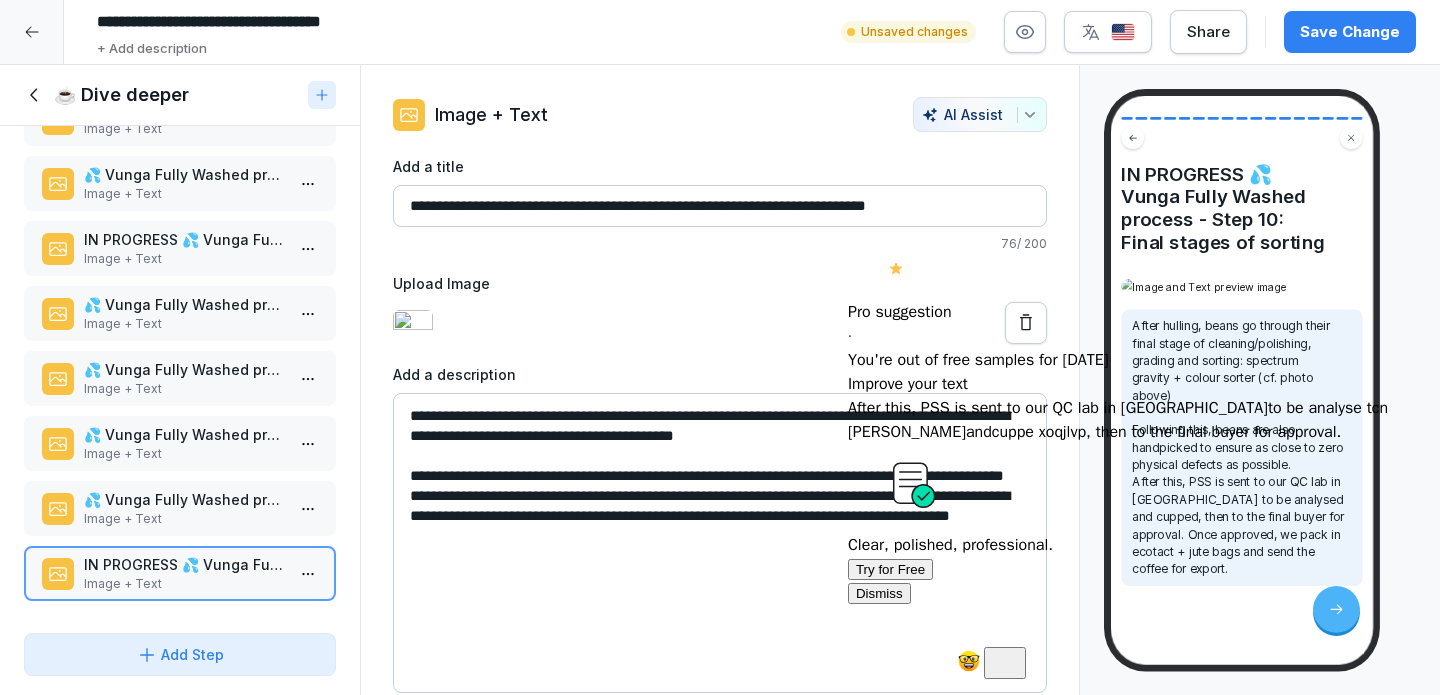 click on "**********" at bounding box center (720, 543) 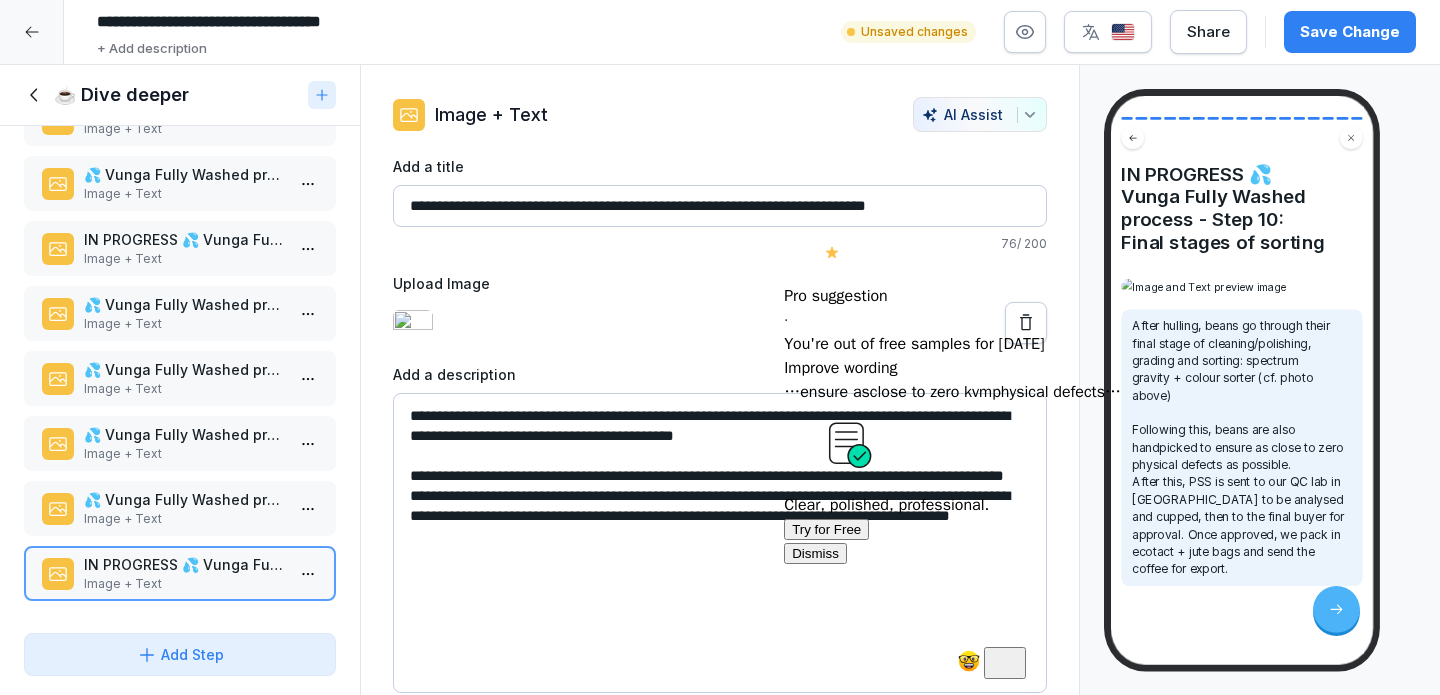 click on "**********" at bounding box center (720, 543) 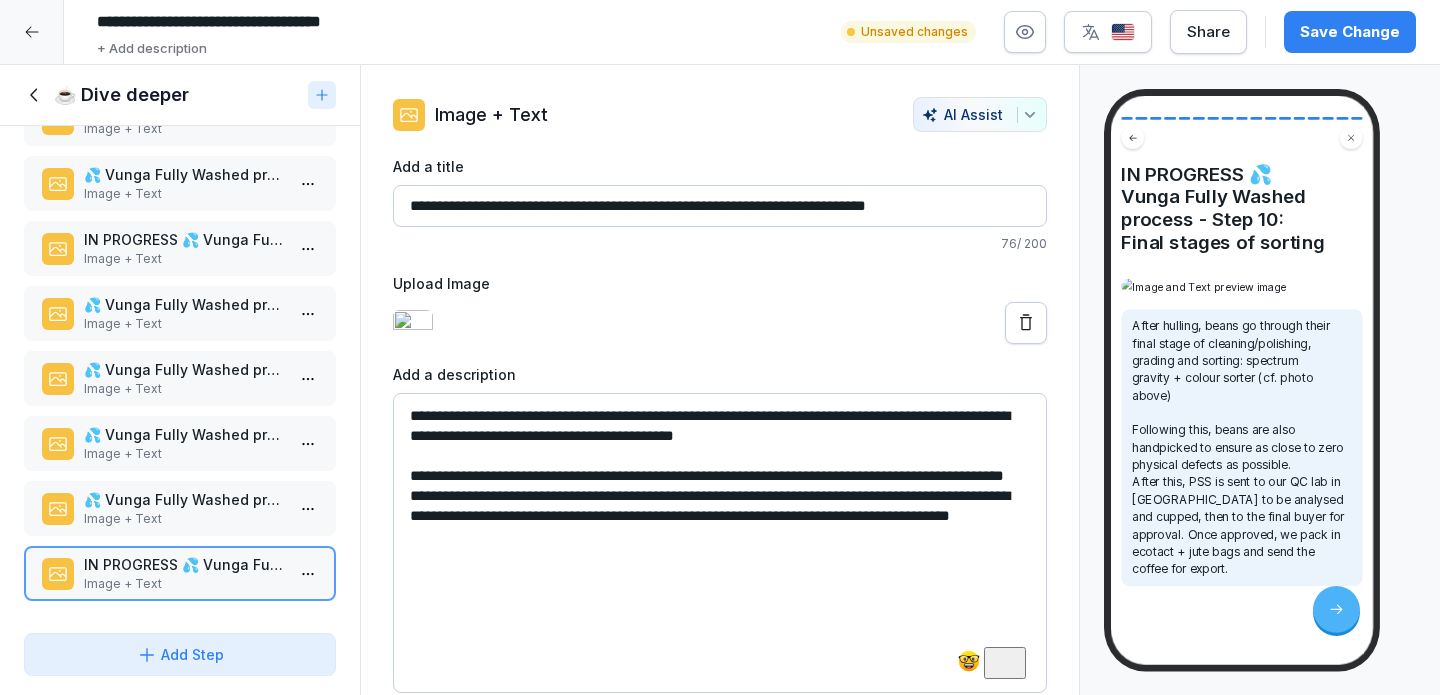 click on "**********" at bounding box center (720, 543) 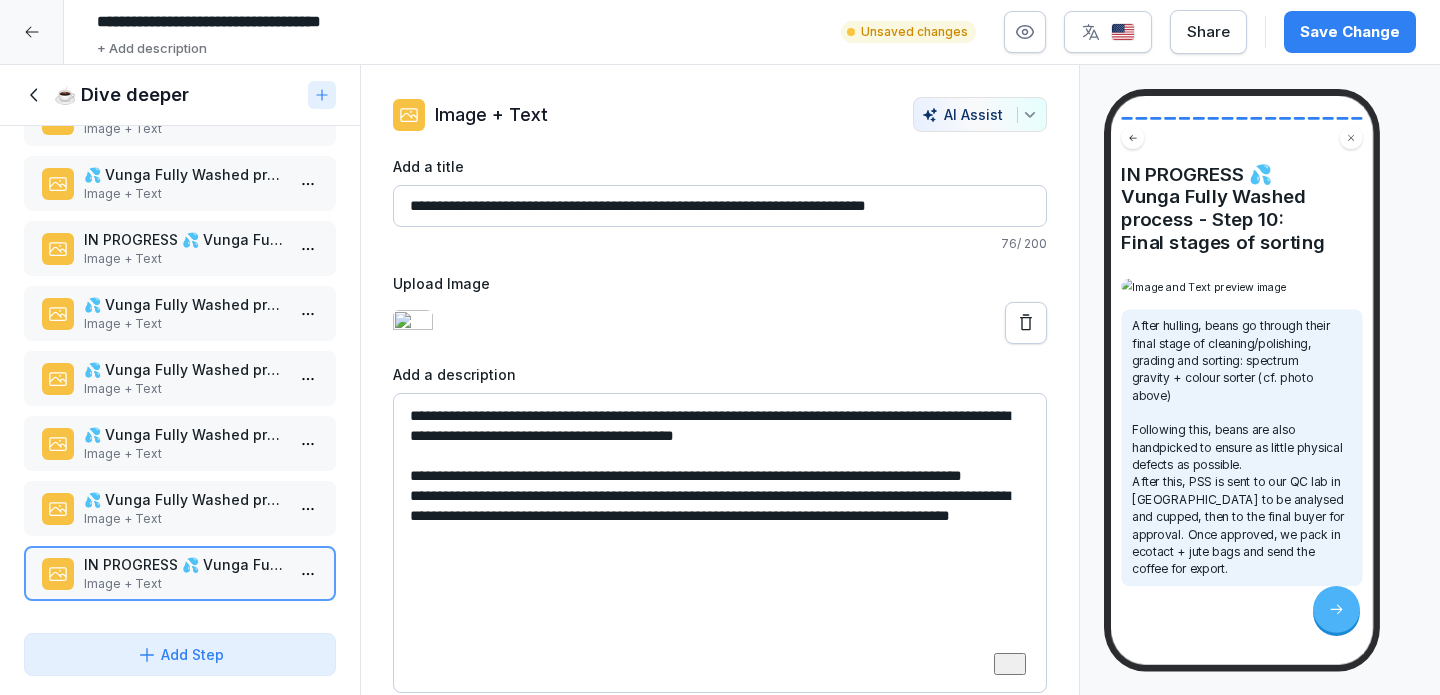 click on "**********" at bounding box center [720, 543] 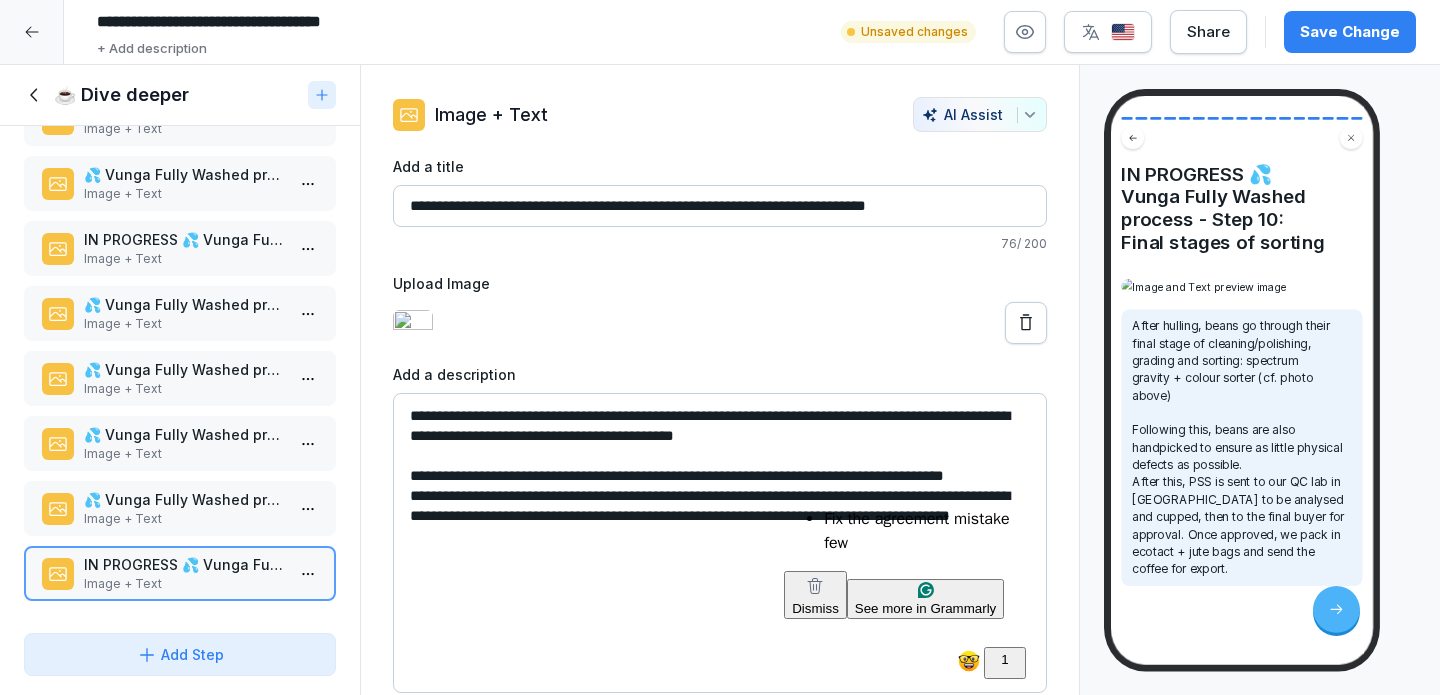 click on "**********" at bounding box center [720, 347] 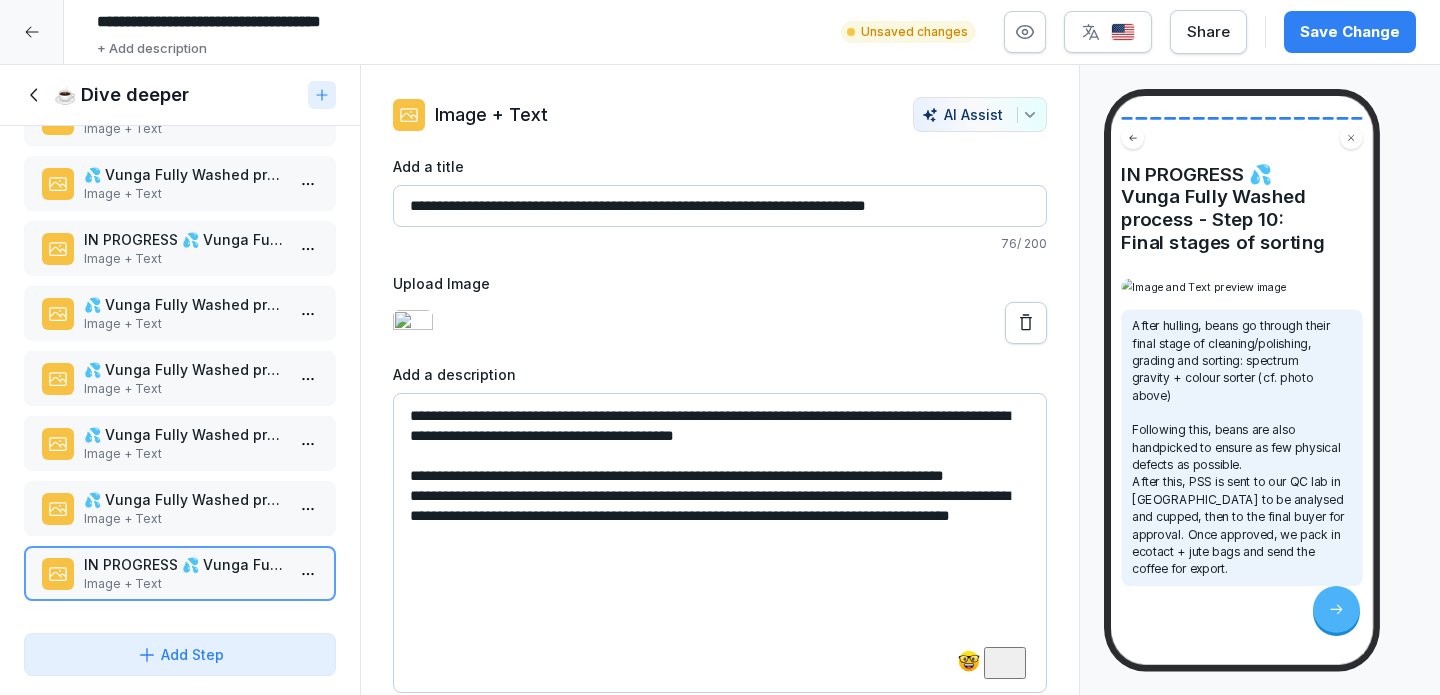 click on "**********" at bounding box center (720, 543) 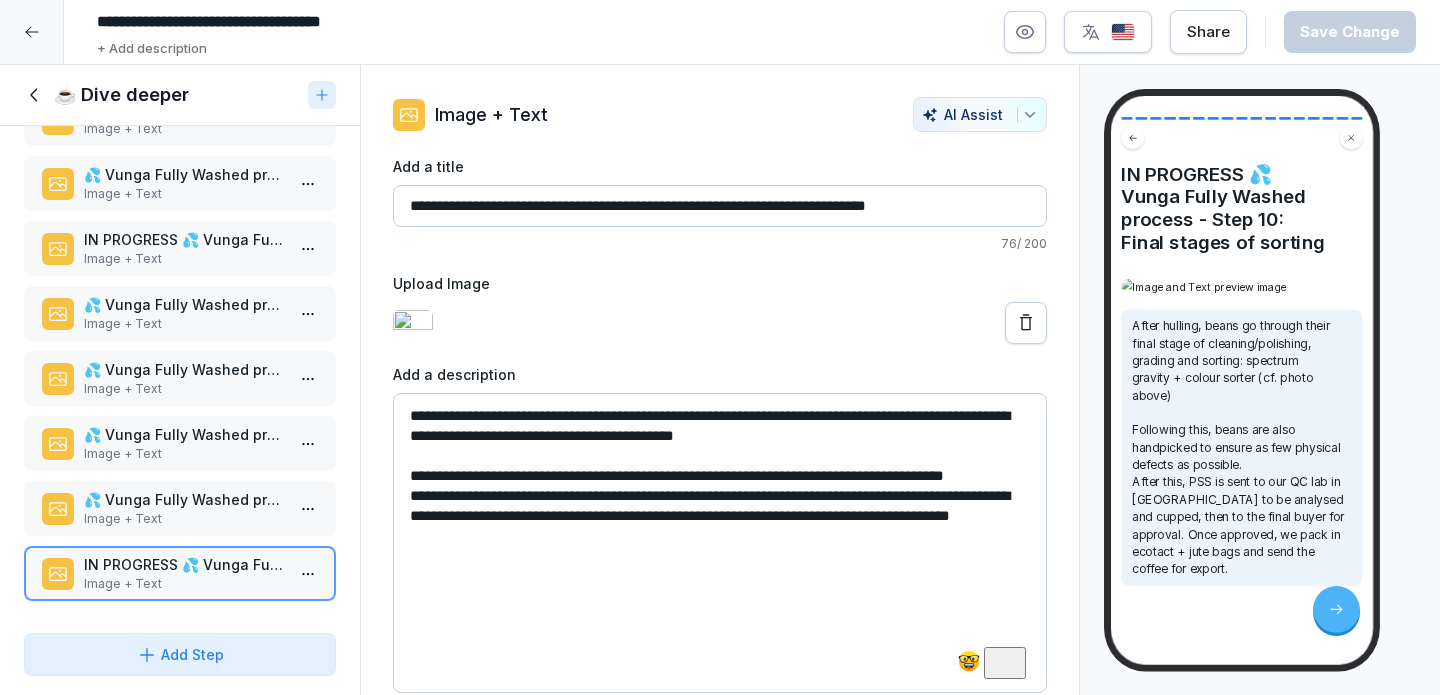 click on "**********" at bounding box center (720, 543) 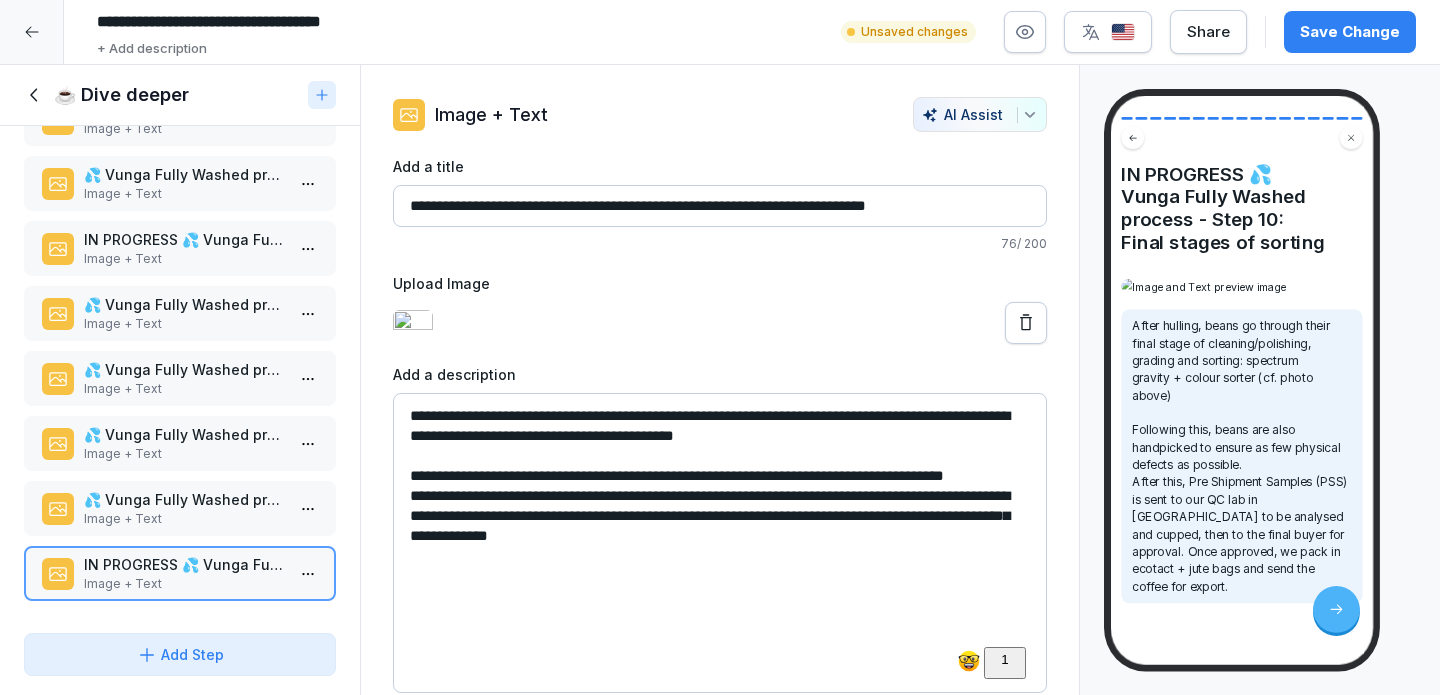 click on "**********" at bounding box center (720, 543) 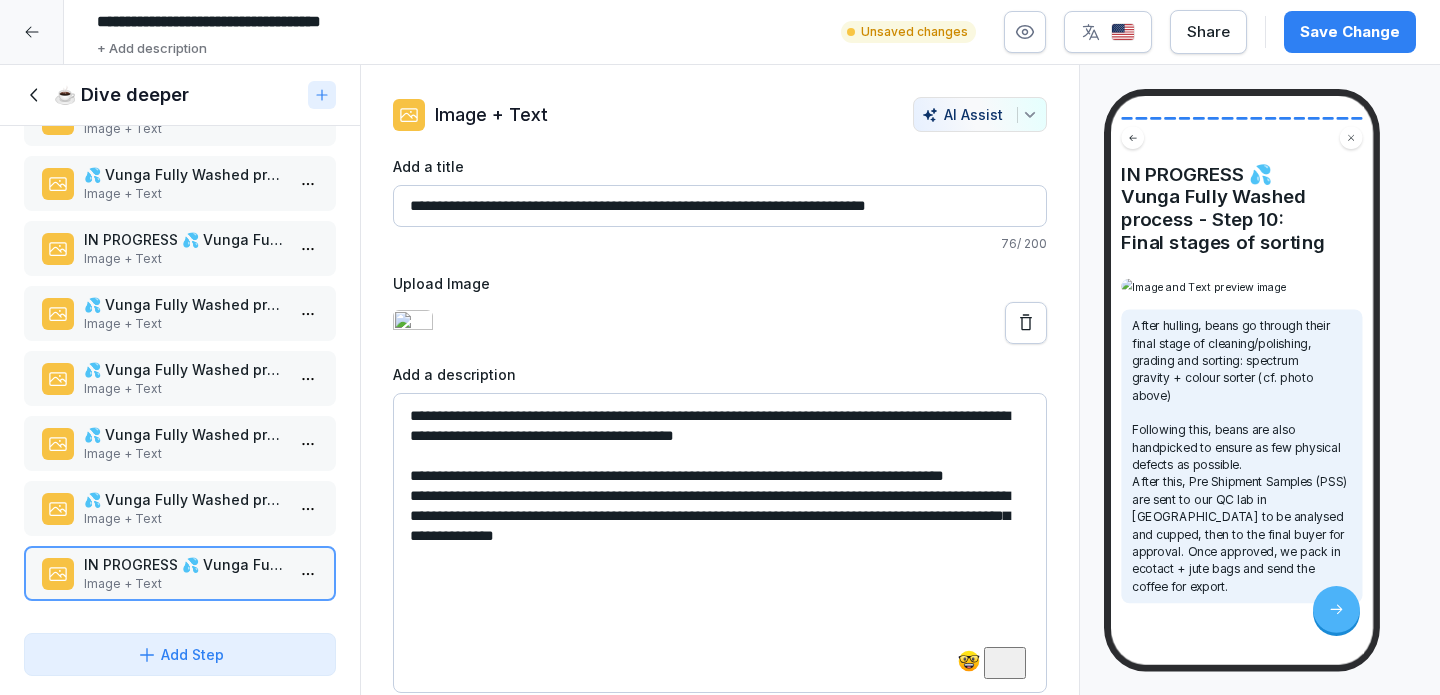 click on "**********" at bounding box center [720, 543] 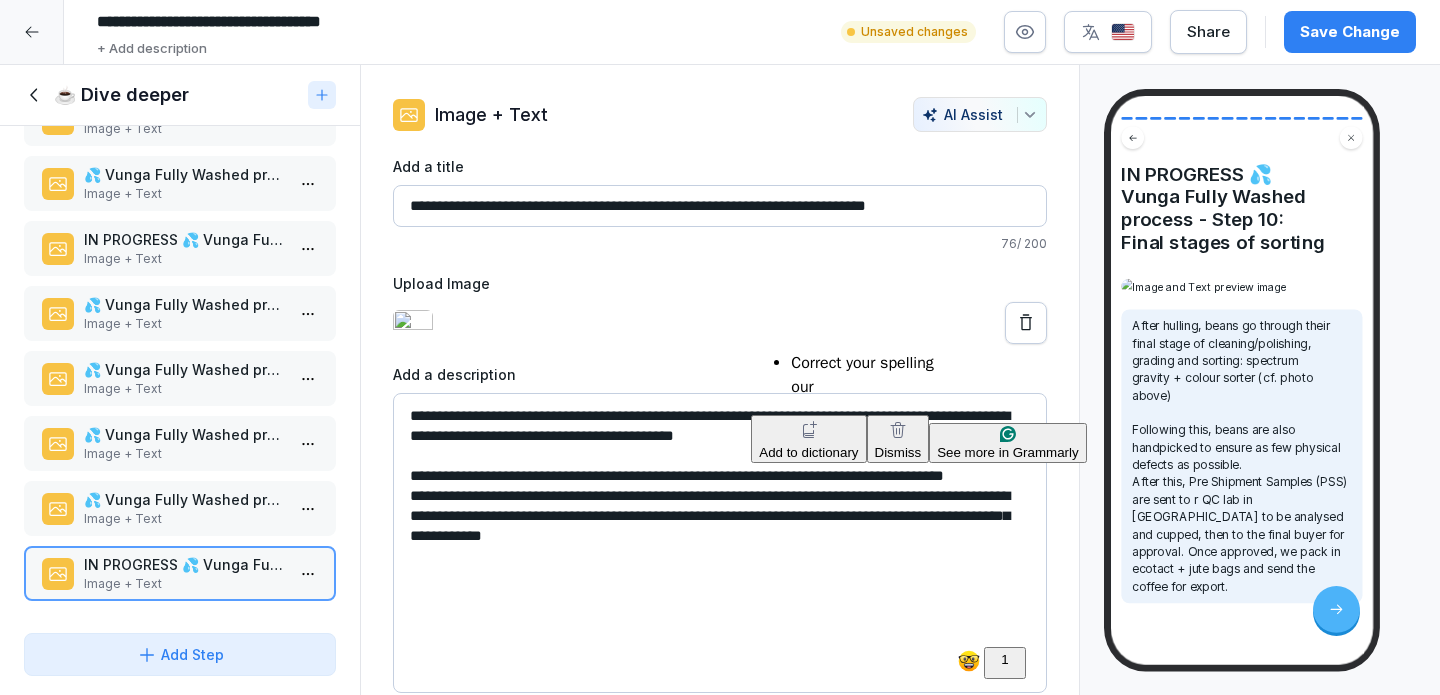 click on "**********" at bounding box center (720, 543) 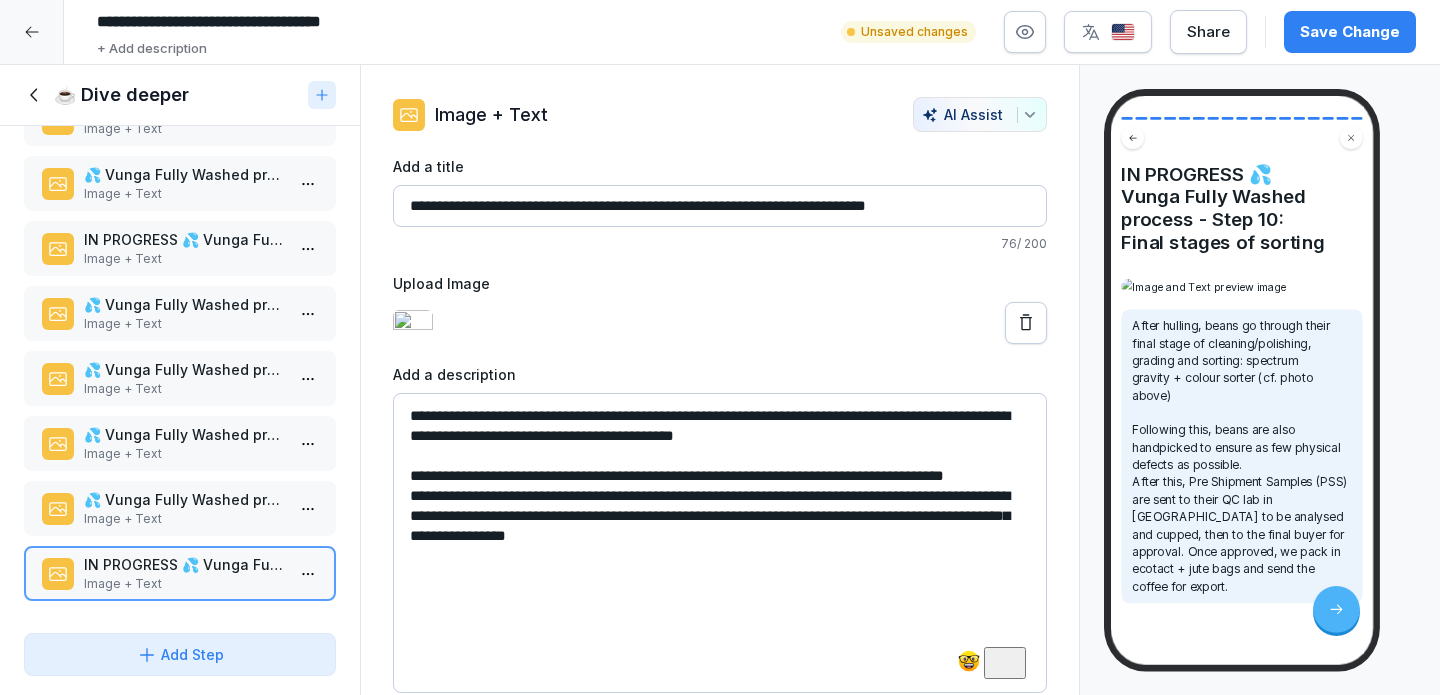 drag, startPoint x: 829, startPoint y: 519, endPoint x: 812, endPoint y: 519, distance: 17 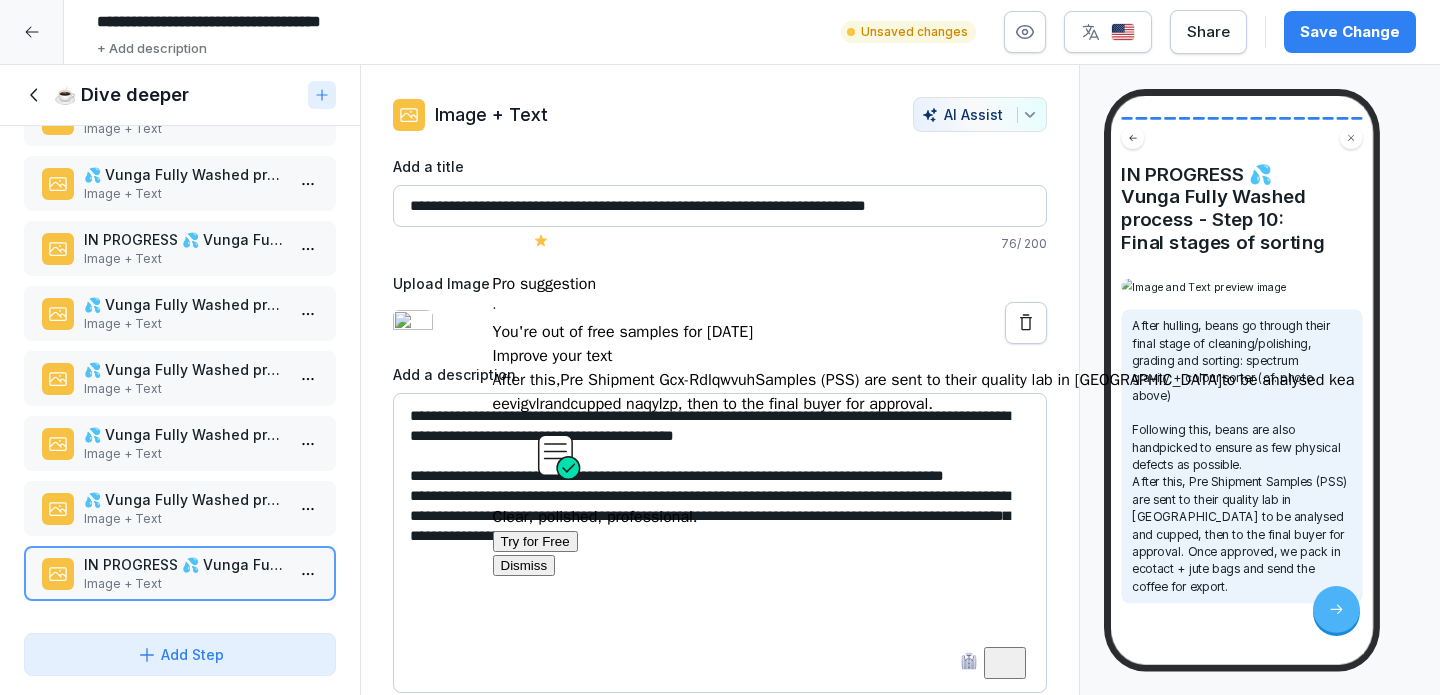 click on "**********" at bounding box center (720, 543) 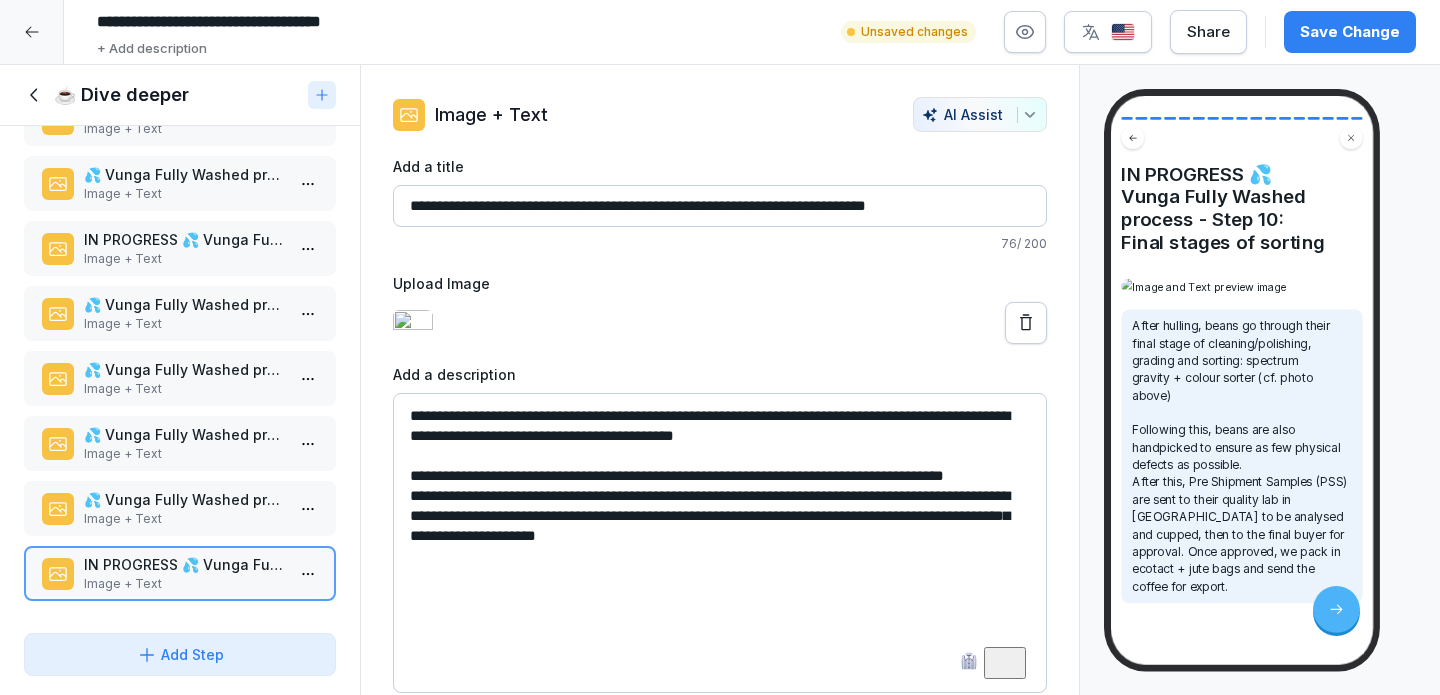 click on "**********" at bounding box center (720, 543) 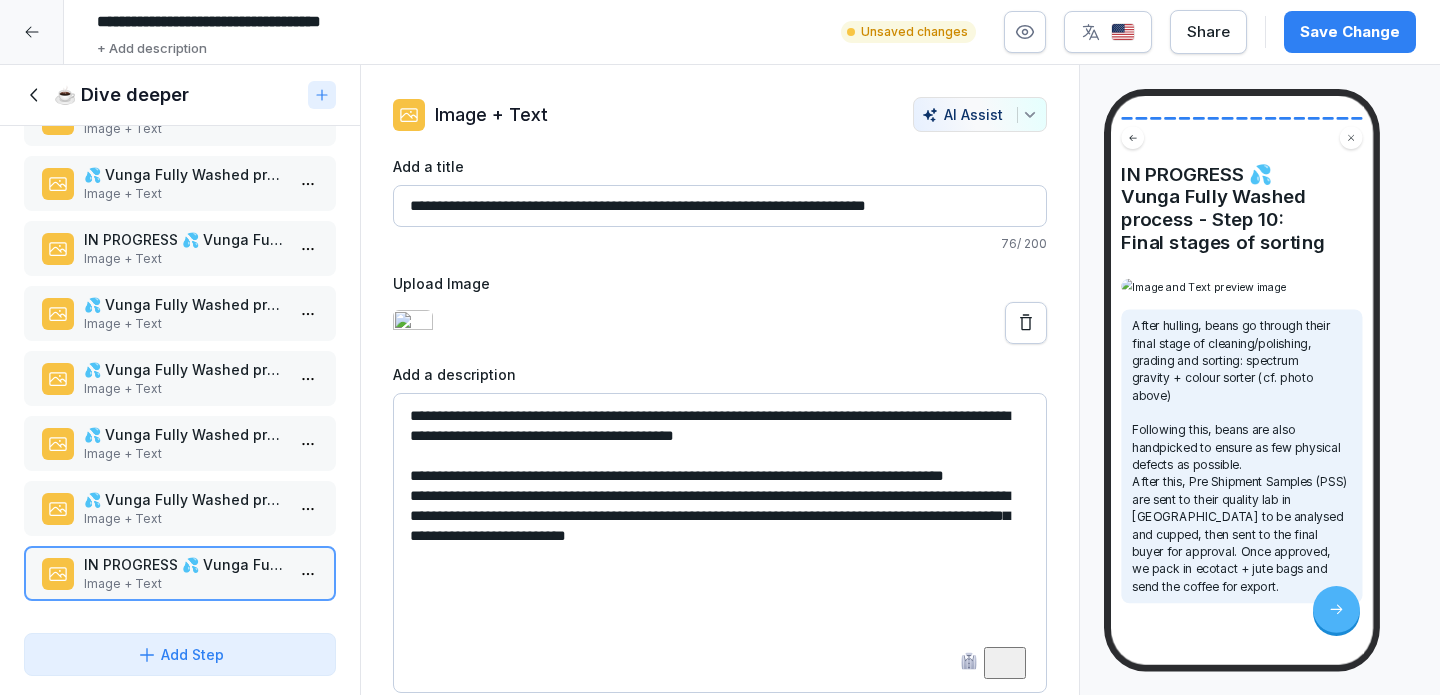 click on "**********" at bounding box center [720, 543] 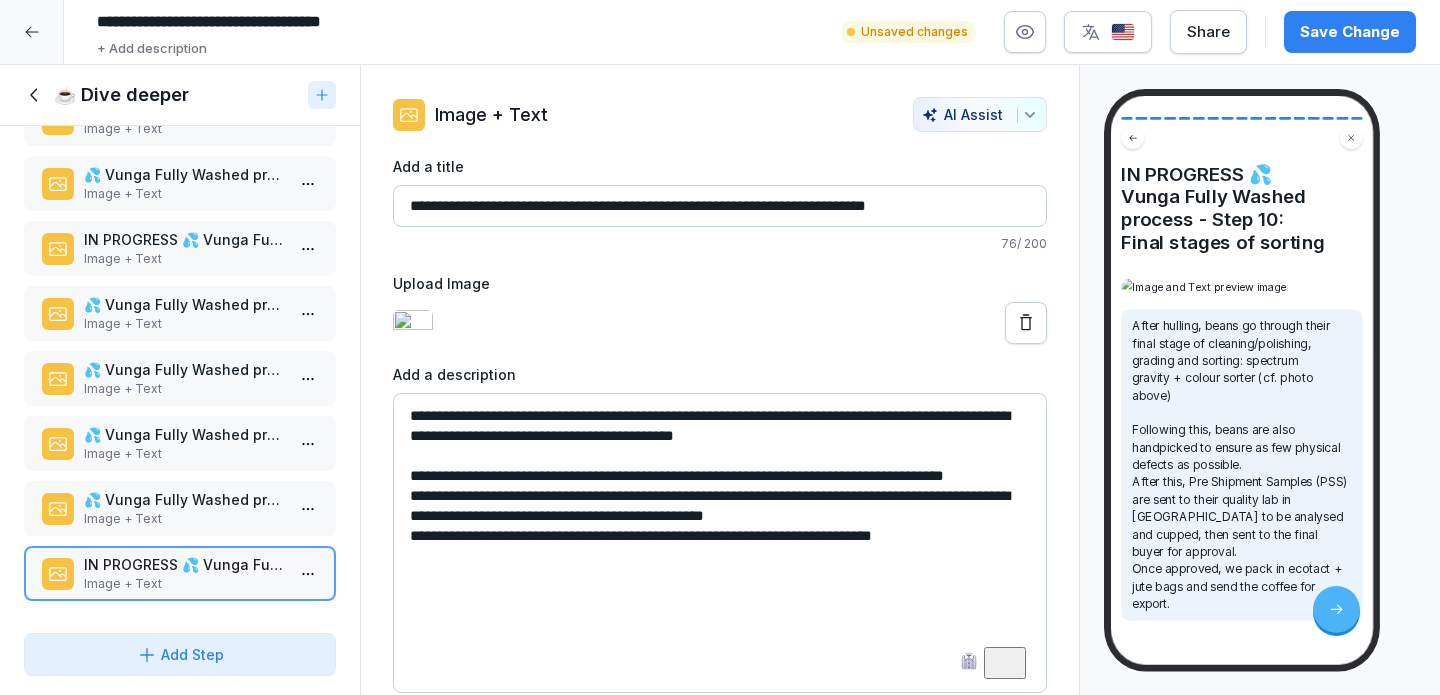 click on "**********" at bounding box center (720, 543) 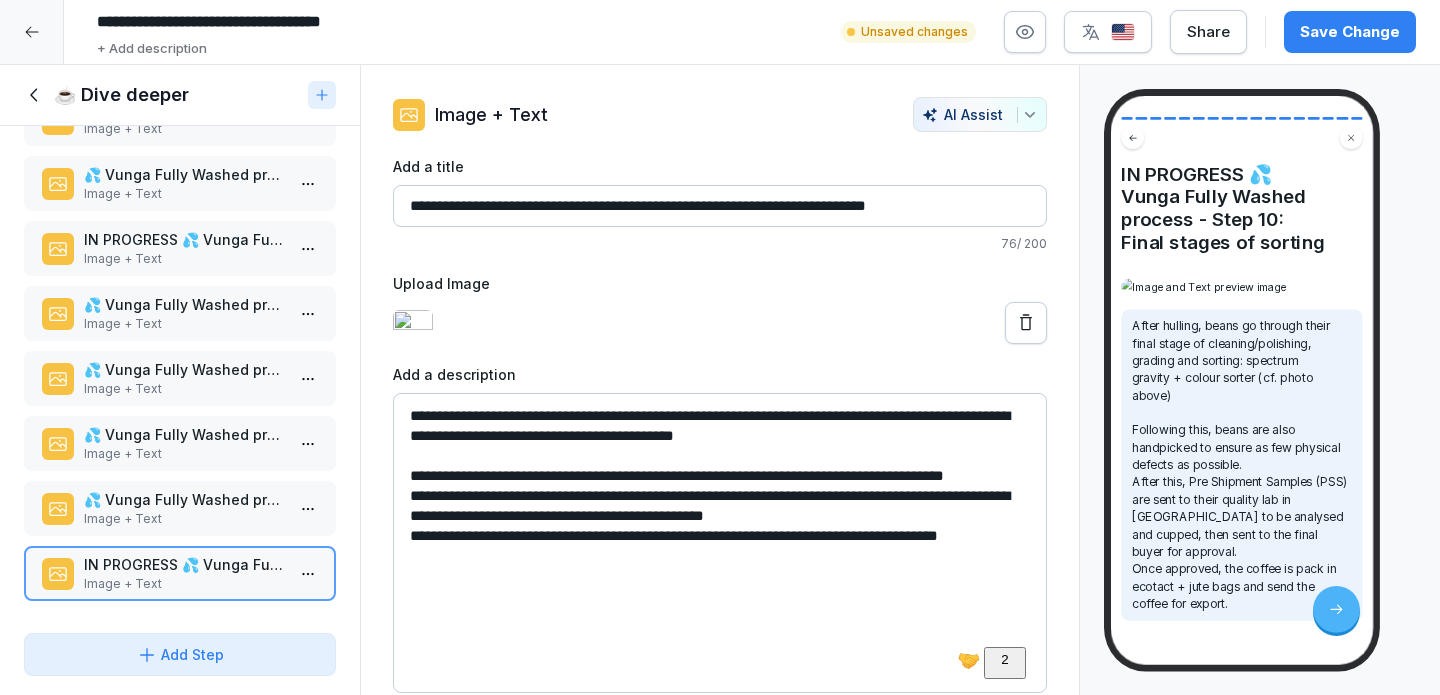 click on "**********" at bounding box center [720, 543] 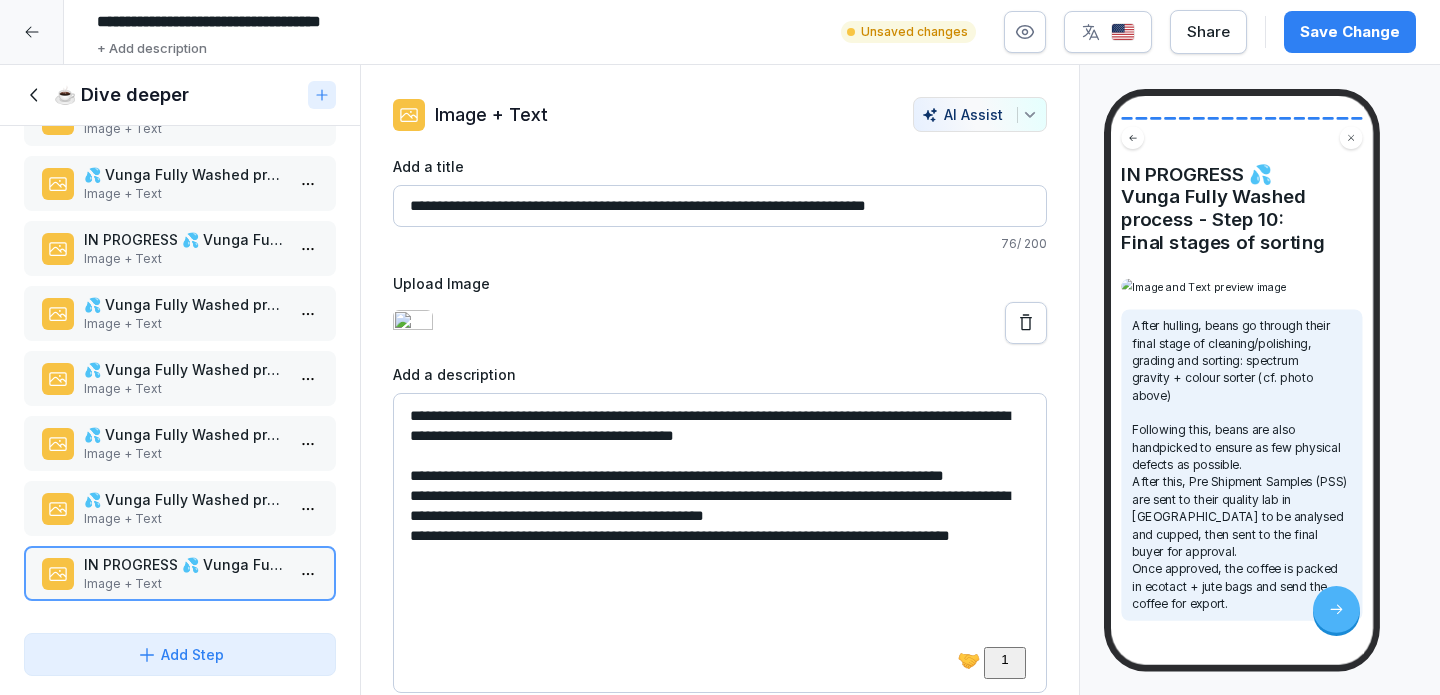click on "**********" at bounding box center (720, 543) 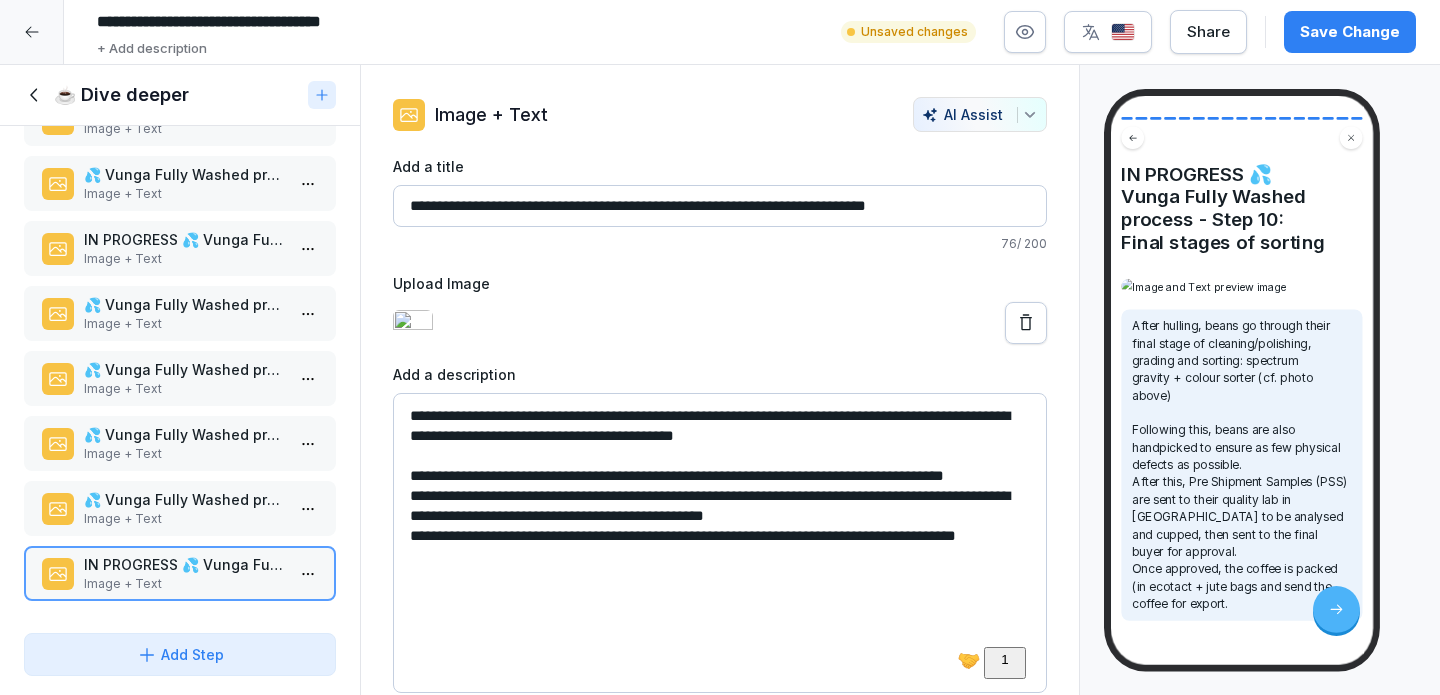 click on "**********" at bounding box center (720, 543) 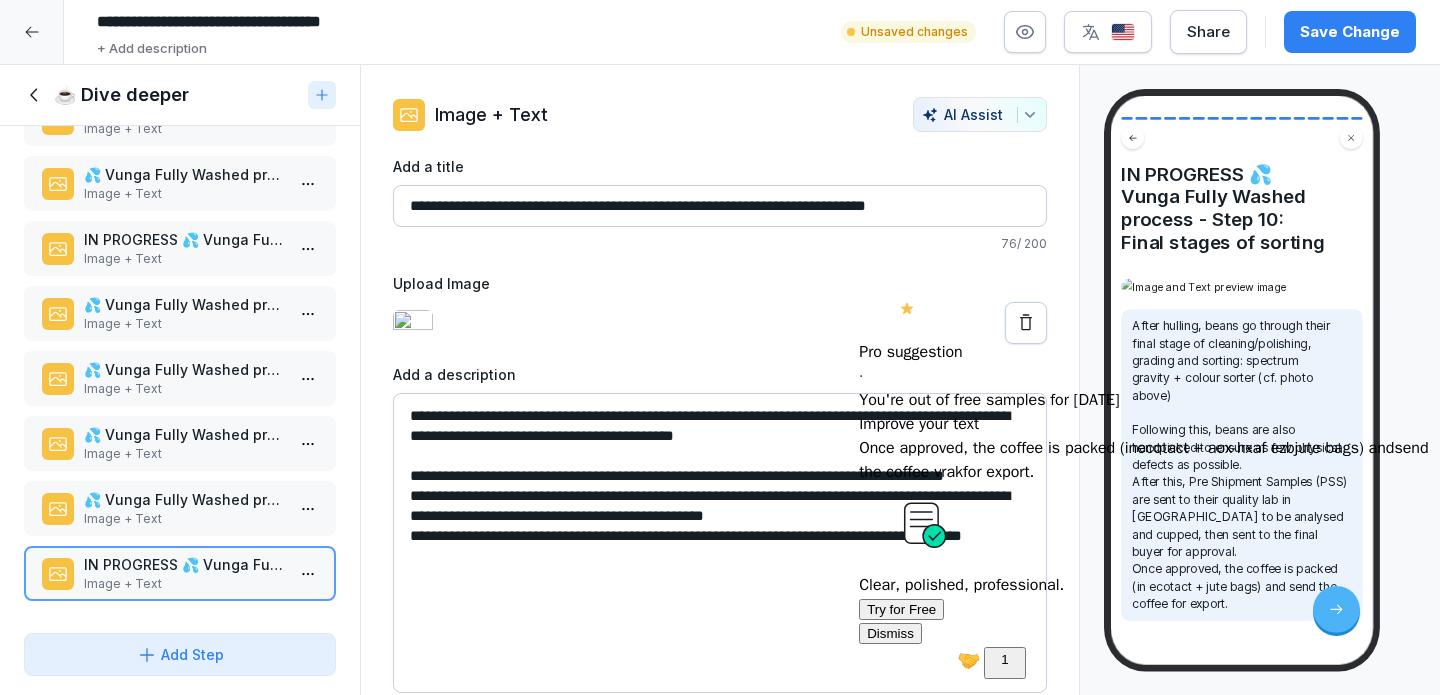 click on "**********" at bounding box center [720, 543] 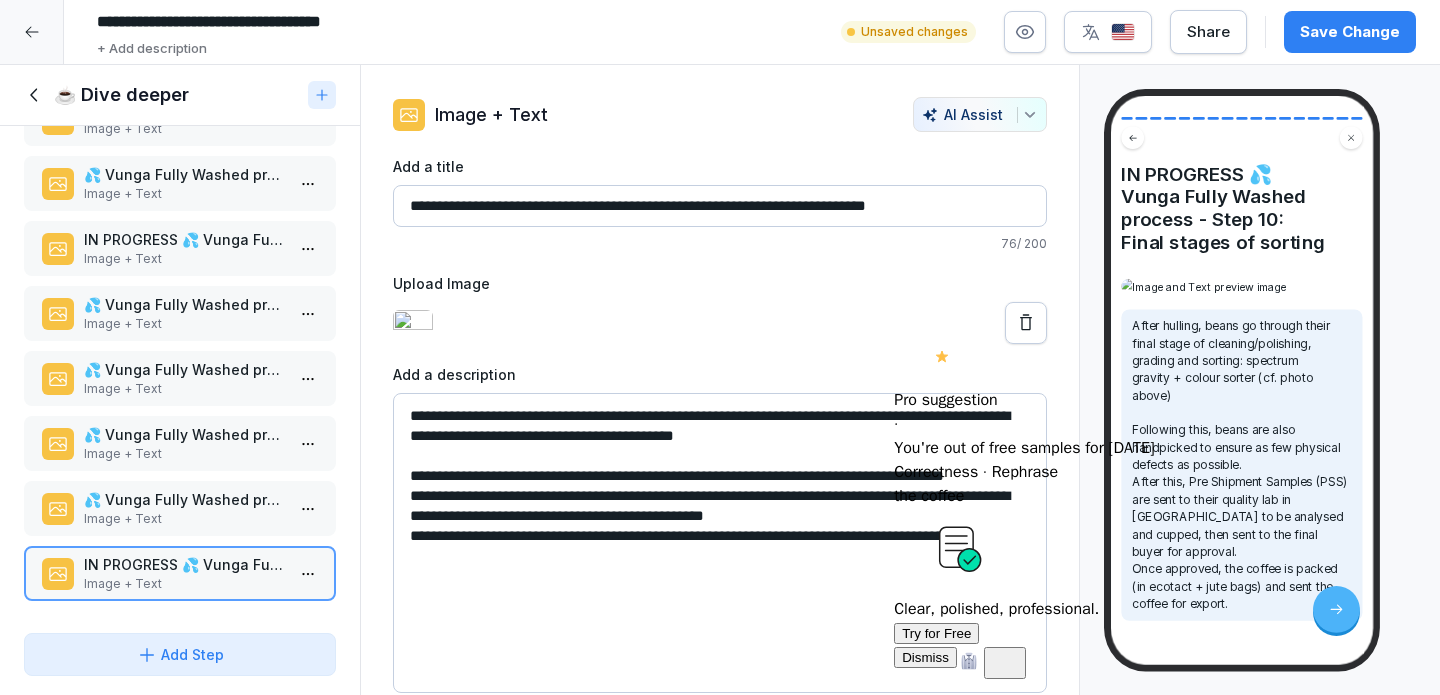 click on "**********" at bounding box center (720, 543) 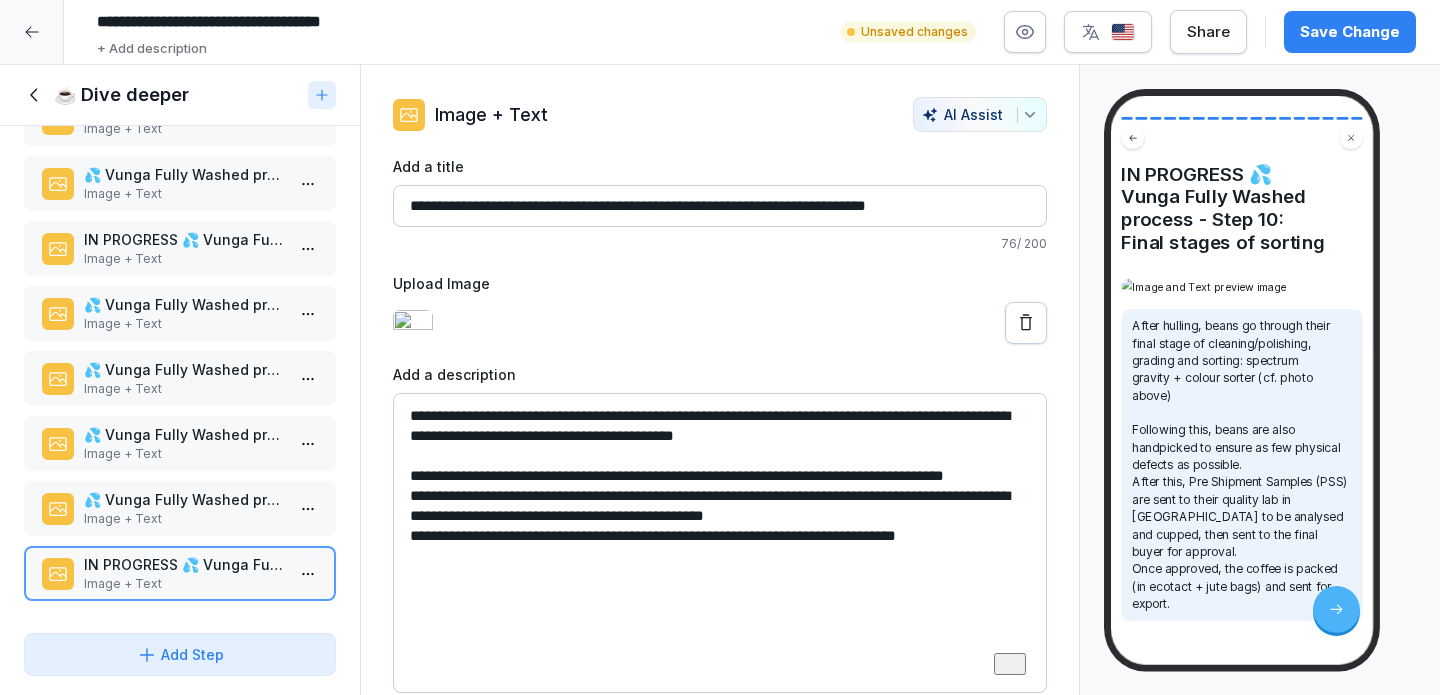 click on "**********" at bounding box center [720, 543] 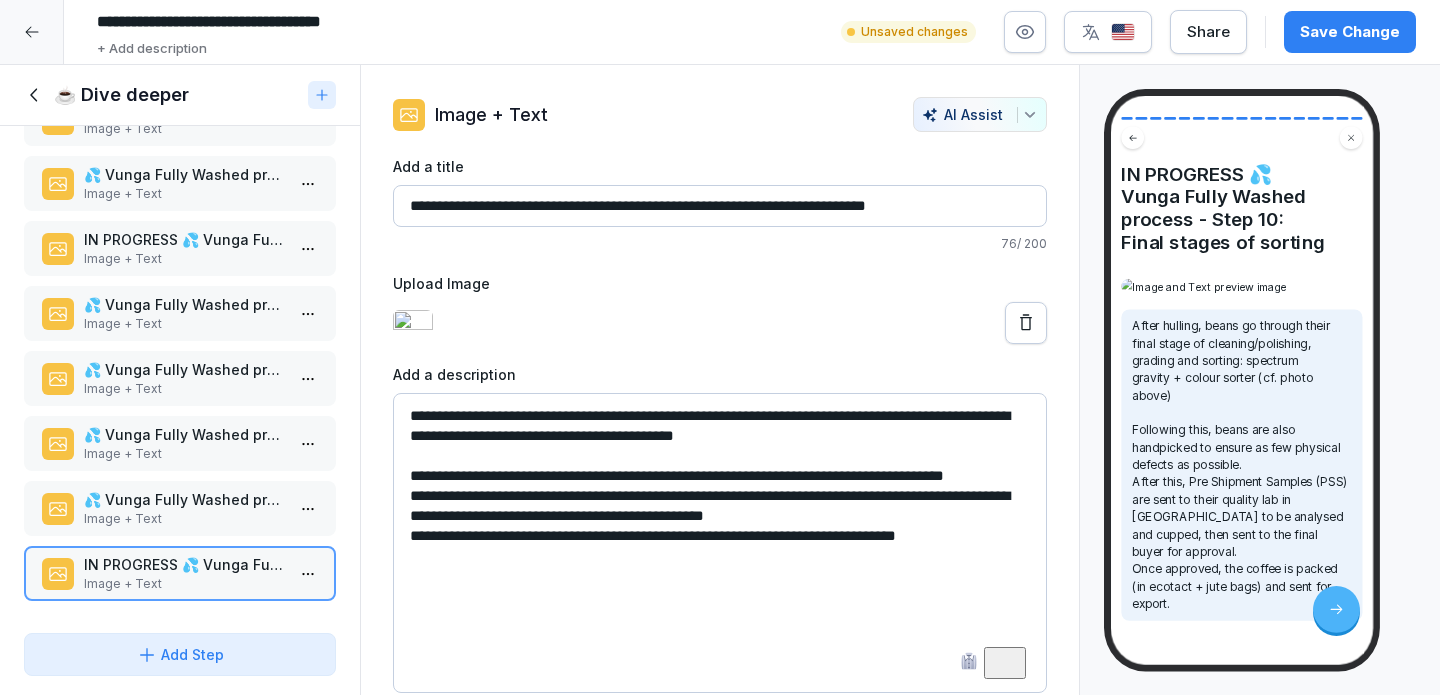 click on "**********" at bounding box center (720, 543) 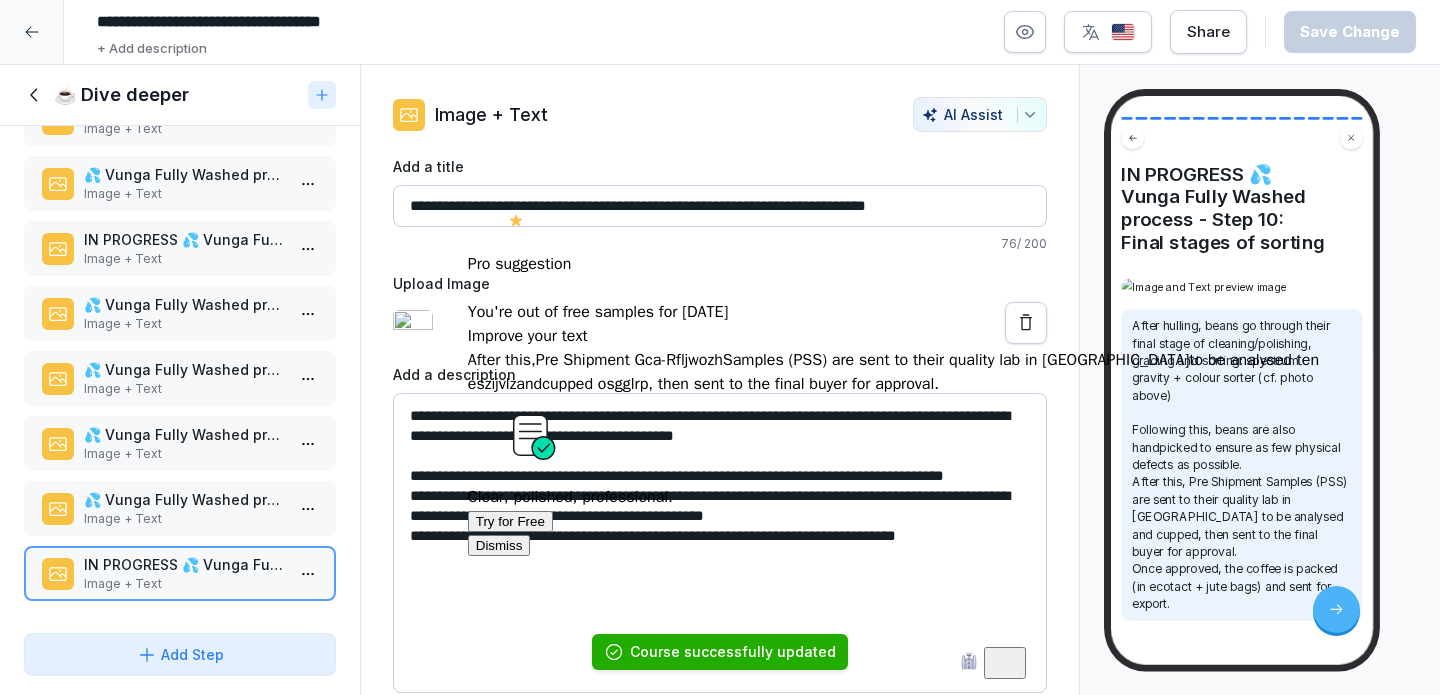 click on "**********" at bounding box center (720, 543) 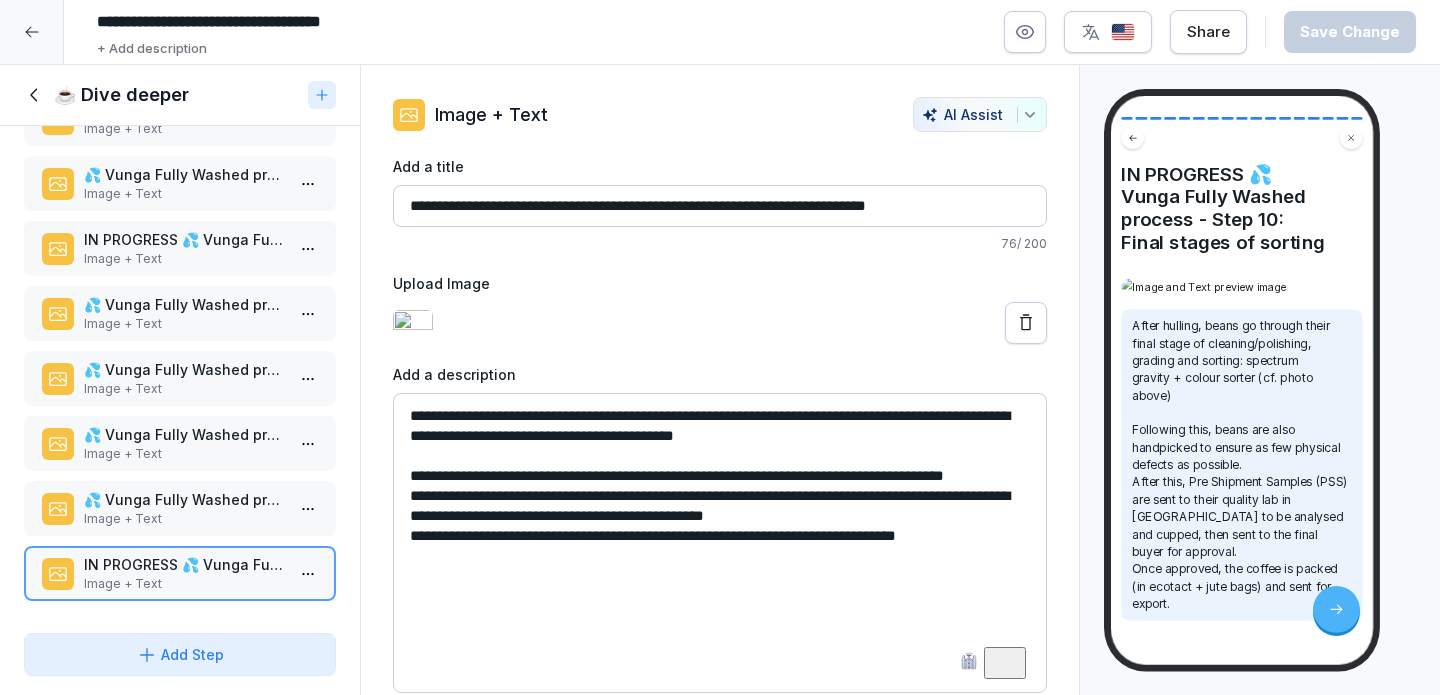 click on "**********" at bounding box center (720, 543) 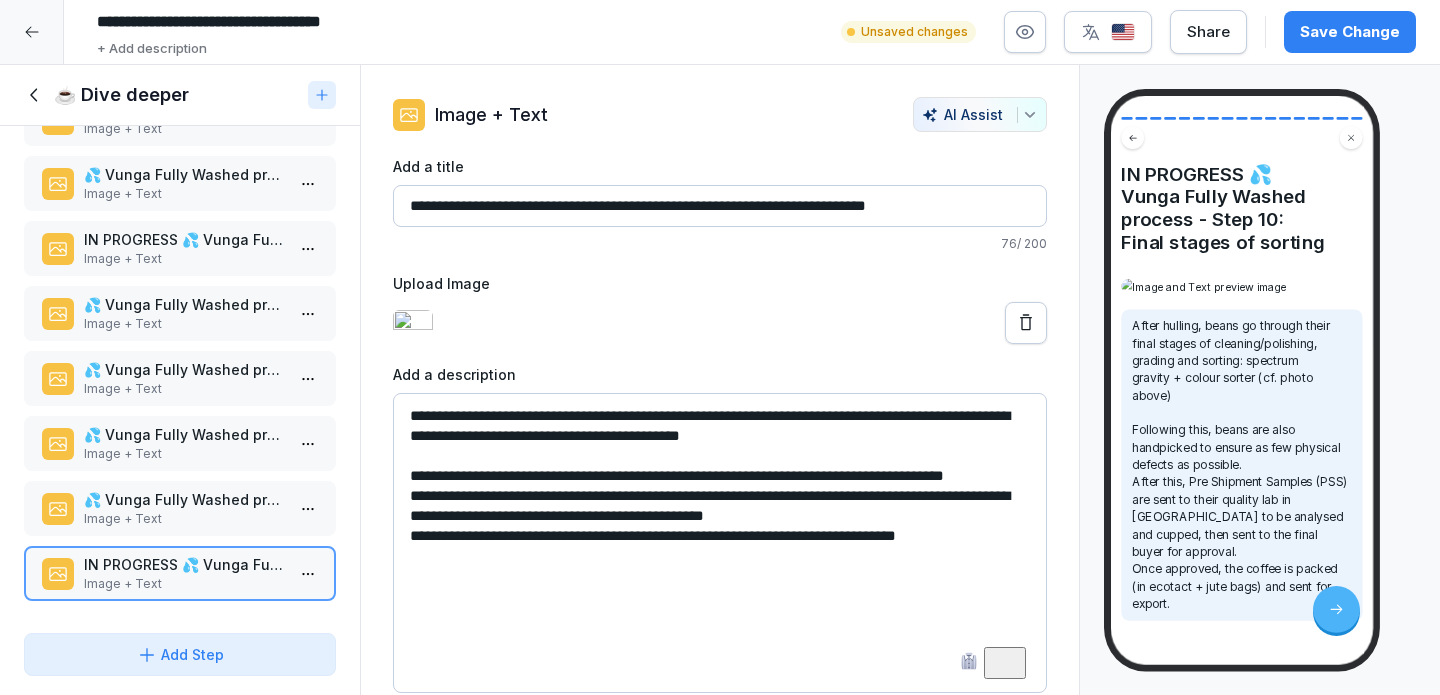 click on "**********" at bounding box center (720, 543) 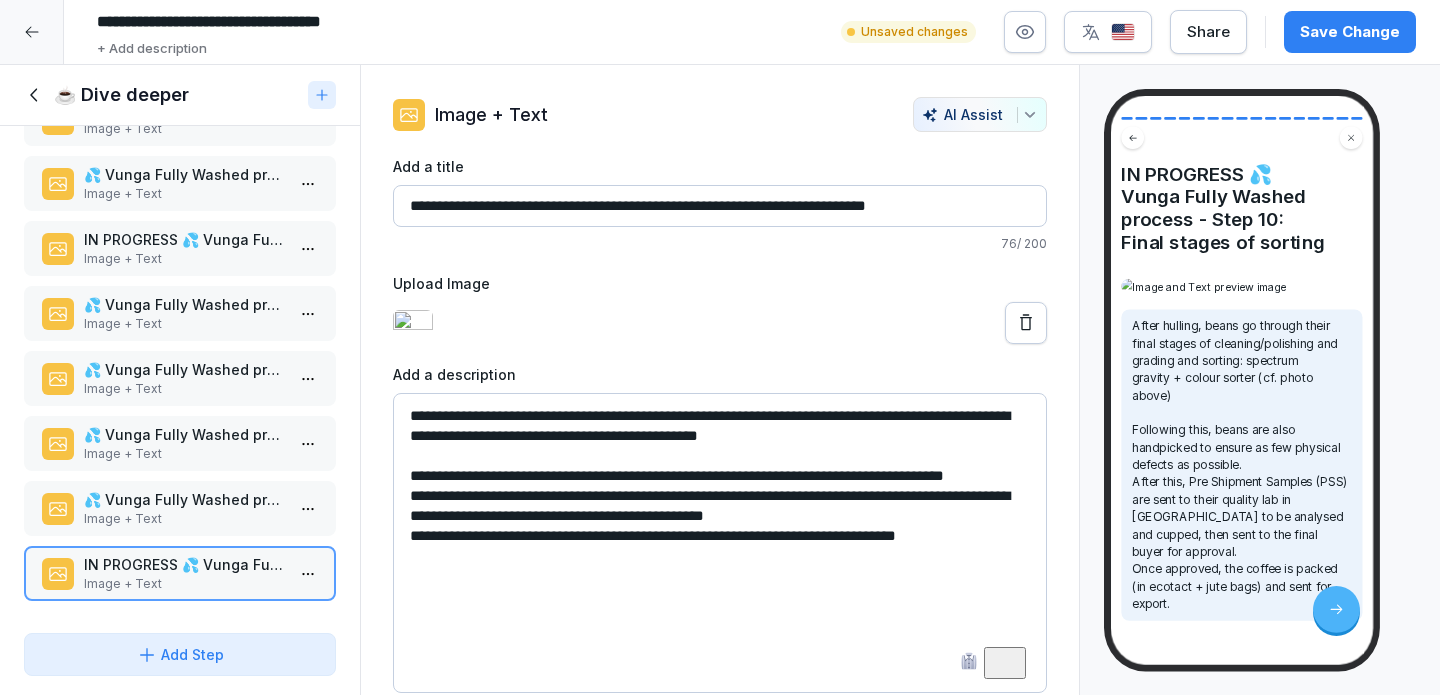 click on "**********" at bounding box center [720, 543] 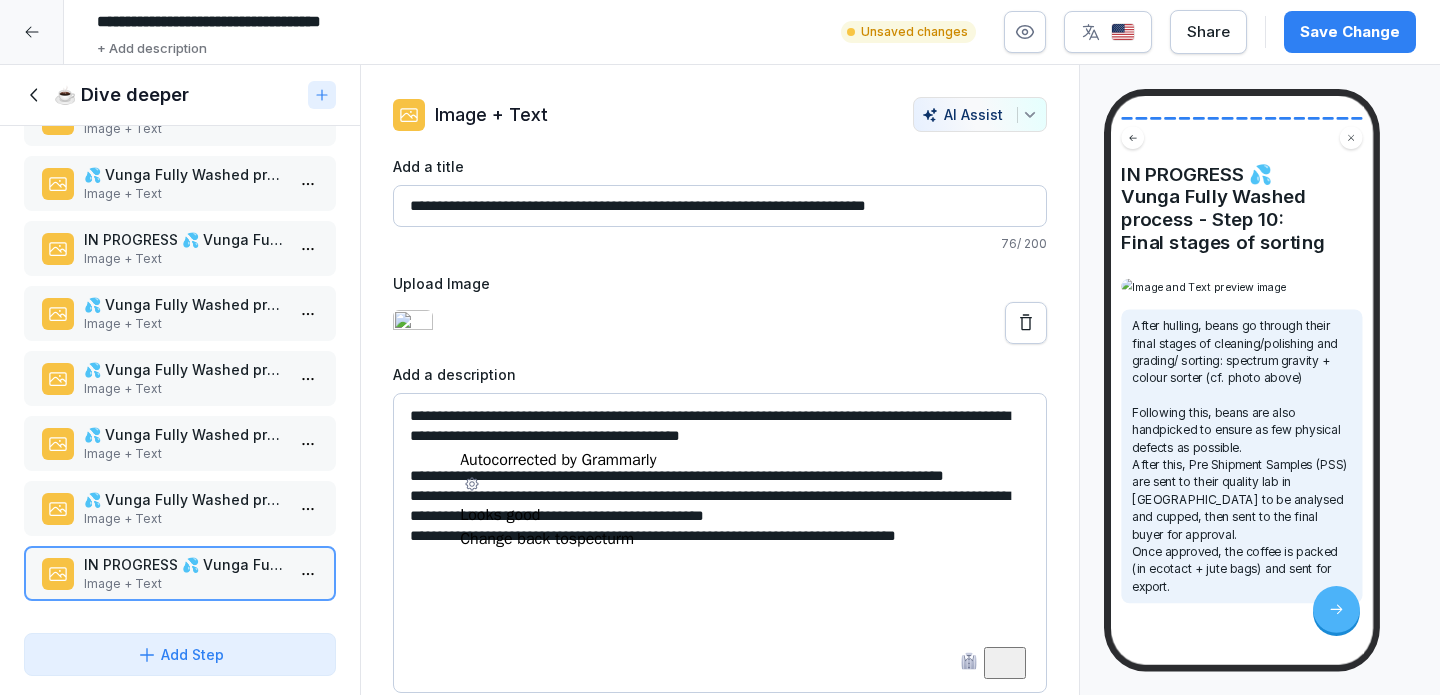 click on "**********" at bounding box center [720, 543] 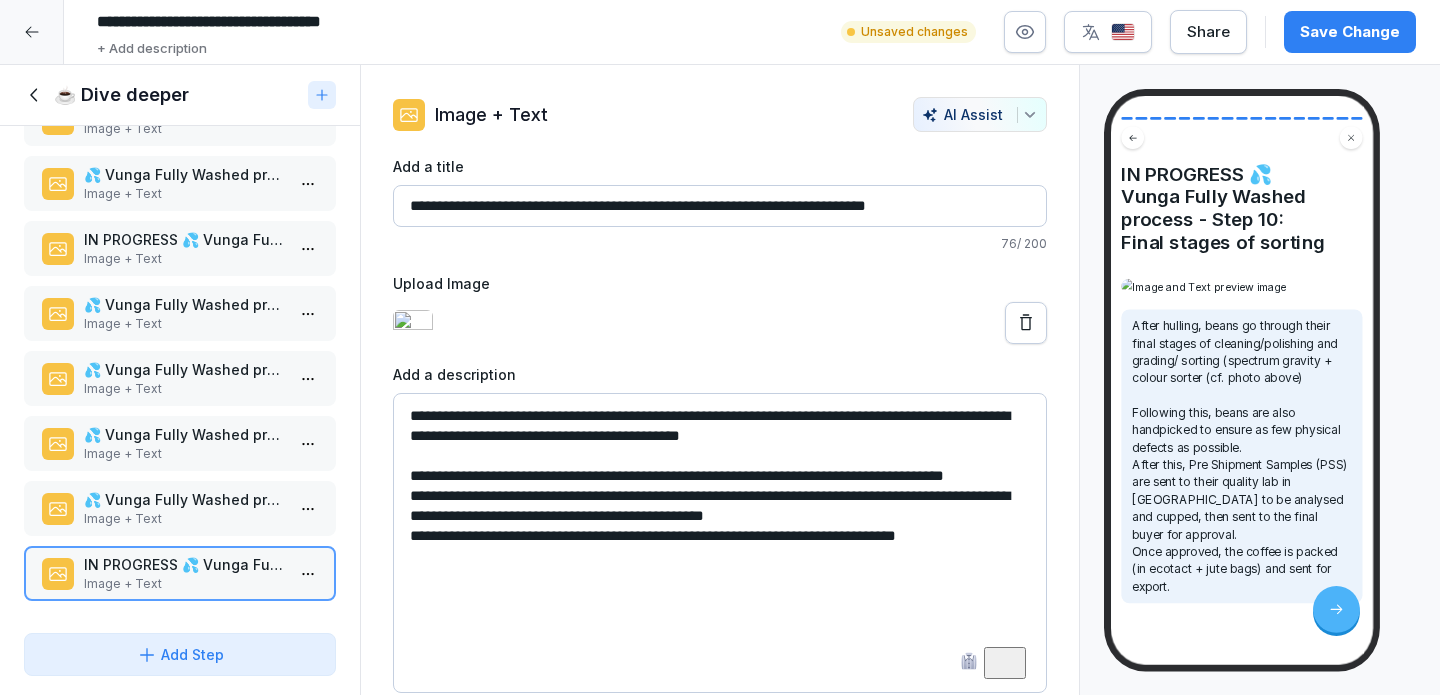 click on "**********" at bounding box center [720, 543] 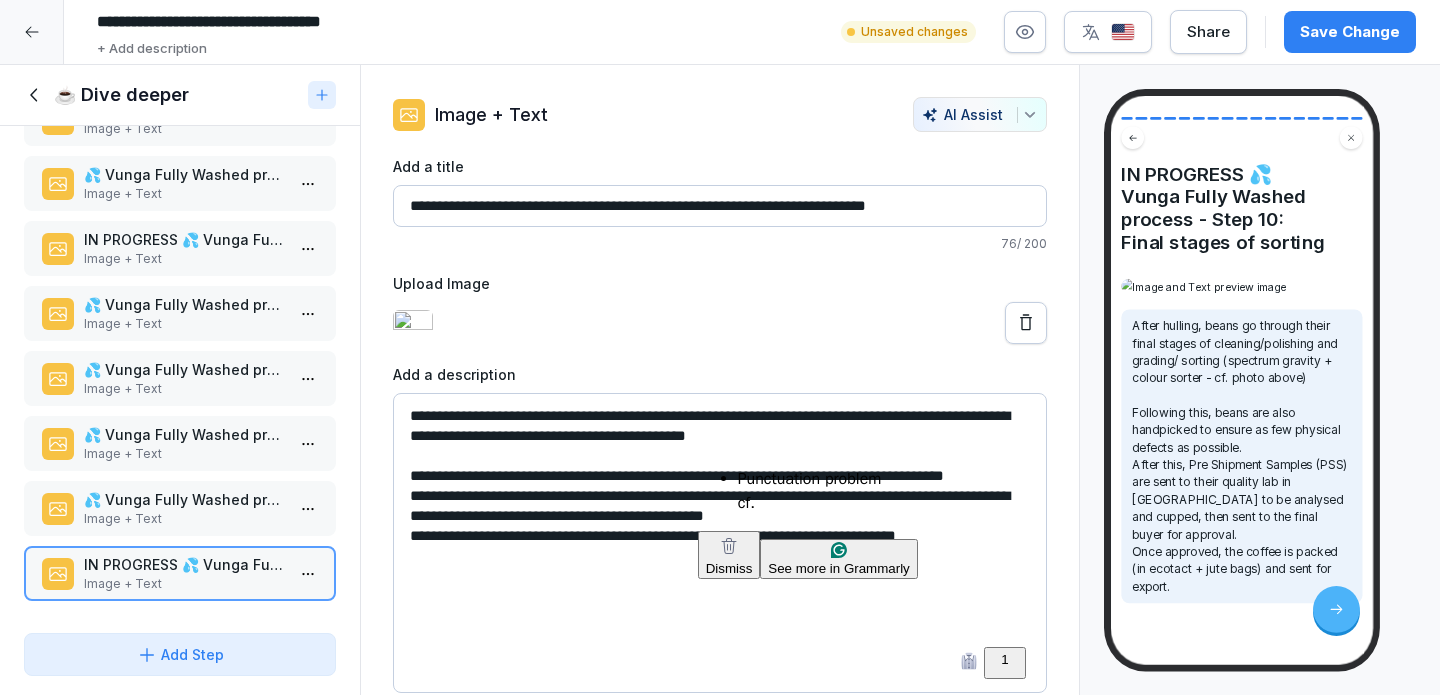 click on "**********" at bounding box center [720, 543] 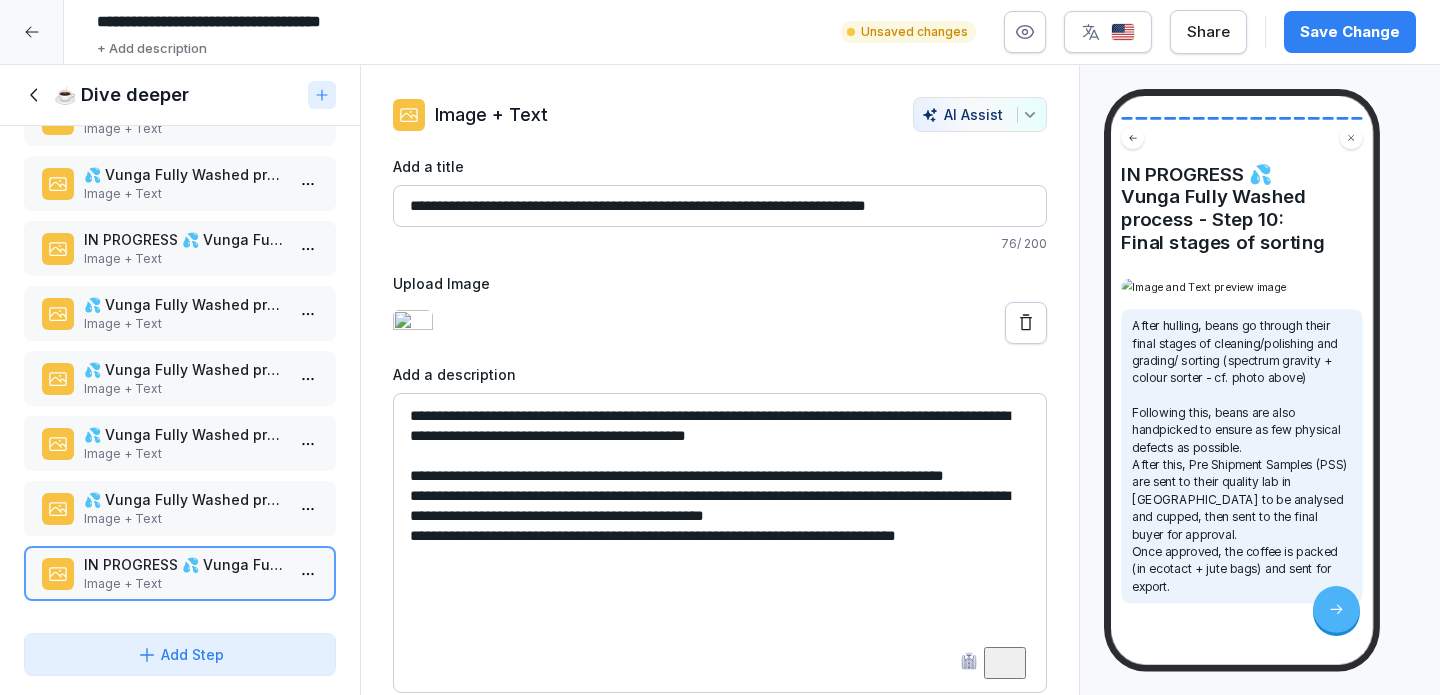 click on "Save Change" at bounding box center (1350, 32) 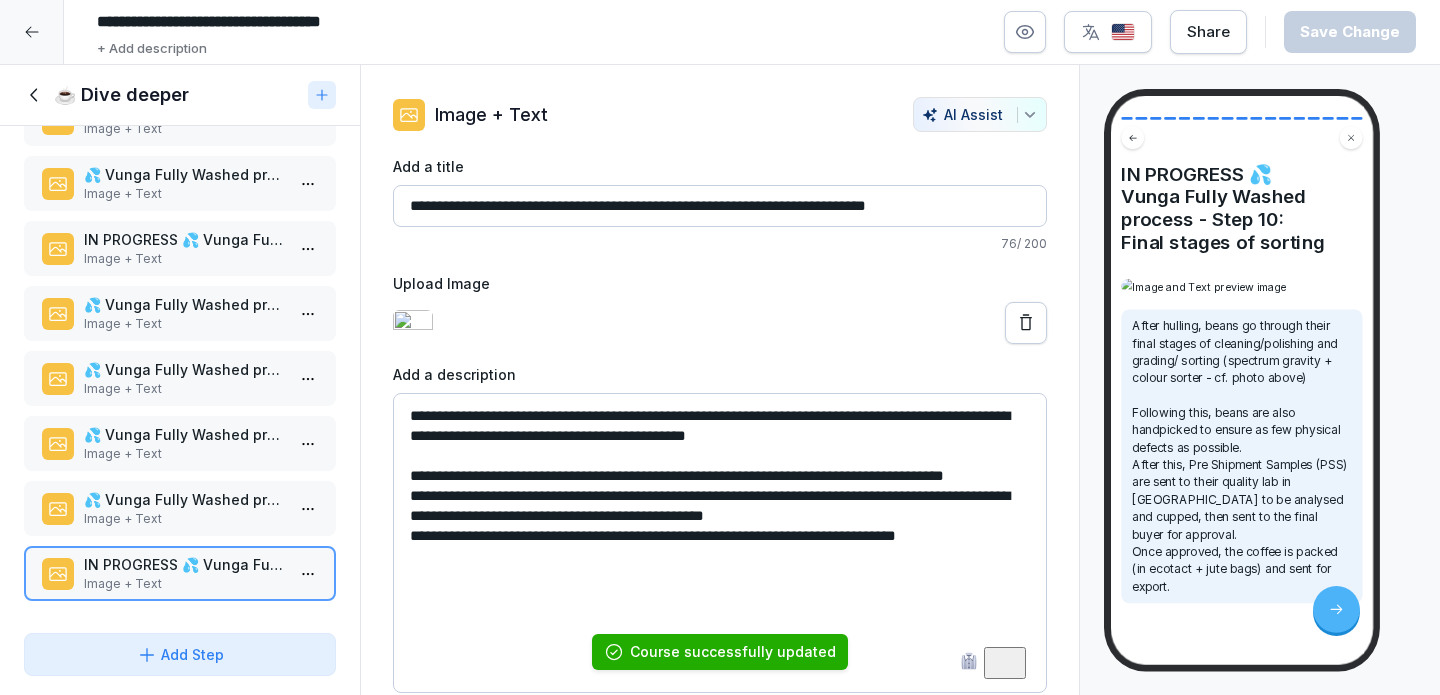 scroll, scrollTop: 379, scrollLeft: 0, axis: vertical 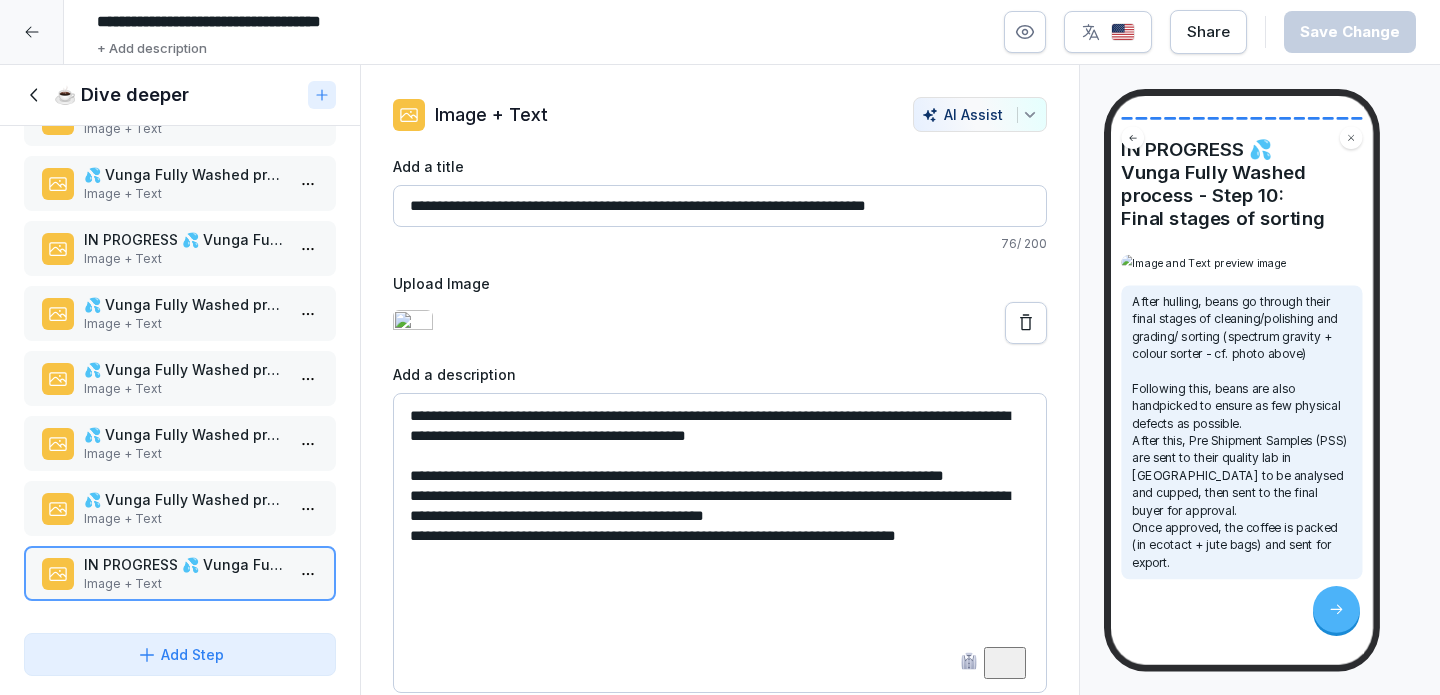click on "**********" at bounding box center [720, 543] 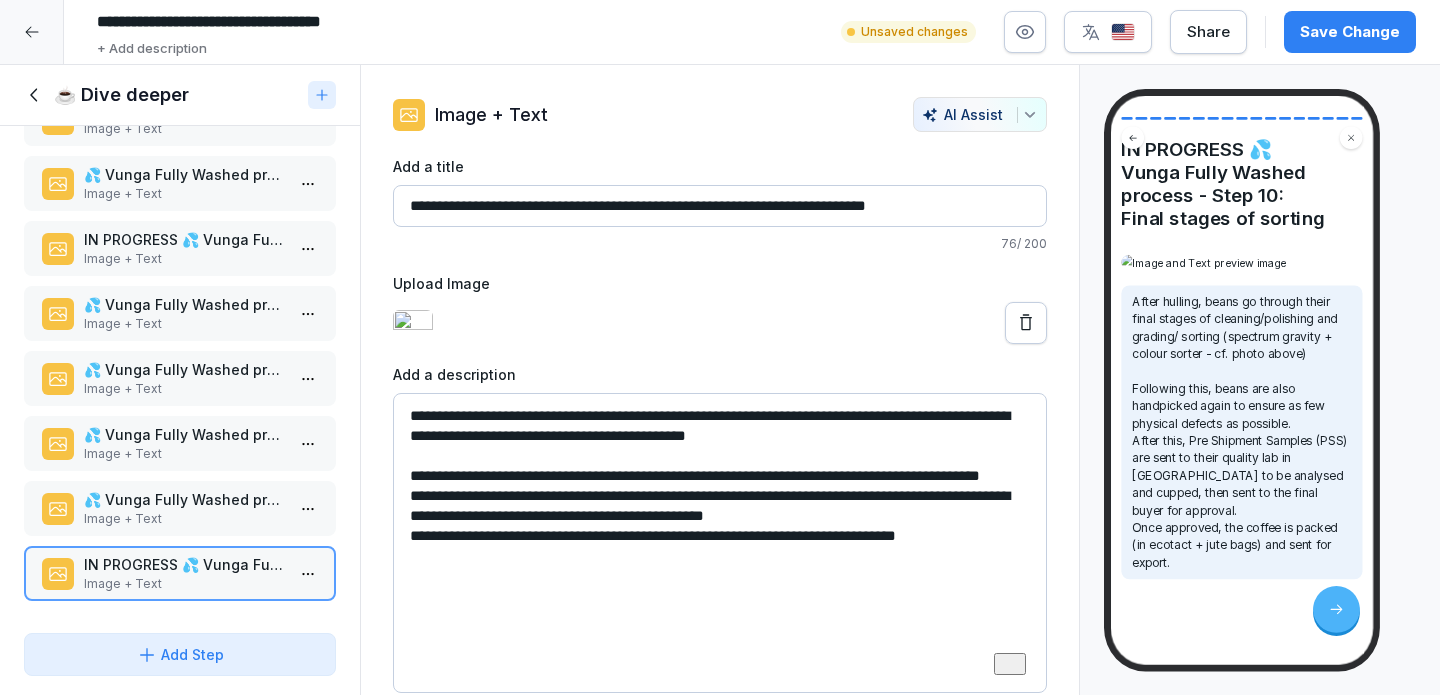 click on "**********" at bounding box center [720, 543] 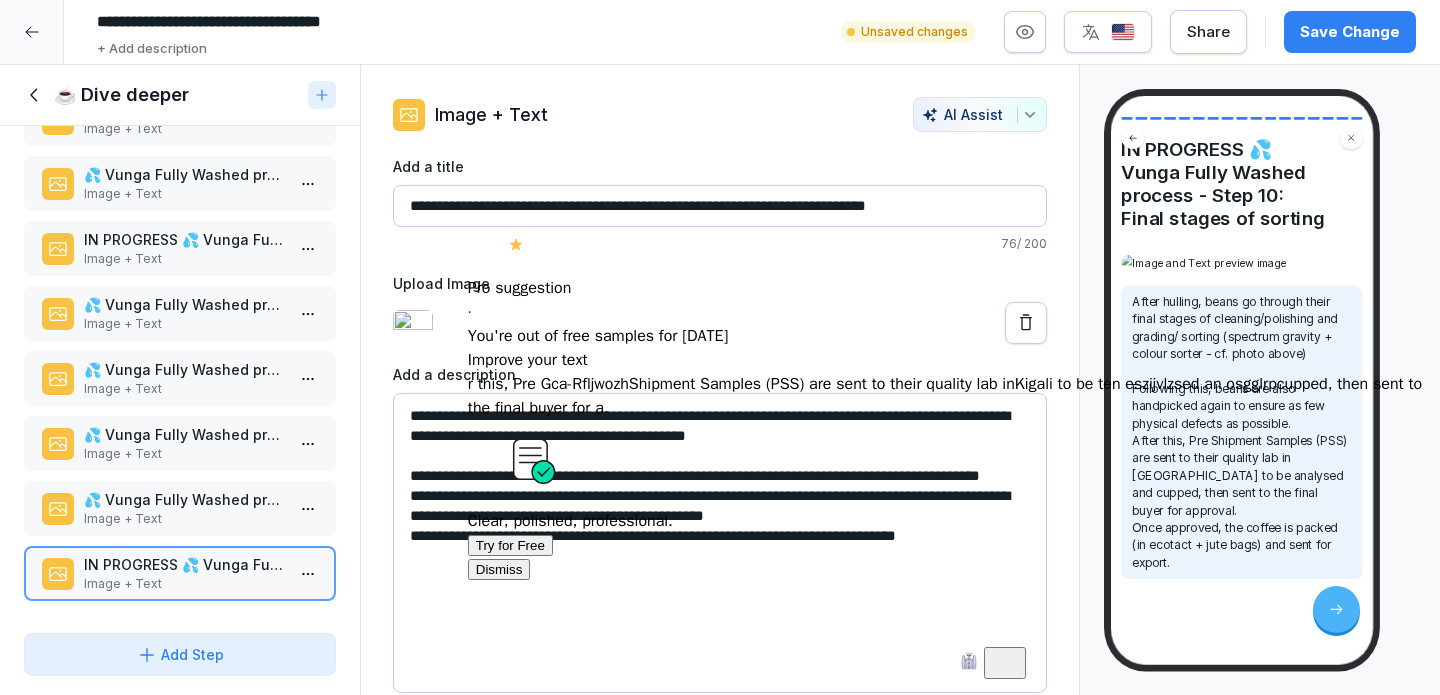 click on "**********" at bounding box center (720, 543) 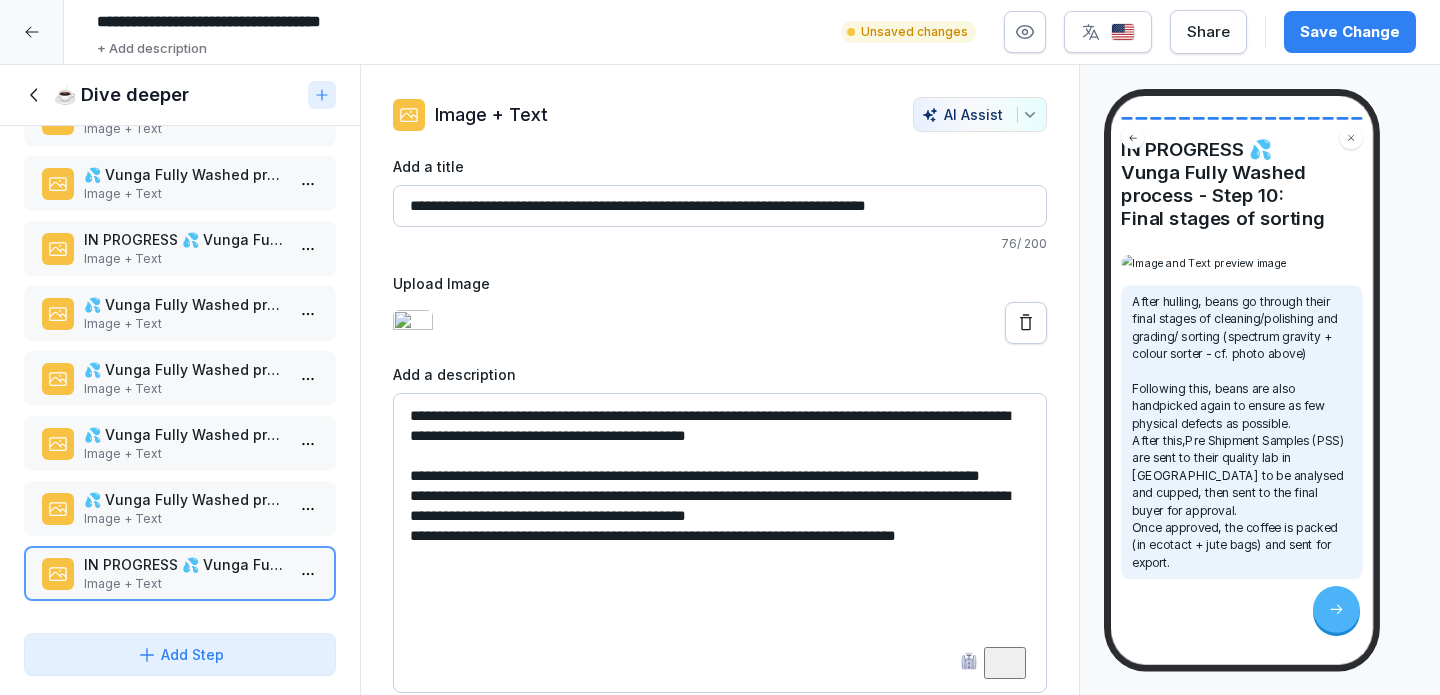scroll, scrollTop: 353, scrollLeft: 0, axis: vertical 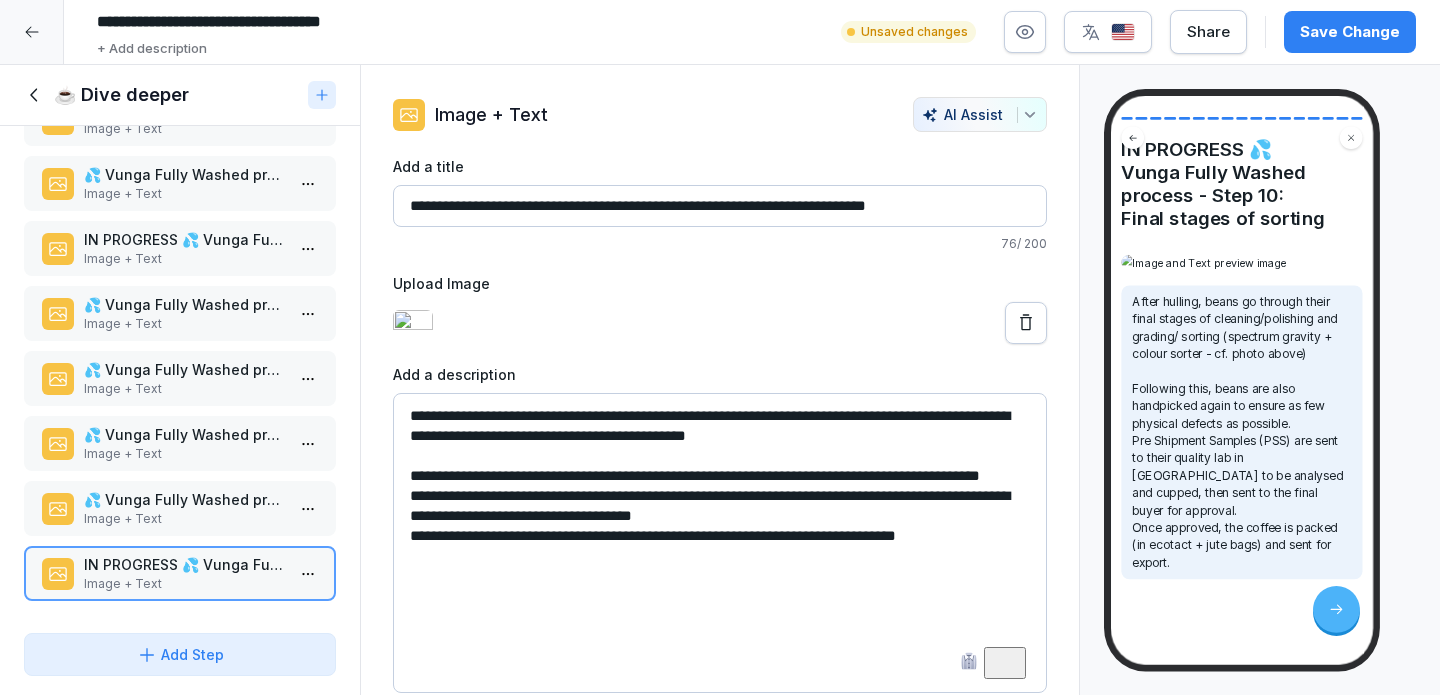click on "**********" at bounding box center [720, 543] 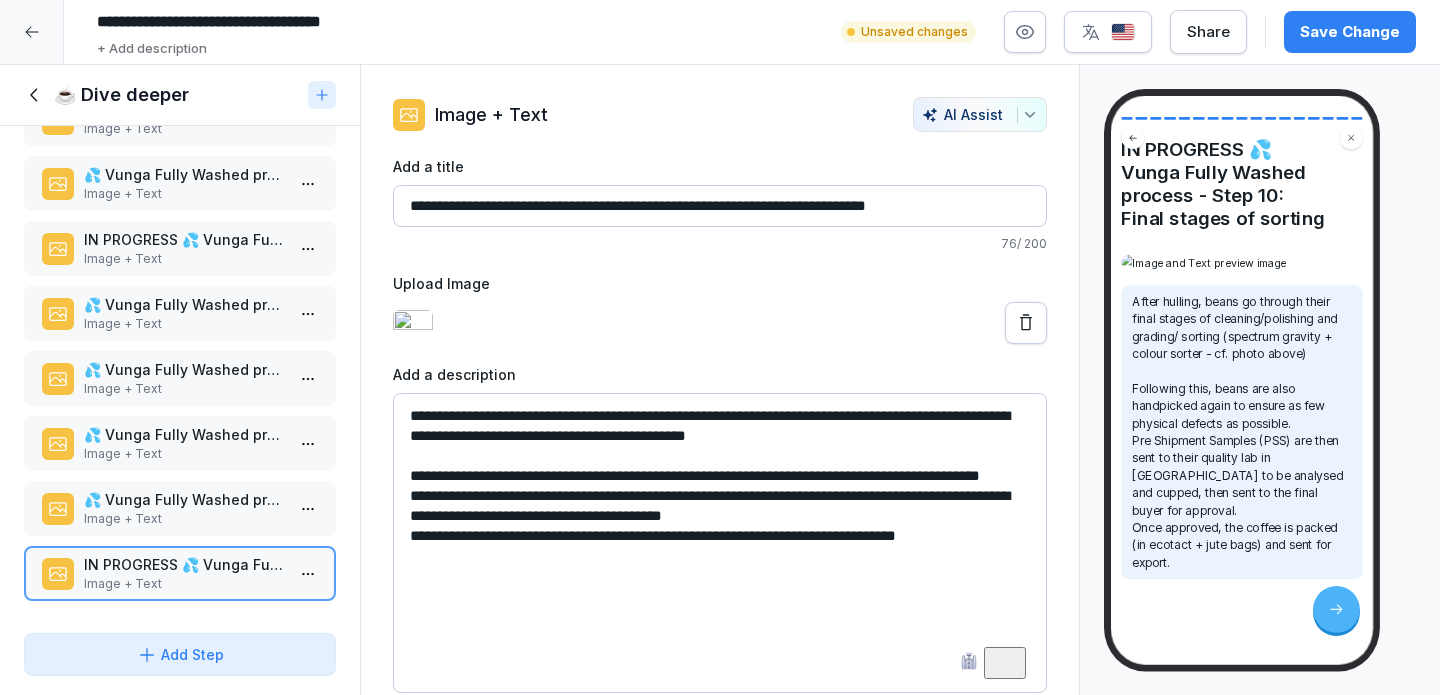 click on "**********" at bounding box center (720, 543) 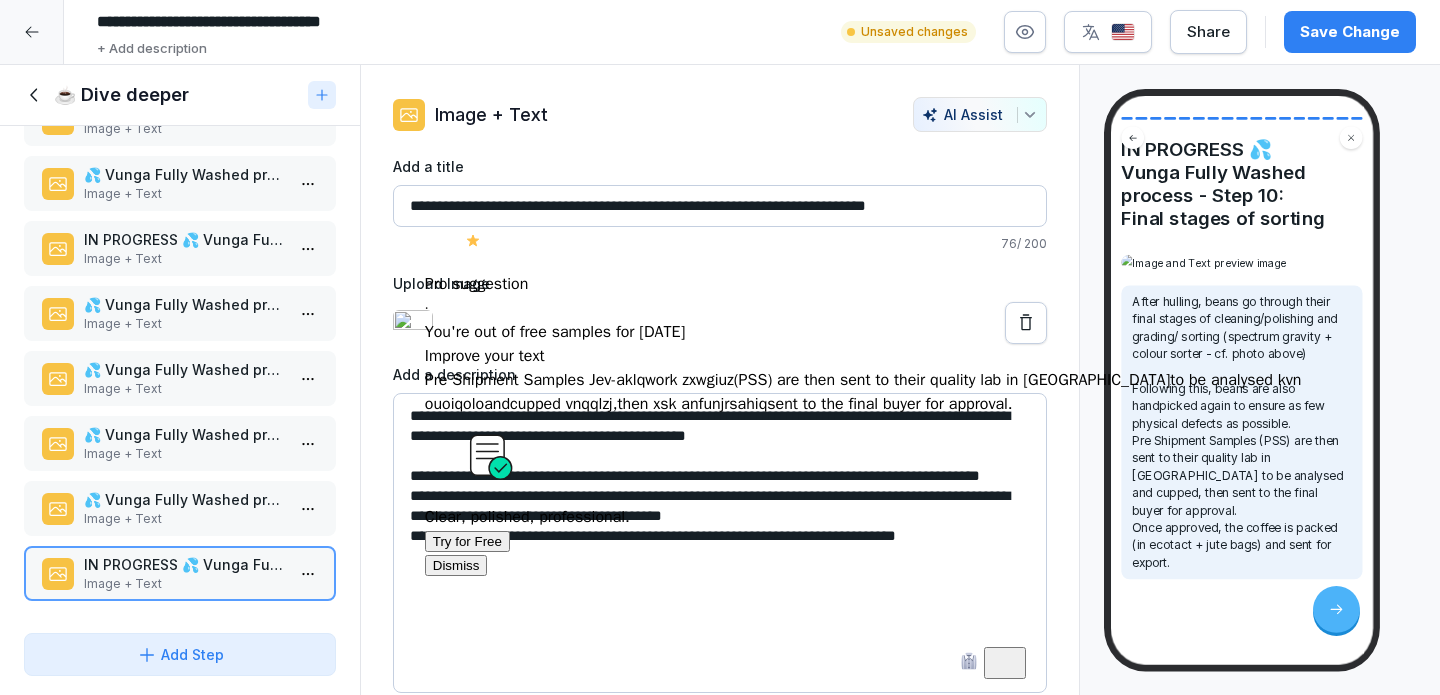 click on "**********" at bounding box center [720, 543] 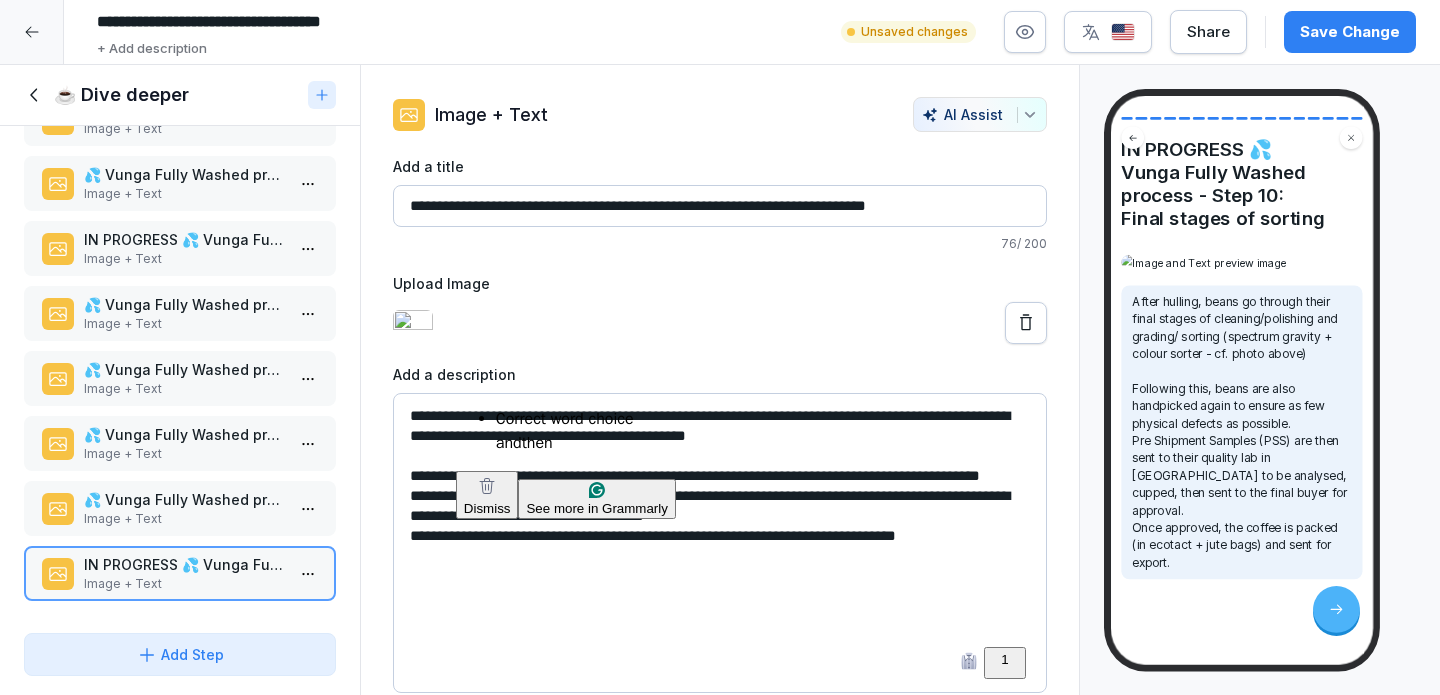 click on "**********" at bounding box center [720, 543] 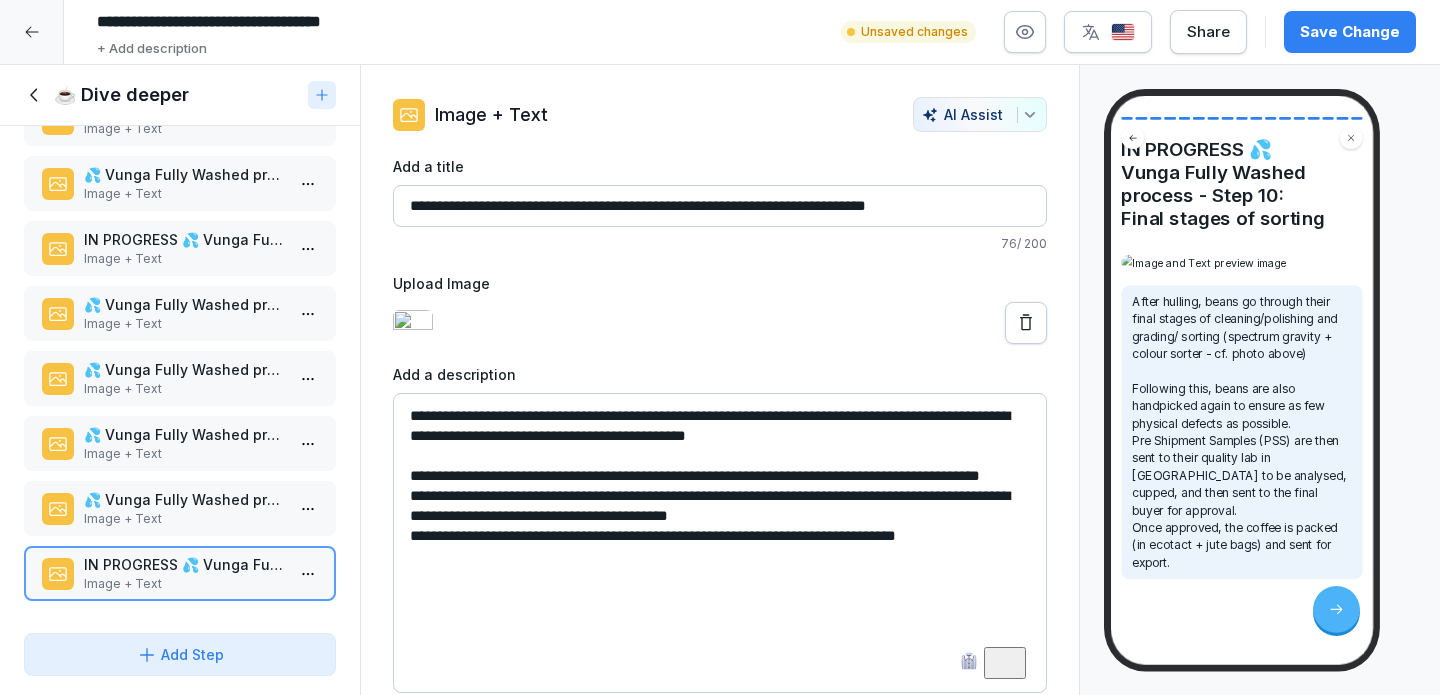 click on "**********" at bounding box center (720, 543) 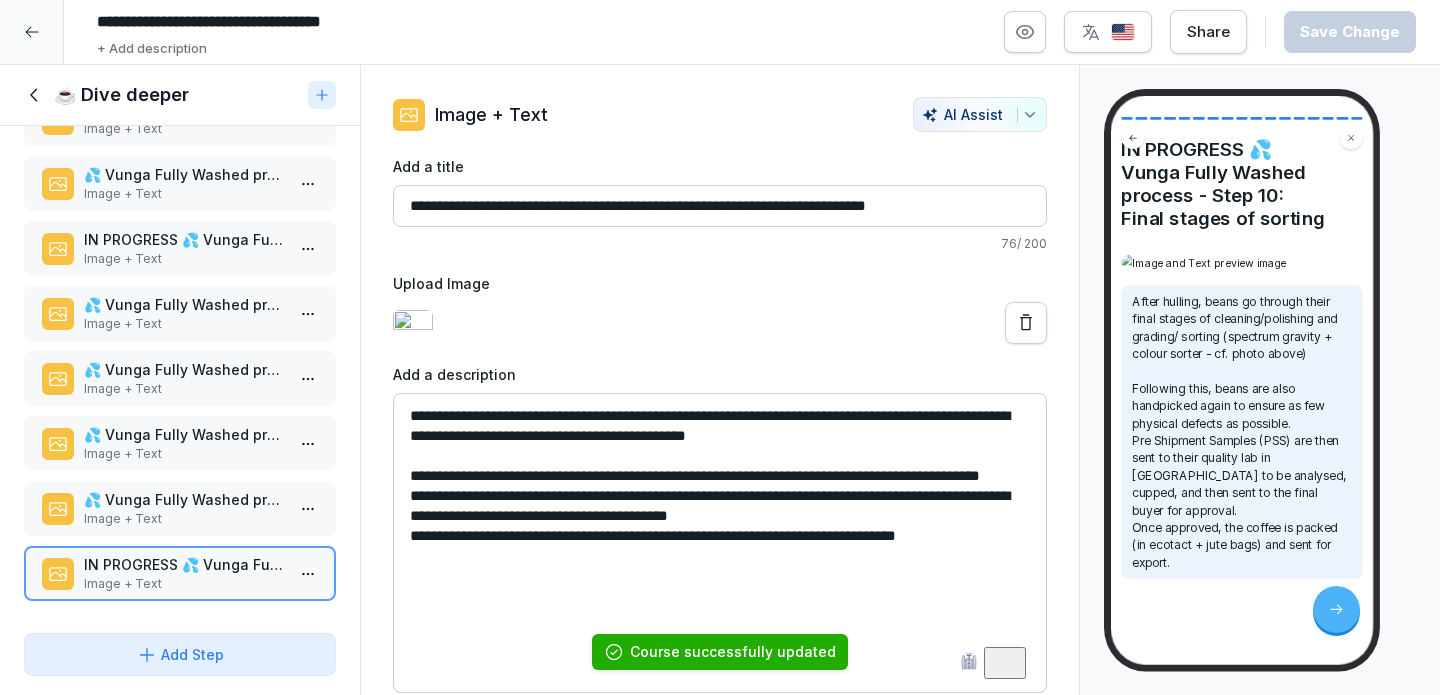 drag, startPoint x: 514, startPoint y: 172, endPoint x: 357, endPoint y: 180, distance: 157.20369 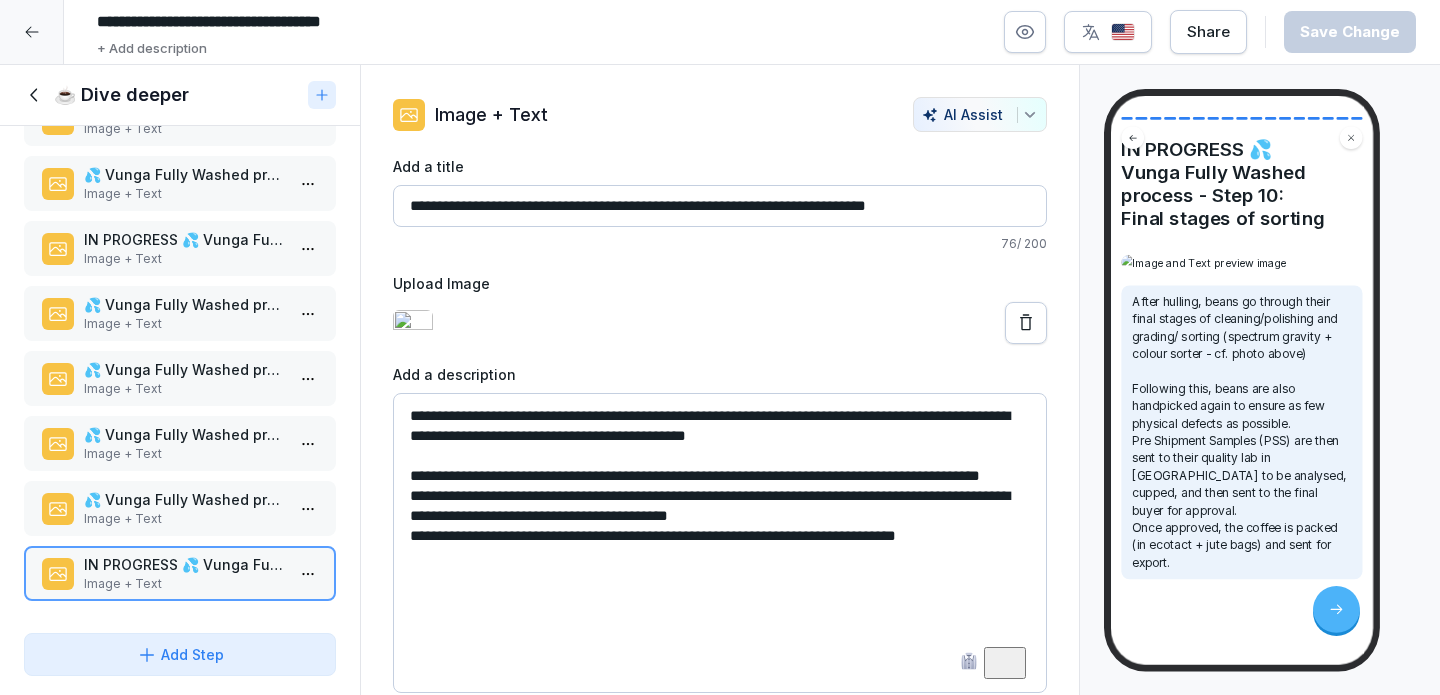 drag, startPoint x: 513, startPoint y: 172, endPoint x: 413, endPoint y: 162, distance: 100.49876 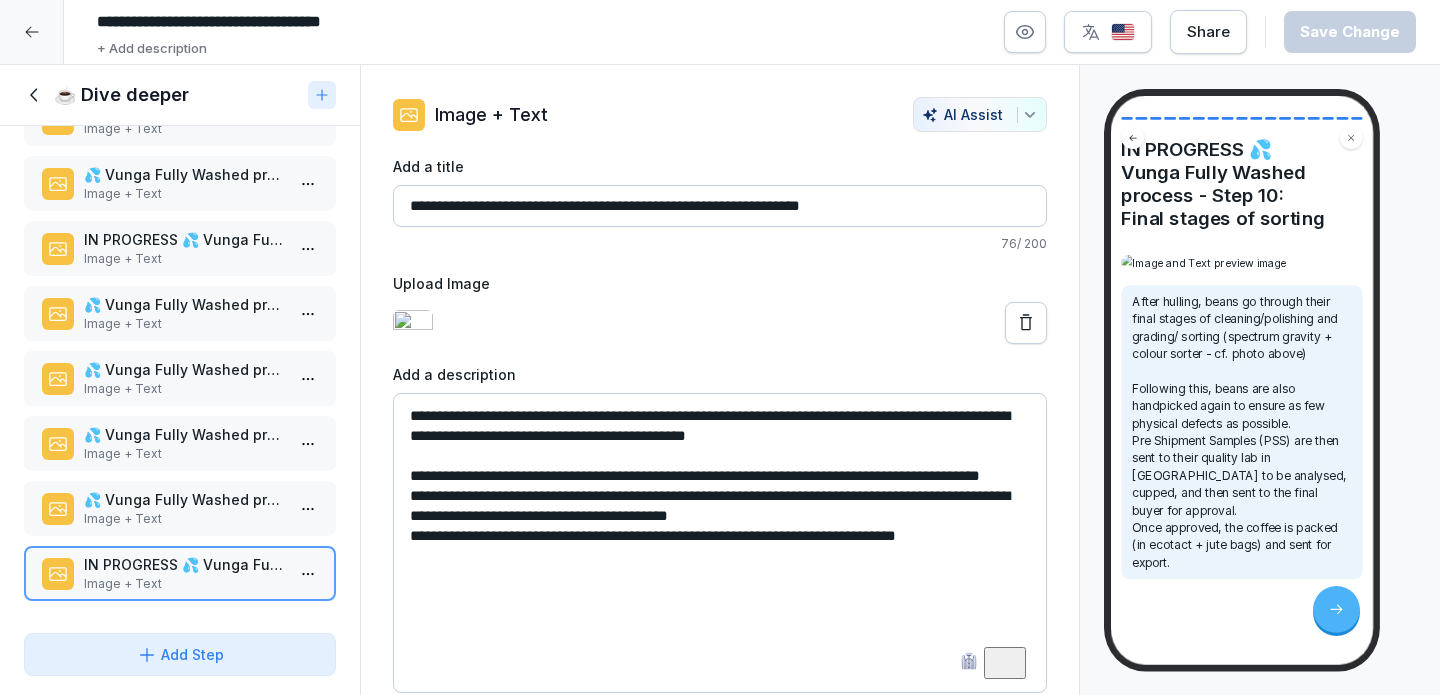 scroll, scrollTop: 319, scrollLeft: 0, axis: vertical 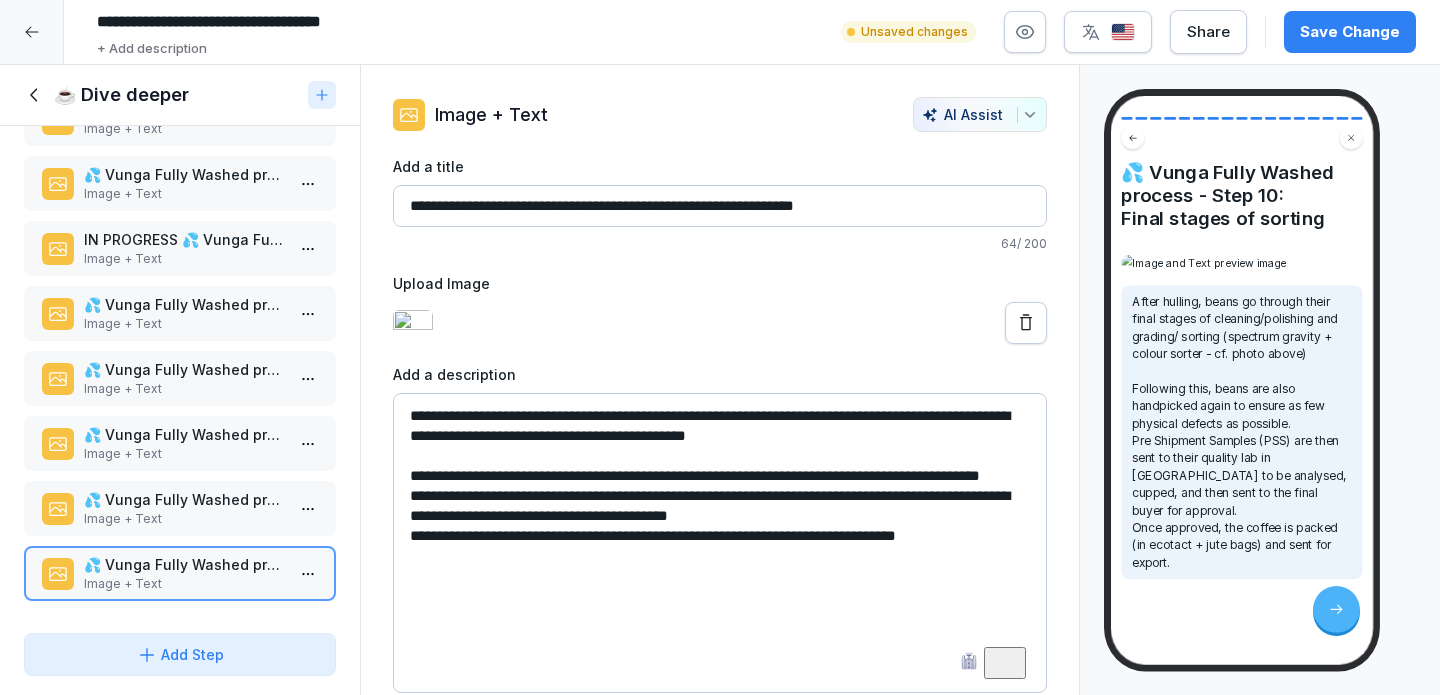 type on "**********" 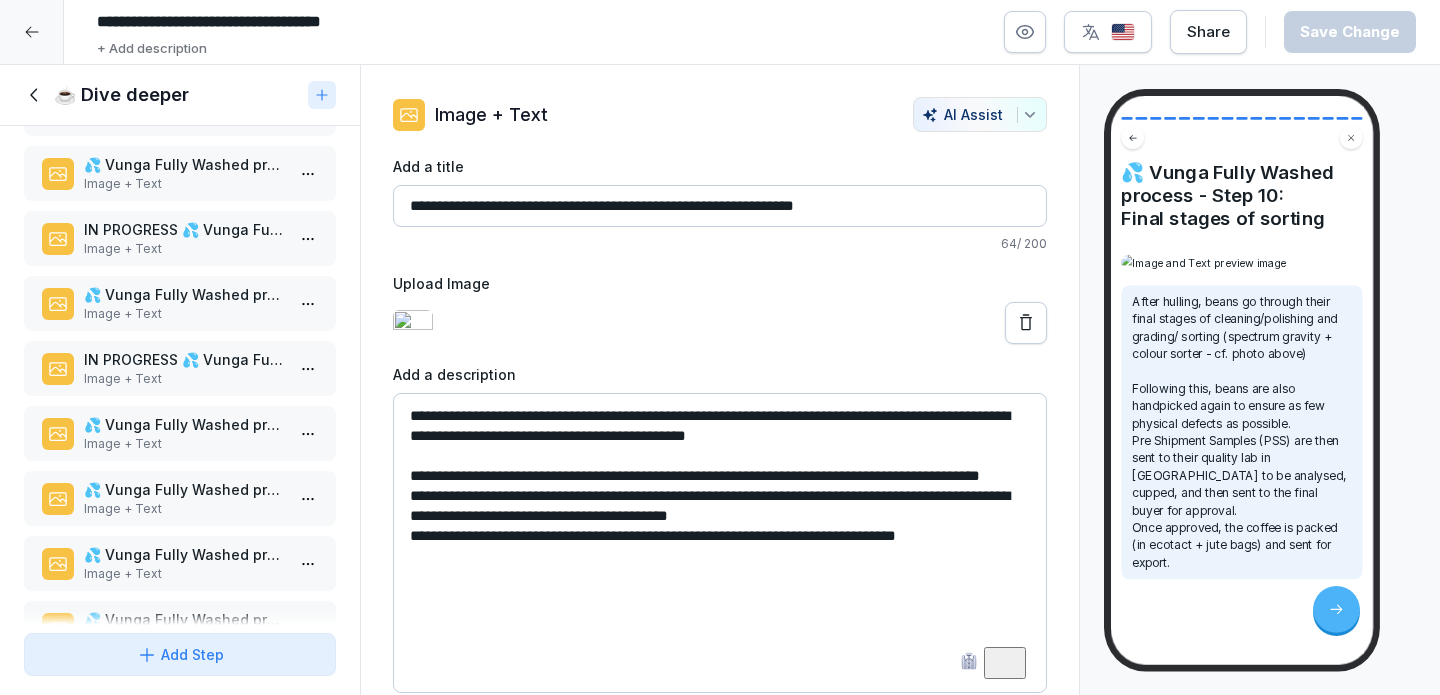 scroll, scrollTop: 515, scrollLeft: 0, axis: vertical 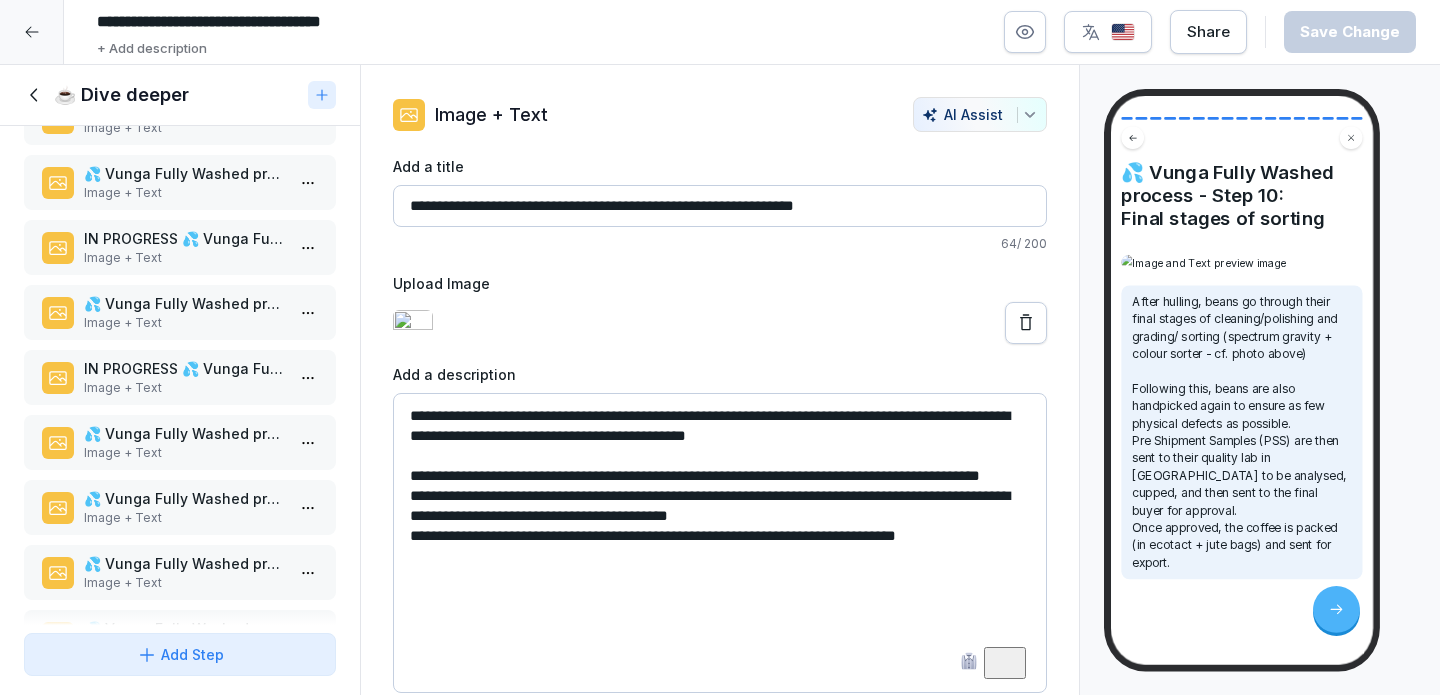 click on "Image + Text" at bounding box center [184, 388] 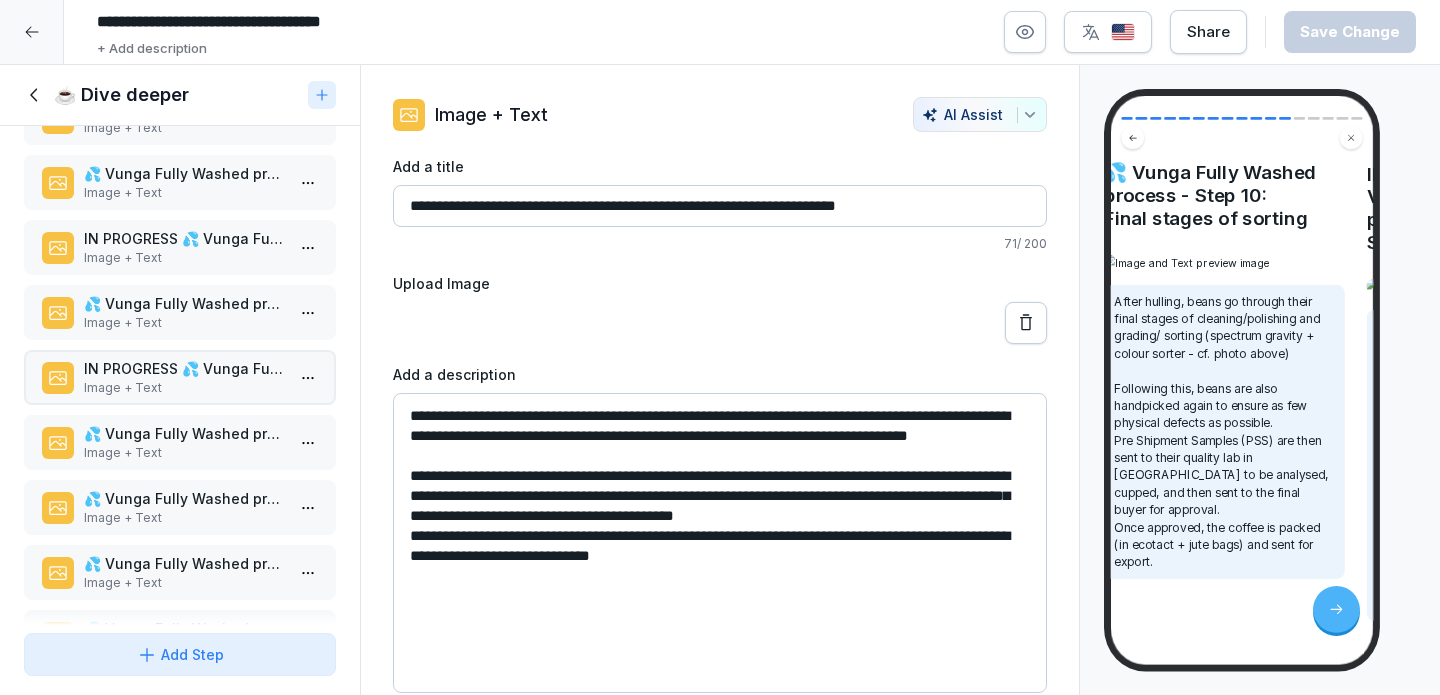 scroll, scrollTop: 0, scrollLeft: 0, axis: both 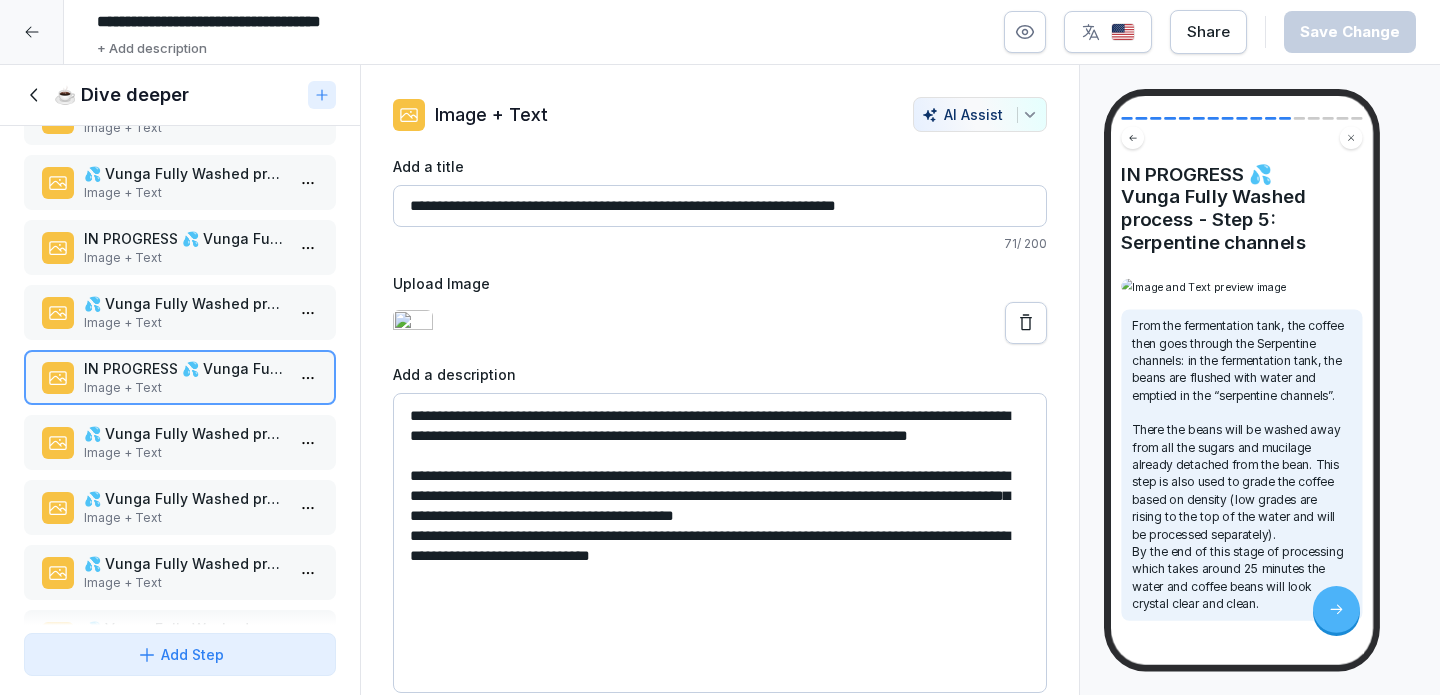 drag, startPoint x: 511, startPoint y: 159, endPoint x: 367, endPoint y: 159, distance: 144 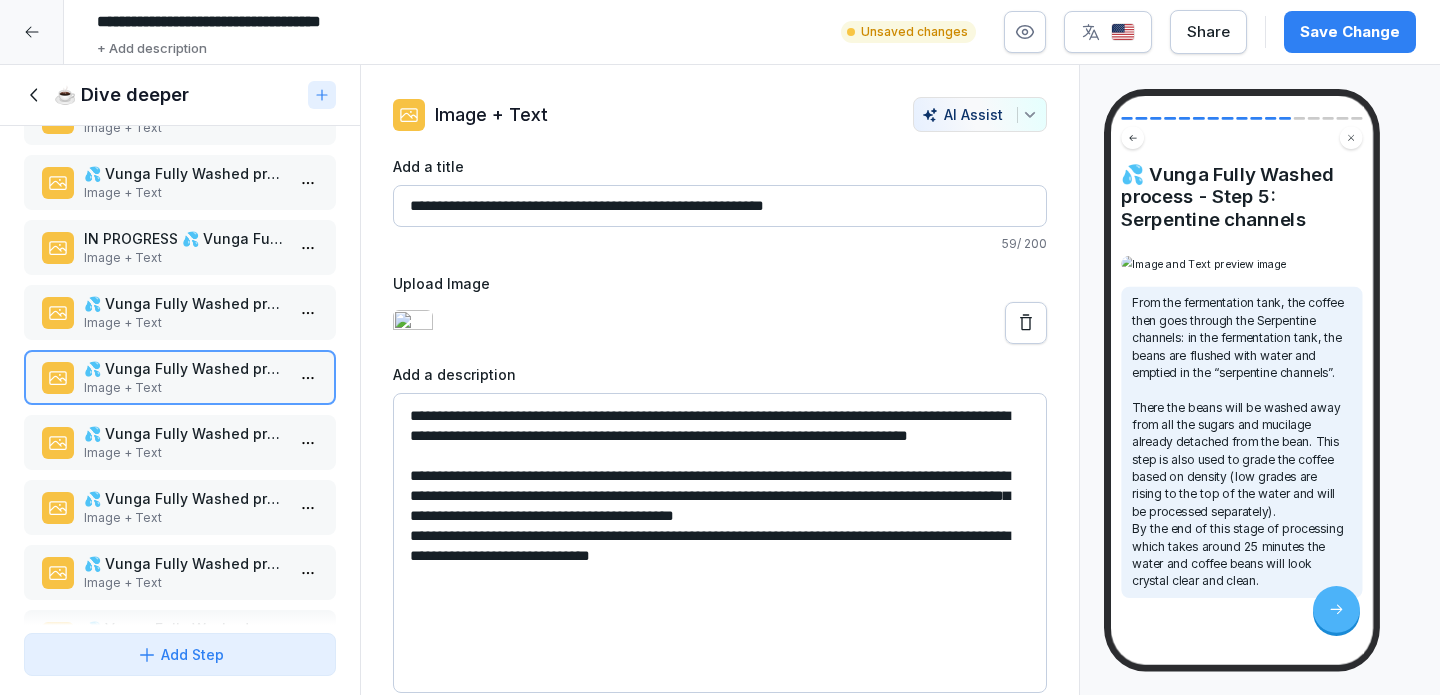 type on "**********" 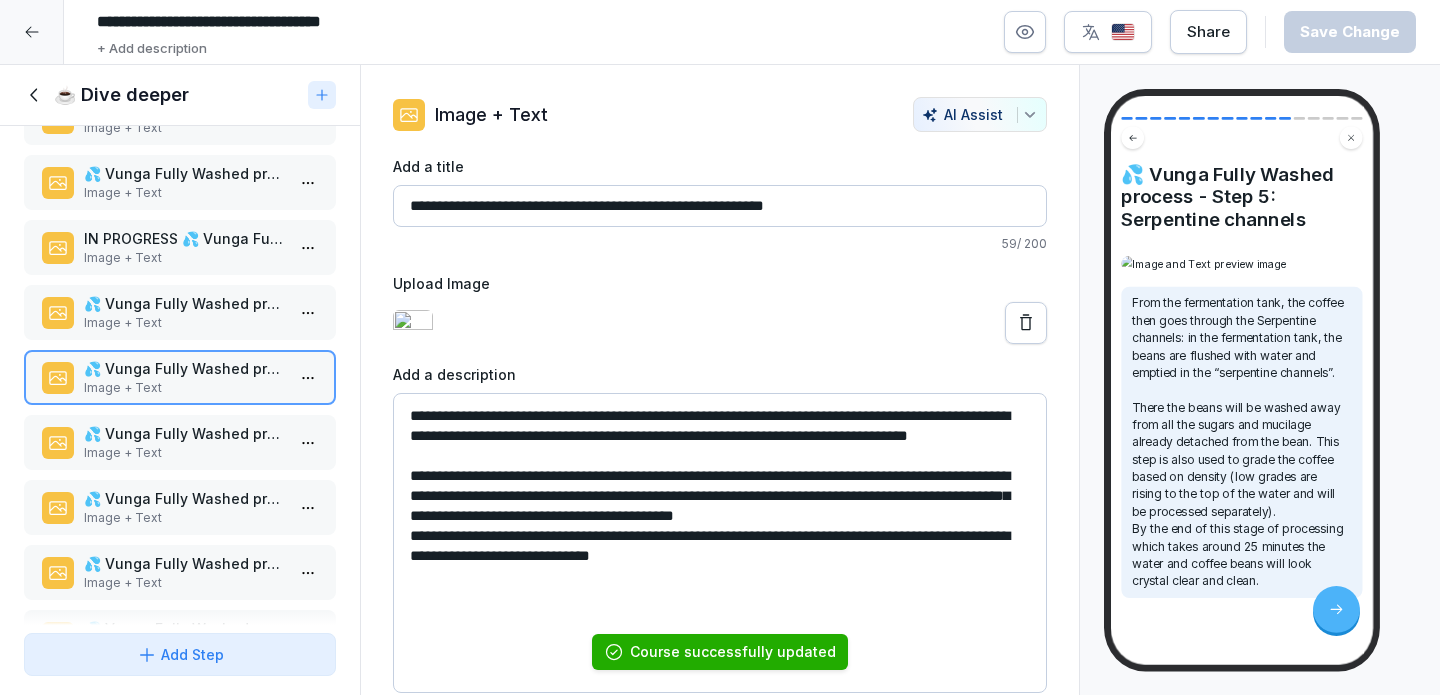 click on "💦 Vunga Fully Washed process - Step 6: Pre-drying sorting" at bounding box center (184, 433) 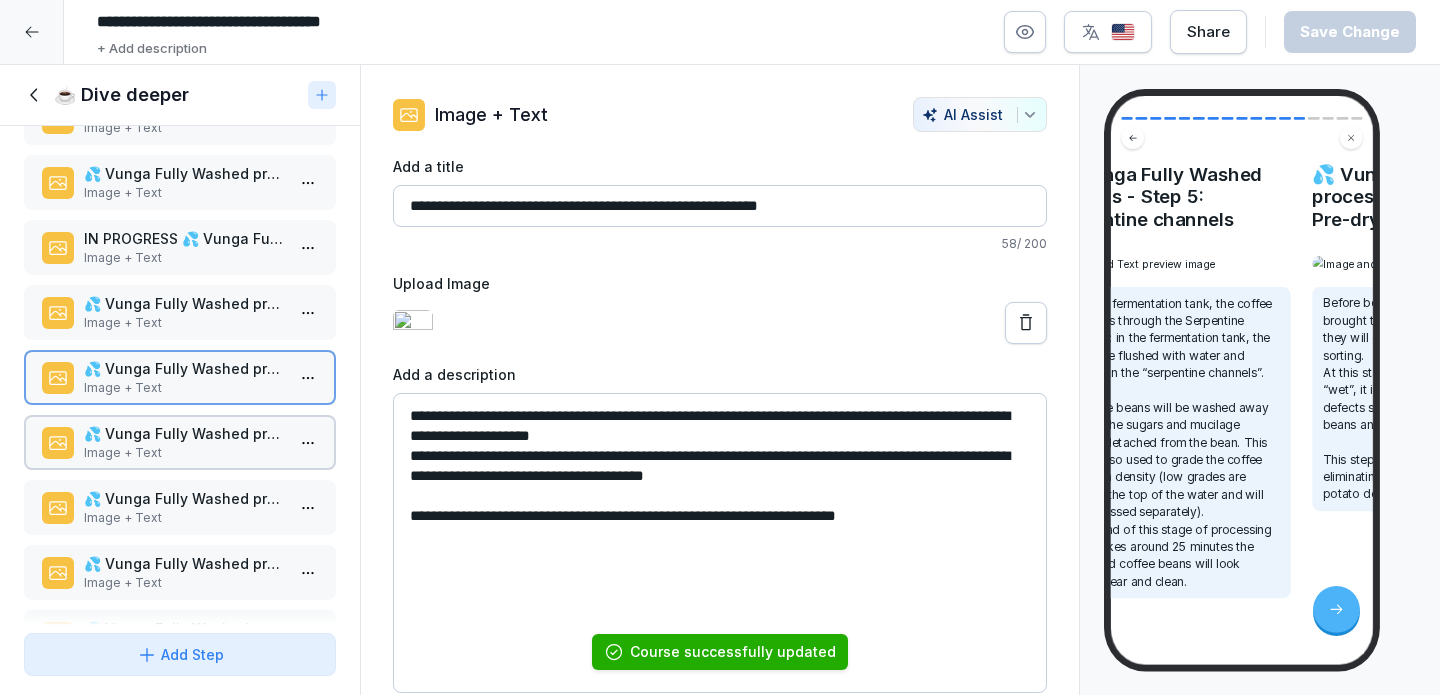 scroll, scrollTop: 38, scrollLeft: 0, axis: vertical 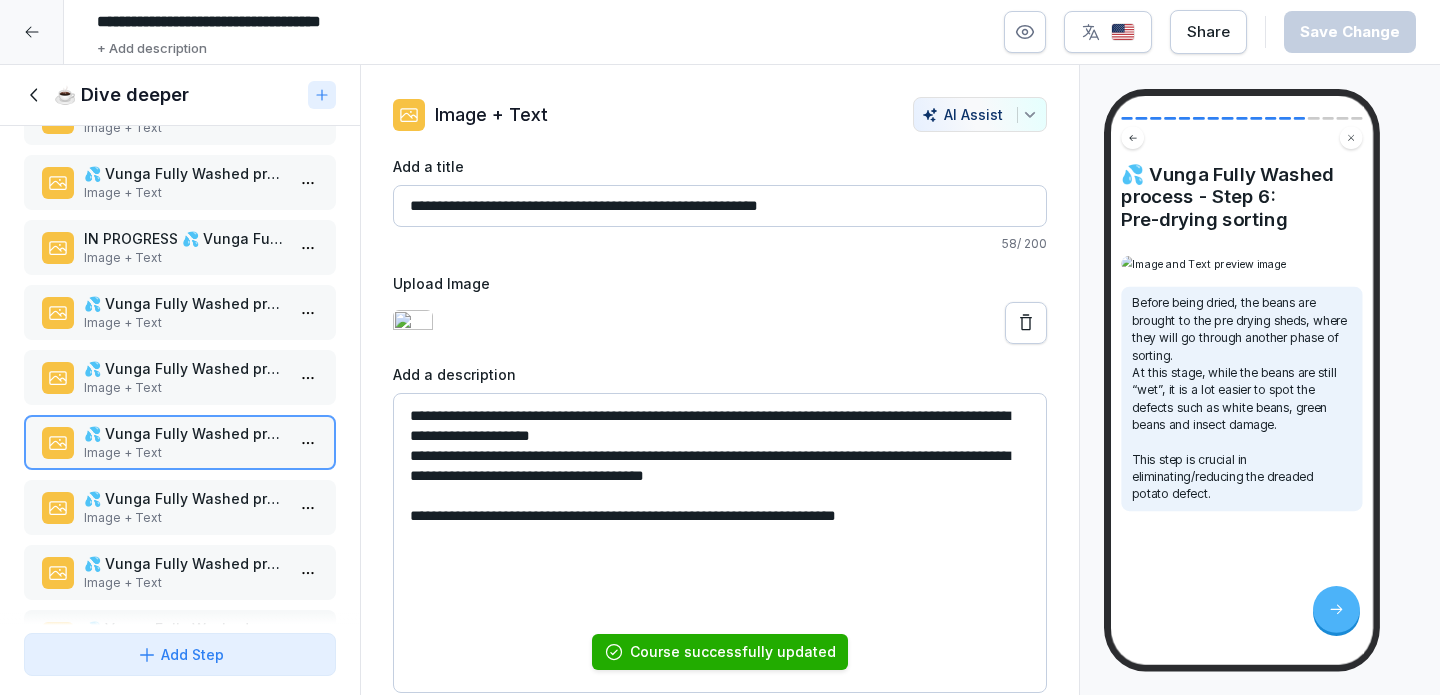 click on "💦 Vunga Fully Washed process - Step 7: Drying" at bounding box center (184, 498) 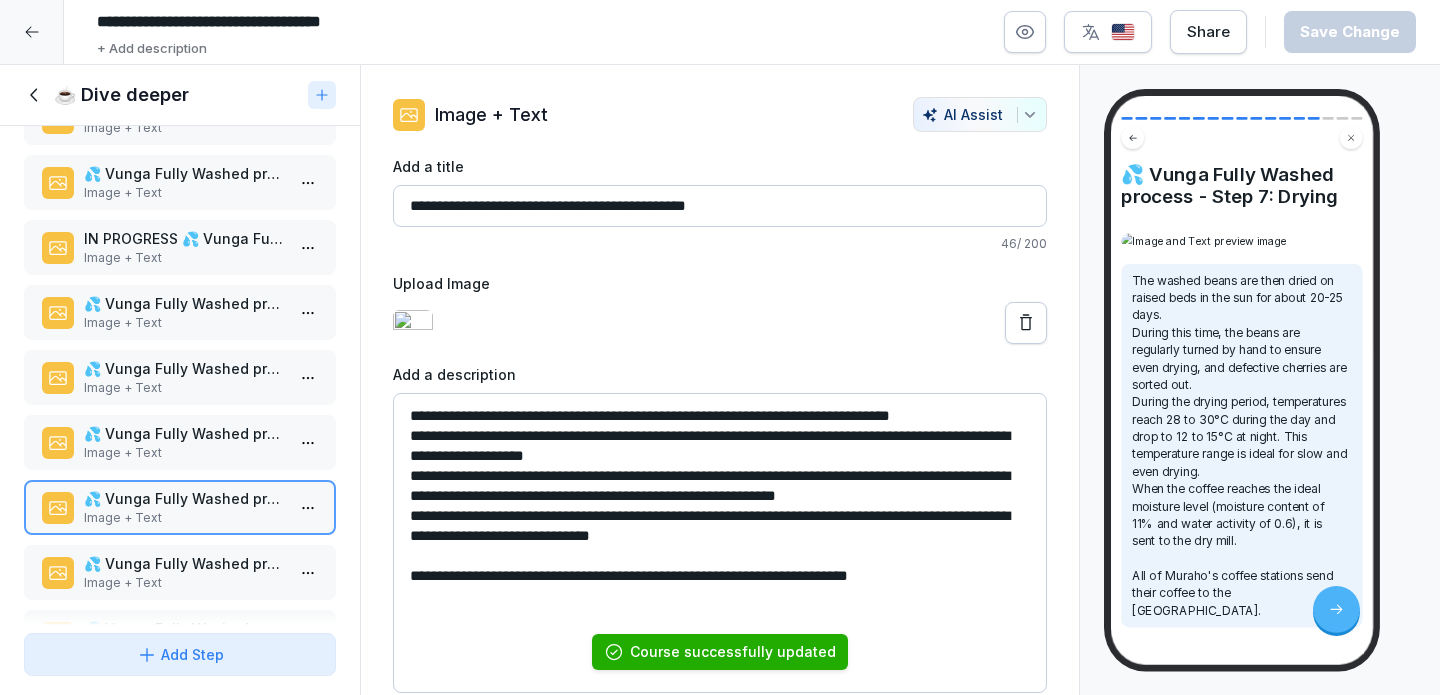 click on "💦 Vunga Fully Washed process - Step 8: Resting" at bounding box center (184, 563) 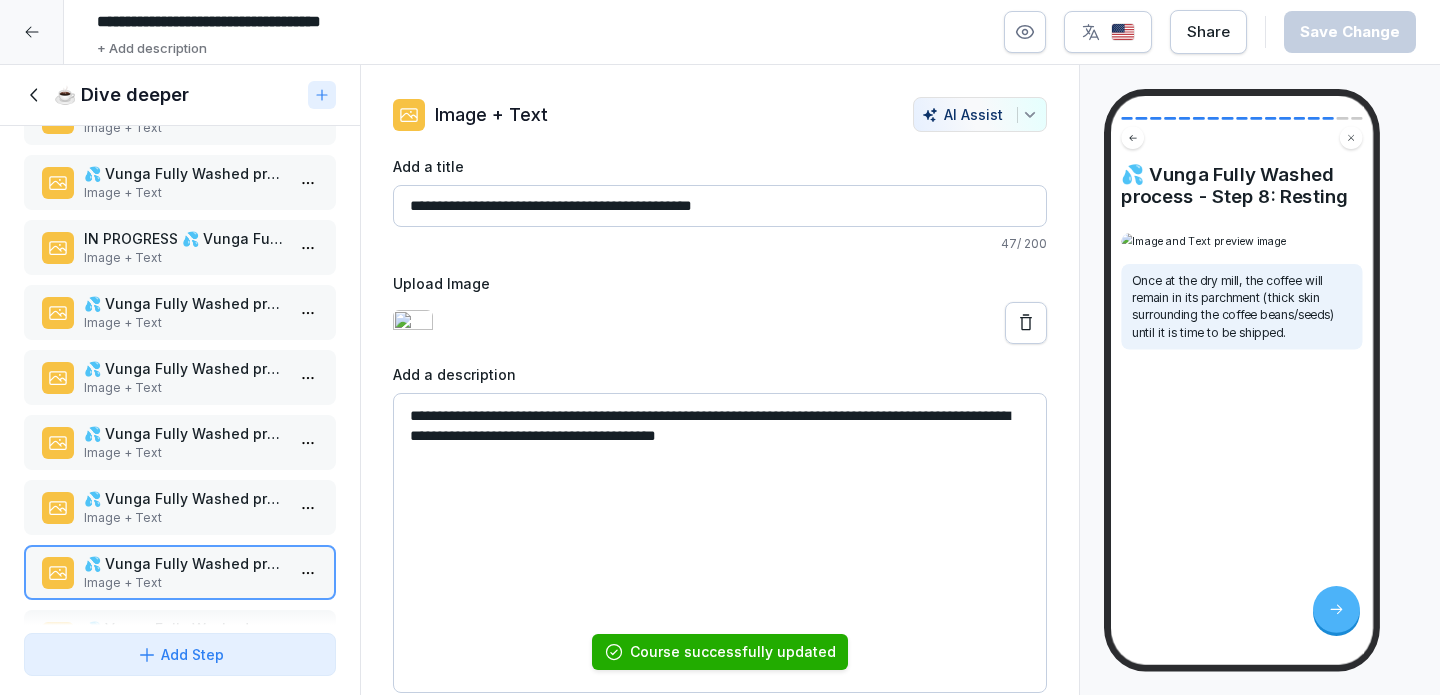 scroll, scrollTop: 645, scrollLeft: 0, axis: vertical 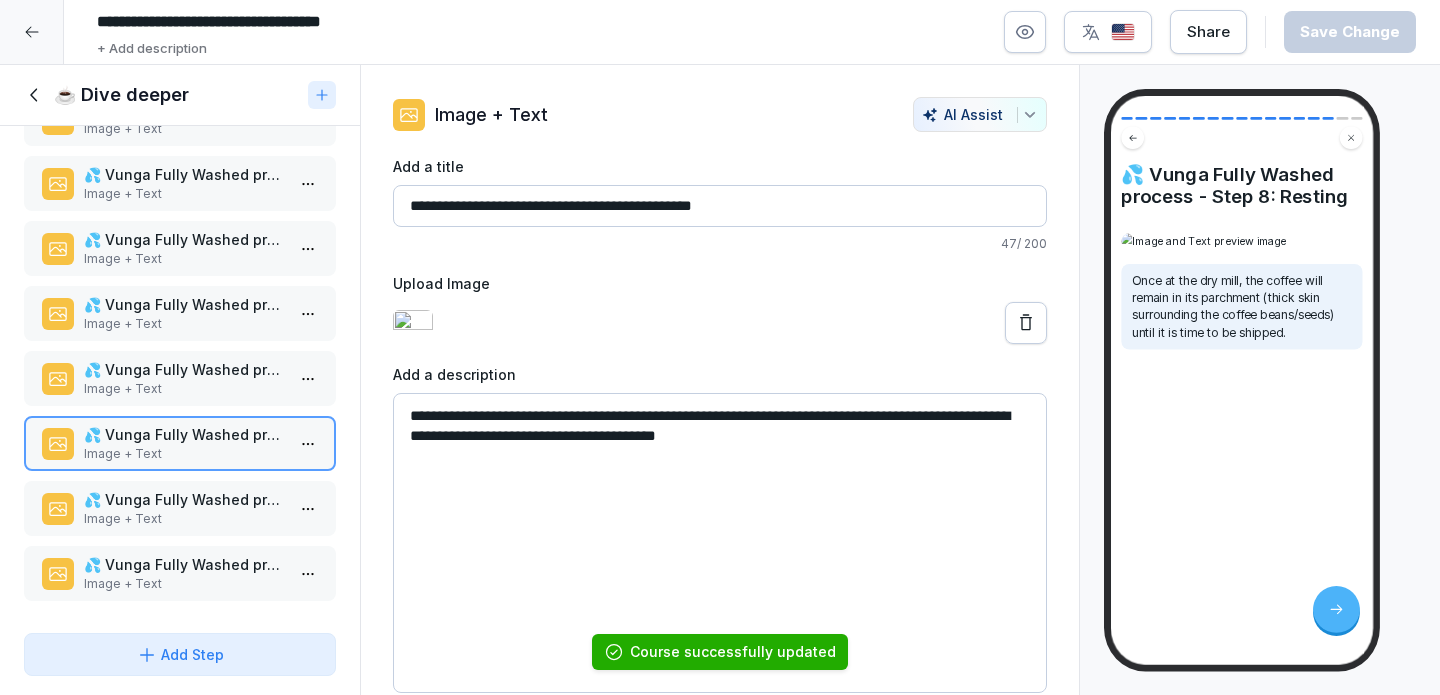 click on "Image + Text" at bounding box center (184, 519) 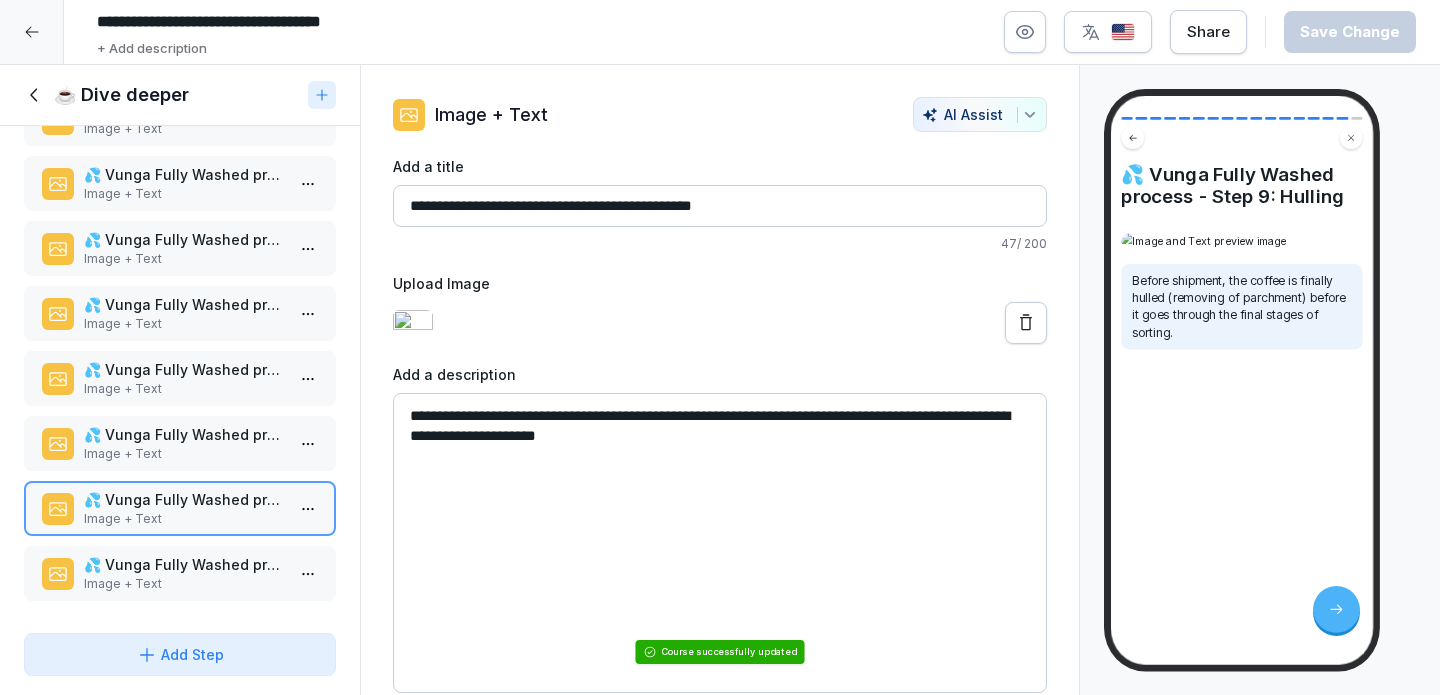 click on "Image + Text" at bounding box center [184, 584] 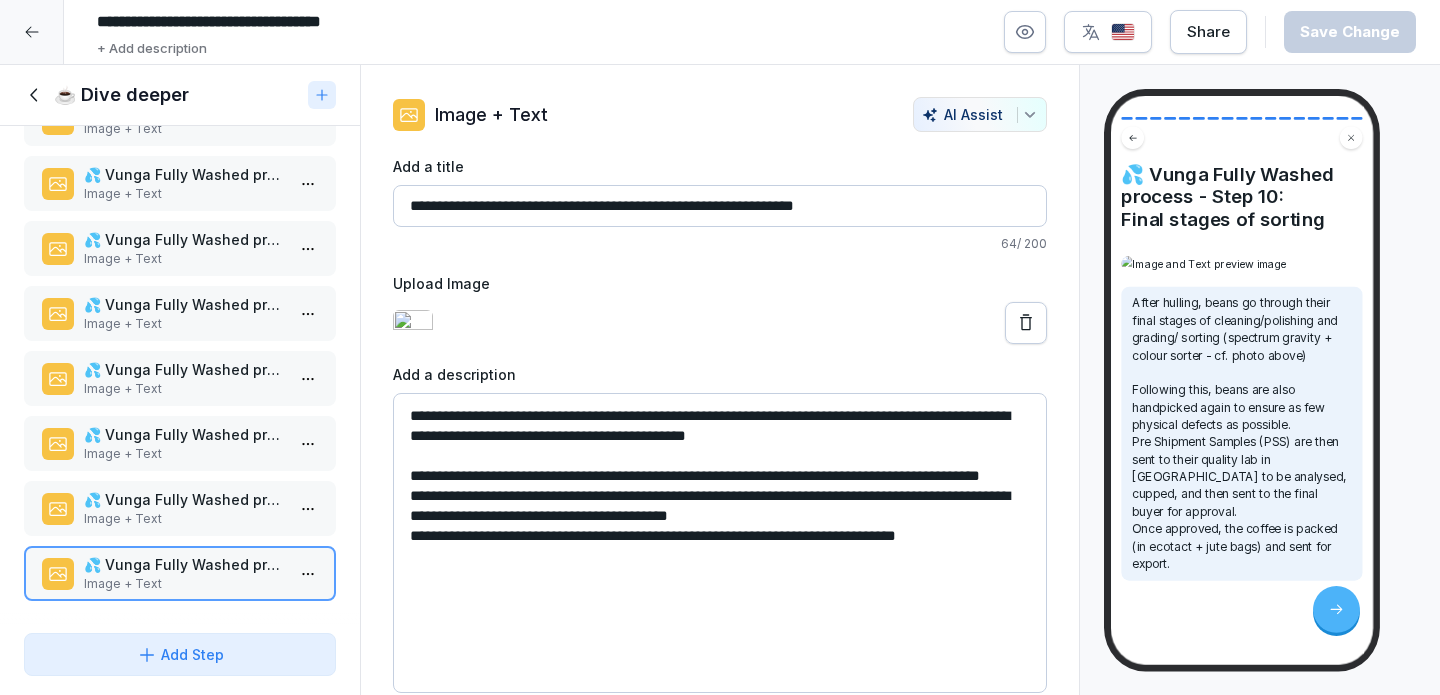 click on "Image + Text" at bounding box center (184, 519) 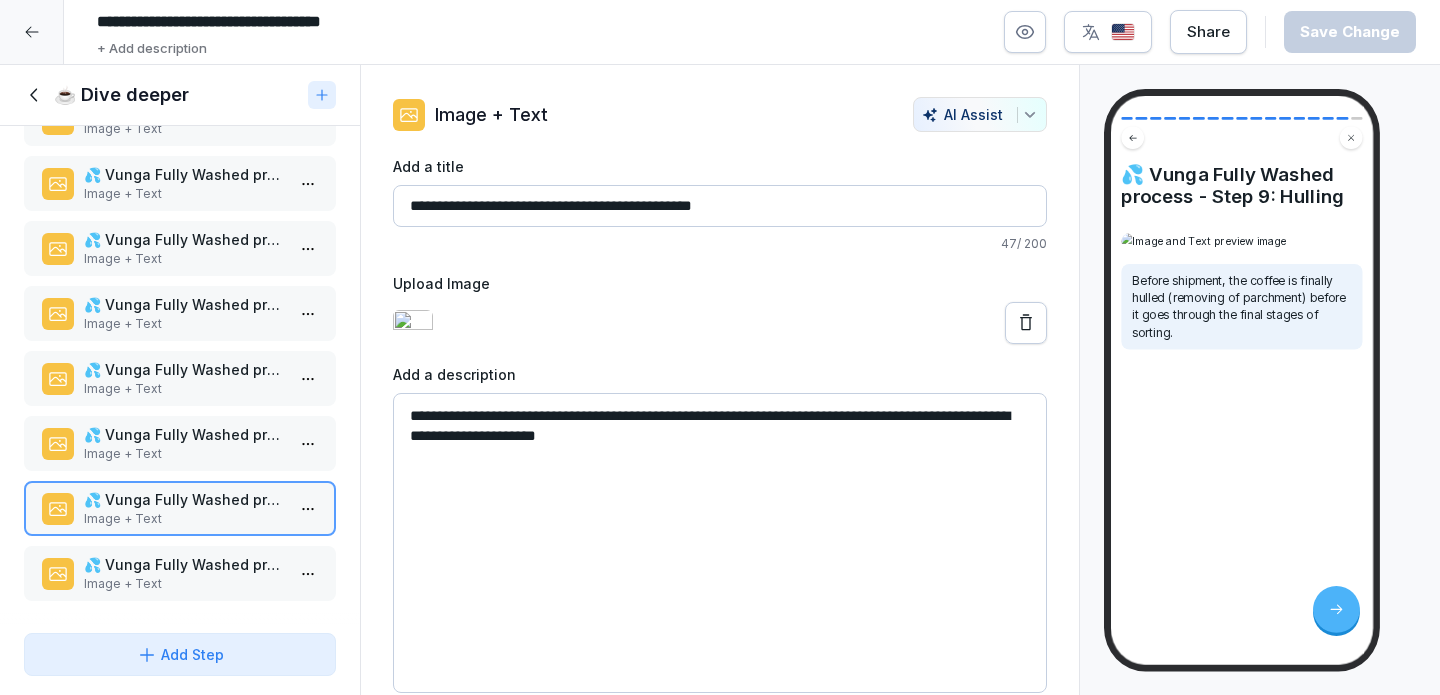click on "Image + Text" at bounding box center [184, 454] 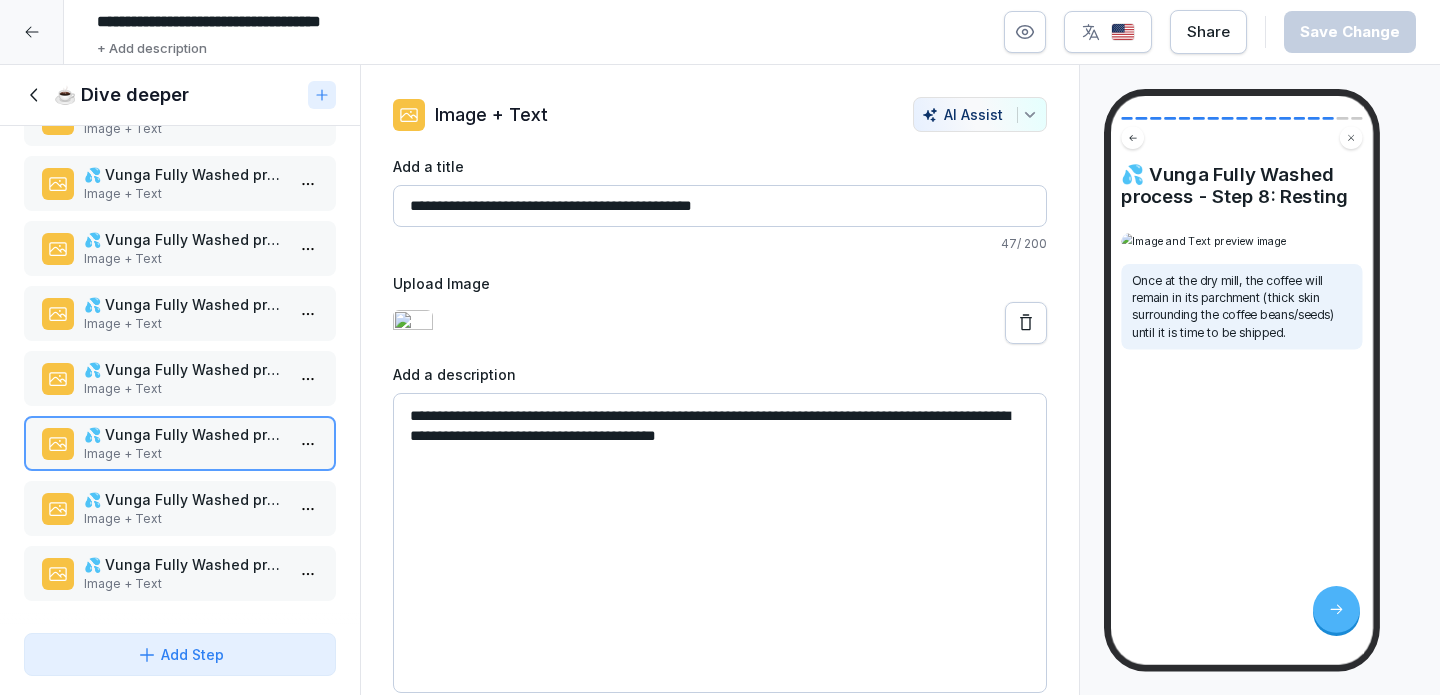 click on "Image + Text" at bounding box center [184, 389] 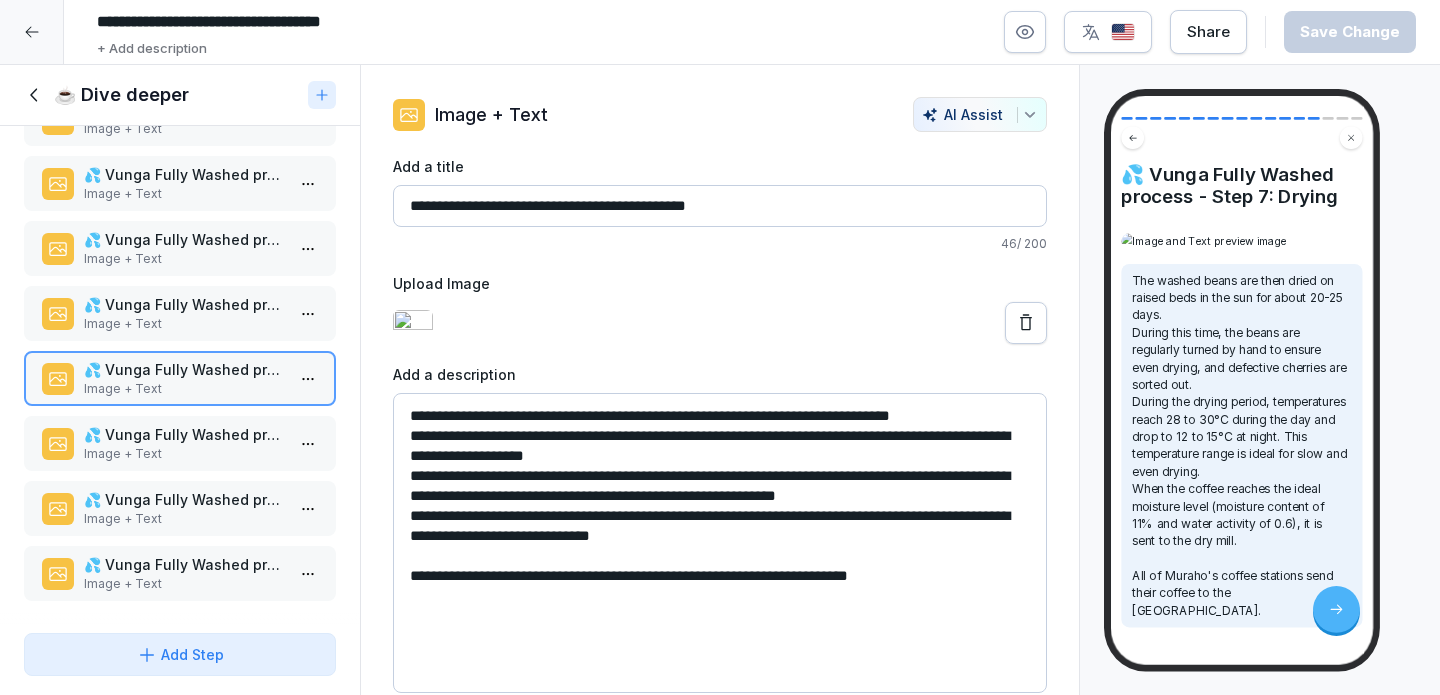 click on "Image + Text" at bounding box center [184, 324] 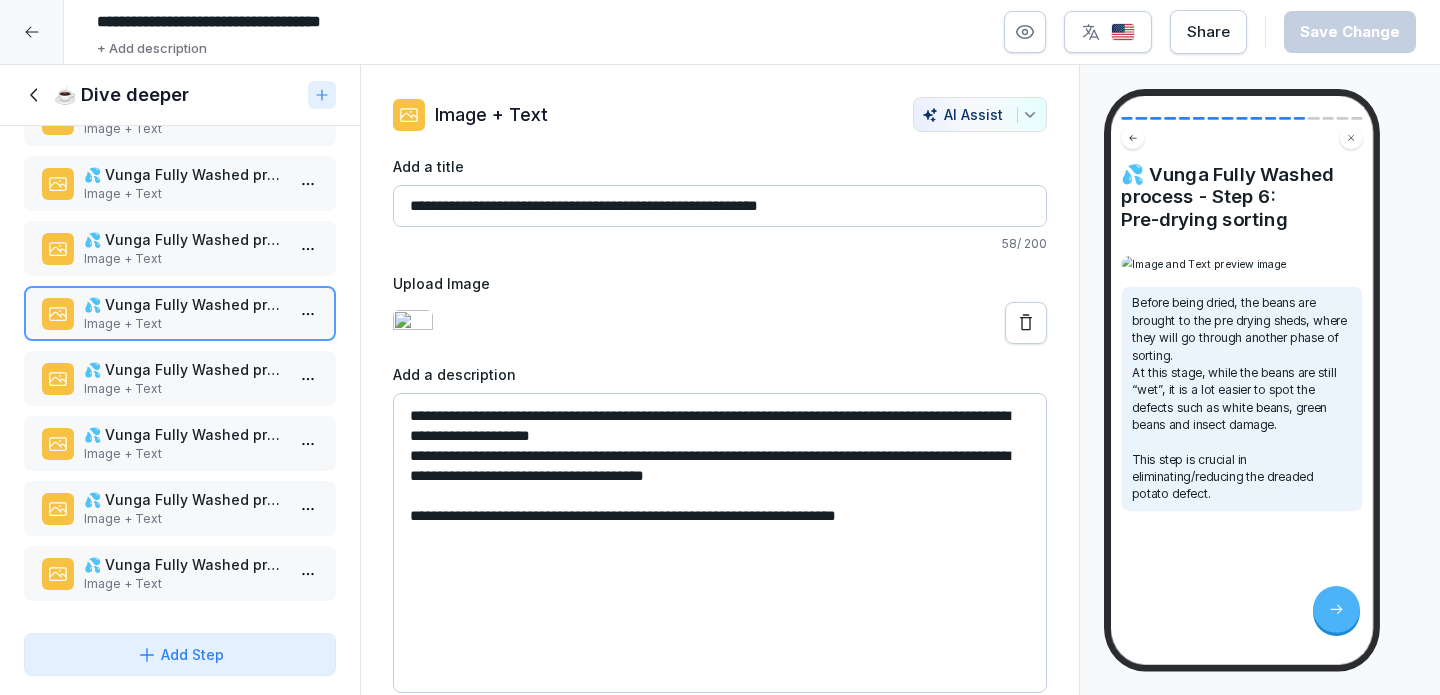 click on "💦 Vunga Fully Washed process - Step 7: Drying" at bounding box center [184, 369] 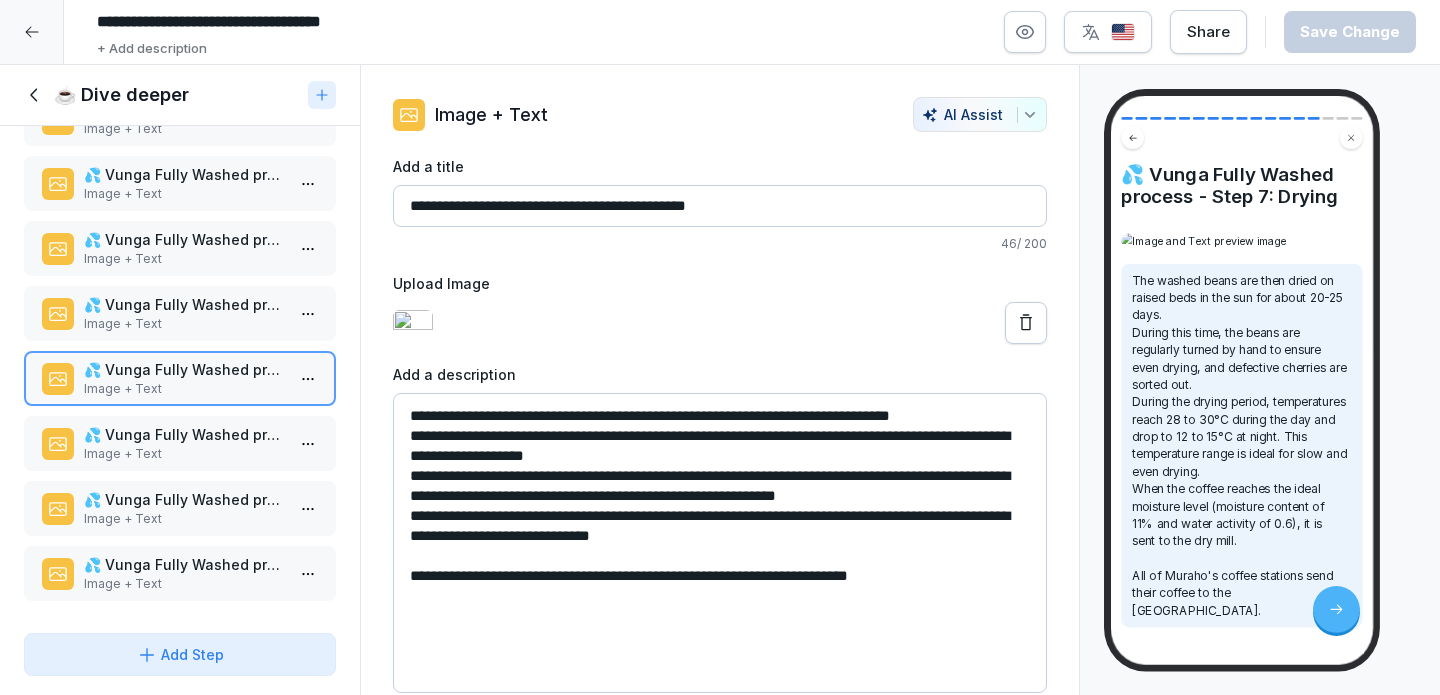 scroll, scrollTop: 222, scrollLeft: 0, axis: vertical 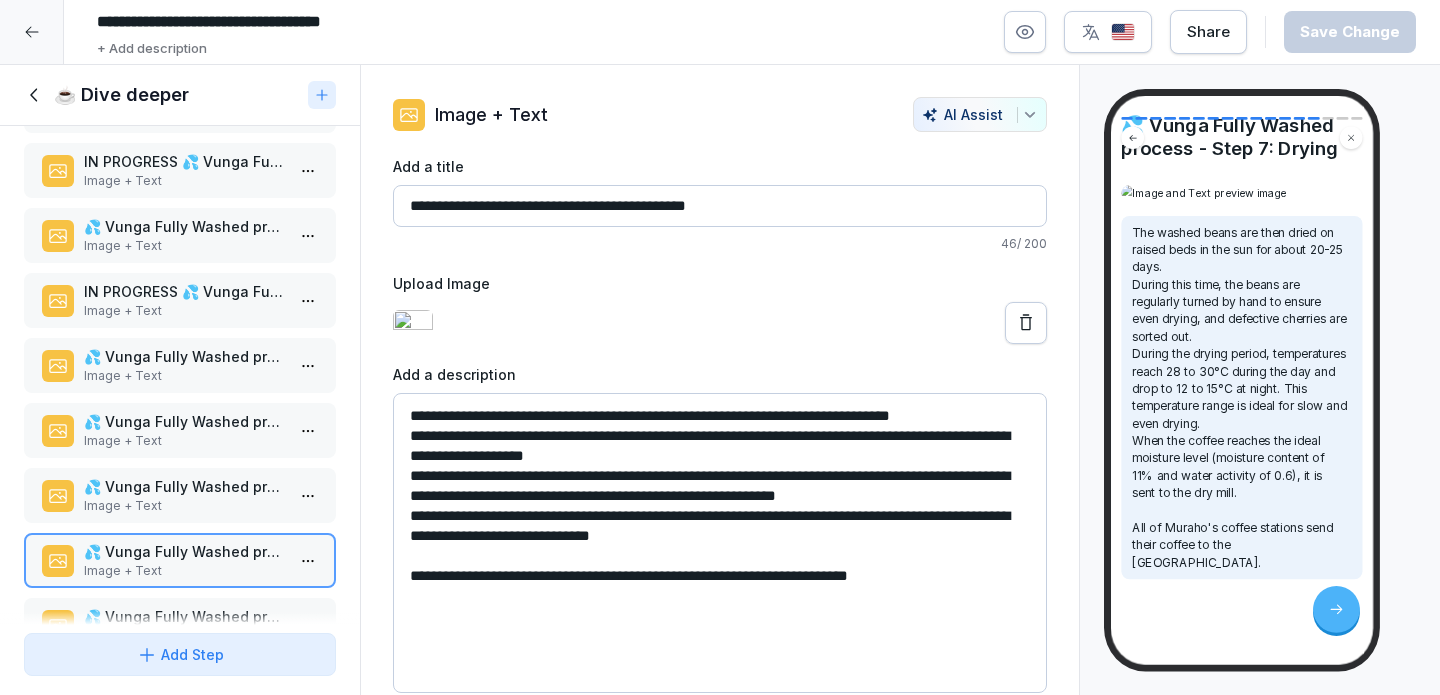 click on "💦 Vunga Fully Washed process - Step 6: Pre-drying sorting" at bounding box center [184, 486] 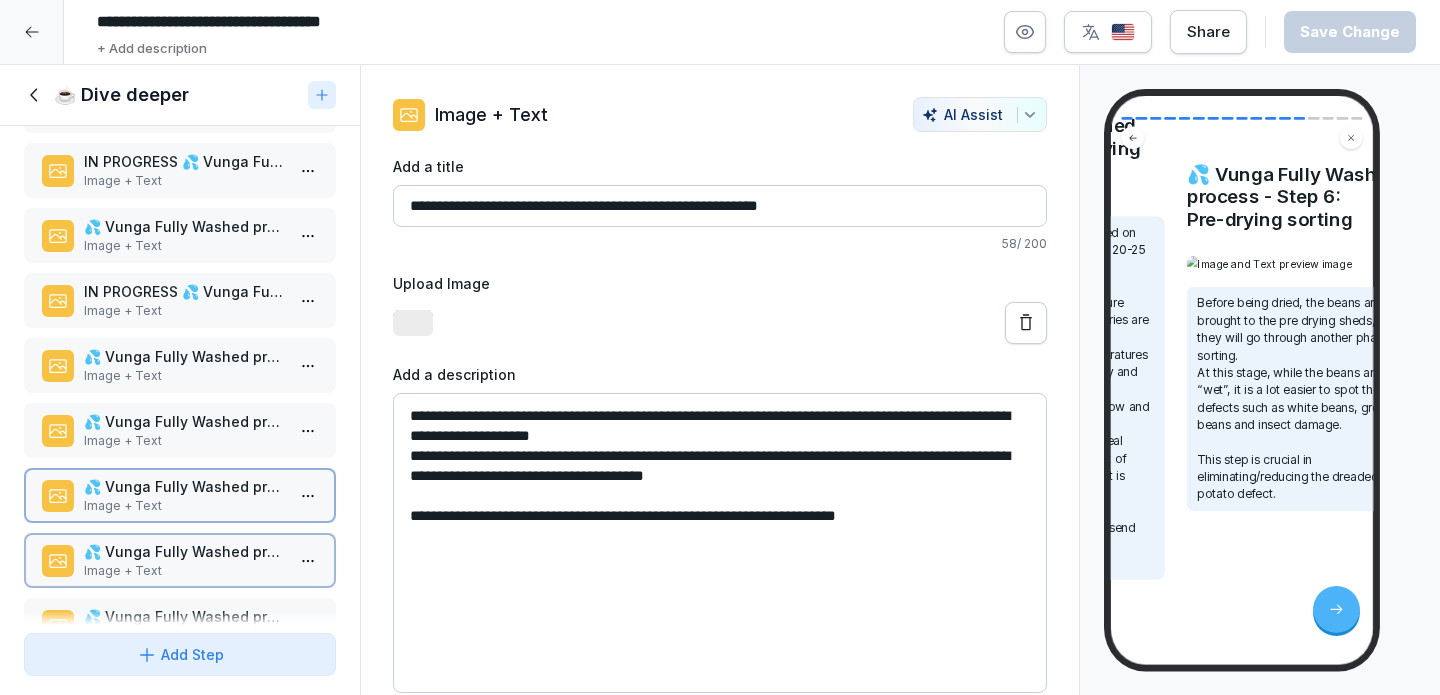 scroll, scrollTop: 222, scrollLeft: 0, axis: vertical 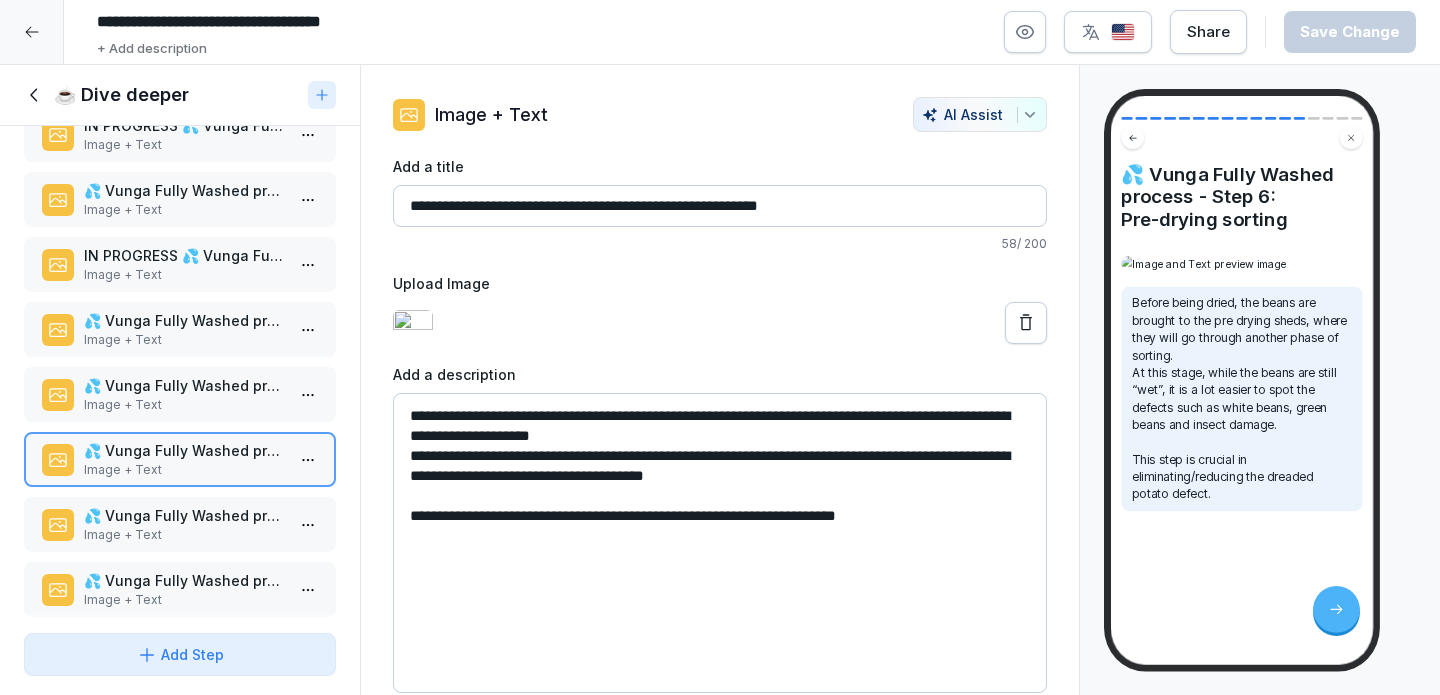 click on "Image + Text" at bounding box center [184, 405] 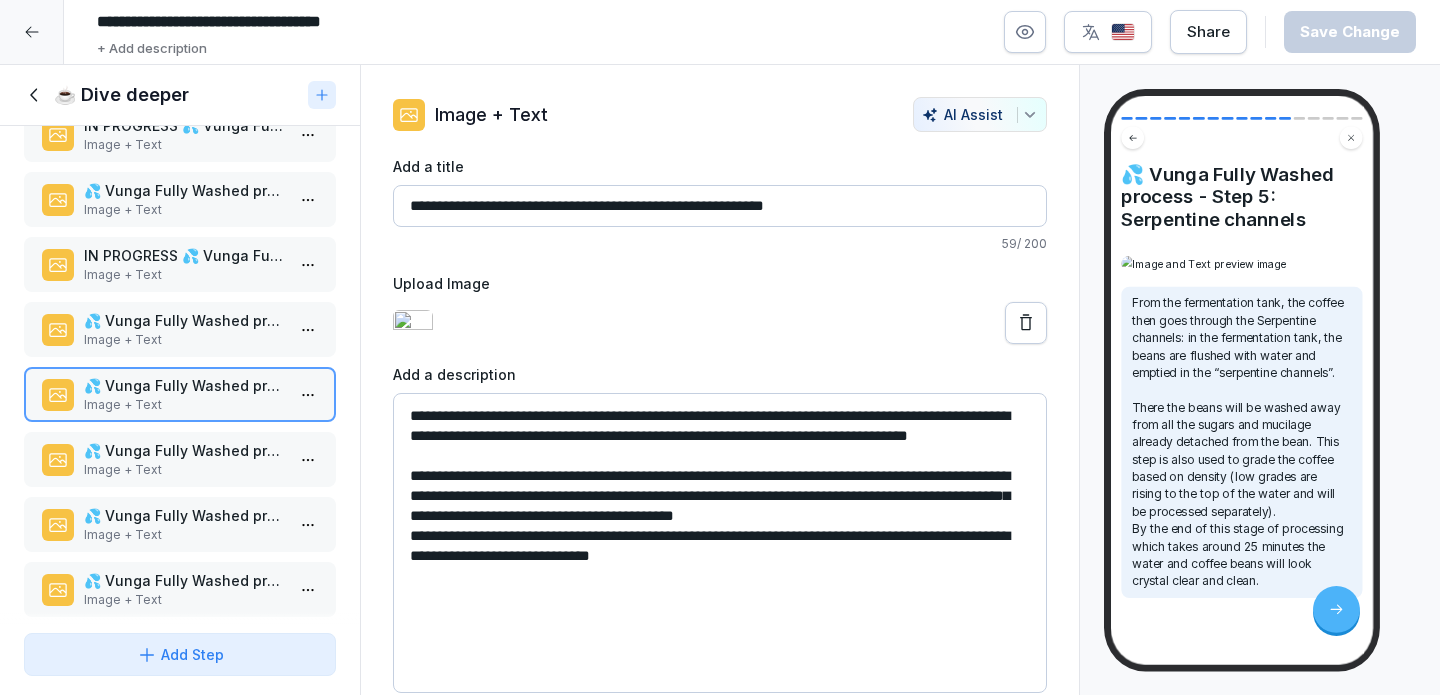 click on "💦 Vunga Fully Washed process - Step 4: Fermentation" at bounding box center (184, 320) 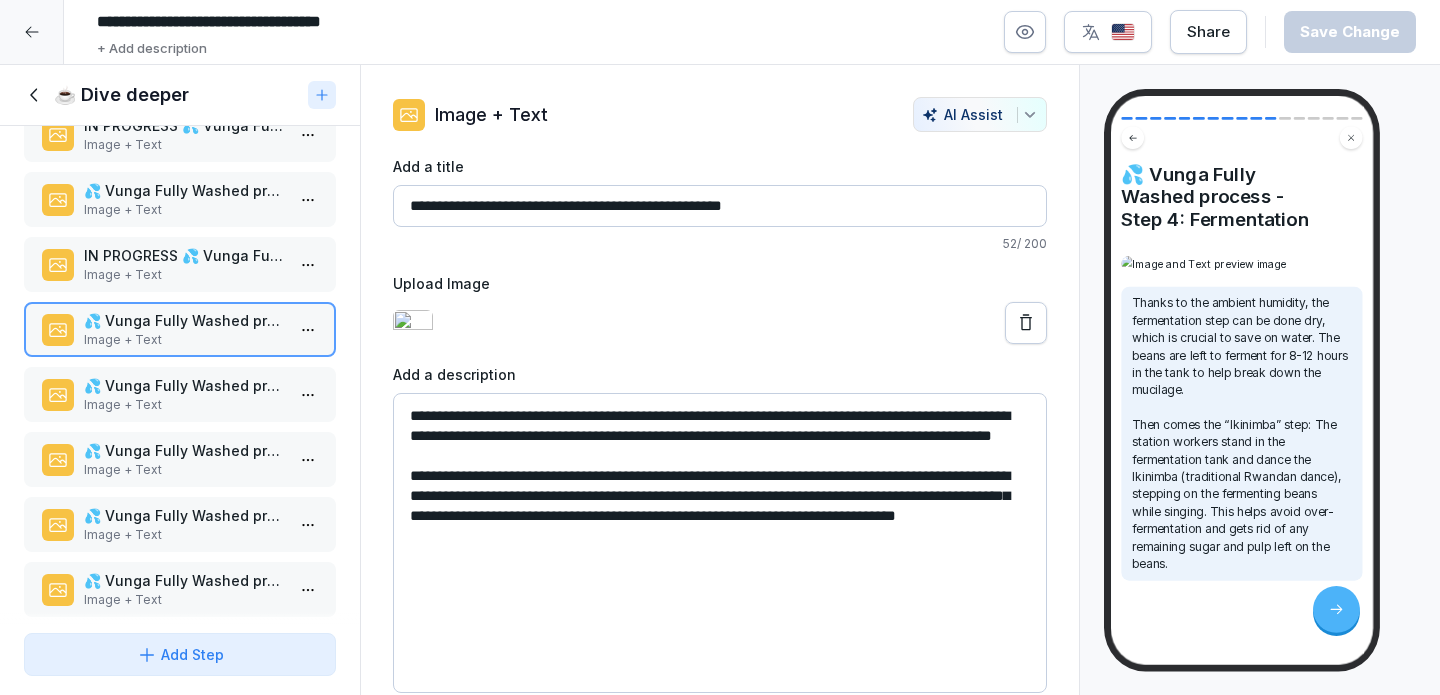 click on "IN PROGRESS 💦 Vunga Fully Washed process - Step 3: Pulping" at bounding box center (184, 255) 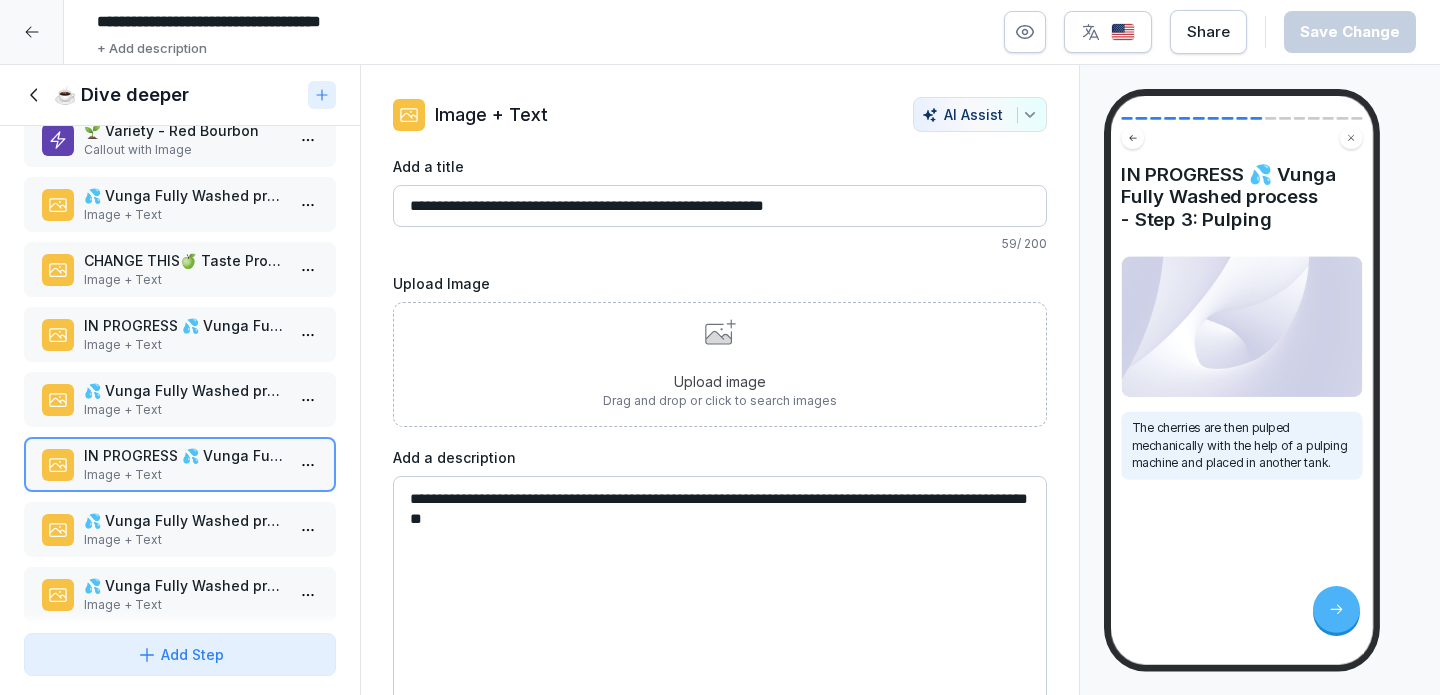 scroll, scrollTop: 297, scrollLeft: 0, axis: vertical 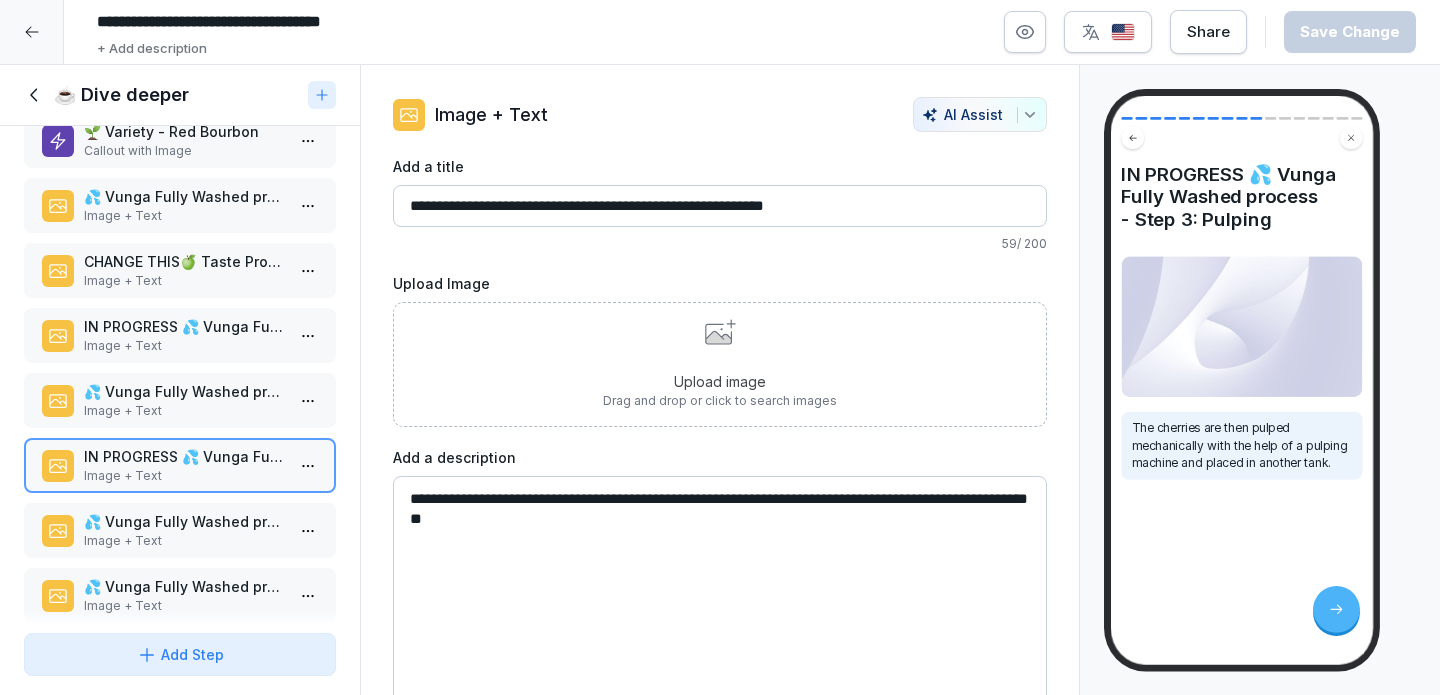 click on "Upload image Drag and drop or click to search images" at bounding box center (720, 364) 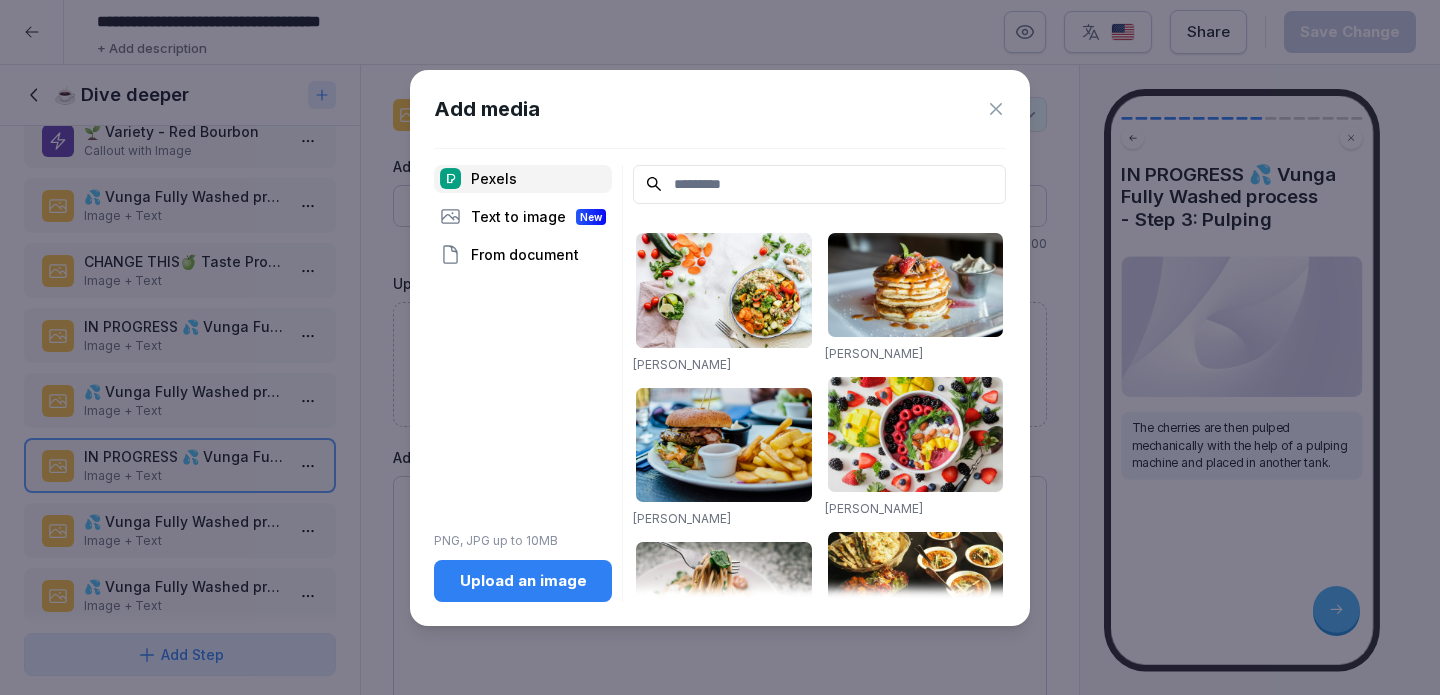 click on "Upload an image" at bounding box center [523, 581] 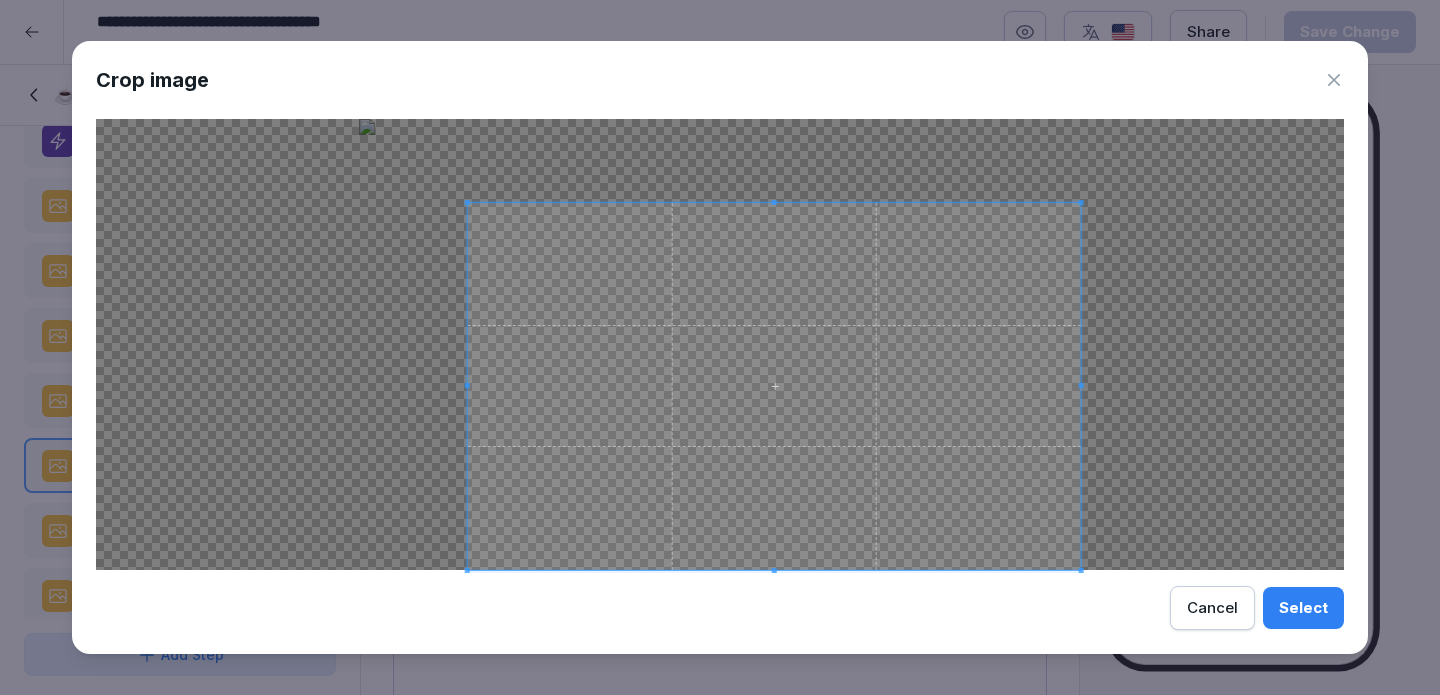 click at bounding box center (467, 202) 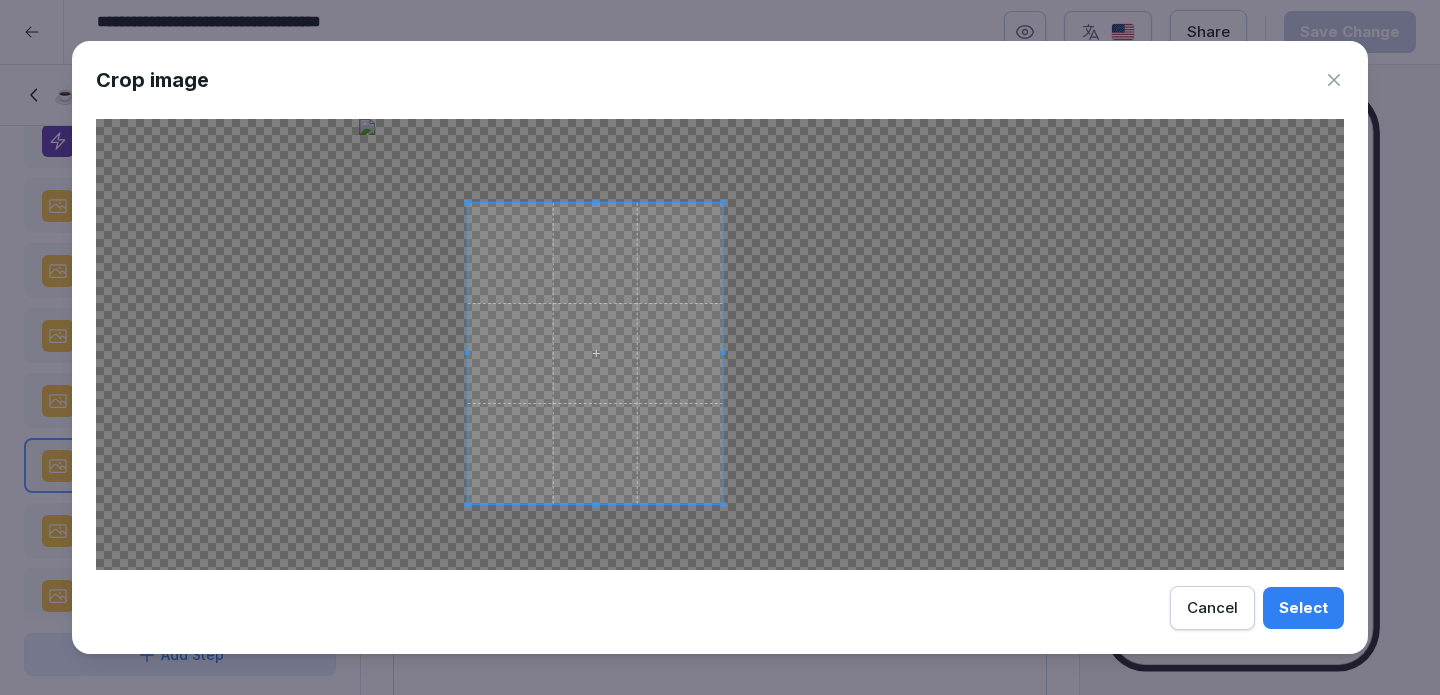 click at bounding box center [723, 504] 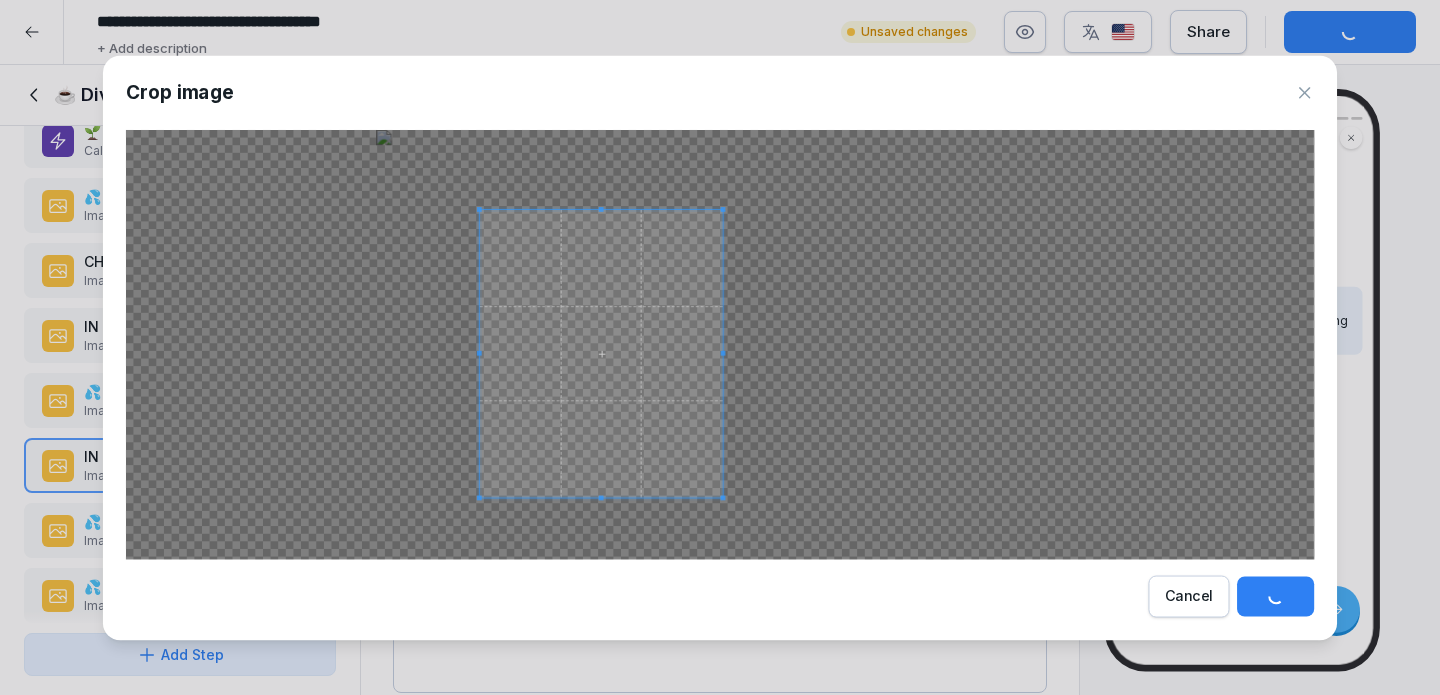 scroll, scrollTop: 297, scrollLeft: 0, axis: vertical 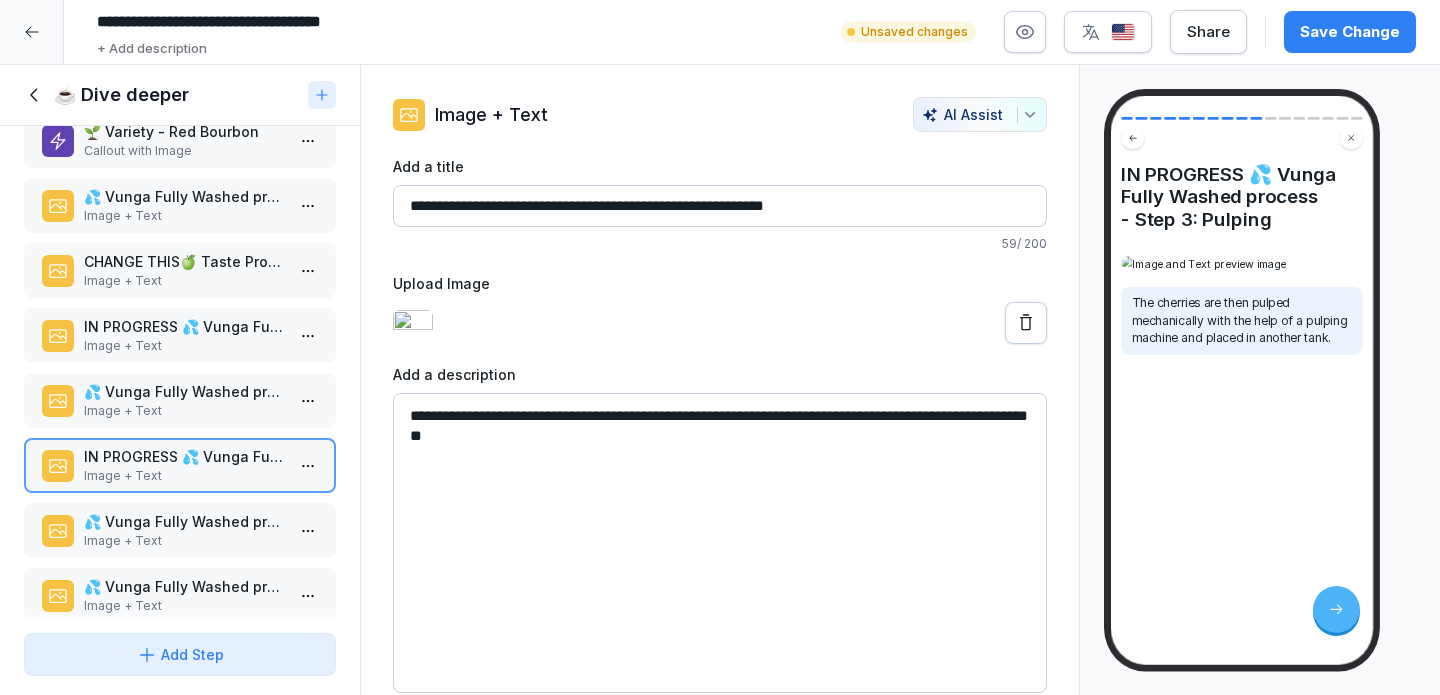 drag, startPoint x: 510, startPoint y: 206, endPoint x: 355, endPoint y: 201, distance: 155.08063 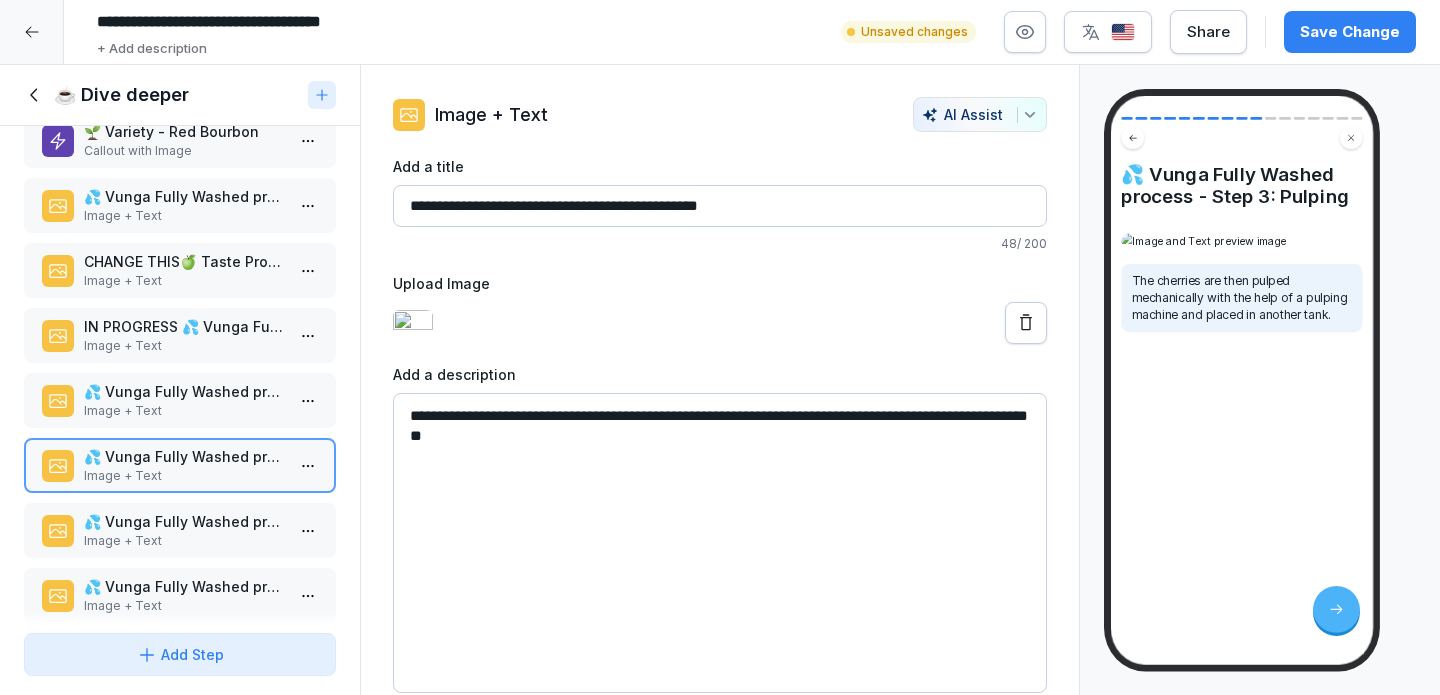 scroll, scrollTop: 59, scrollLeft: 0, axis: vertical 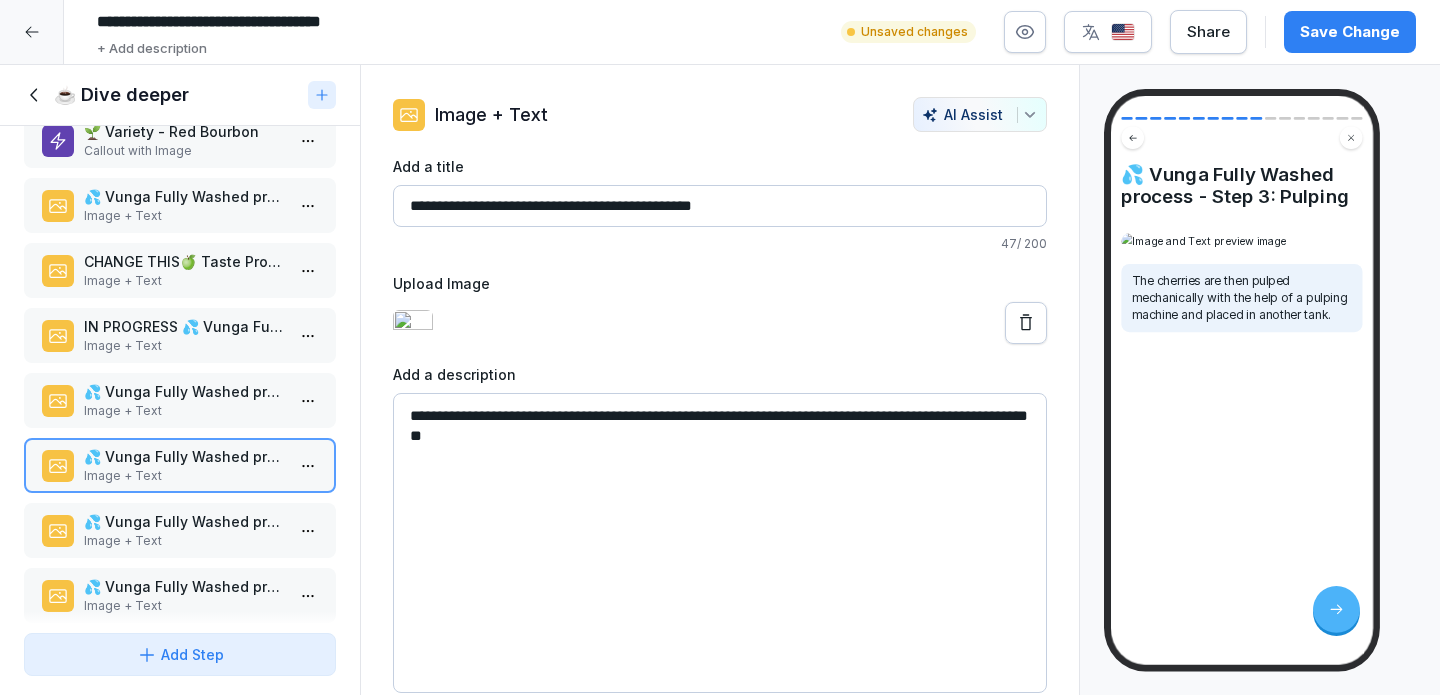 type on "**********" 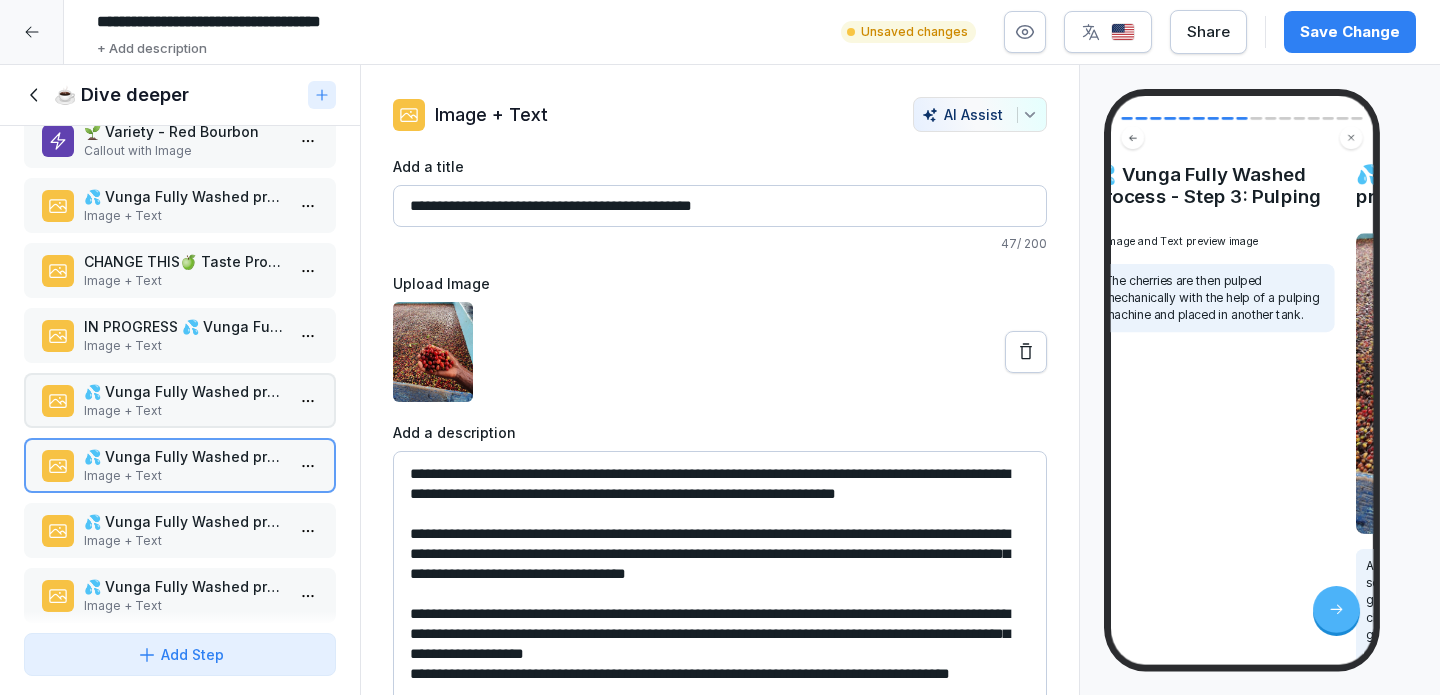 scroll, scrollTop: 59, scrollLeft: 0, axis: vertical 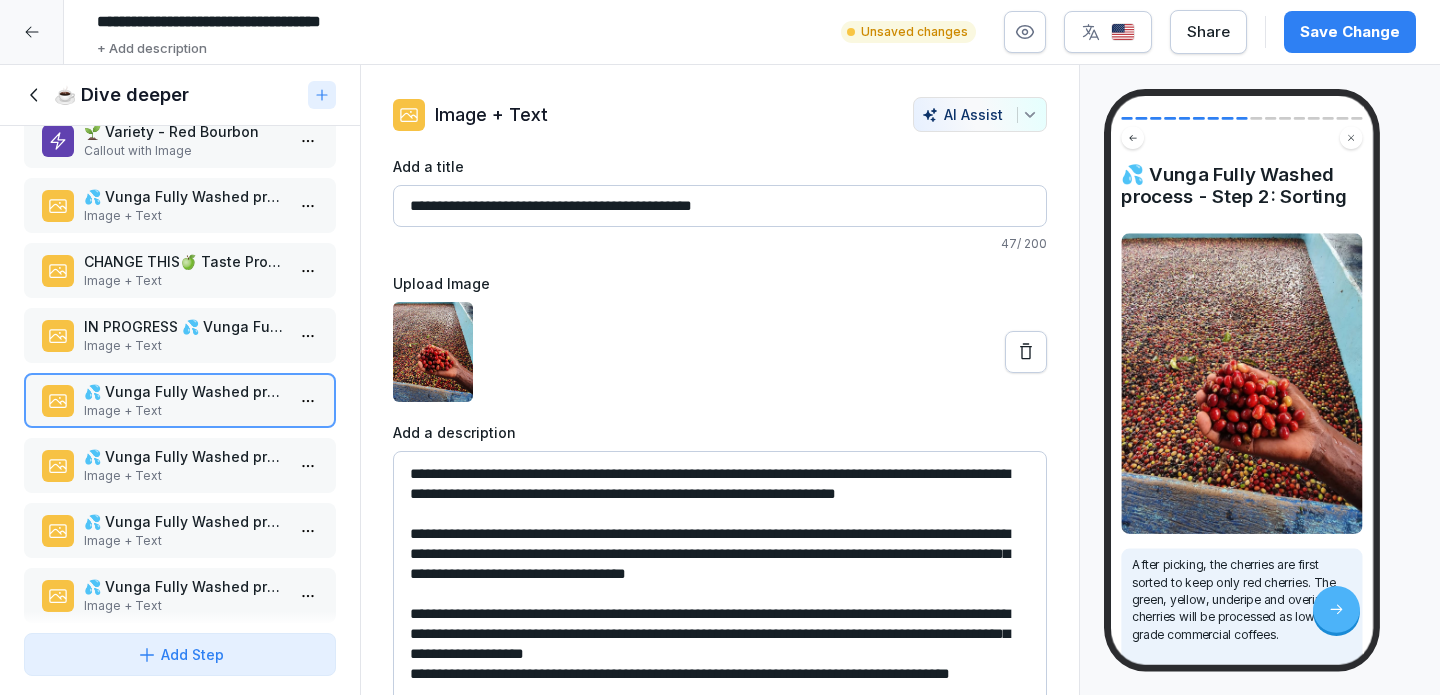 click on "Save Change" at bounding box center [1350, 32] 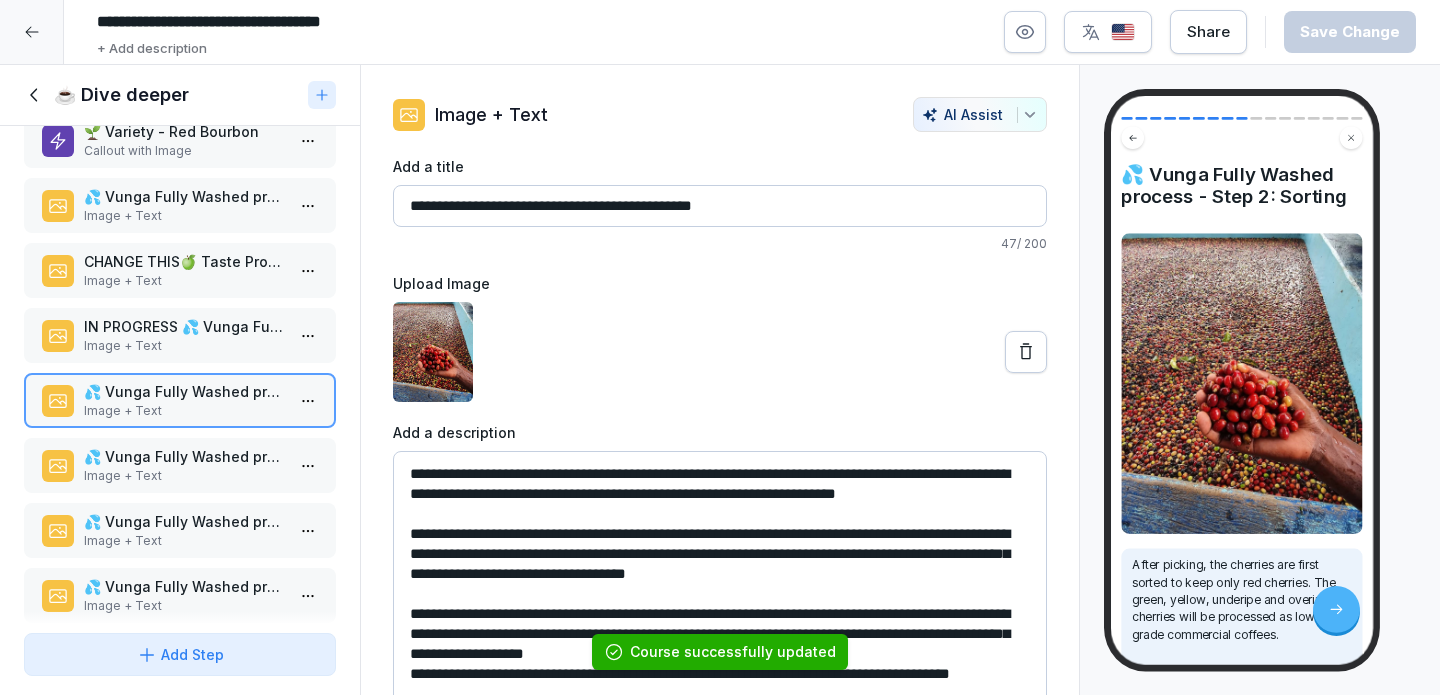 click on "Image + Text" at bounding box center (184, 346) 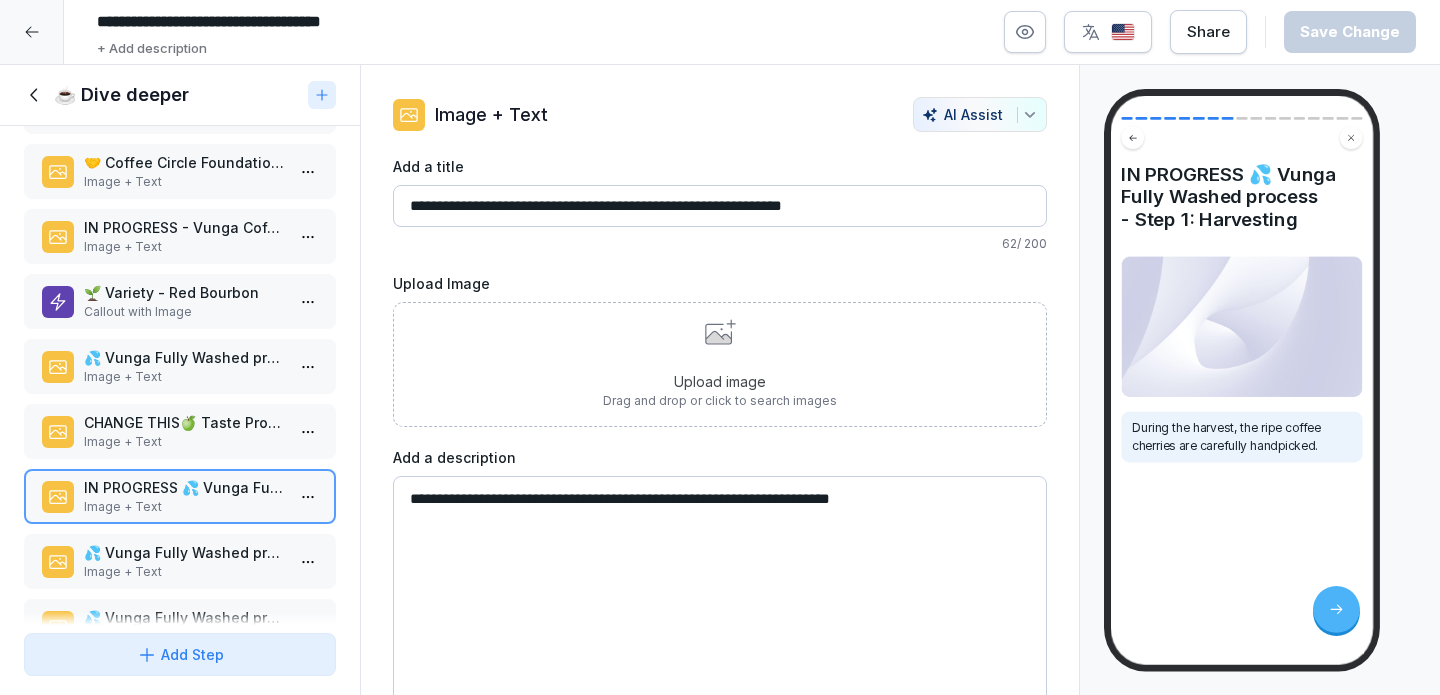 scroll, scrollTop: 122, scrollLeft: 0, axis: vertical 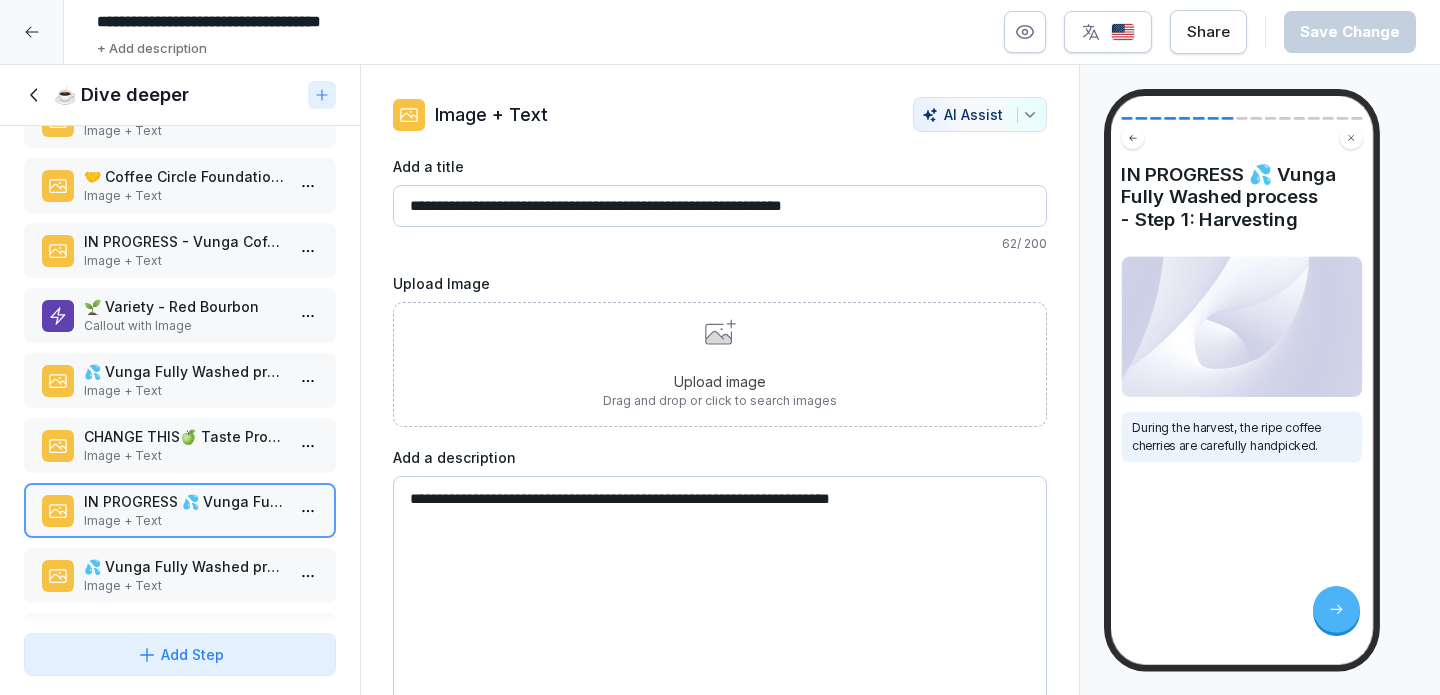 click on "Upload image Drag and drop or click to search images" at bounding box center [720, 364] 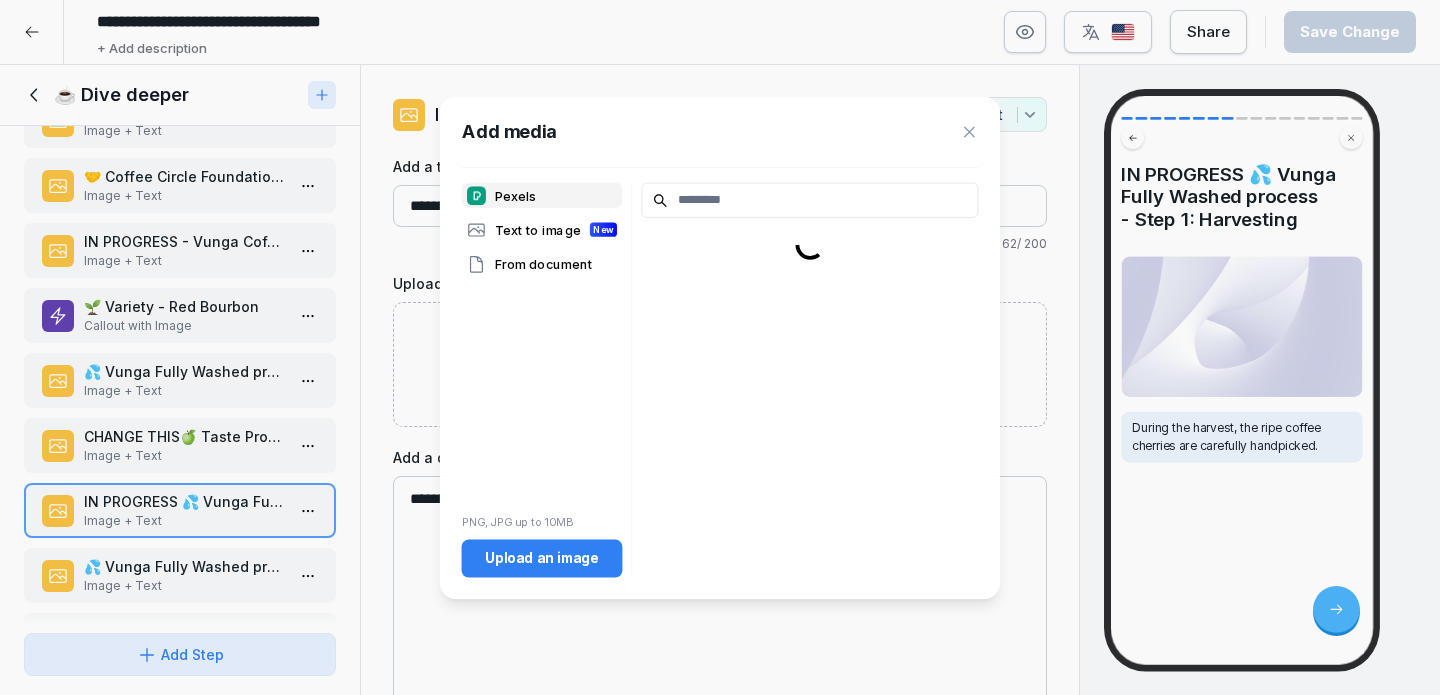 scroll, scrollTop: 122, scrollLeft: 0, axis: vertical 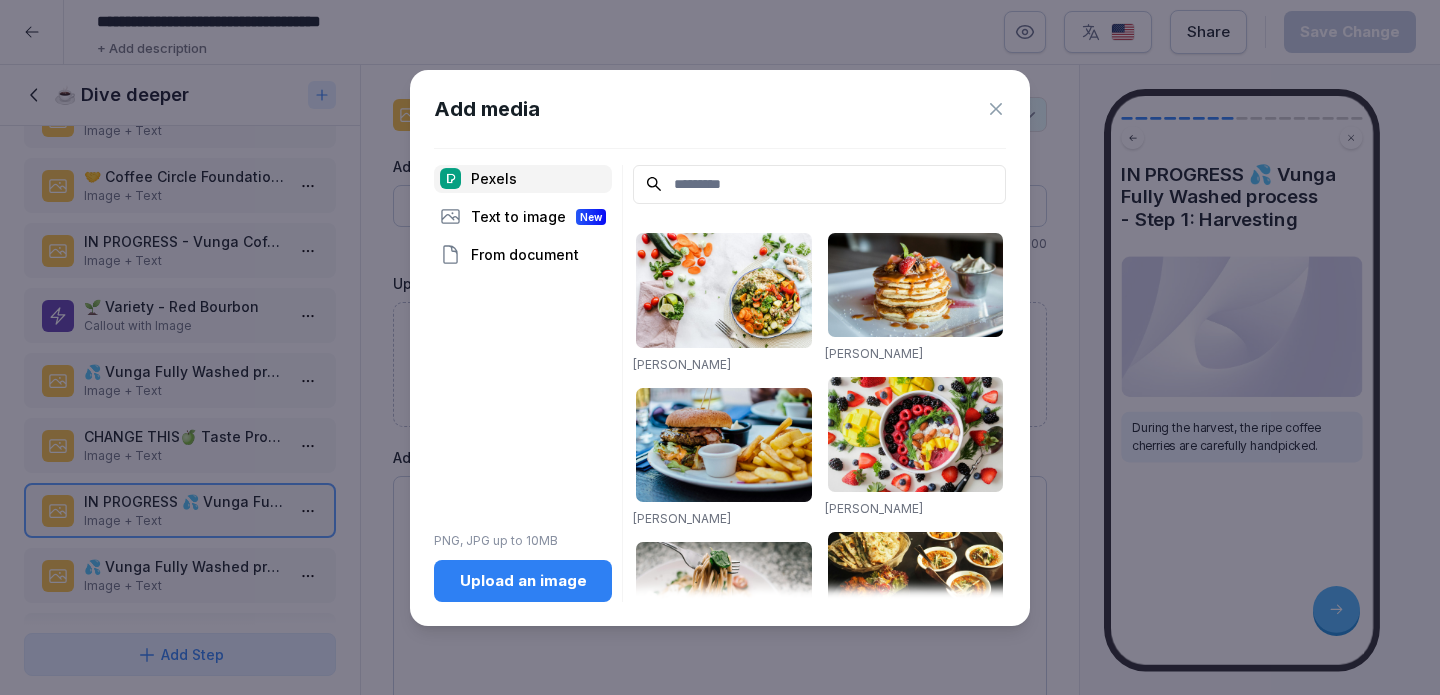 click on "Upload an image" at bounding box center [523, 581] 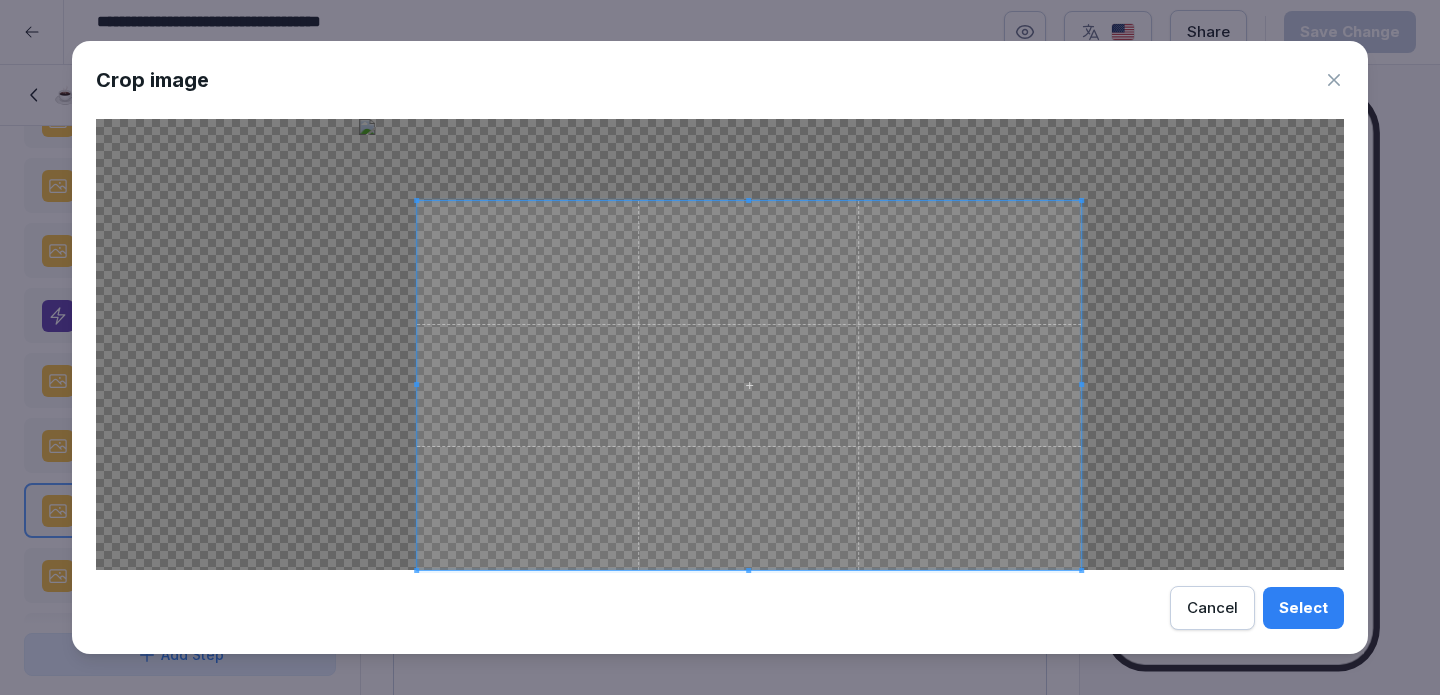 click at bounding box center [416, 200] 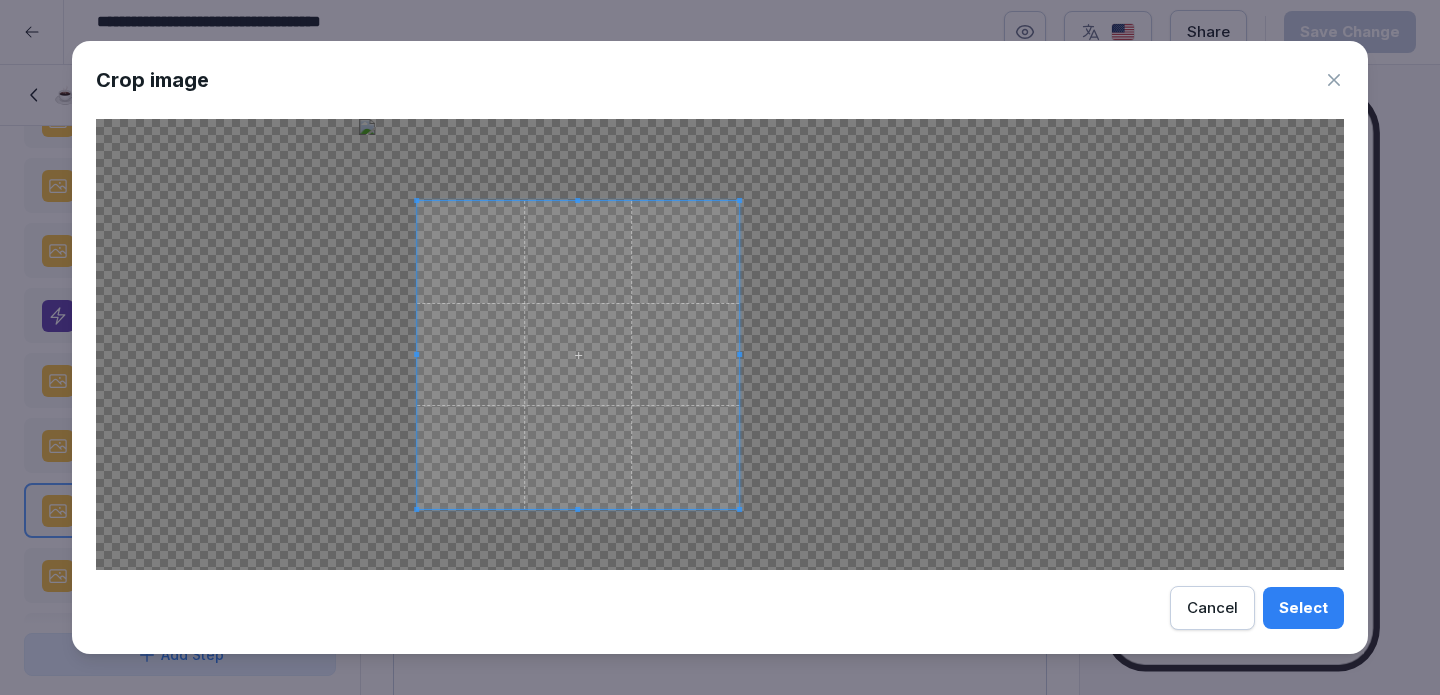 click at bounding box center [739, 509] 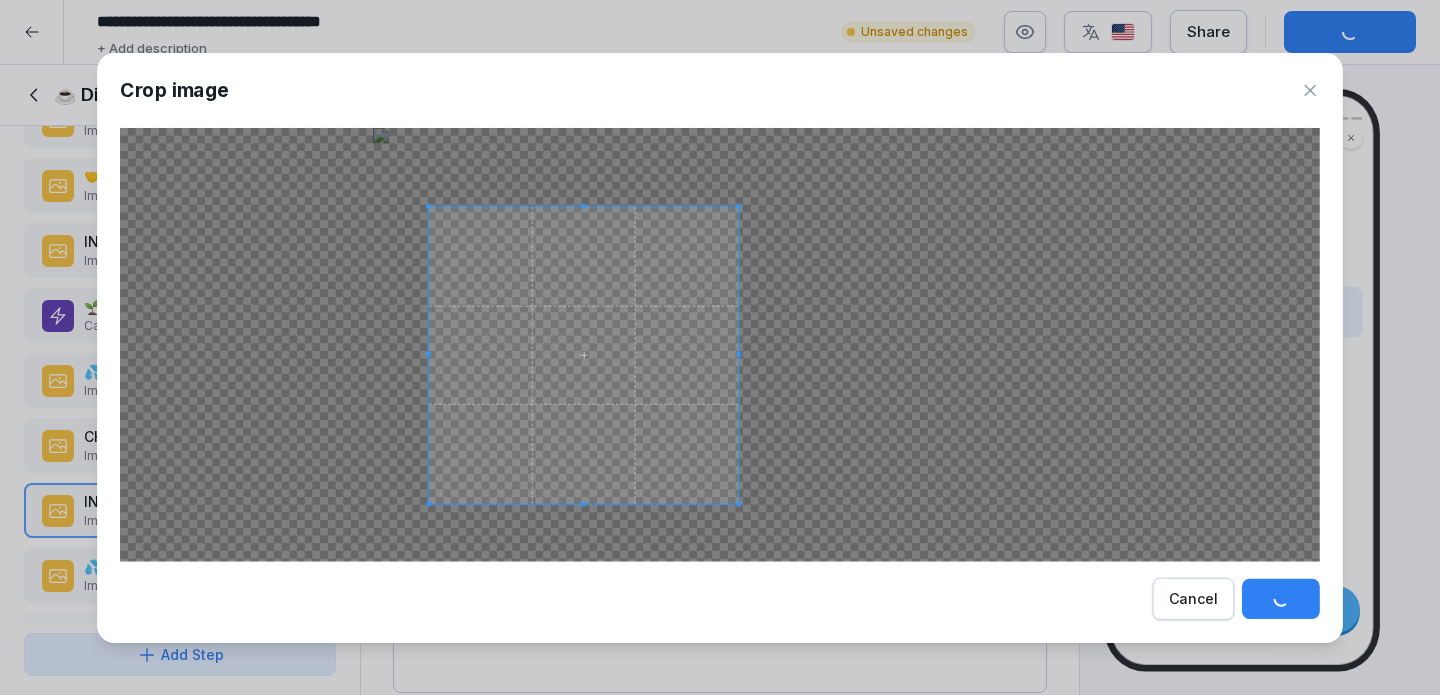 scroll, scrollTop: 122, scrollLeft: 0, axis: vertical 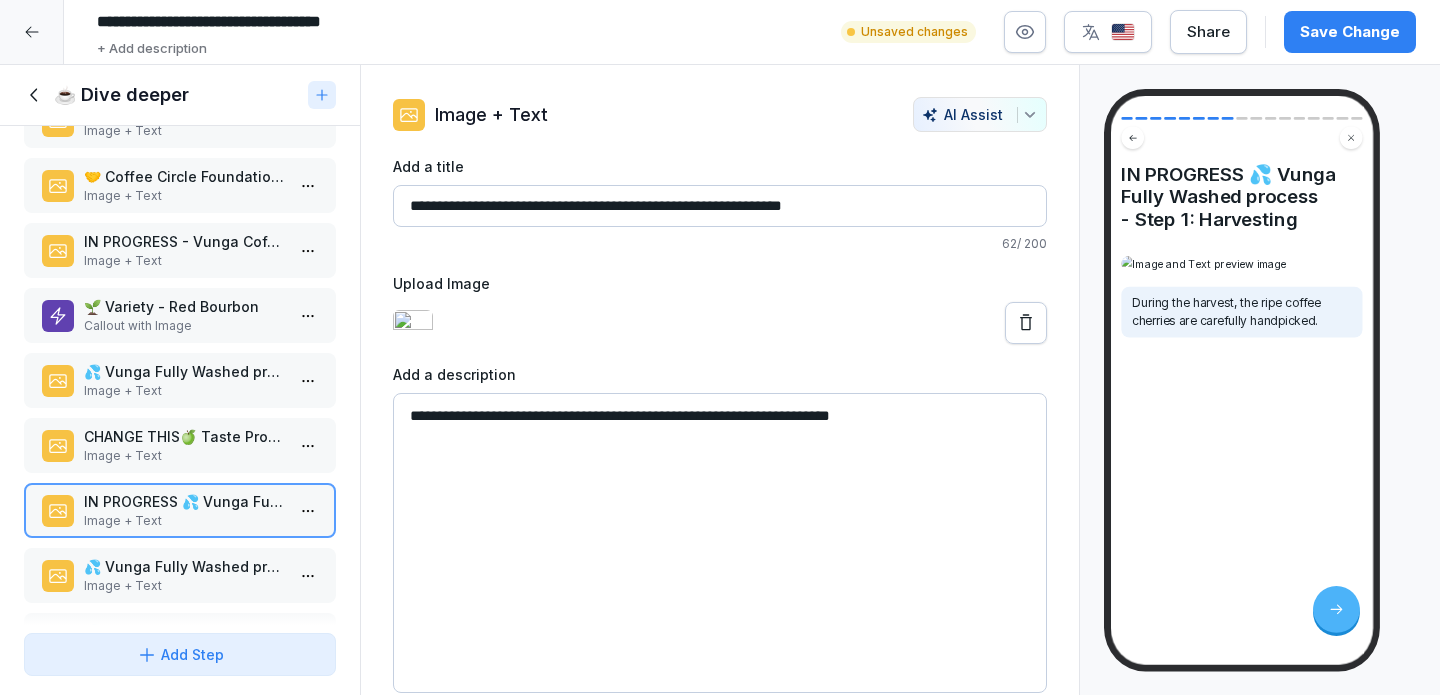 click on "🌱 Variety - Red Bourbon Callout with Image" at bounding box center [180, 315] 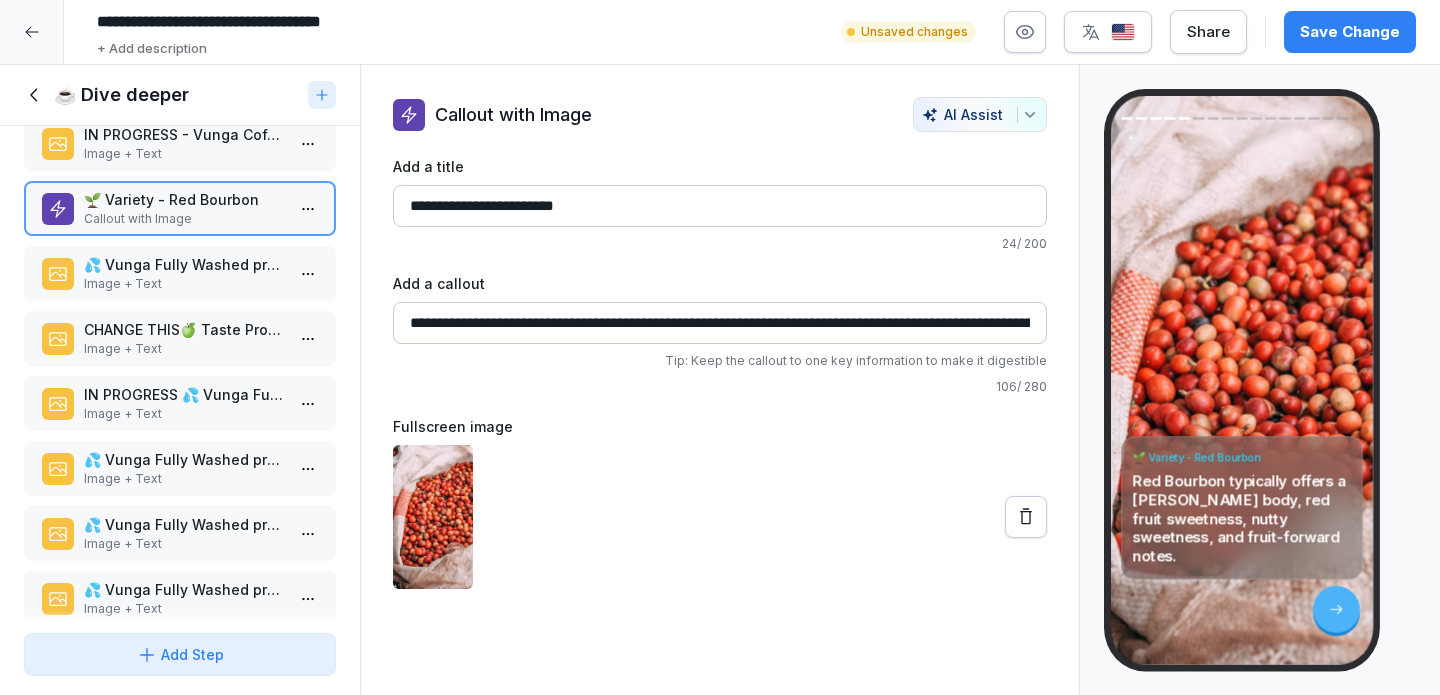 scroll, scrollTop: 224, scrollLeft: 0, axis: vertical 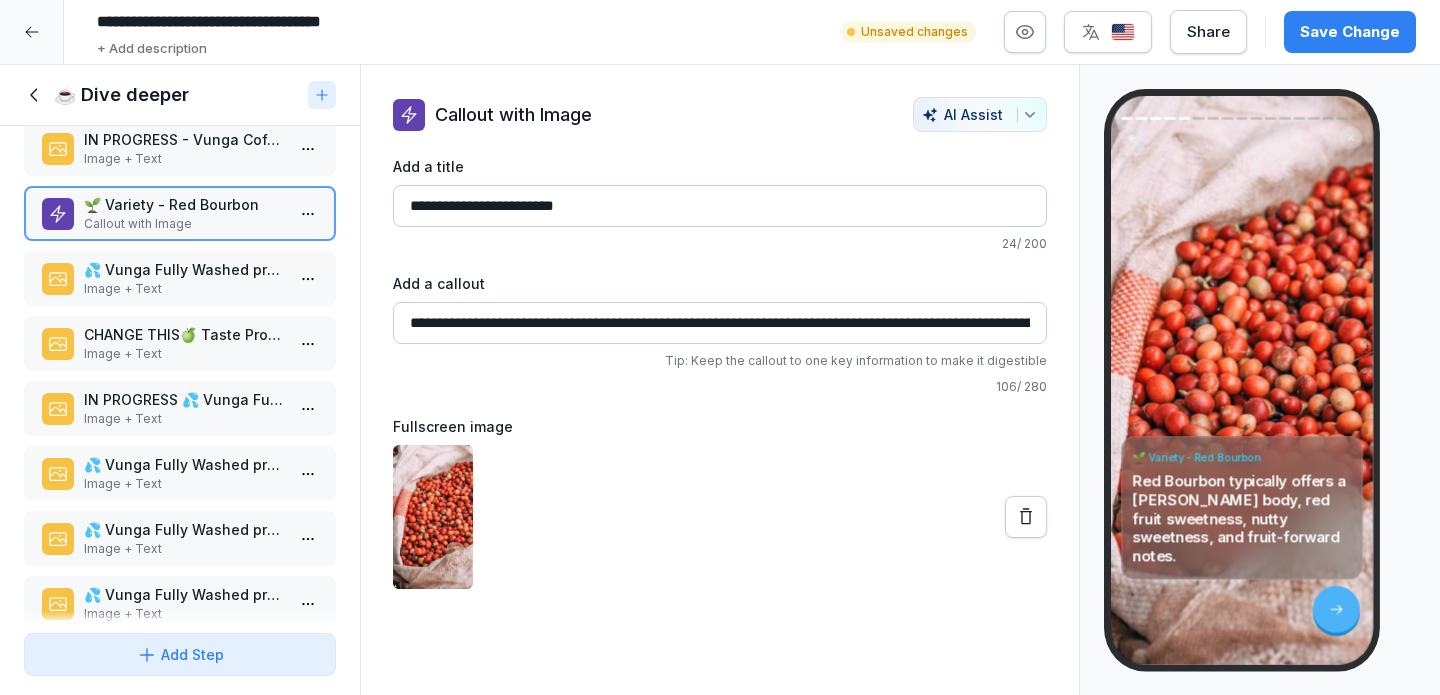 click on "IN PROGRESS 💦 Vunga Fully Washed process - Step 1: Harvesting" at bounding box center (184, 399) 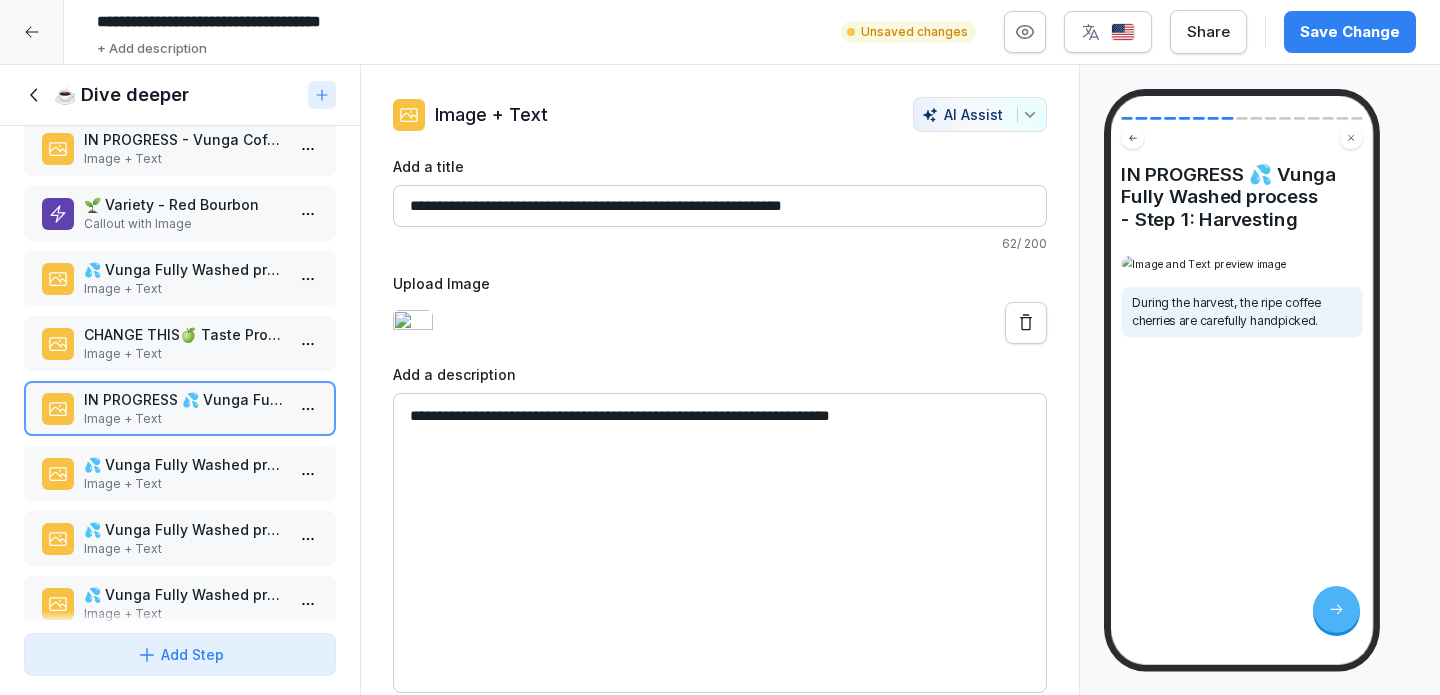 click 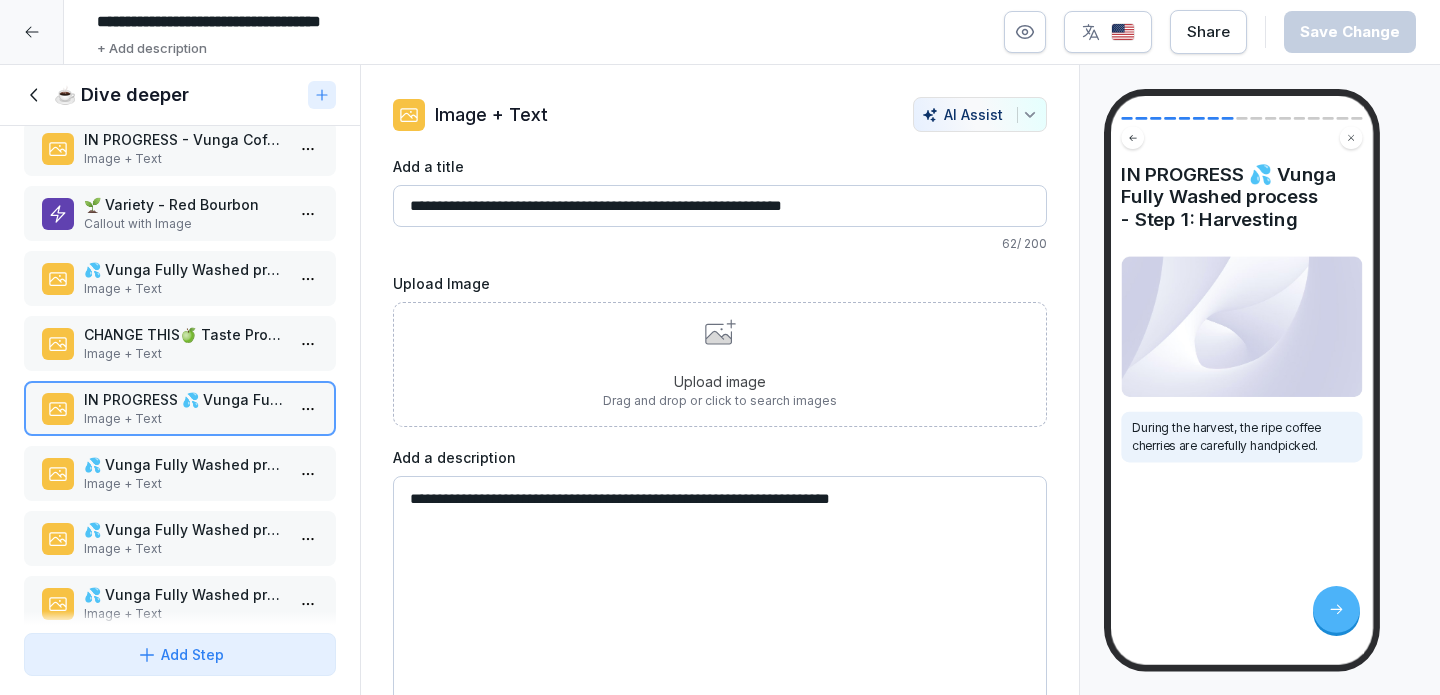 click on "Upload image Drag and drop or click to search images" at bounding box center [720, 364] 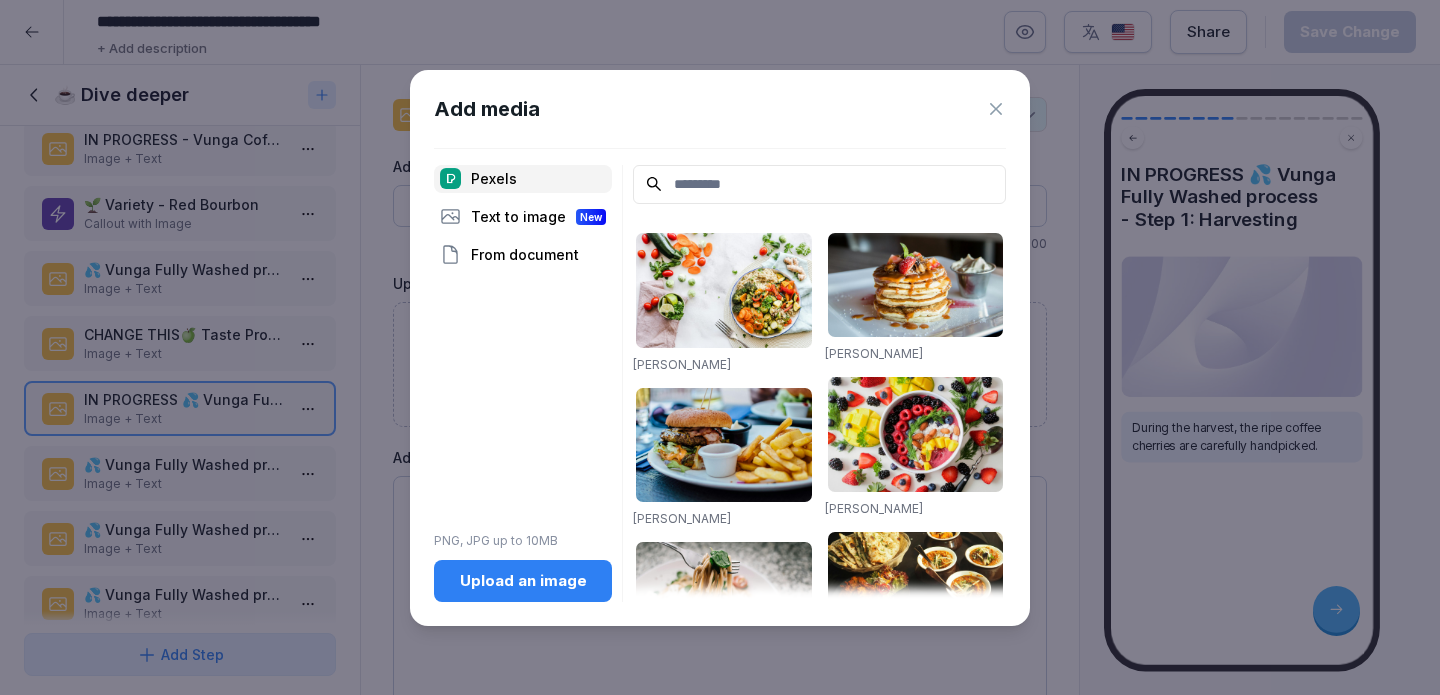 click on "Upload an image" at bounding box center (523, 581) 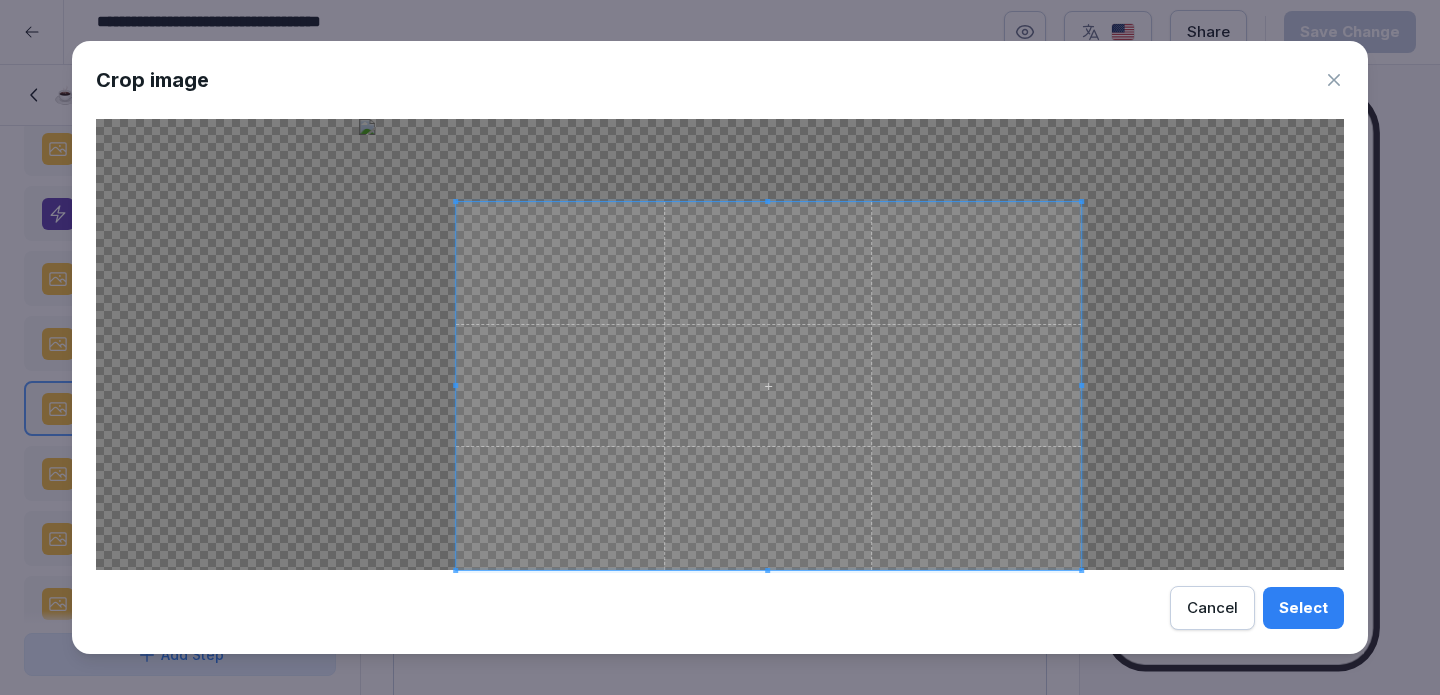click at bounding box center [455, 201] 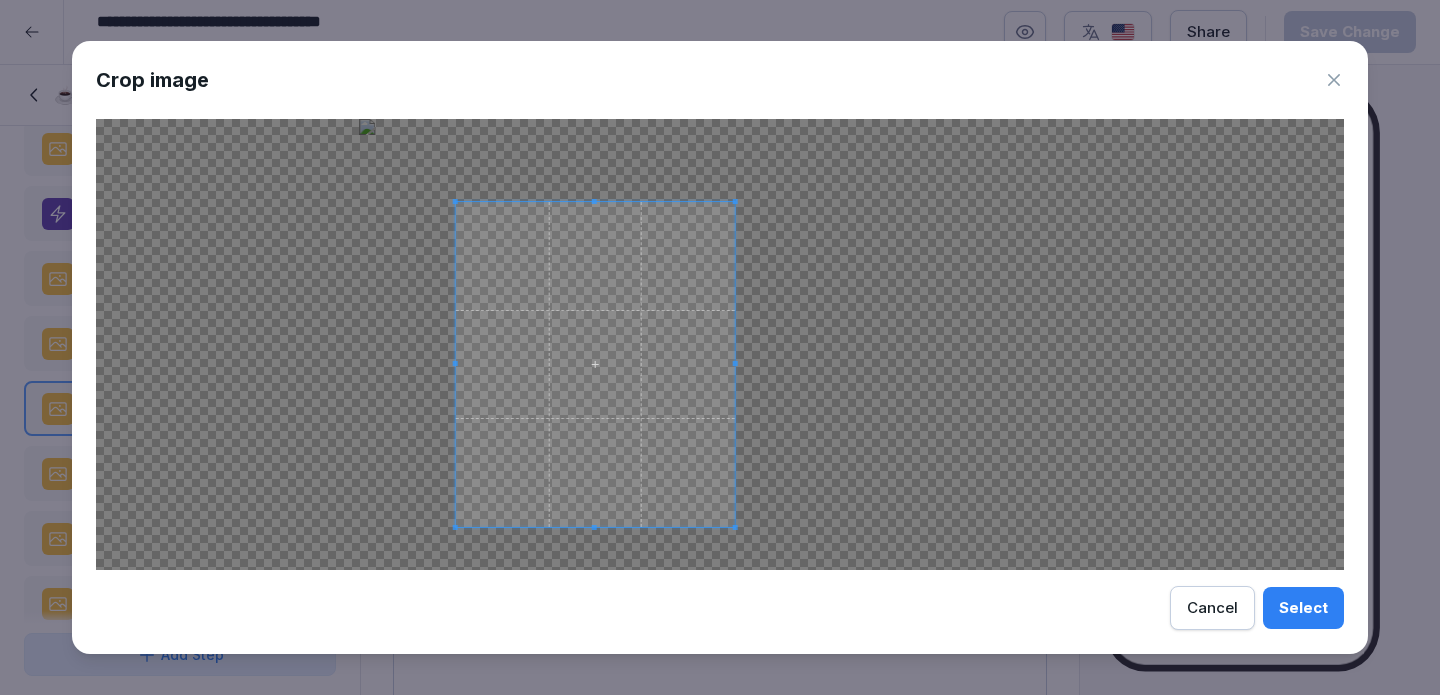 click at bounding box center (734, 527) 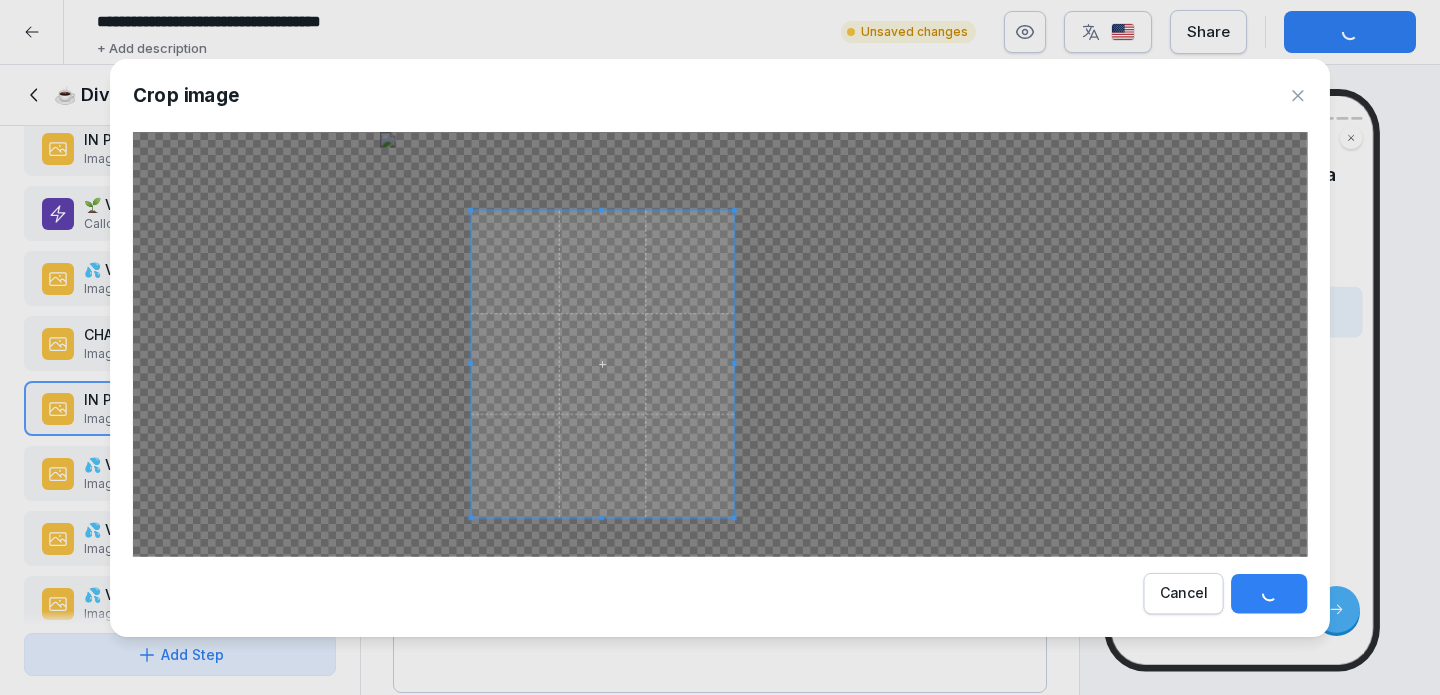 scroll, scrollTop: 224, scrollLeft: 0, axis: vertical 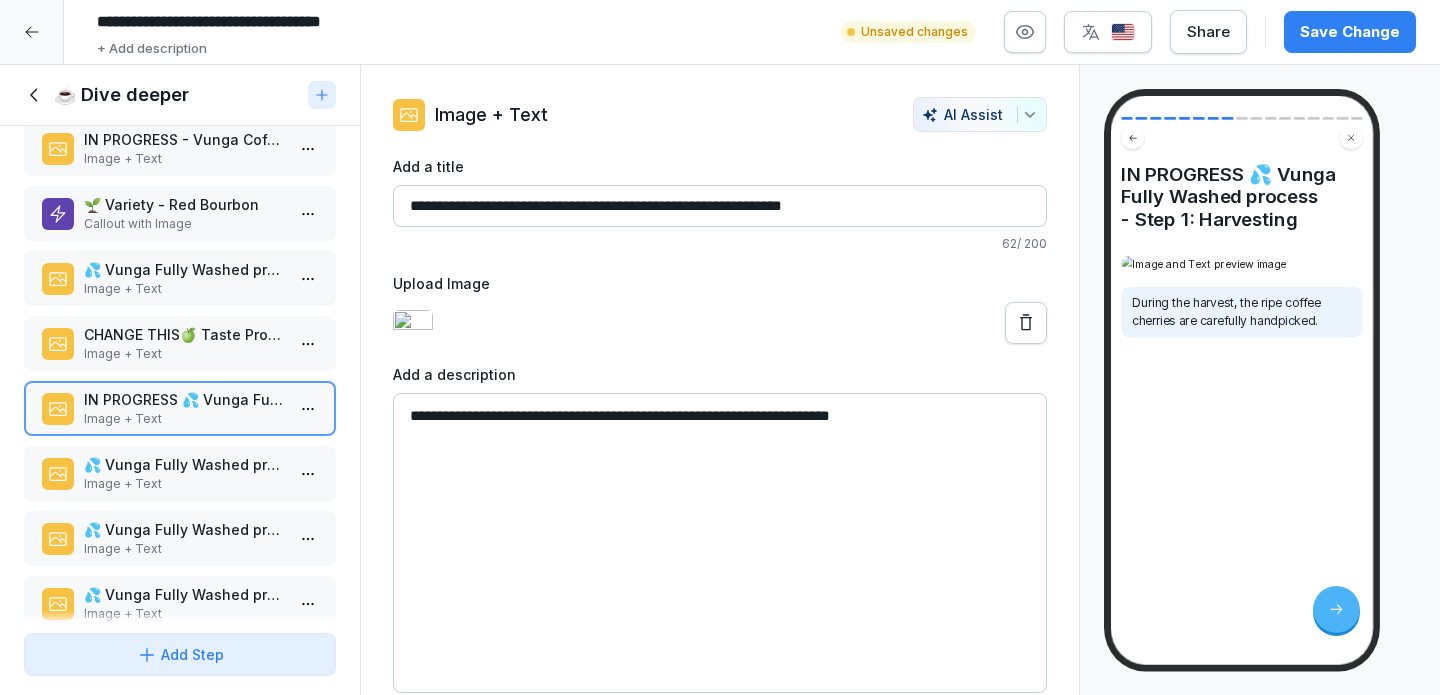 click on "Save Change" at bounding box center [1350, 32] 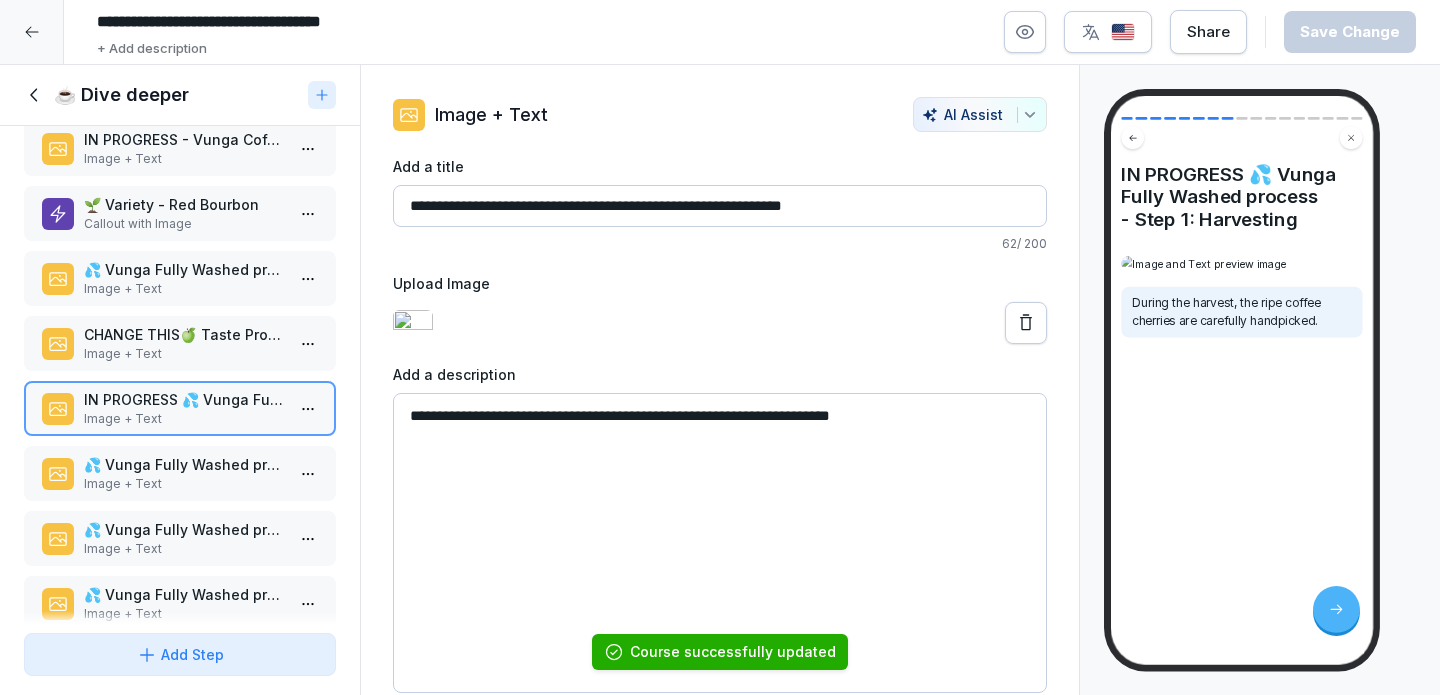 drag, startPoint x: 514, startPoint y: 207, endPoint x: 344, endPoint y: 202, distance: 170.07352 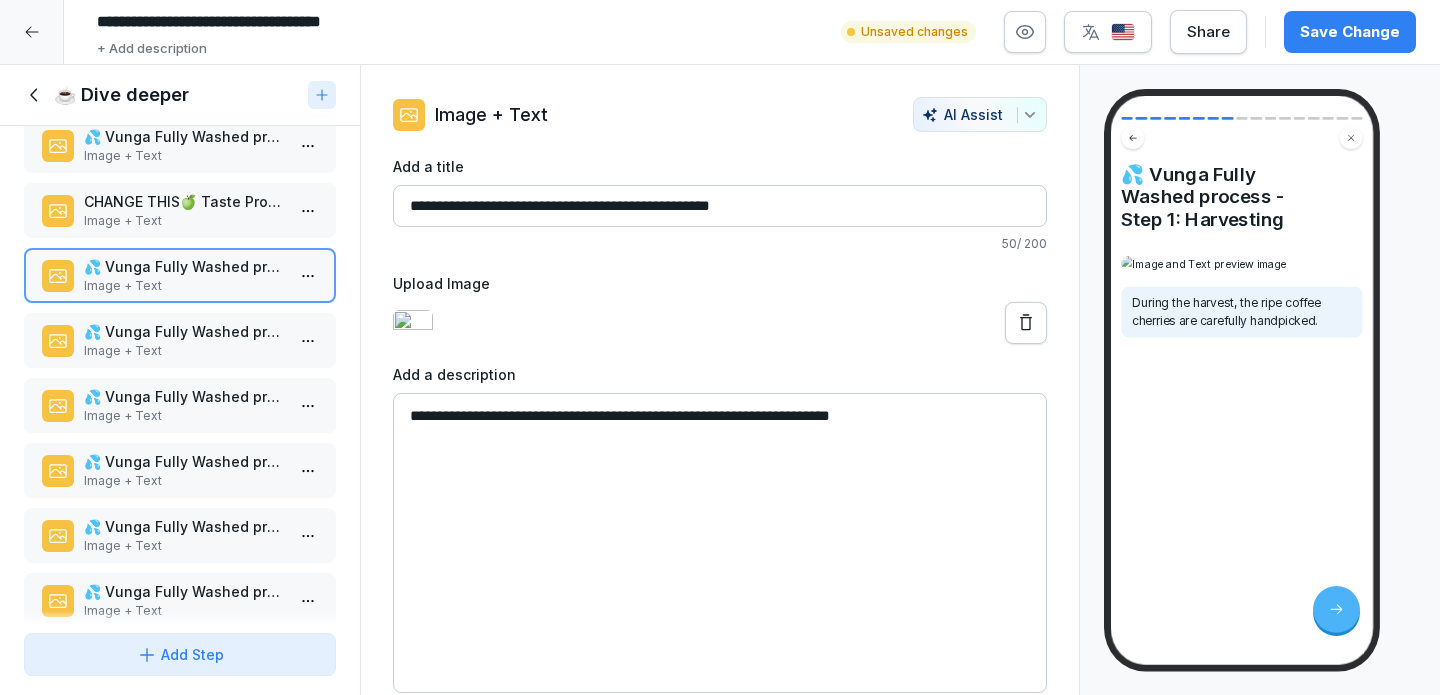 scroll, scrollTop: 303, scrollLeft: 0, axis: vertical 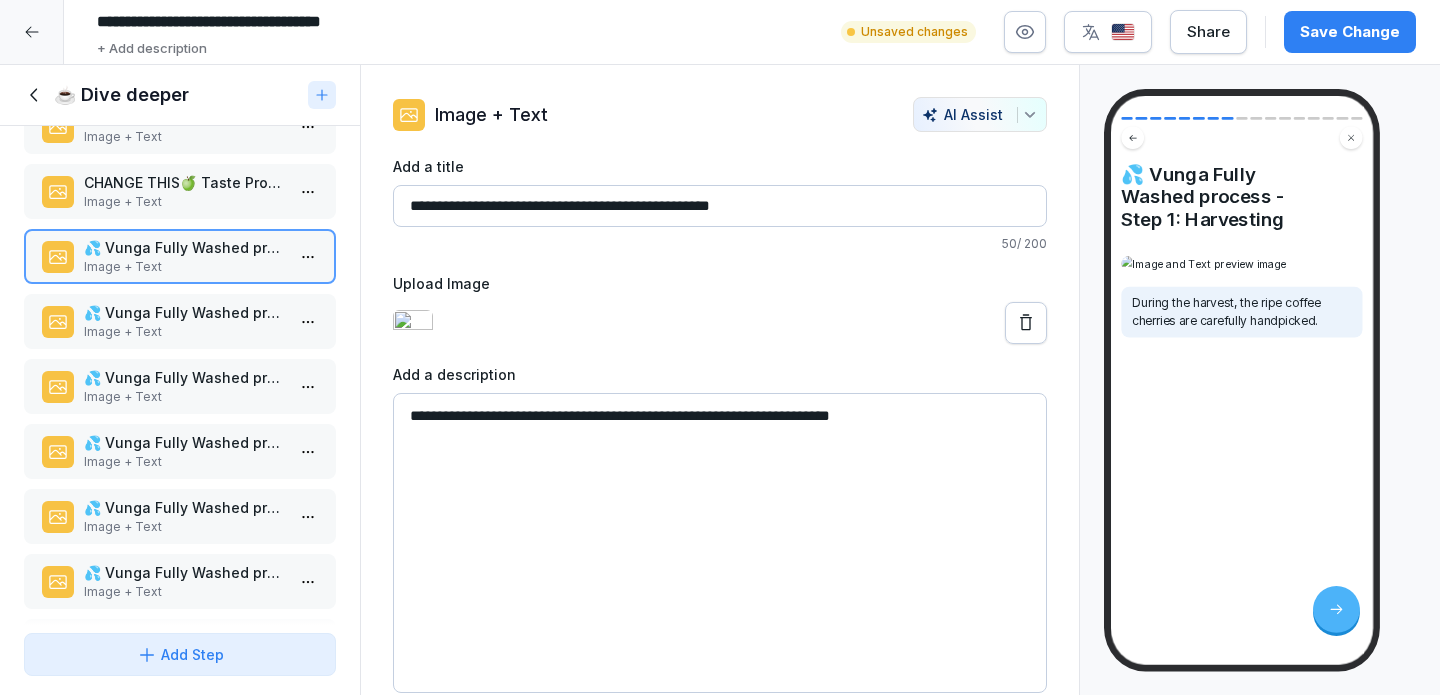 type on "**********" 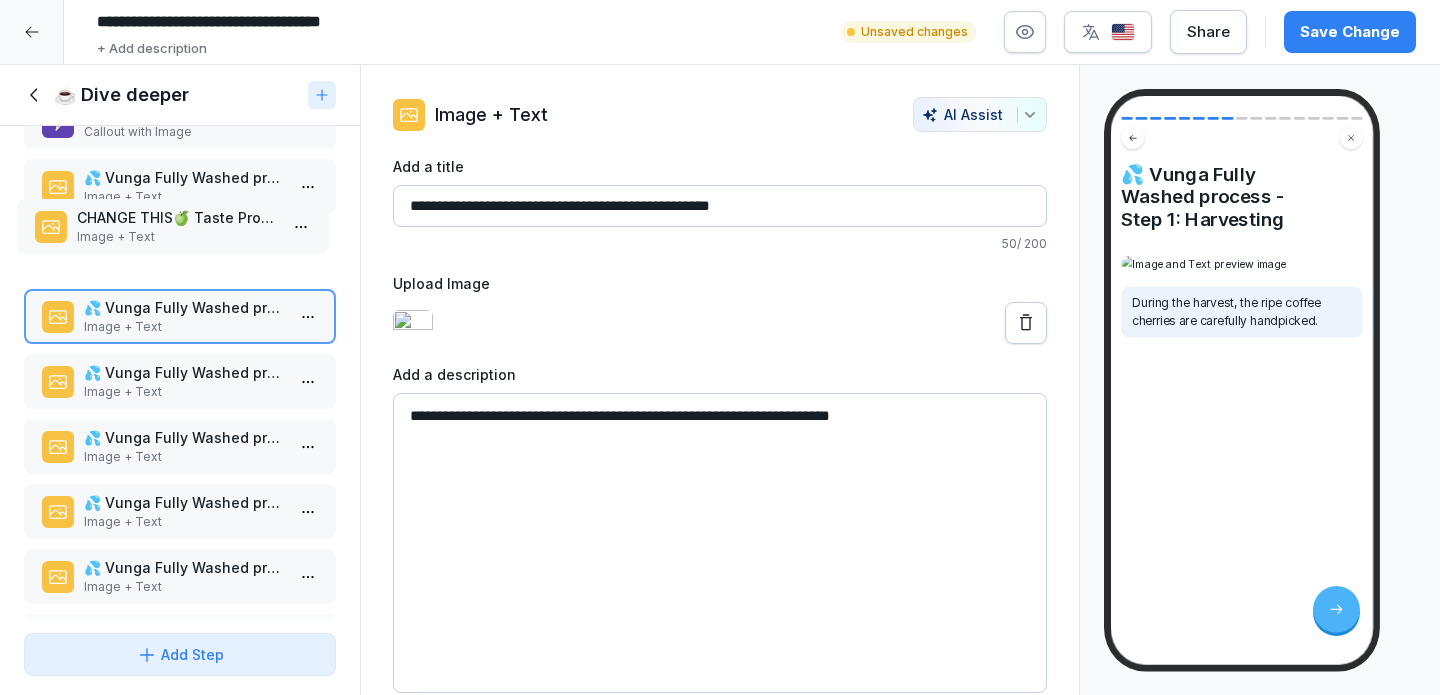 scroll, scrollTop: 447, scrollLeft: 0, axis: vertical 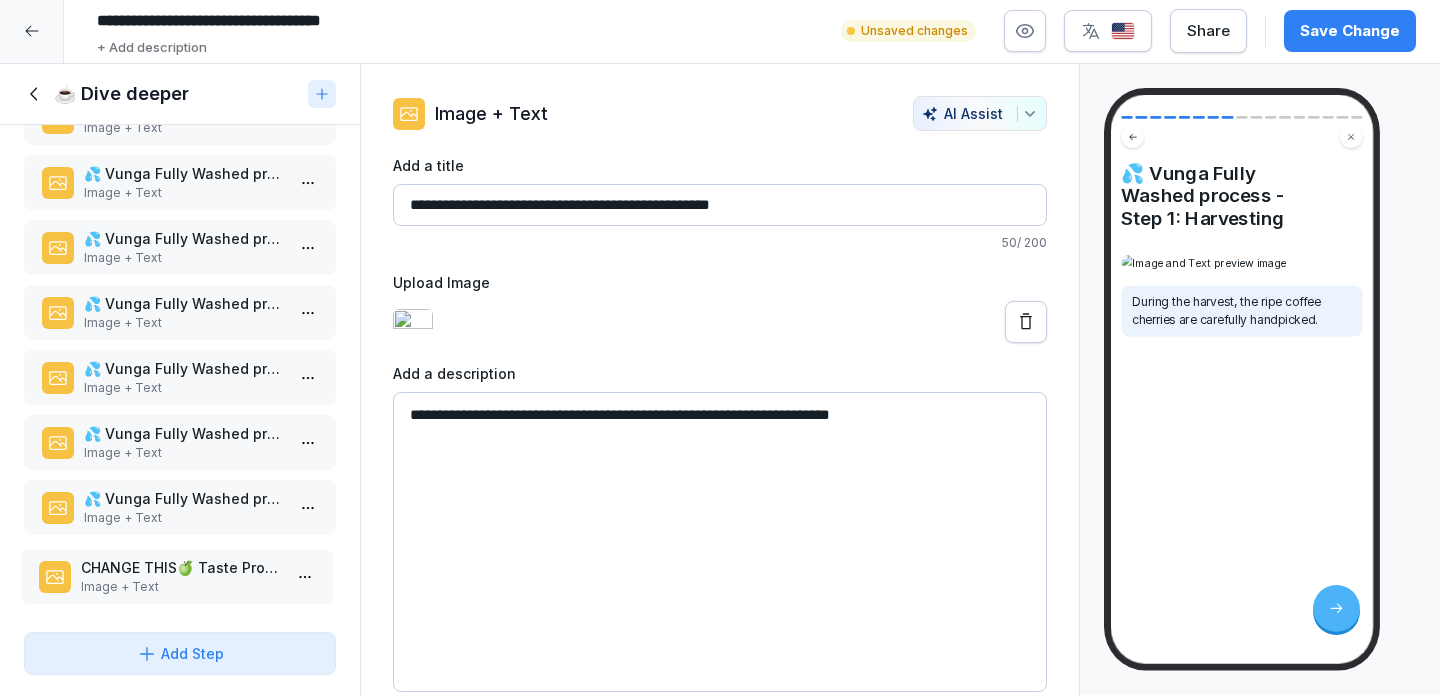 drag, startPoint x: 179, startPoint y: 188, endPoint x: 175, endPoint y: 569, distance: 381.021 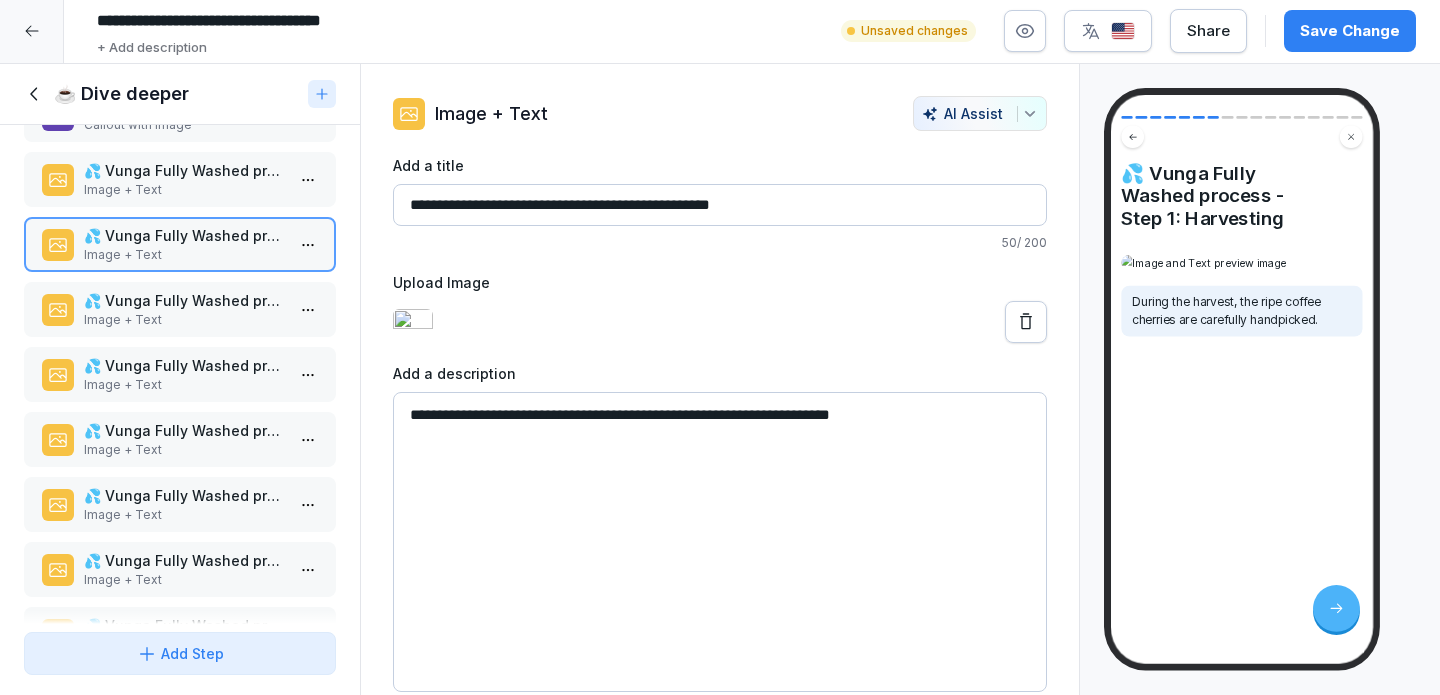 scroll, scrollTop: 303, scrollLeft: 0, axis: vertical 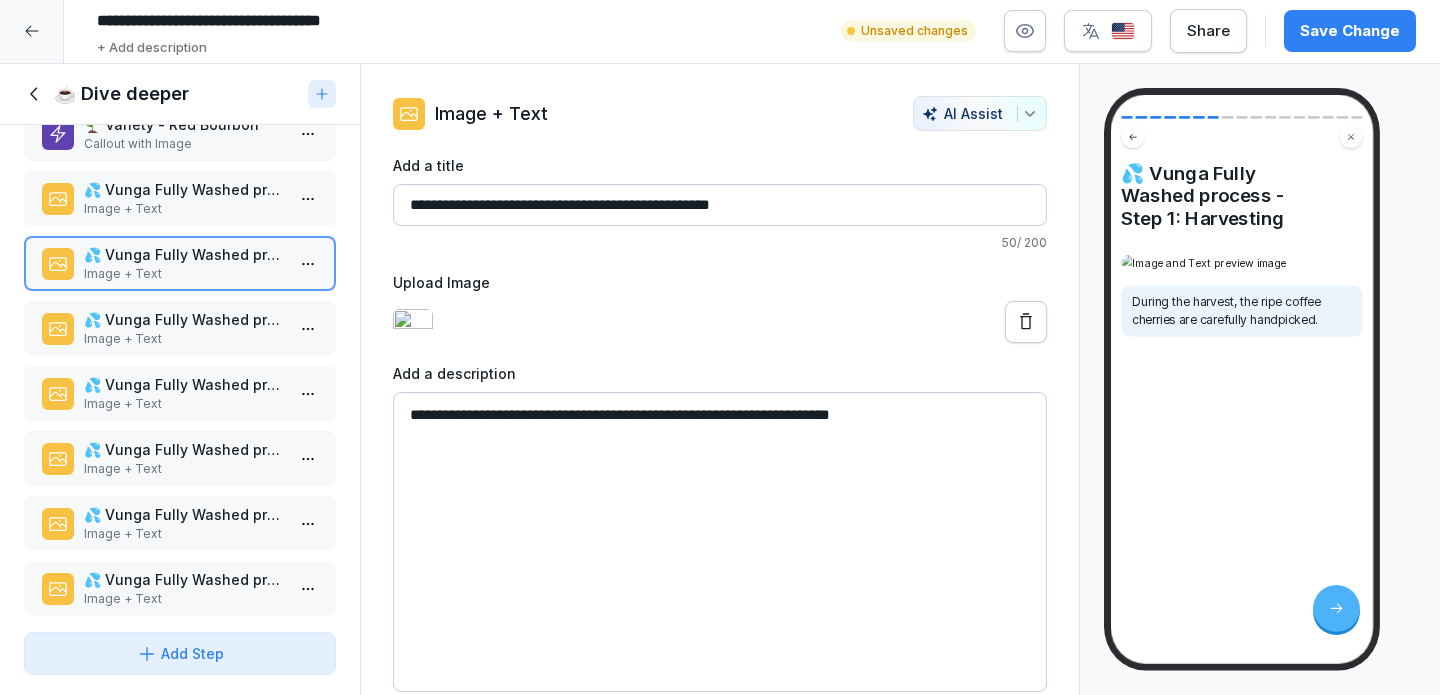 click on "💦 Vunga Fully Washed process - Step 2: Sorting" at bounding box center [184, 319] 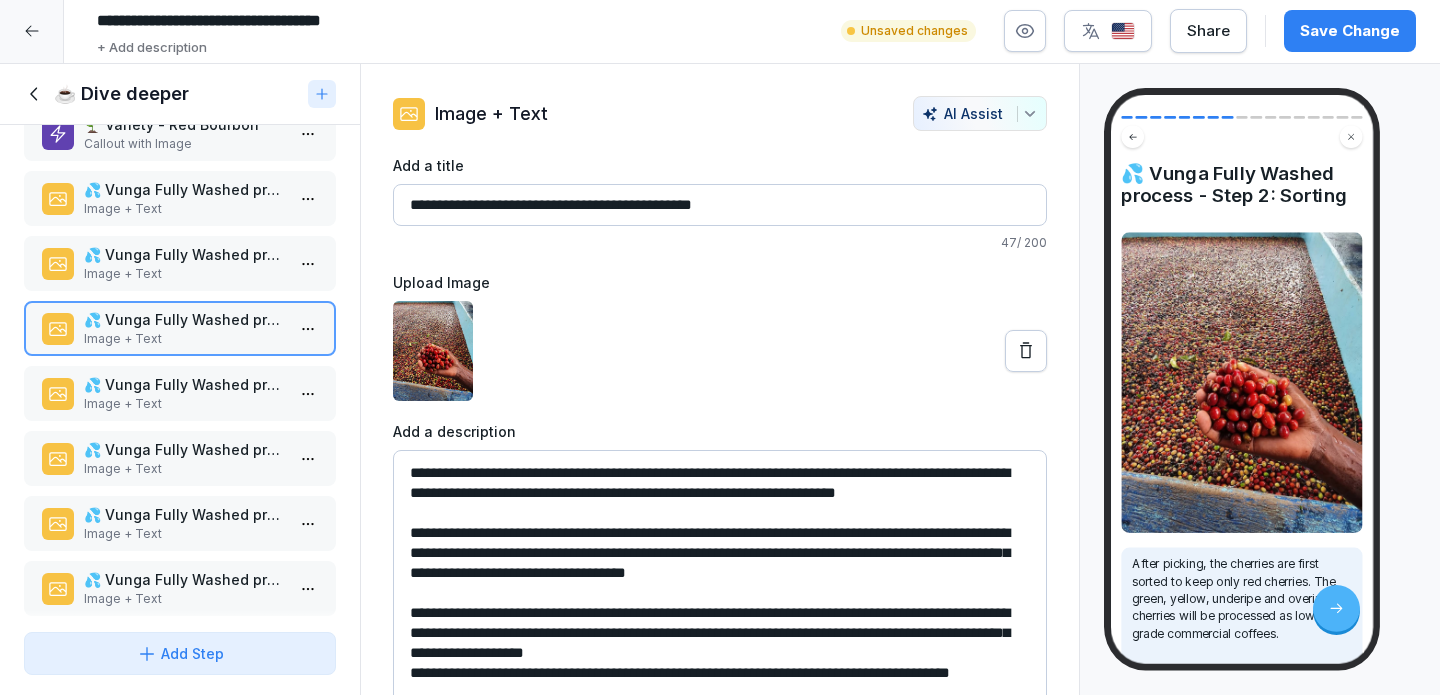 click on "Image + Text" at bounding box center [184, 209] 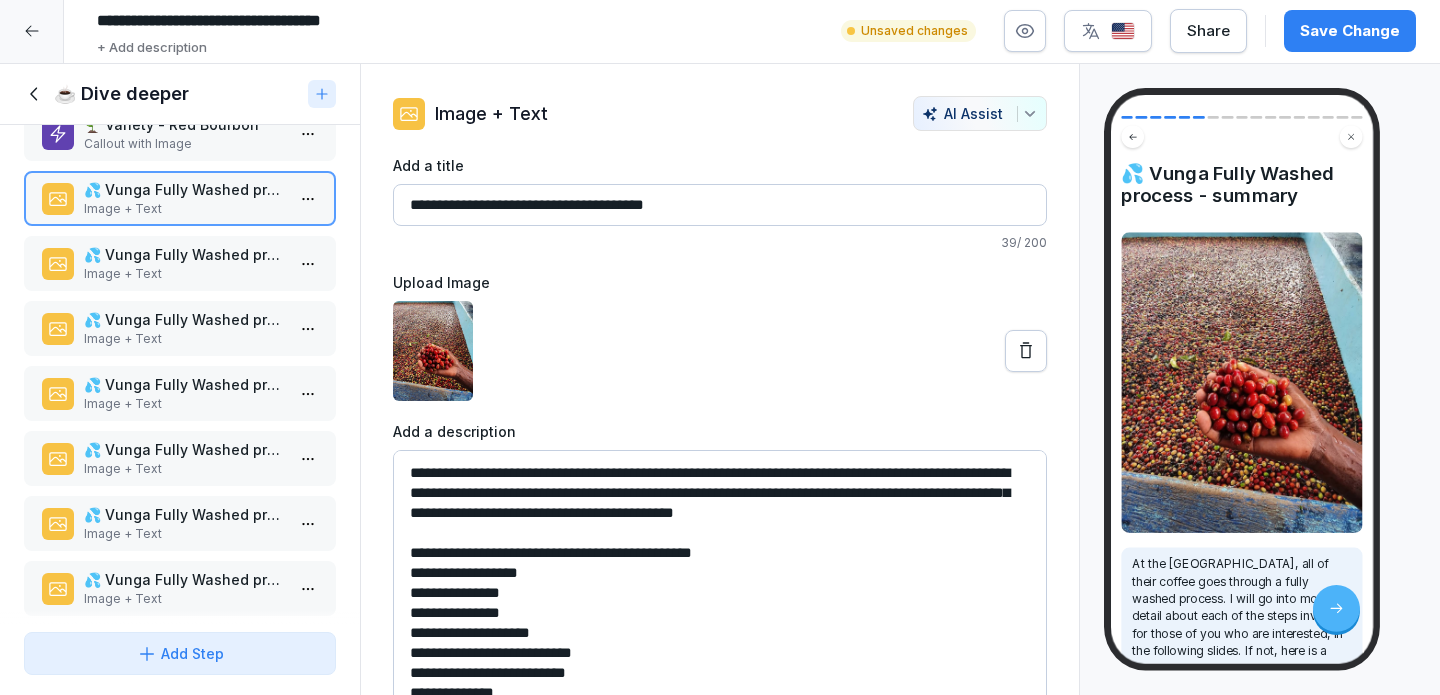 click on "**********" at bounding box center (720, 600) 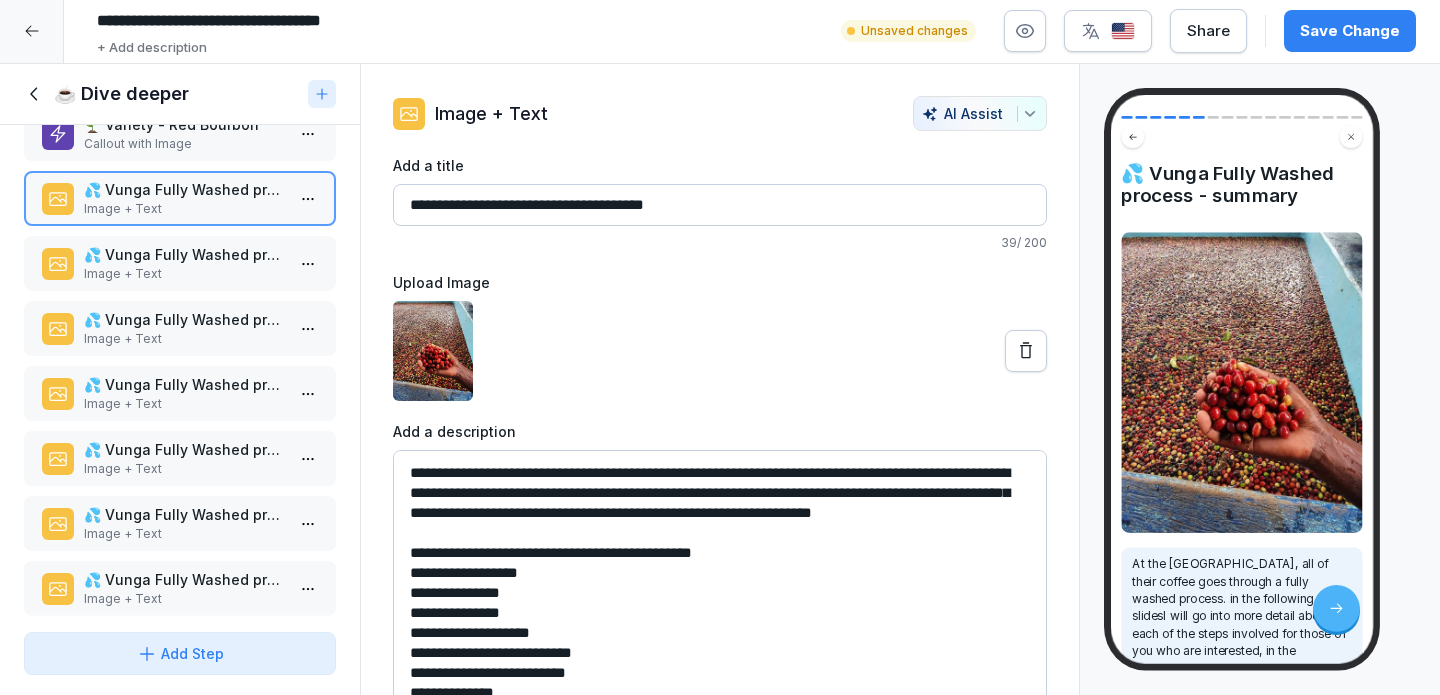 click on "**********" at bounding box center [720, 600] 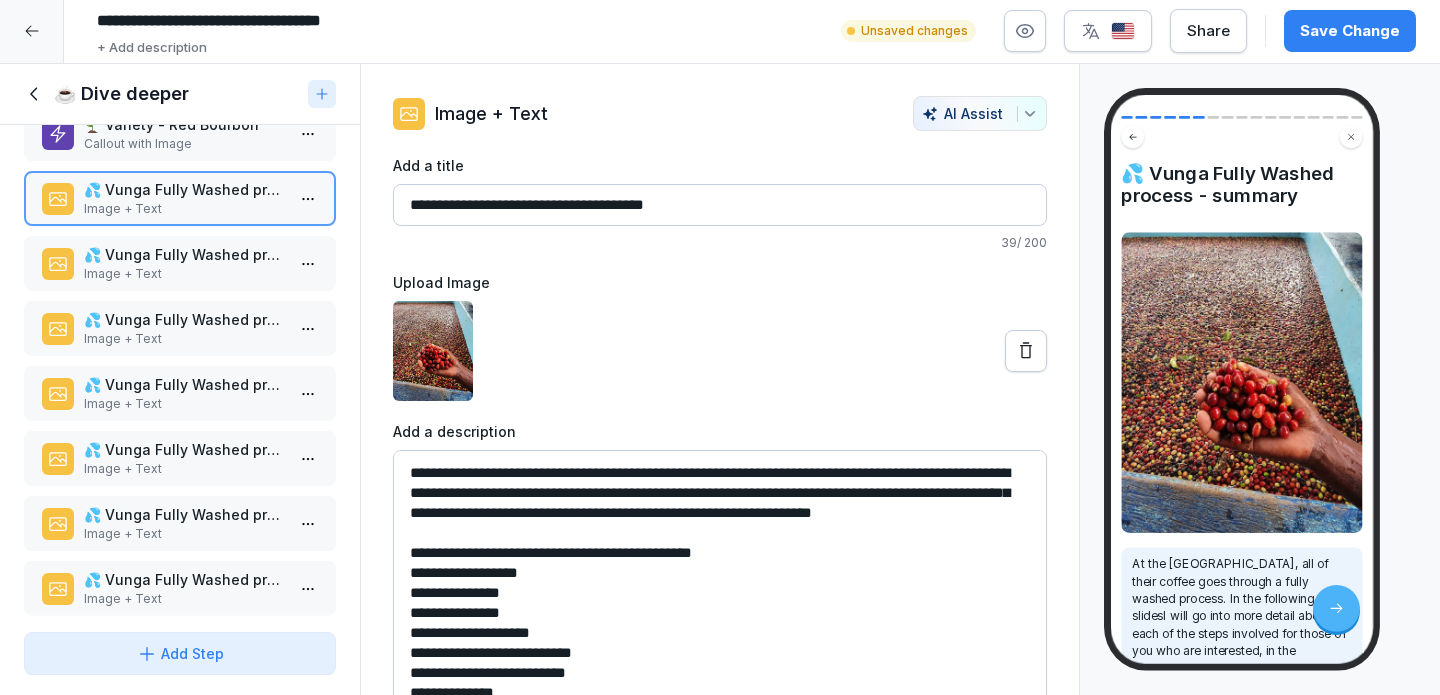 click on "**********" at bounding box center [720, 600] 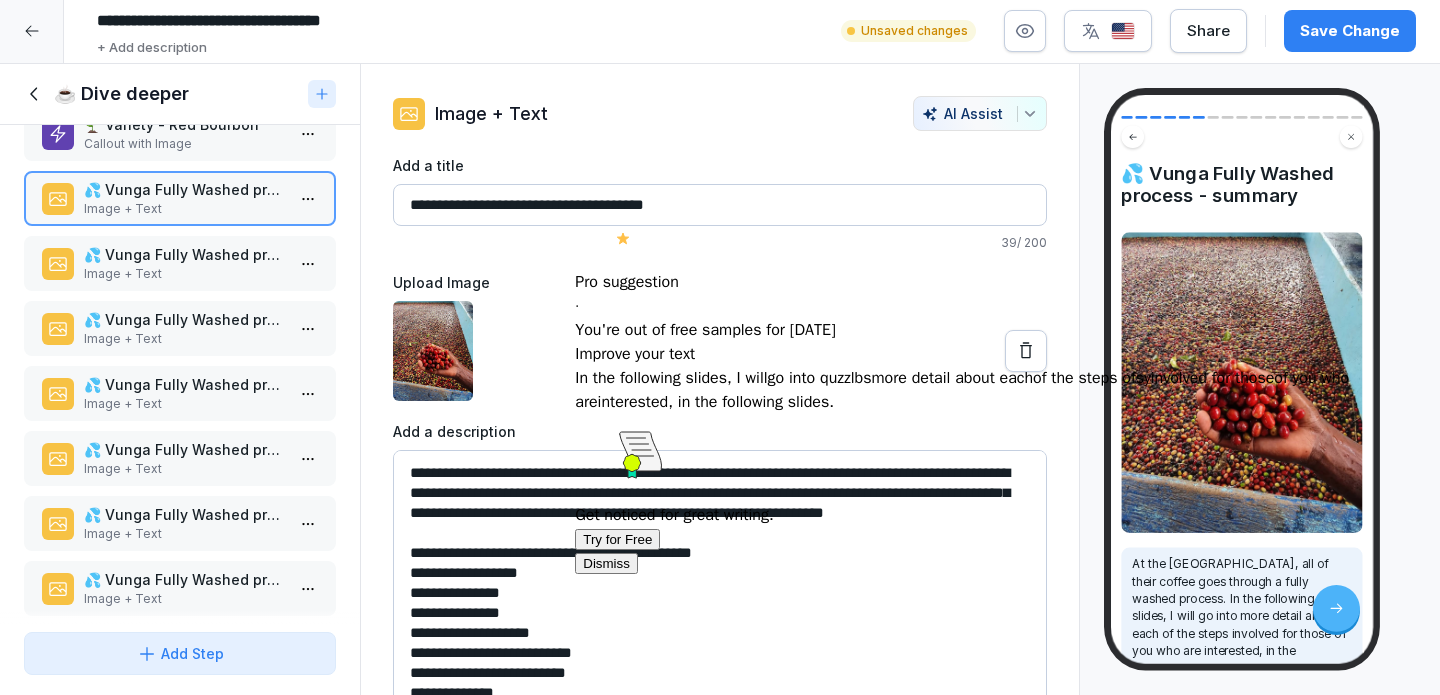 drag, startPoint x: 754, startPoint y: 512, endPoint x: 593, endPoint y: 509, distance: 161.02795 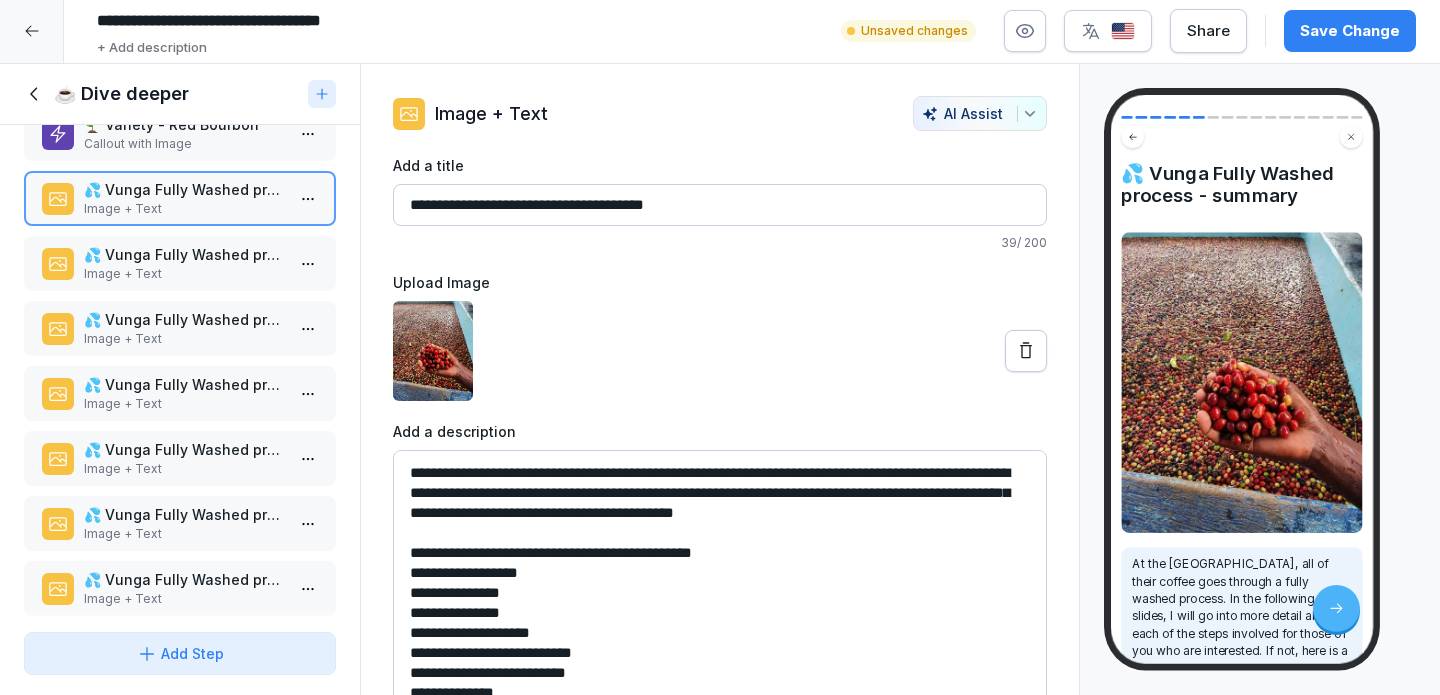 scroll, scrollTop: 21, scrollLeft: 0, axis: vertical 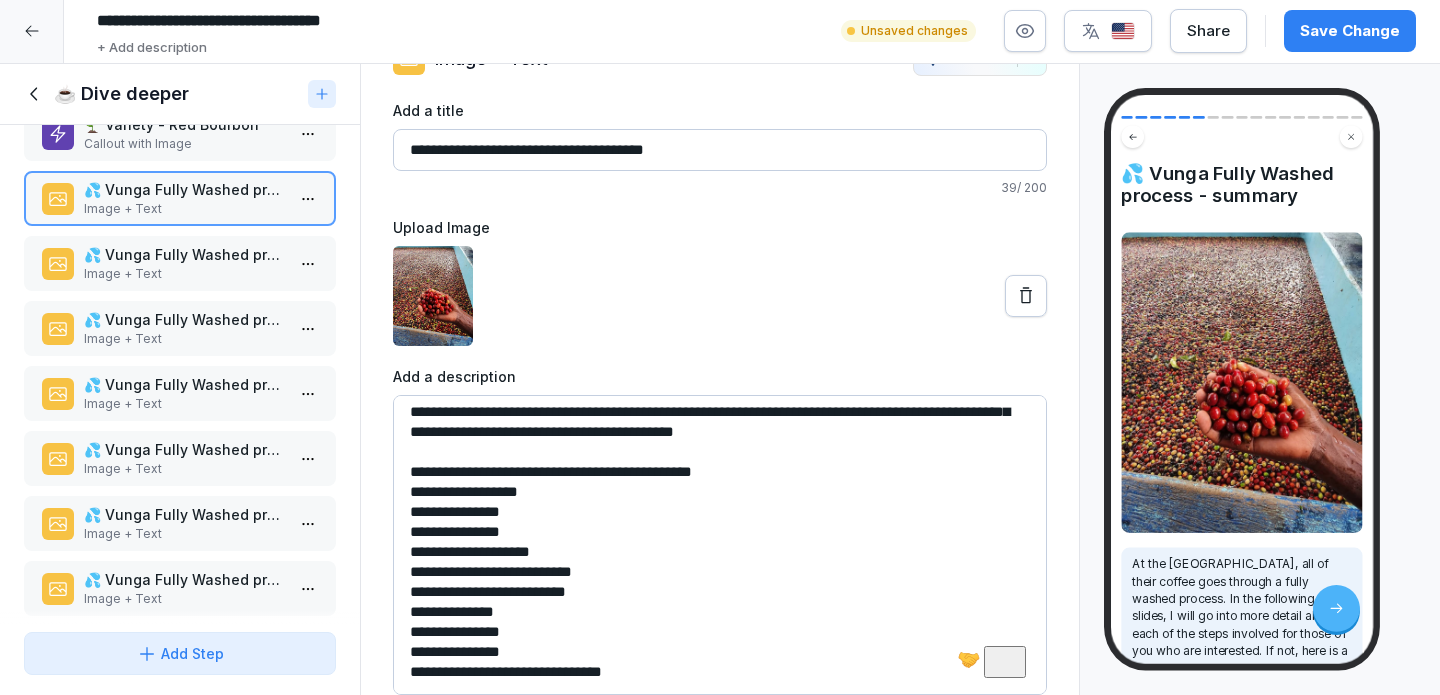 type on "**********" 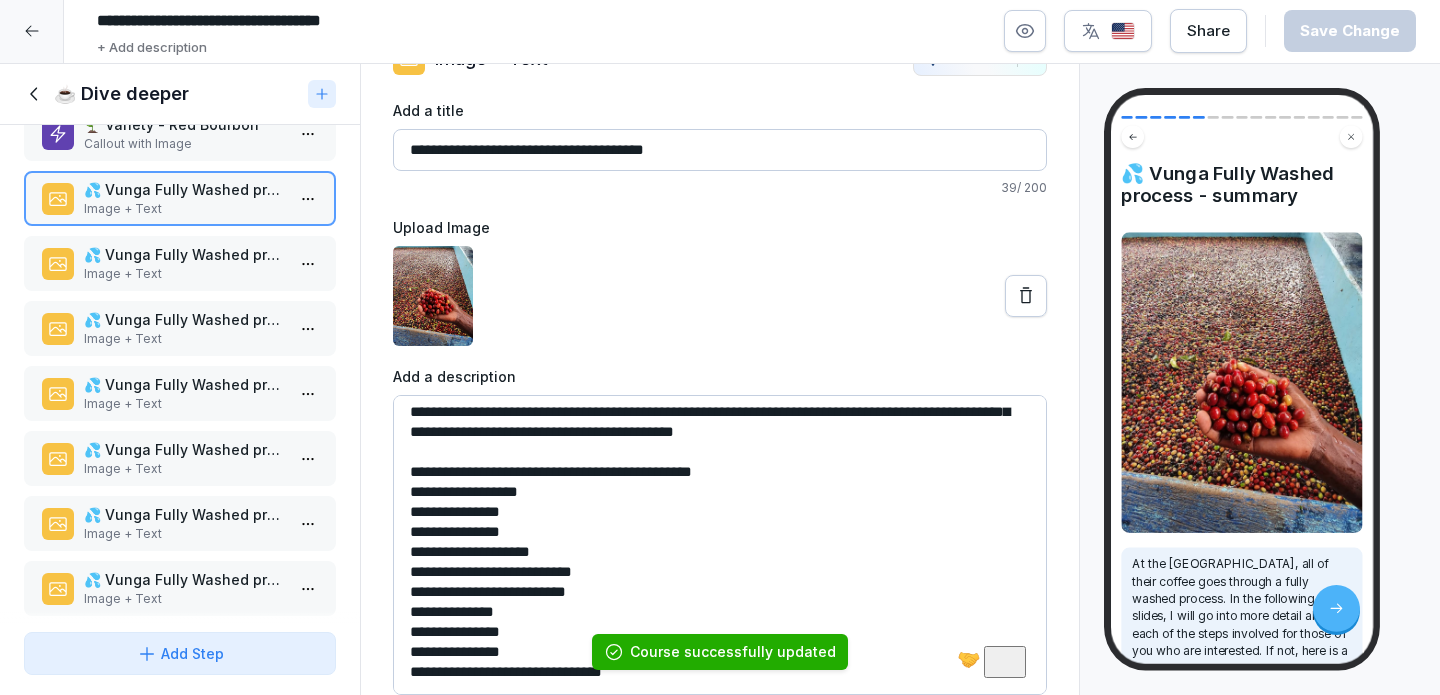 click on "💦 Vunga Fully Washed process - Step 1: Harvesting" at bounding box center [184, 254] 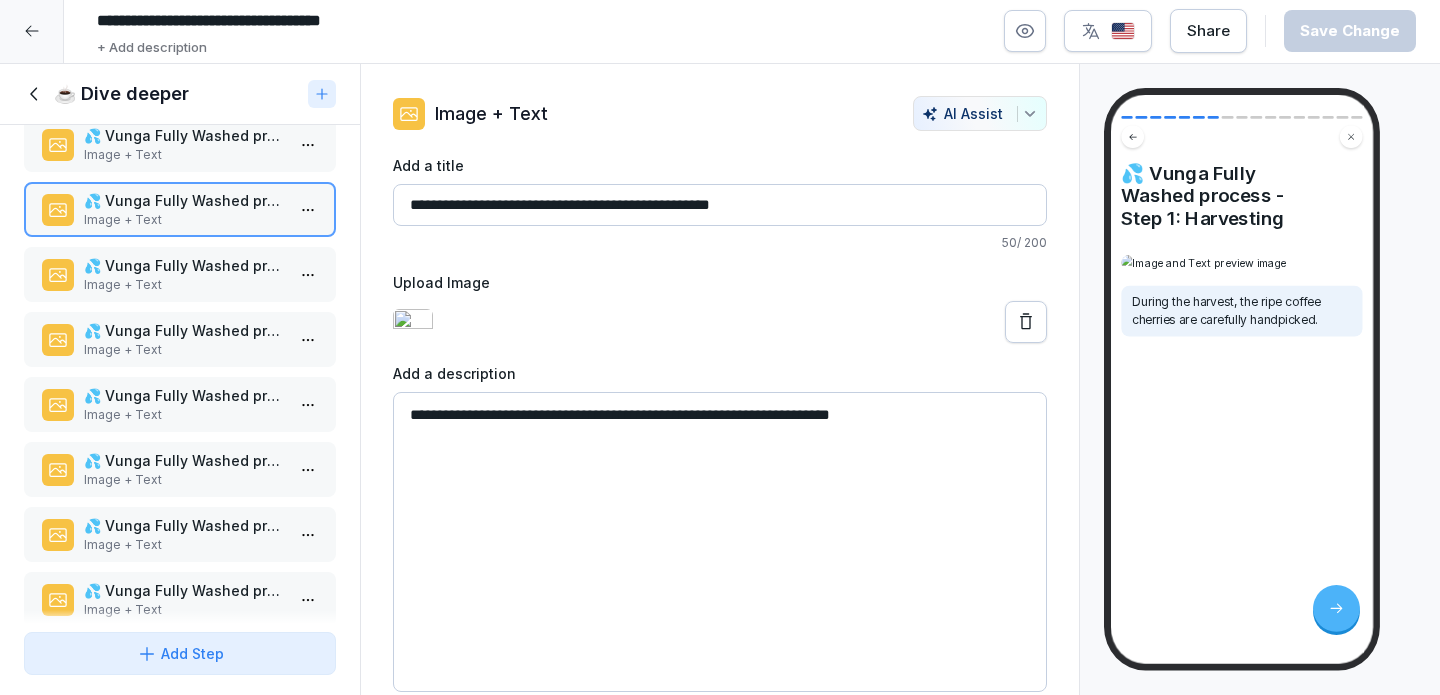scroll, scrollTop: 361, scrollLeft: 0, axis: vertical 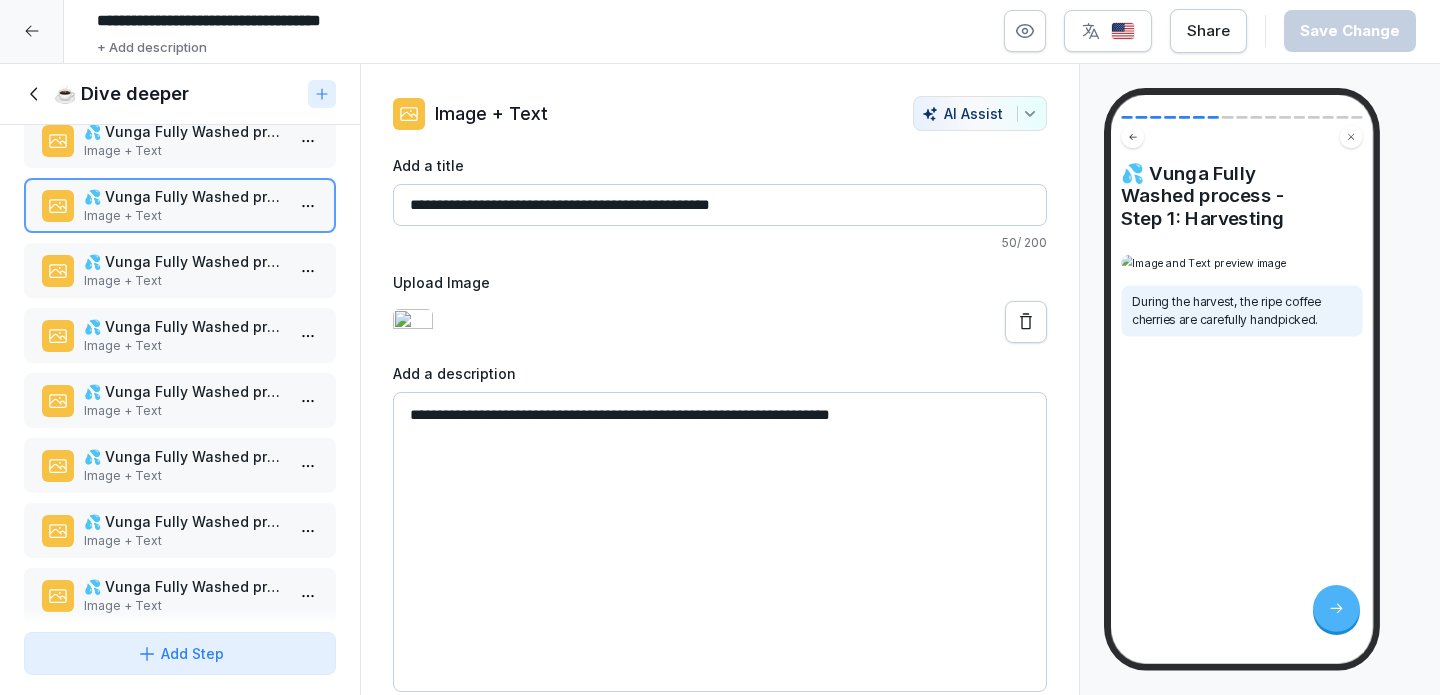 click on "💦 Vunga Fully Washed process - Step 2: Sorting" at bounding box center (184, 261) 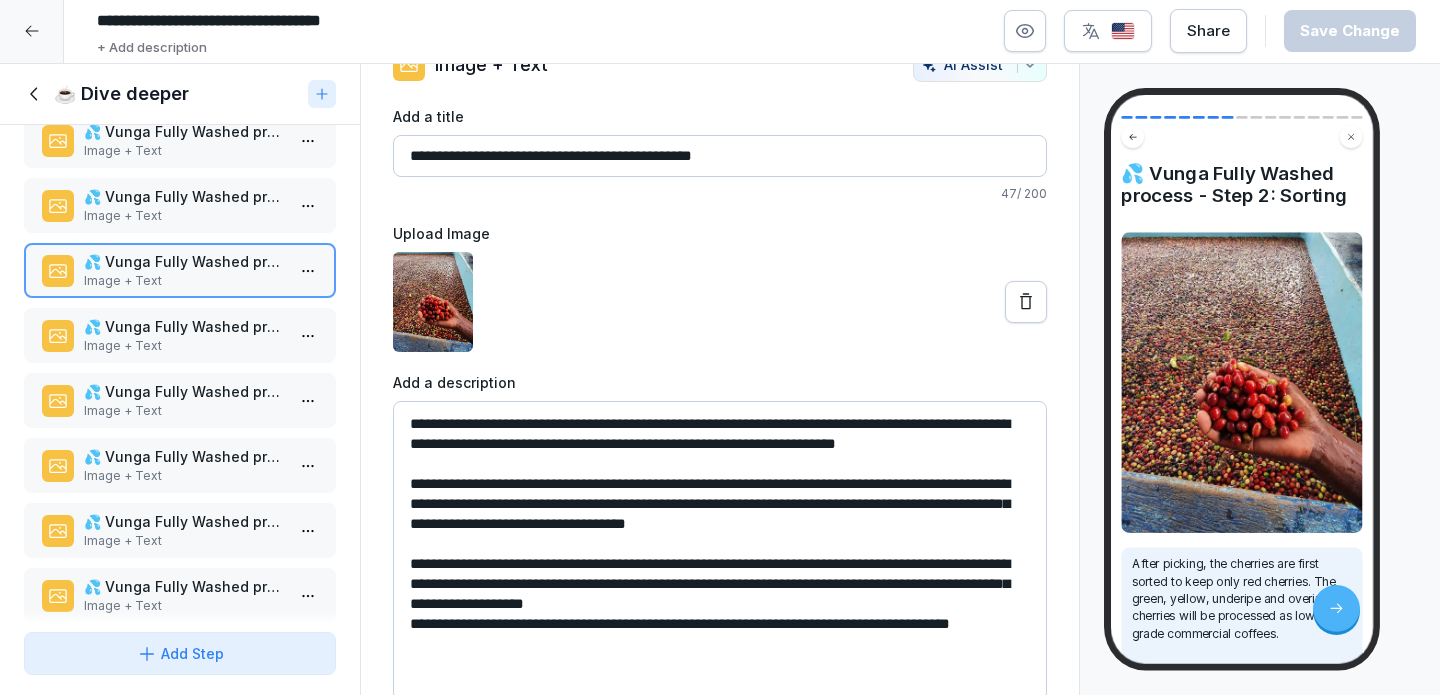 scroll, scrollTop: 55, scrollLeft: 0, axis: vertical 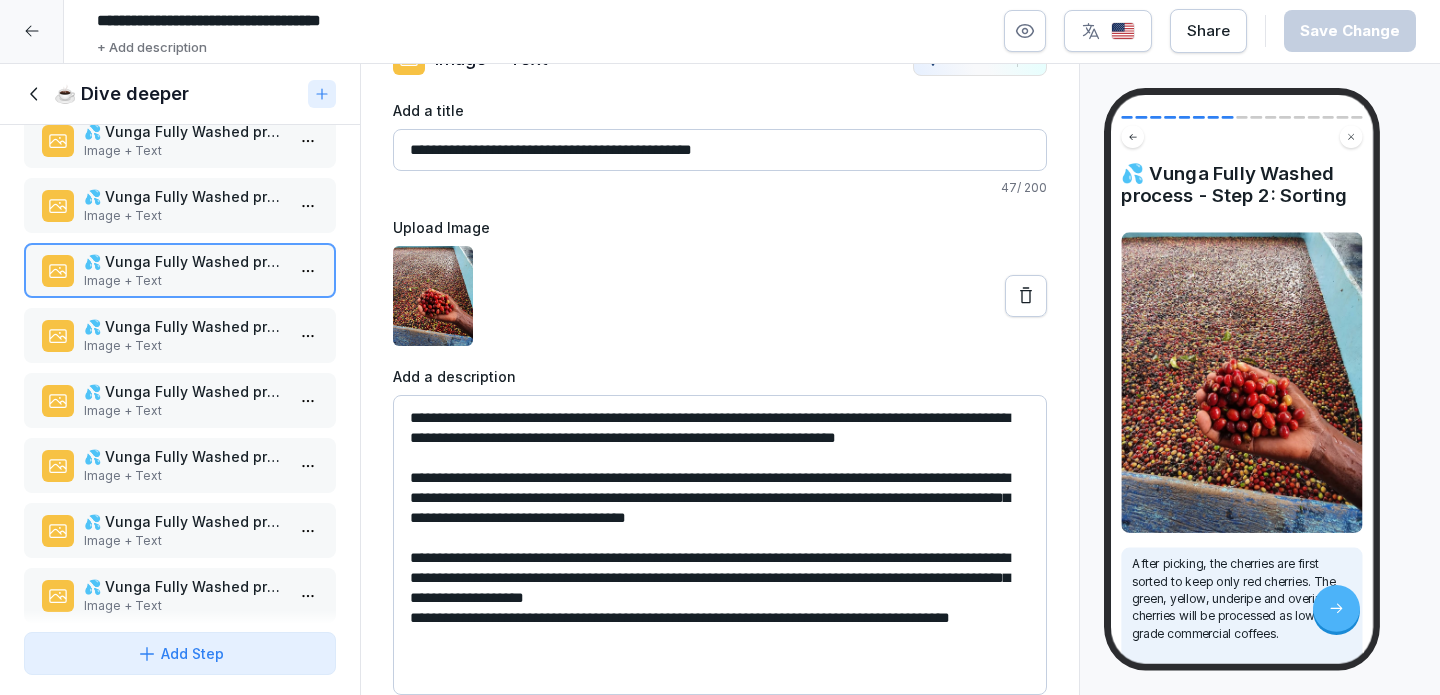click on "**********" at bounding box center (720, 545) 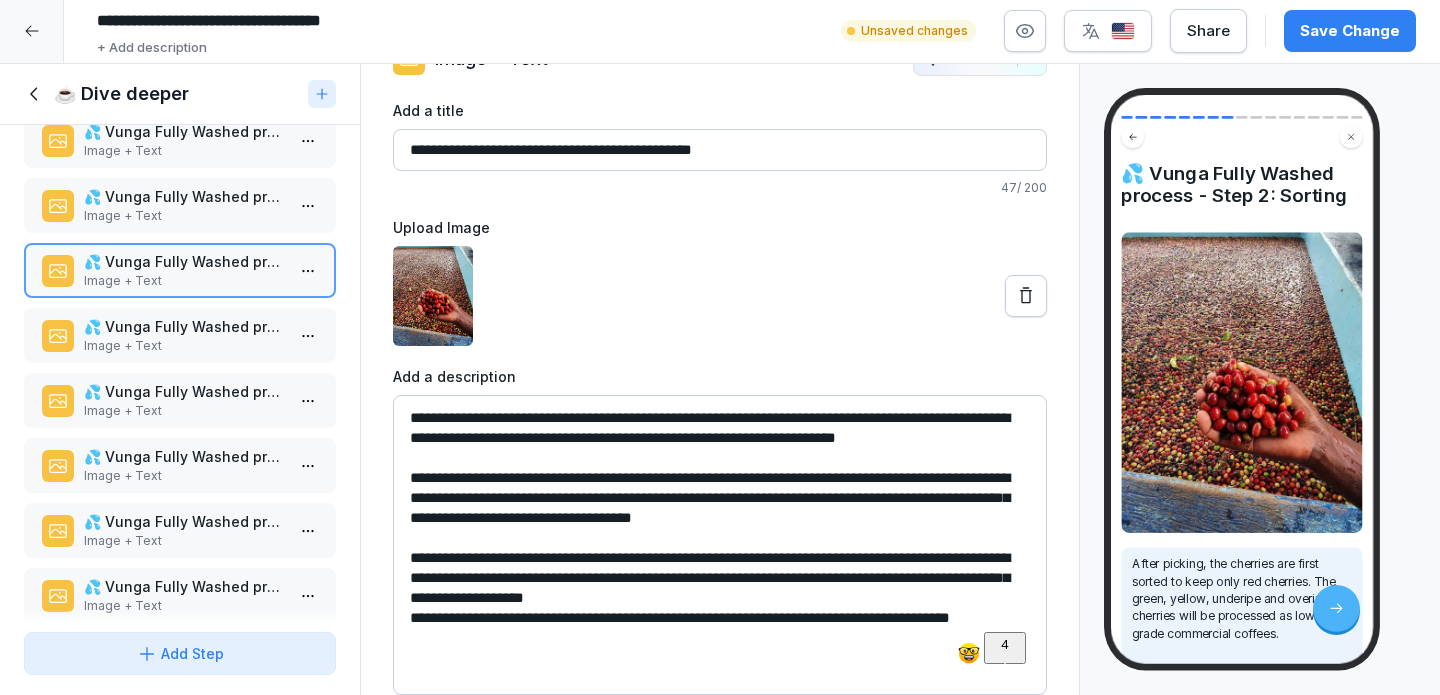 click on "Save Change" at bounding box center (1350, 31) 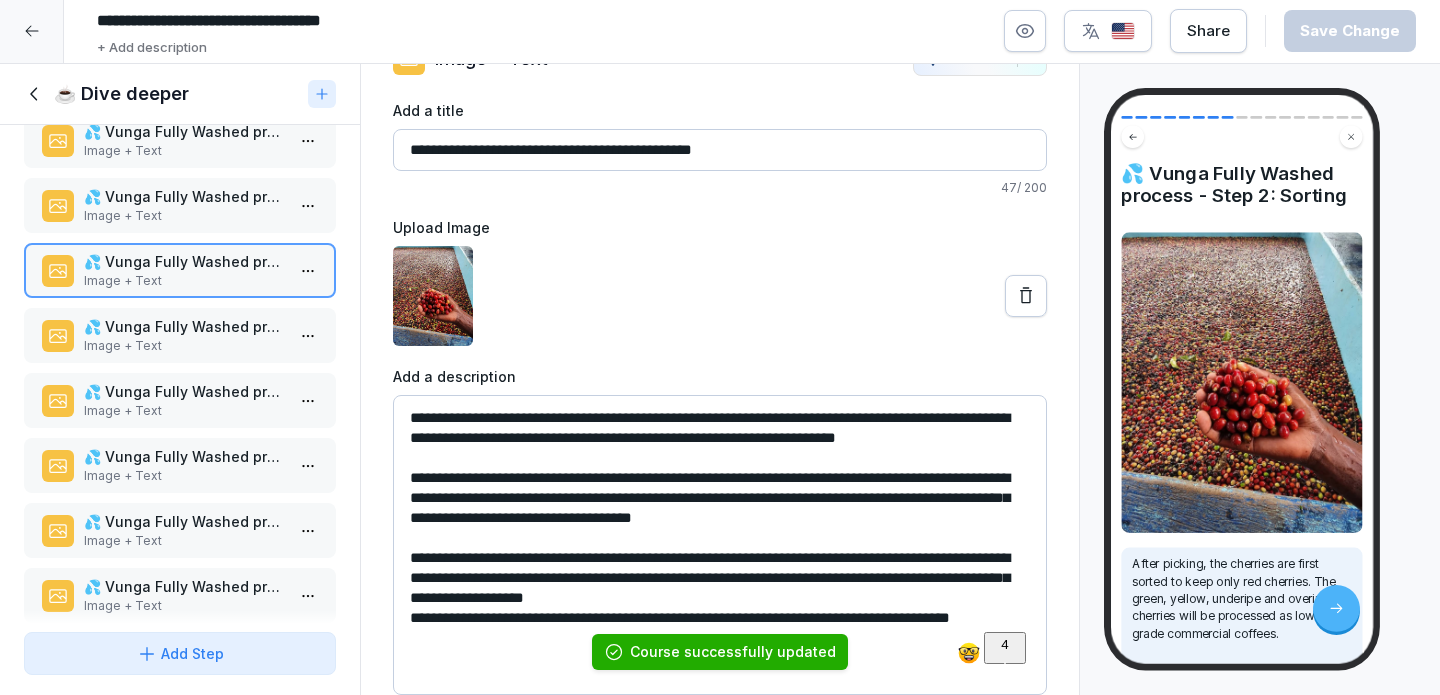 click on "**********" at bounding box center [720, 545] 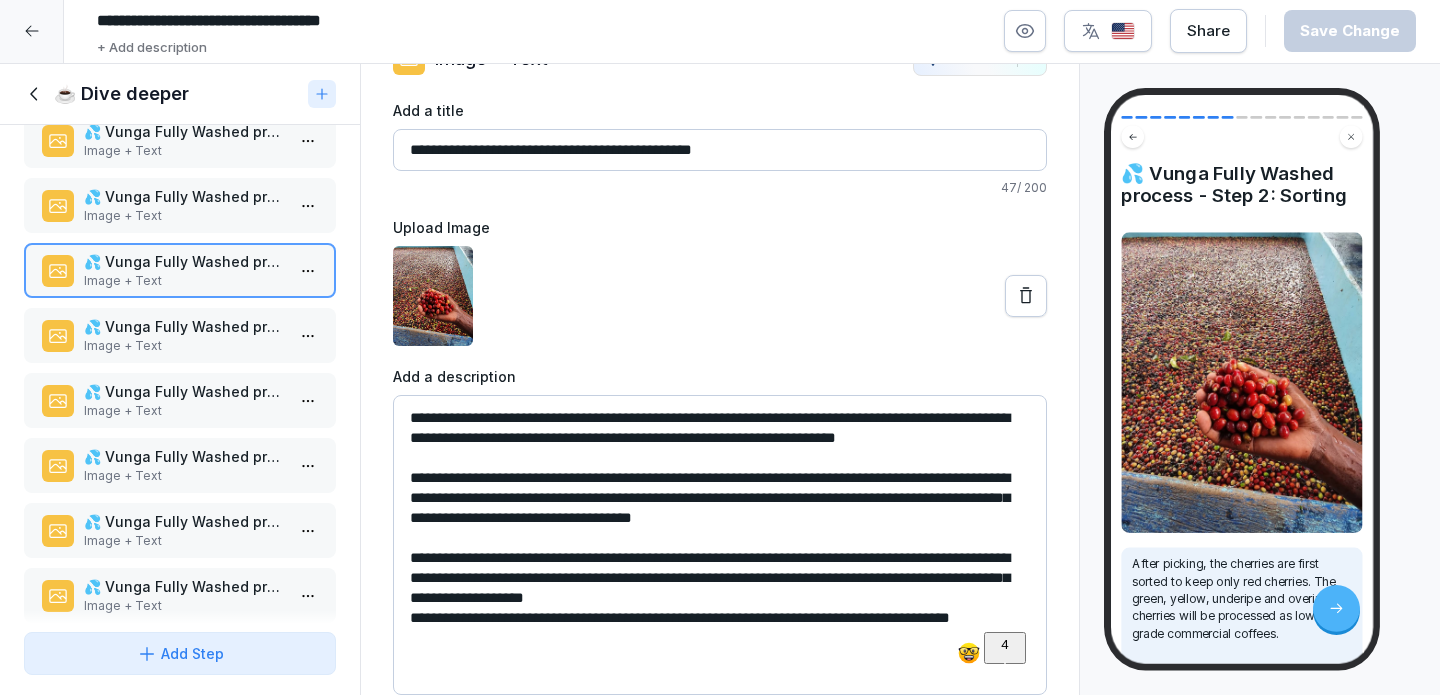 drag, startPoint x: 672, startPoint y: 577, endPoint x: 607, endPoint y: 579, distance: 65.03076 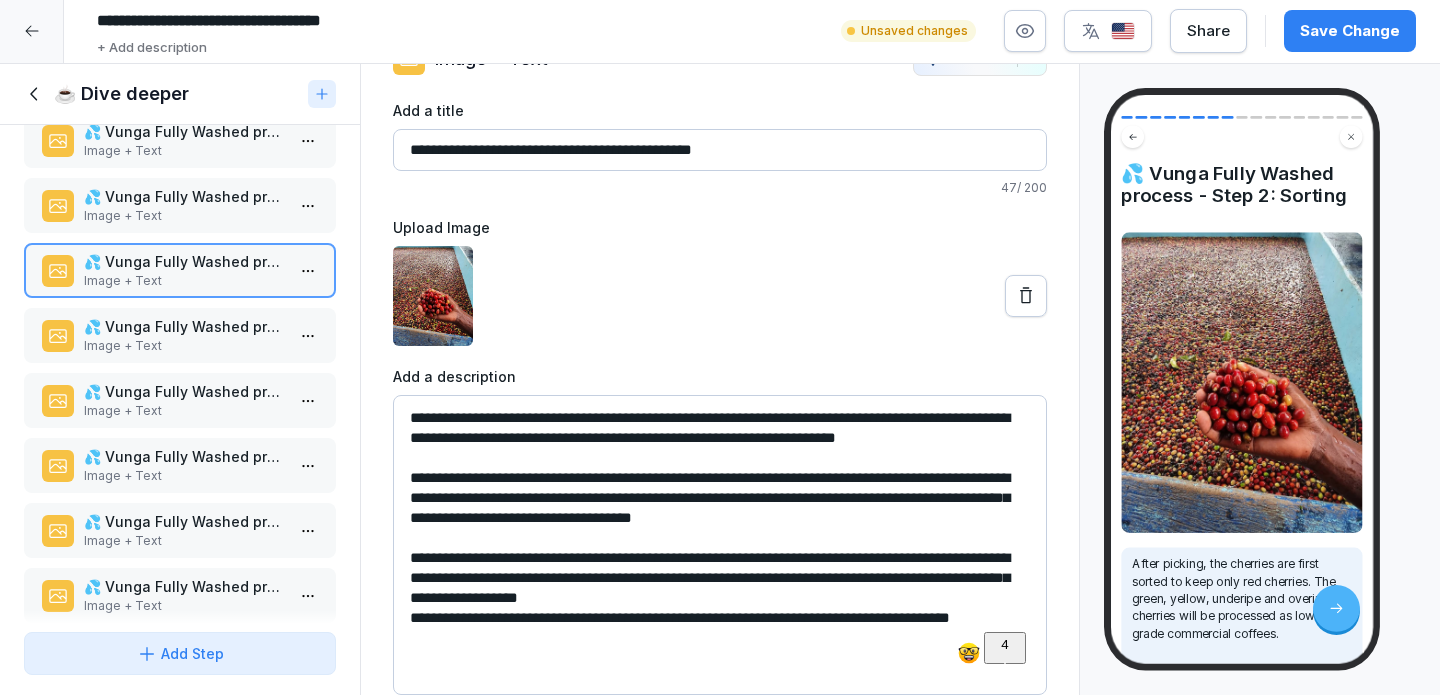 type on "**********" 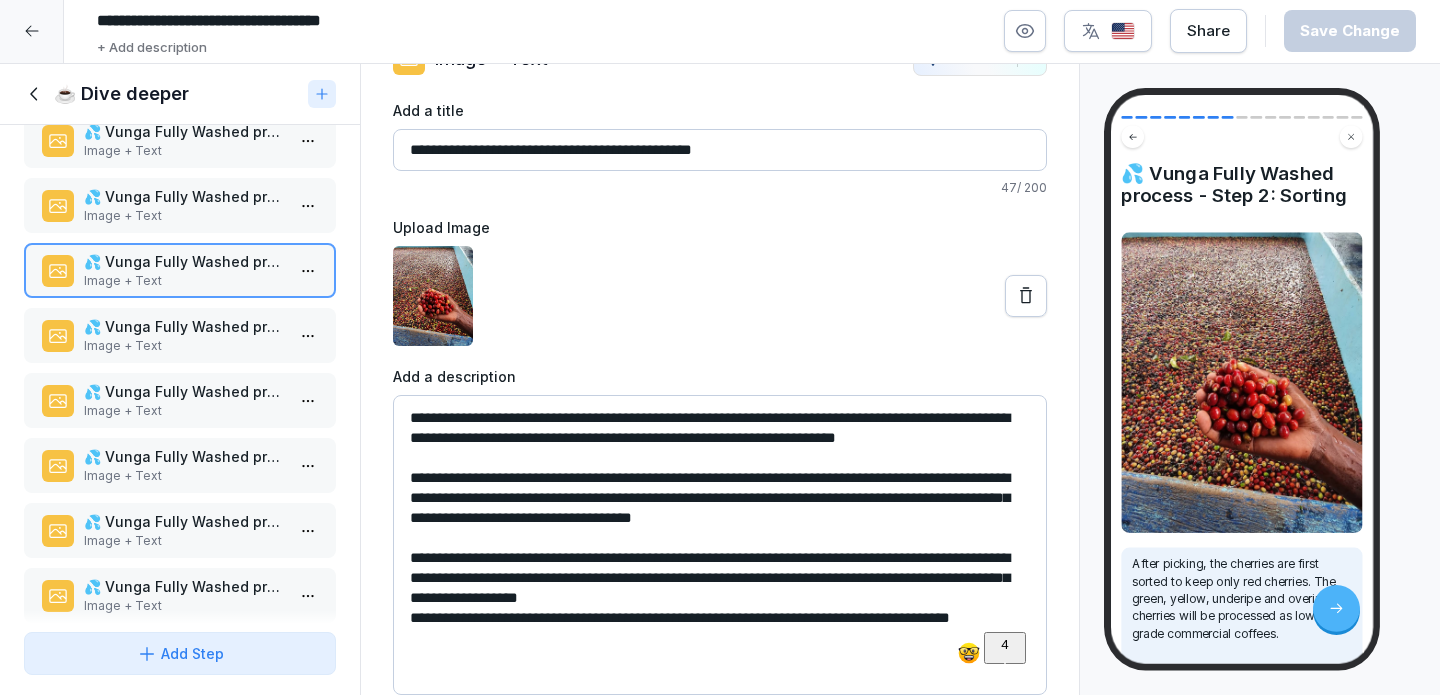 click on "Image + Text" at bounding box center (184, 346) 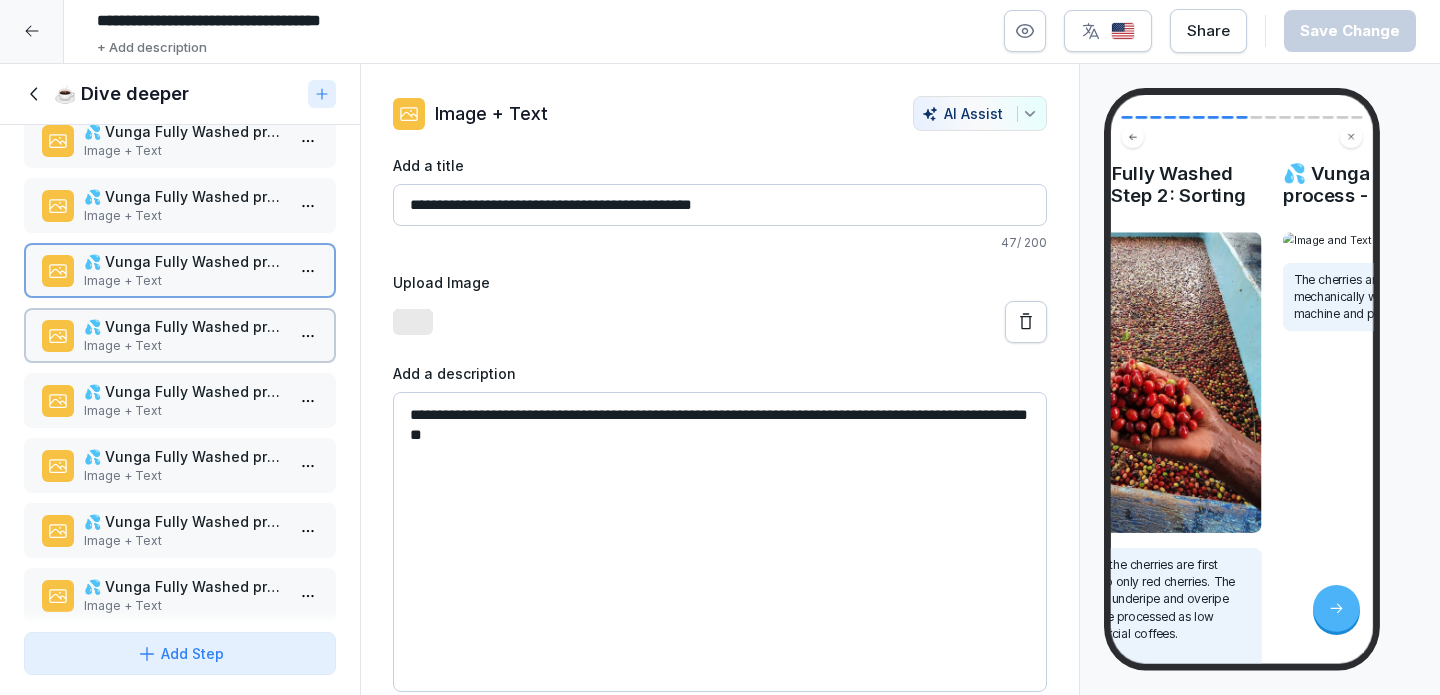 scroll, scrollTop: 50, scrollLeft: 0, axis: vertical 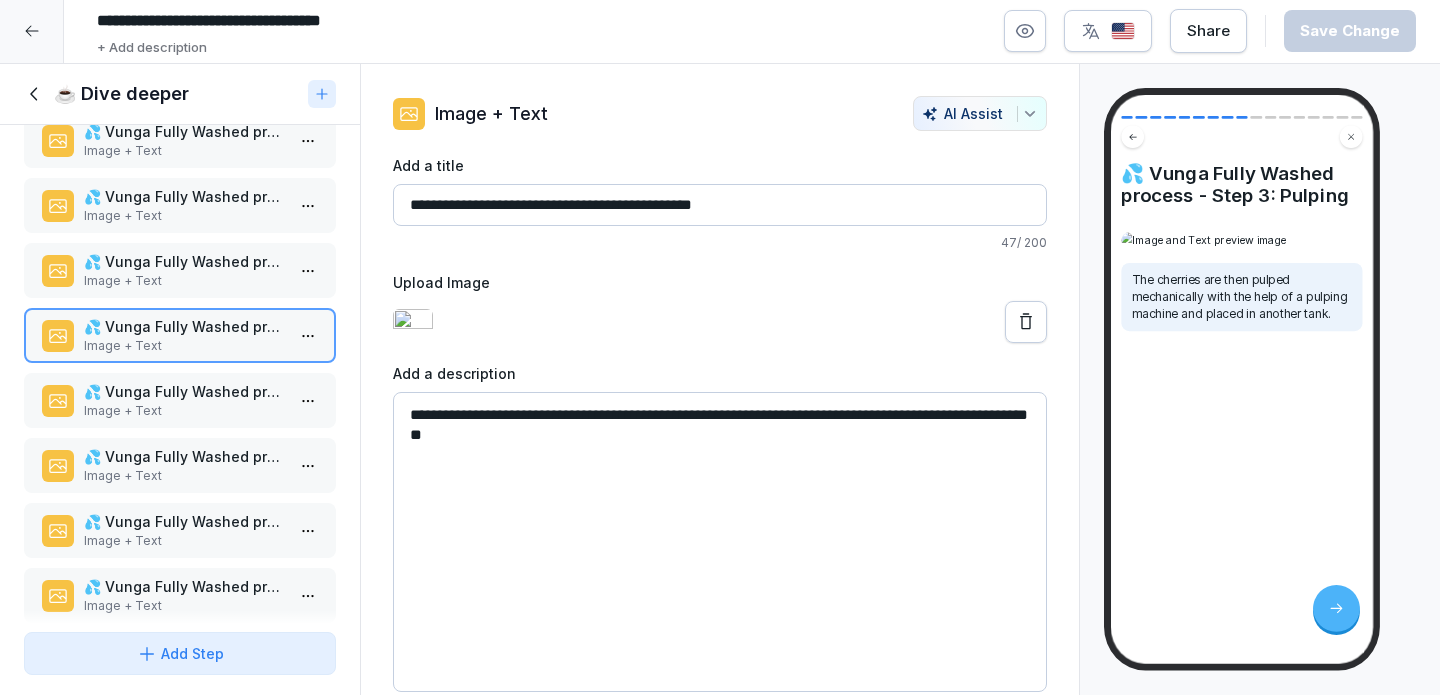 click on "💦 Vunga Fully Washed process - Step 4: Fermentation" at bounding box center (184, 391) 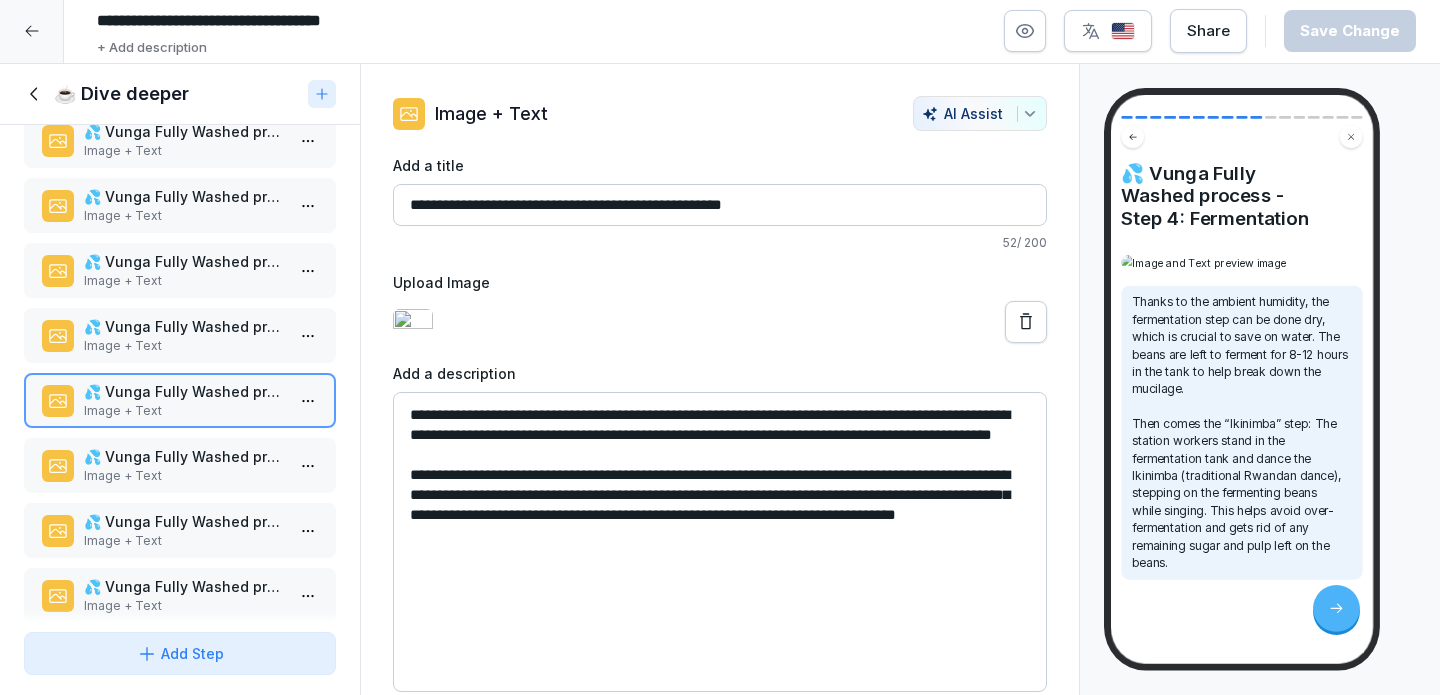 scroll, scrollTop: 88, scrollLeft: 0, axis: vertical 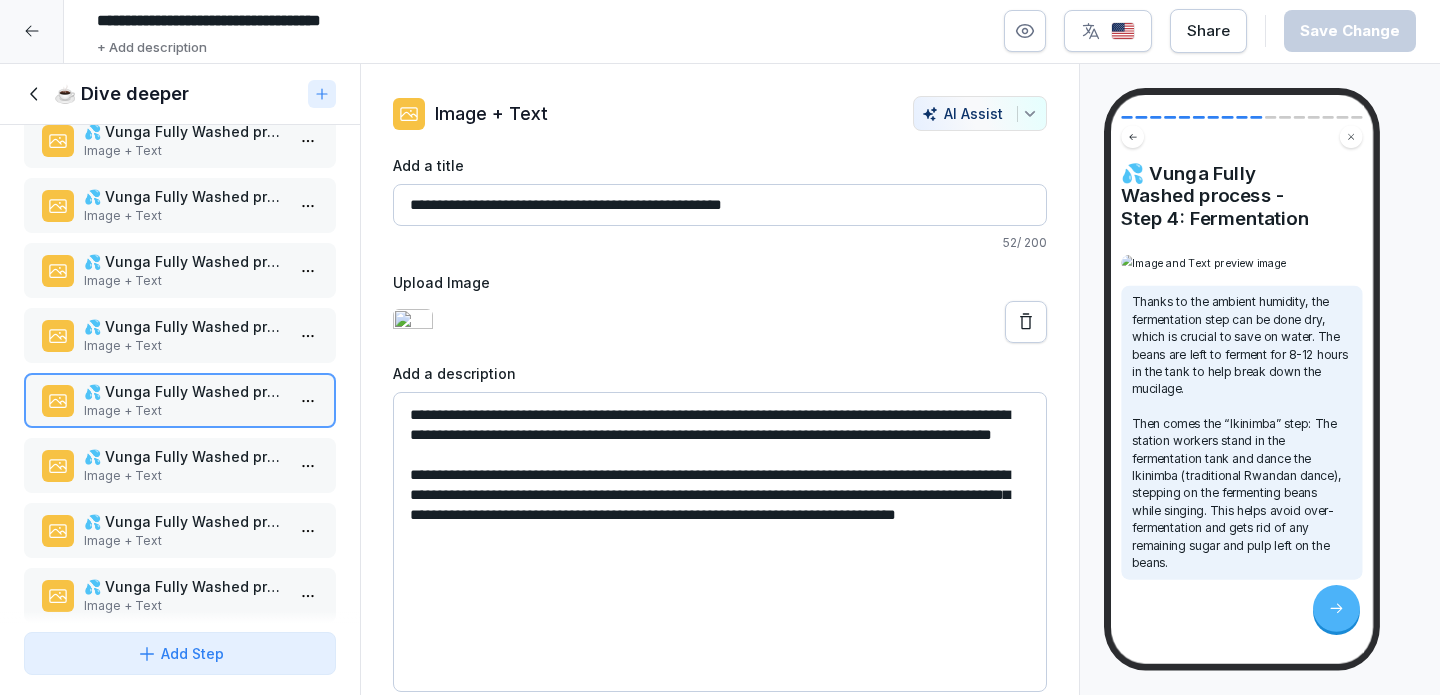 click on "Image + Text" at bounding box center (184, 476) 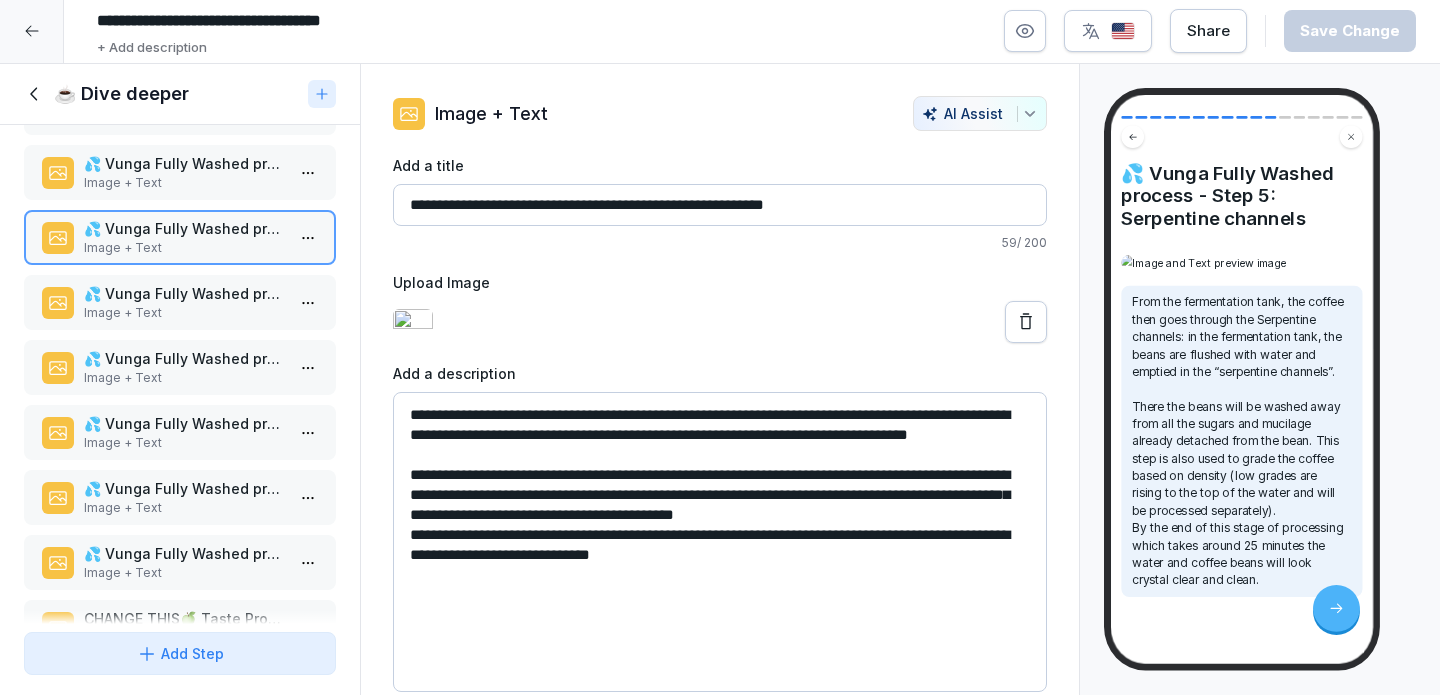 scroll, scrollTop: 582, scrollLeft: 0, axis: vertical 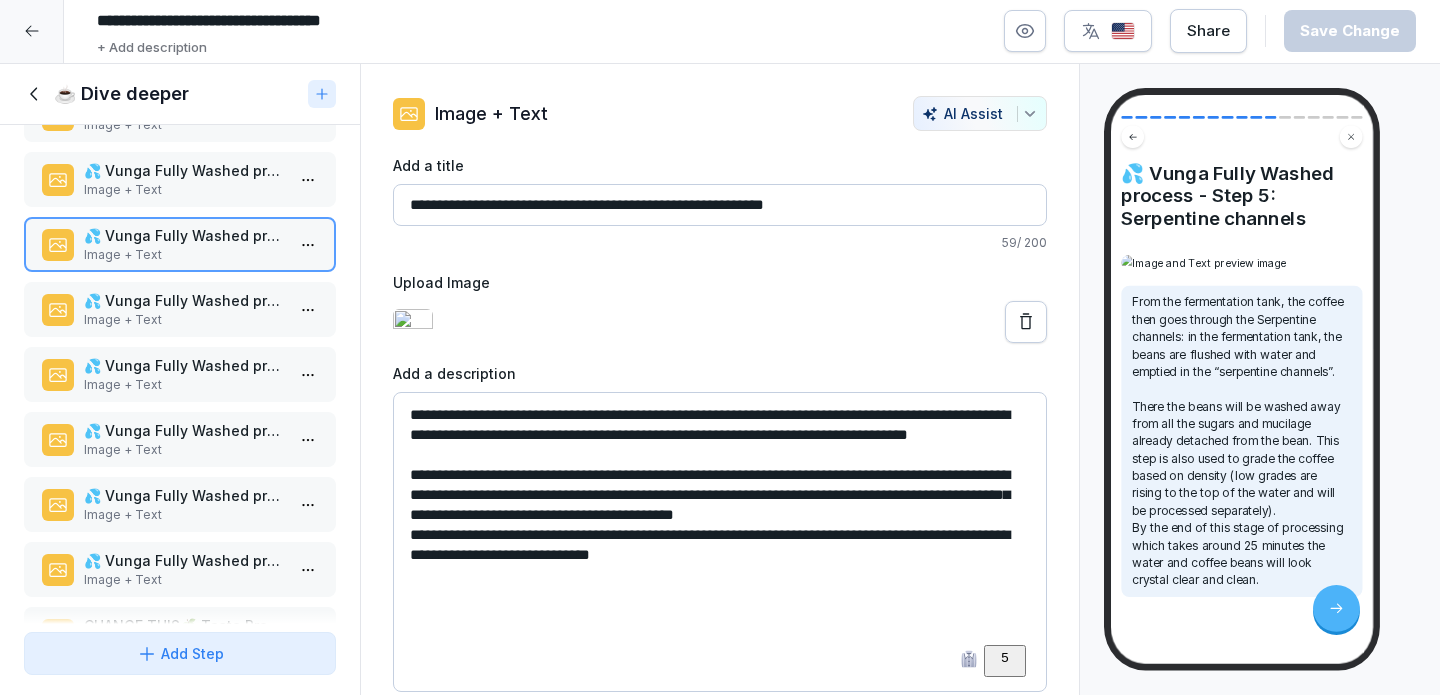 drag, startPoint x: 685, startPoint y: 559, endPoint x: 584, endPoint y: 563, distance: 101.07918 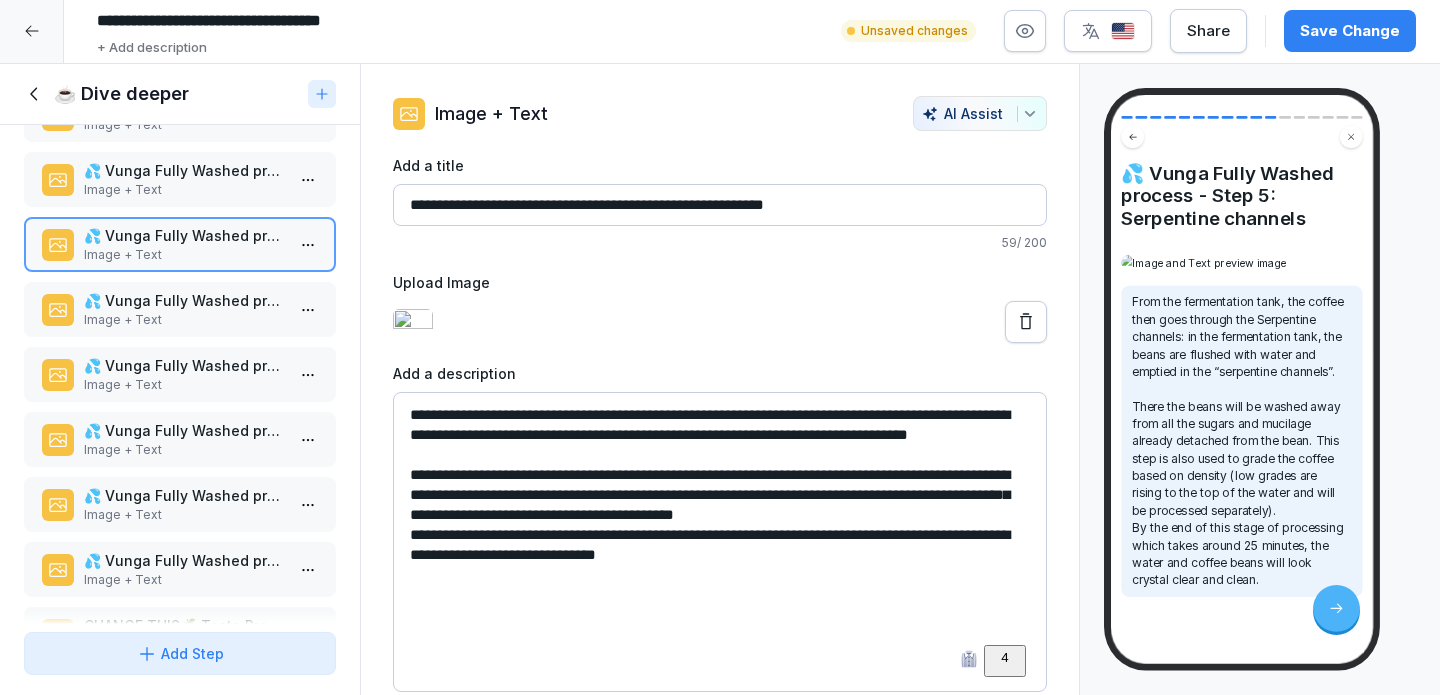 click on "**********" at bounding box center (720, 542) 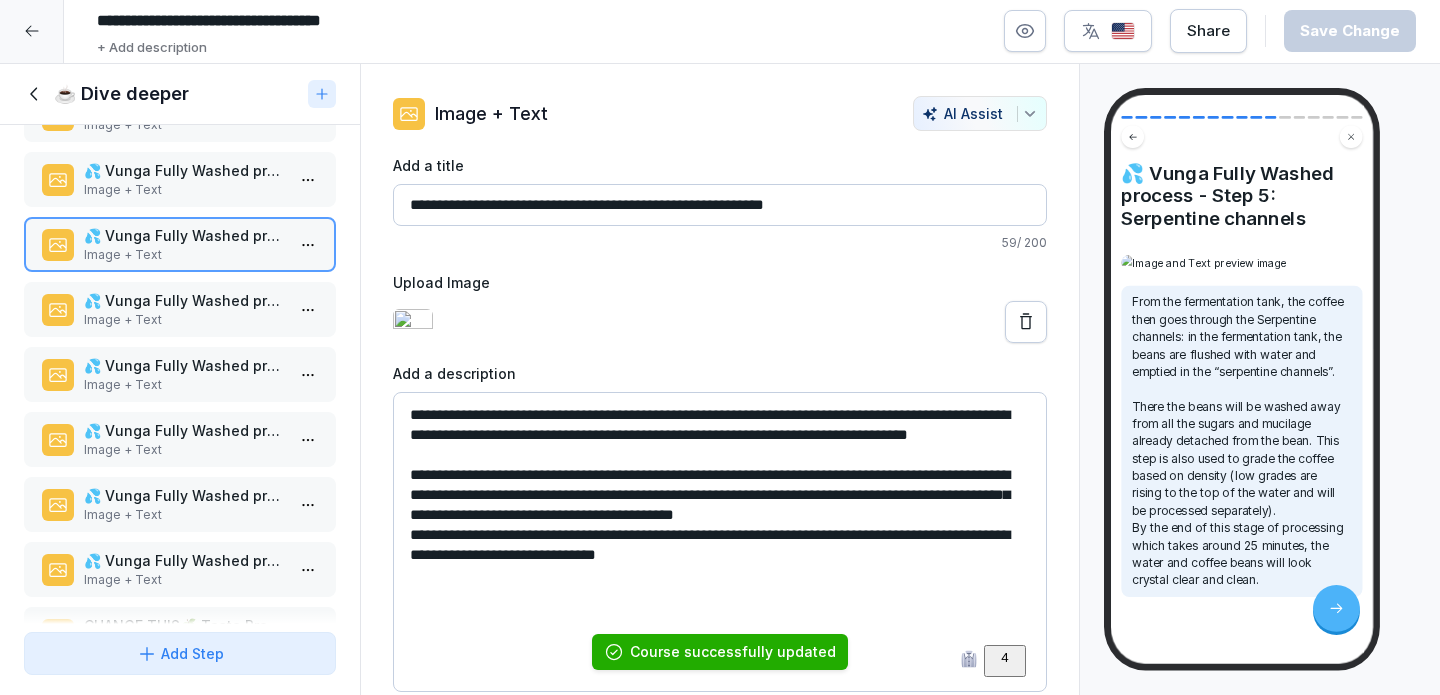 click on "**********" at bounding box center [720, 542] 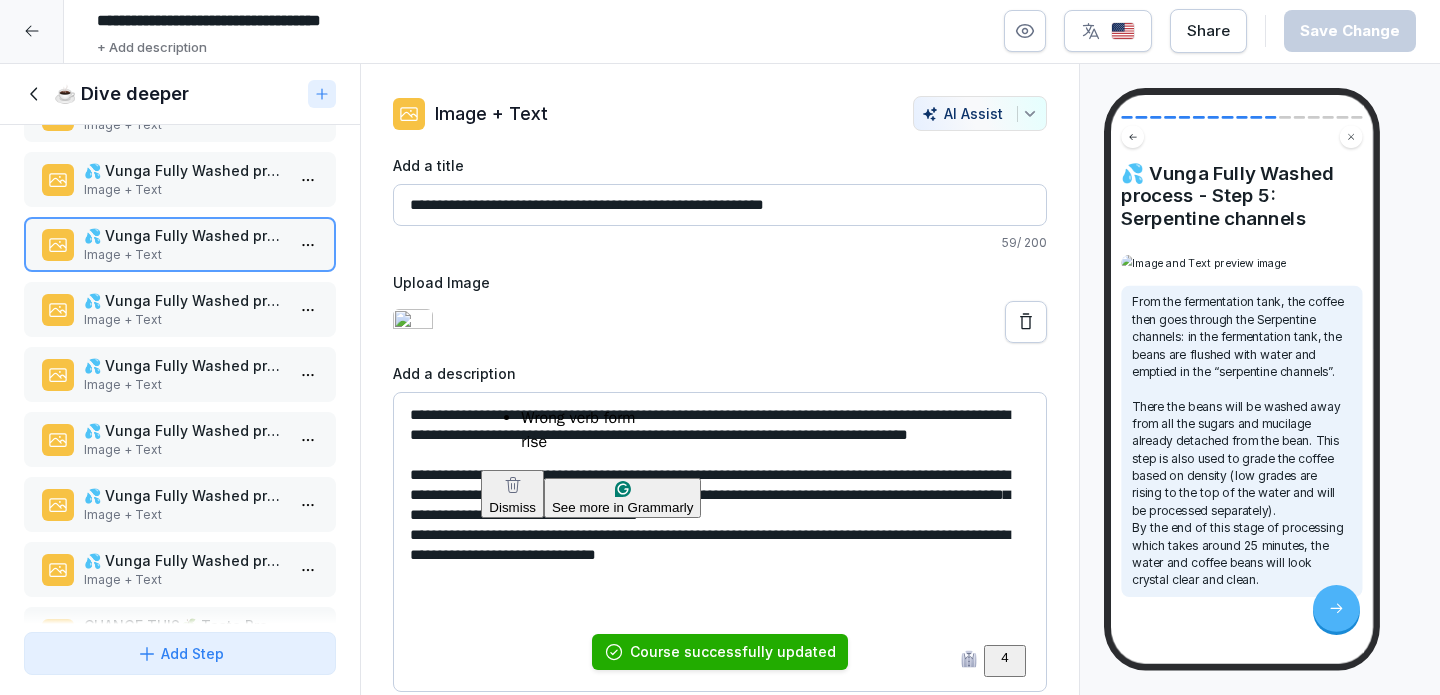 click on "**********" at bounding box center [720, 346] 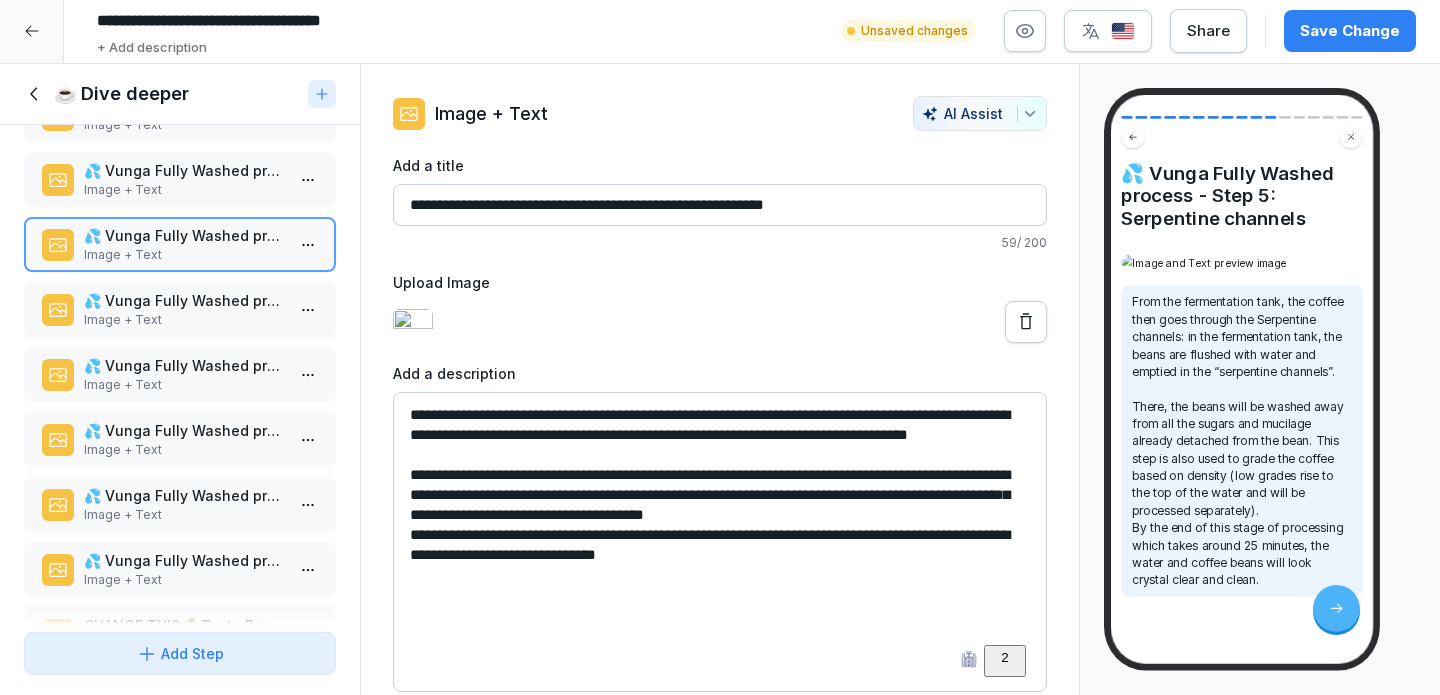 click on "**********" at bounding box center (720, 346) 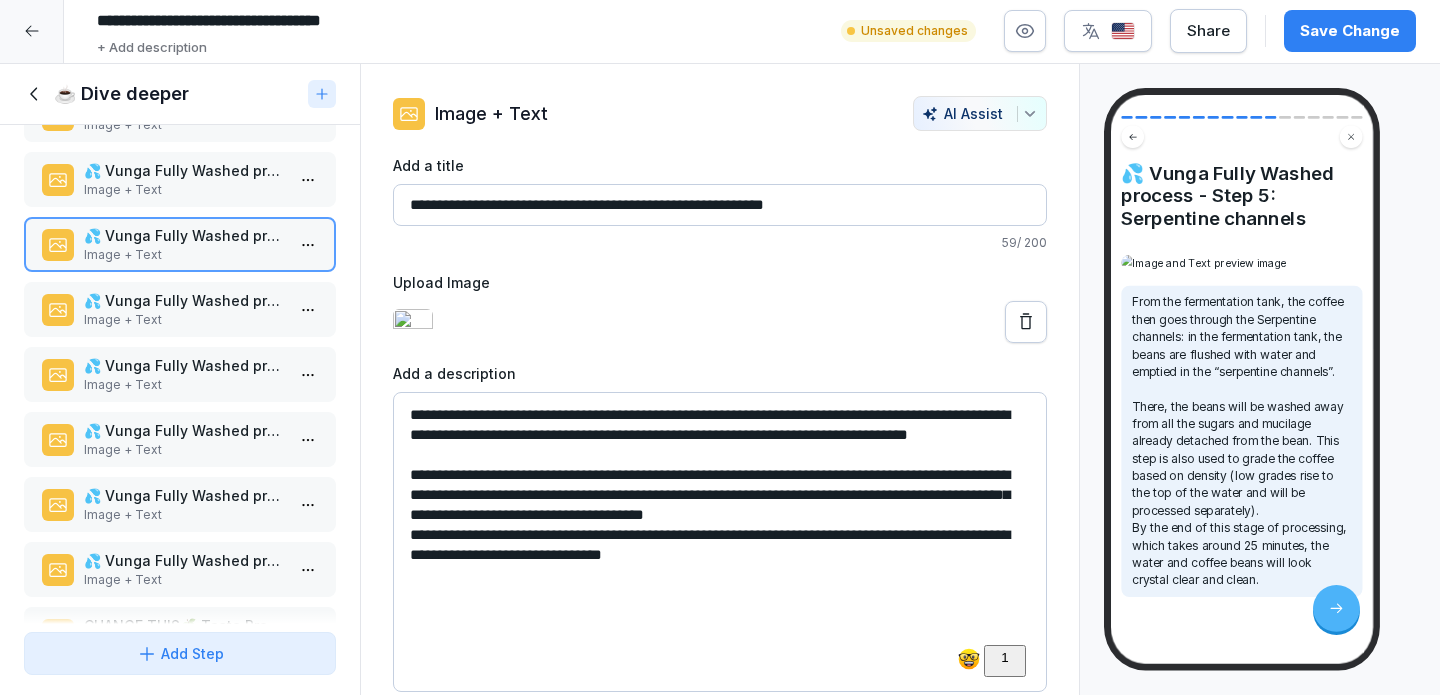 click on "**********" at bounding box center (720, 346) 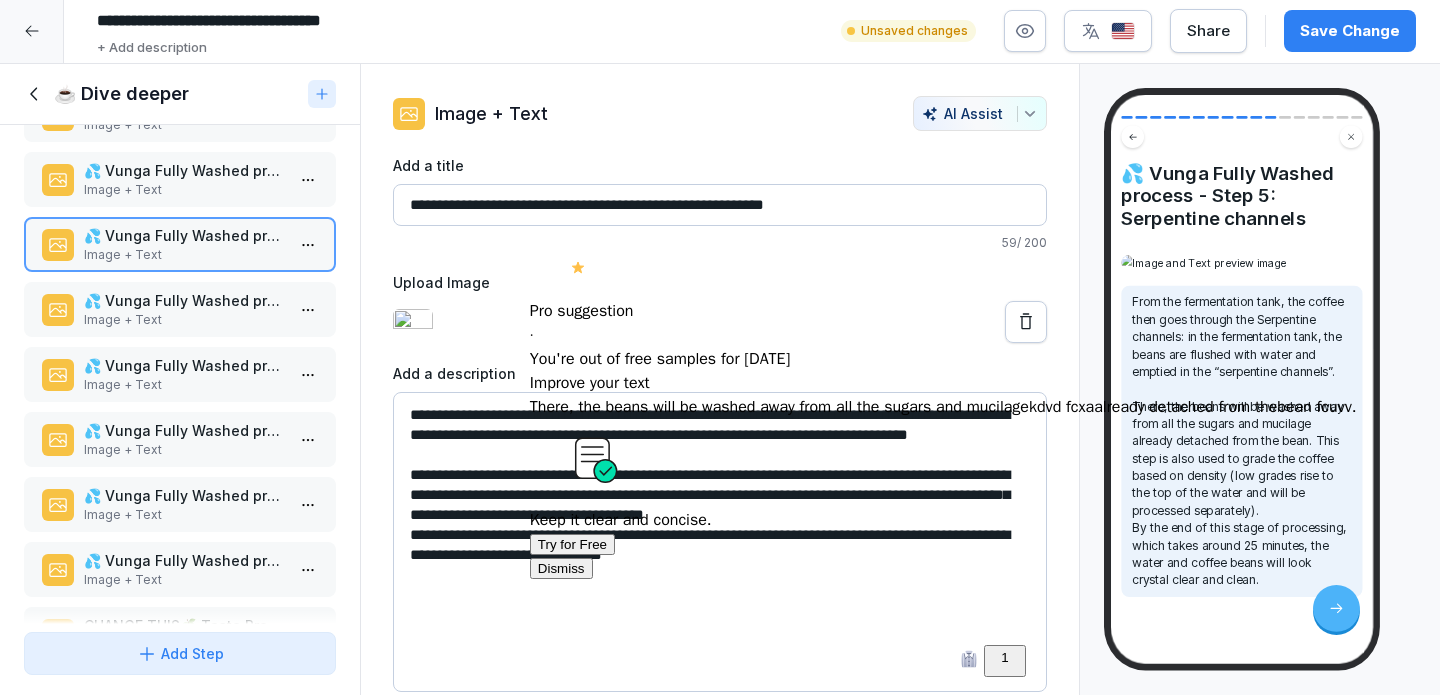 click on "**********" at bounding box center (720, 542) 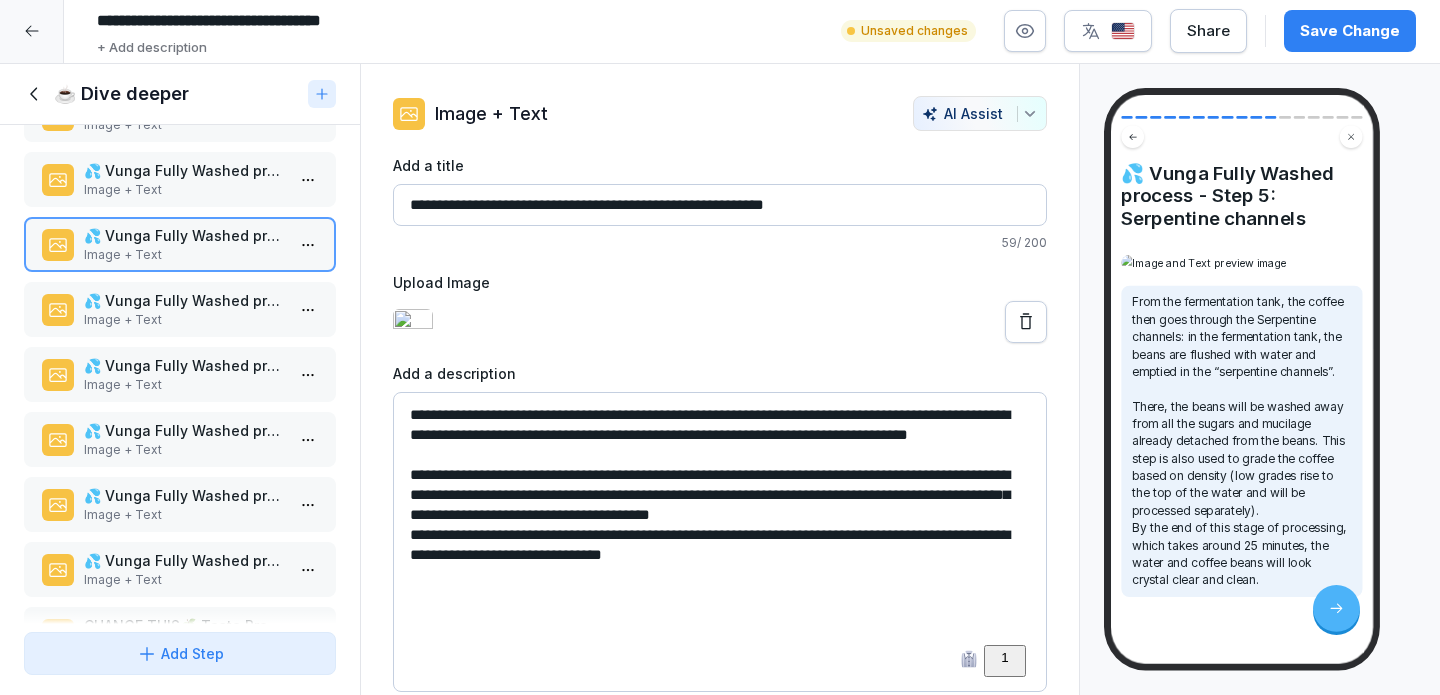 click on "**********" at bounding box center [720, 542] 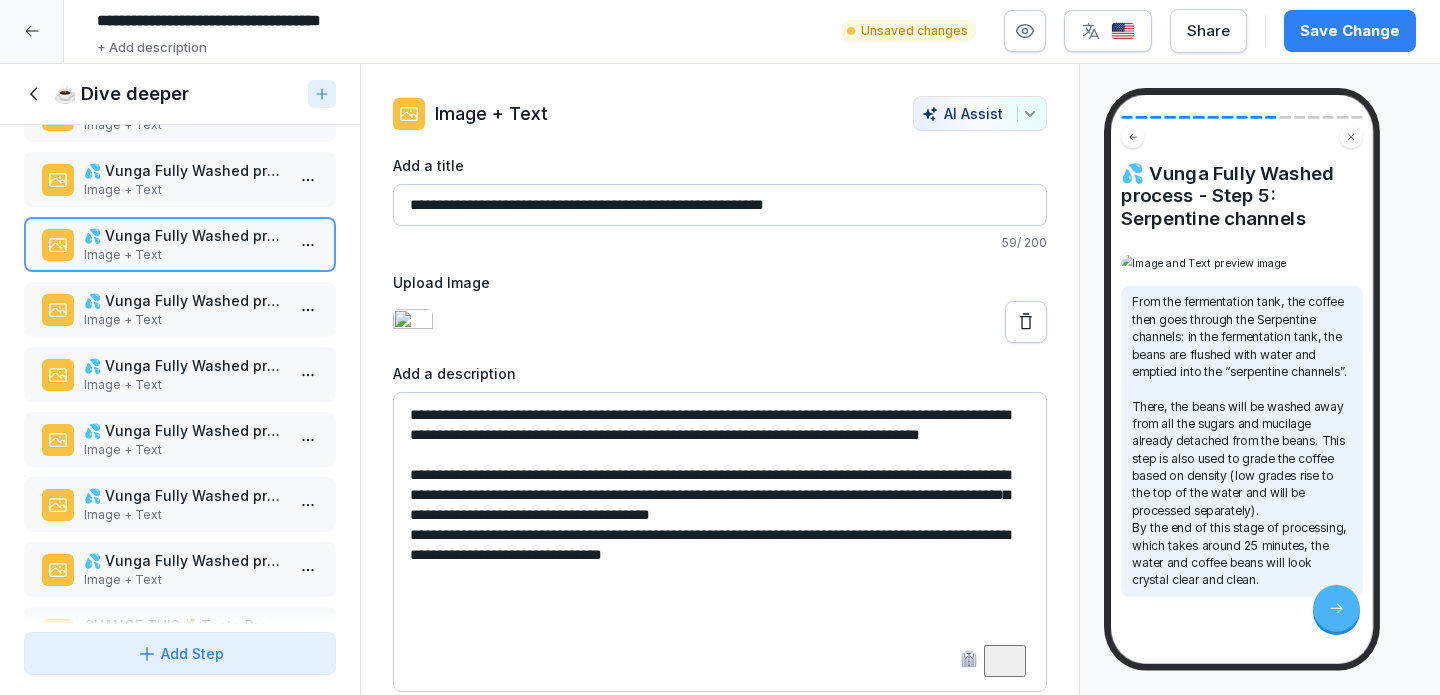 click on "**********" at bounding box center [720, 346] 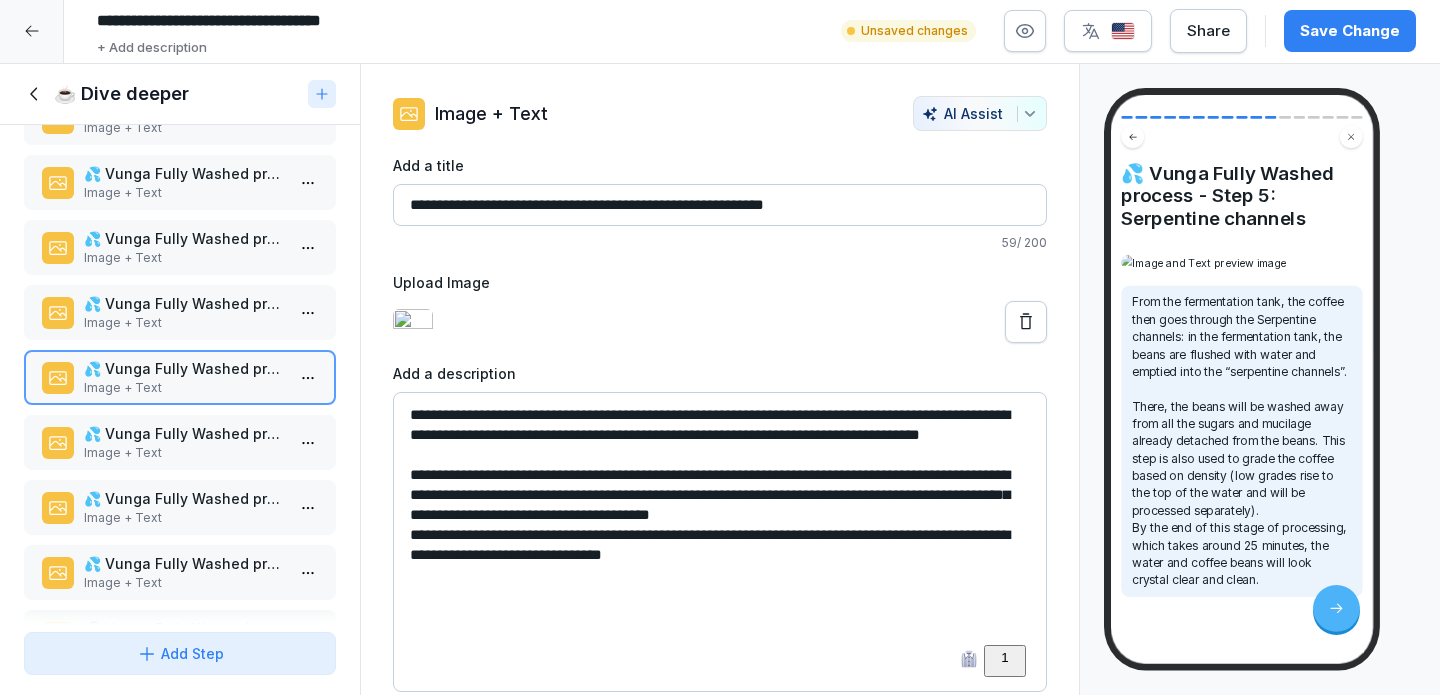 scroll, scrollTop: 446, scrollLeft: 0, axis: vertical 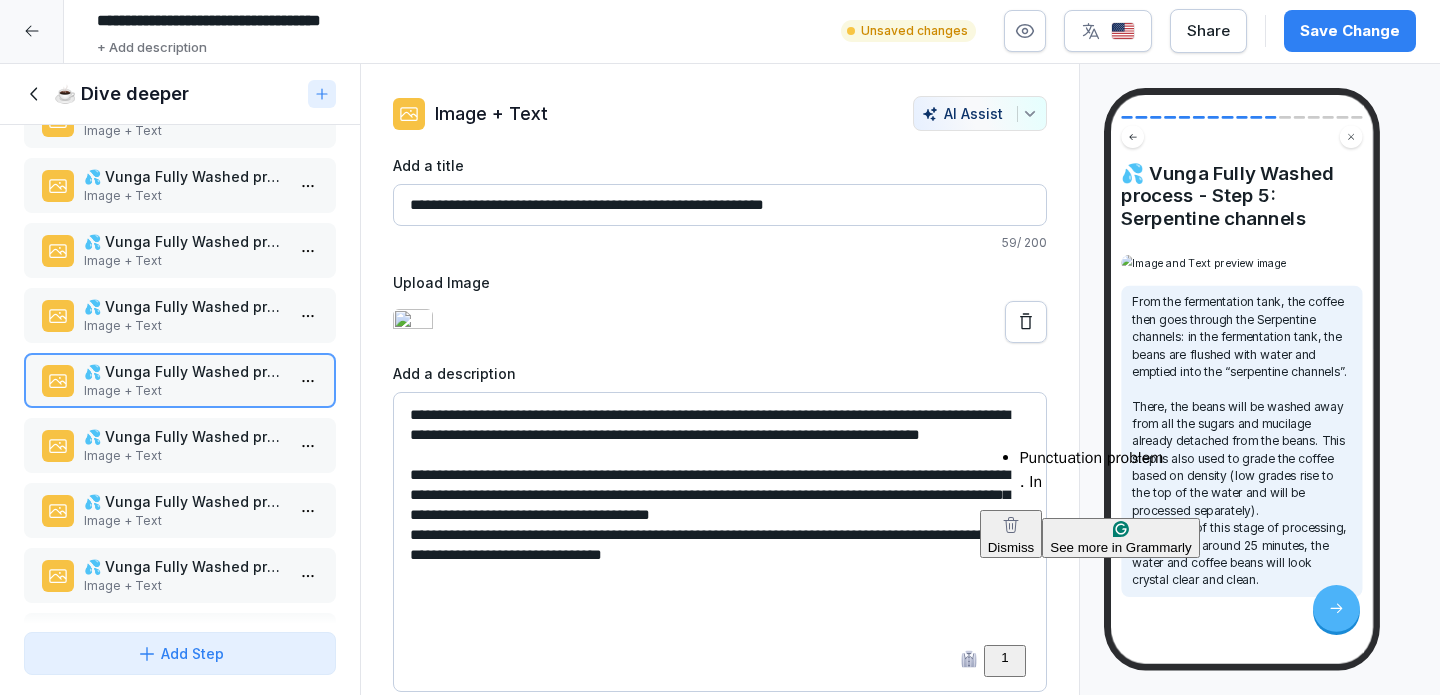 click on "**********" at bounding box center (720, 346) 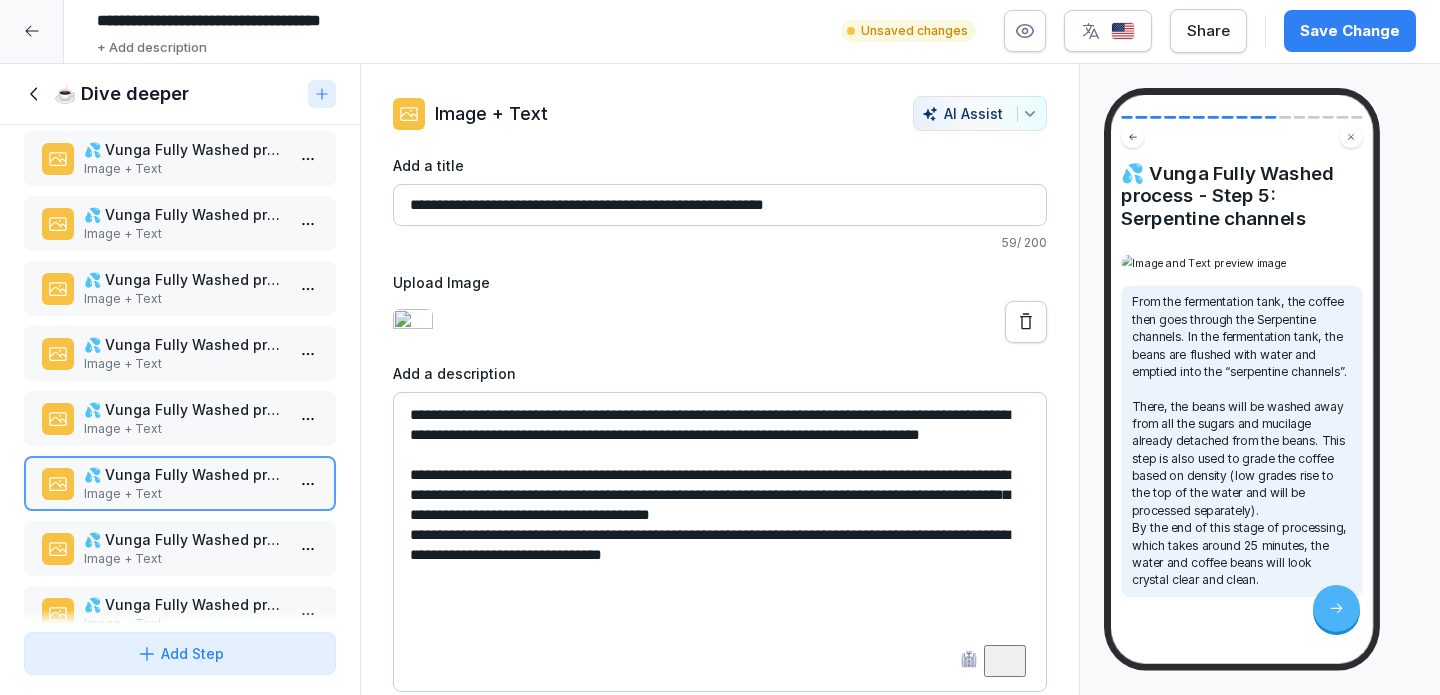 scroll, scrollTop: 338, scrollLeft: 0, axis: vertical 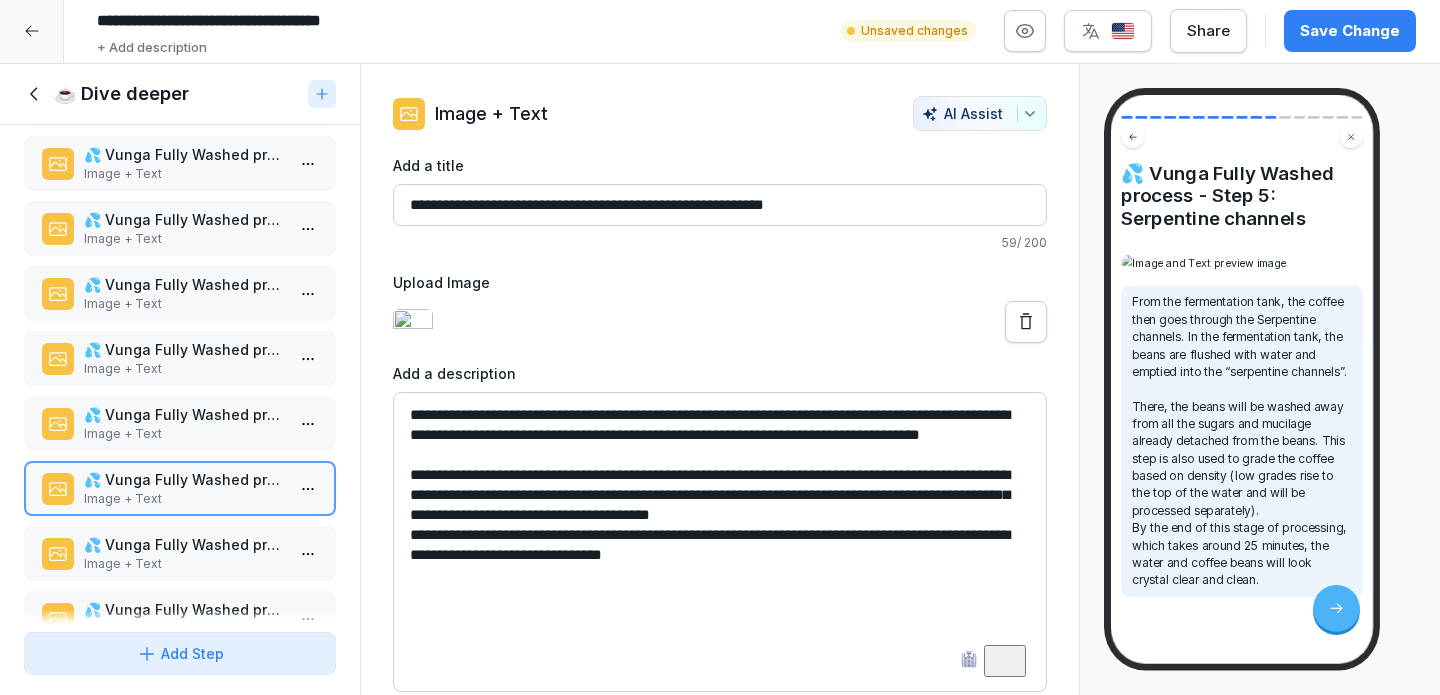 click on "**********" at bounding box center [720, 542] 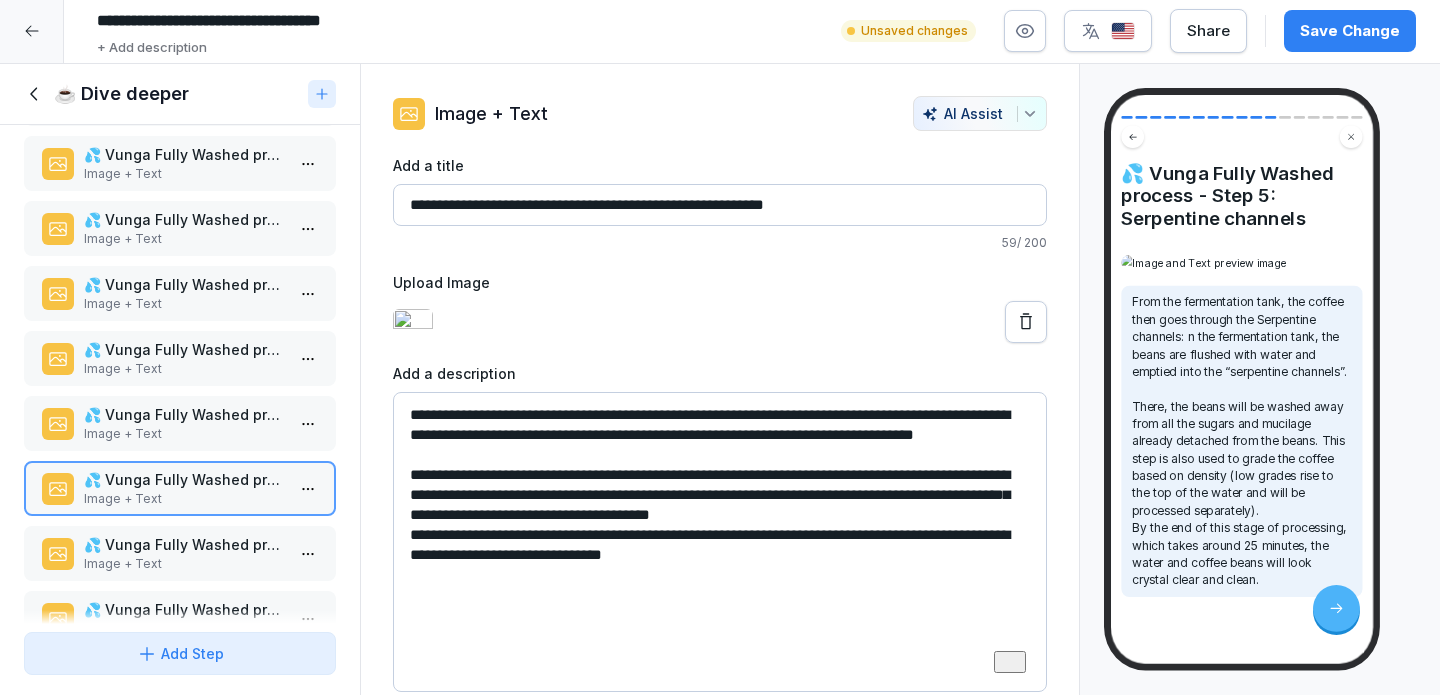 type on "**********" 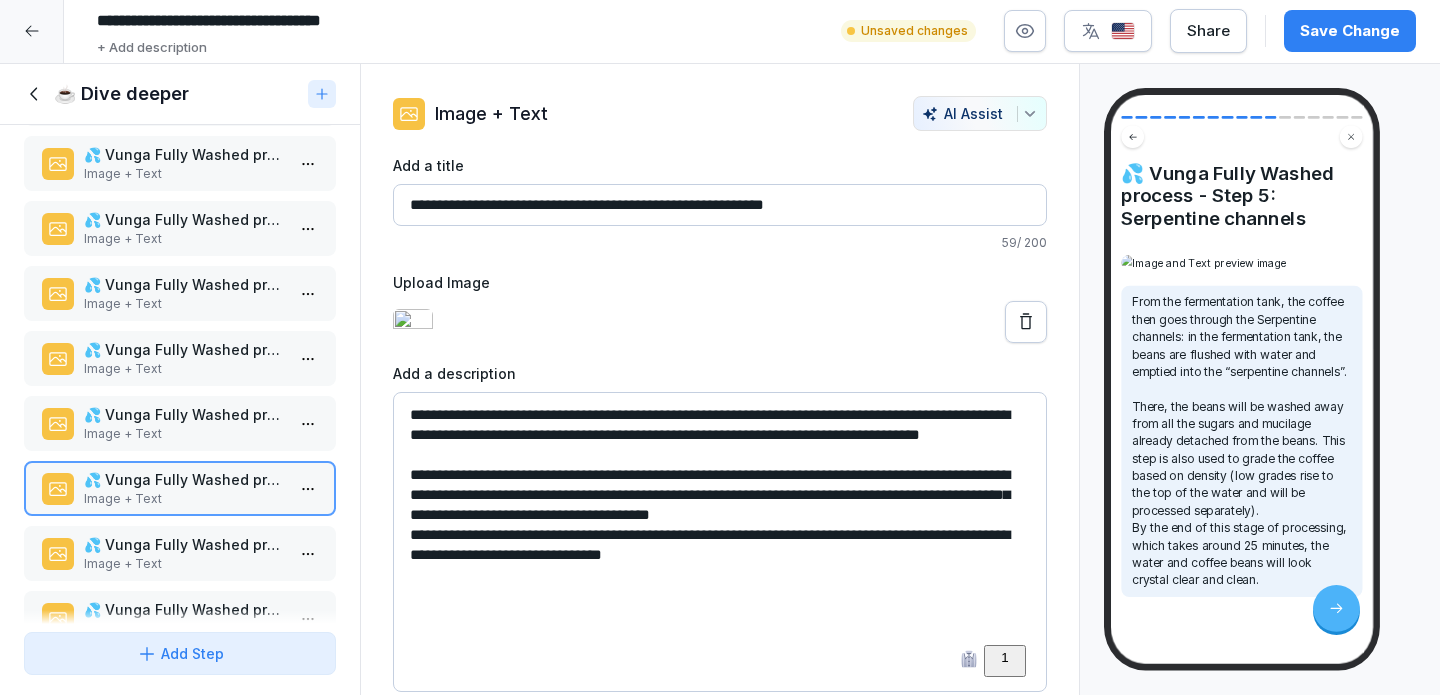 click on "Save Change" at bounding box center (1350, 31) 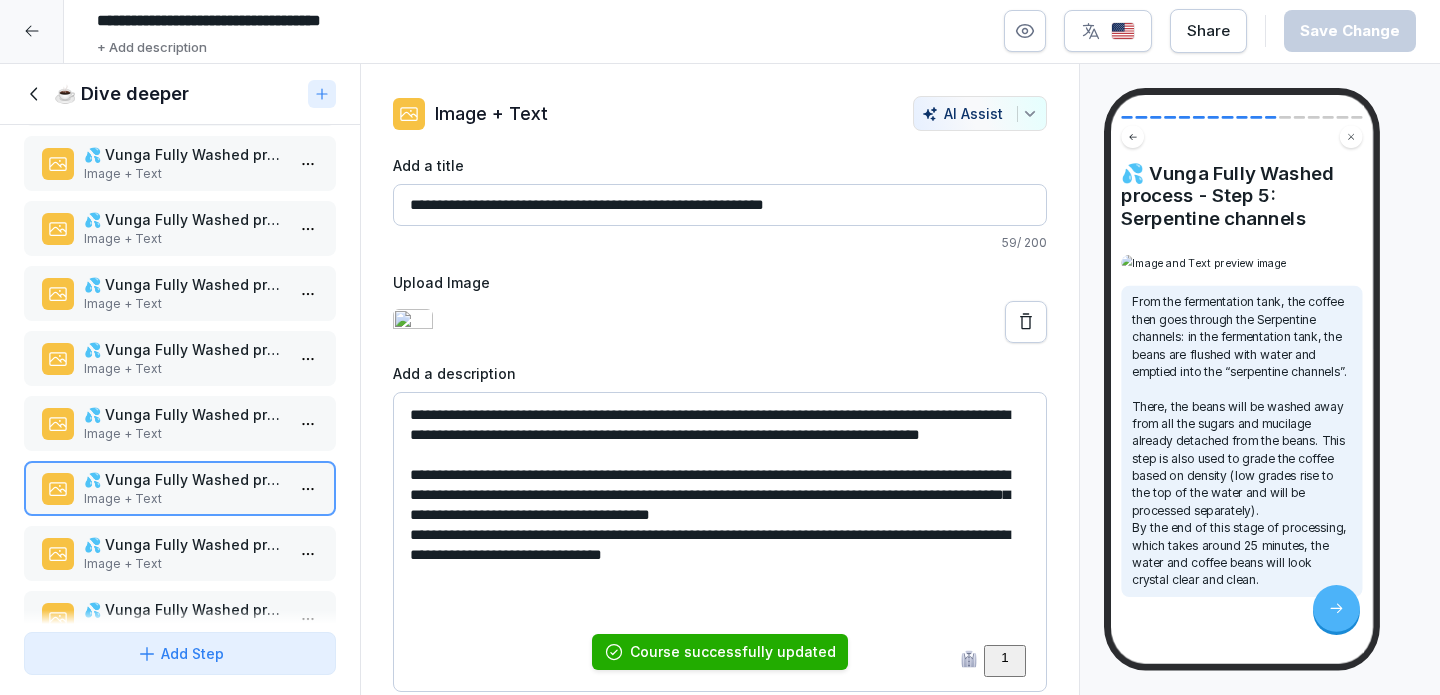 click on "Image + Text" at bounding box center [184, 434] 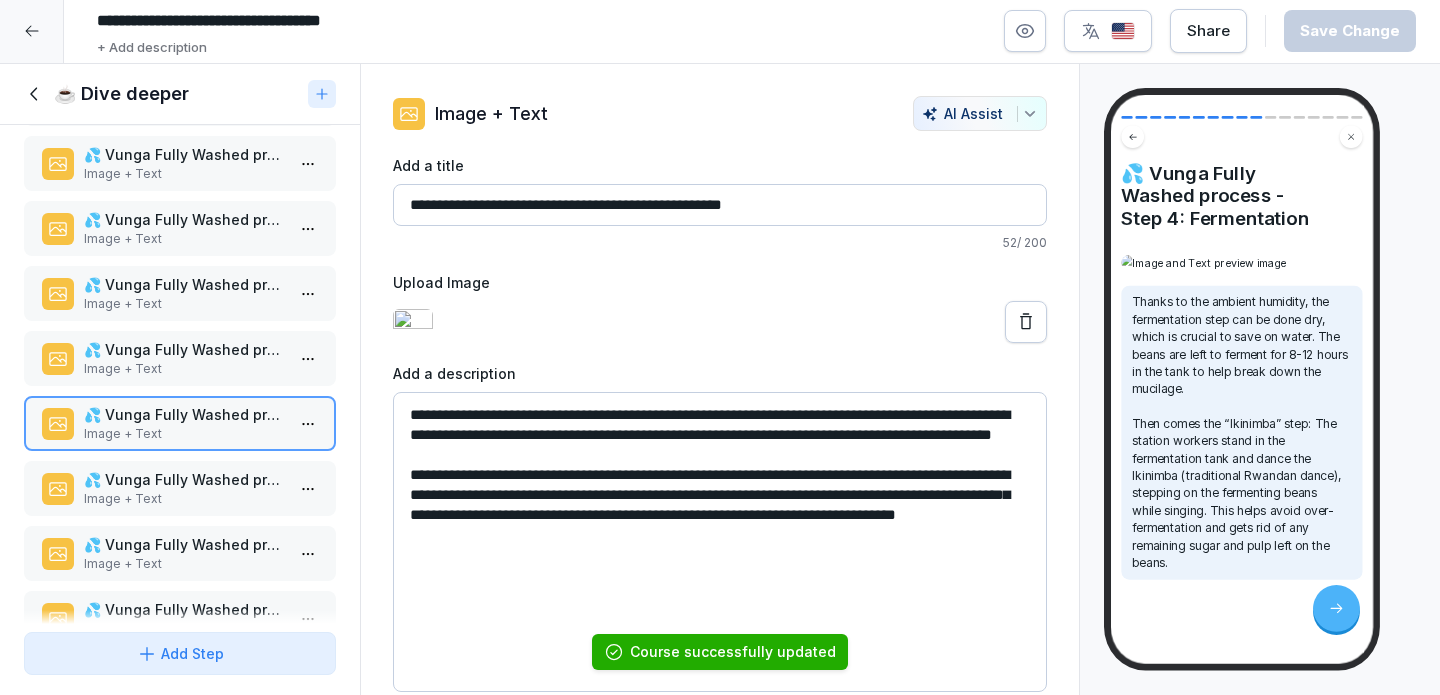 click on "**********" at bounding box center [720, 542] 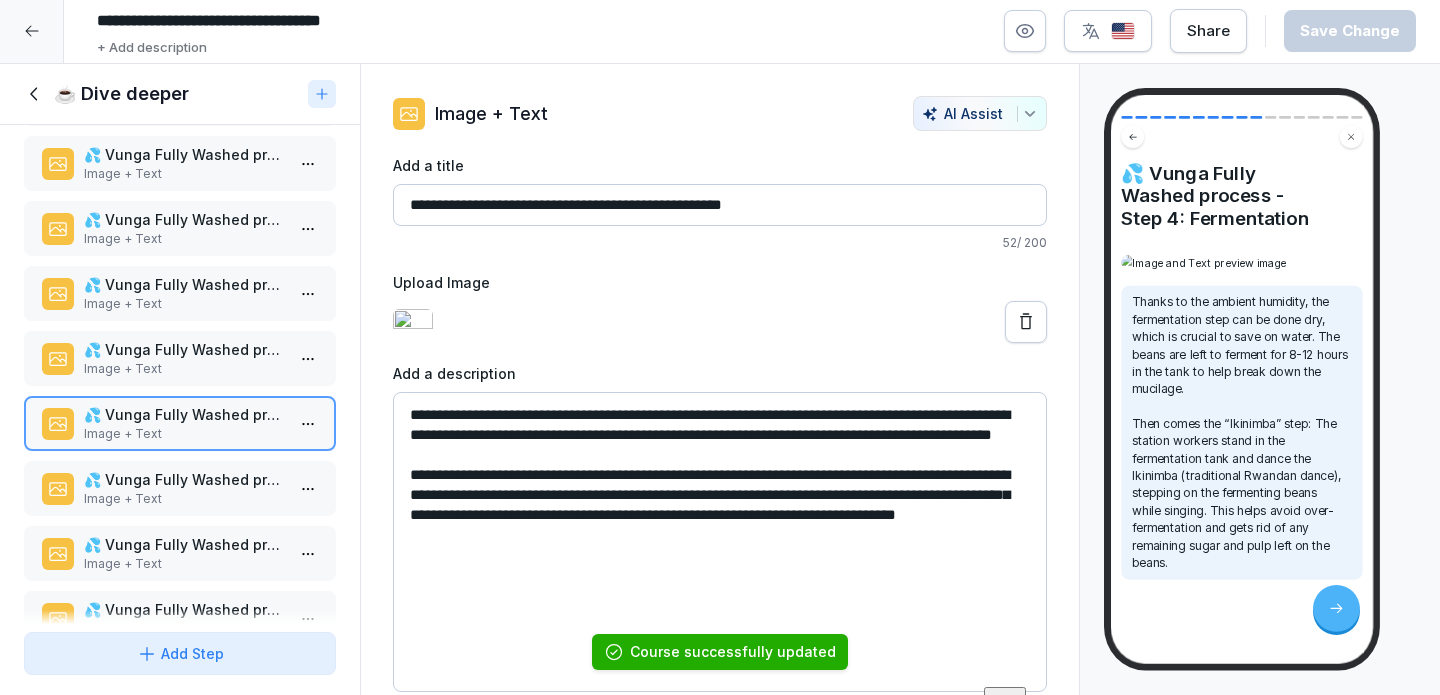 scroll, scrollTop: 88, scrollLeft: 0, axis: vertical 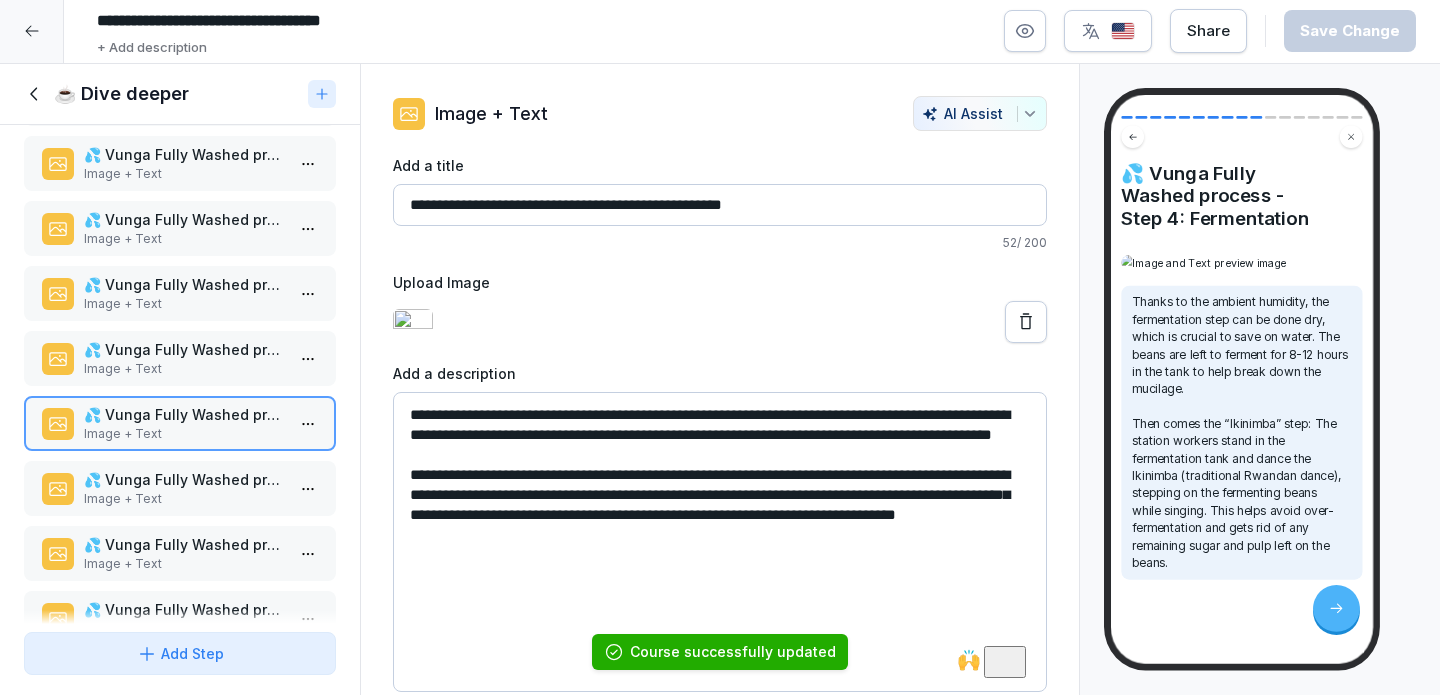 click on "Image + Text" at bounding box center [184, 369] 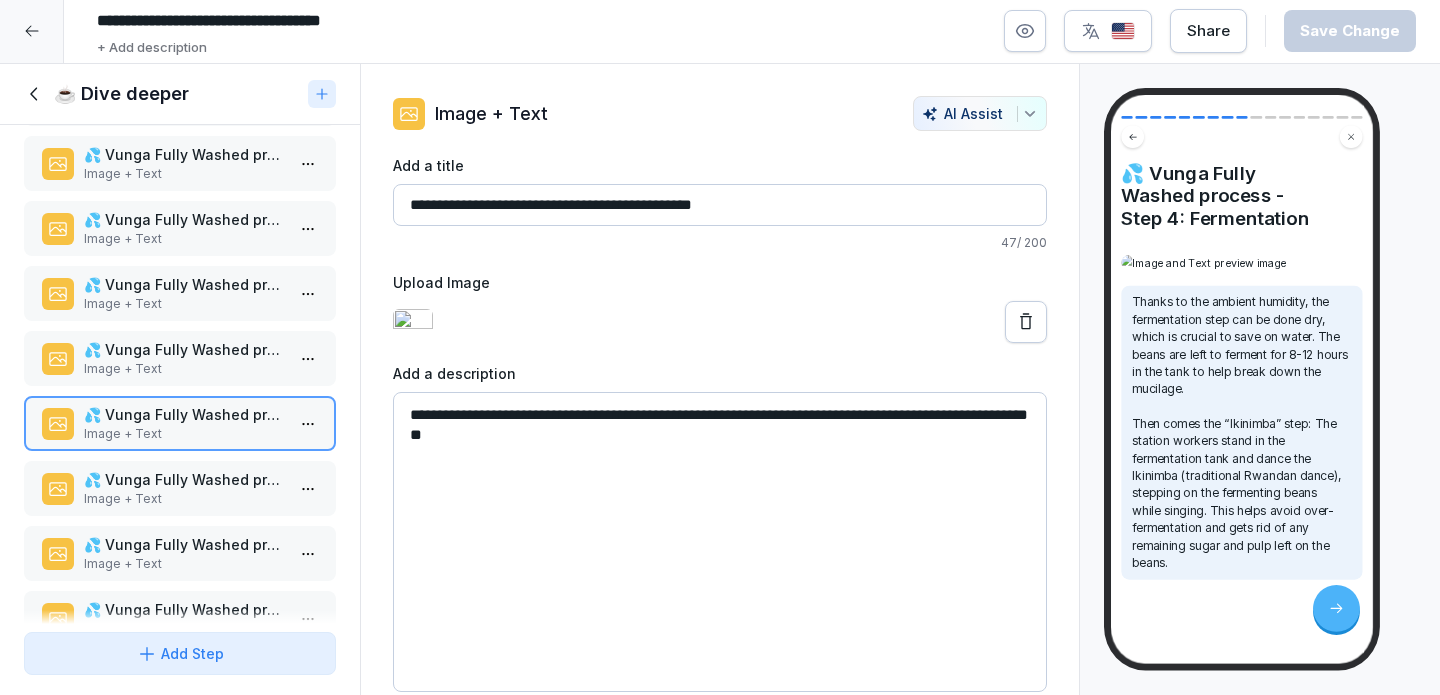 scroll, scrollTop: 50, scrollLeft: 0, axis: vertical 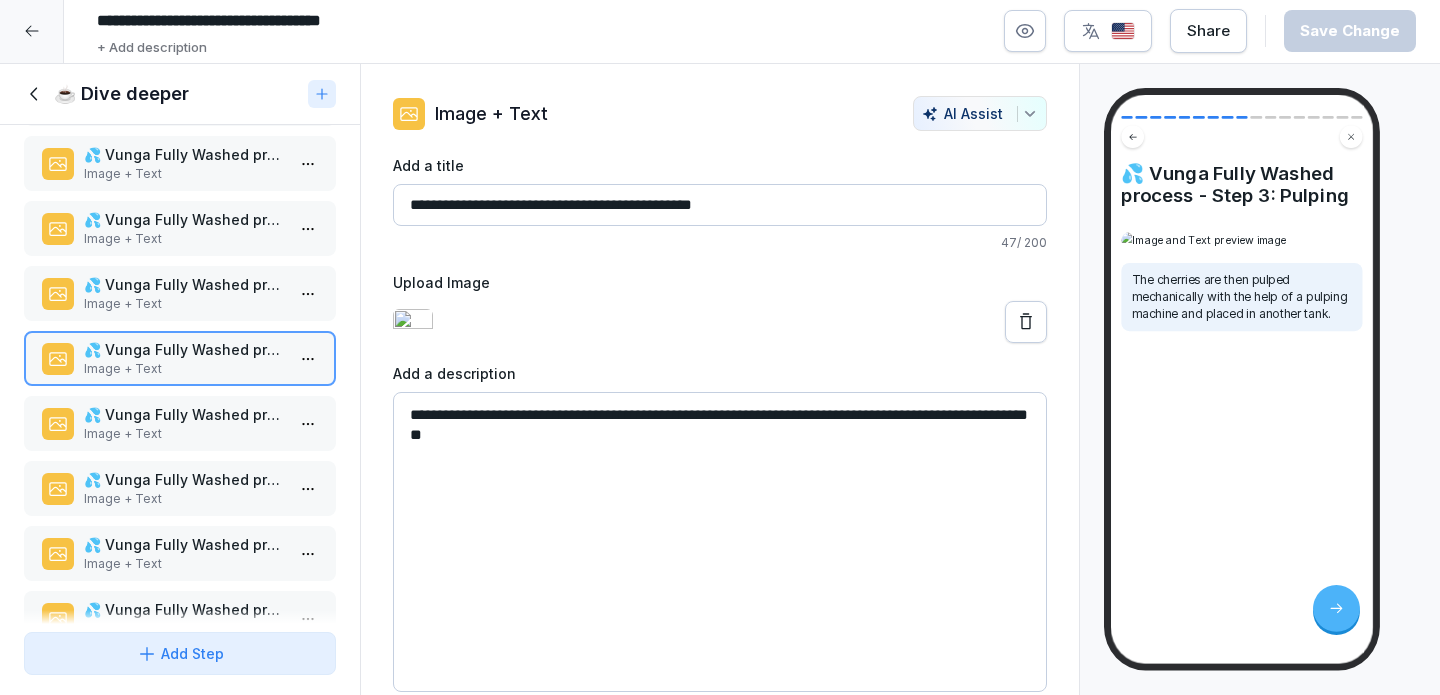 click on "**********" at bounding box center (720, 542) 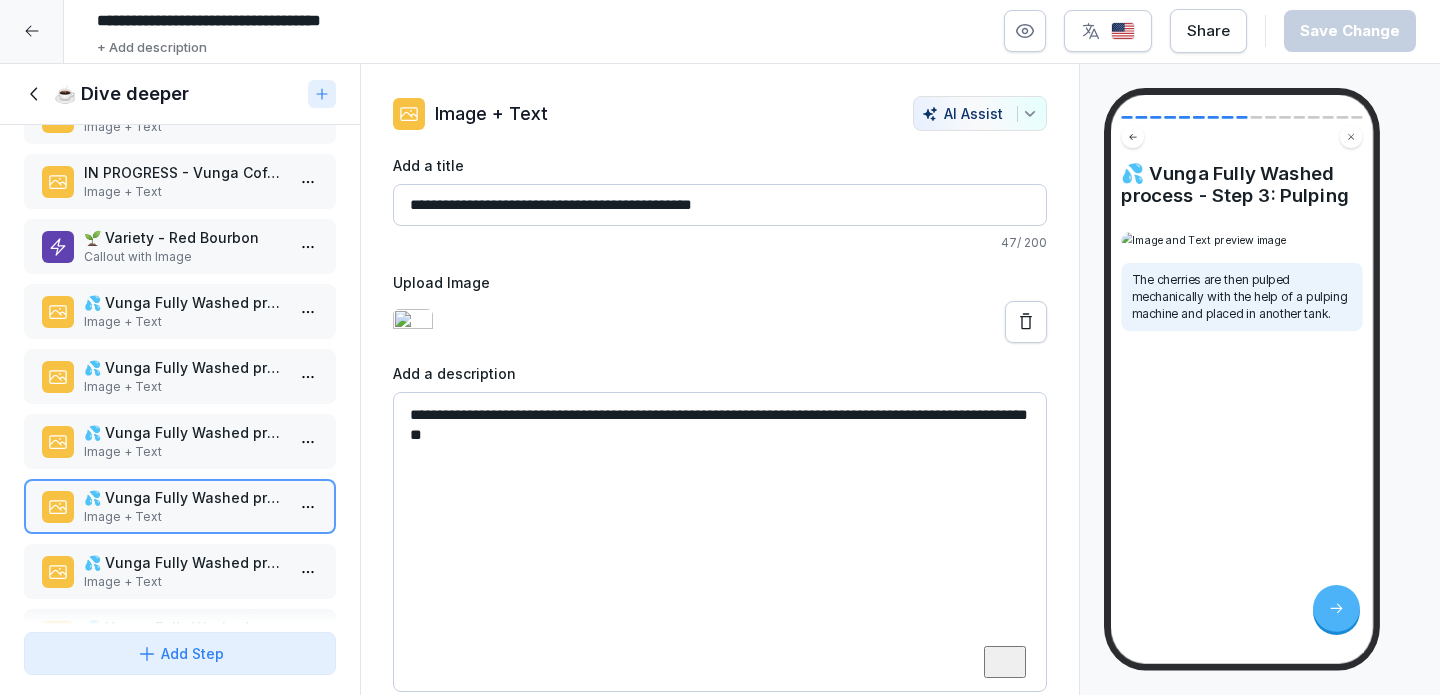 scroll, scrollTop: 185, scrollLeft: 0, axis: vertical 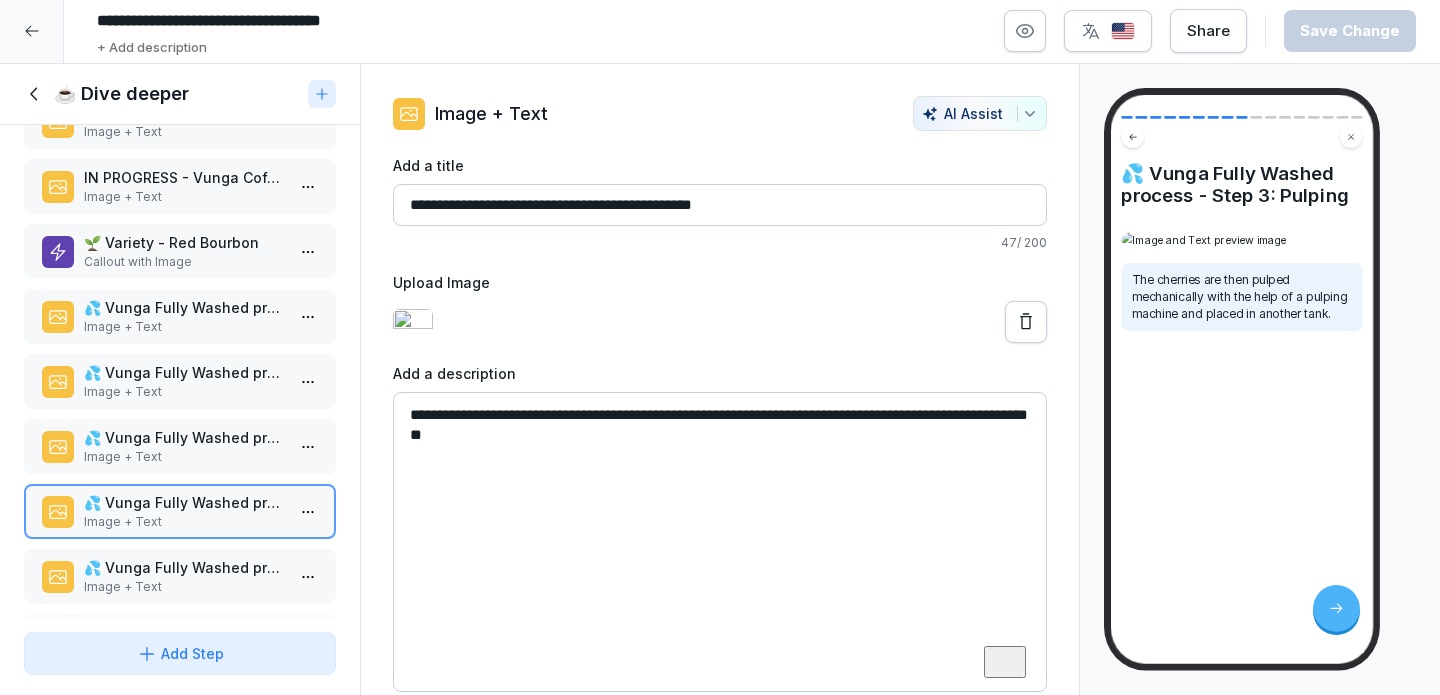 click on "💦 Vunga Fully Washed process - Step 2: Sorting" at bounding box center (184, 437) 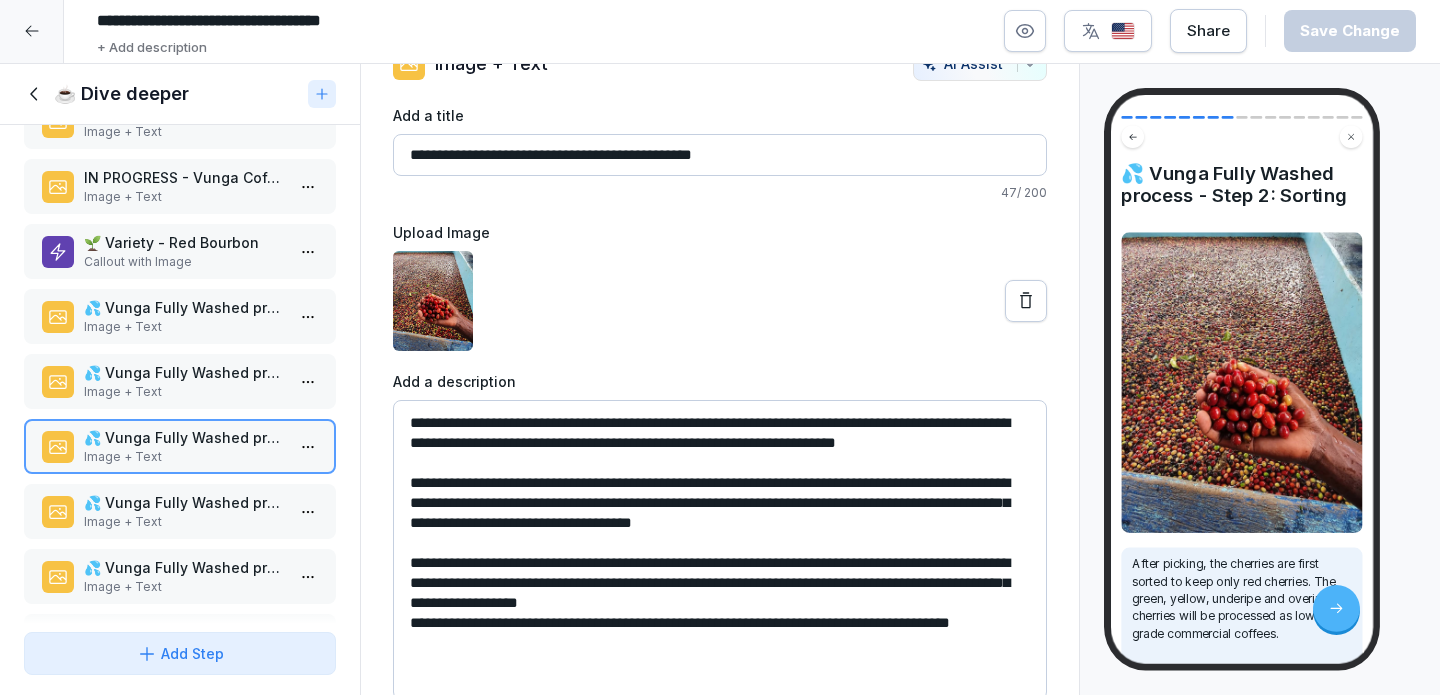 click on "**********" at bounding box center (720, 550) 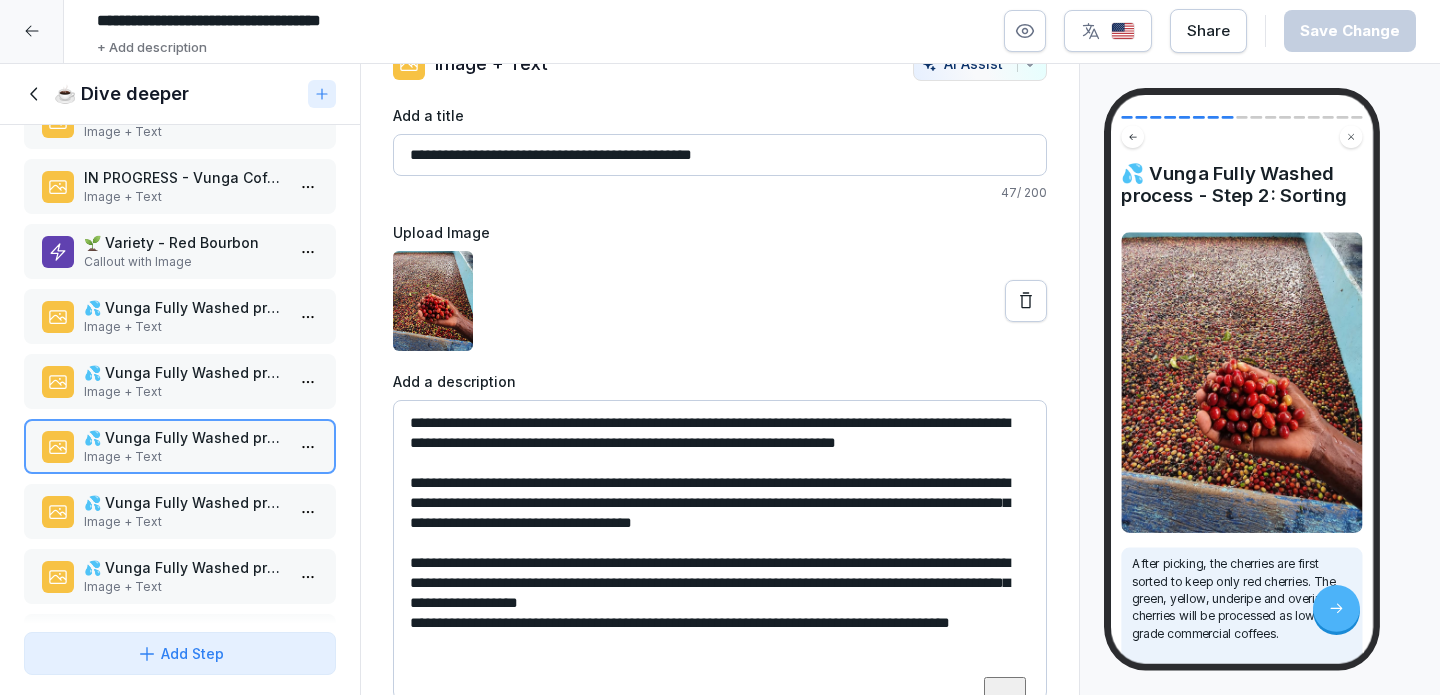 scroll, scrollTop: 55, scrollLeft: 0, axis: vertical 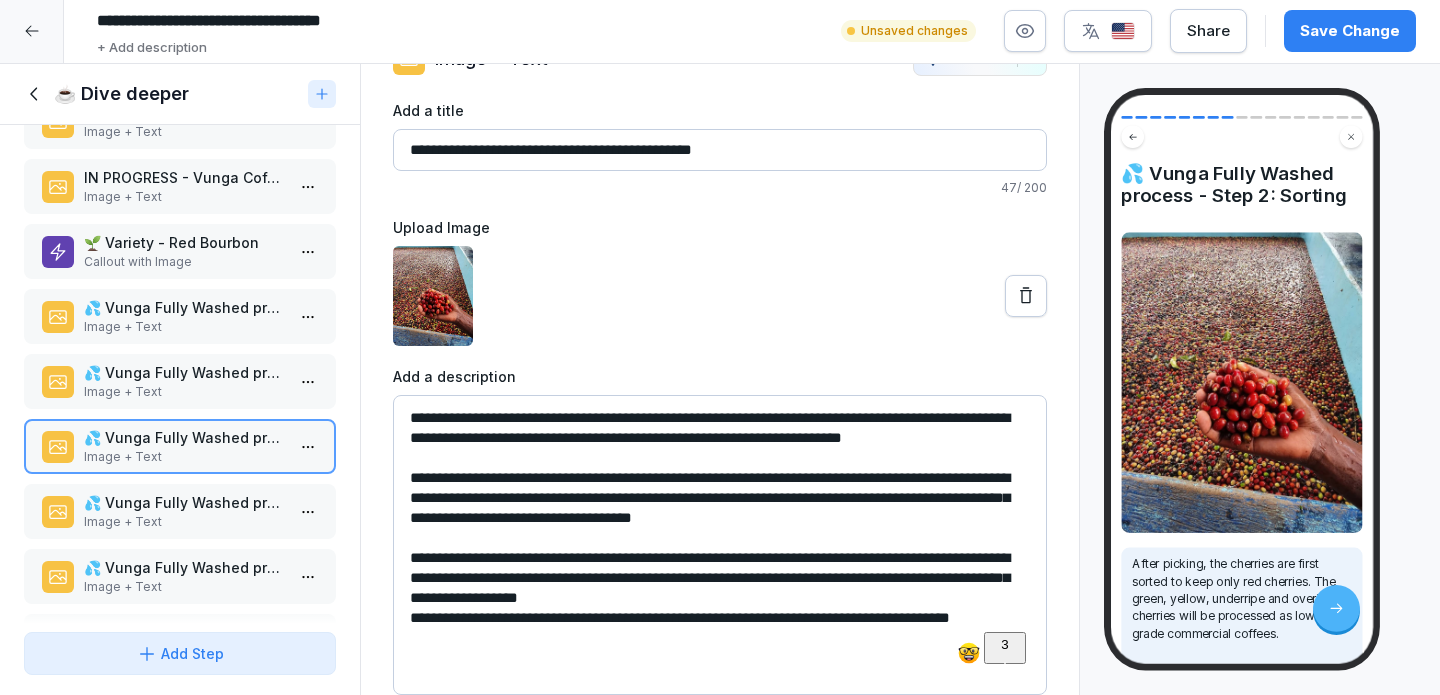 click on "**********" at bounding box center (720, 346) 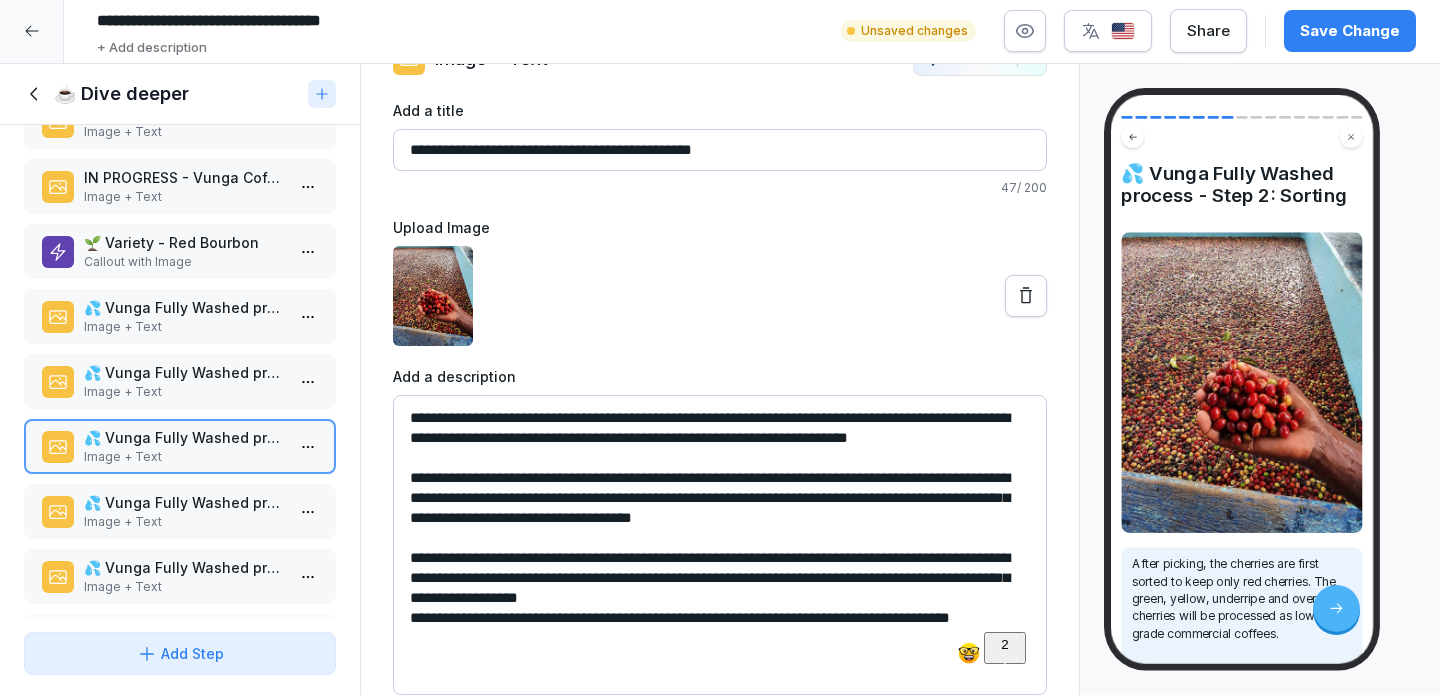click on "**********" at bounding box center (720, 346) 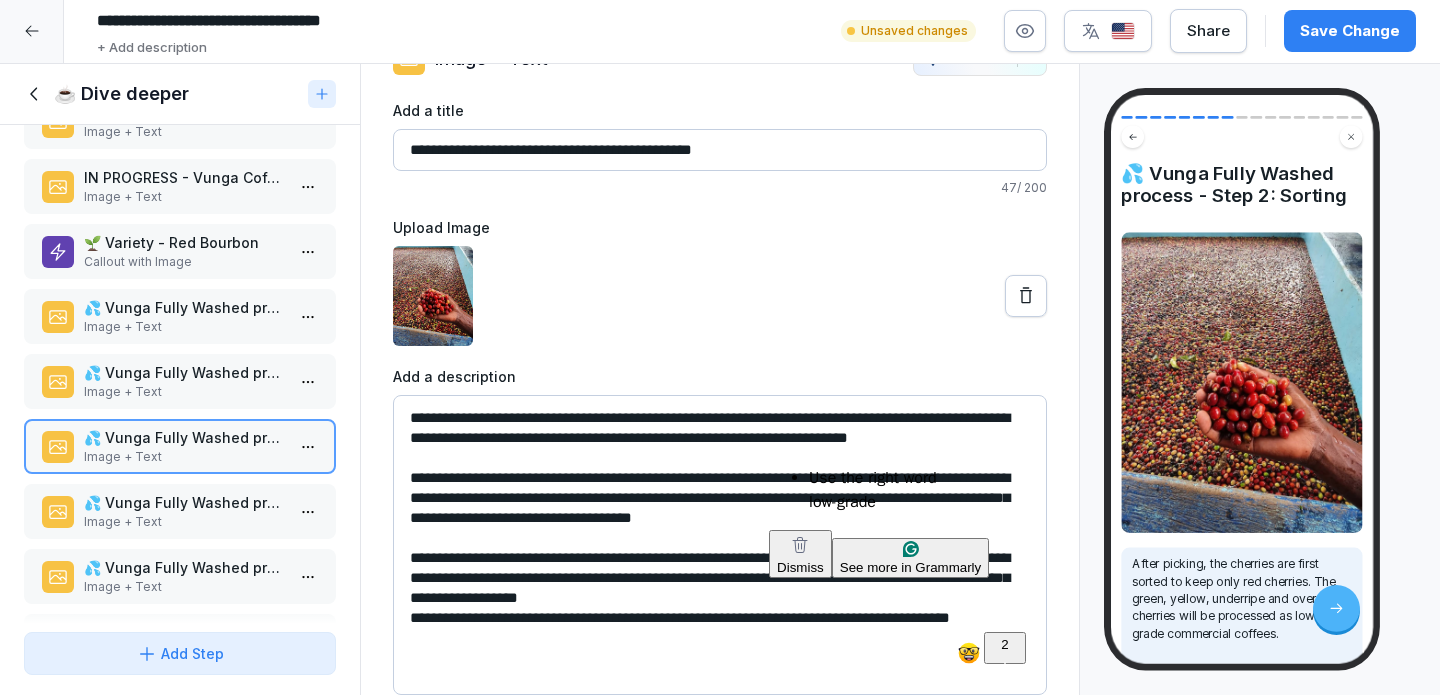 click on "**********" at bounding box center [720, 346] 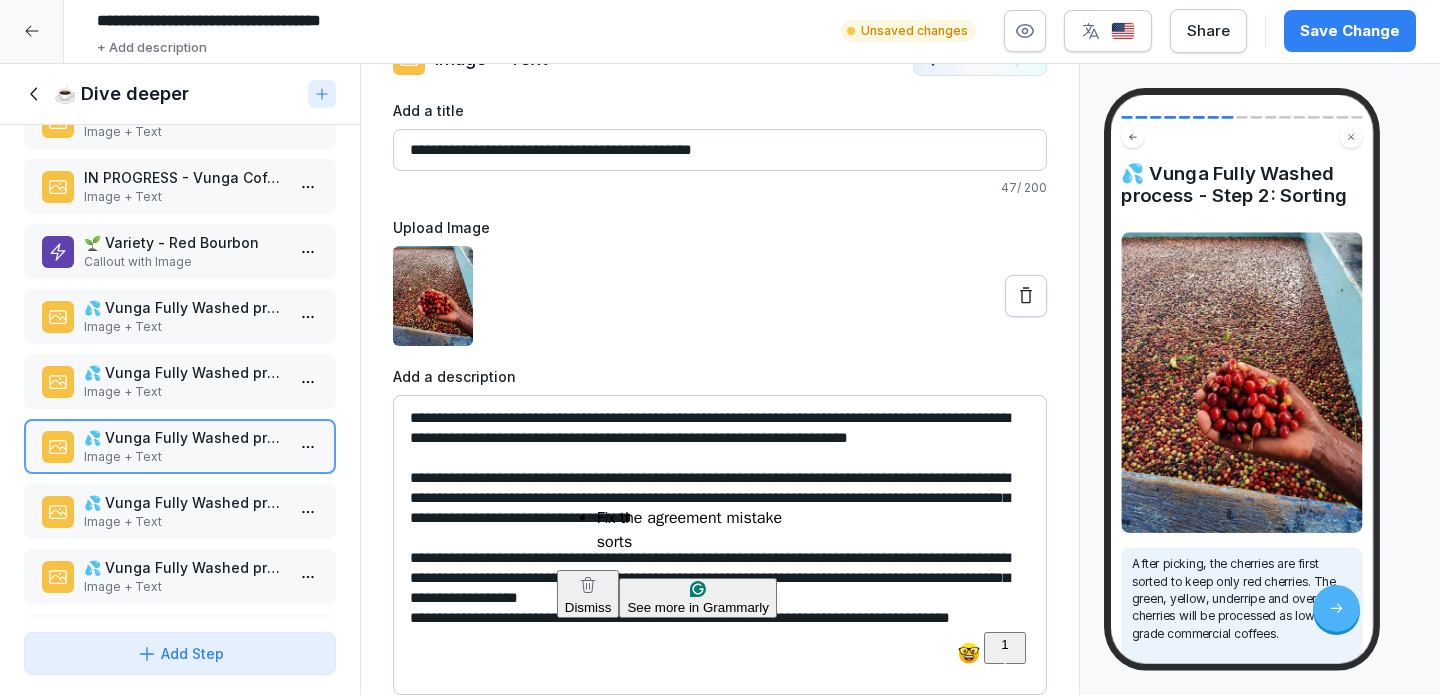 click on "**********" at bounding box center [720, 545] 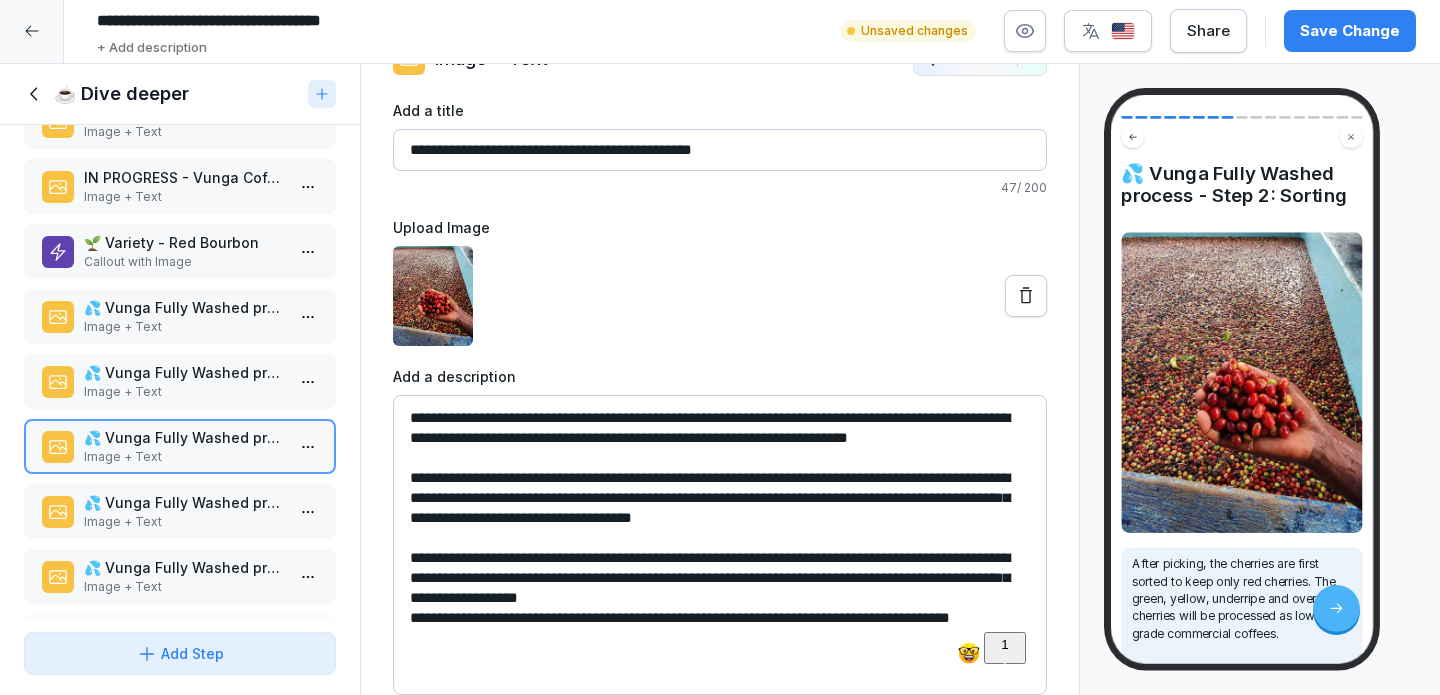 type on "**********" 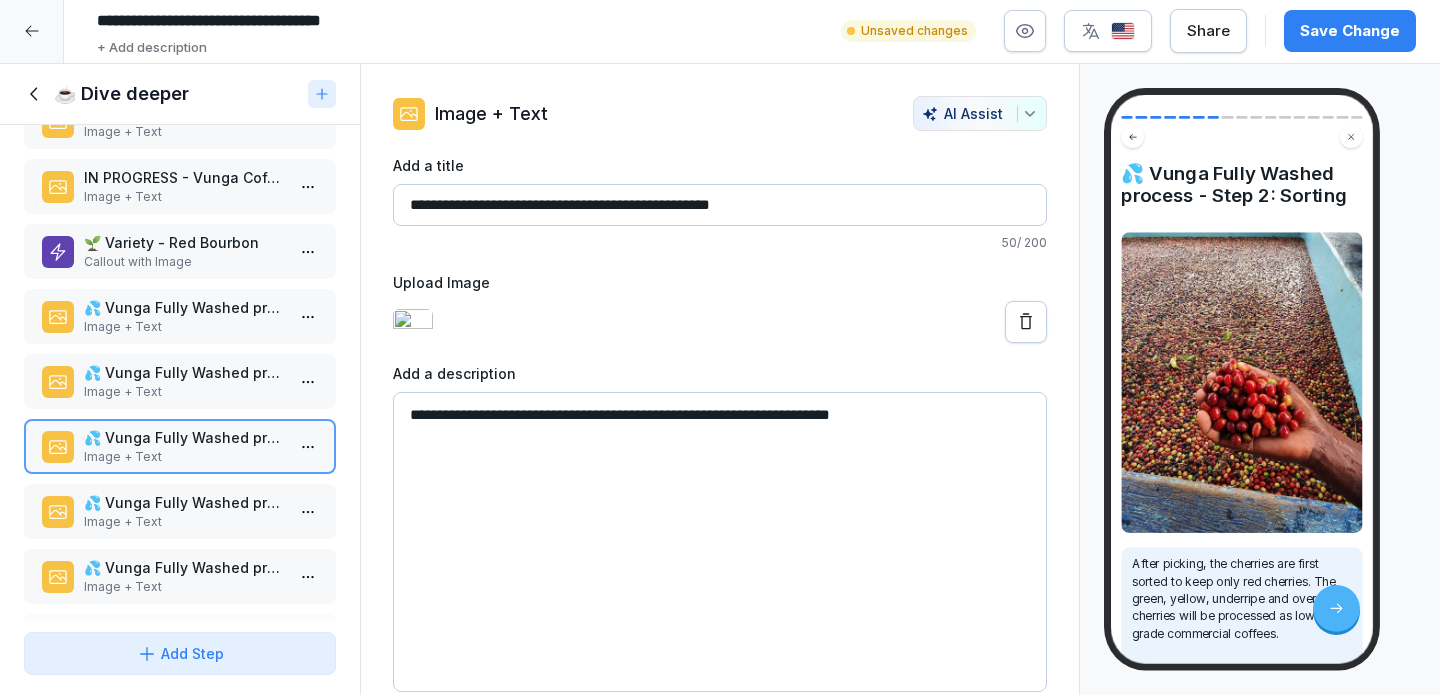 scroll, scrollTop: 49, scrollLeft: 0, axis: vertical 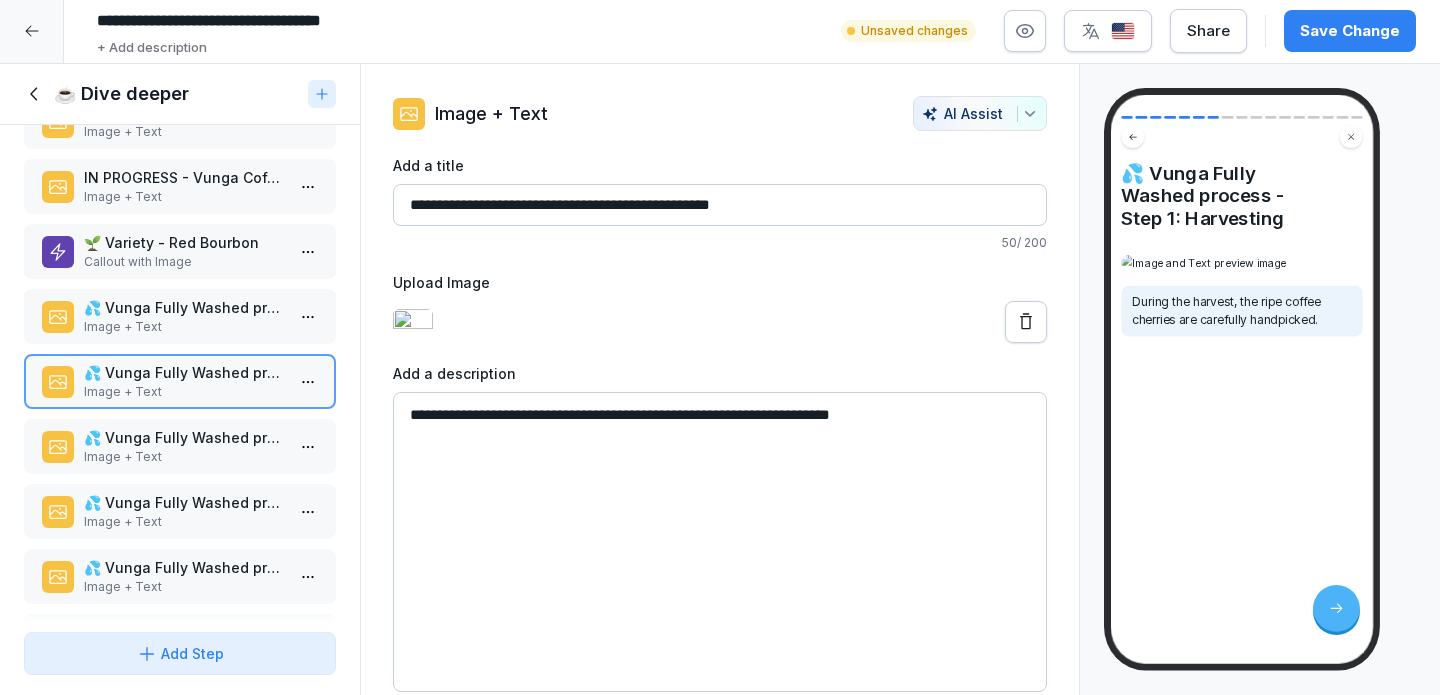 click on "**********" at bounding box center (720, 542) 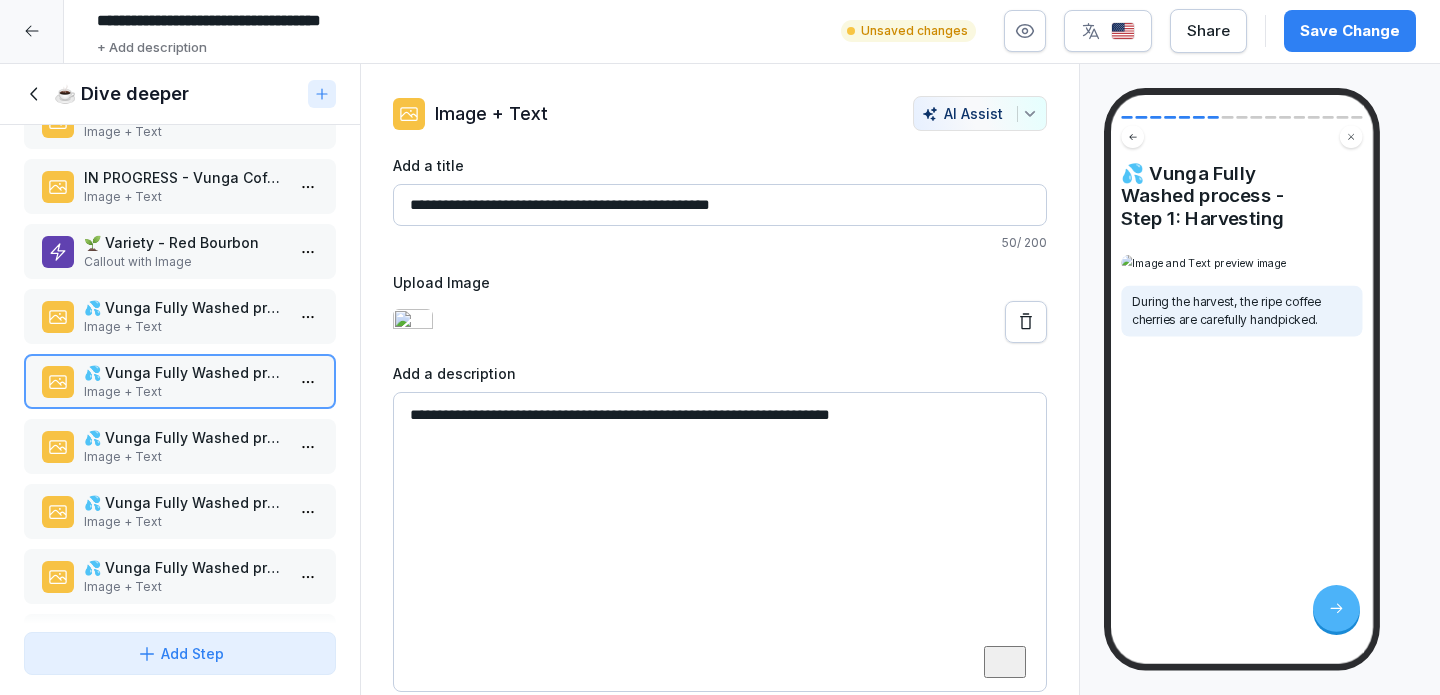 click on "💦 Vunga Fully Washed process - summary" at bounding box center (184, 307) 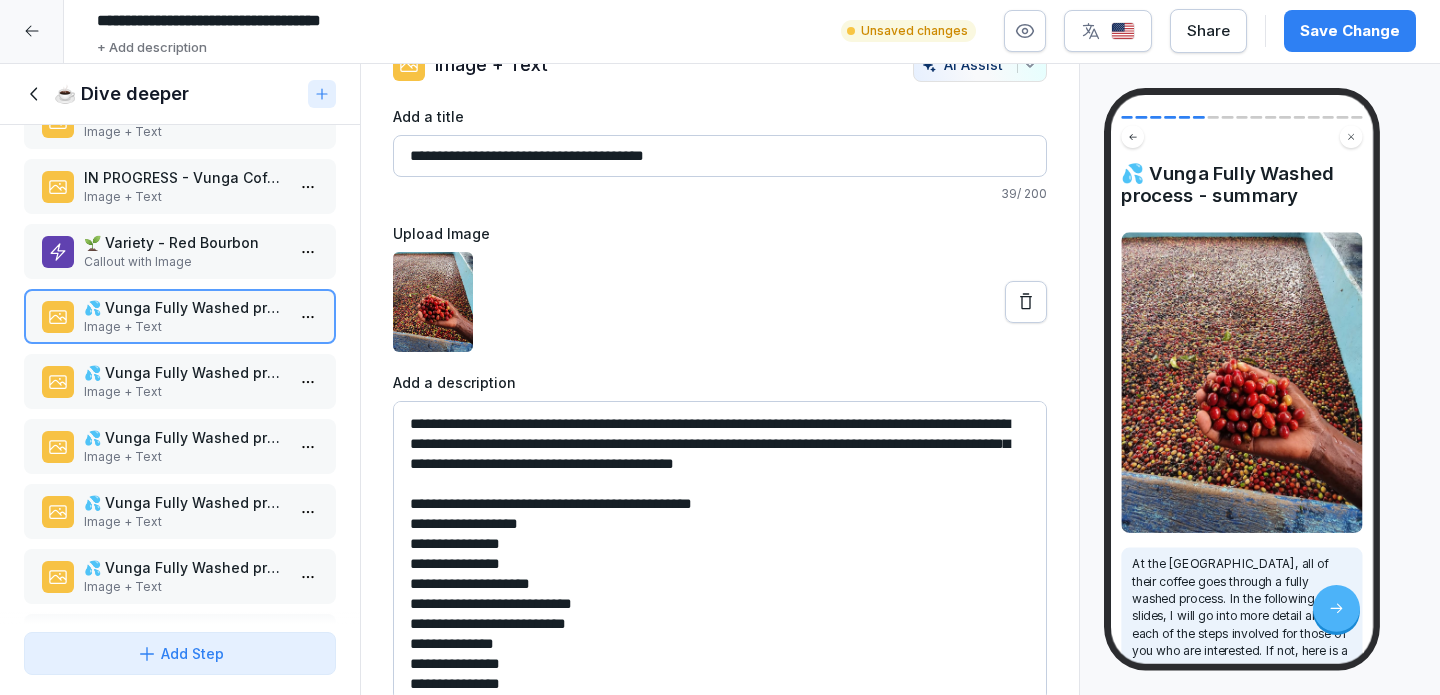 click on "**********" at bounding box center [720, 551] 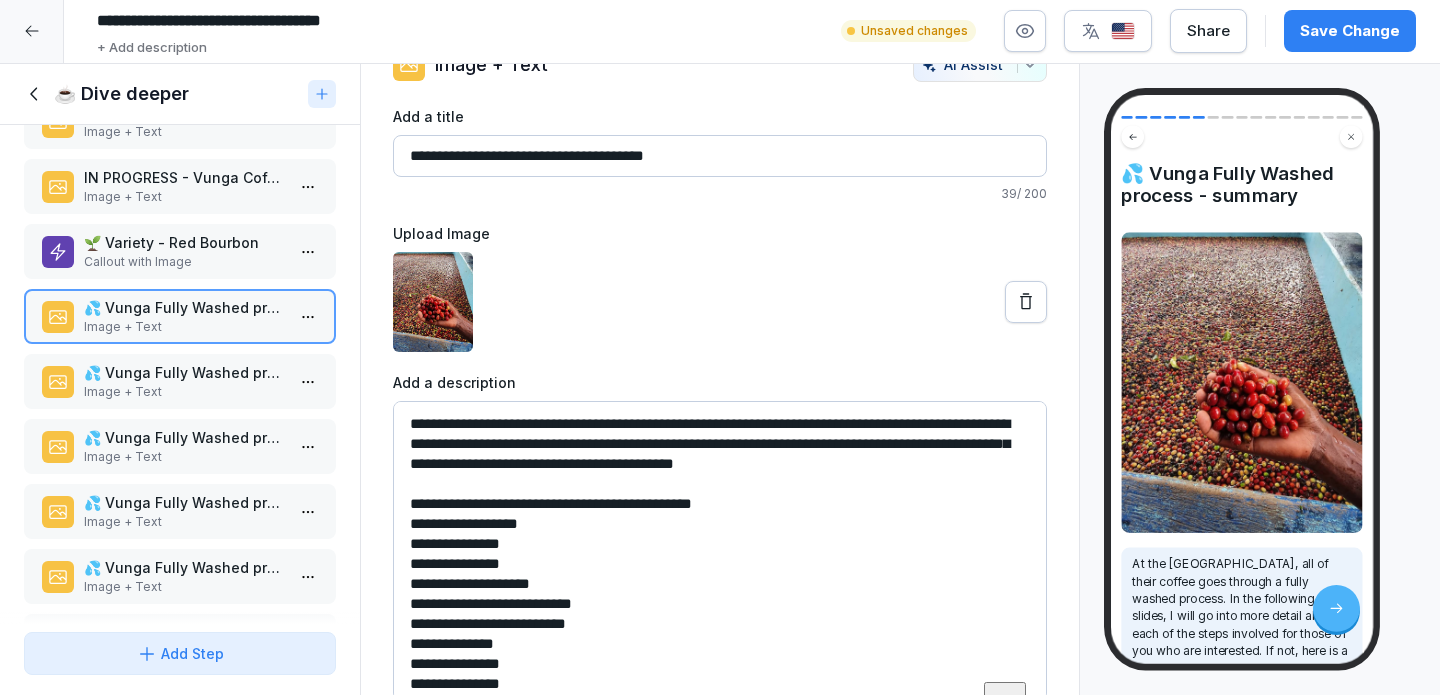 scroll, scrollTop: 18, scrollLeft: 0, axis: vertical 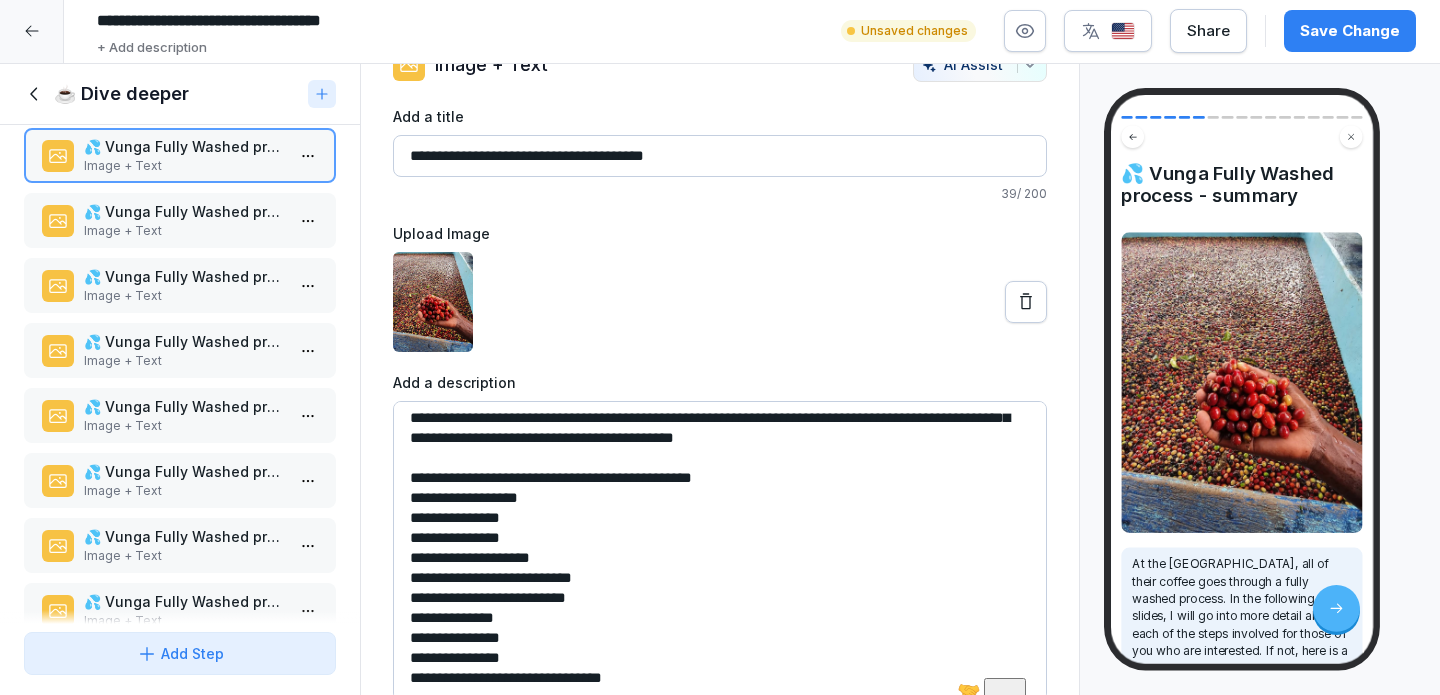 click on "💦 Vunga Fully Washed process - Step 3: Pulping" at bounding box center [184, 341] 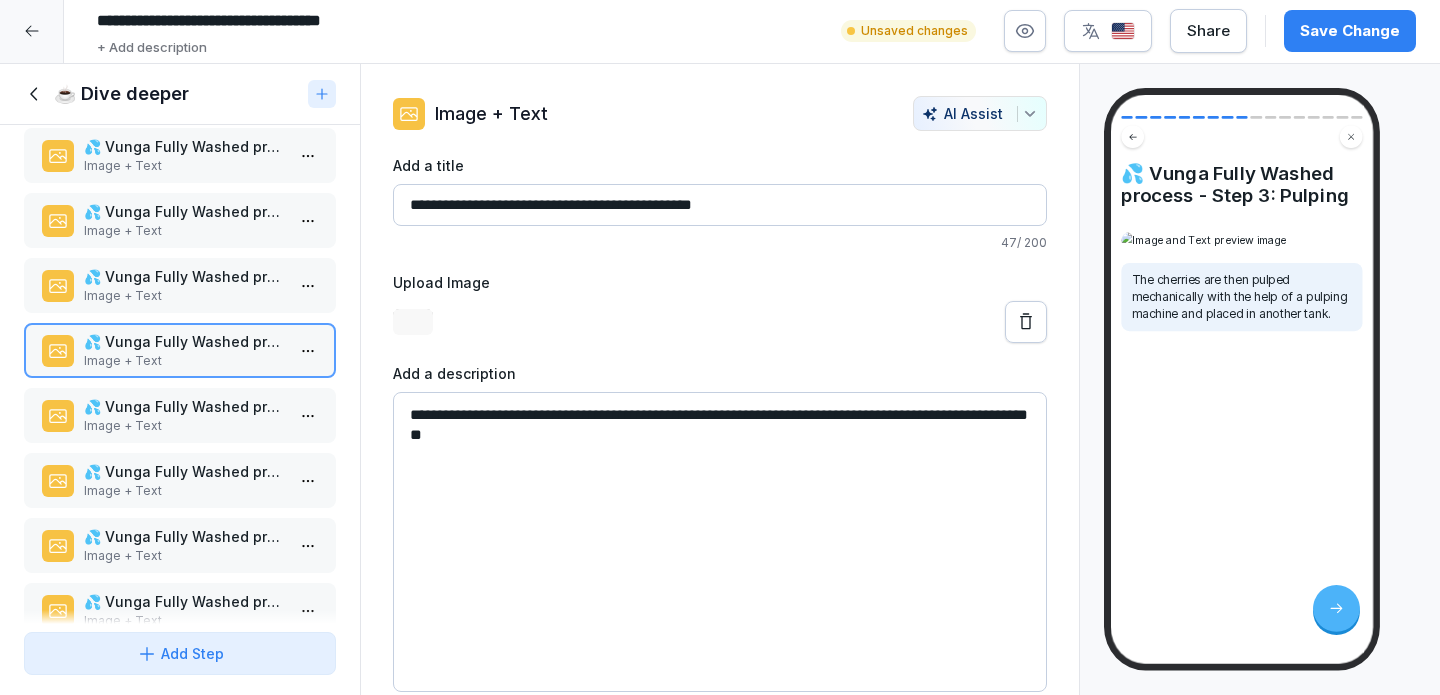 click on "💦 Vunga Fully Washed process - Step 4: Fermentation" at bounding box center (184, 406) 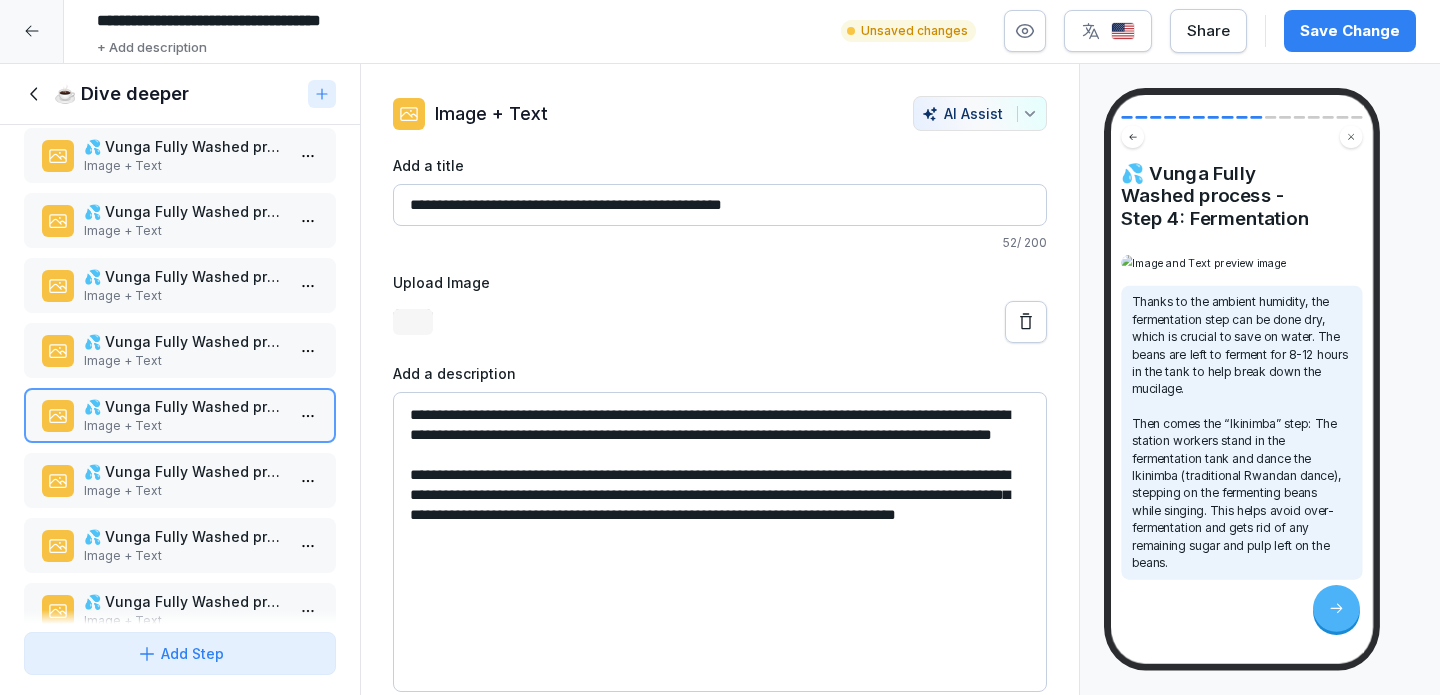 click on "💦 Vunga Fully Washed process - Step 5: Serpentine channels" at bounding box center [184, 471] 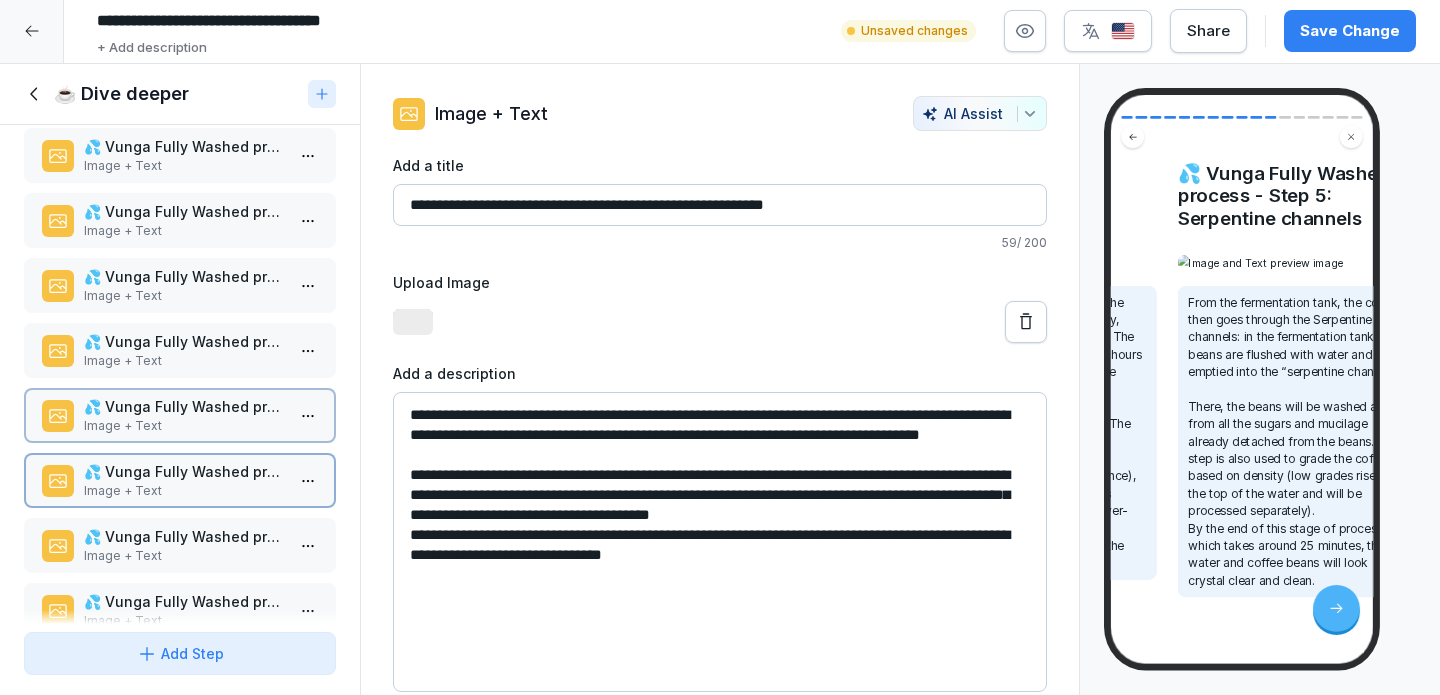 scroll, scrollTop: 46, scrollLeft: 0, axis: vertical 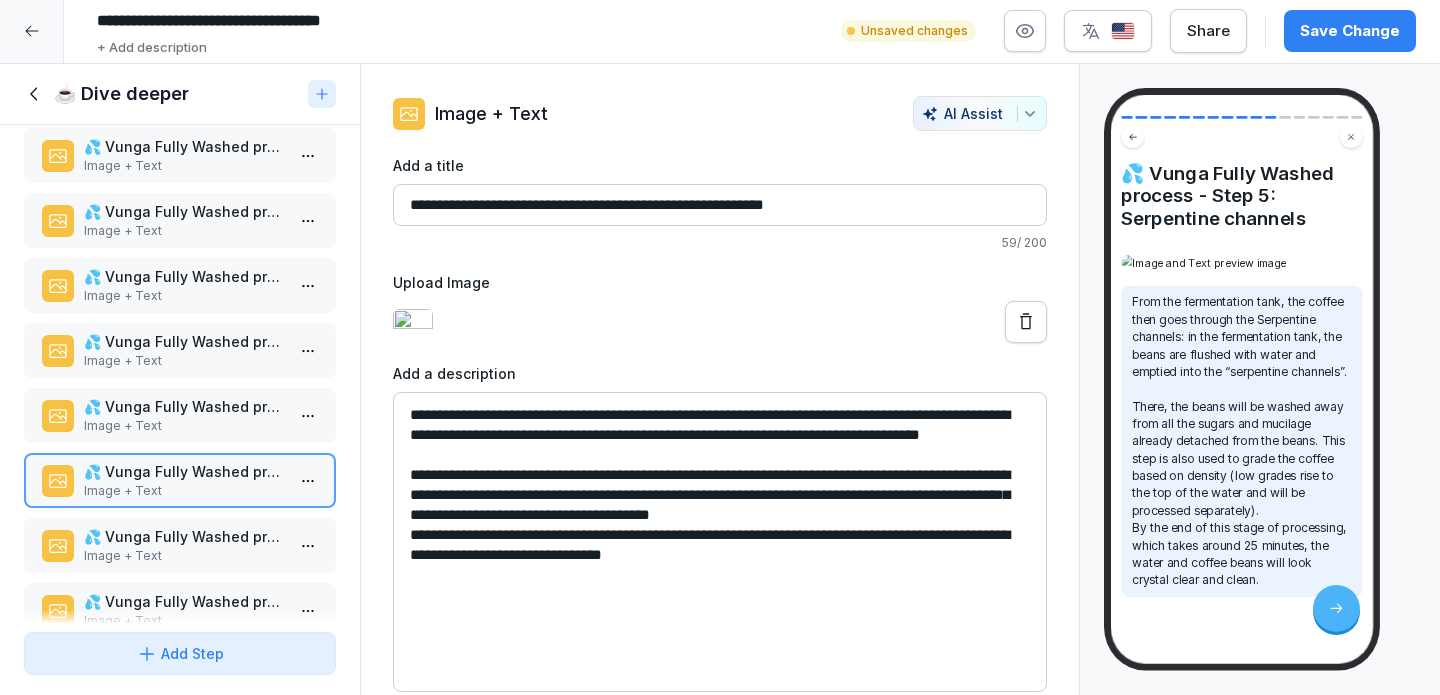 click on "💦 Vunga Fully Washed process - Step 6: Pre-drying sorting" at bounding box center [184, 536] 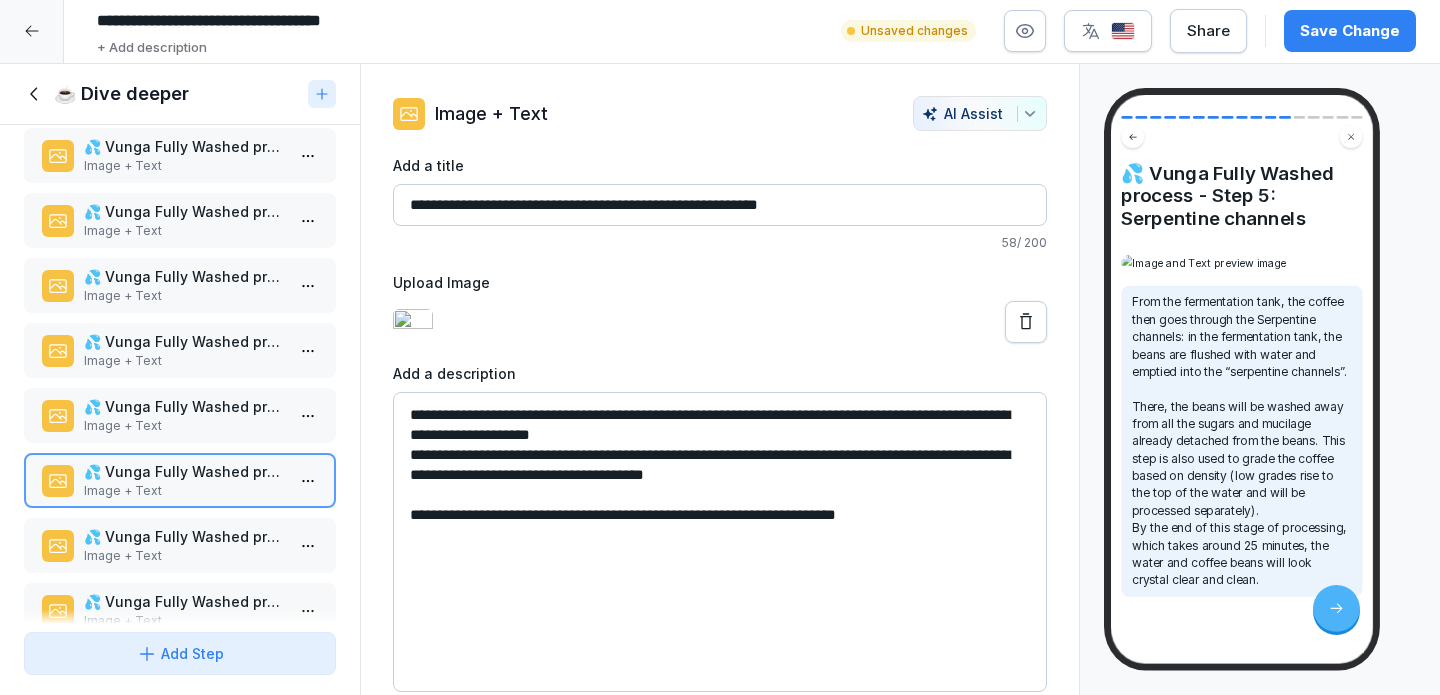 scroll, scrollTop: 38, scrollLeft: 0, axis: vertical 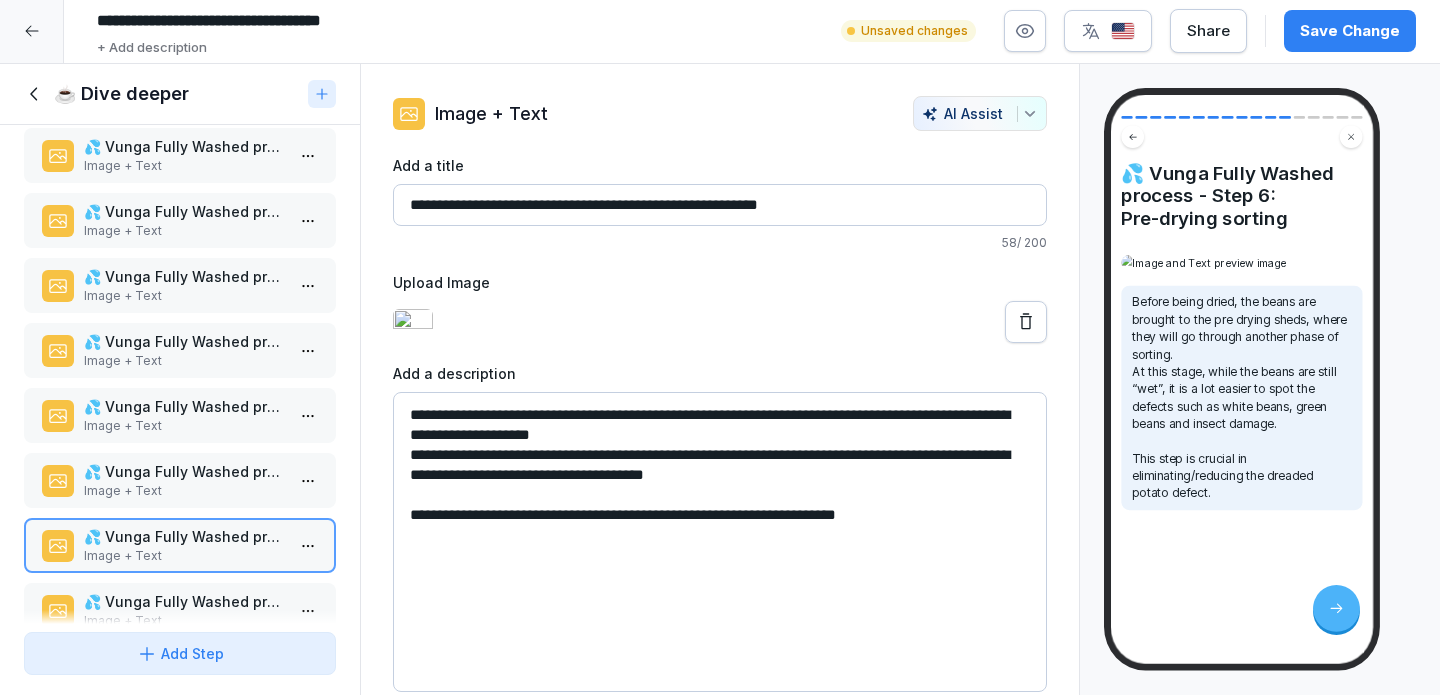 click on "**********" at bounding box center (720, 542) 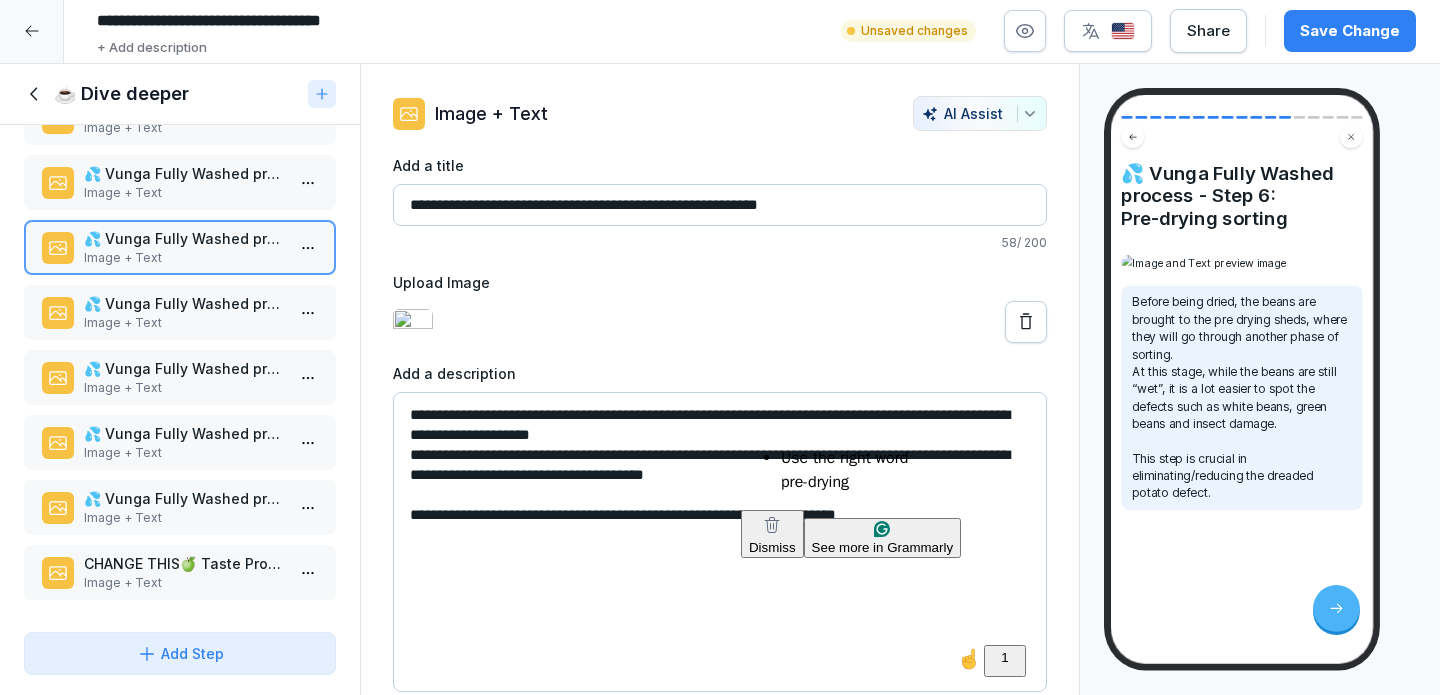 click on "**********" at bounding box center [720, 346] 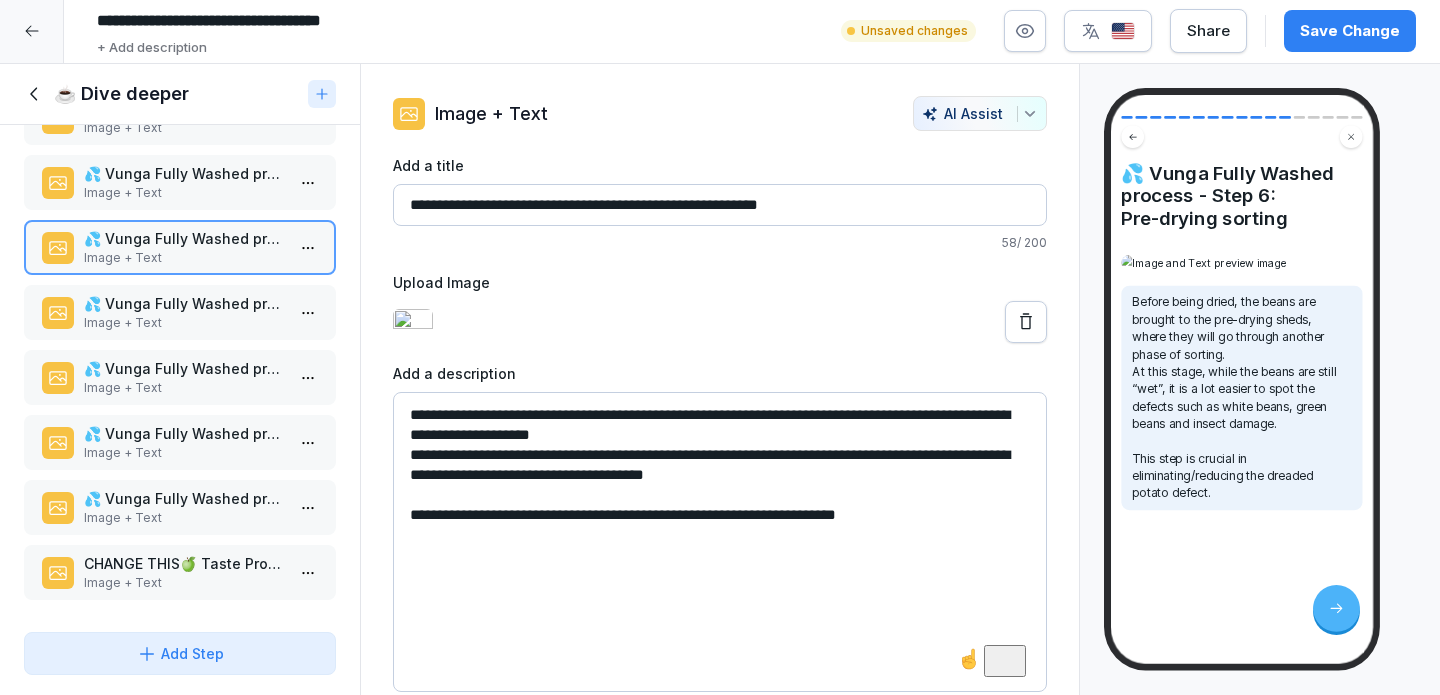 type on "**********" 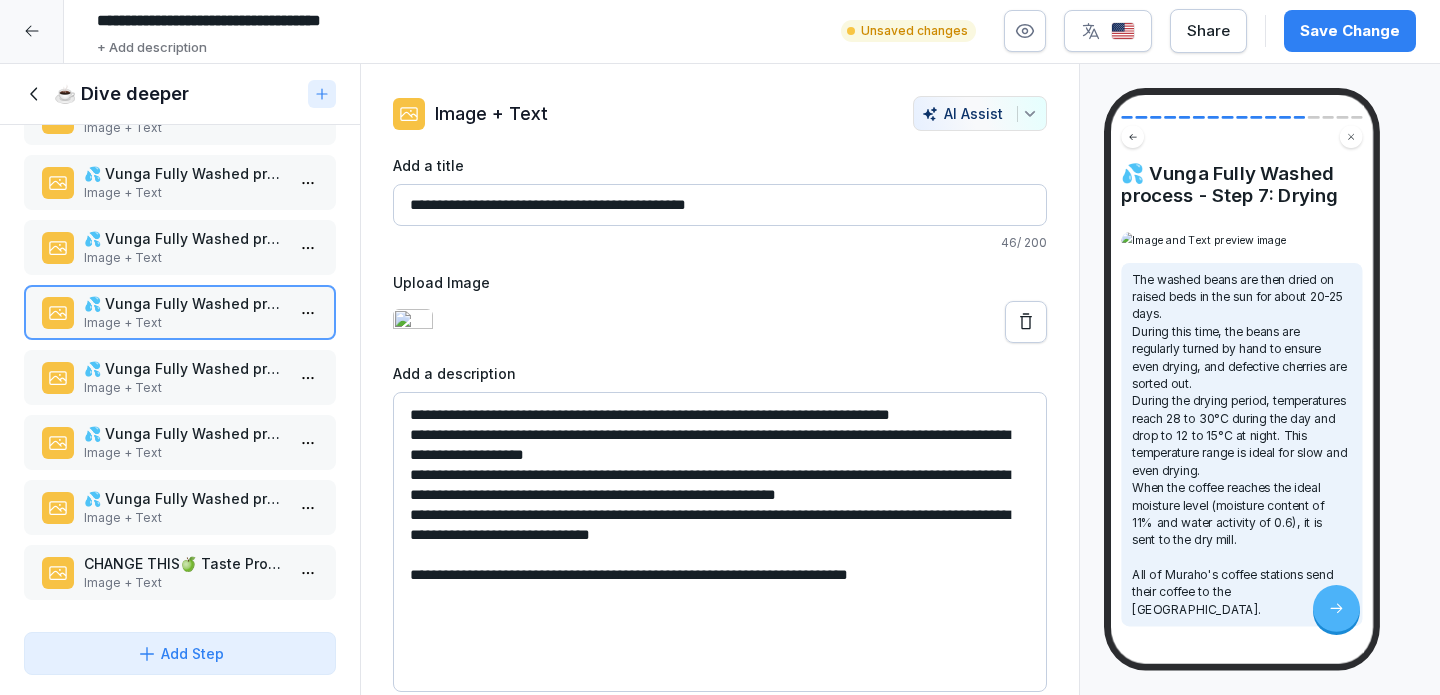click on "**********" at bounding box center (720, 542) 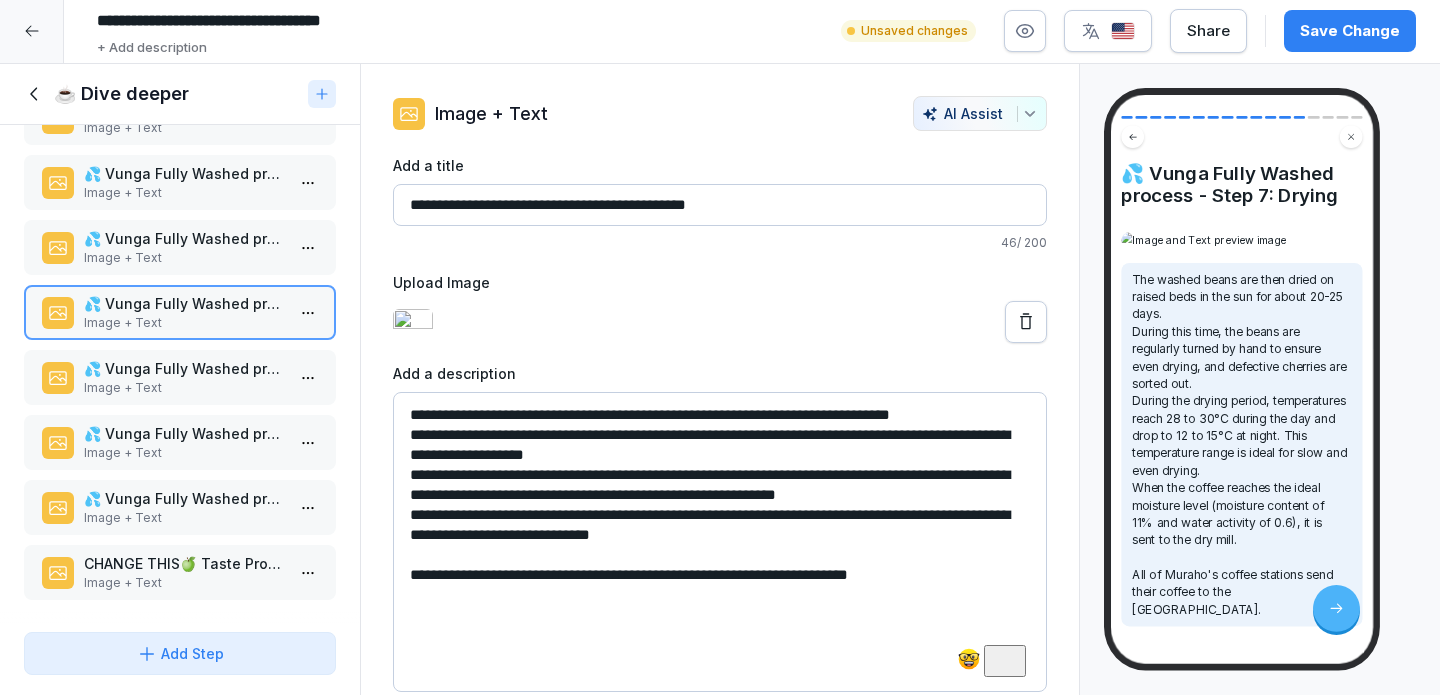 click on "💦 Vunga Fully Washed process - Step 8: Resting" at bounding box center [184, 368] 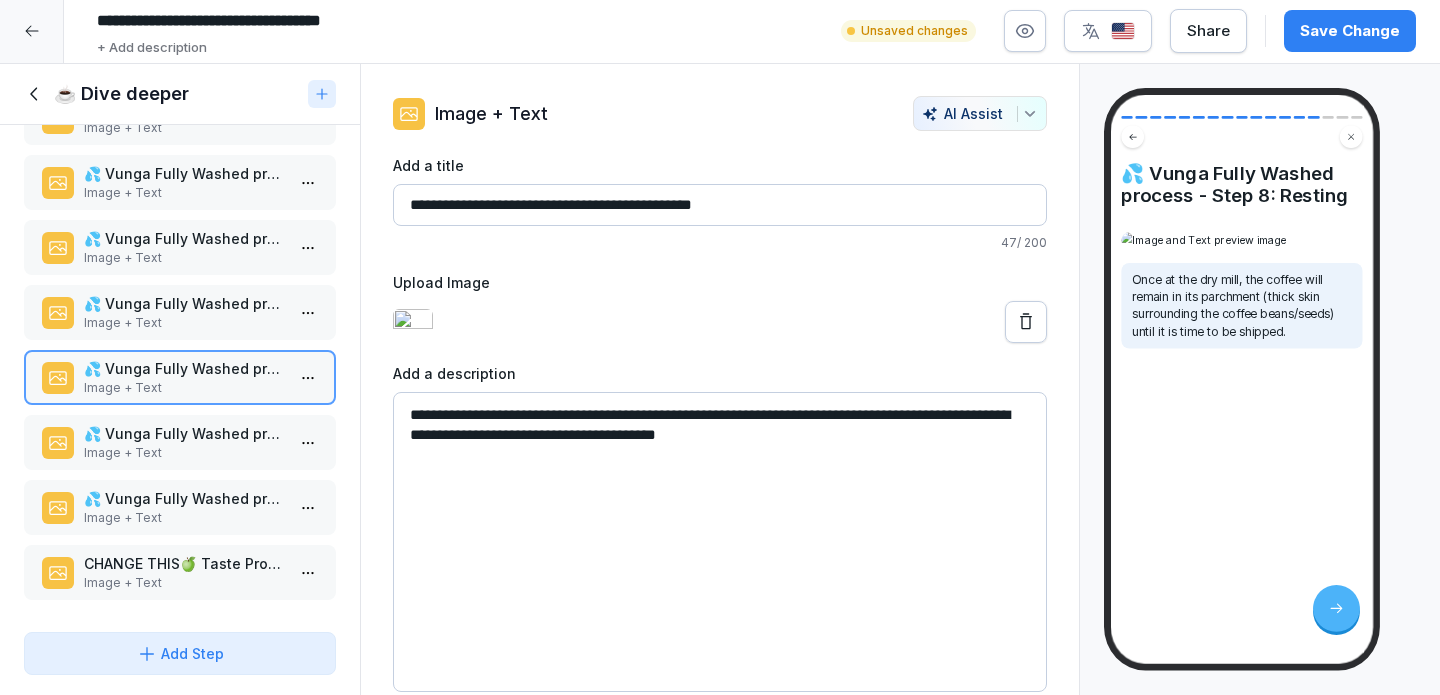 click on "**********" at bounding box center [720, 542] 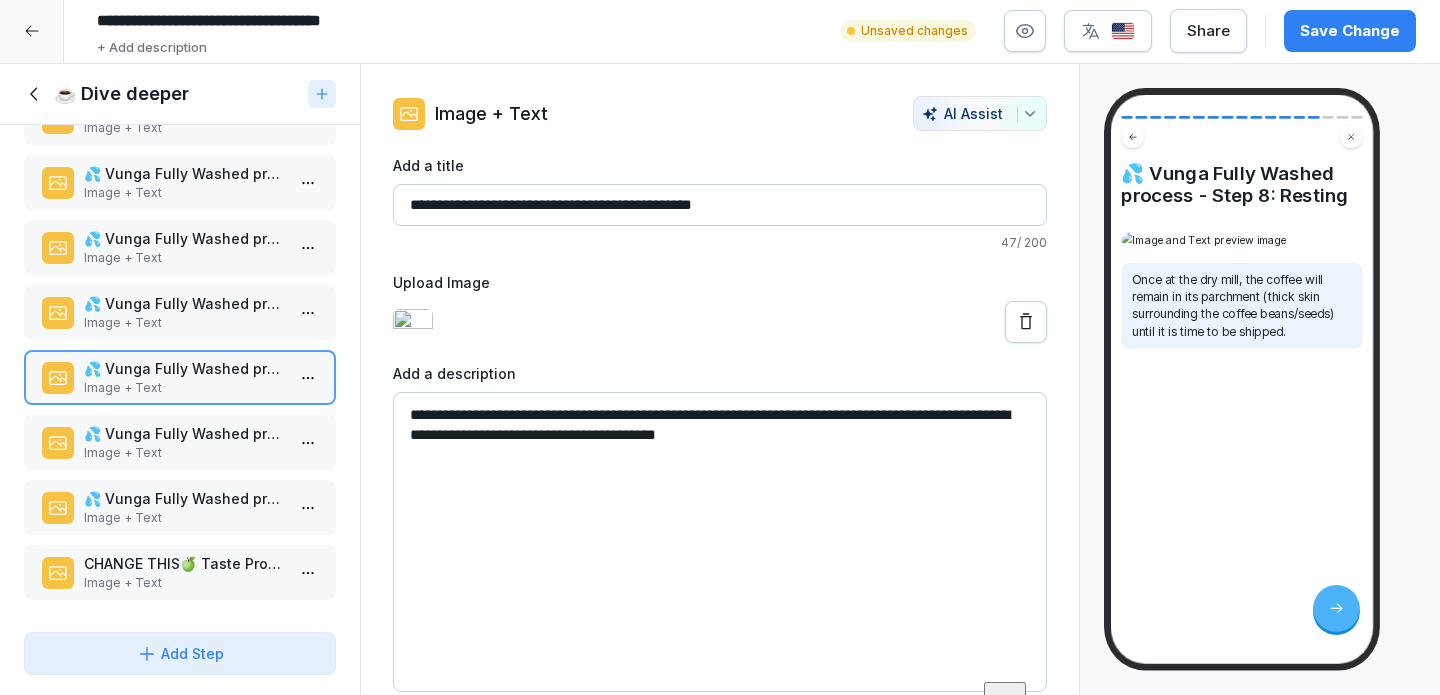 click on "Image + Text" at bounding box center [184, 453] 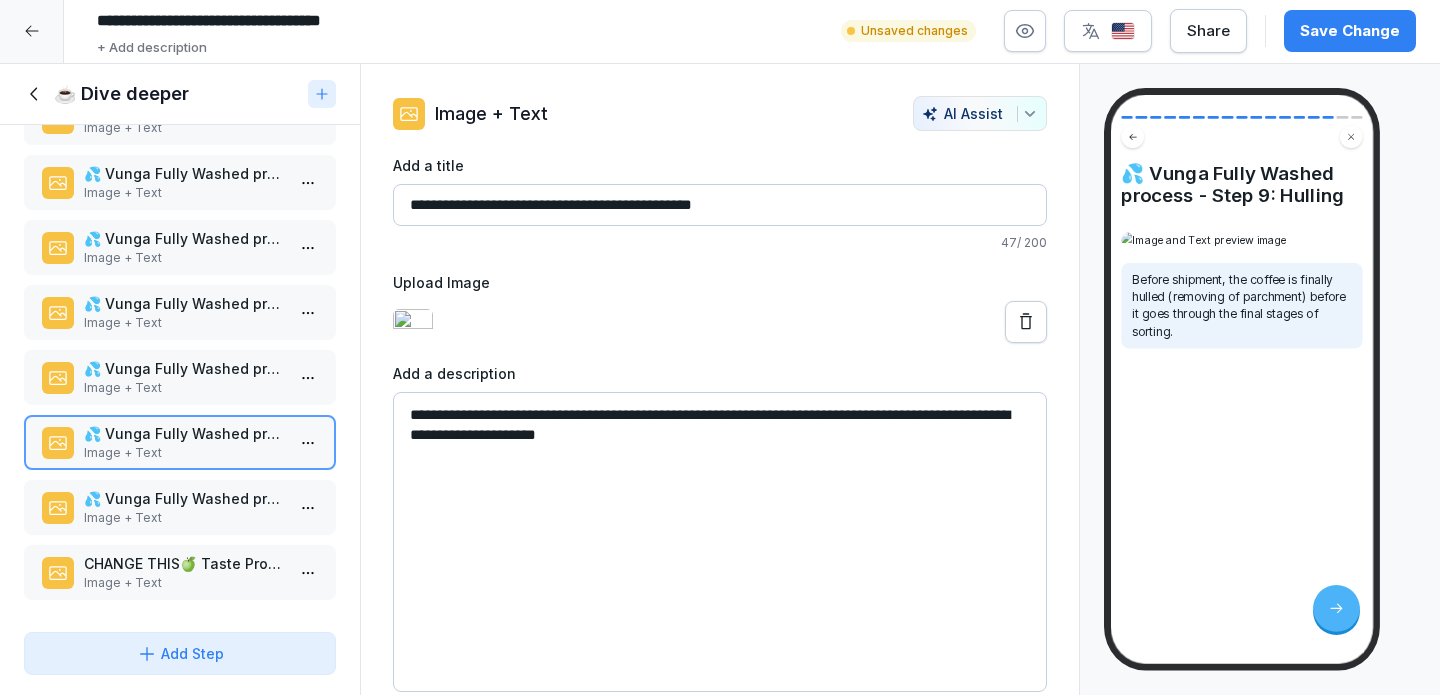 click on "**********" at bounding box center [720, 542] 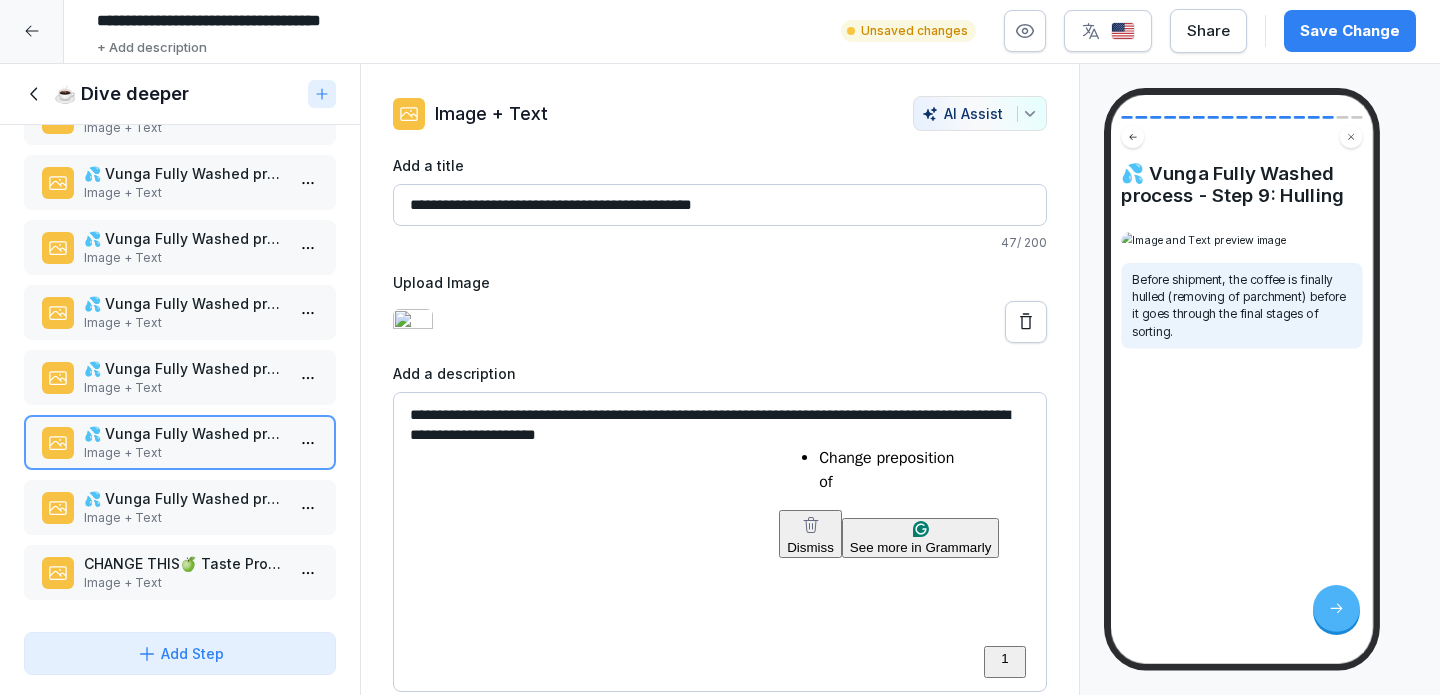 click on "**********" at bounding box center (720, 346) 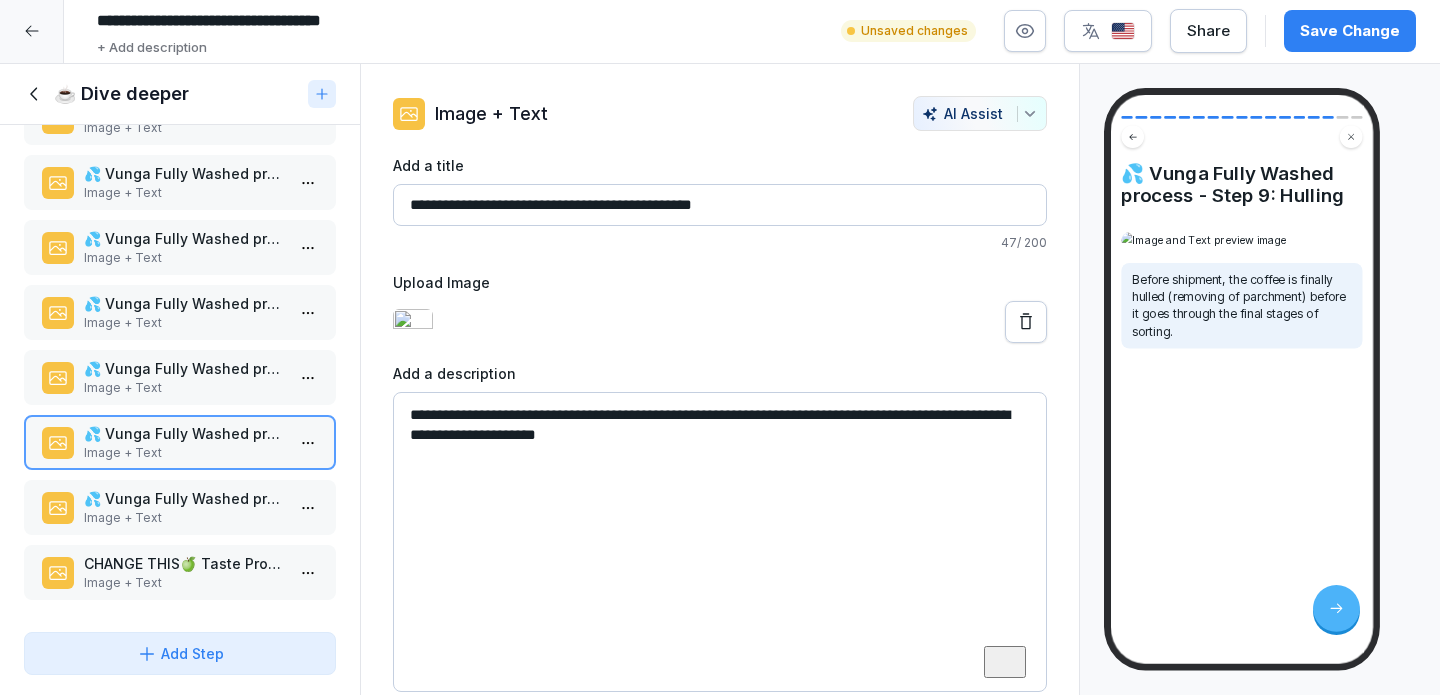 click on "**********" at bounding box center [720, 542] 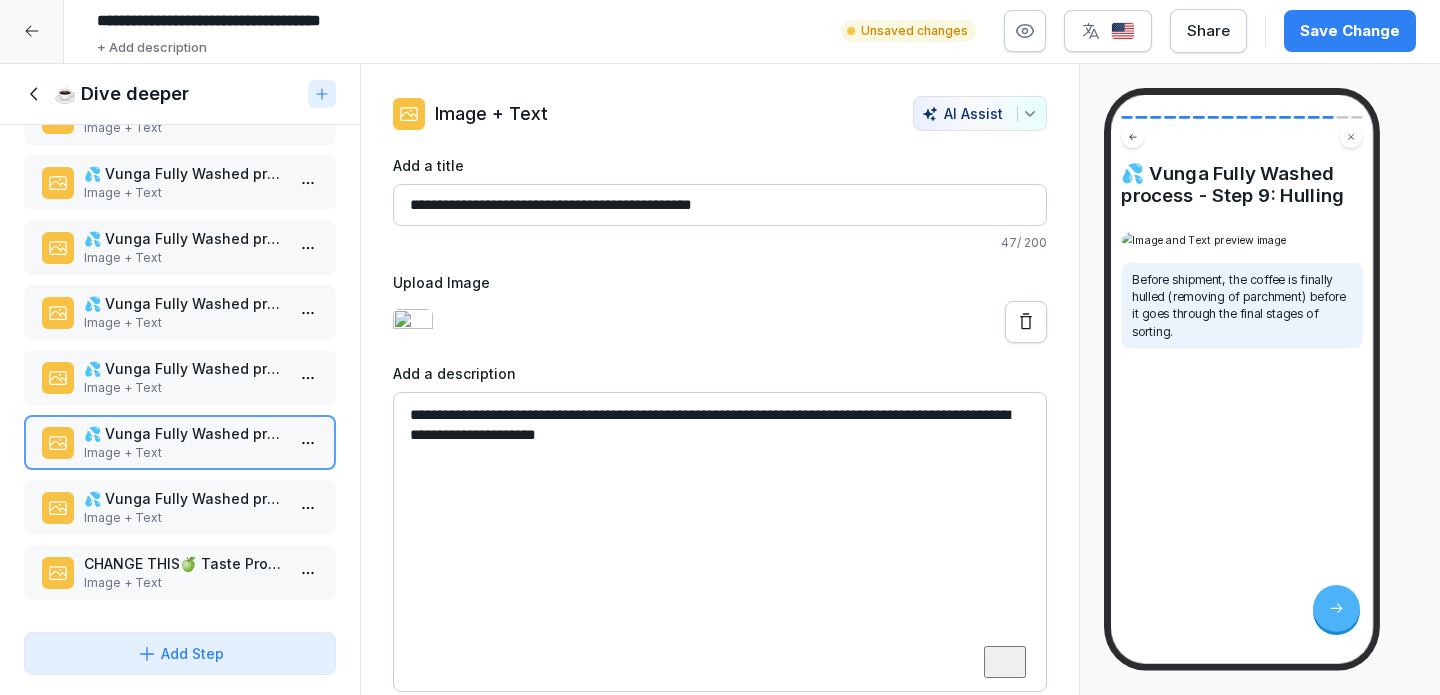 click on "Image + Text" at bounding box center (184, 518) 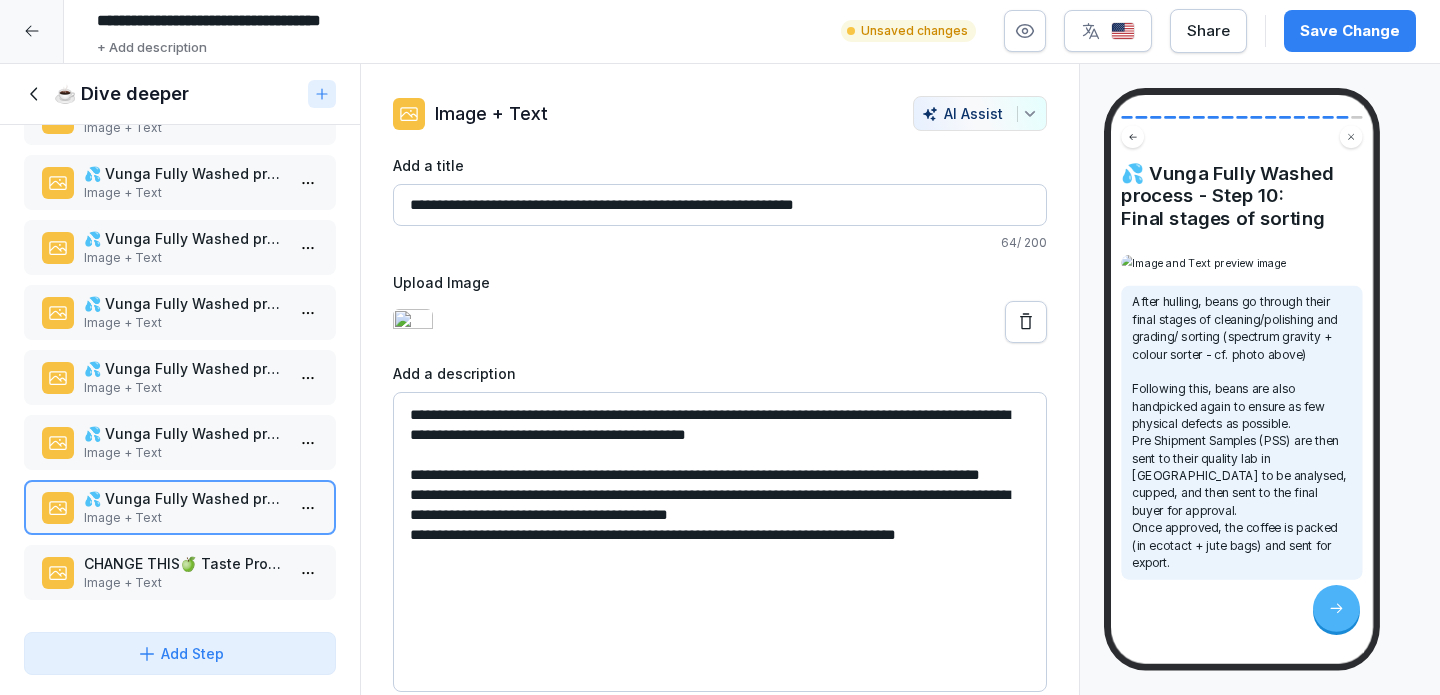 scroll, scrollTop: 37, scrollLeft: 0, axis: vertical 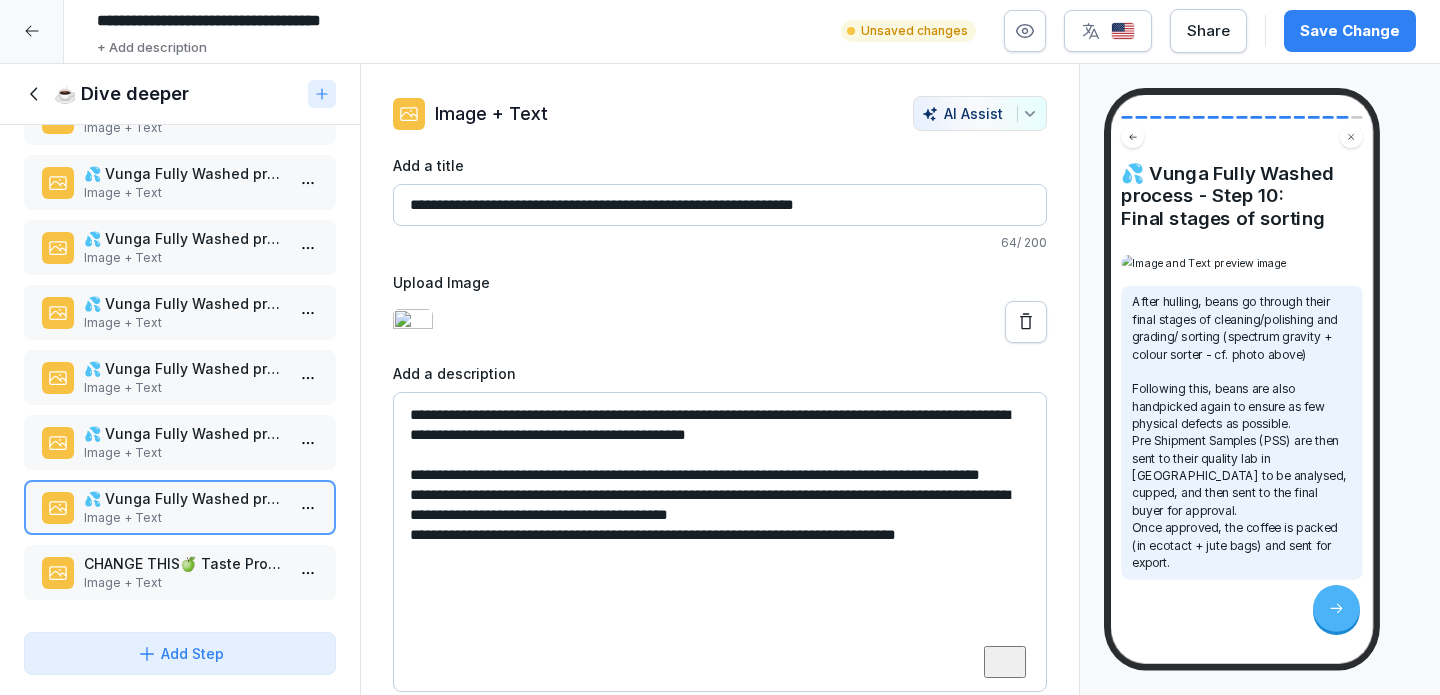 click on "Save Change" at bounding box center [1350, 31] 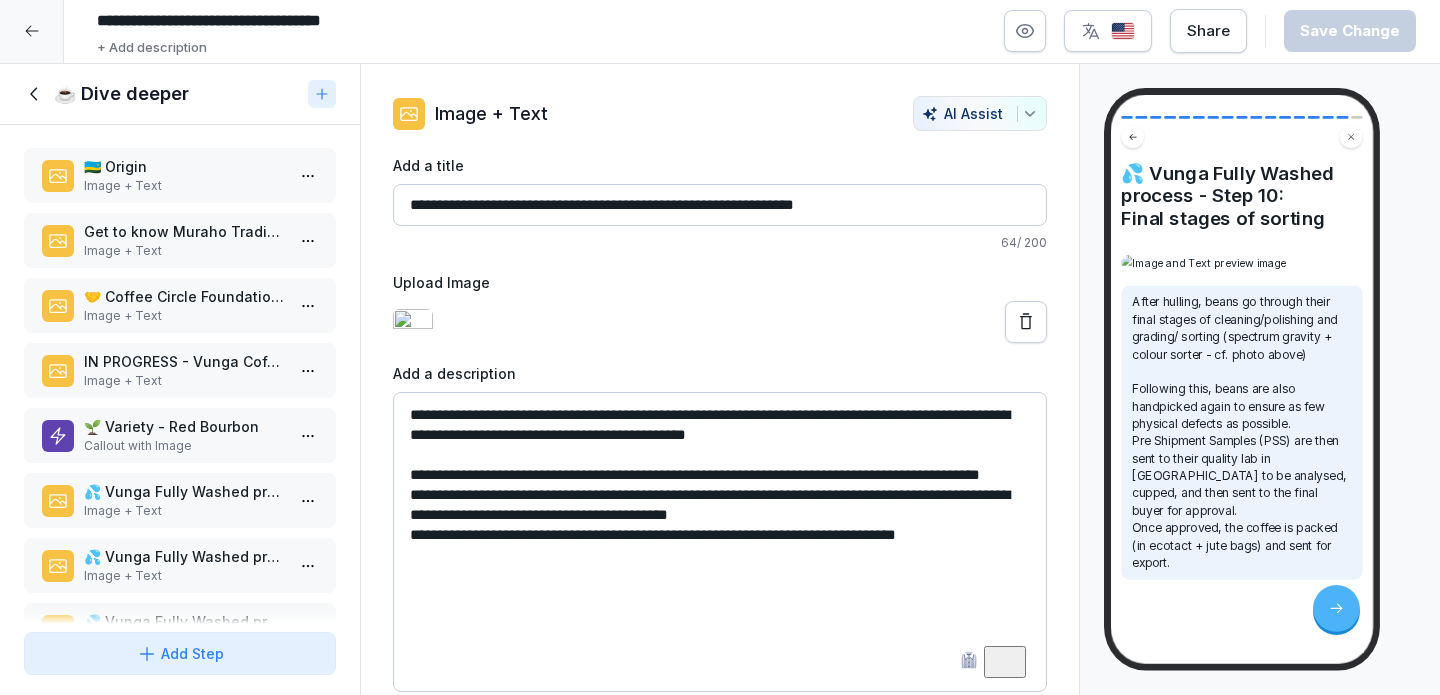 scroll, scrollTop: 0, scrollLeft: 0, axis: both 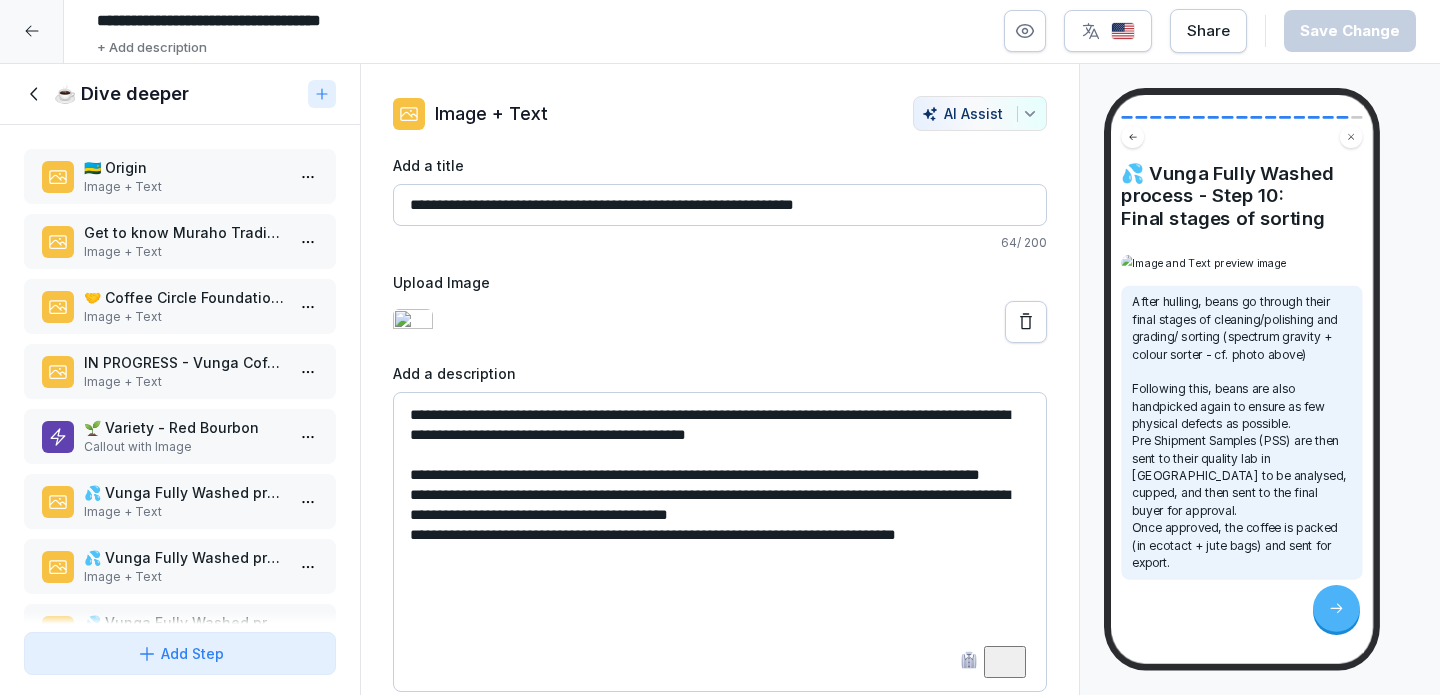 click on "IN PROGRESS - Vunga Coffee Washing Station (CWS)" at bounding box center (184, 362) 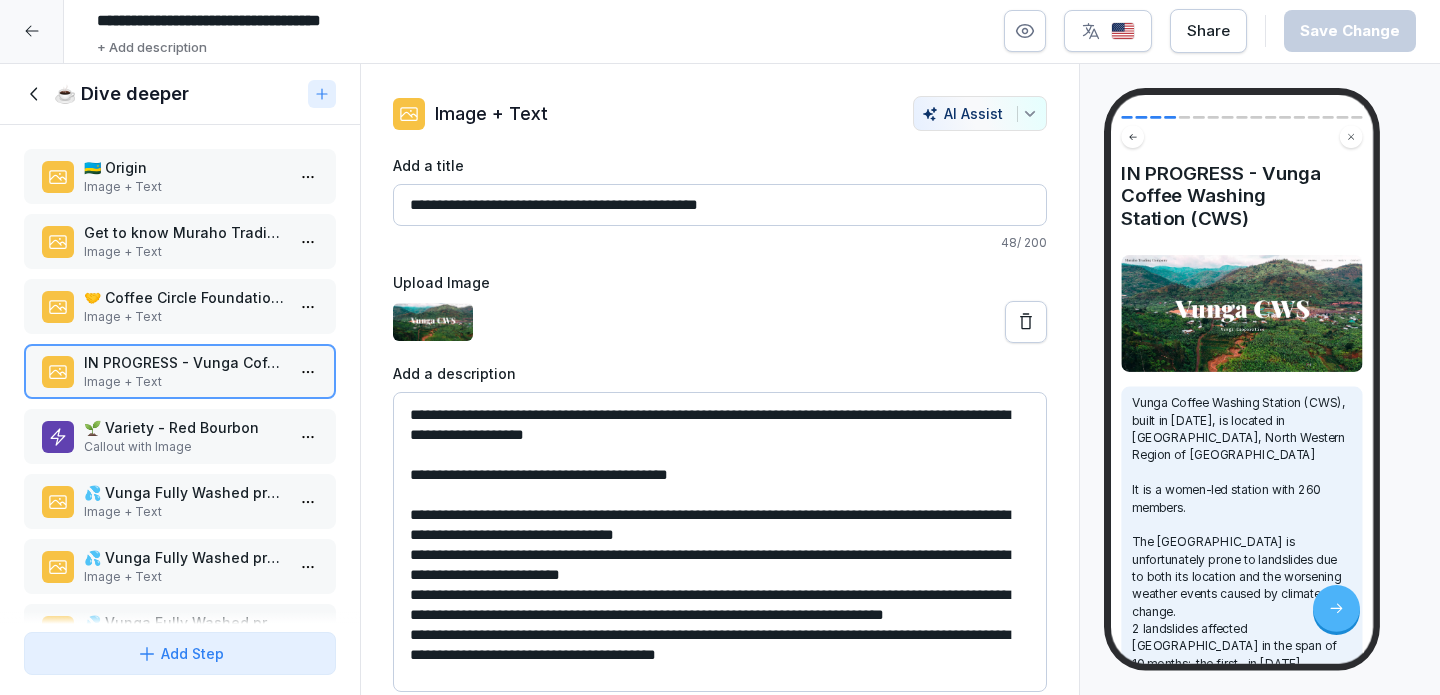 click on "🌱 Variety - Red Bourbon" at bounding box center (184, 427) 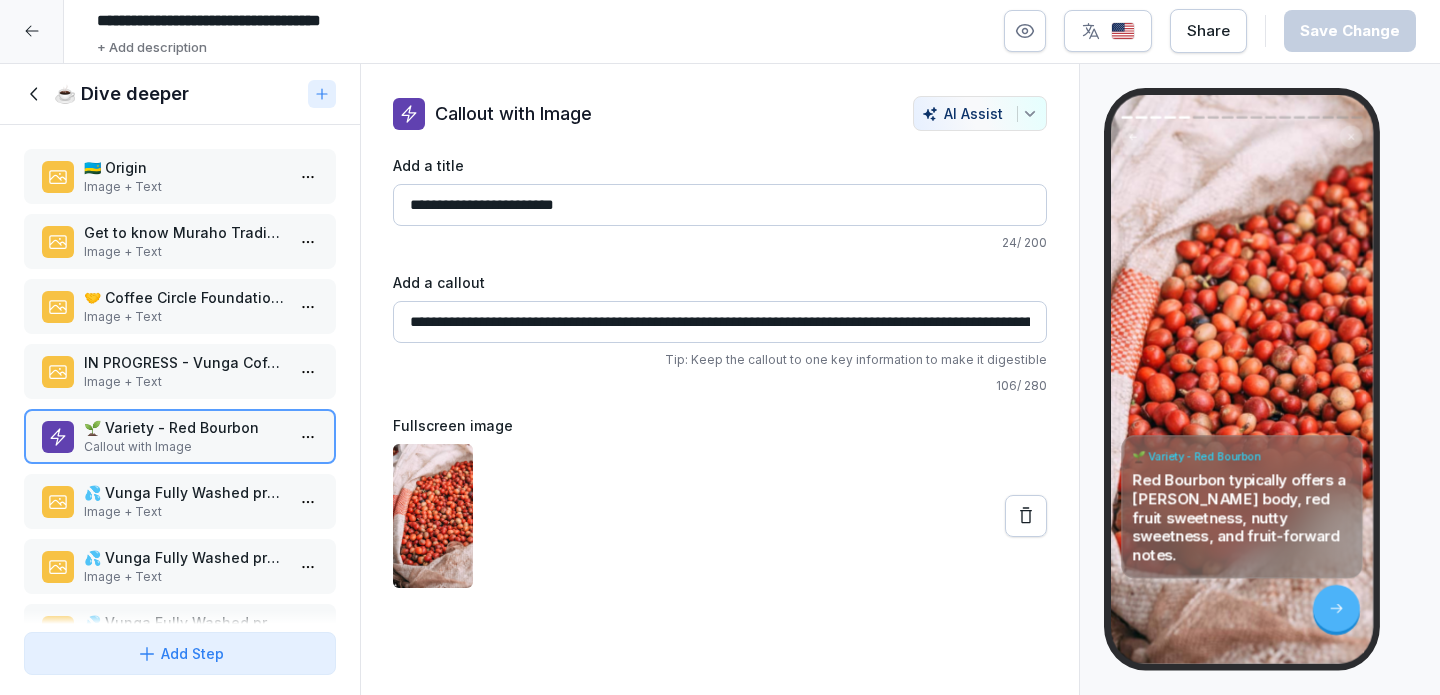 click on "🤝 Coffee Circle Foundation x Muraho Trading Co" at bounding box center (184, 297) 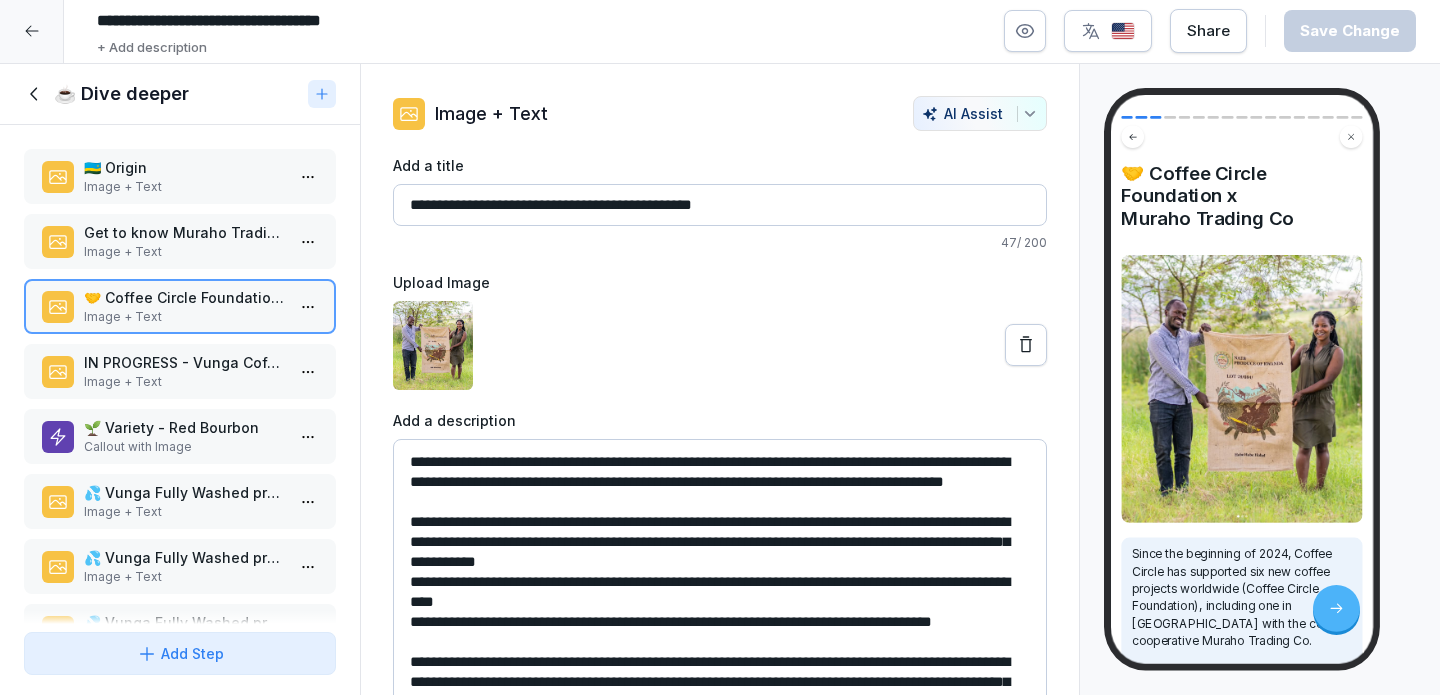 scroll, scrollTop: 26, scrollLeft: 0, axis: vertical 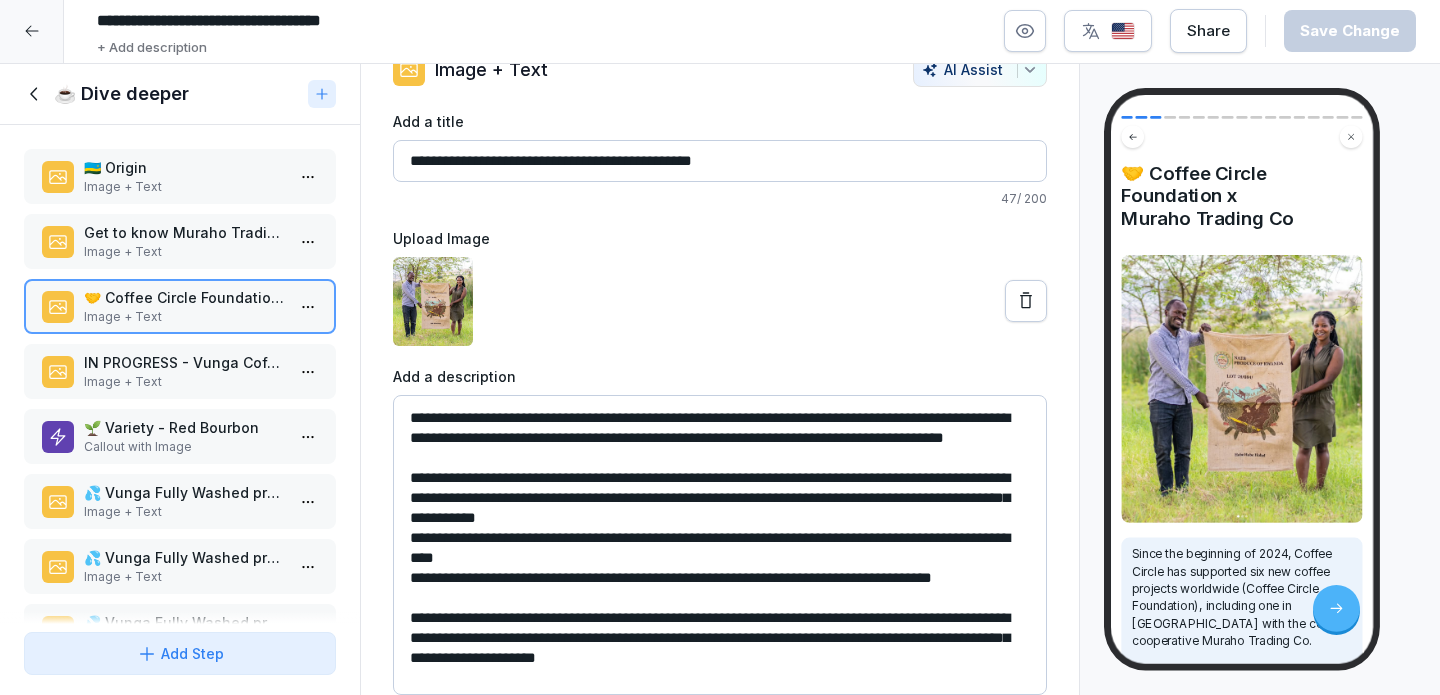 click on "Image + Text" at bounding box center [184, 382] 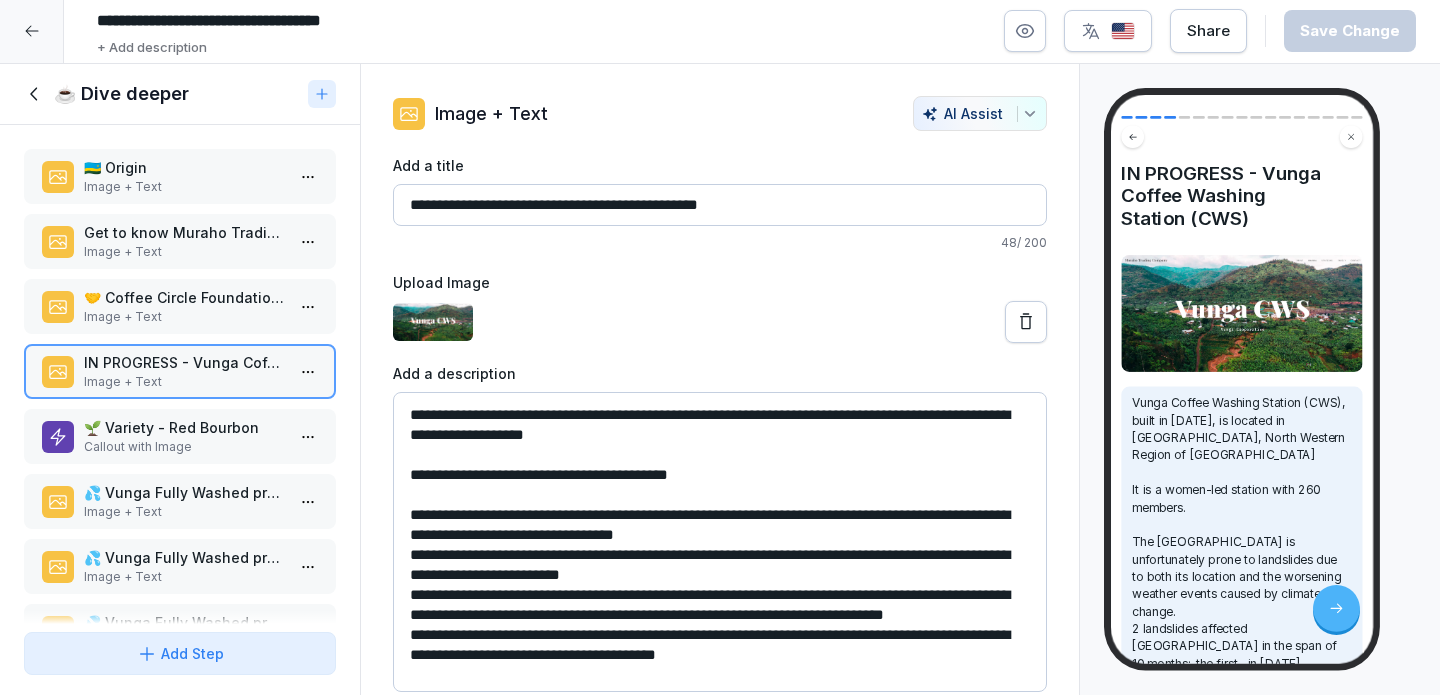 scroll, scrollTop: 6, scrollLeft: 0, axis: vertical 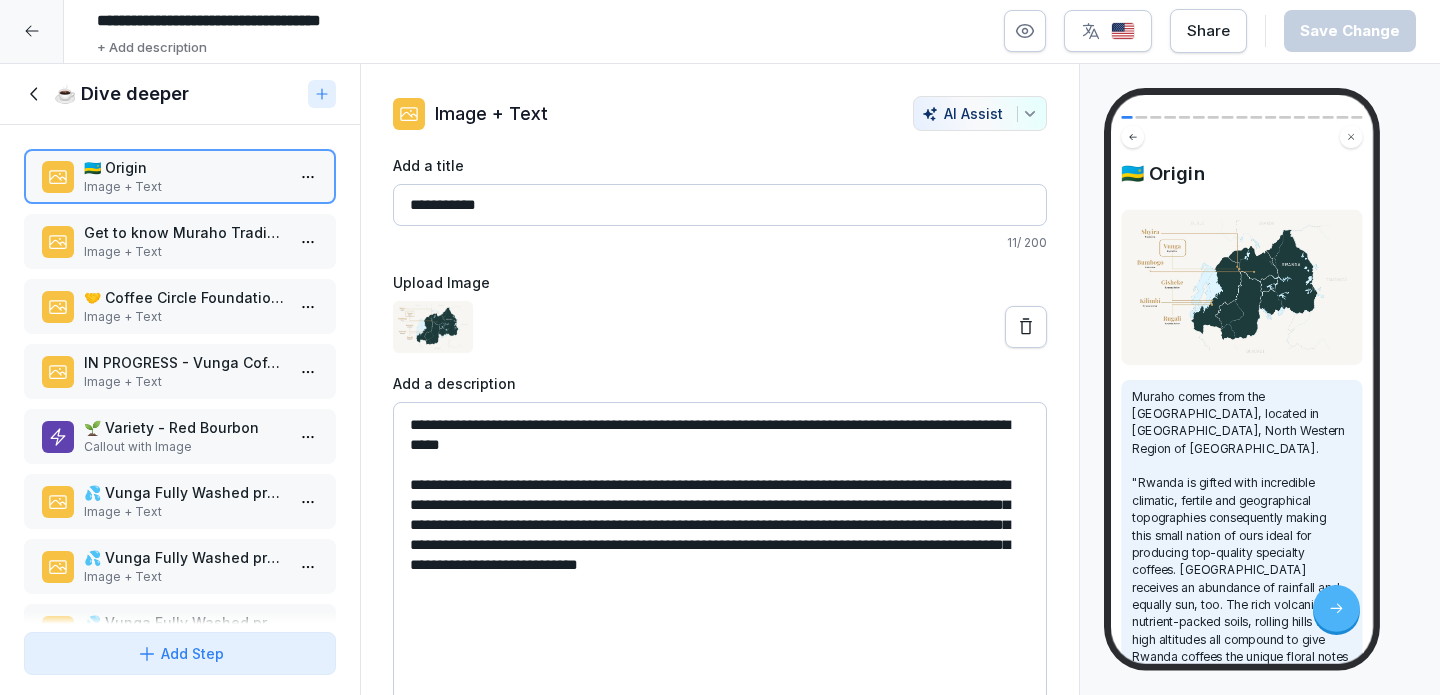 click on "Get to know Muraho Trading Company" at bounding box center [184, 232] 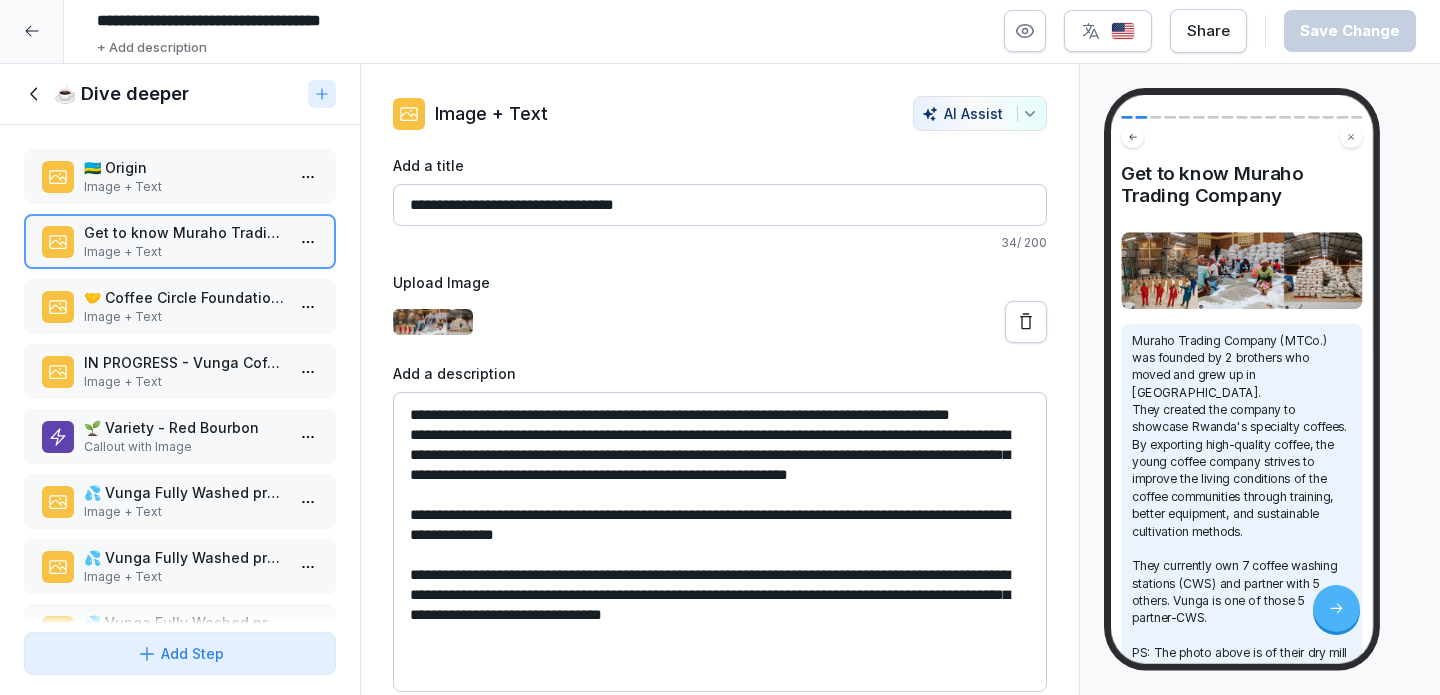 click on "🇷🇼 Origin" at bounding box center (184, 167) 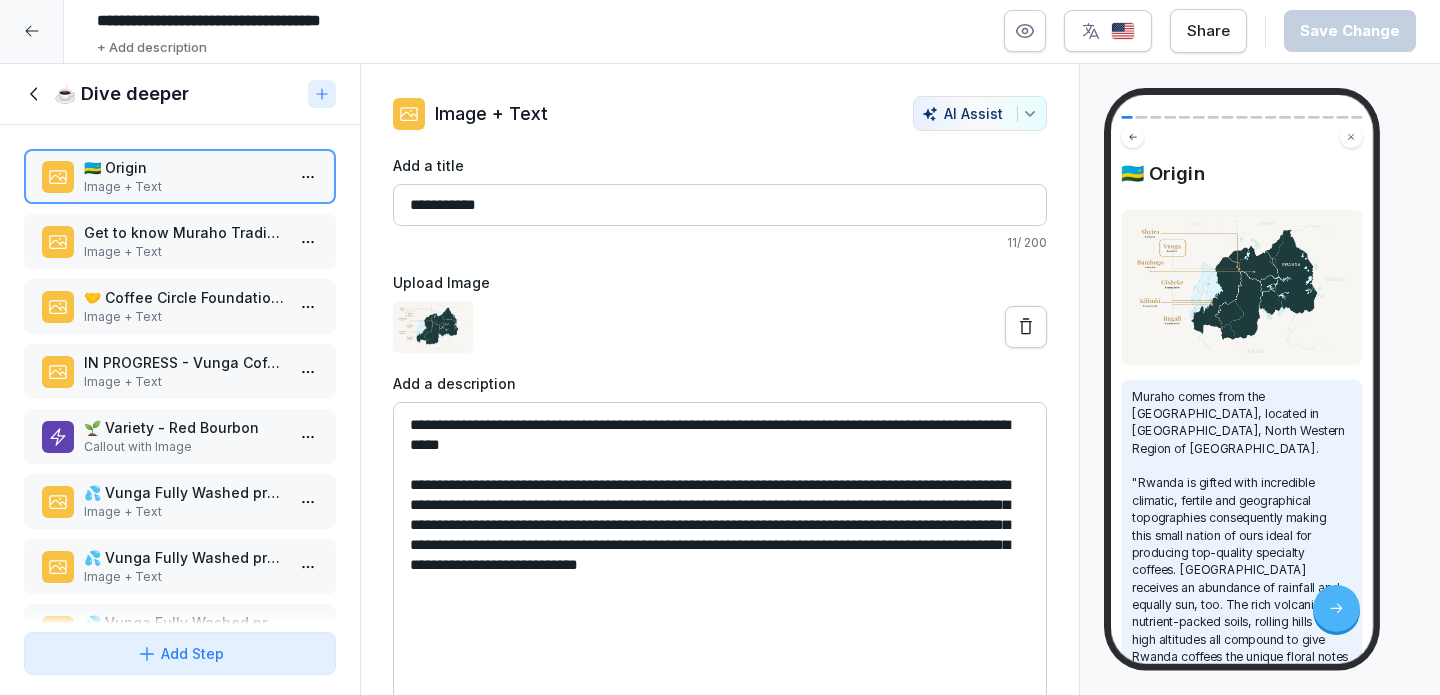 click on "Image + Text" at bounding box center [184, 252] 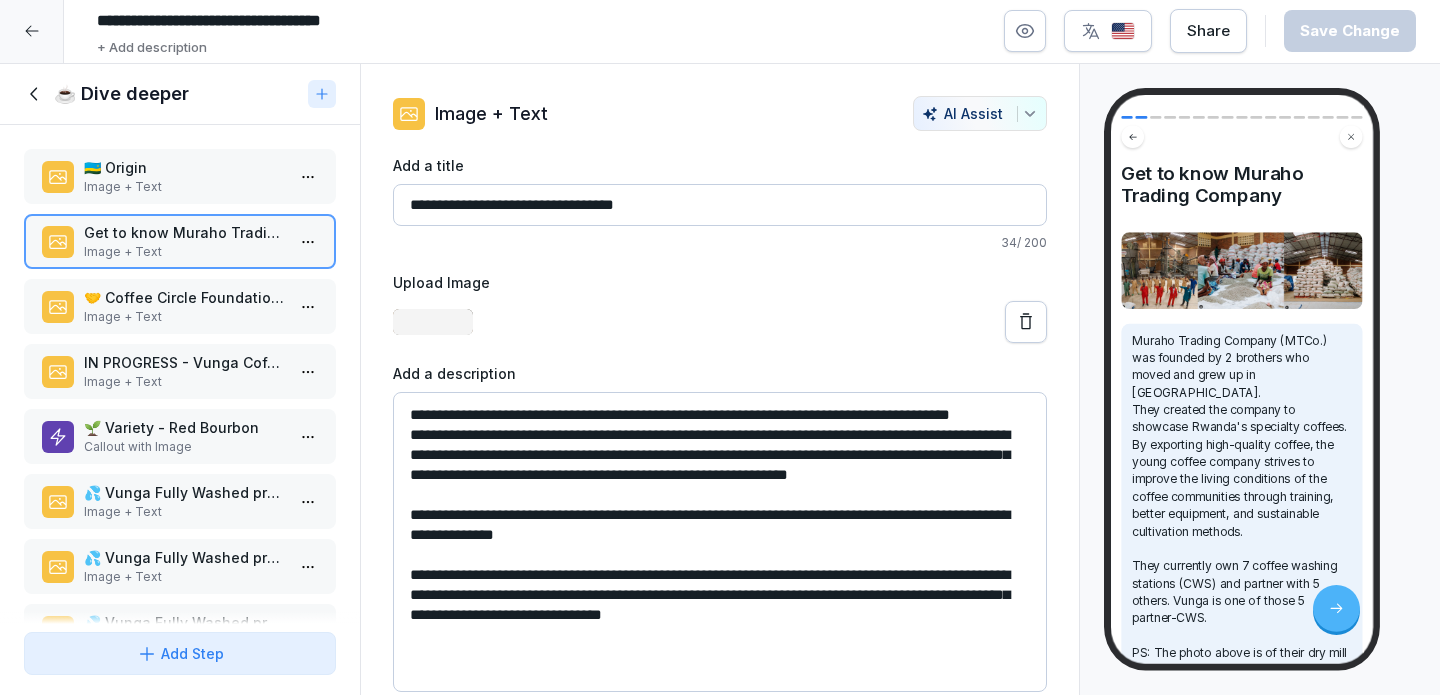 click on "🤝 Coffee Circle Foundation x Muraho Trading Co" at bounding box center [184, 297] 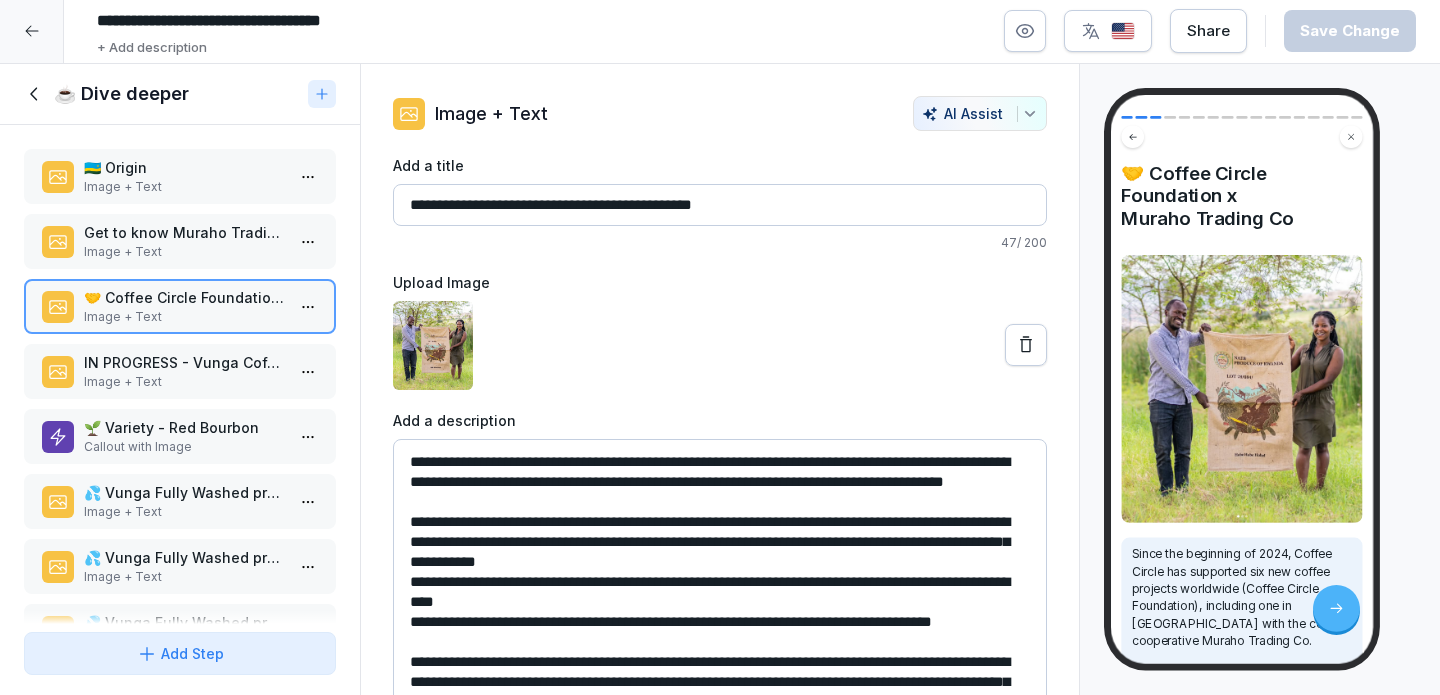 scroll, scrollTop: 26, scrollLeft: 0, axis: vertical 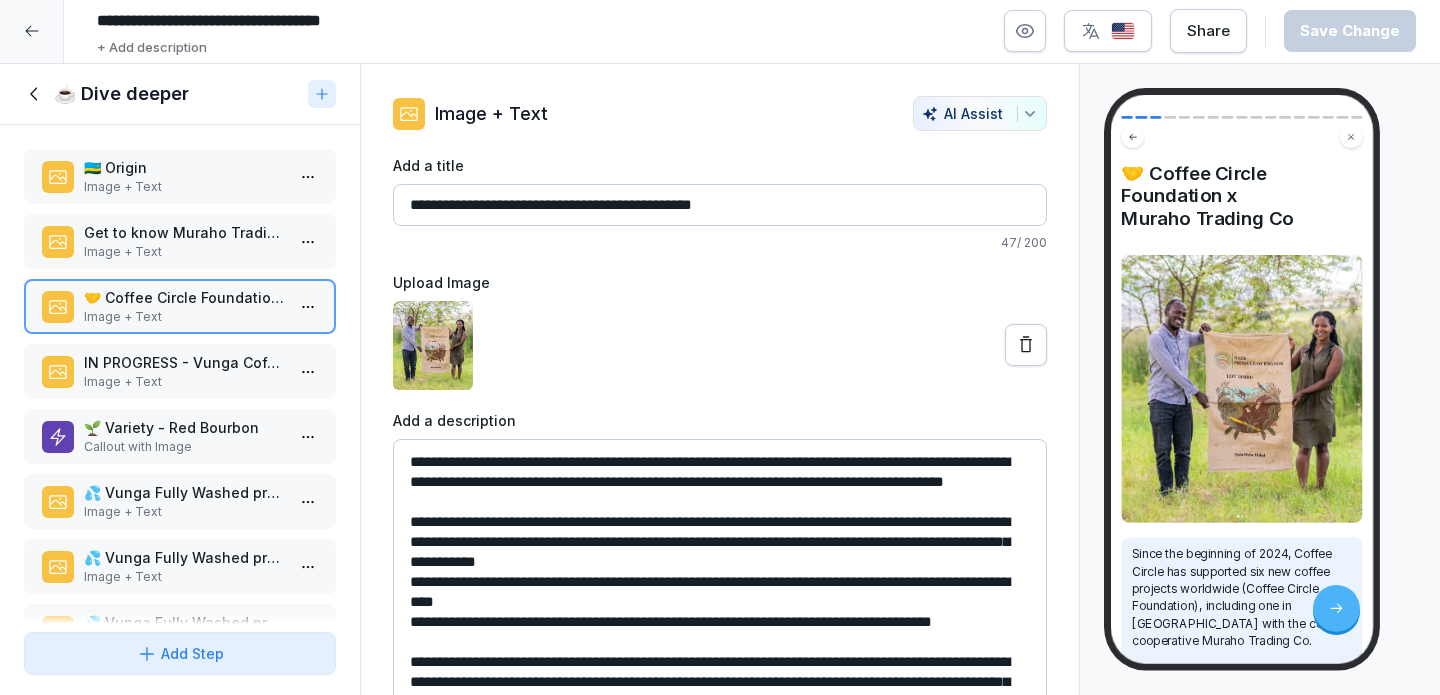 click on "Image + Text" at bounding box center [184, 382] 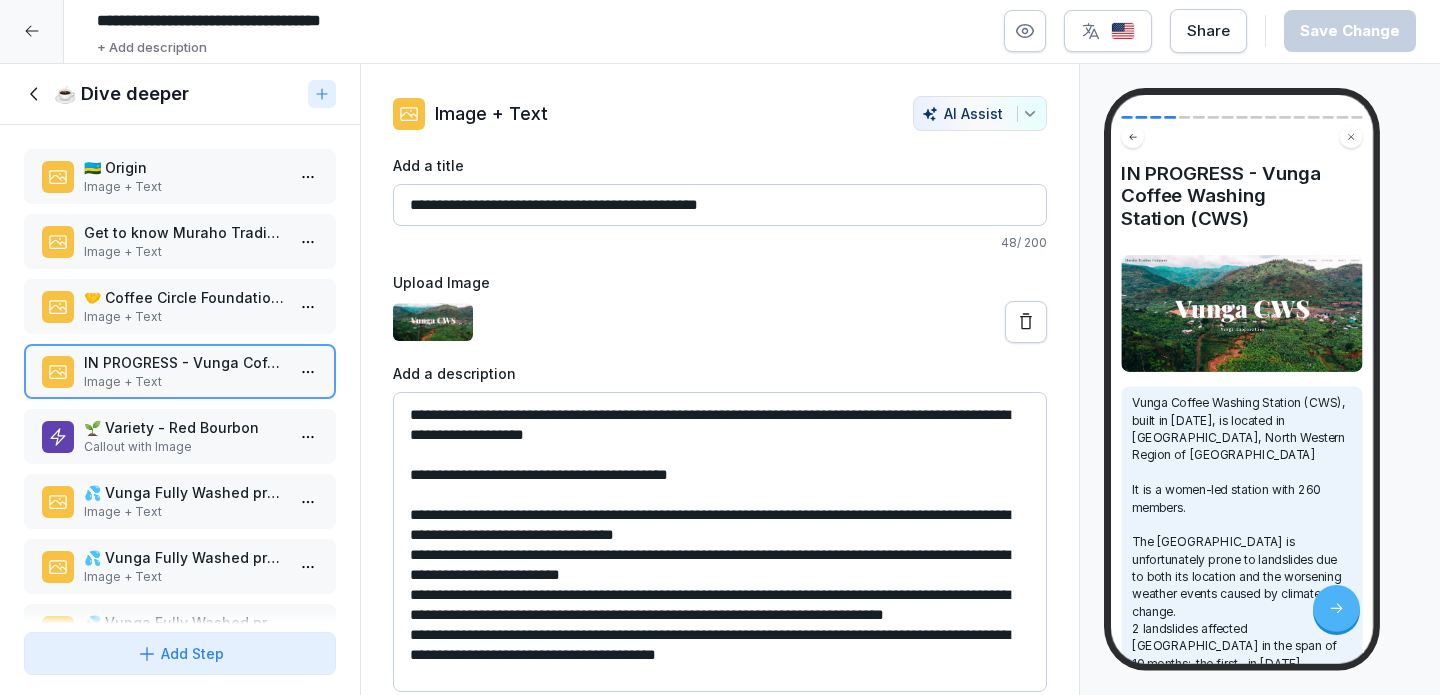 scroll, scrollTop: 6, scrollLeft: 0, axis: vertical 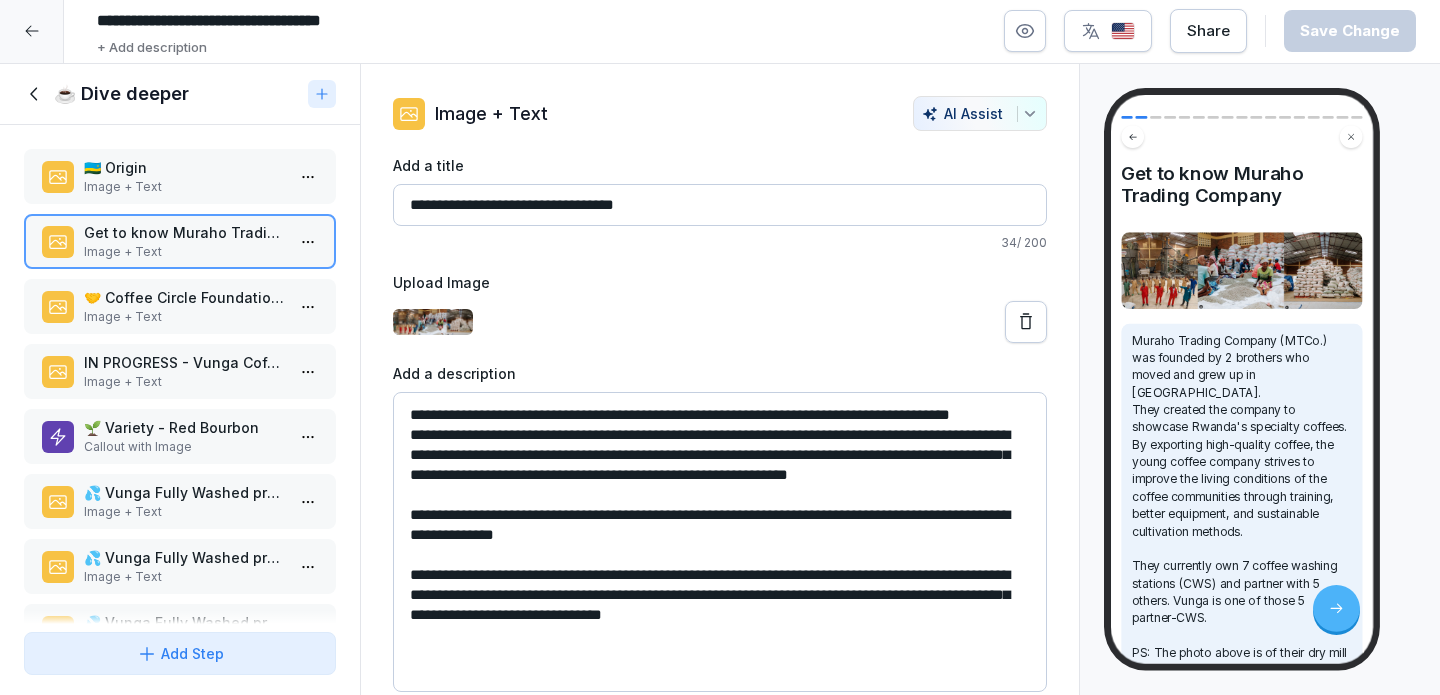 click on "**********" at bounding box center (720, 542) 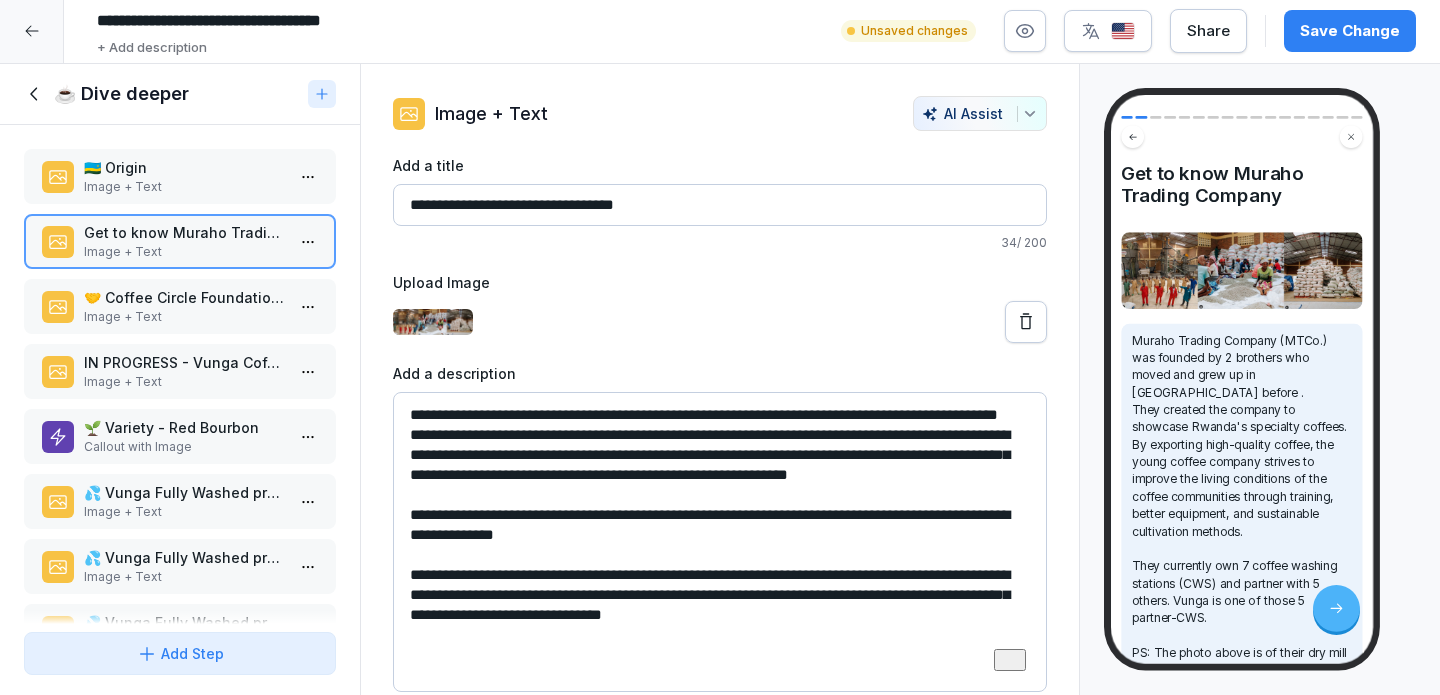 click on "**********" at bounding box center [720, 542] 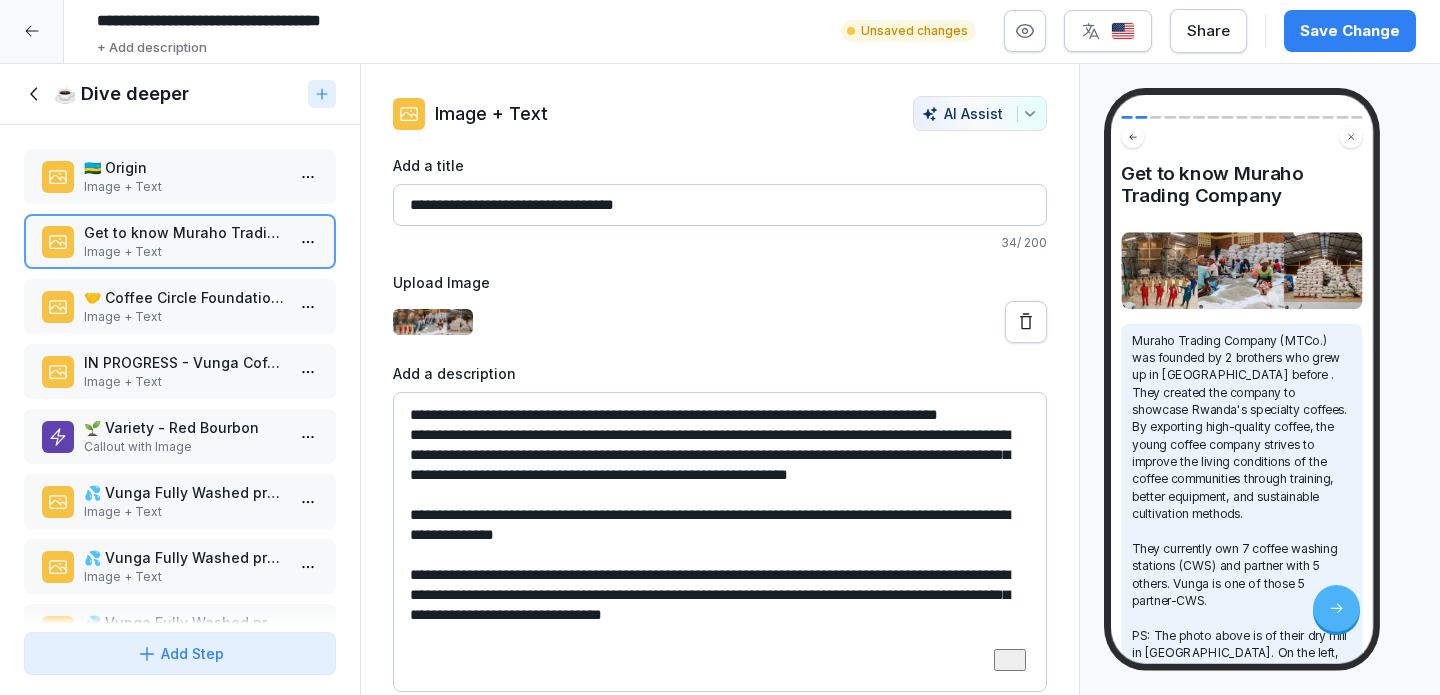 click on "**********" at bounding box center [720, 542] 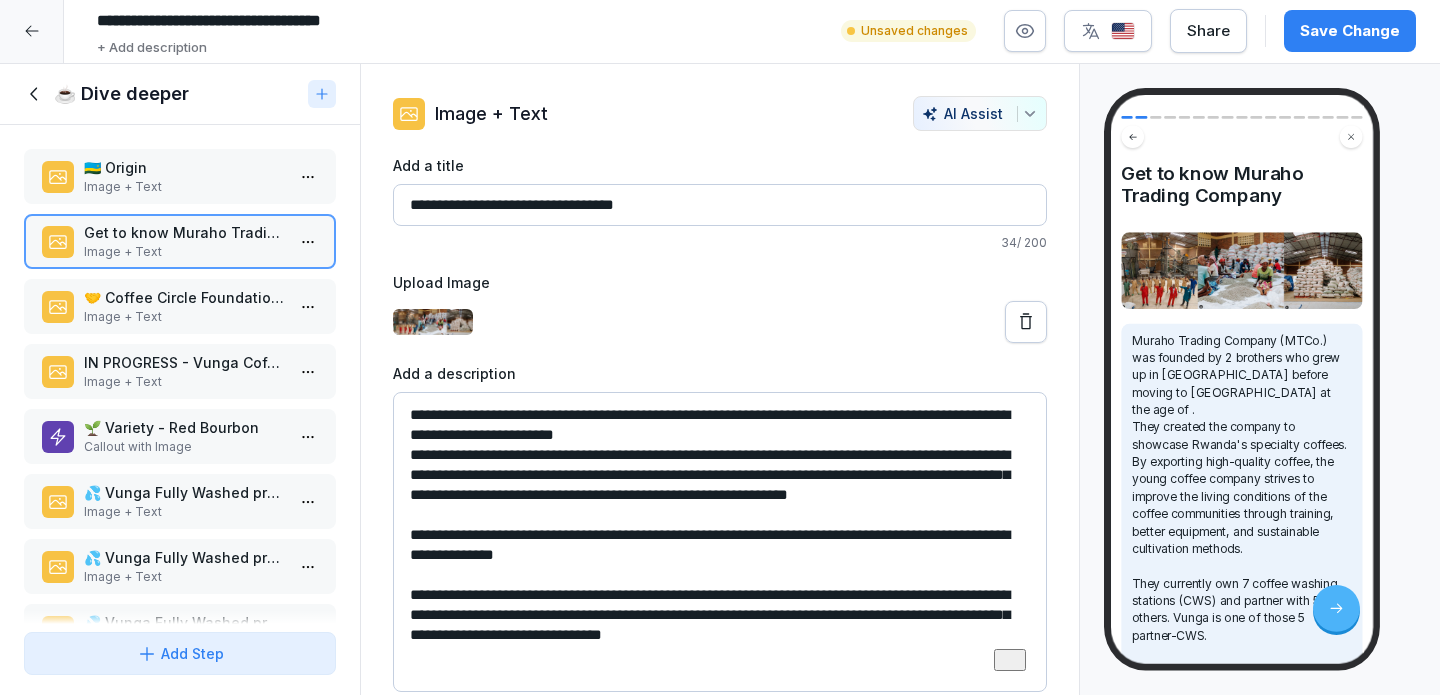 click on "**********" at bounding box center (720, 542) 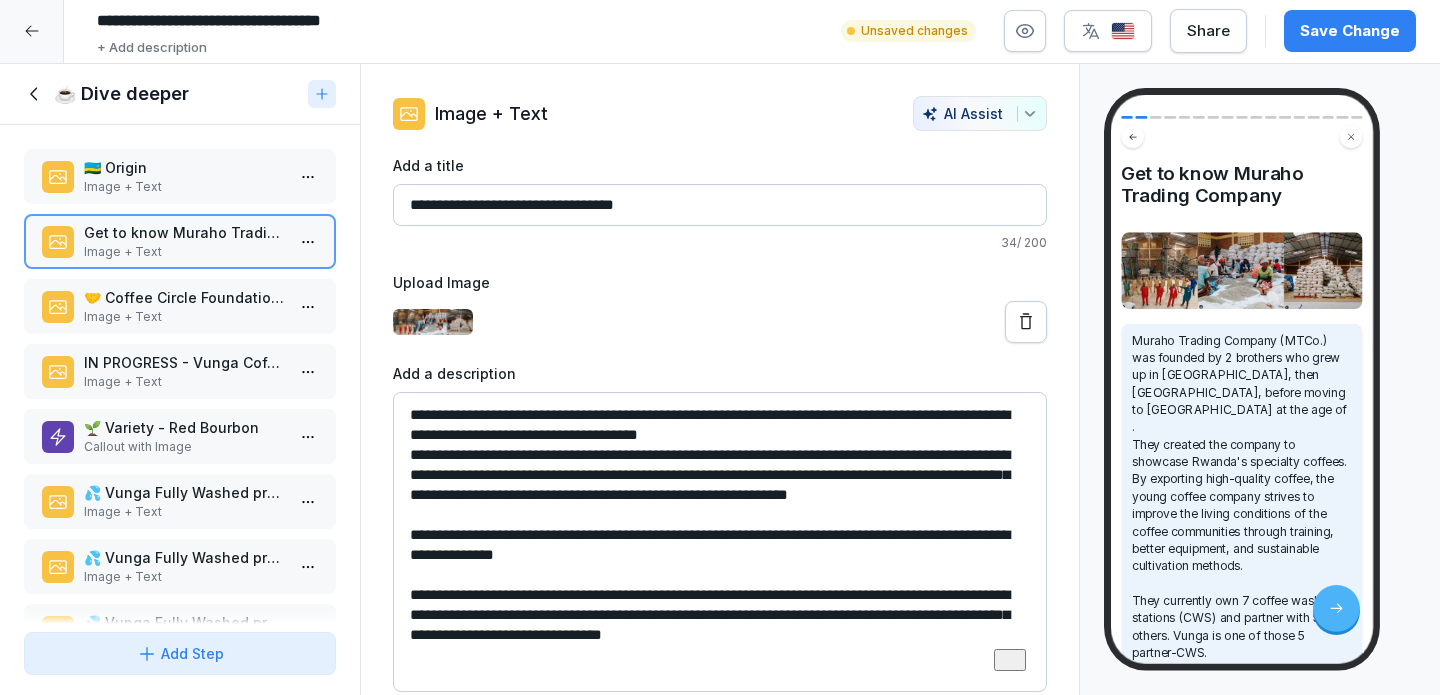 click on "**********" at bounding box center (720, 346) 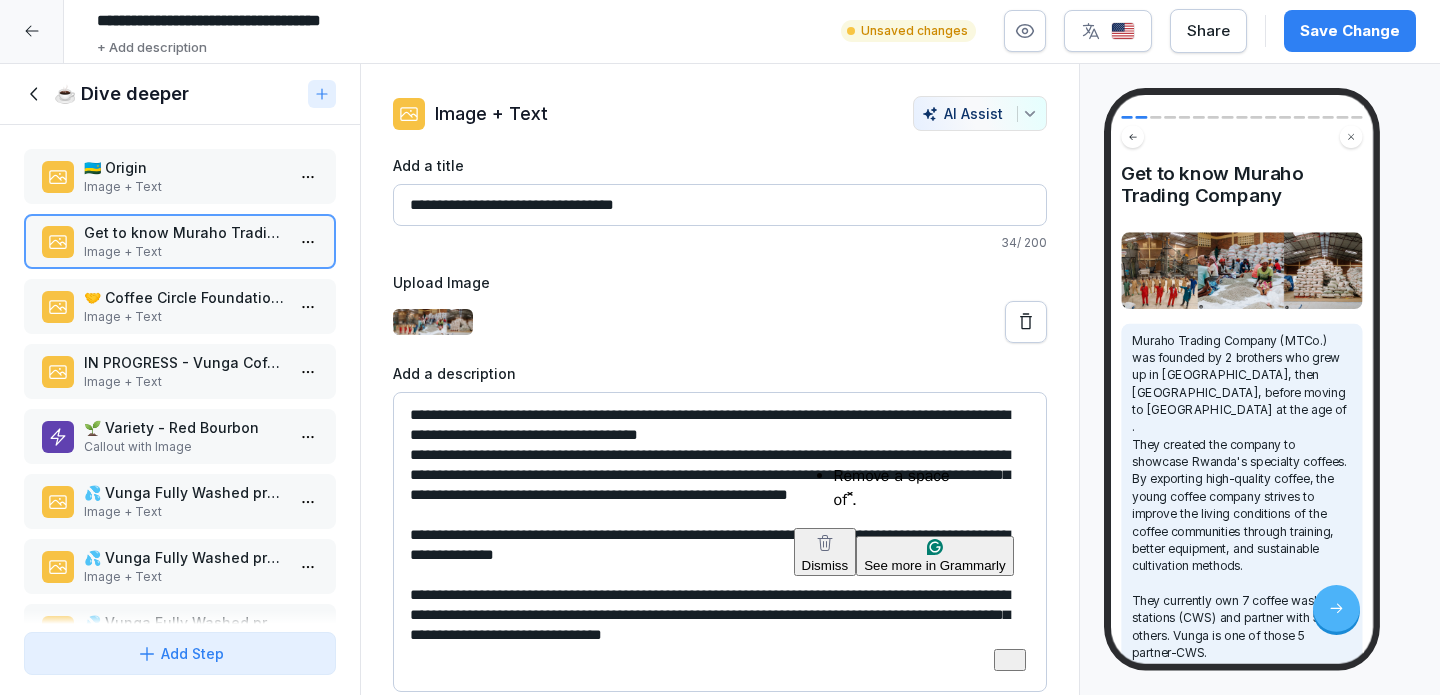 click on "**********" at bounding box center [720, 542] 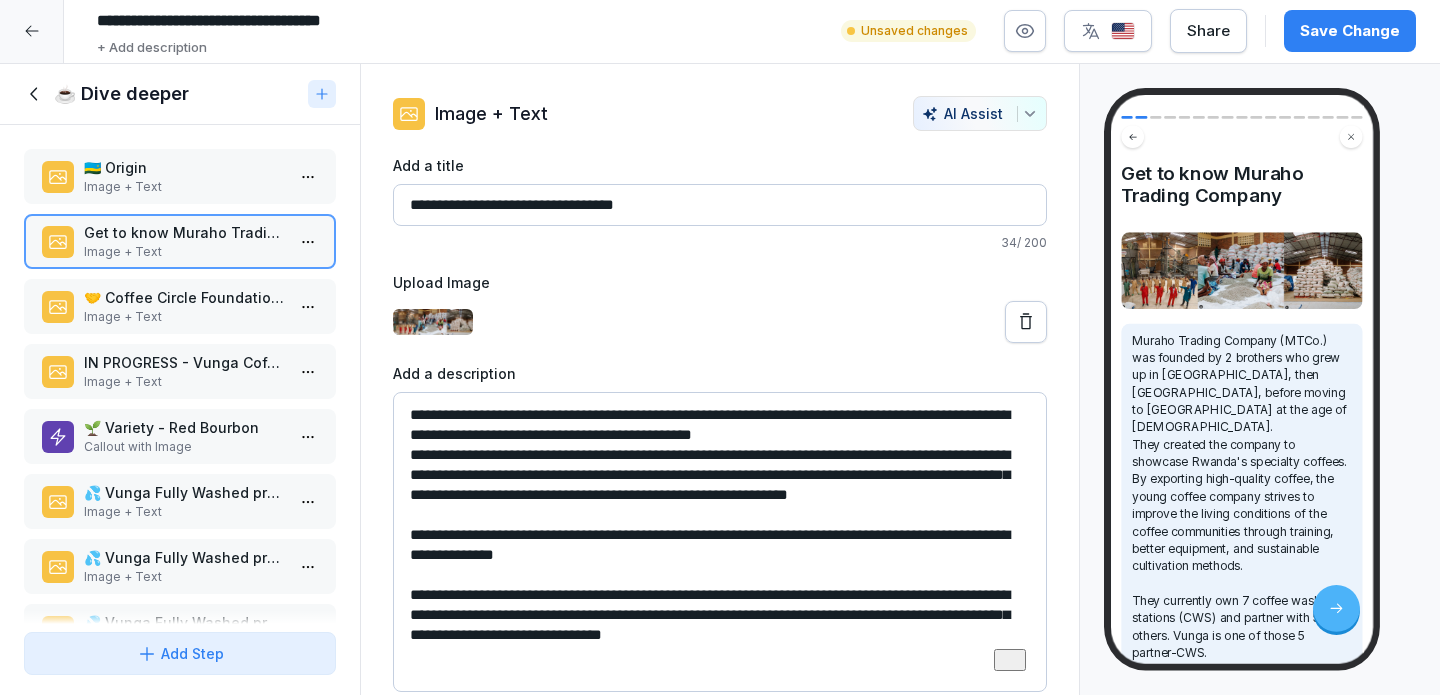click on "**********" at bounding box center (720, 542) 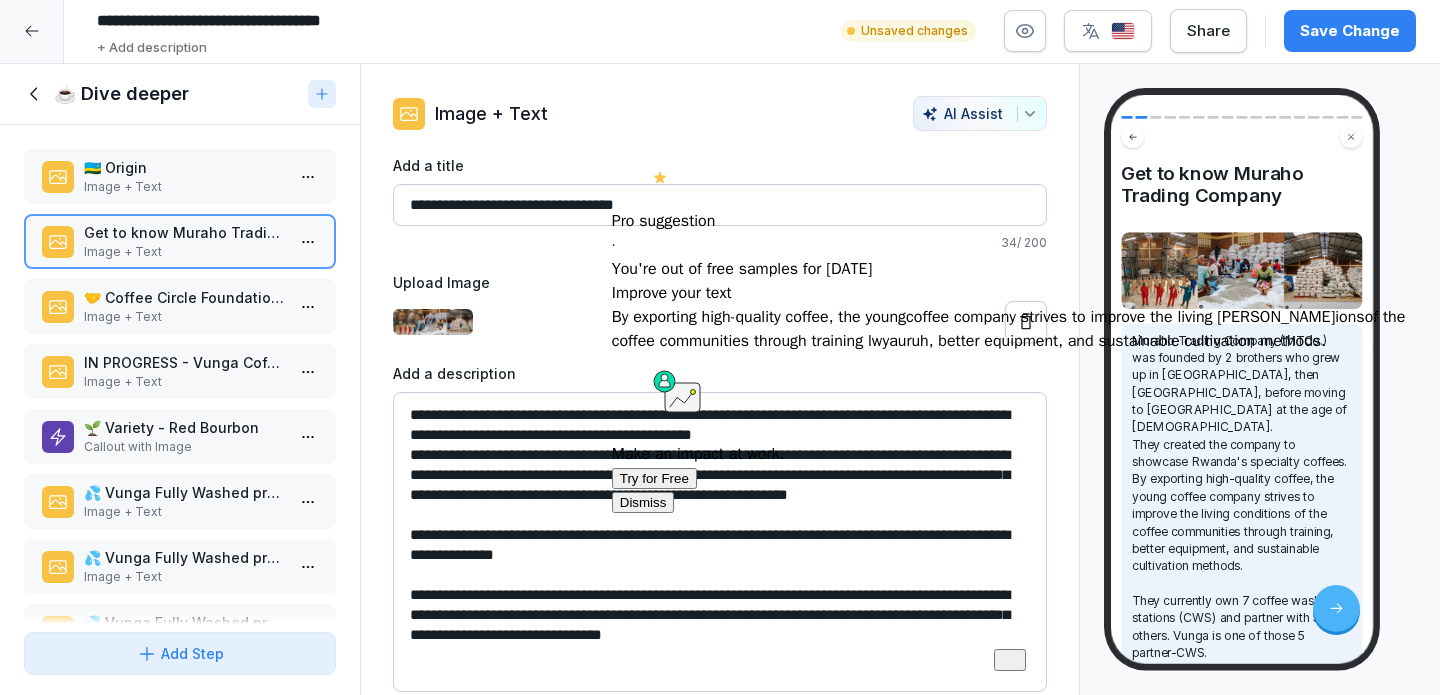 click on "**********" at bounding box center (720, 542) 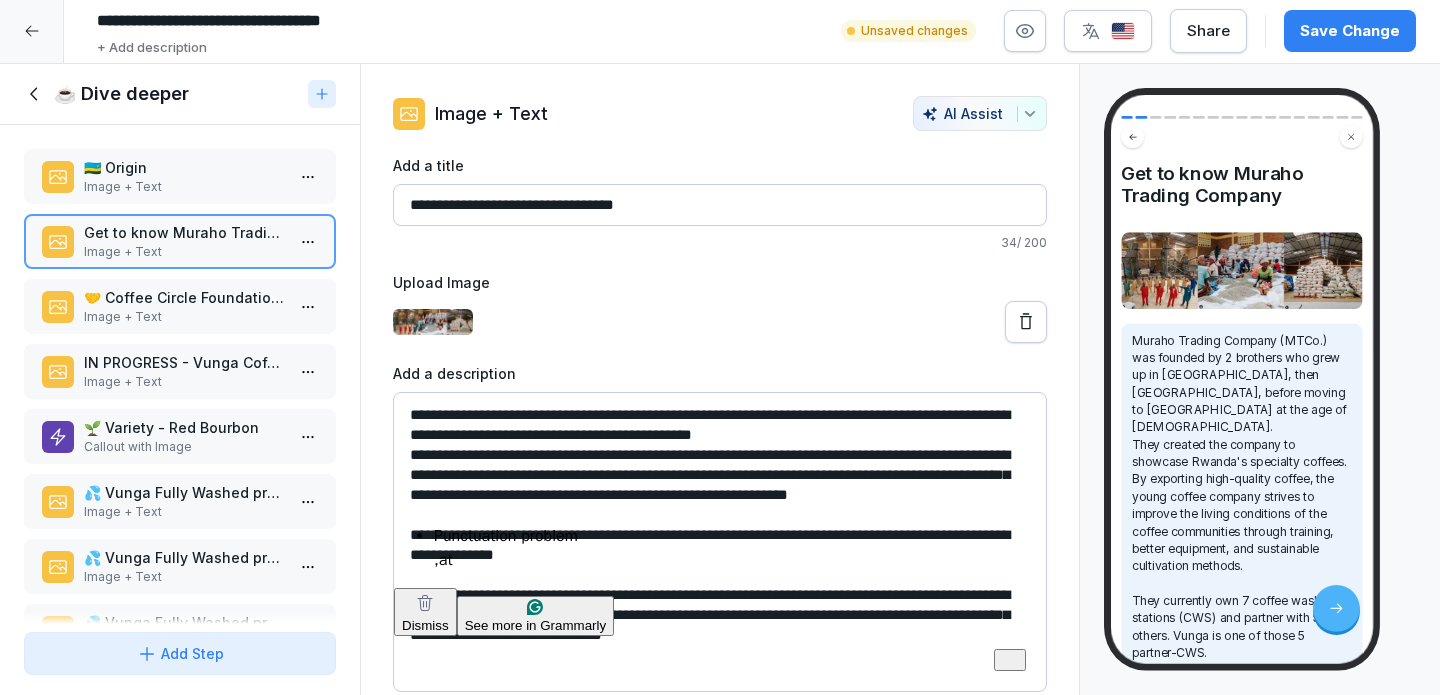 click on "**********" at bounding box center [720, 346] 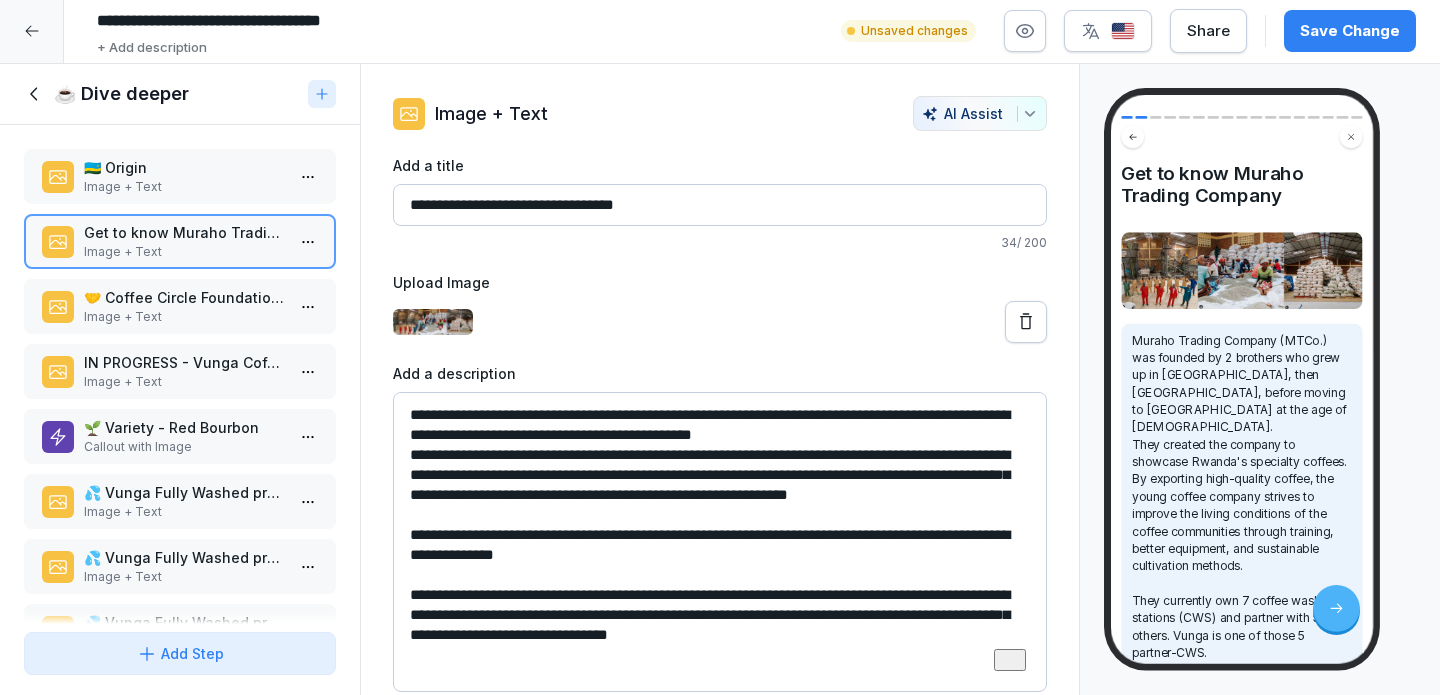 type on "**********" 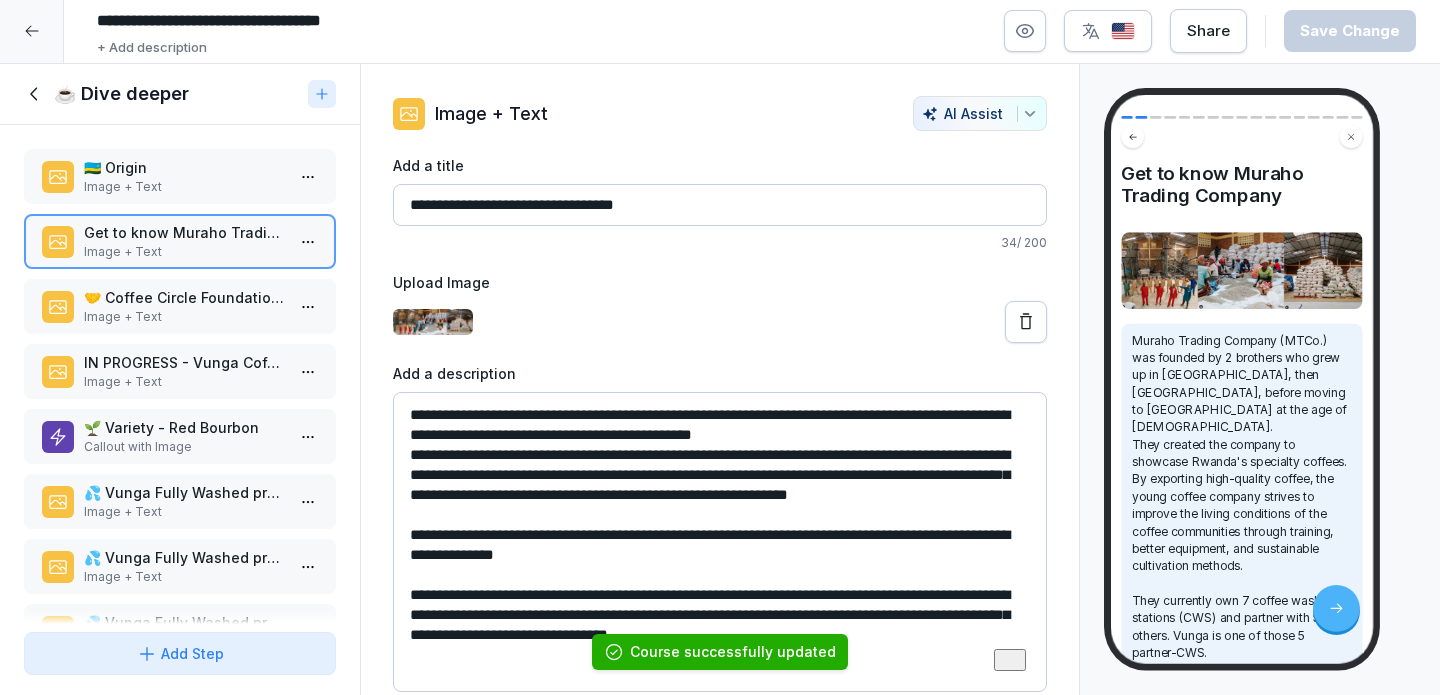 click on "Image + Text" at bounding box center (184, 187) 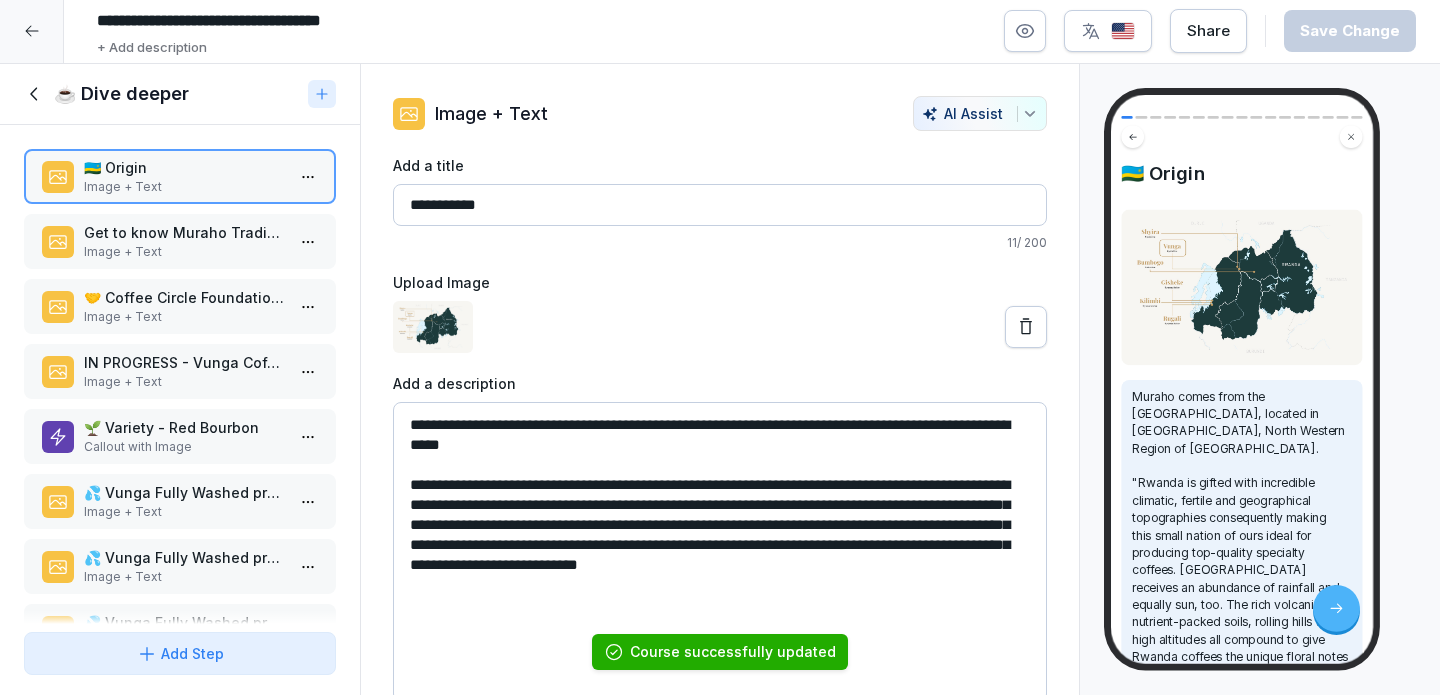 click on "Image + Text" at bounding box center (184, 252) 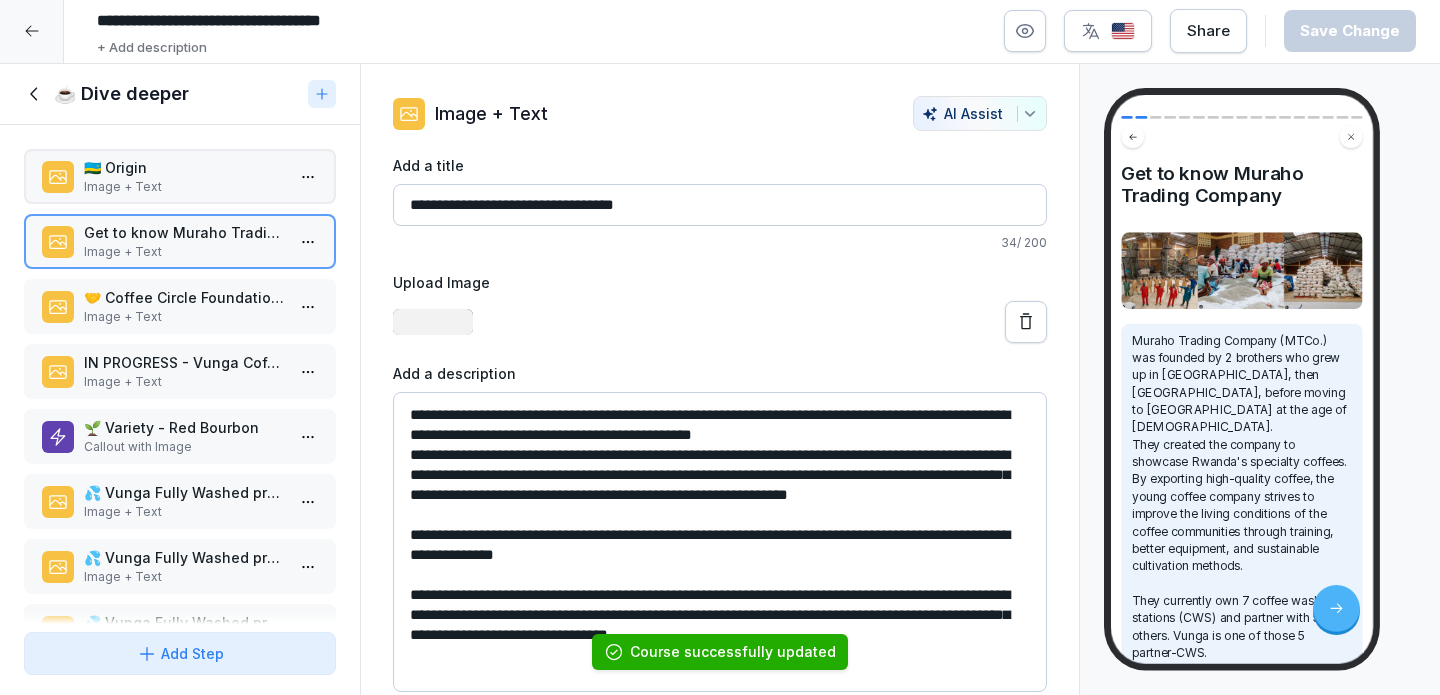 click on "🤝 Coffee Circle Foundation x Muraho Trading Co" at bounding box center [184, 297] 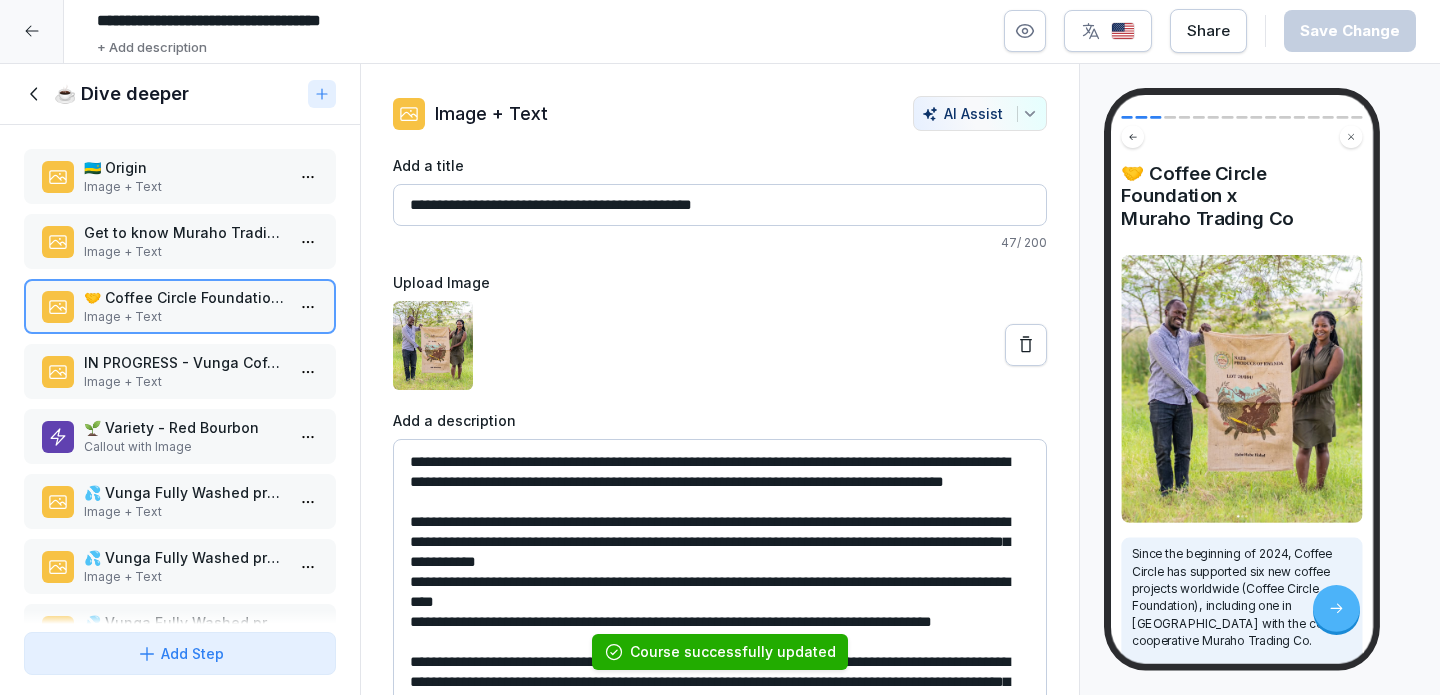 scroll, scrollTop: 26, scrollLeft: 0, axis: vertical 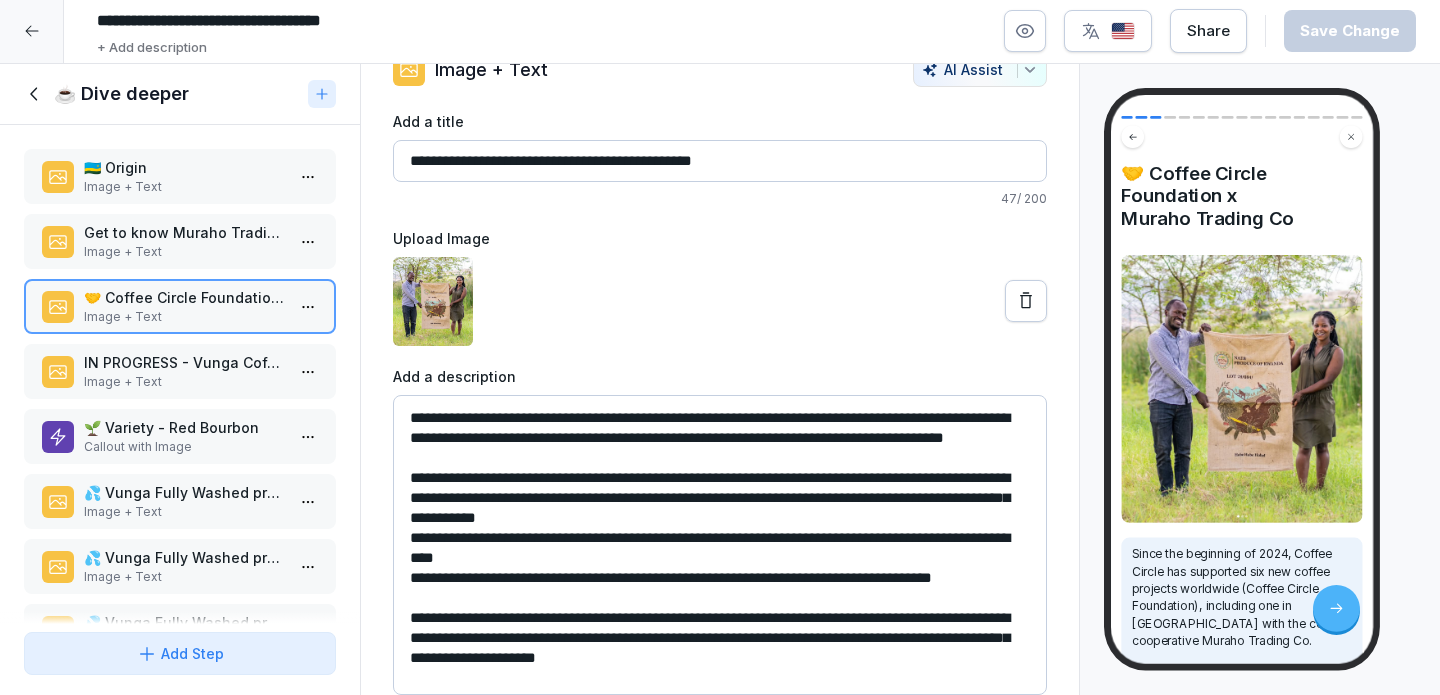 click on "Image + Text" at bounding box center (184, 382) 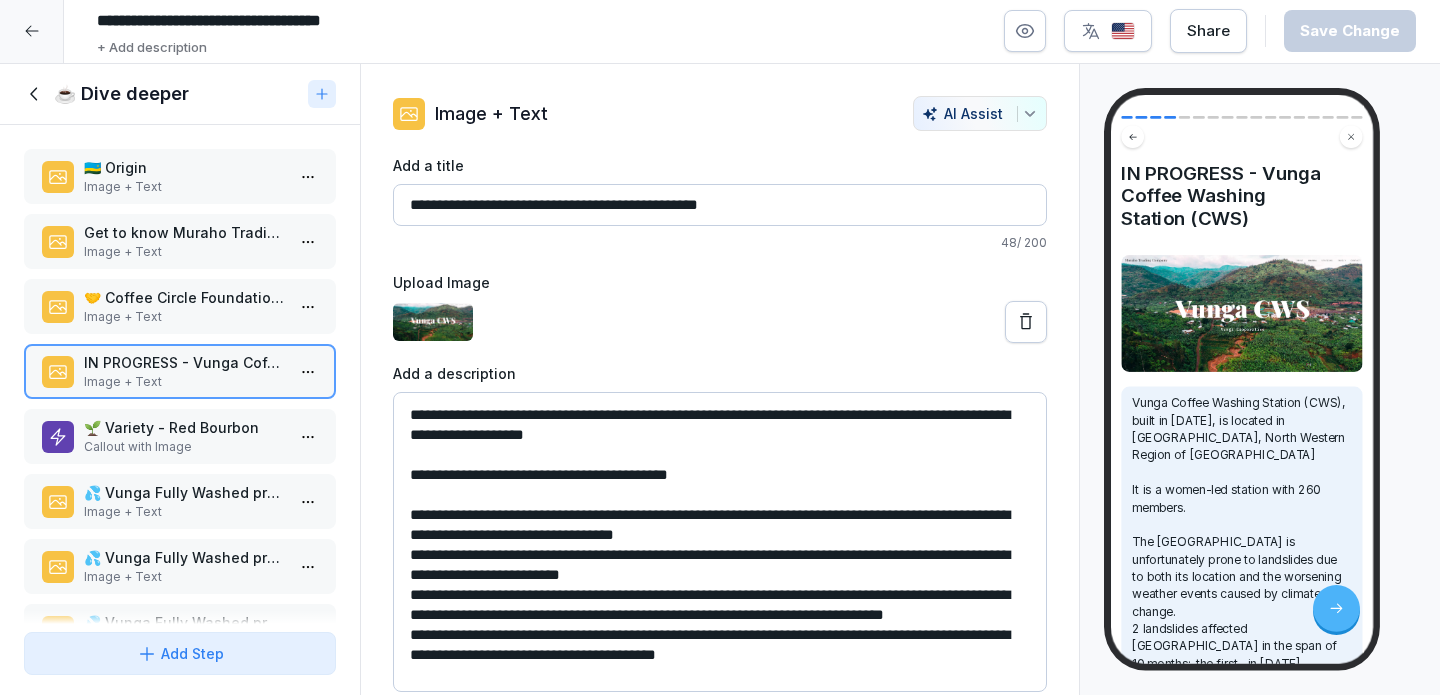 scroll, scrollTop: 0, scrollLeft: 0, axis: both 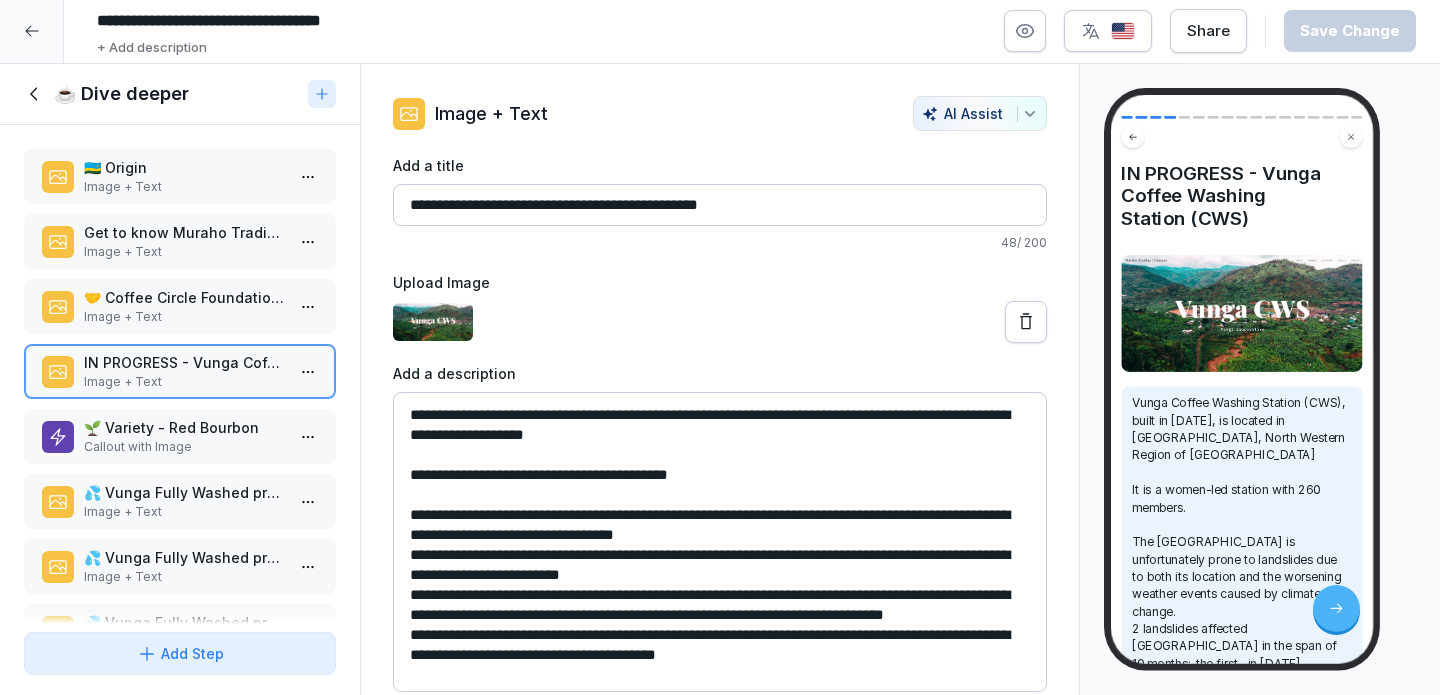 click on "Get to know Muraho Trading Company" at bounding box center [184, 232] 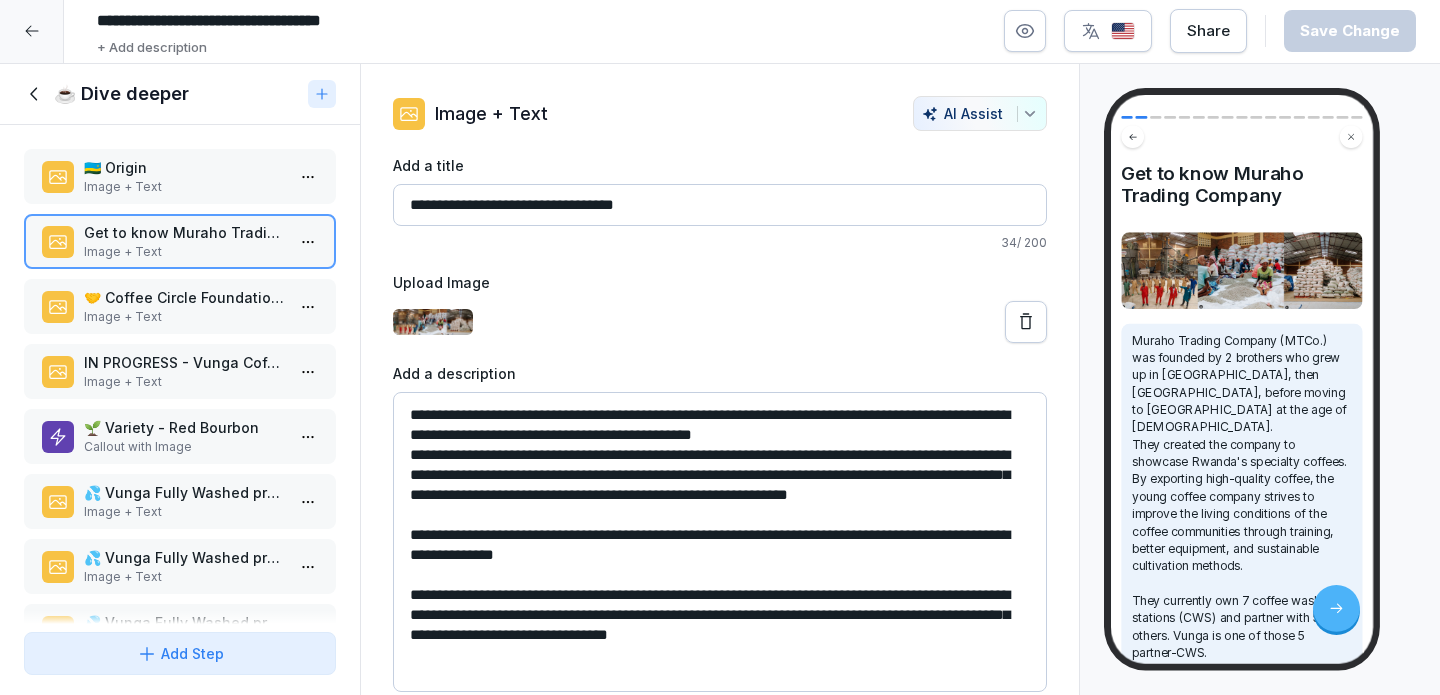 click on "**********" at bounding box center [720, 542] 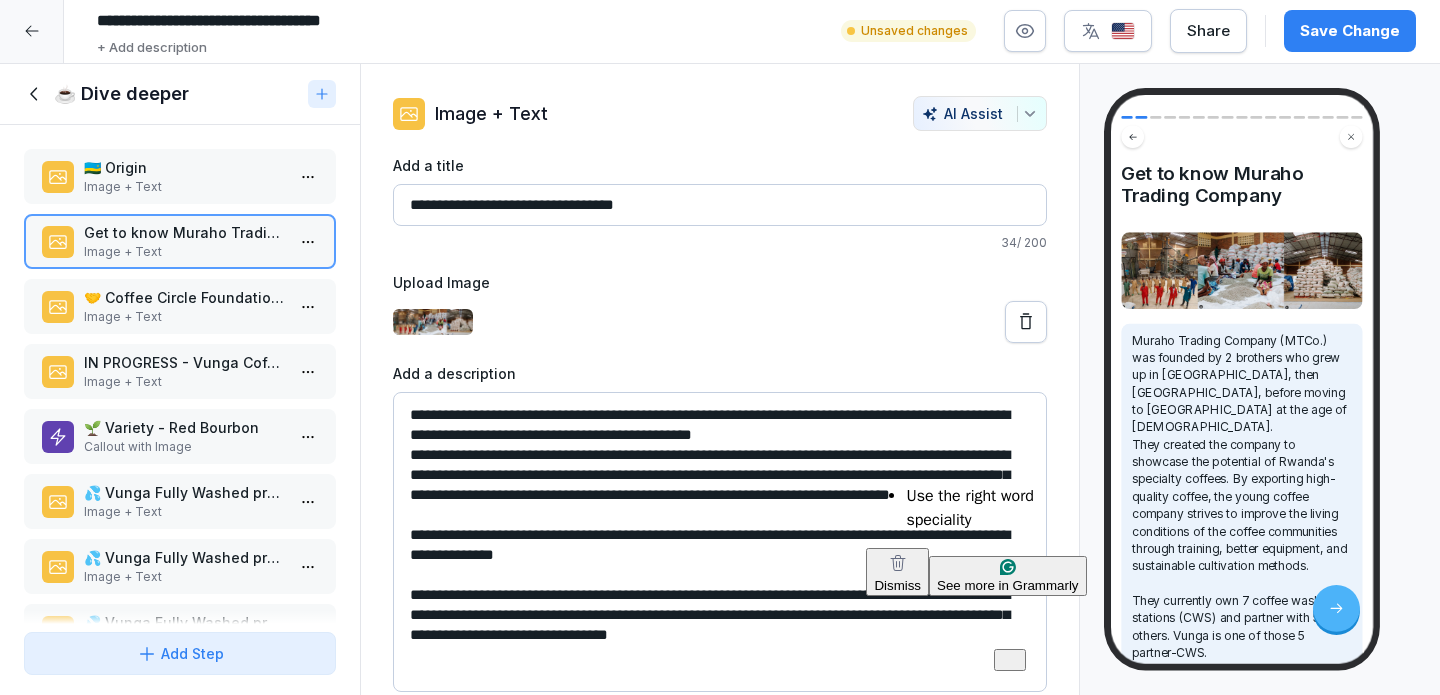 click on "**********" at bounding box center [720, 542] 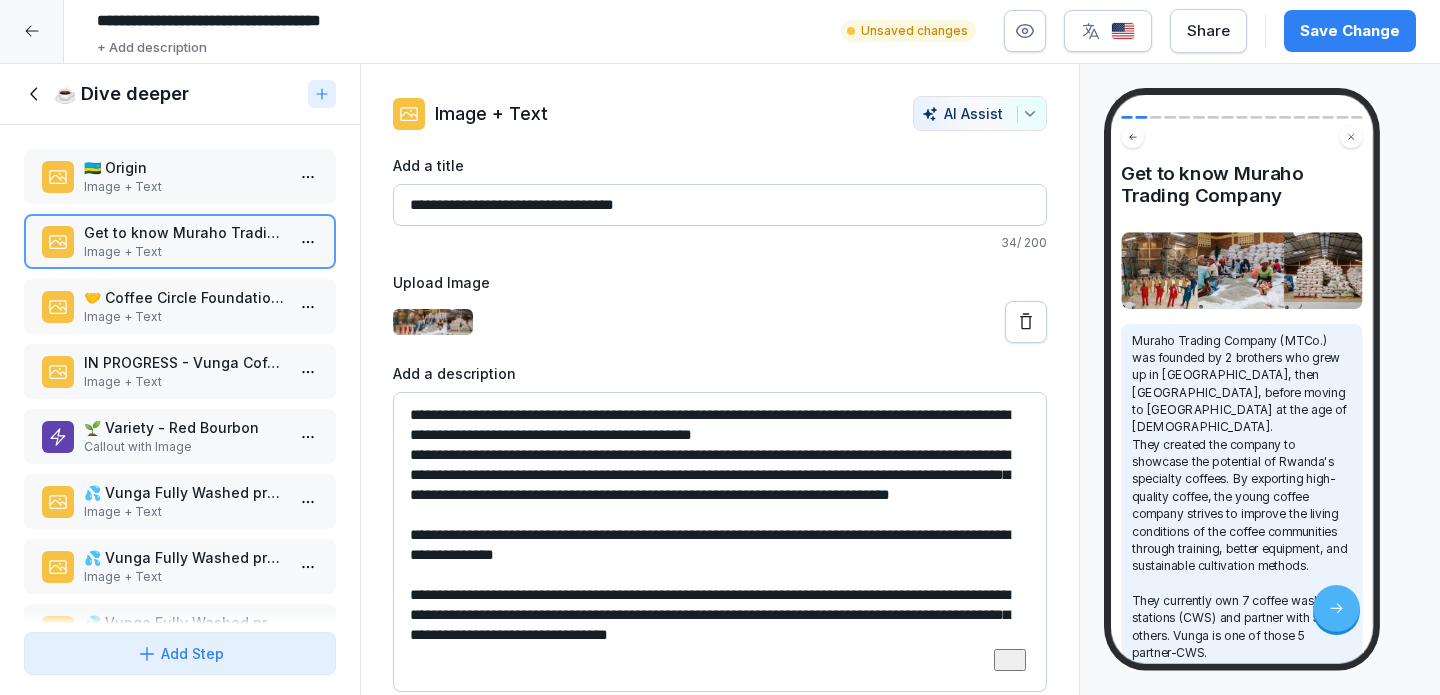 type on "**********" 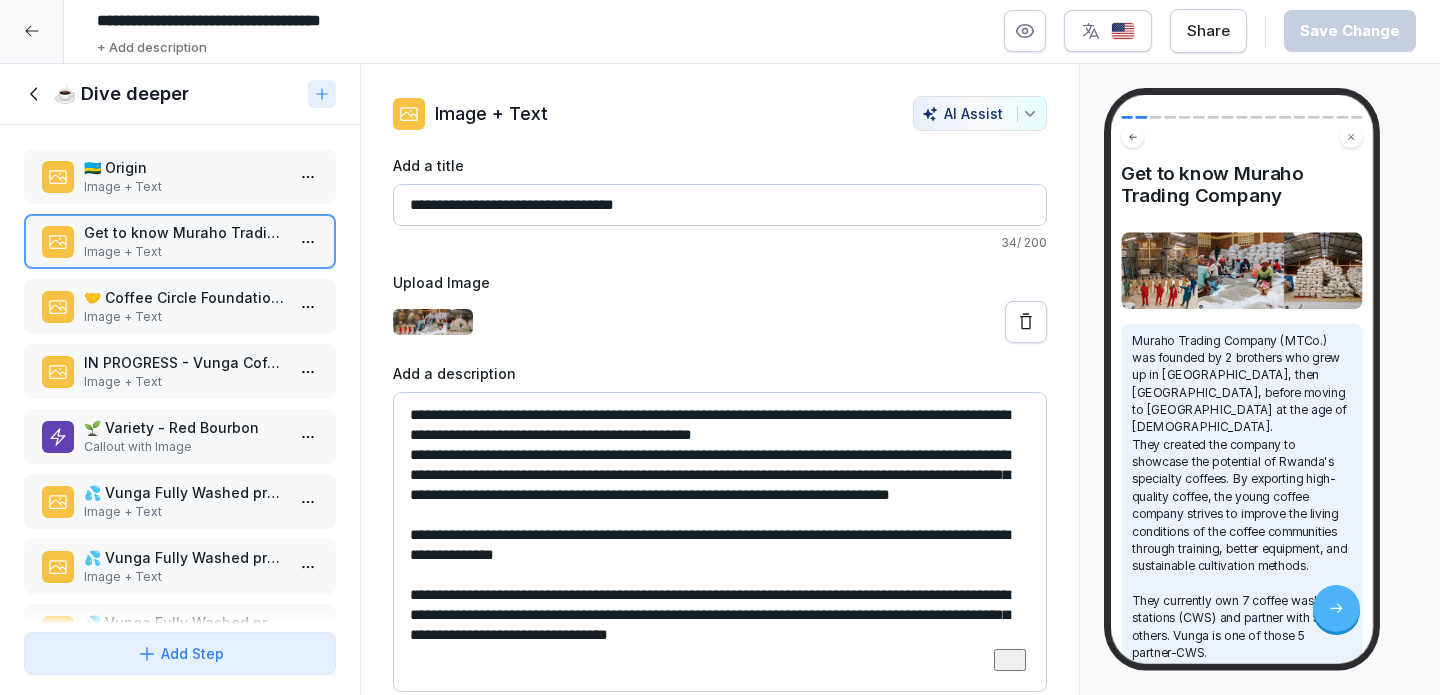 click on "Image + Text" at bounding box center (184, 382) 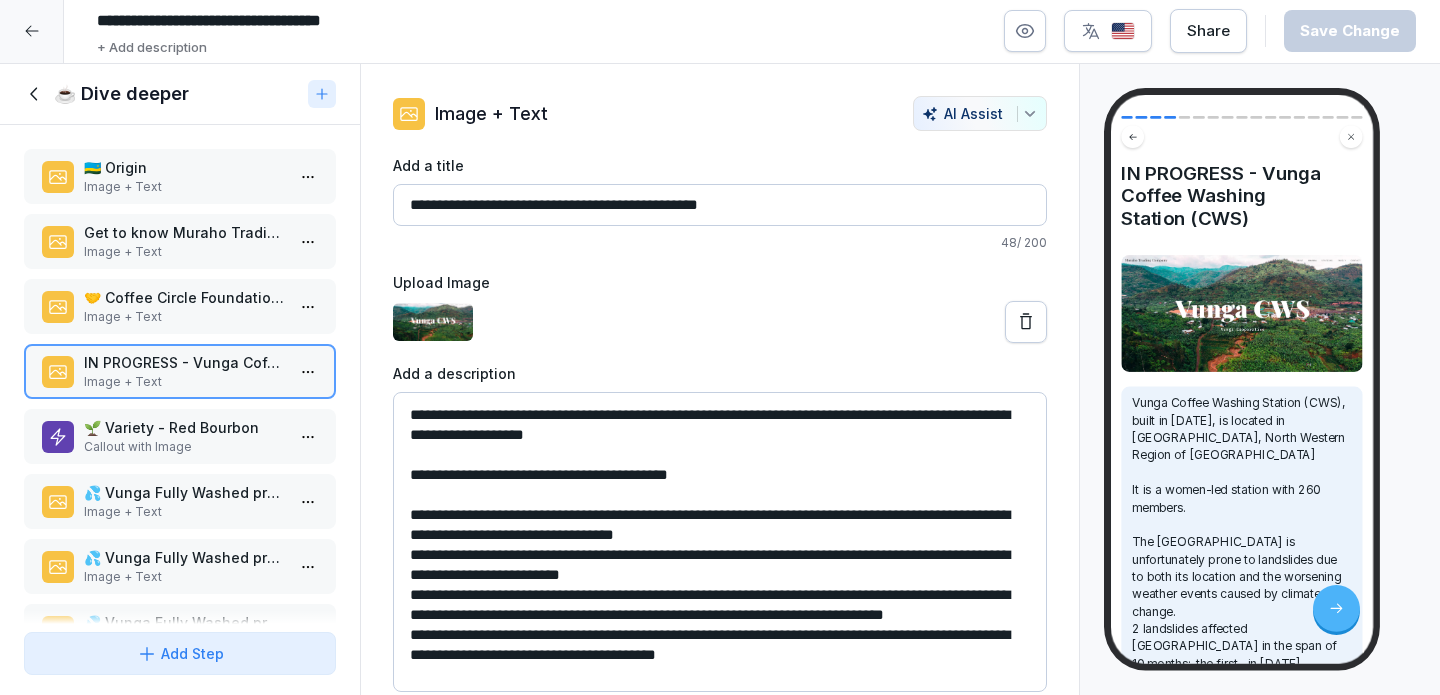 scroll, scrollTop: 6, scrollLeft: 0, axis: vertical 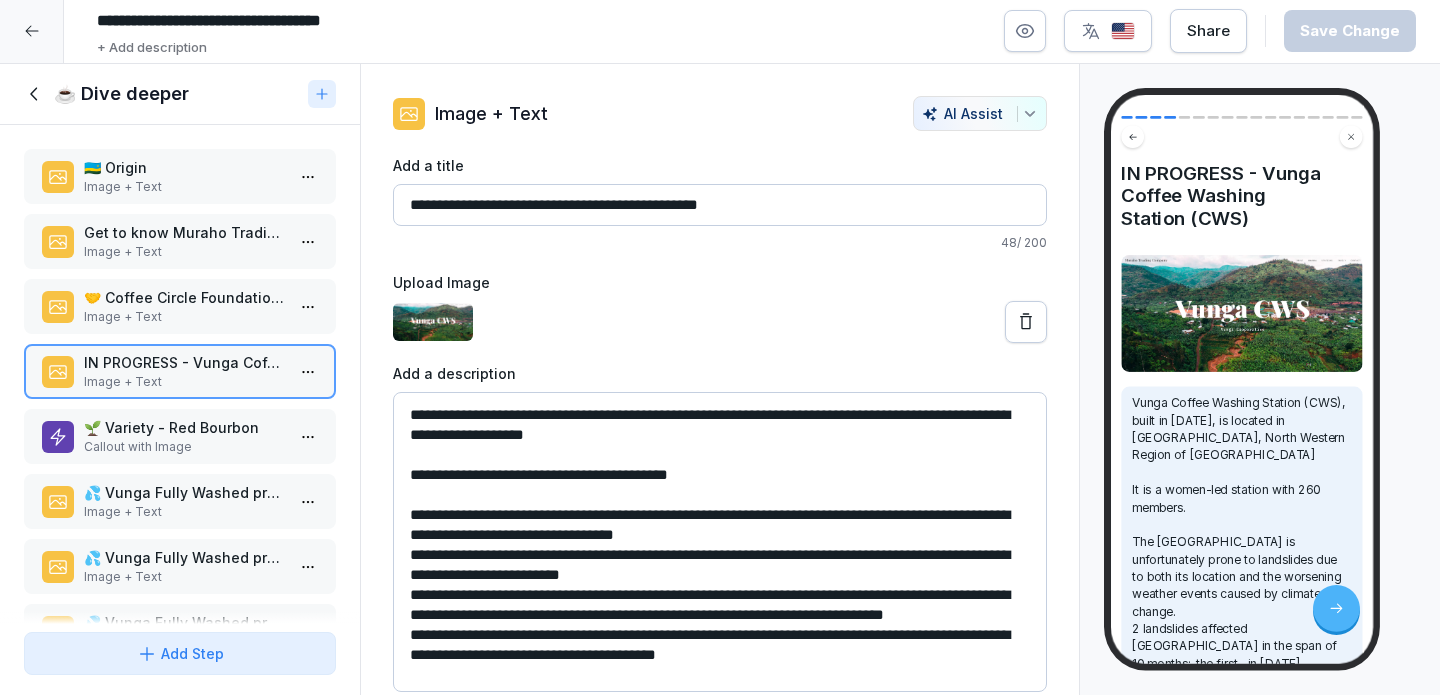 click on "Image + Text" at bounding box center [184, 187] 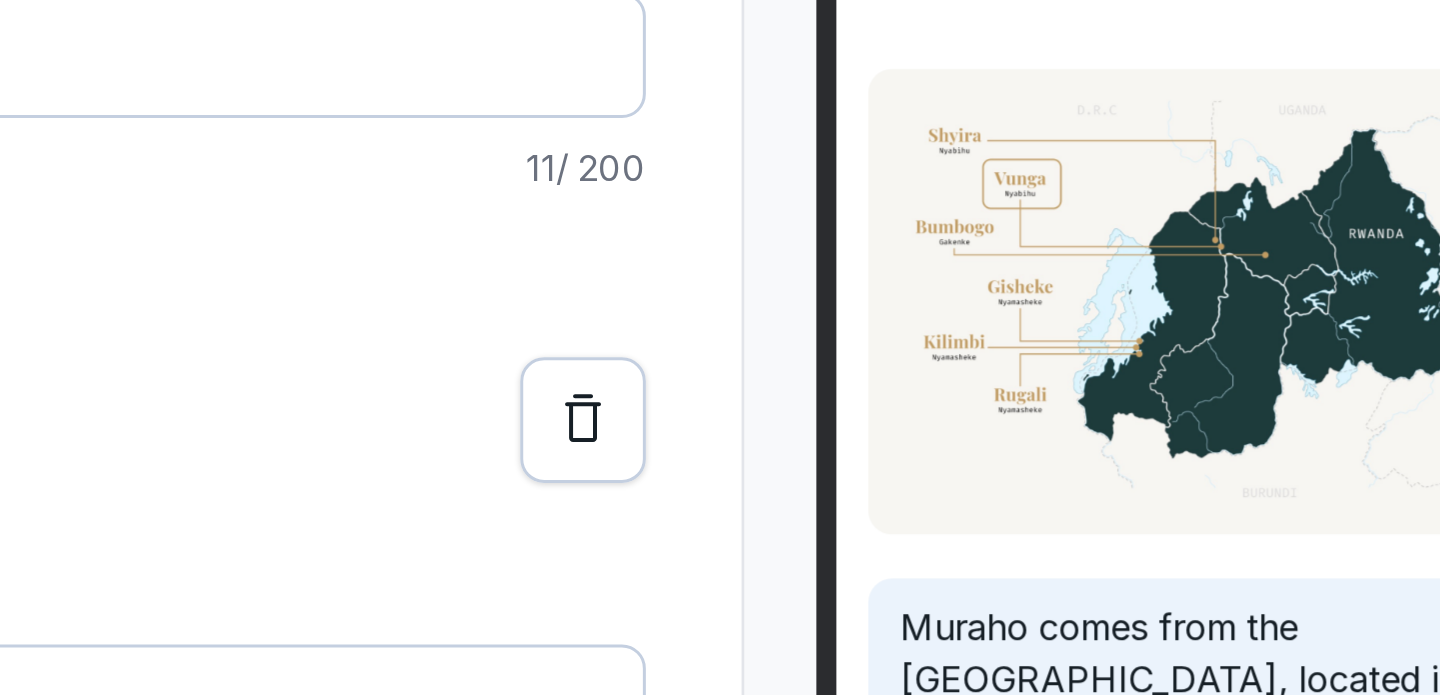scroll, scrollTop: 0, scrollLeft: 0, axis: both 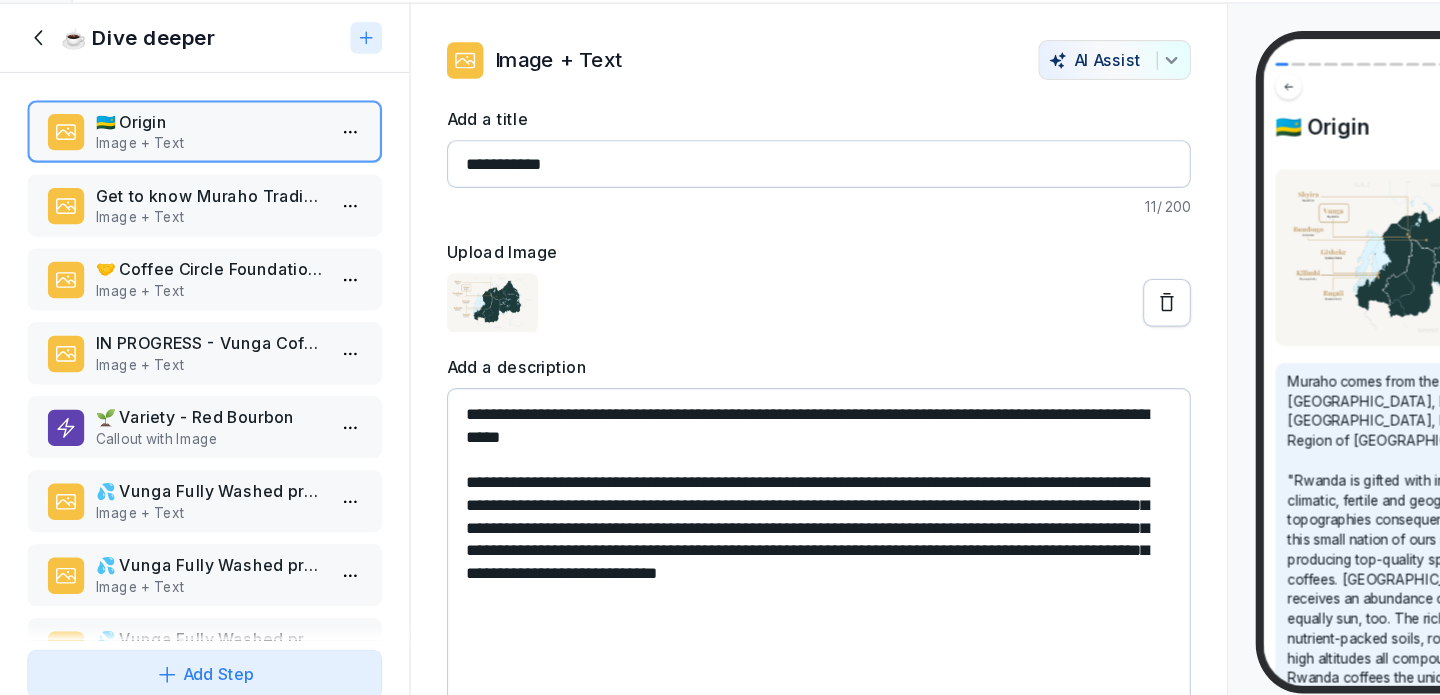 click on "IN PROGRESS - Vunga Coffee Washing Station (CWS)" at bounding box center [184, 363] 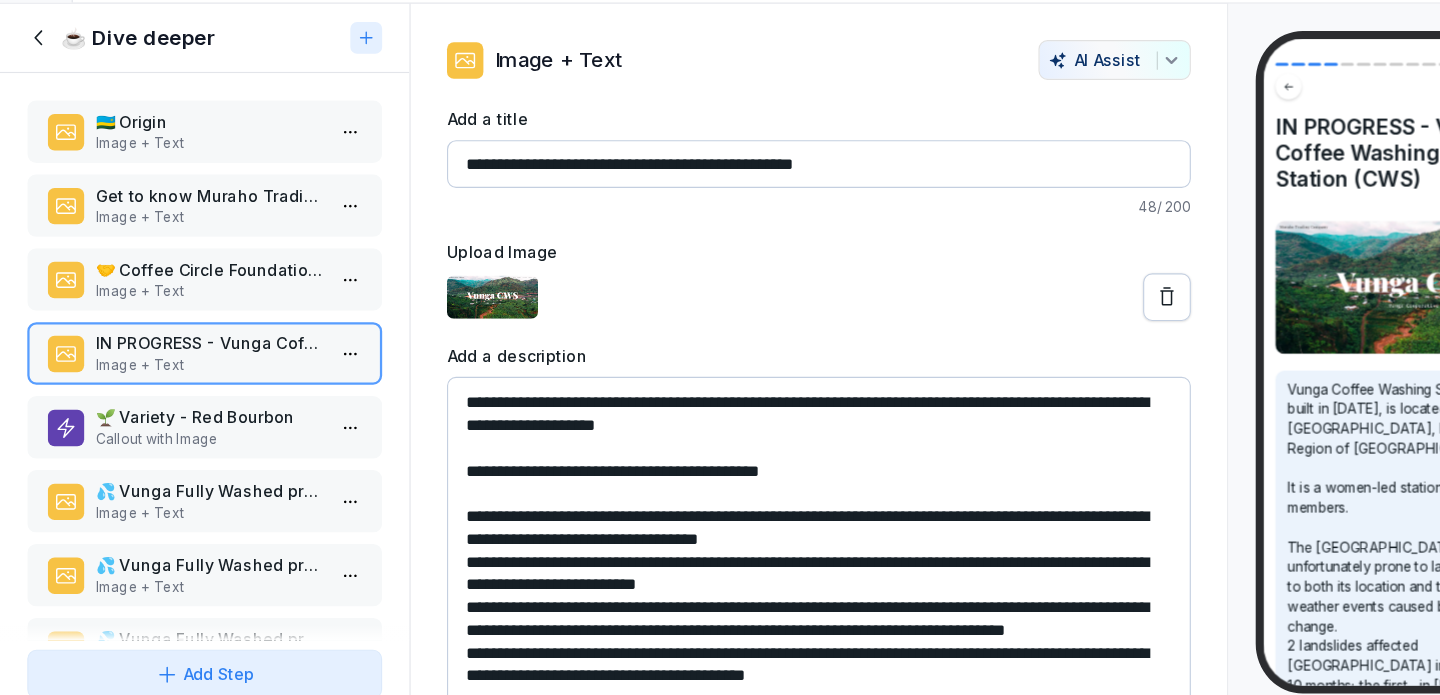 click on "**********" at bounding box center [720, 543] 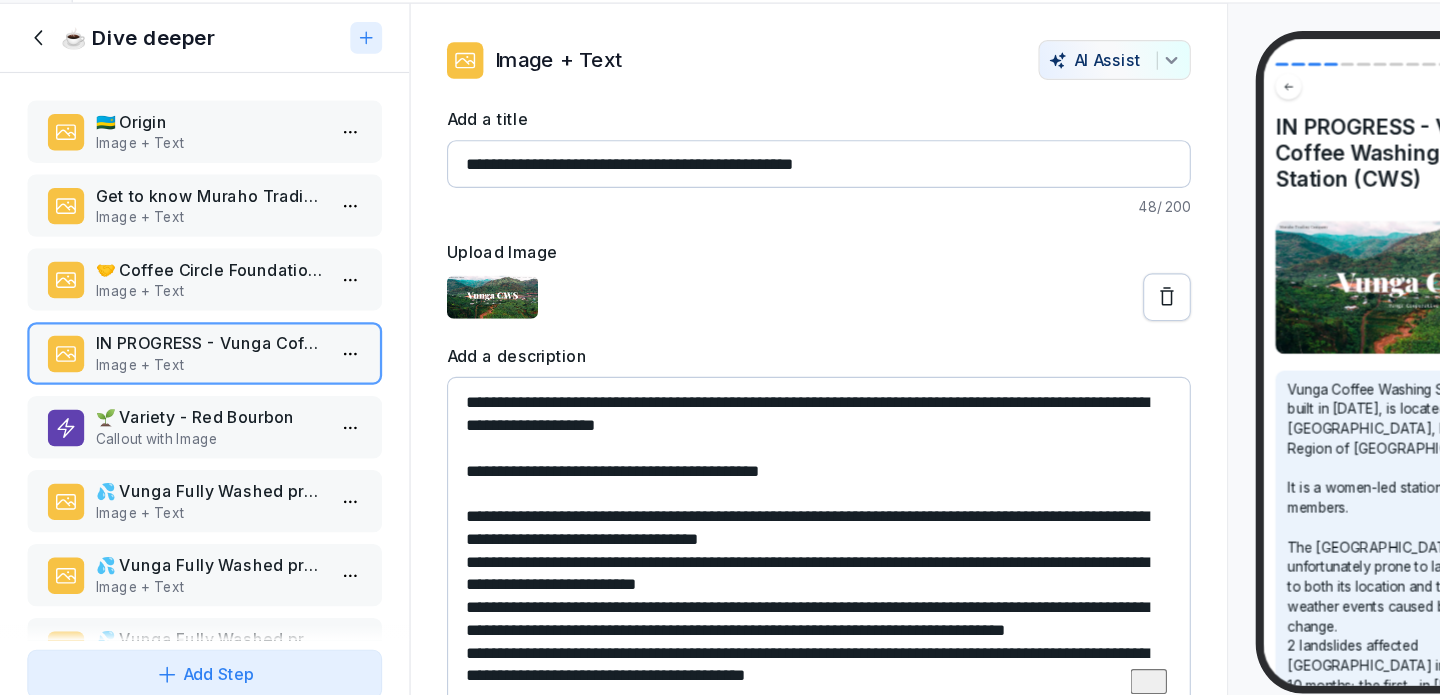 paste on "**********" 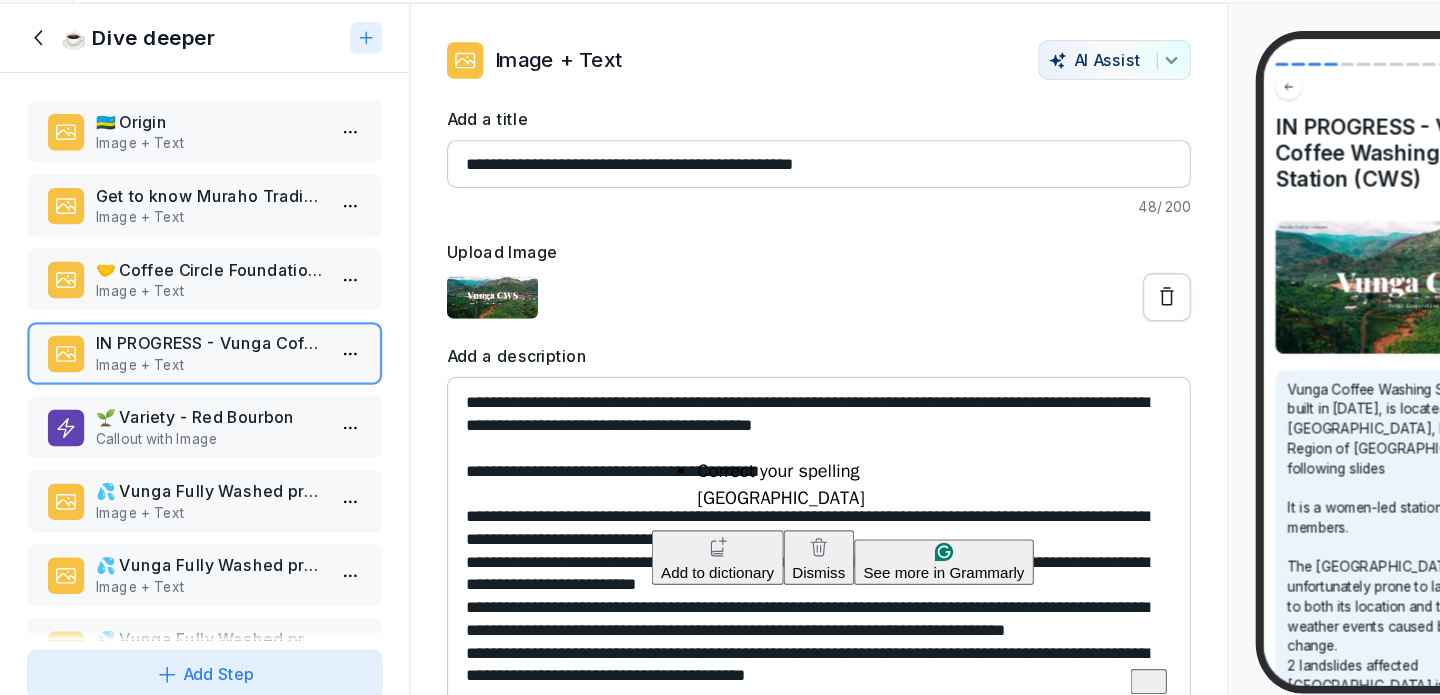 drag, startPoint x: 825, startPoint y: 434, endPoint x: 647, endPoint y: 439, distance: 178.0702 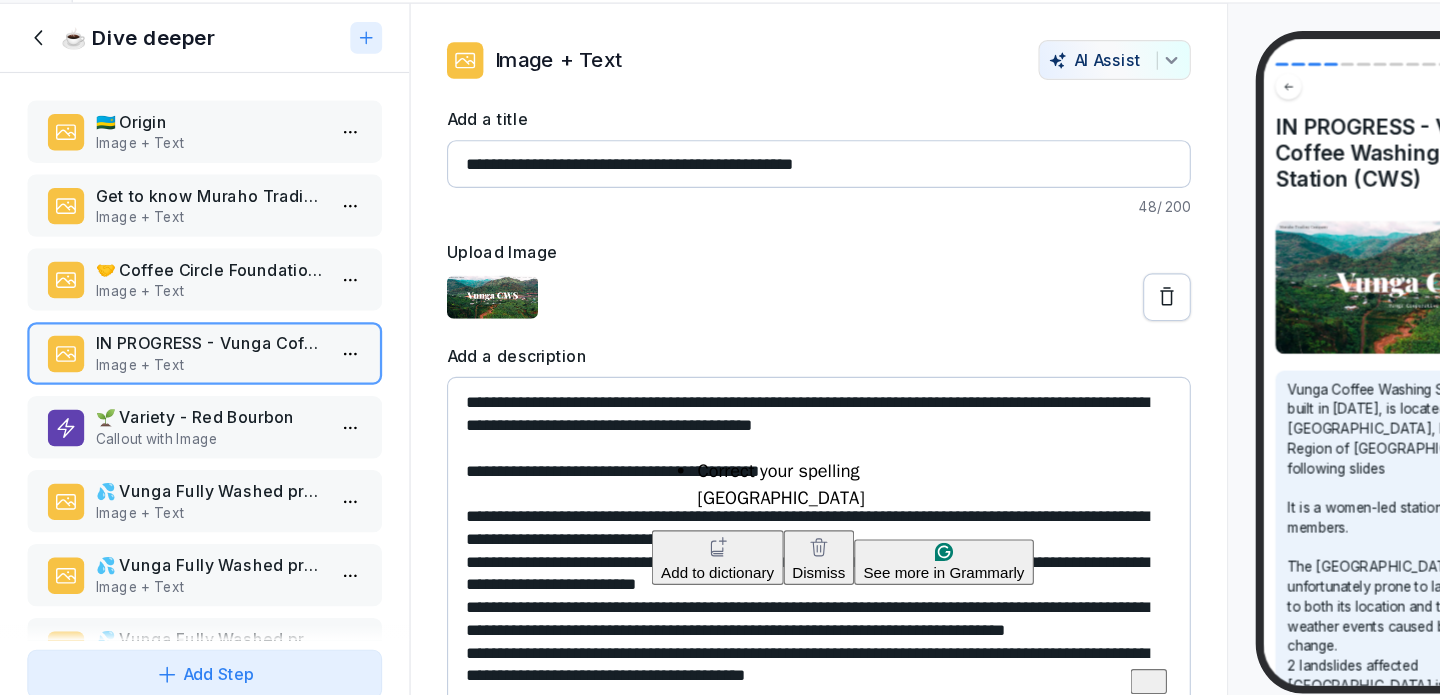 click on "**********" at bounding box center [720, 543] 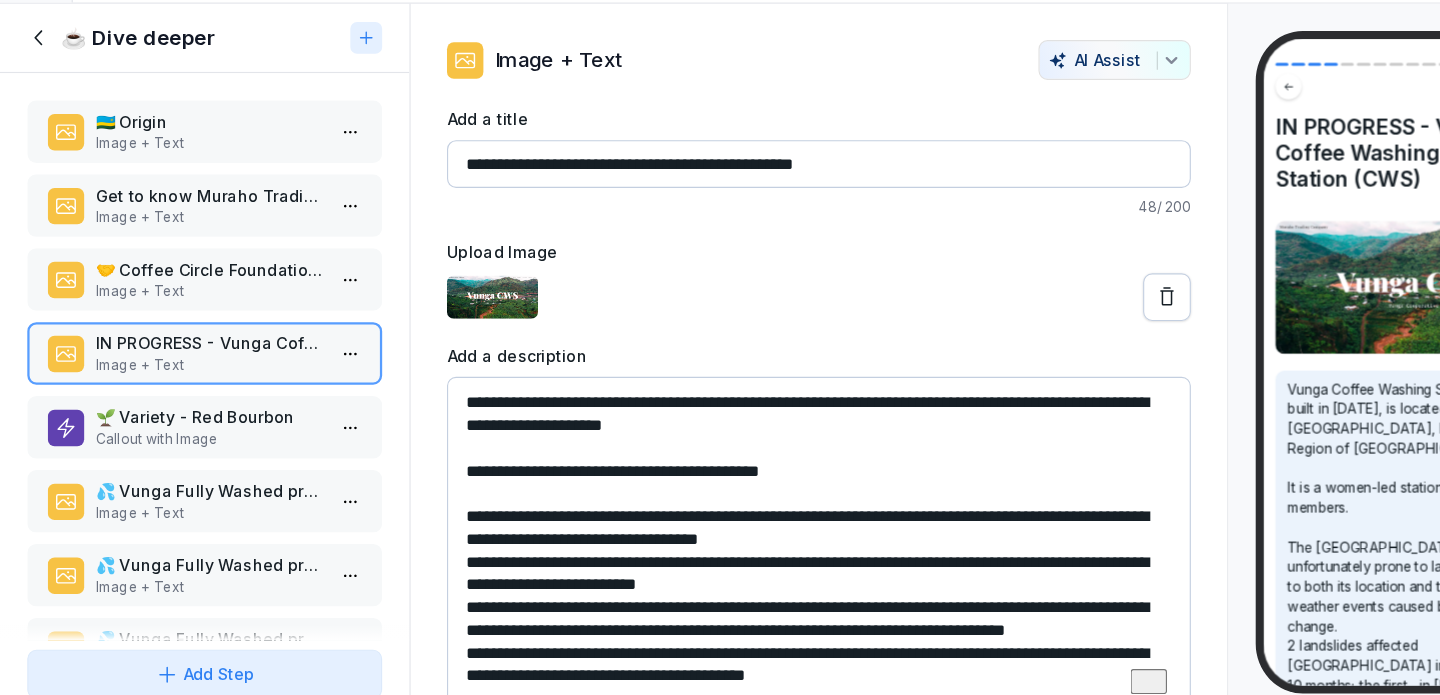 paste on "**********" 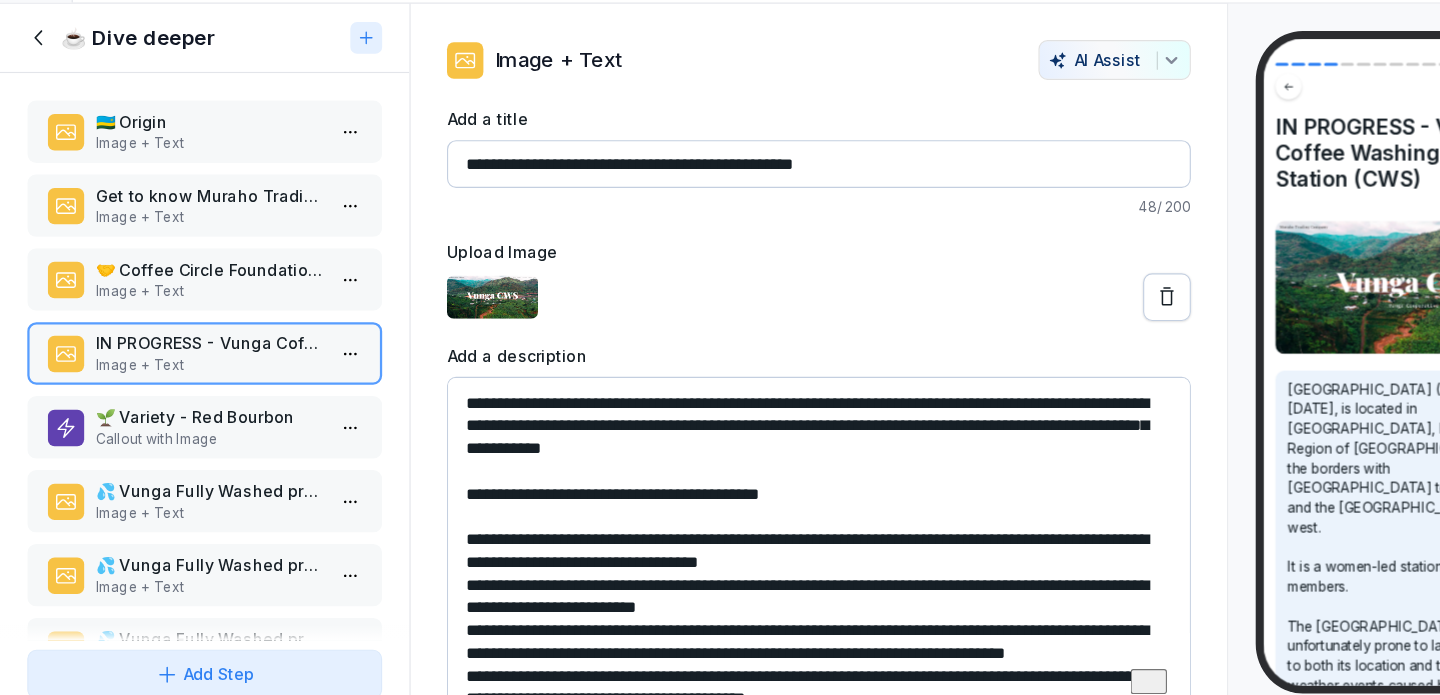 scroll, scrollTop: 26, scrollLeft: 0, axis: vertical 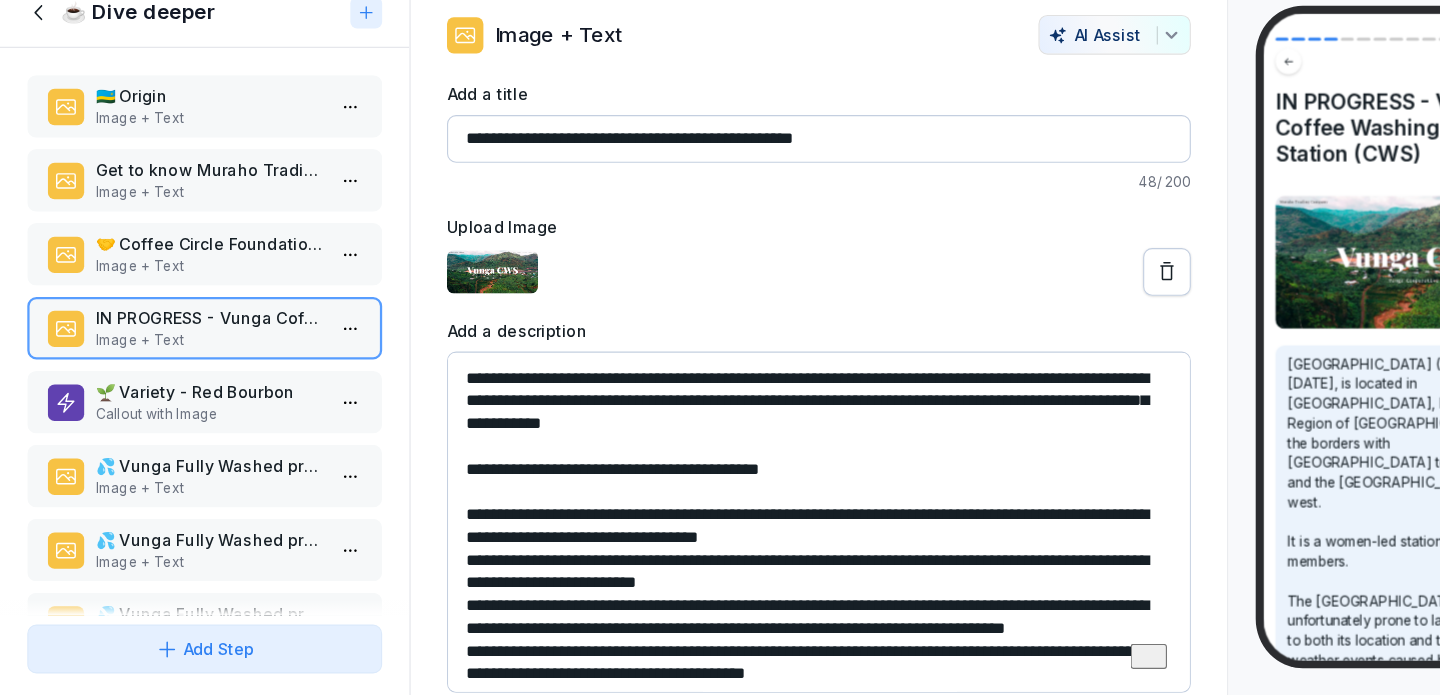 type on "**********" 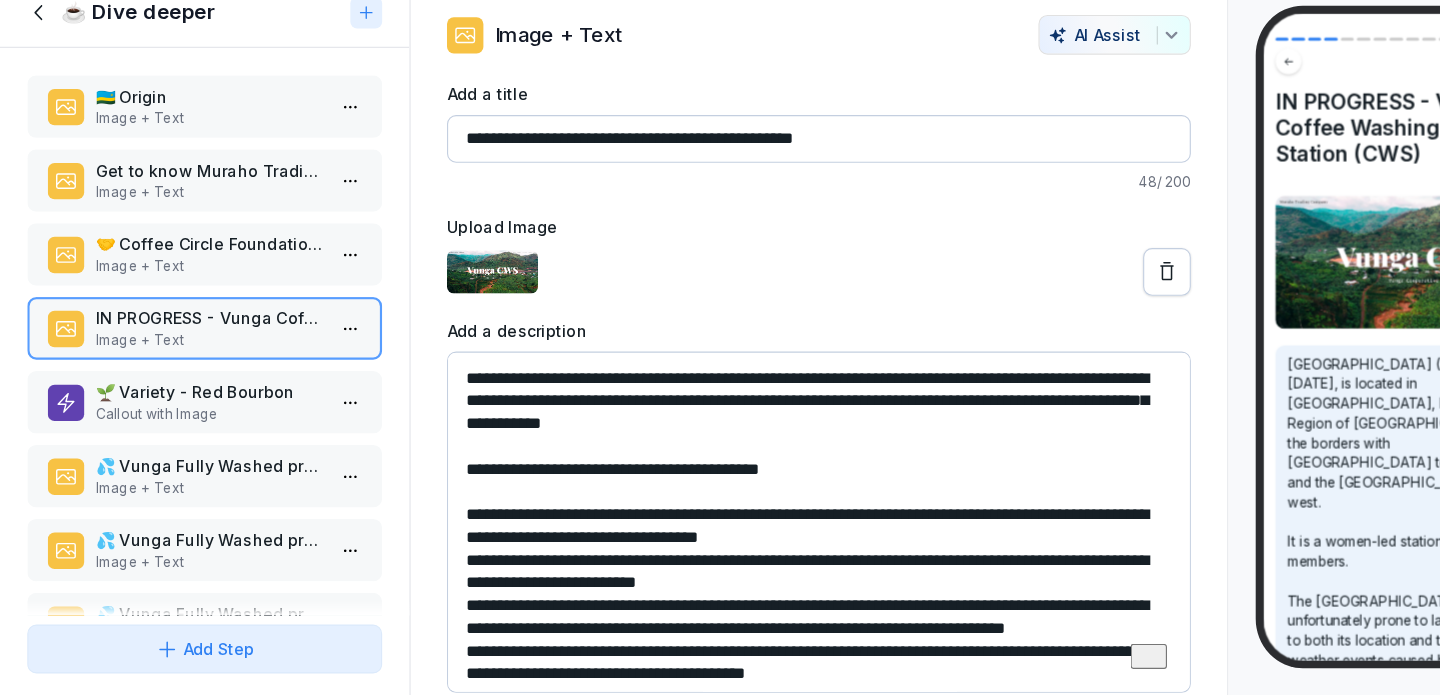 click on "🇷🇼 Origin" at bounding box center (184, 168) 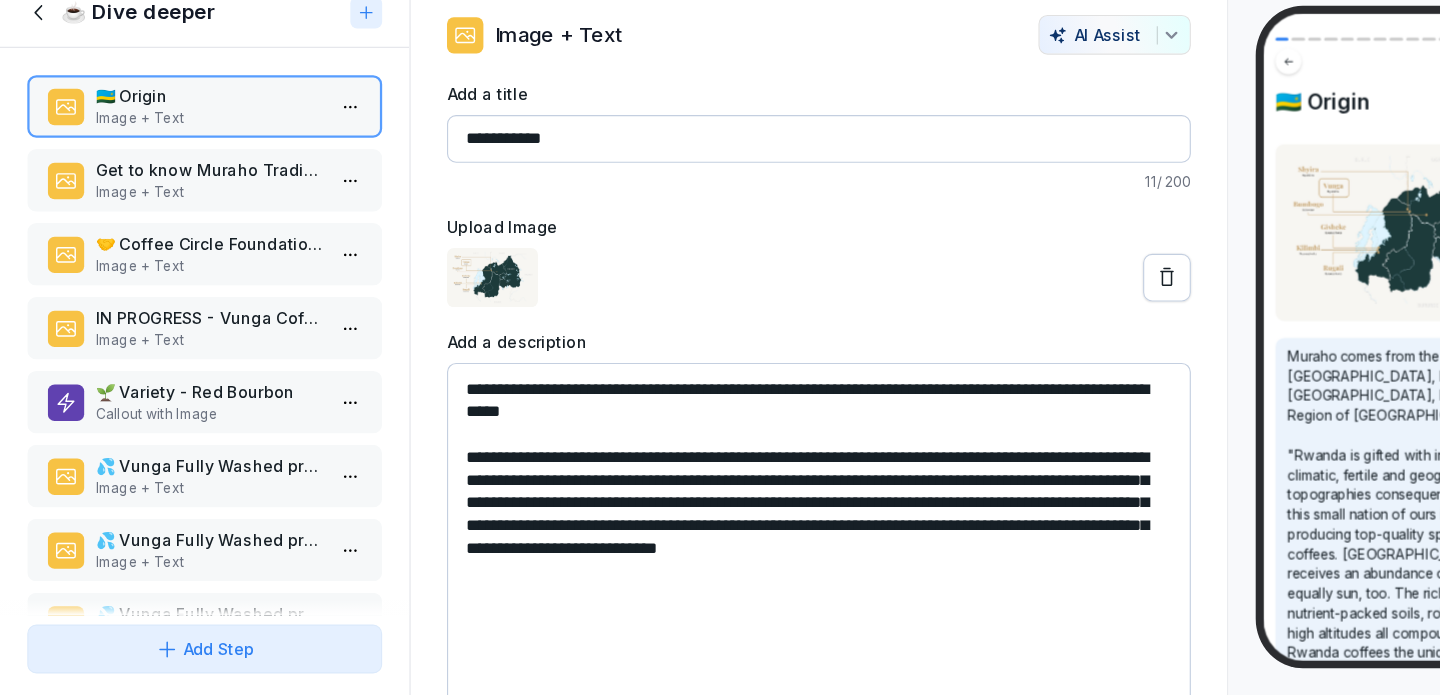 click on "**********" at bounding box center (720, 553) 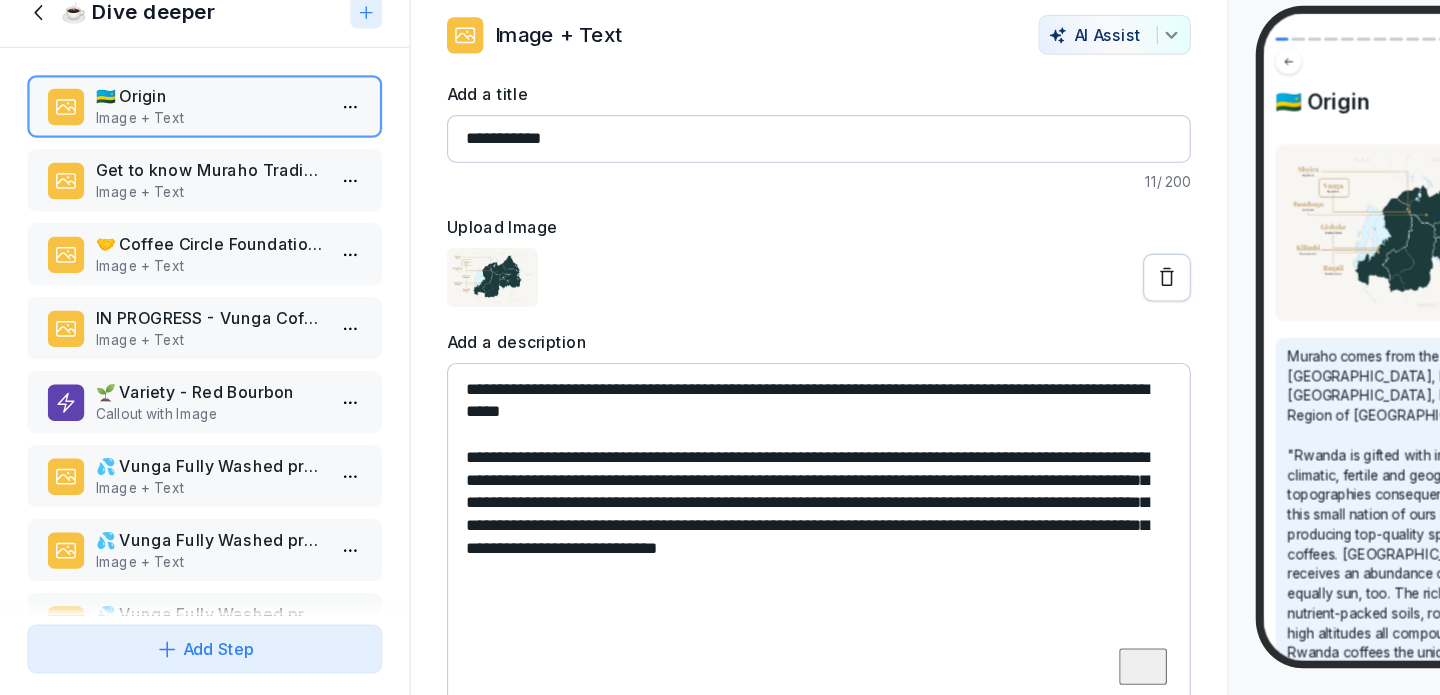 click on "**********" at bounding box center [720, 553] 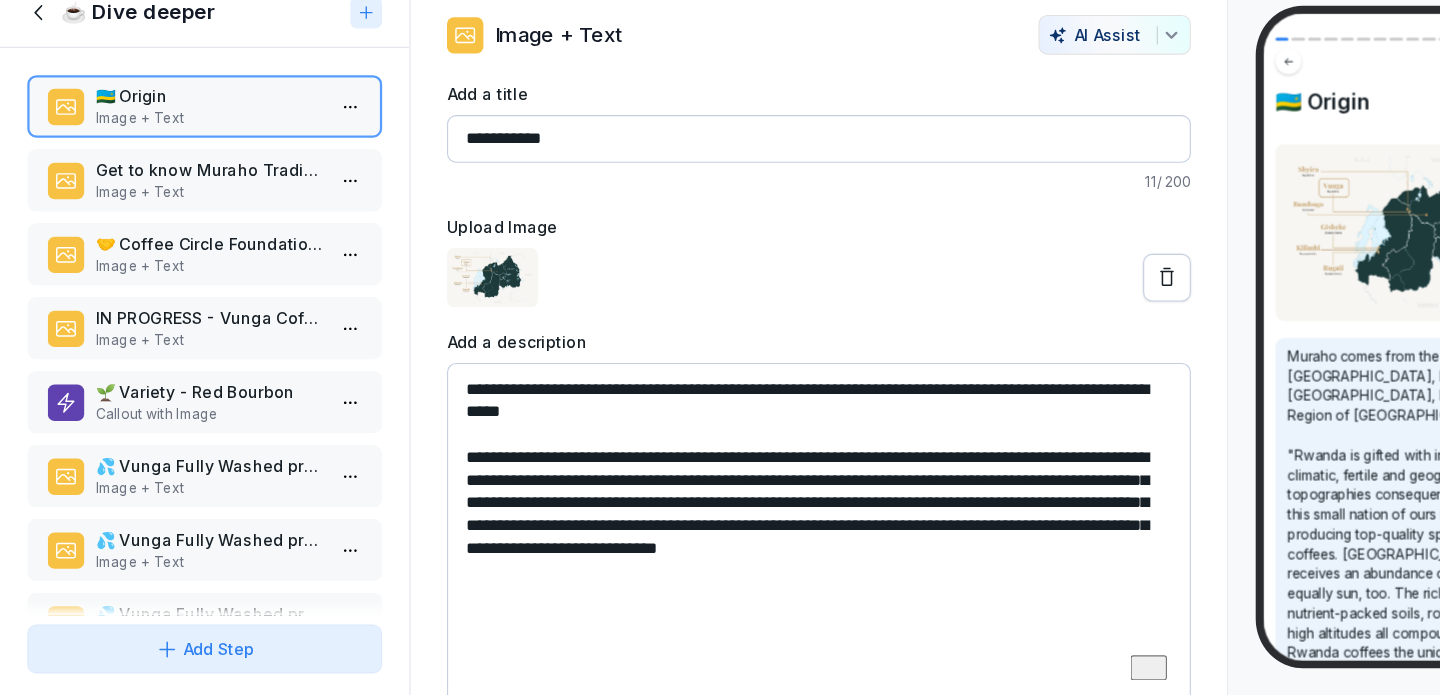 paste on "**********" 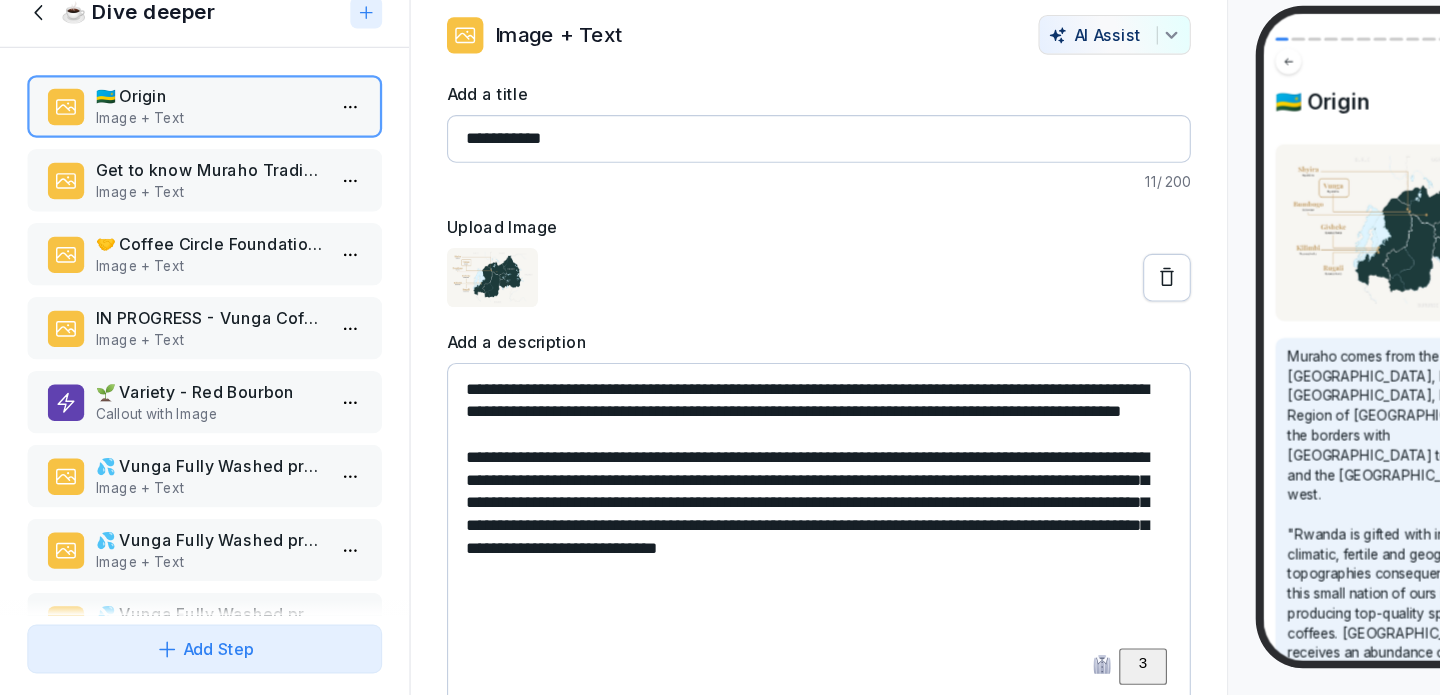type on "**********" 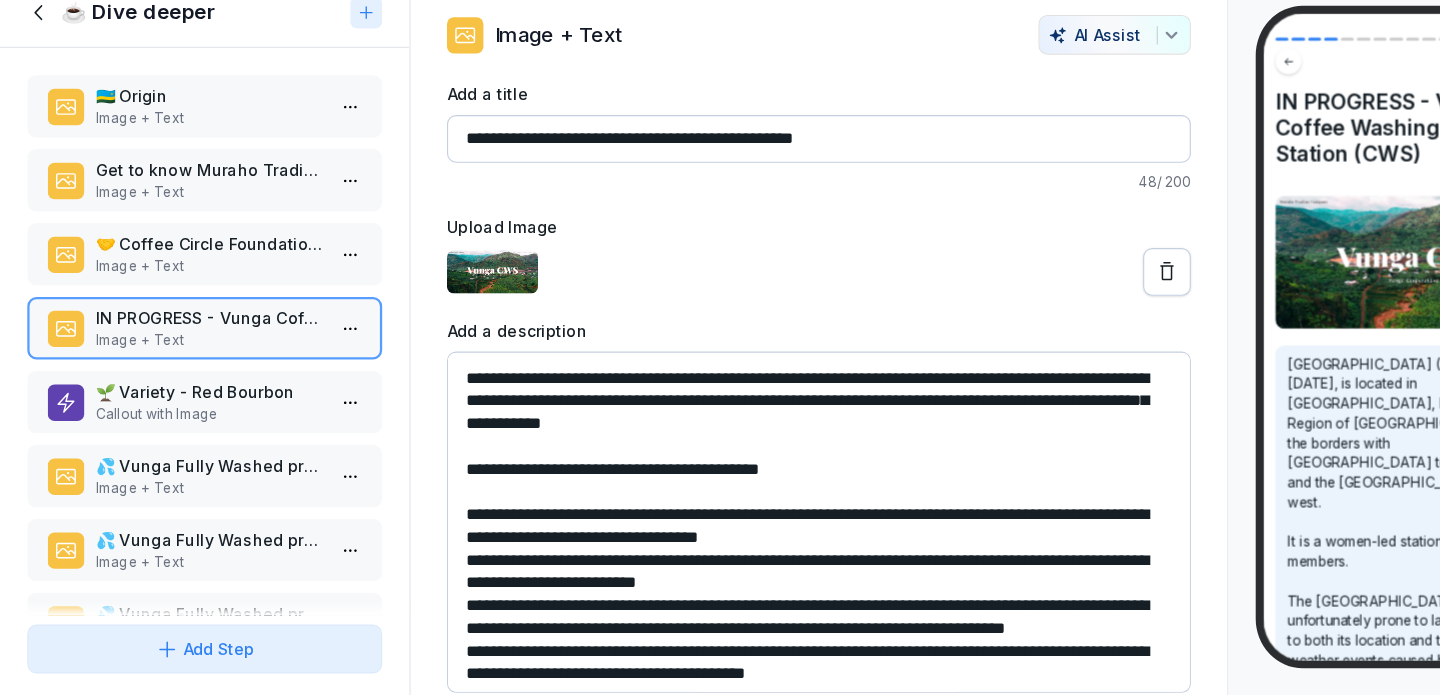 click on "Image + Text" at bounding box center (184, 188) 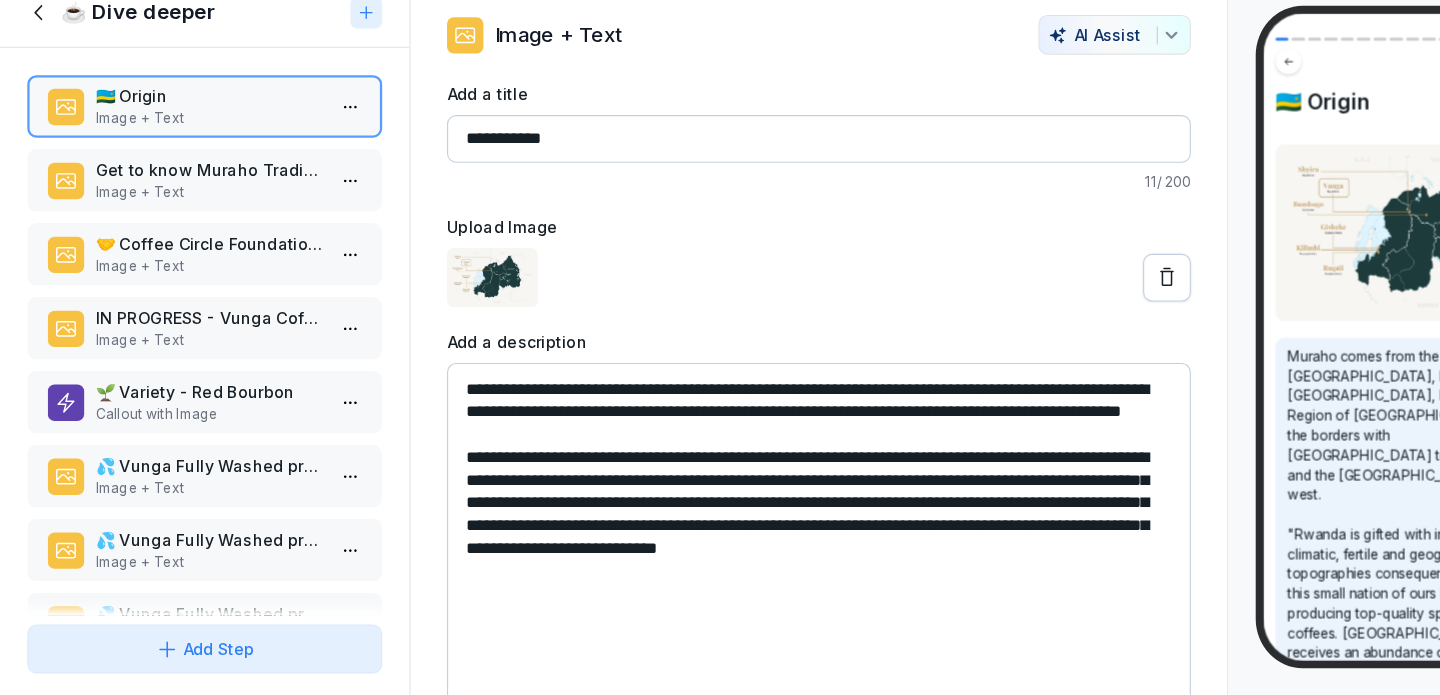 click on "IN PROGRESS - Vunga Coffee Washing Station (CWS)" at bounding box center (184, 363) 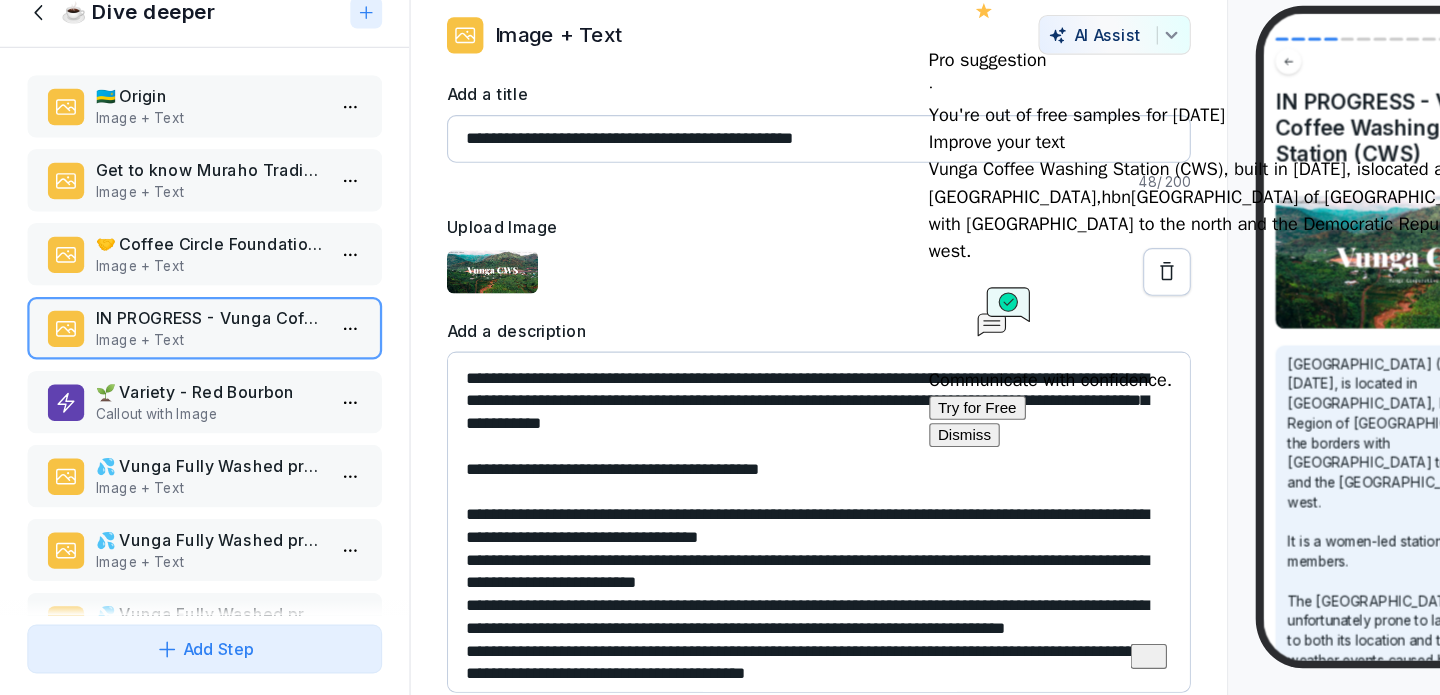 drag, startPoint x: 411, startPoint y: 492, endPoint x: 833, endPoint y: 416, distance: 428.789 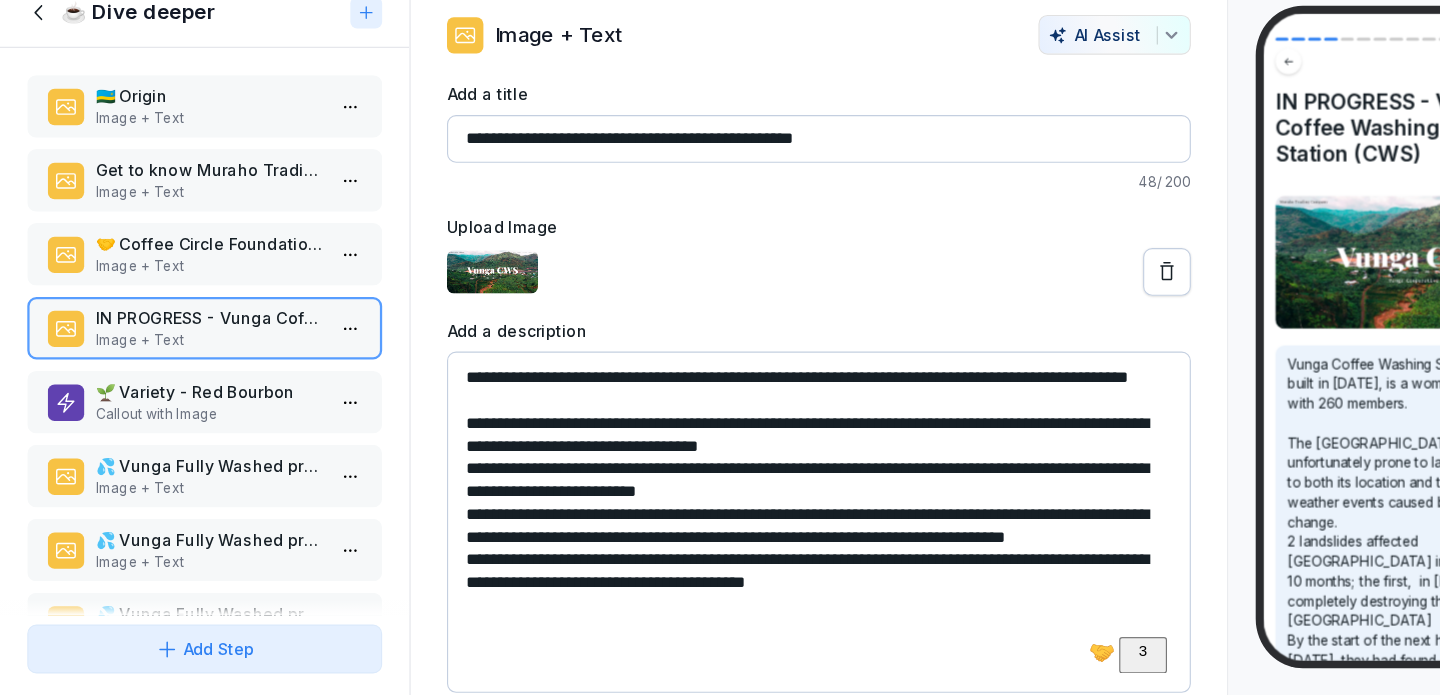 click on "**********" at bounding box center (720, 543) 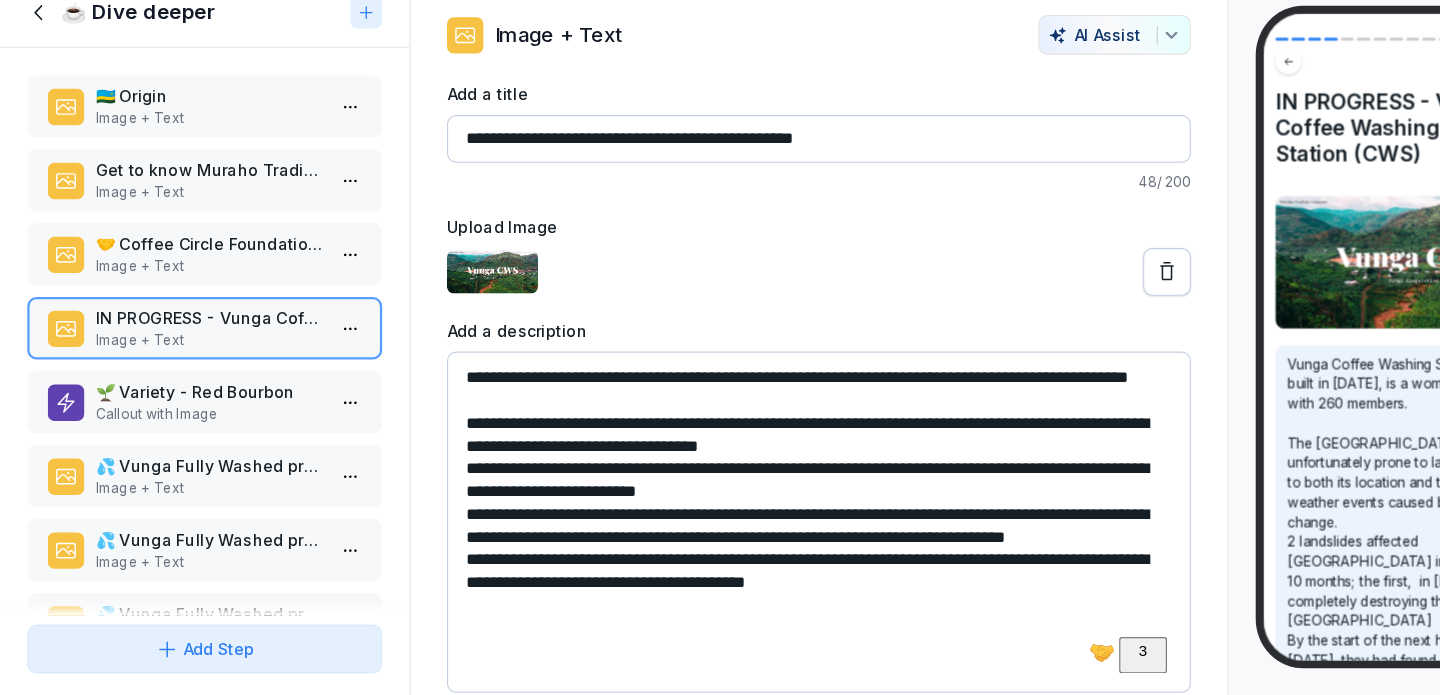 click on "**********" at bounding box center [720, 543] 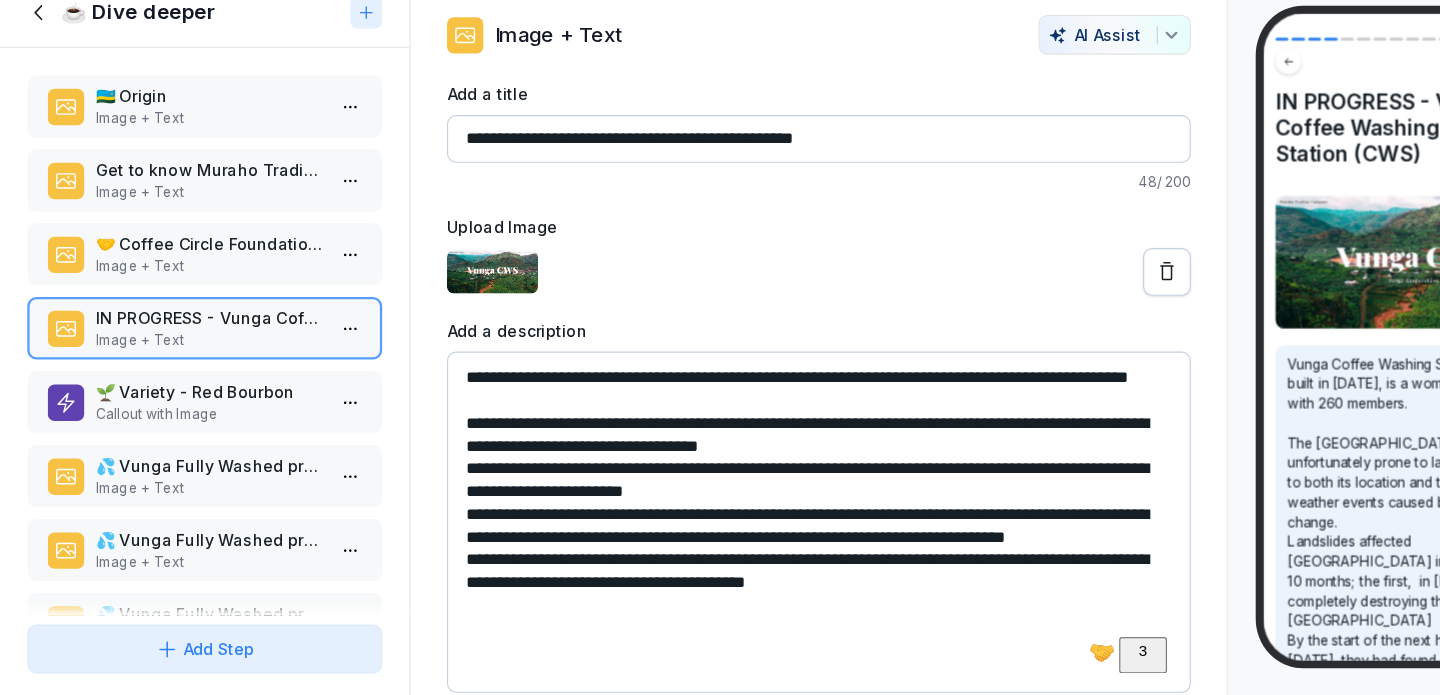drag, startPoint x: 855, startPoint y: 515, endPoint x: 606, endPoint y: 514, distance: 249.00201 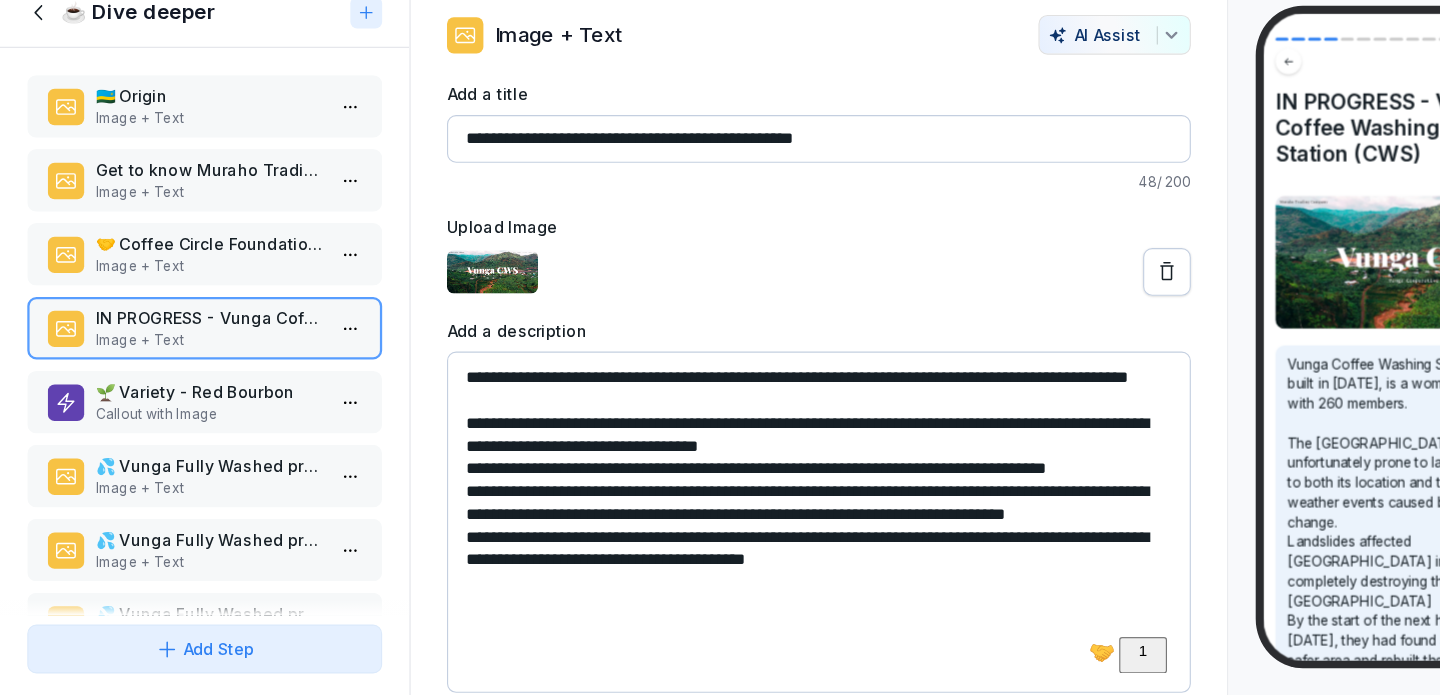 click on "**********" at bounding box center (720, 543) 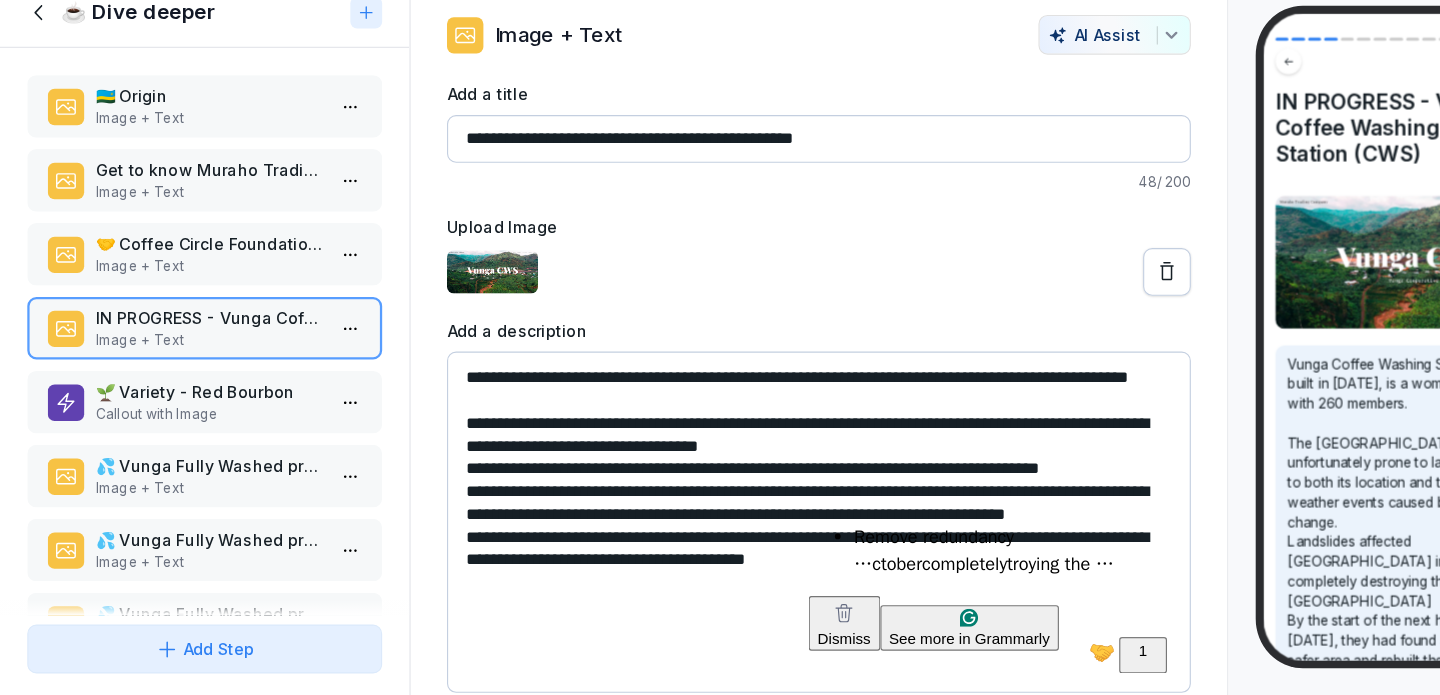 click on "**********" at bounding box center [720, 543] 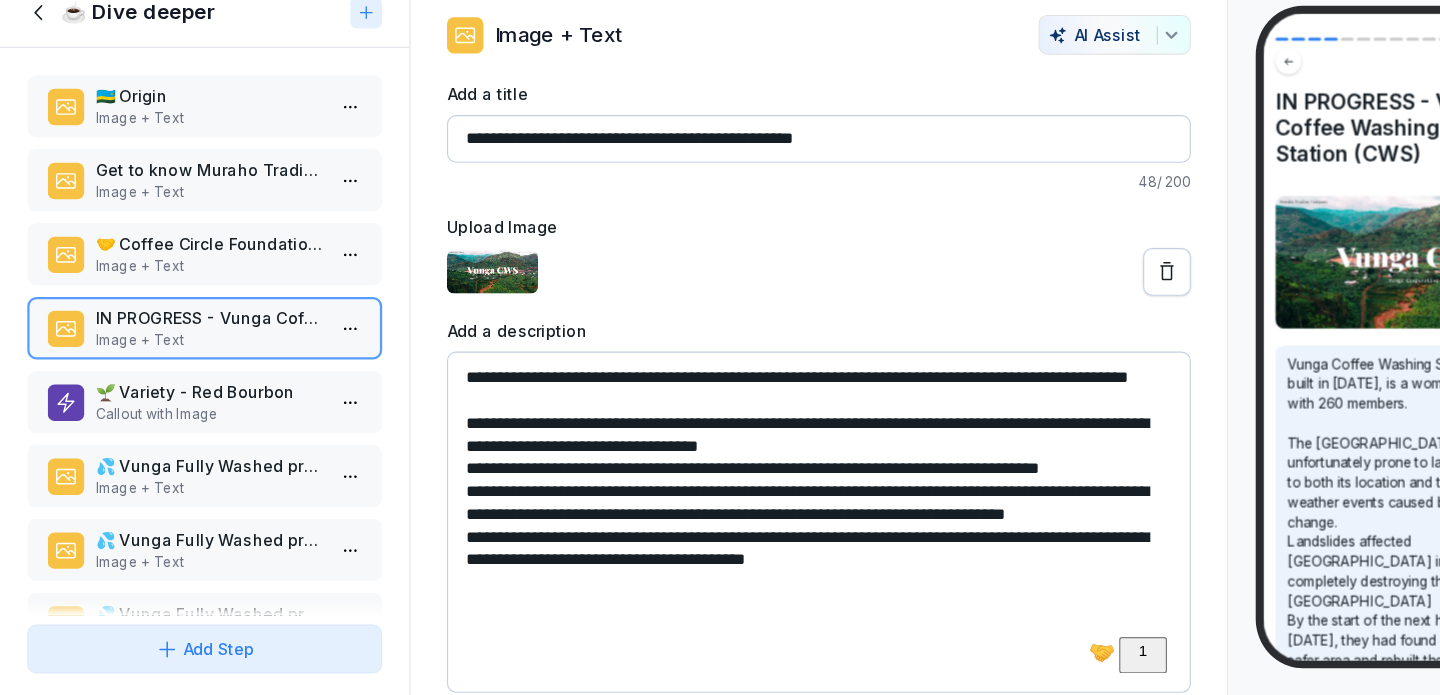 drag, startPoint x: 408, startPoint y: 612, endPoint x: 674, endPoint y: 632, distance: 266.75082 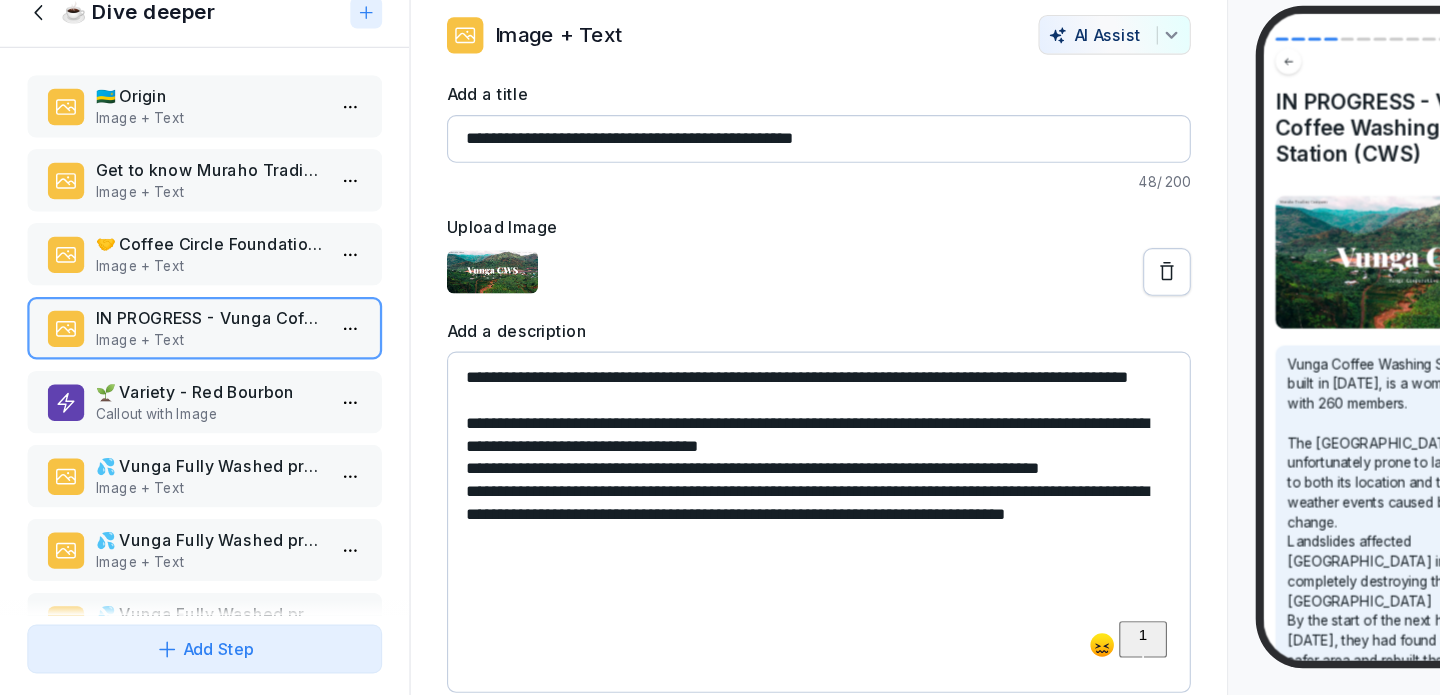 drag, startPoint x: 720, startPoint y: 515, endPoint x: 604, endPoint y: 520, distance: 116.10771 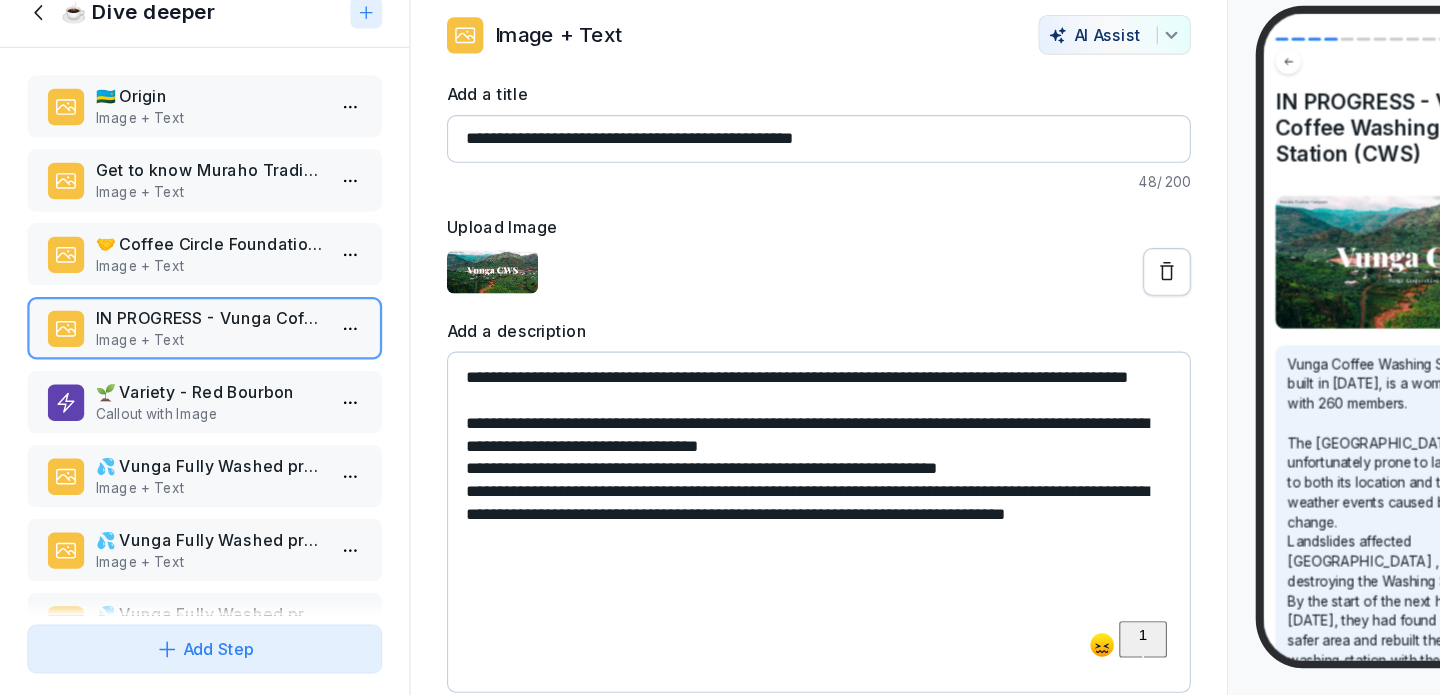 click on "**********" at bounding box center [720, 543] 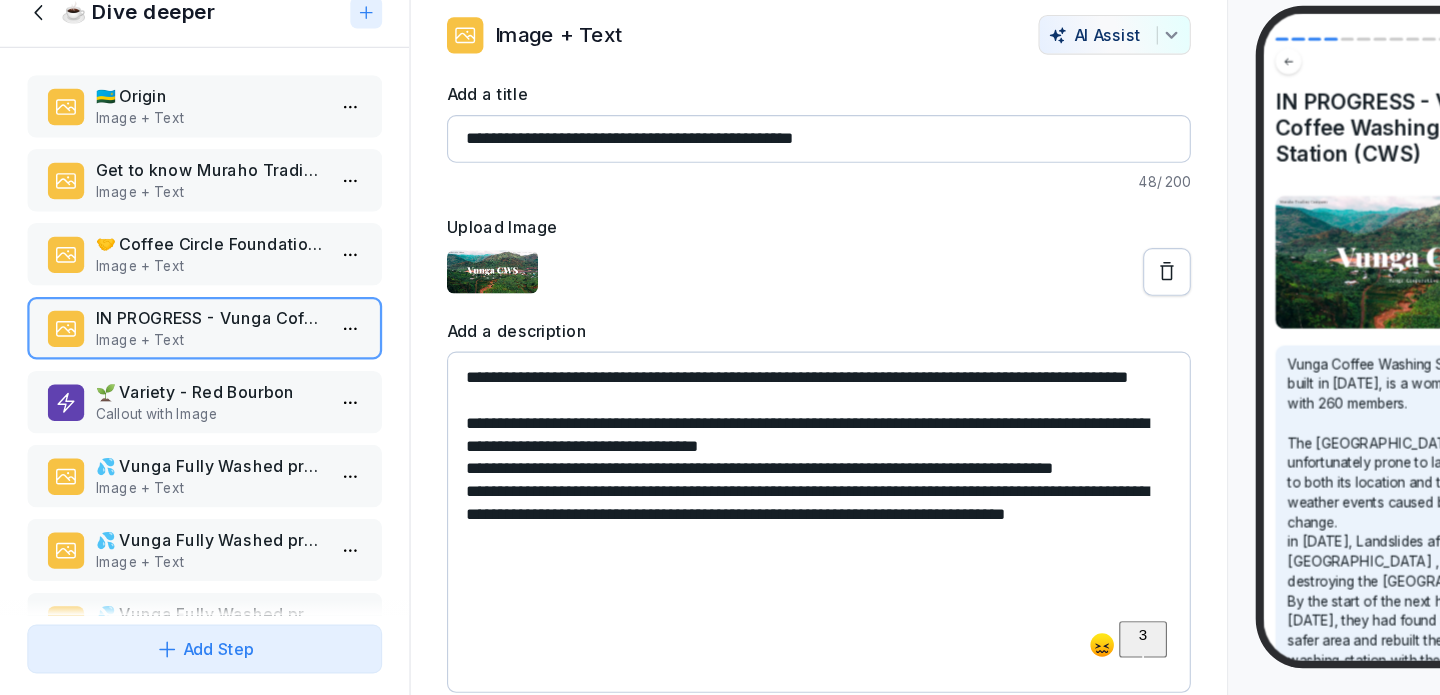 click on "**********" at bounding box center (720, 543) 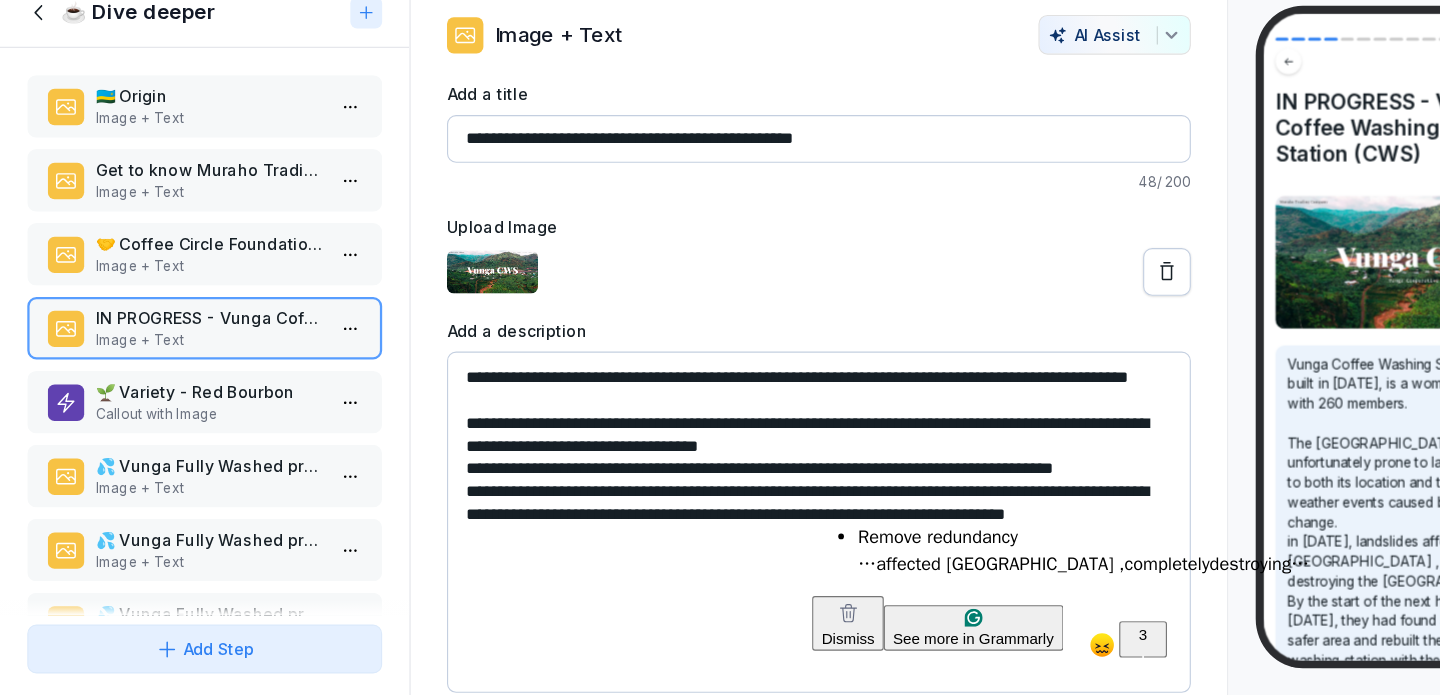 click on "**********" at bounding box center (720, 543) 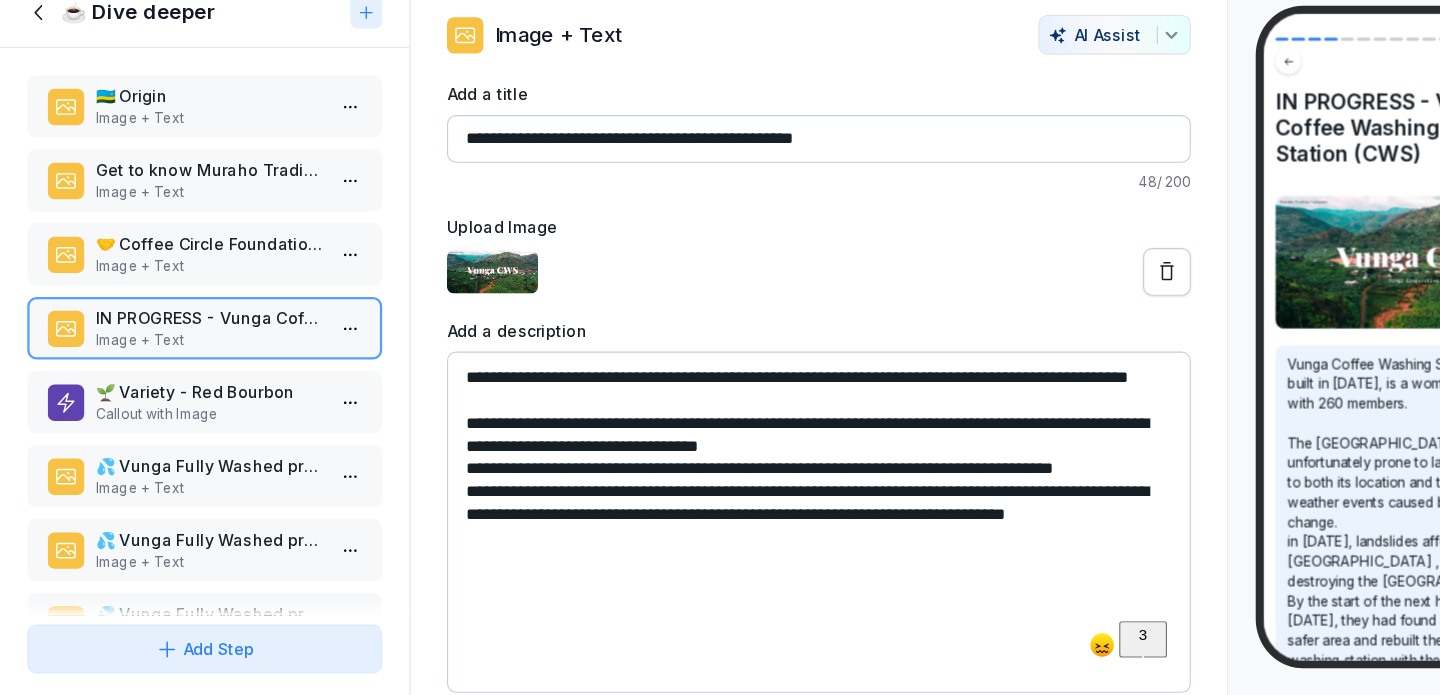 drag, startPoint x: 732, startPoint y: 516, endPoint x: 610, endPoint y: 517, distance: 122.0041 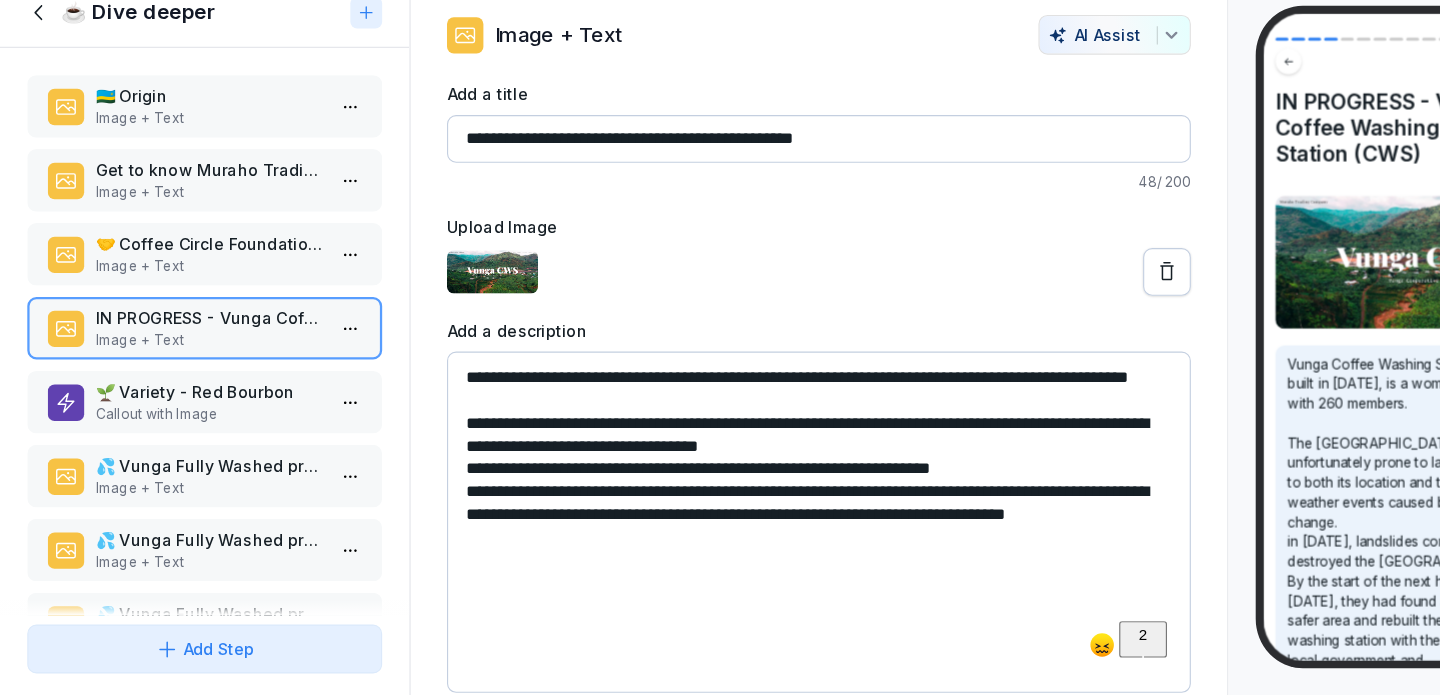 click on "**********" at bounding box center (720, 347) 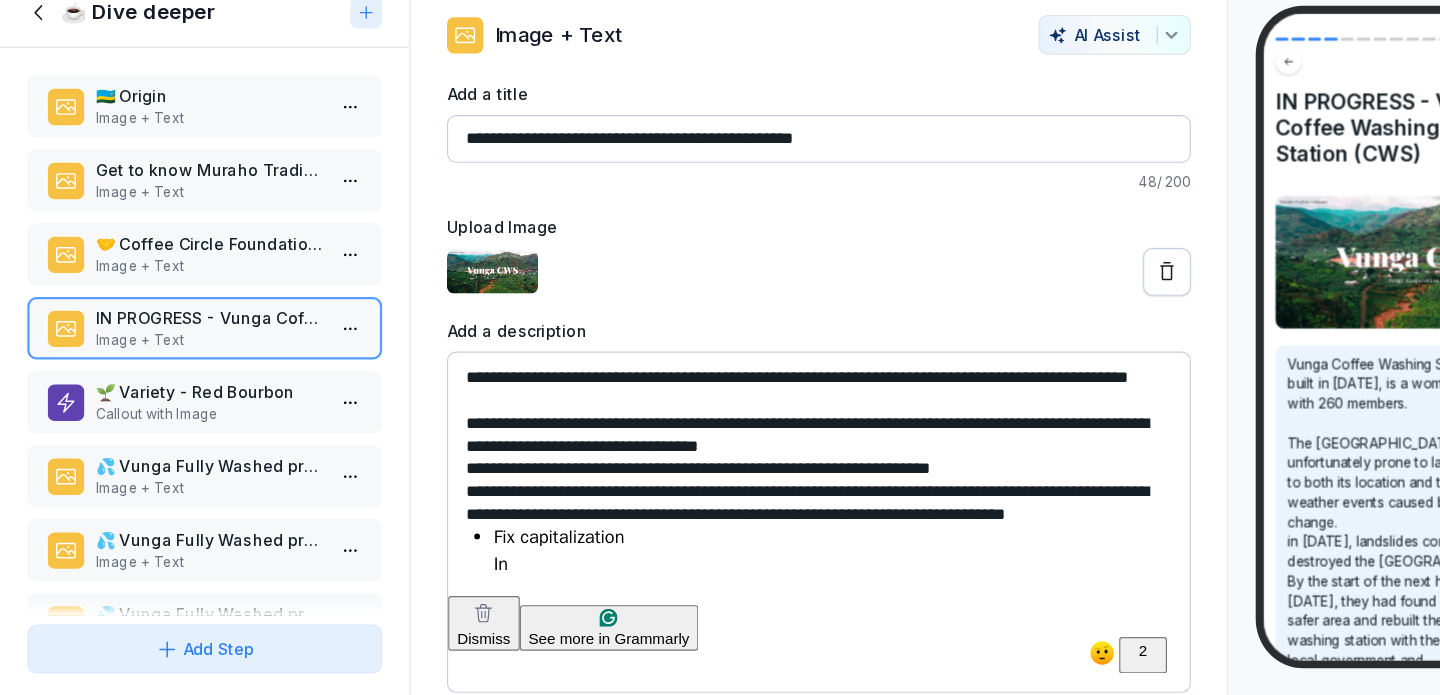 click on "**********" at bounding box center [720, 543] 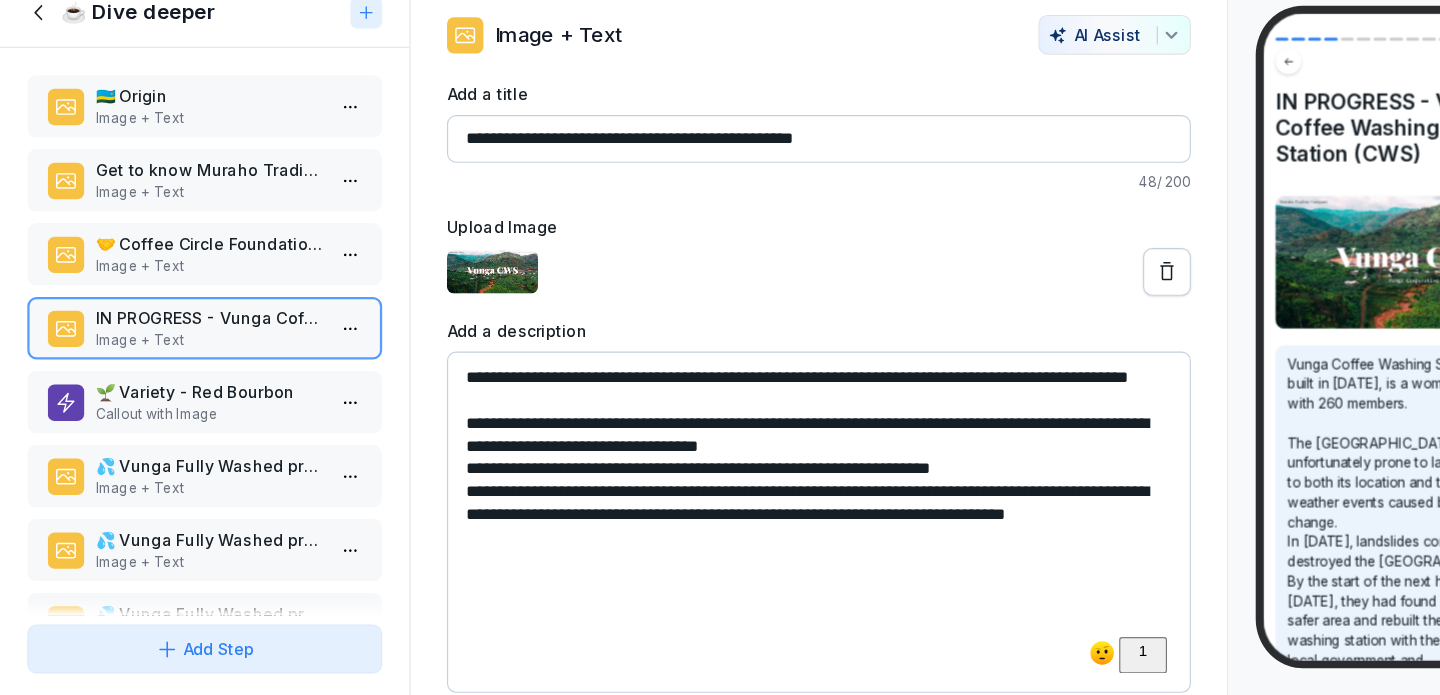 click on "**********" at bounding box center [720, 543] 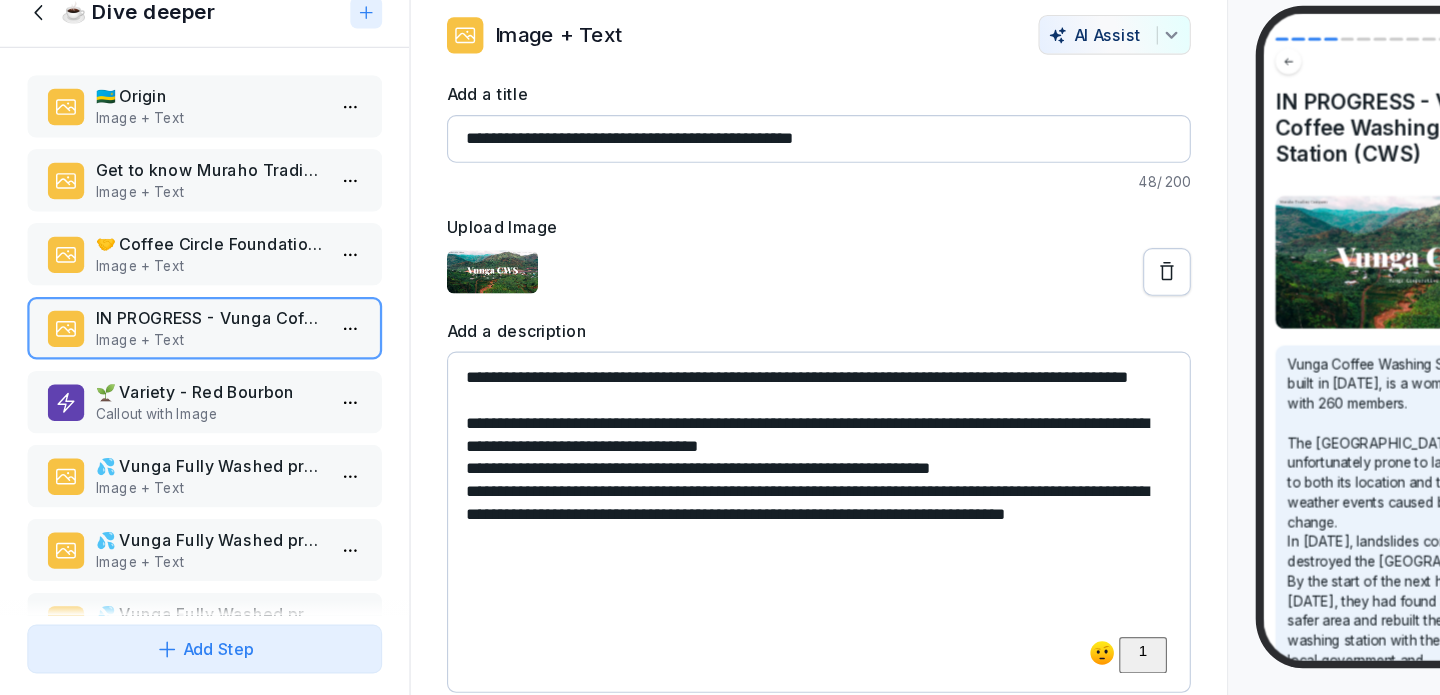 type on "**********" 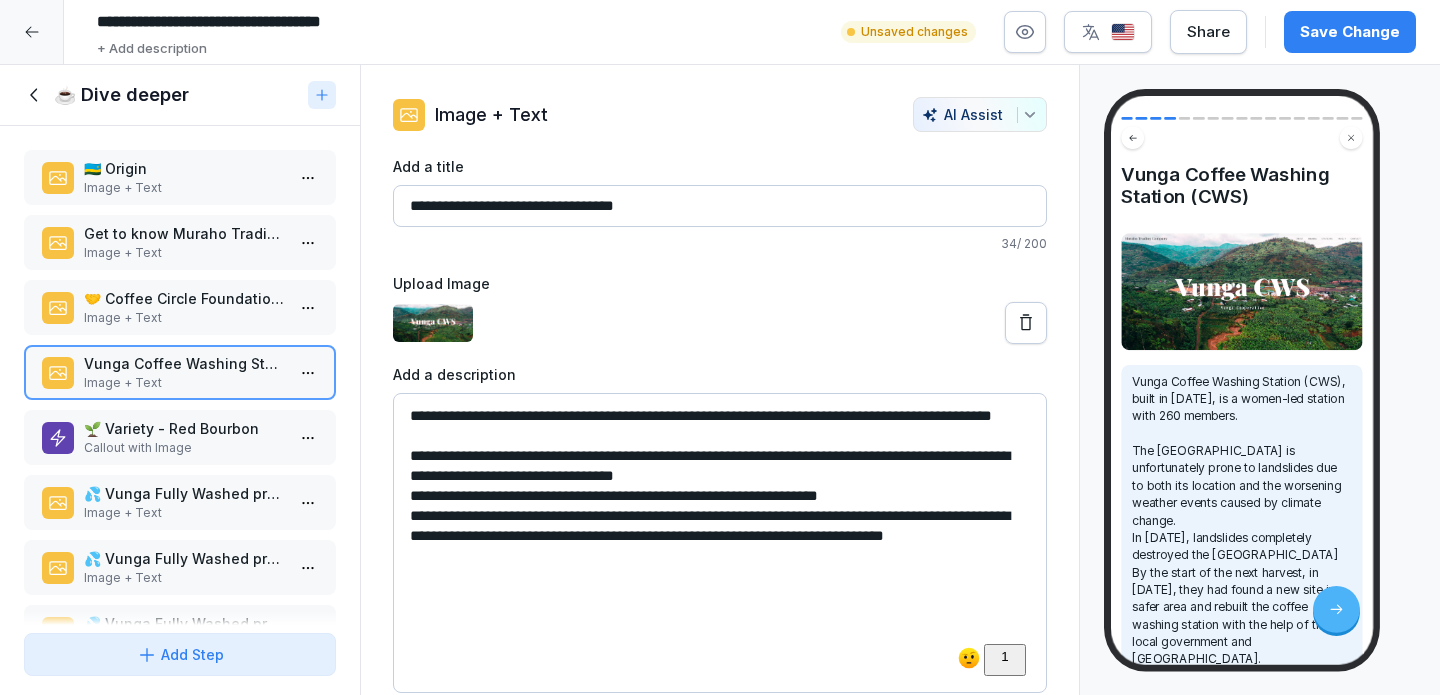 type on "**********" 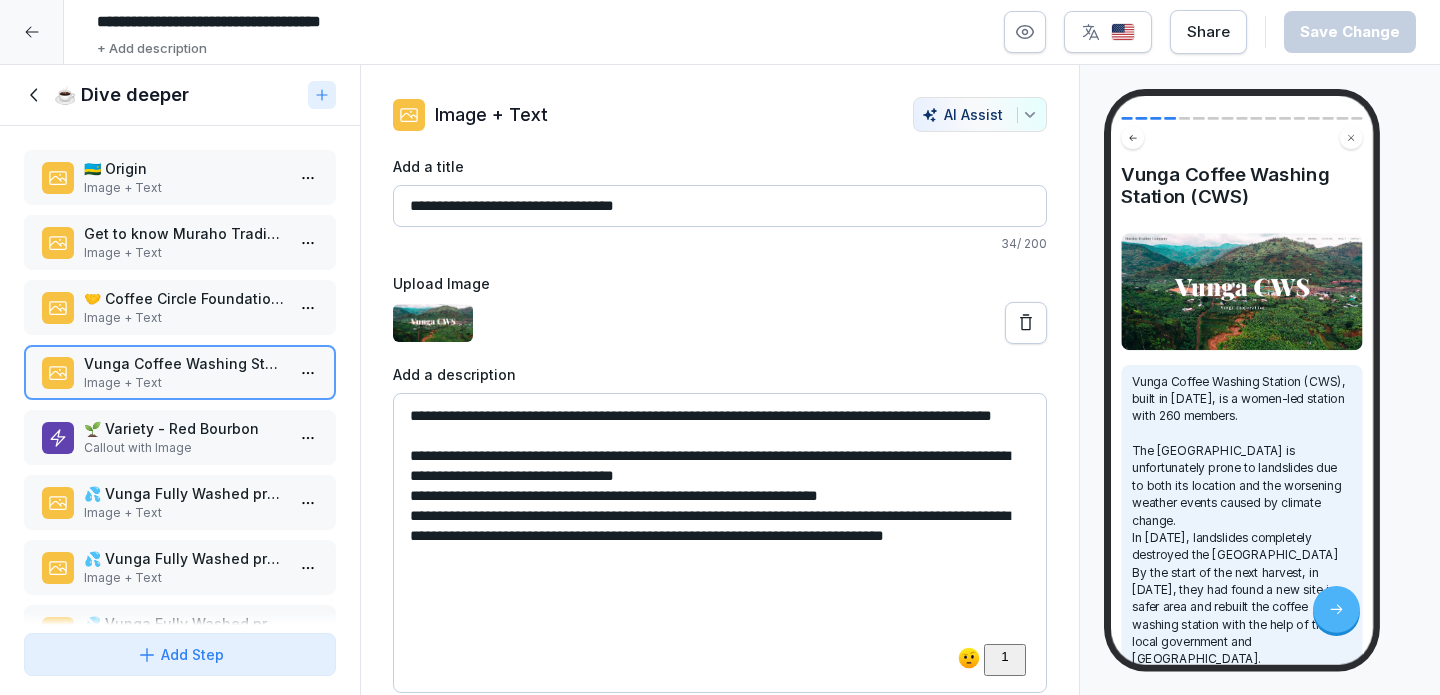 click on "**********" at bounding box center (720, 543) 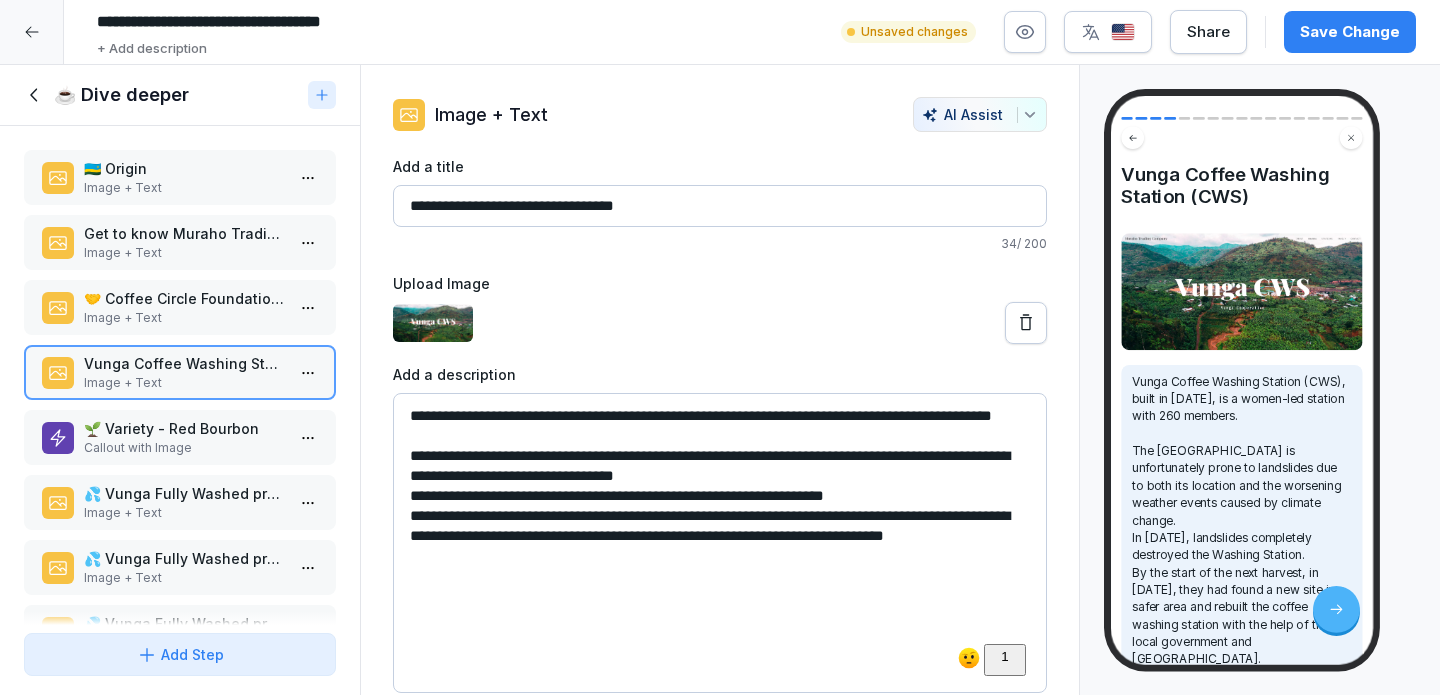 click on "**********" at bounding box center [720, 543] 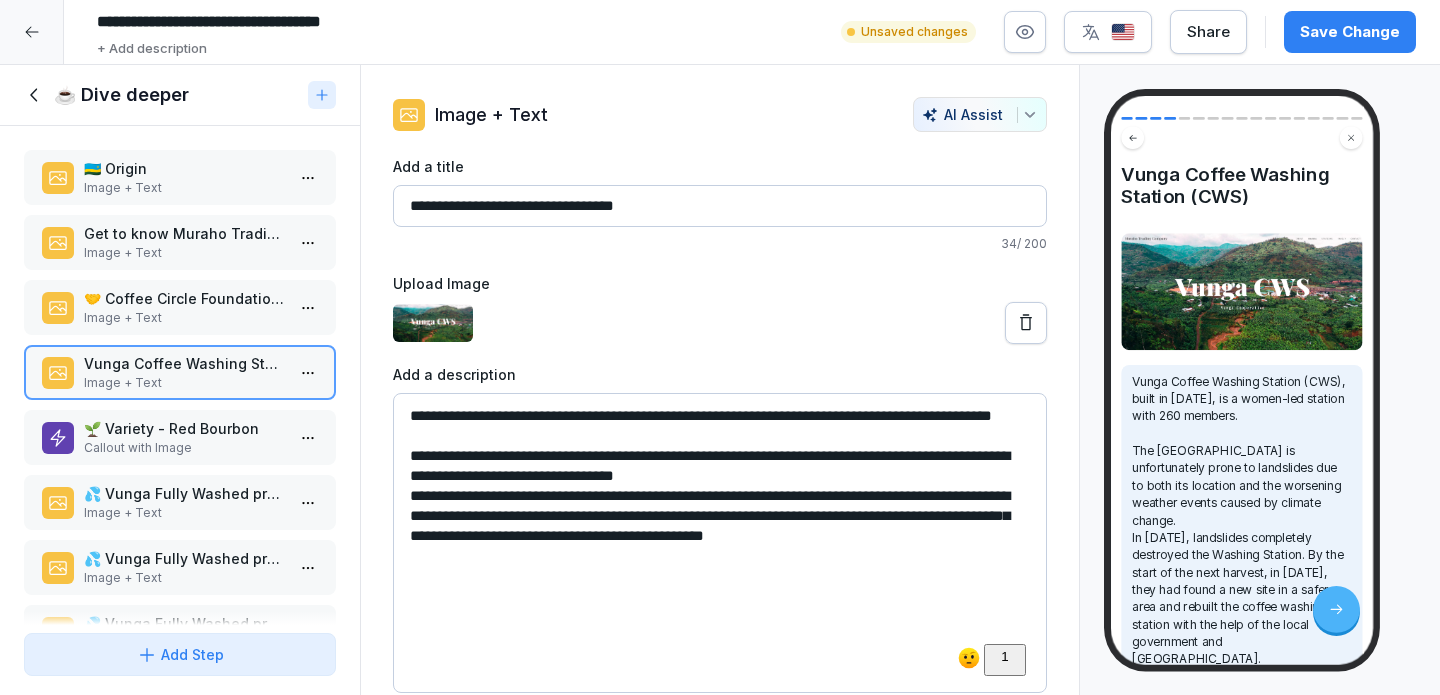 type on "**********" 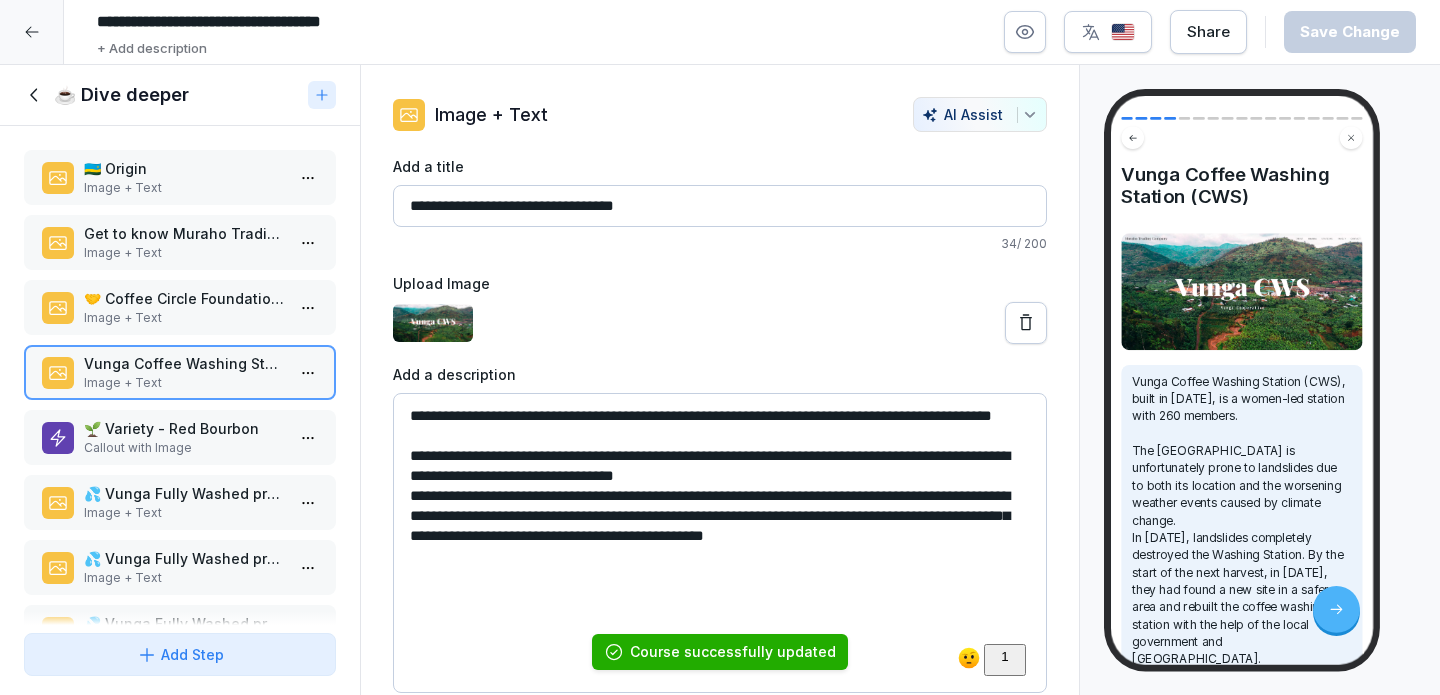 click on "🌱 Variety - Red Bourbon" at bounding box center [184, 428] 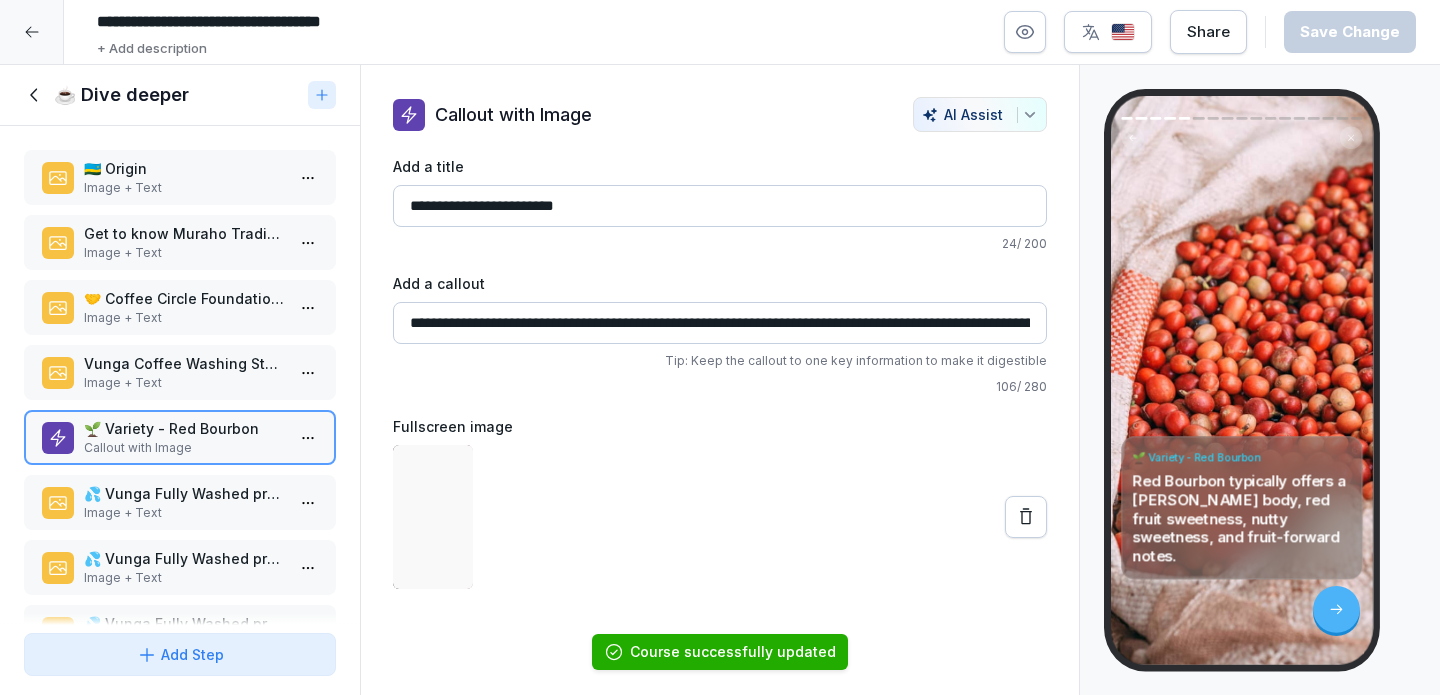 click on "Image + Text" at bounding box center (184, 253) 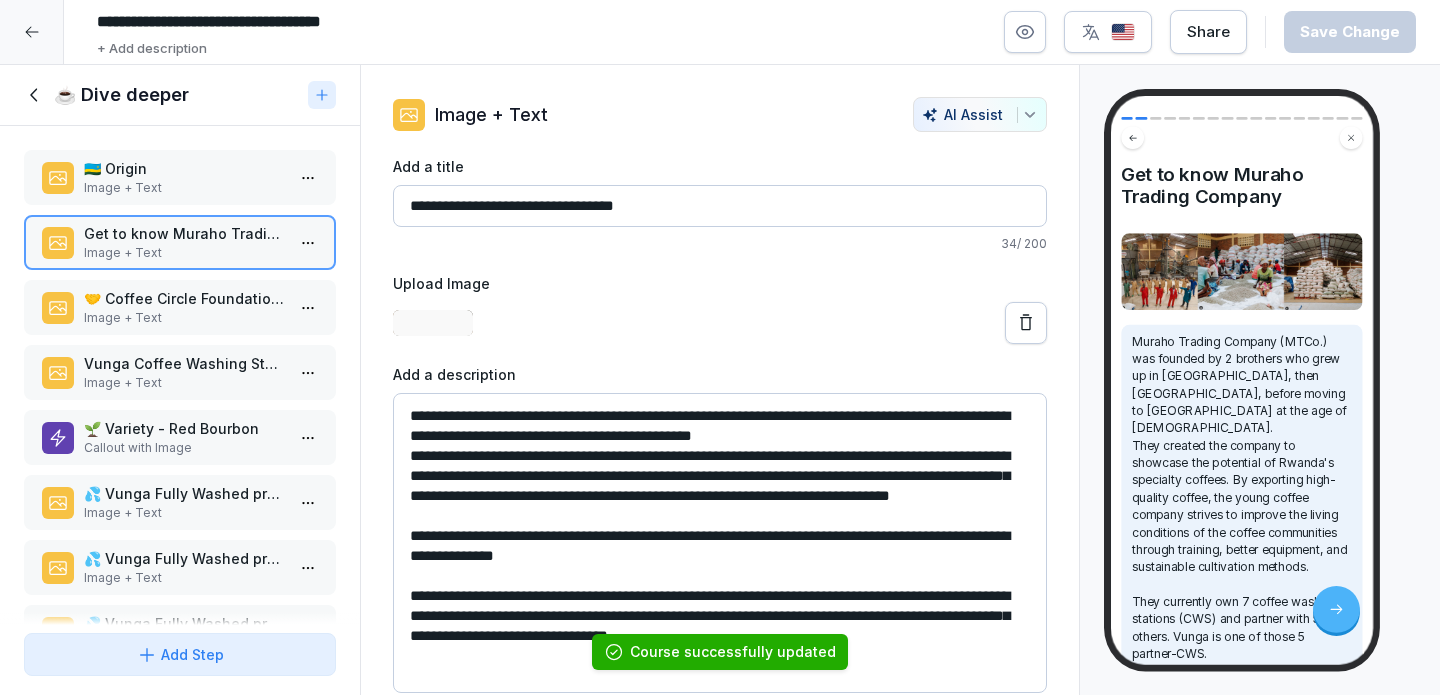 click on "🇷🇼 Origin" at bounding box center [184, 168] 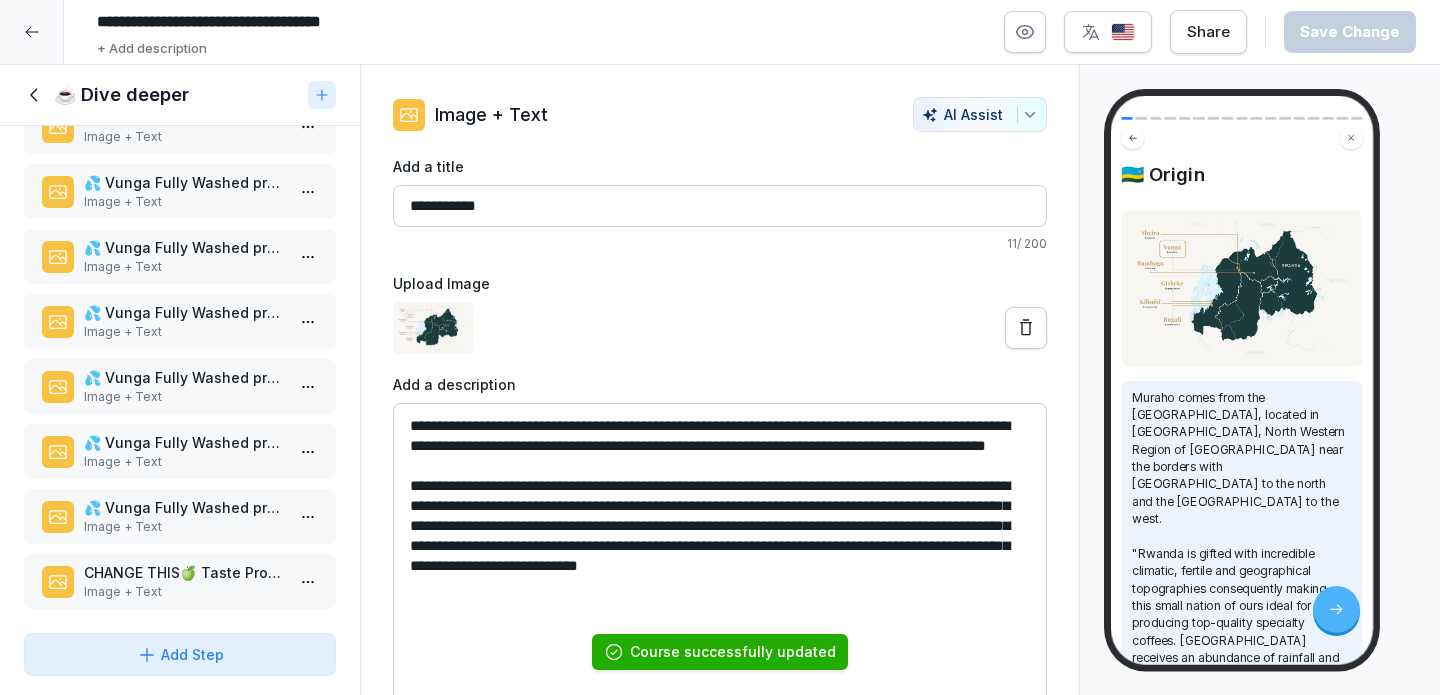 scroll, scrollTop: 645, scrollLeft: 0, axis: vertical 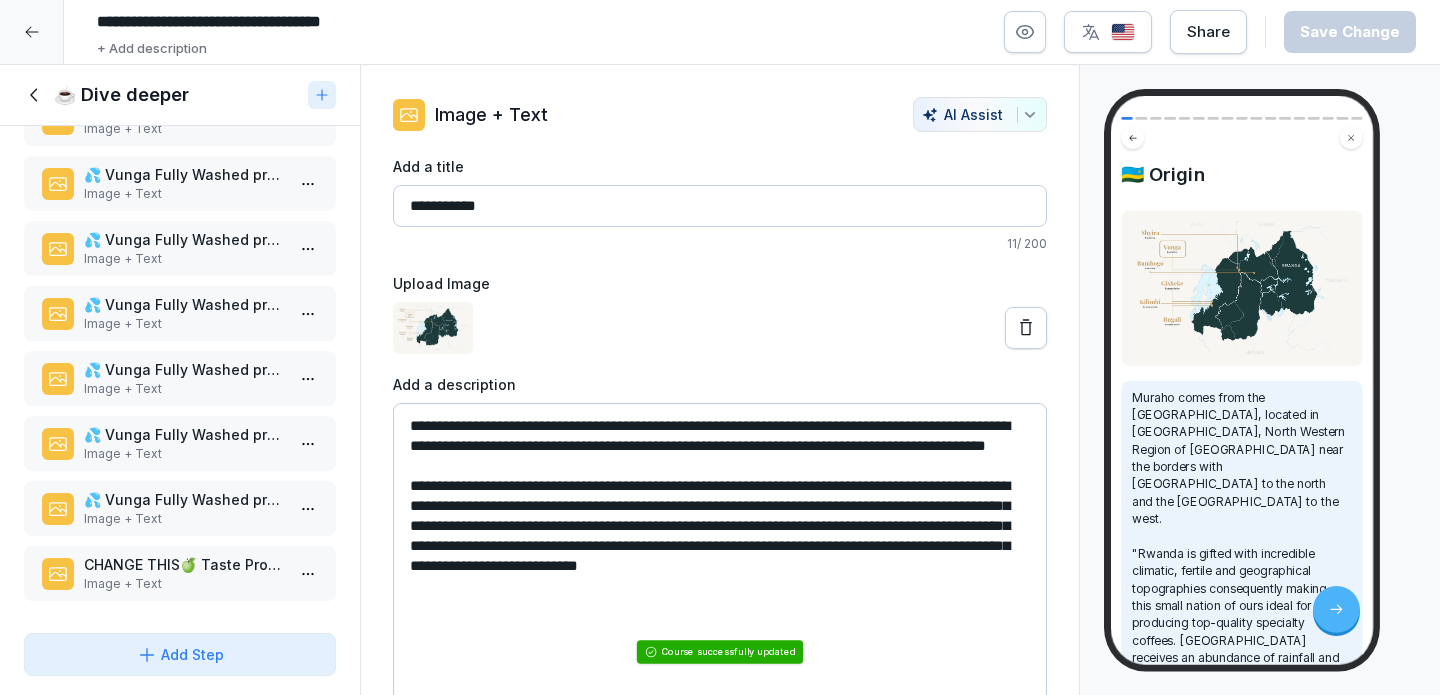 click on "CHANGE THIS🍏 Taste Profile" at bounding box center (184, 564) 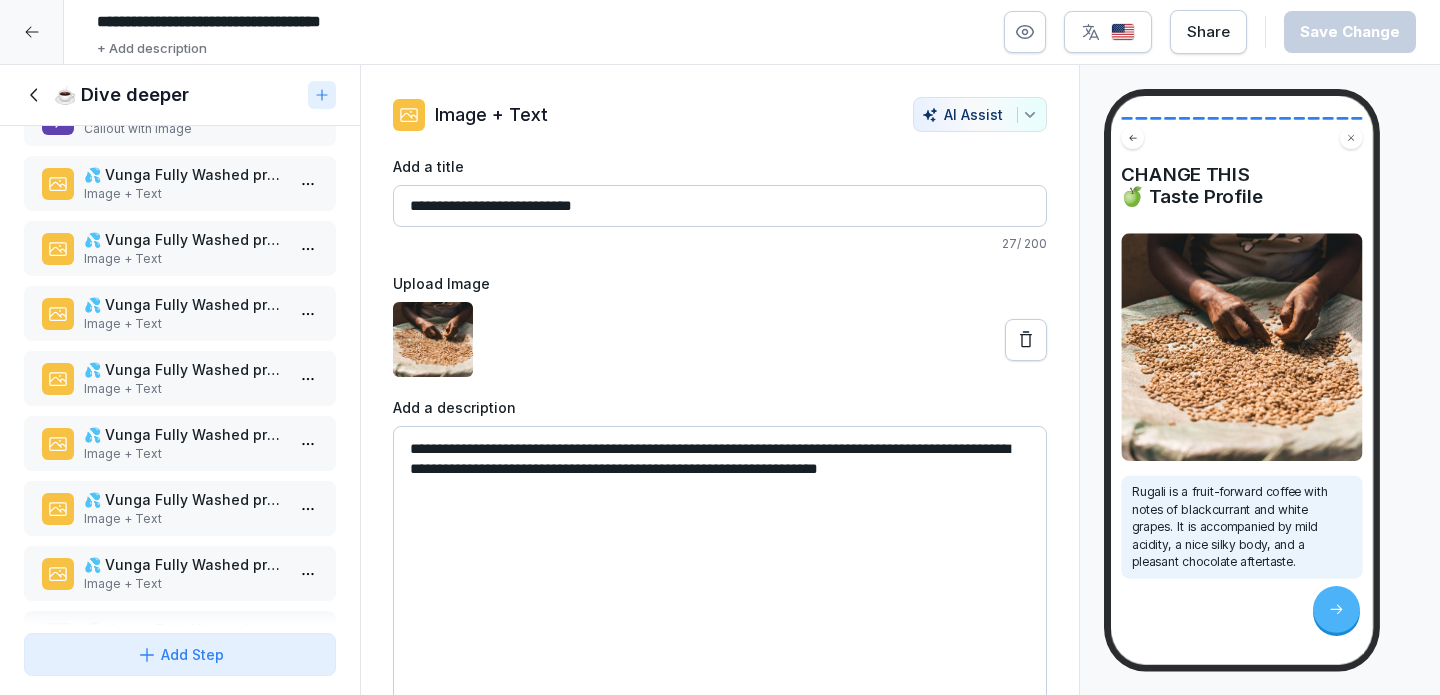 scroll, scrollTop: 645, scrollLeft: 0, axis: vertical 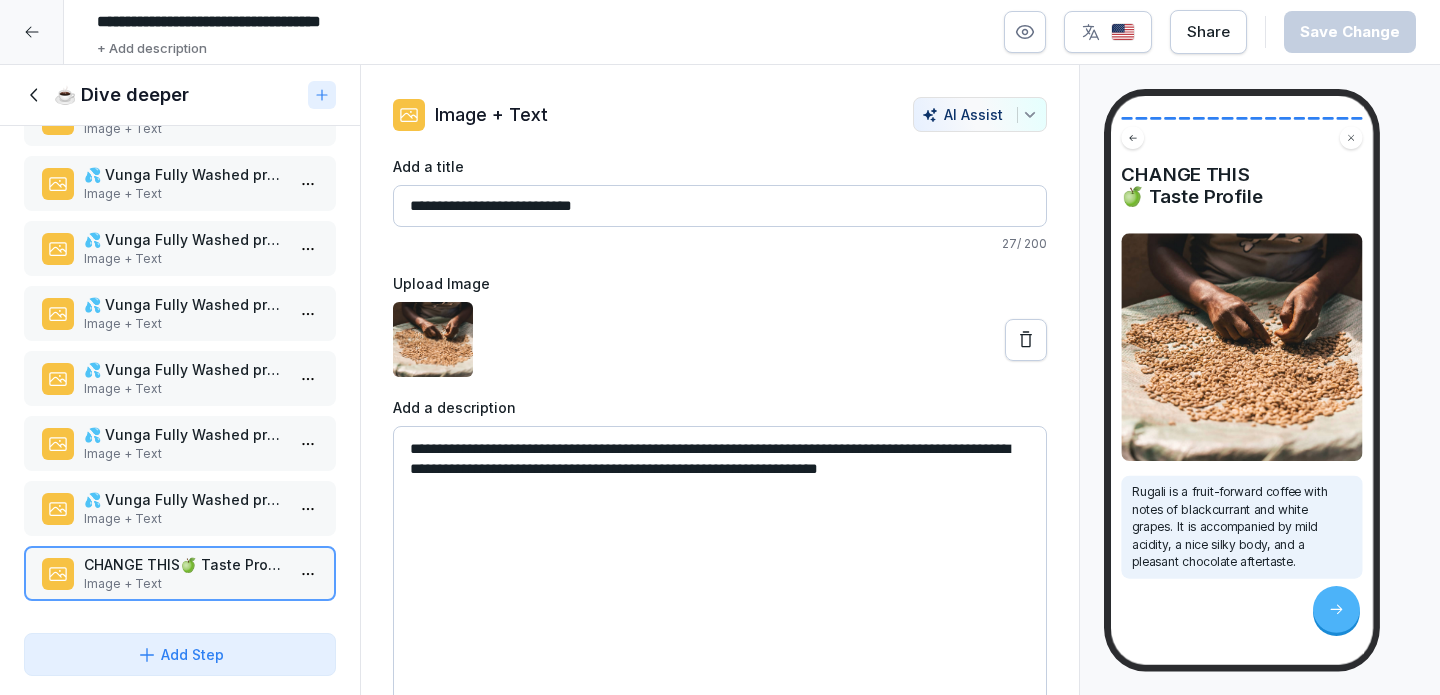 click 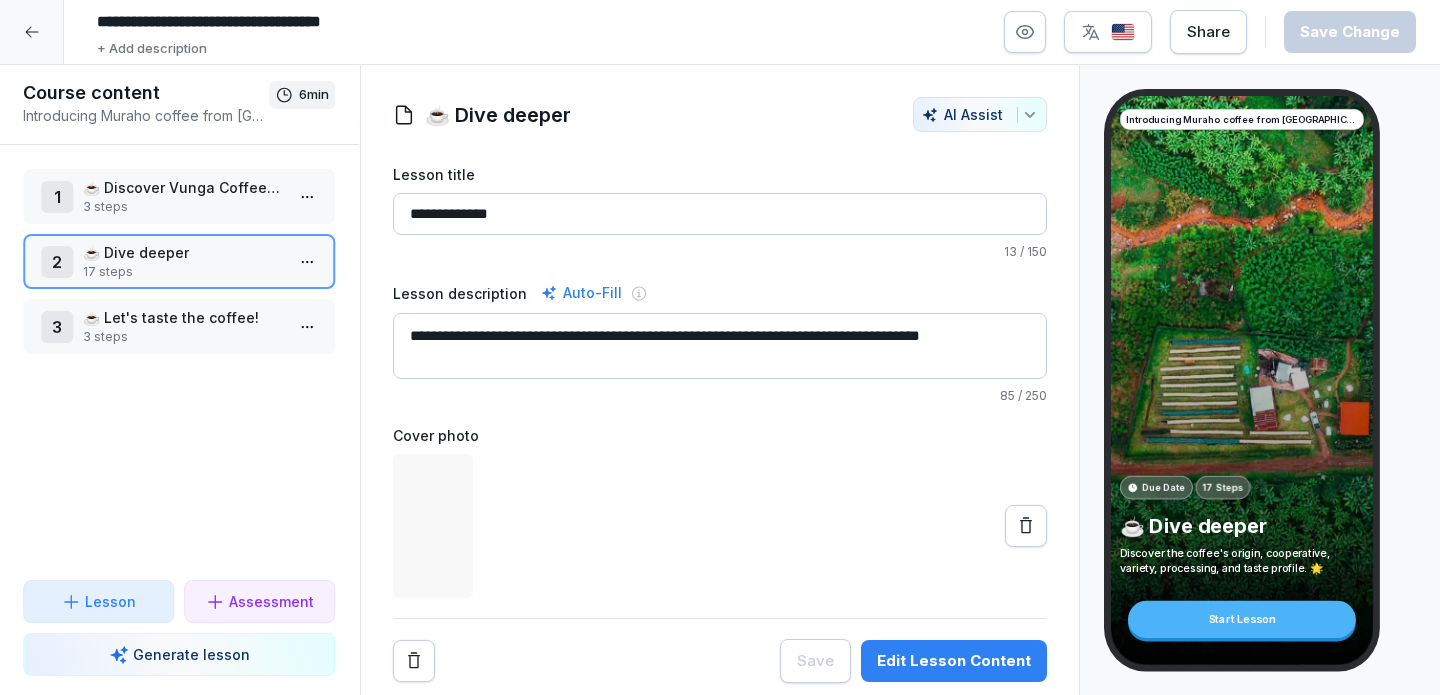 scroll, scrollTop: 645, scrollLeft: 0, axis: vertical 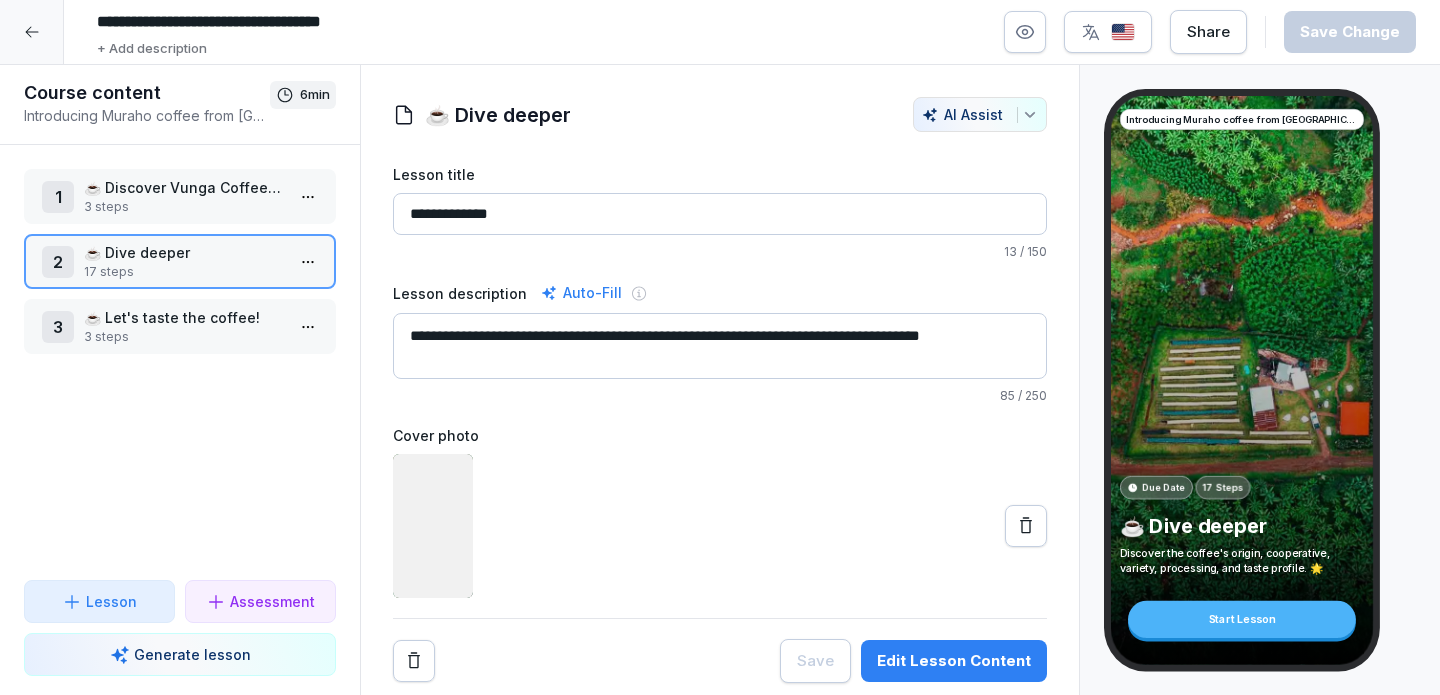 click on "3 steps" at bounding box center (184, 337) 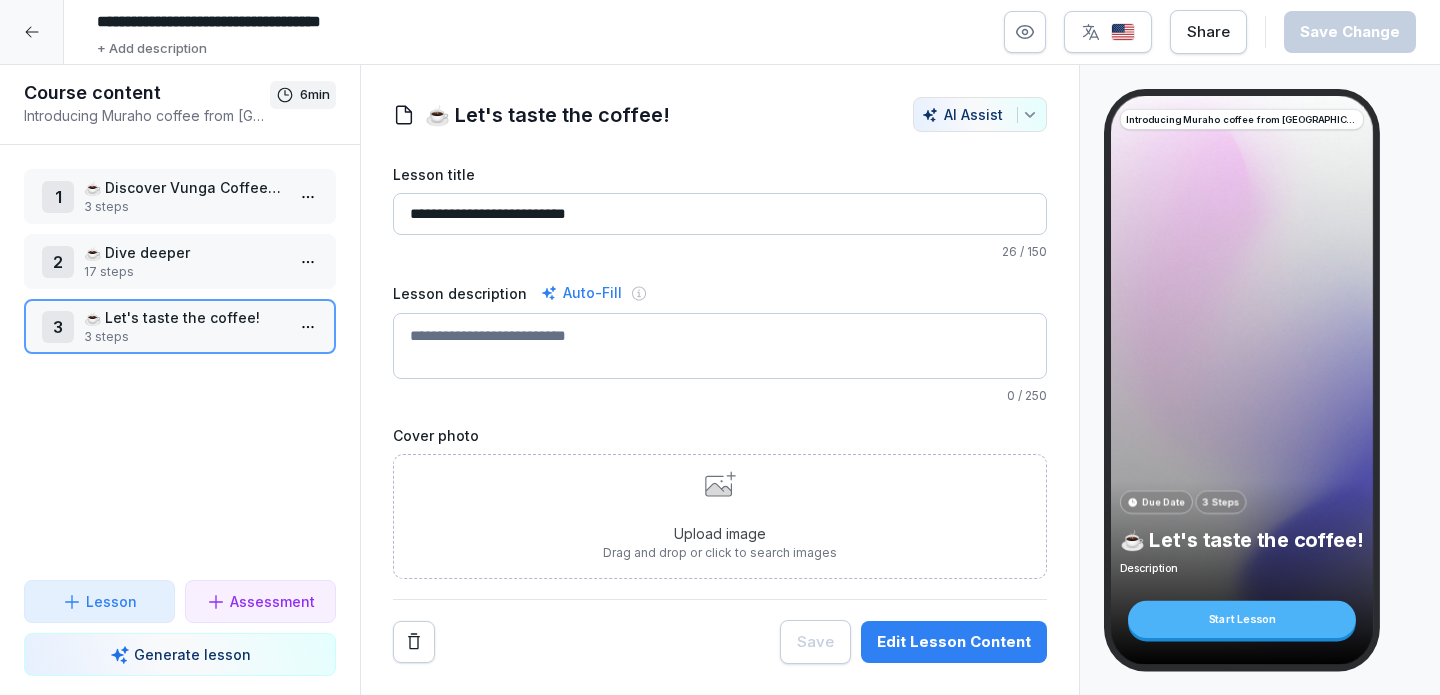click on "Edit Lesson Content" at bounding box center (954, 642) 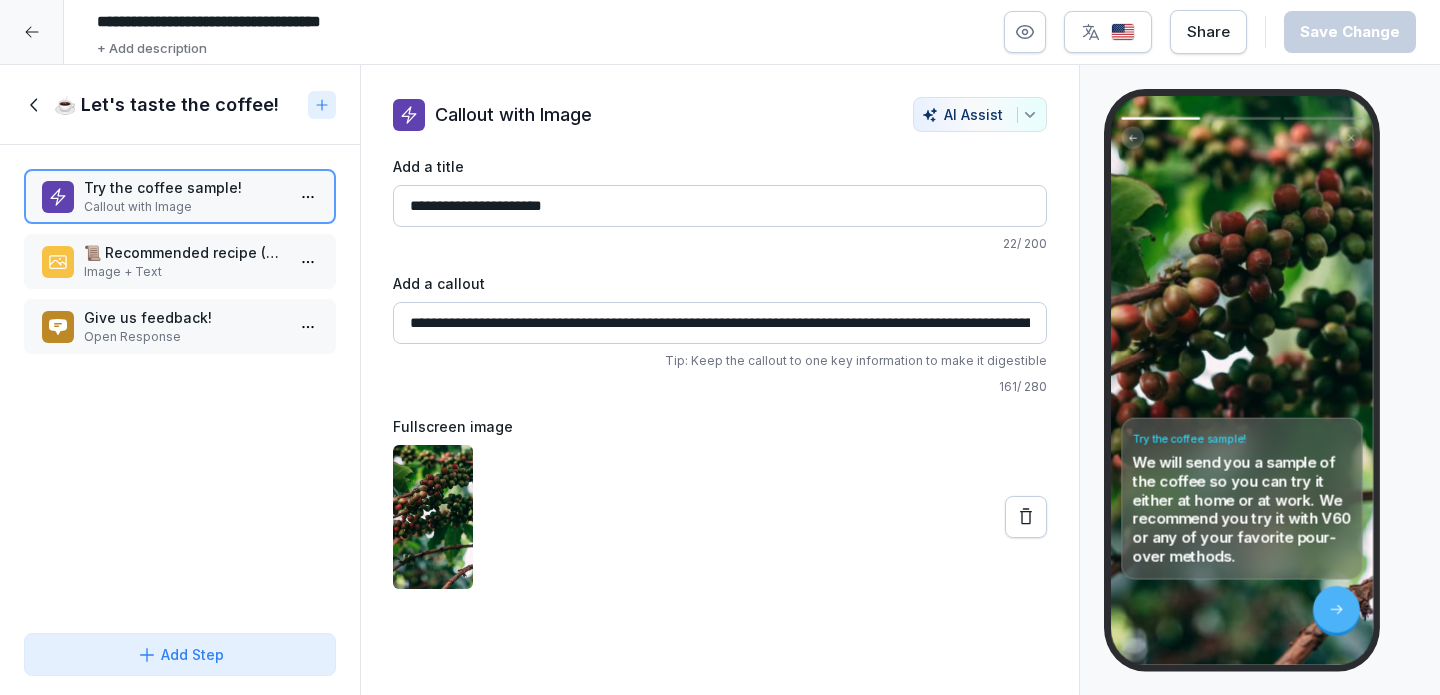 click on "📜 Recommended recipe (Adapt ?)" at bounding box center [184, 252] 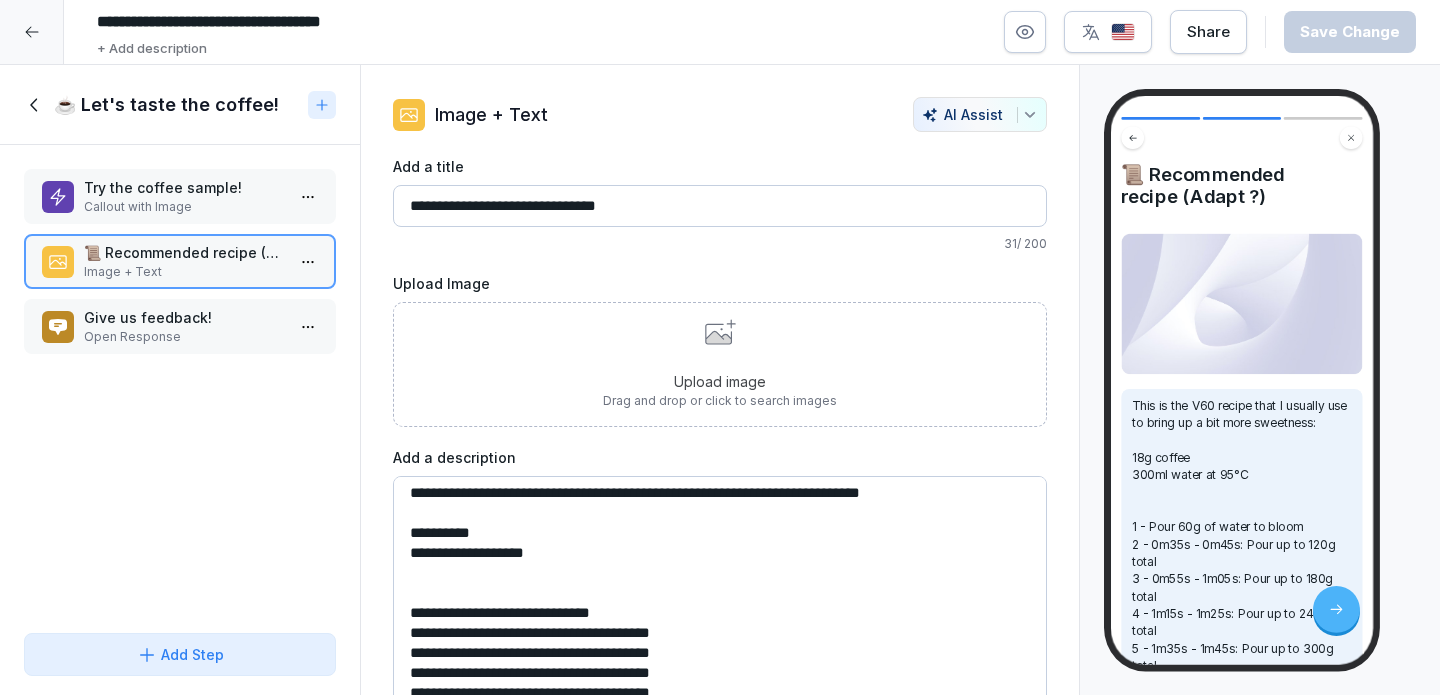 scroll, scrollTop: 0, scrollLeft: 0, axis: both 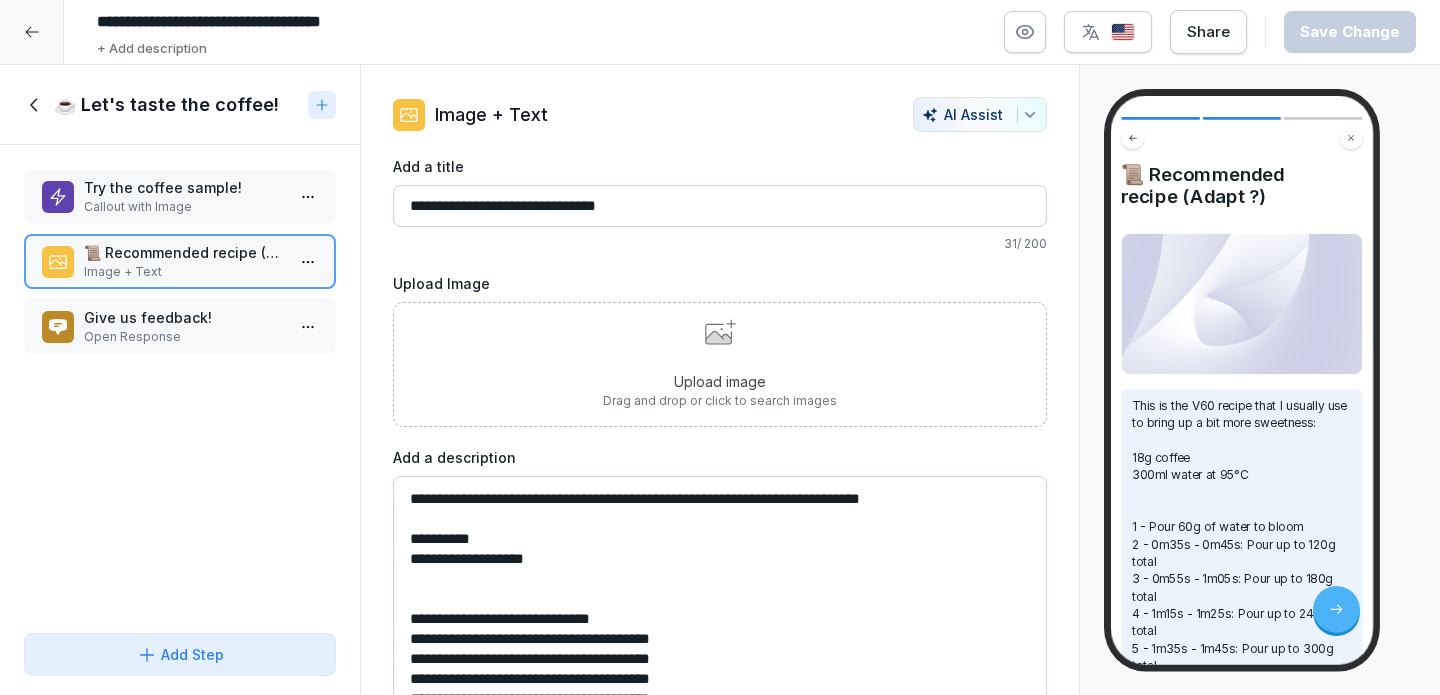 click on "**********" at bounding box center [720, 626] 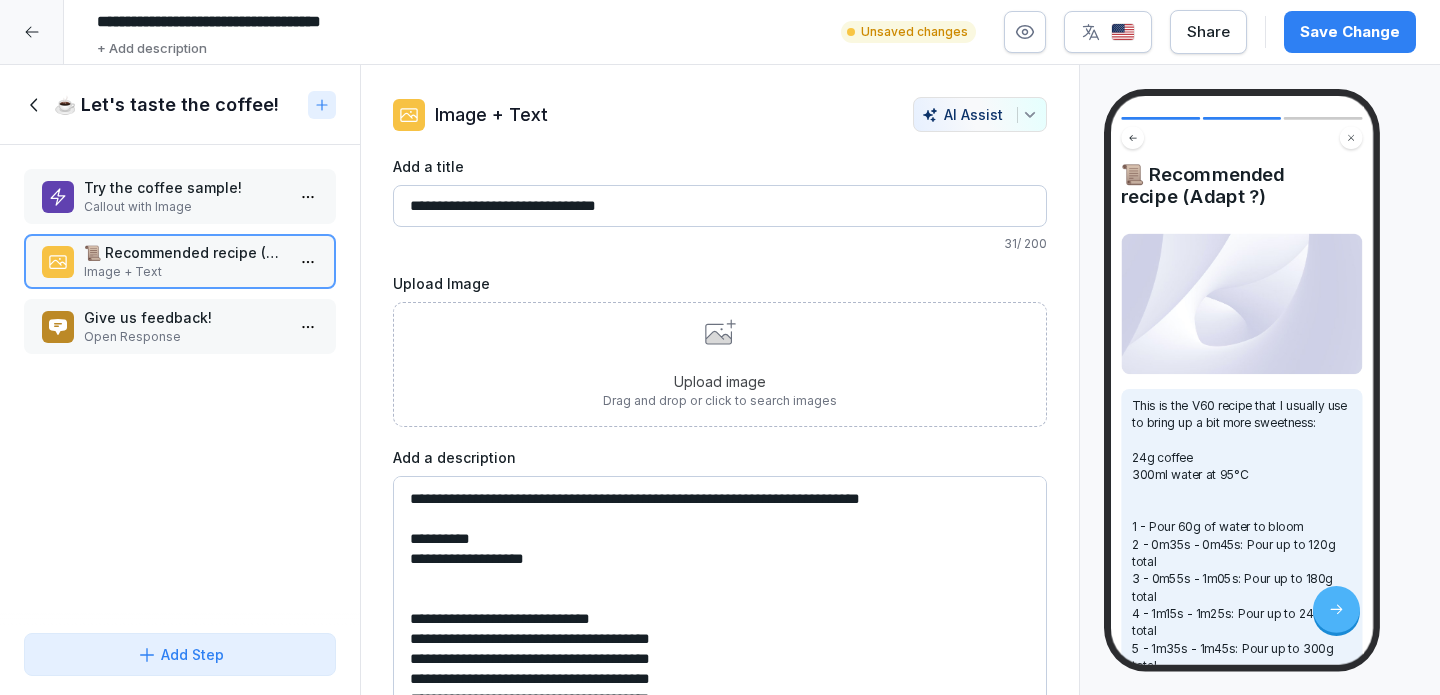 click on "**********" at bounding box center (720, 626) 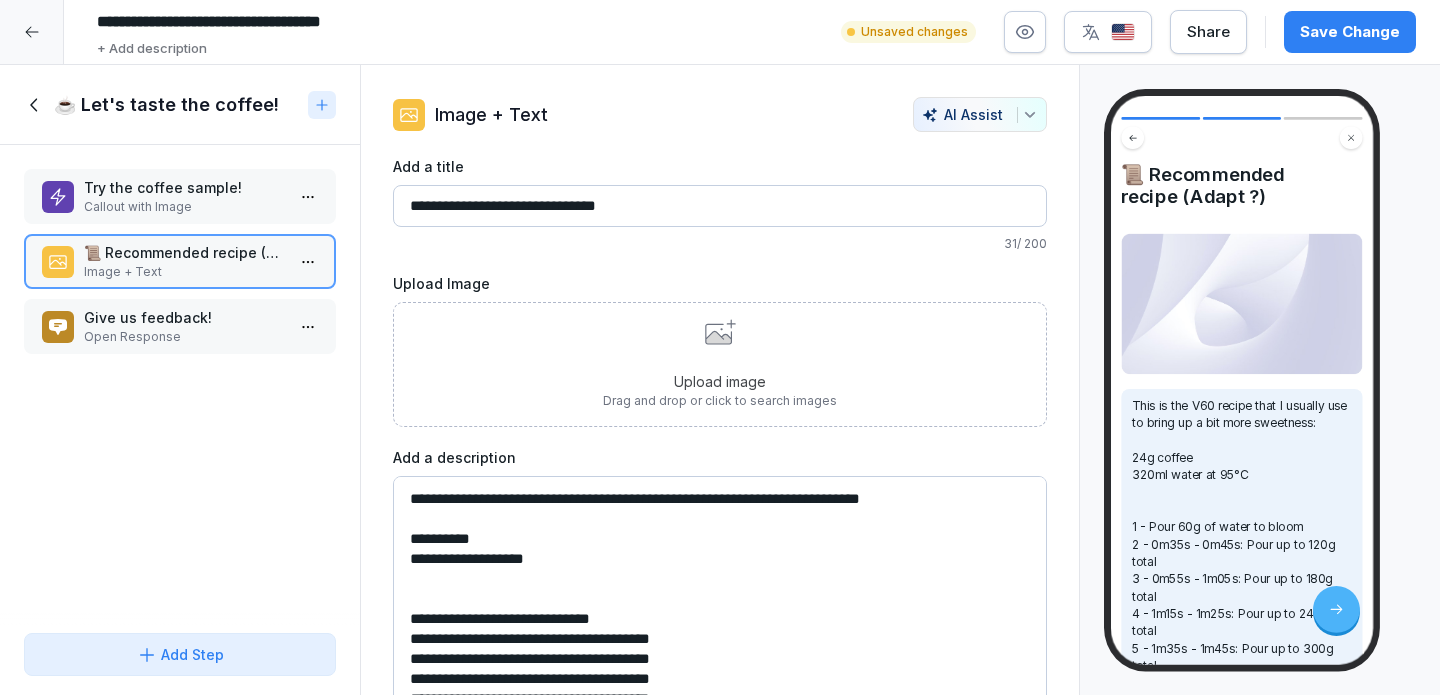 click on "**********" at bounding box center [720, 626] 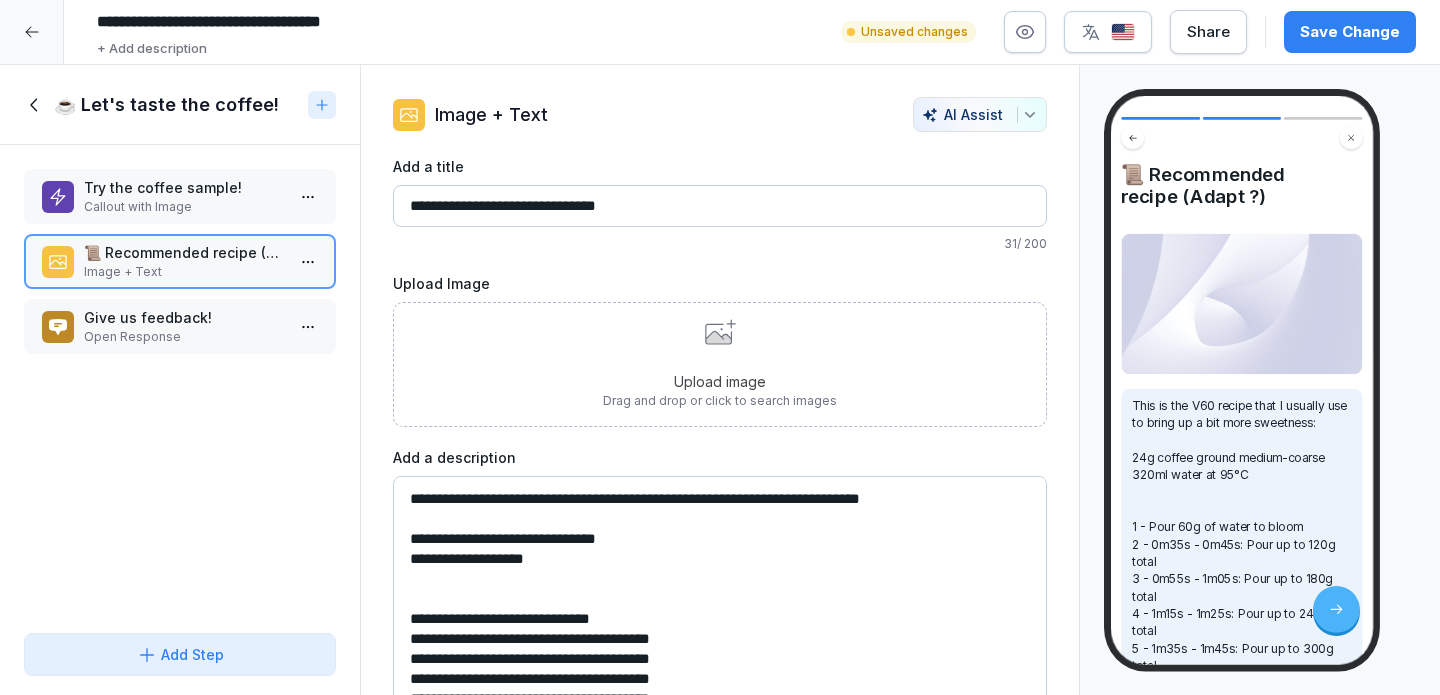 click on "**********" at bounding box center (720, 626) 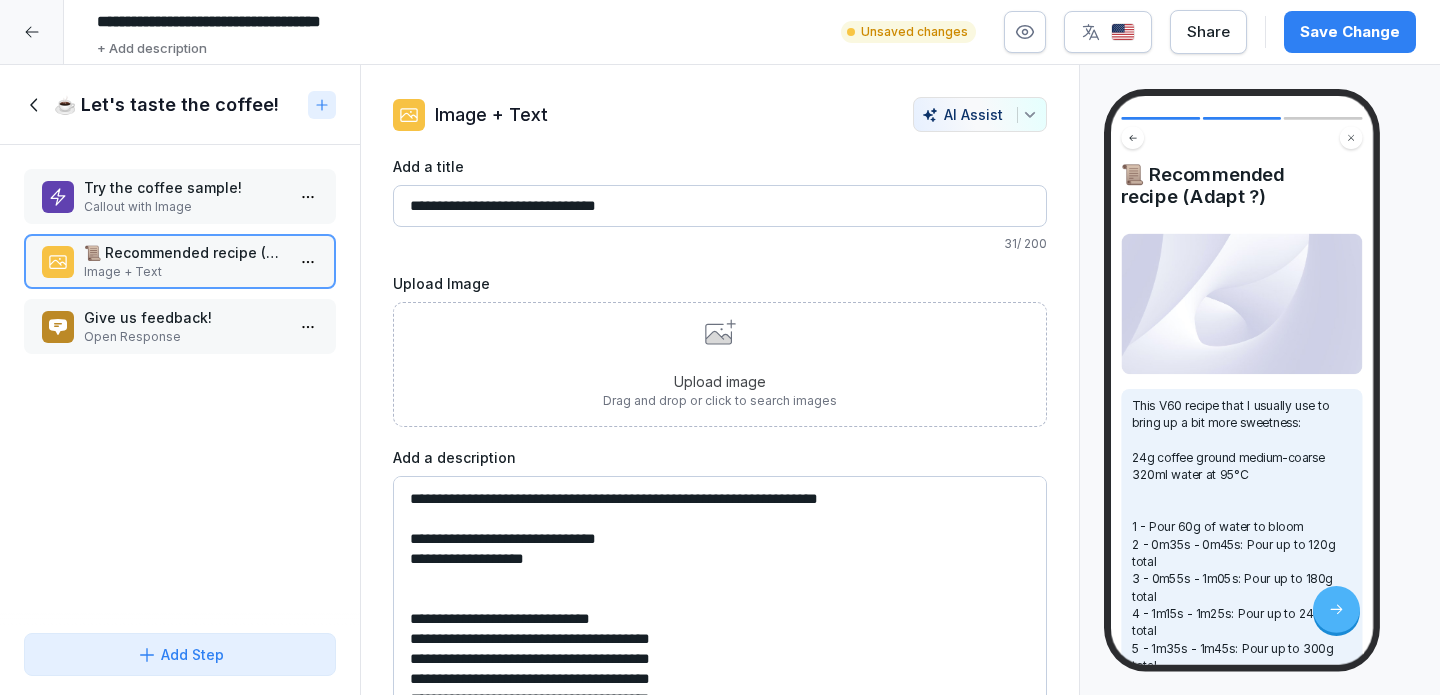 click on "**********" at bounding box center [720, 626] 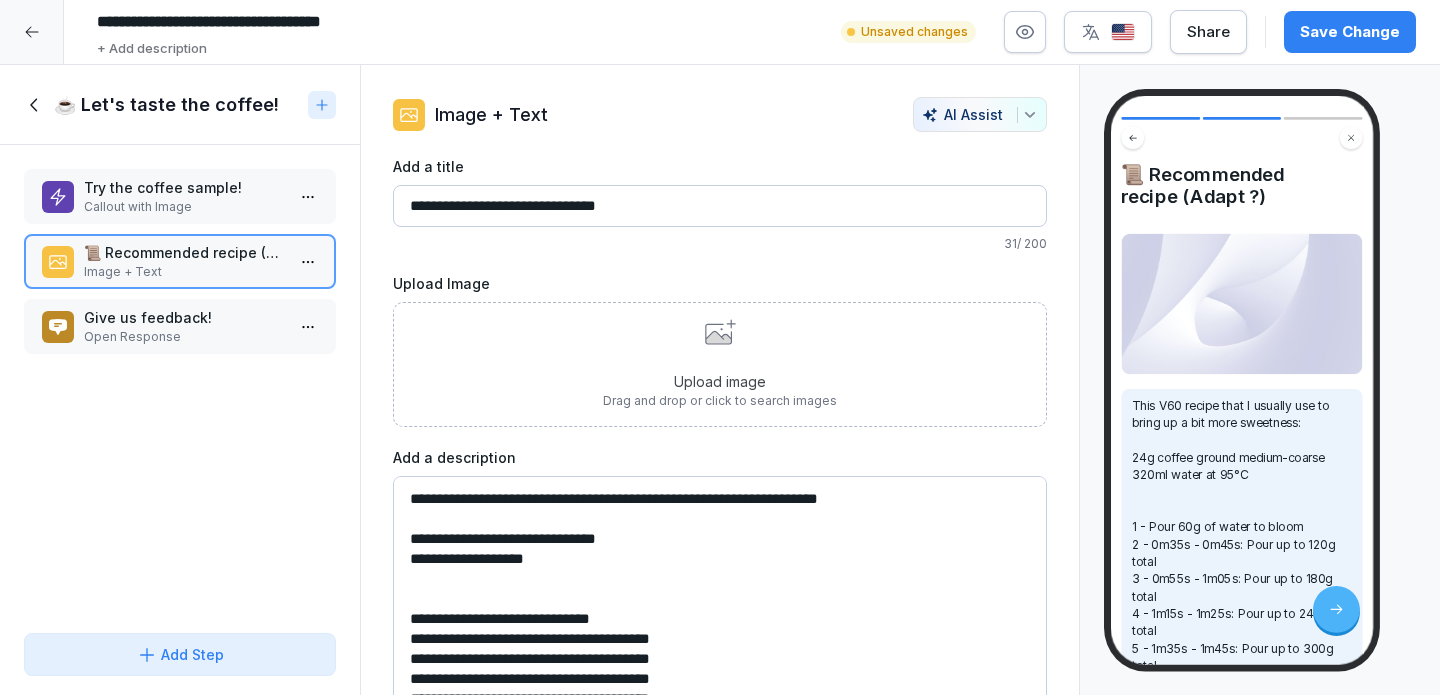 drag, startPoint x: 527, startPoint y: 495, endPoint x: 880, endPoint y: 506, distance: 353.17136 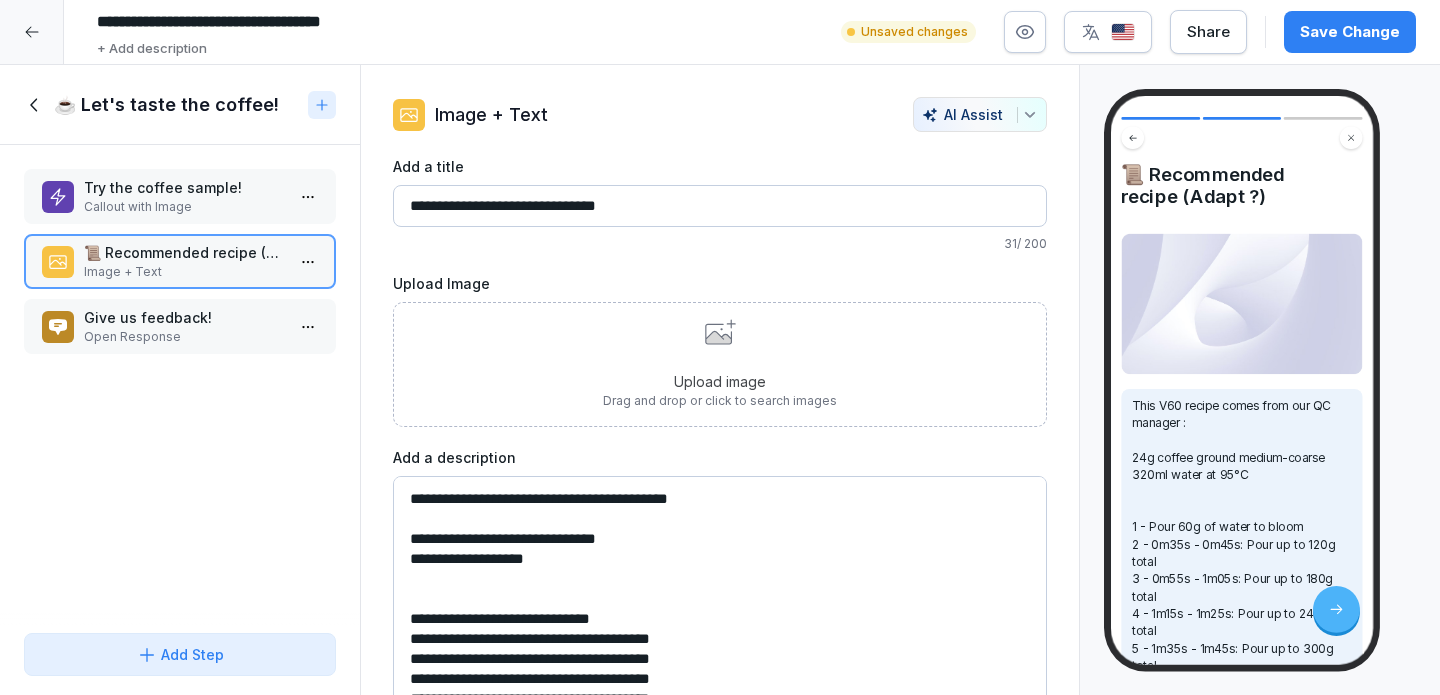 click on "**********" at bounding box center [720, 626] 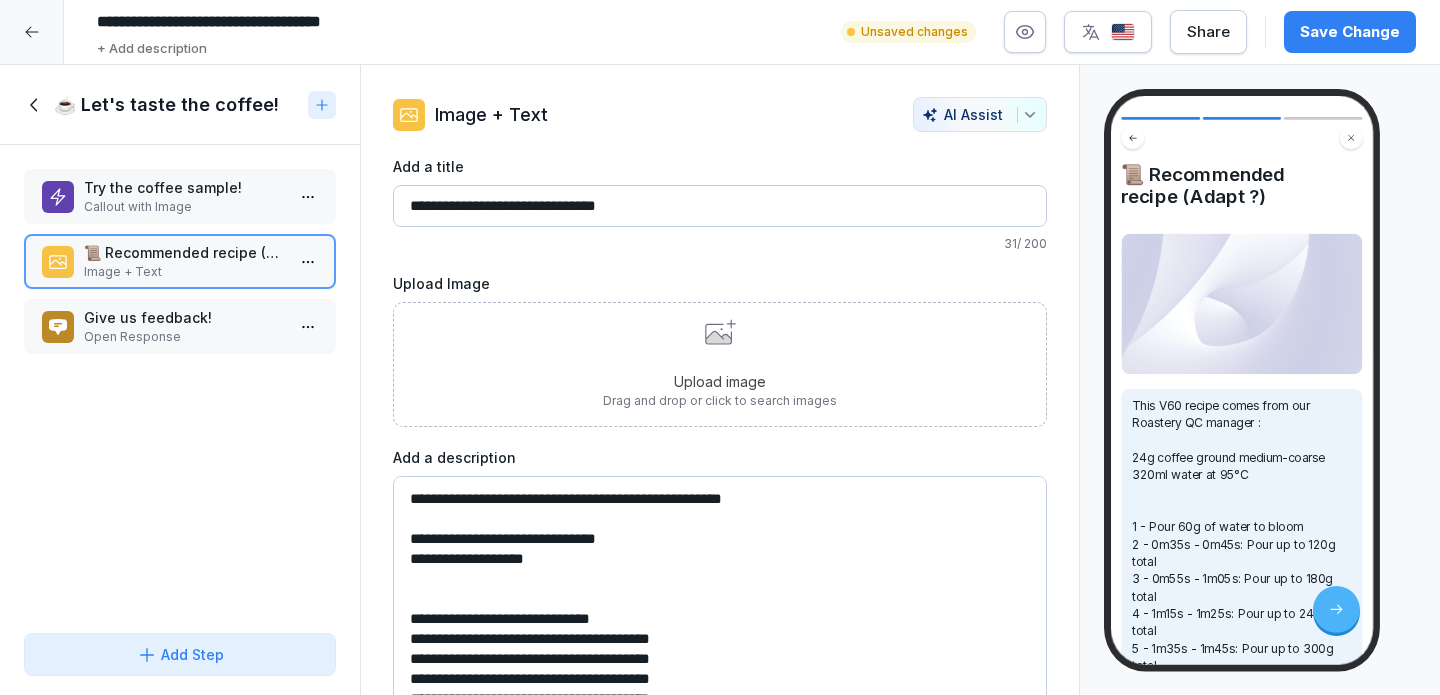 click on "**********" at bounding box center [720, 626] 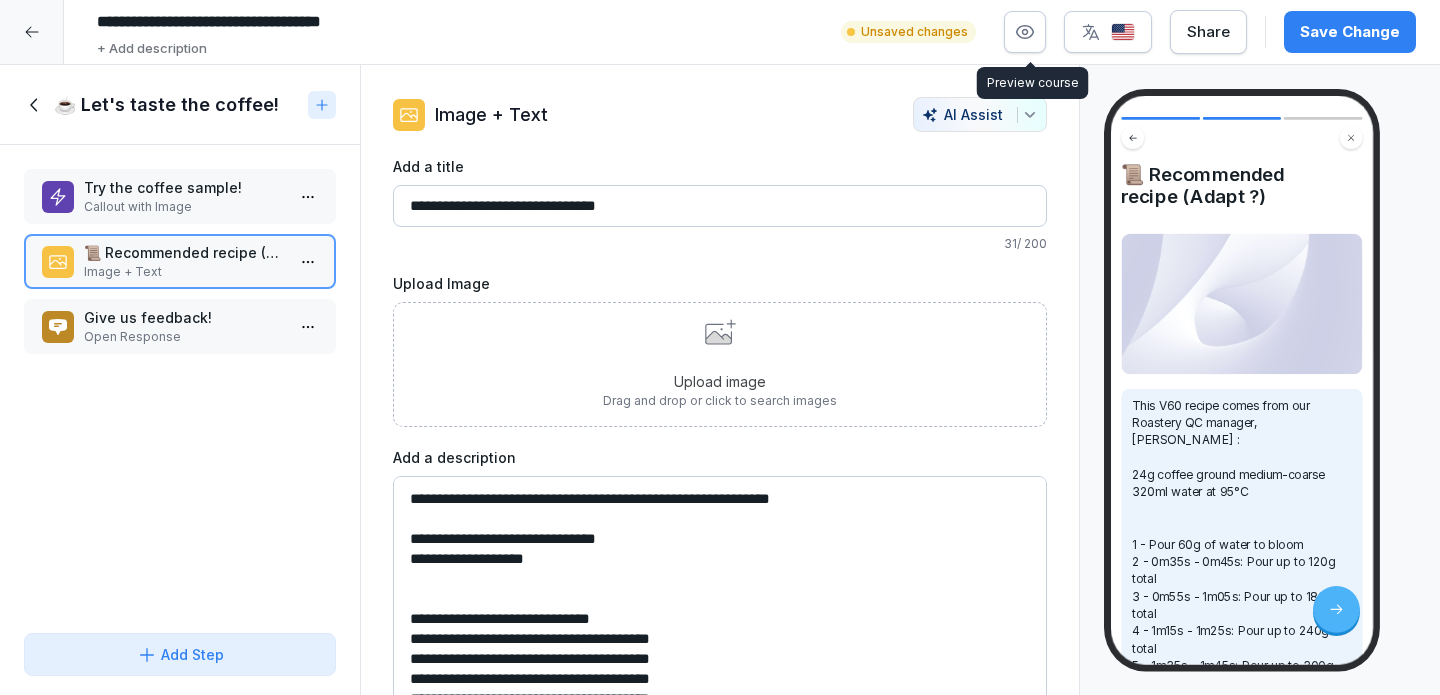 type on "**********" 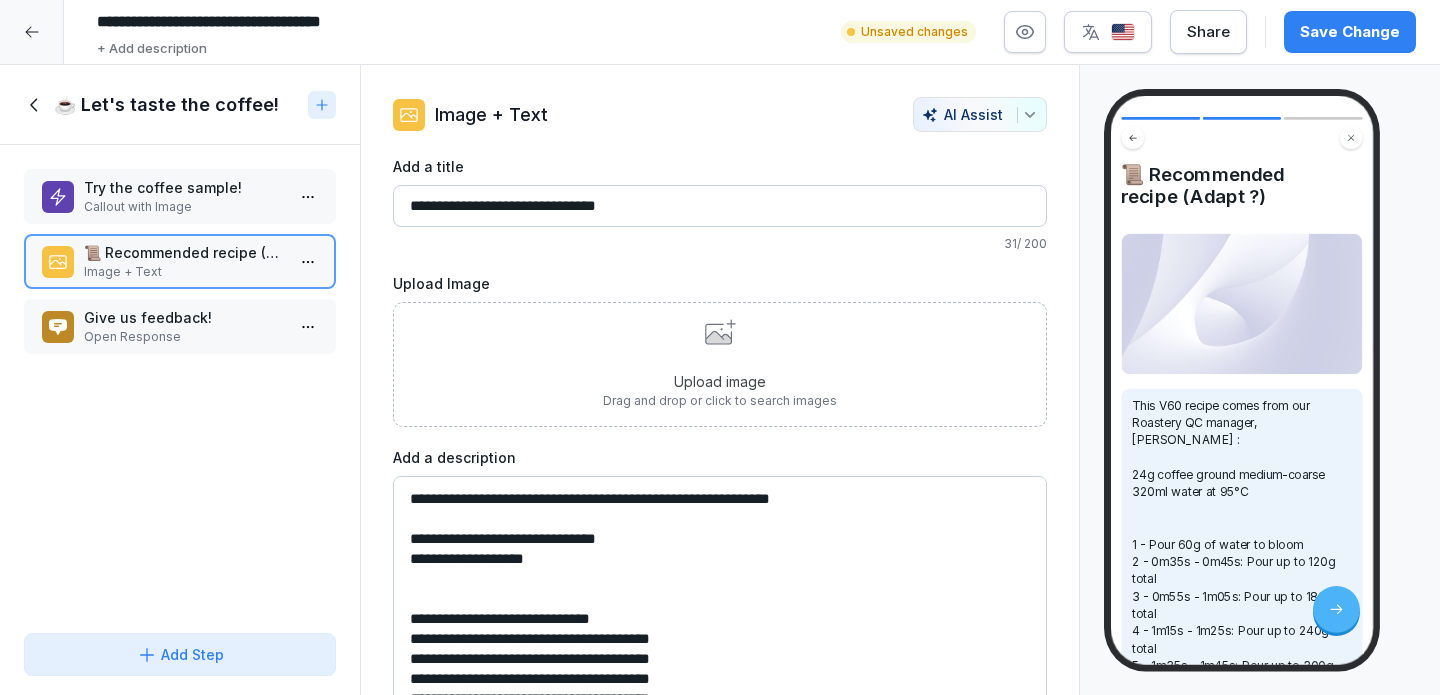 click on "**********" at bounding box center (720, 206) 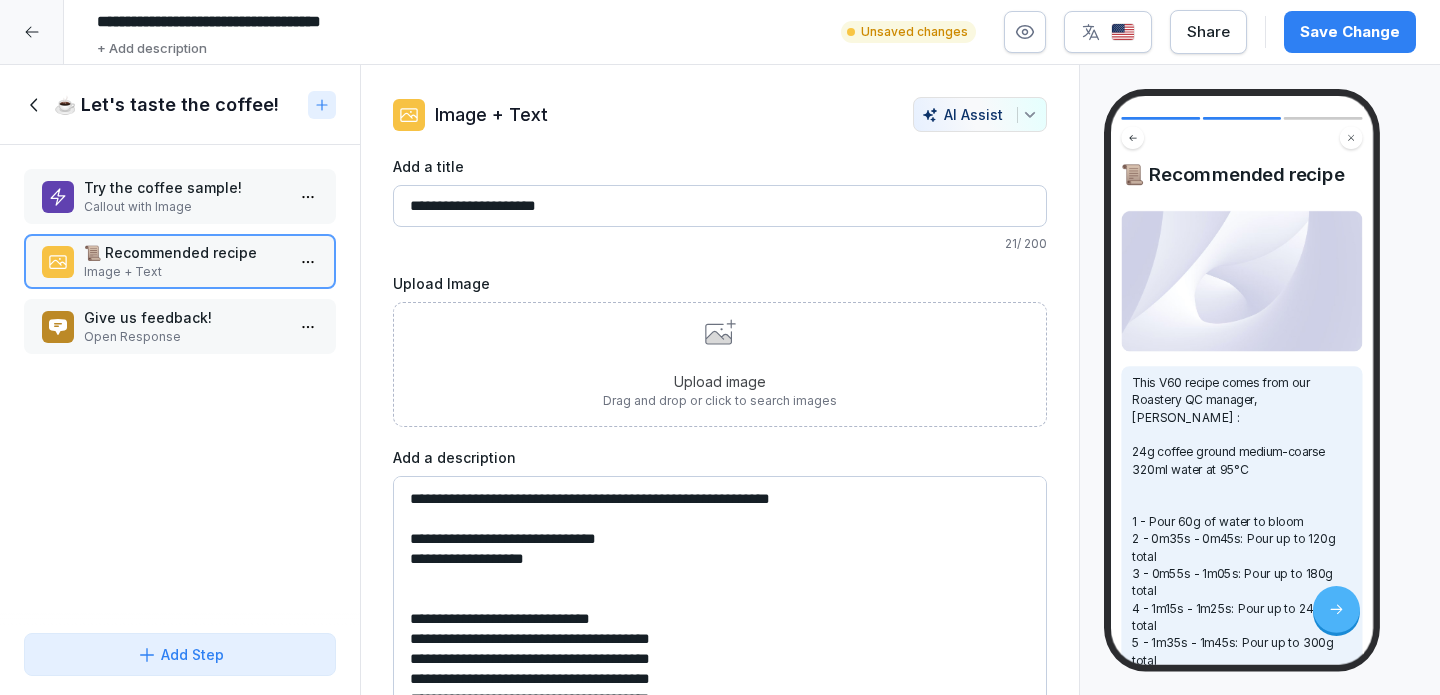 type on "**********" 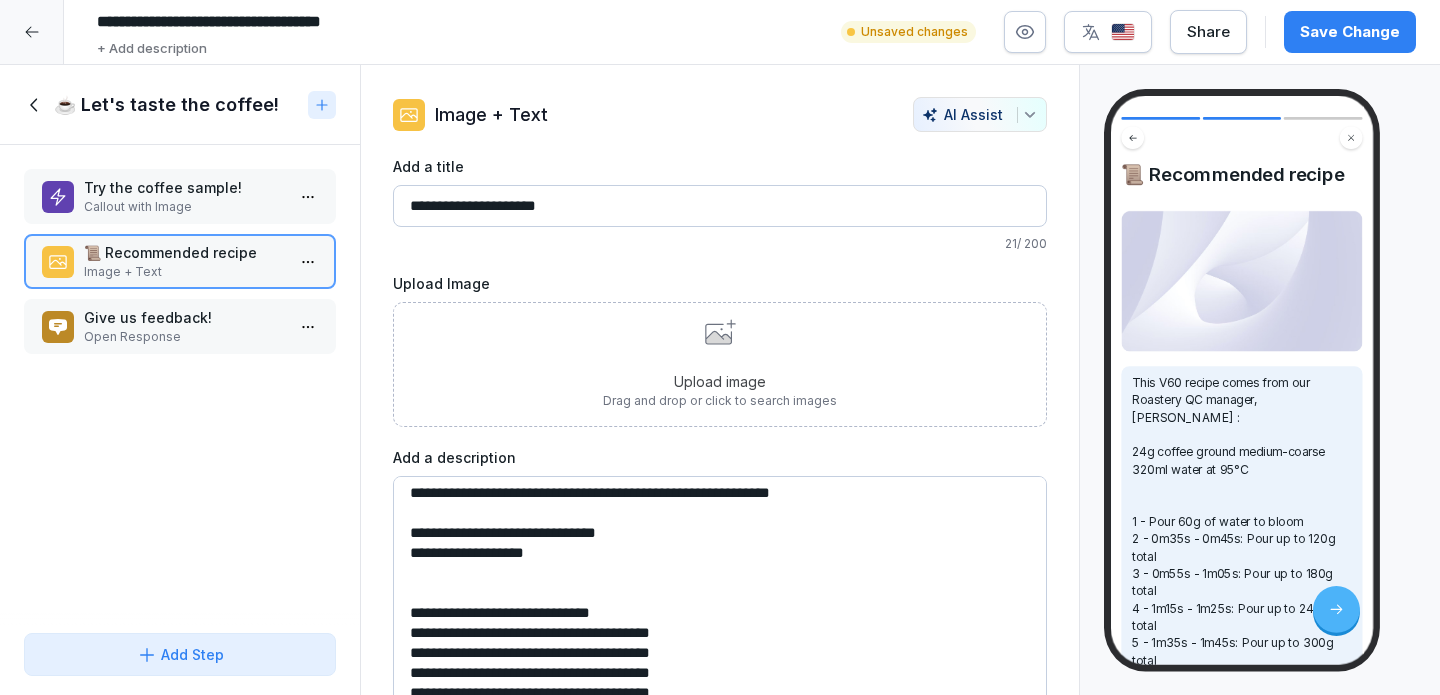 scroll, scrollTop: 81, scrollLeft: 0, axis: vertical 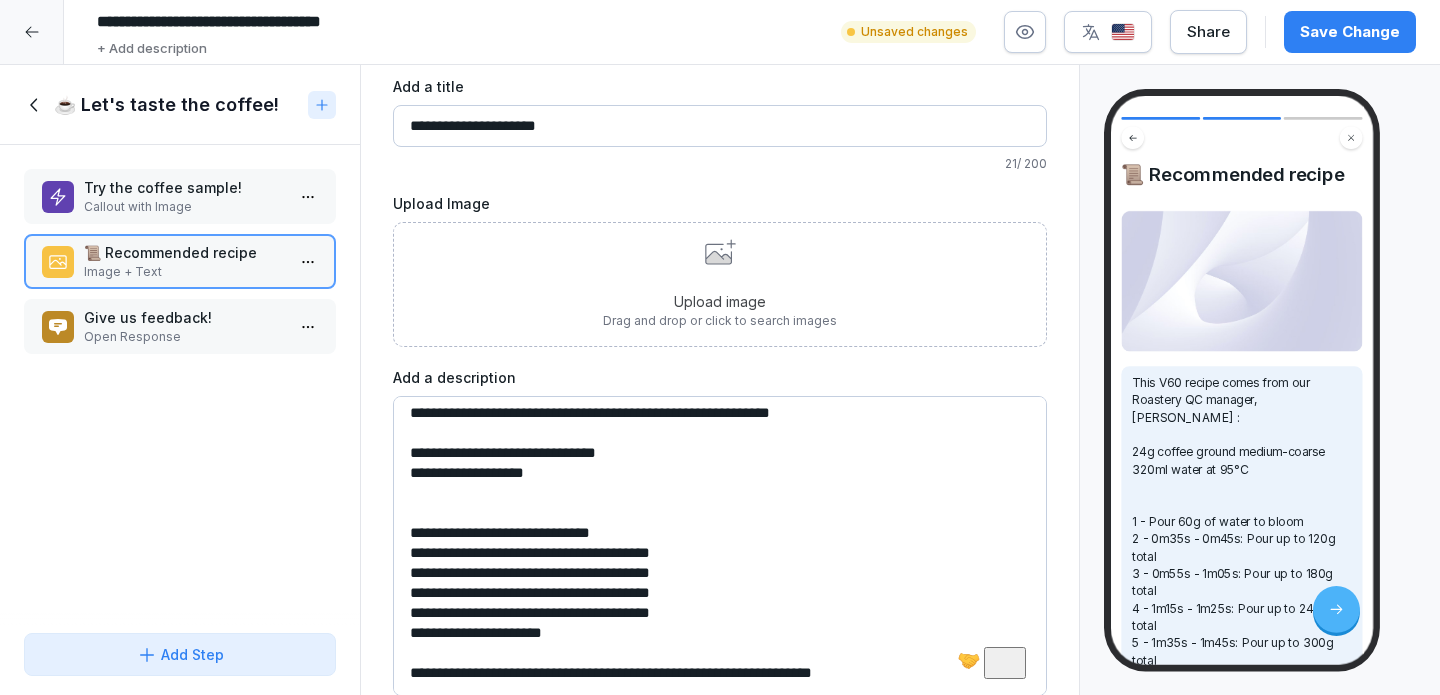 click on "**********" at bounding box center [720, 546] 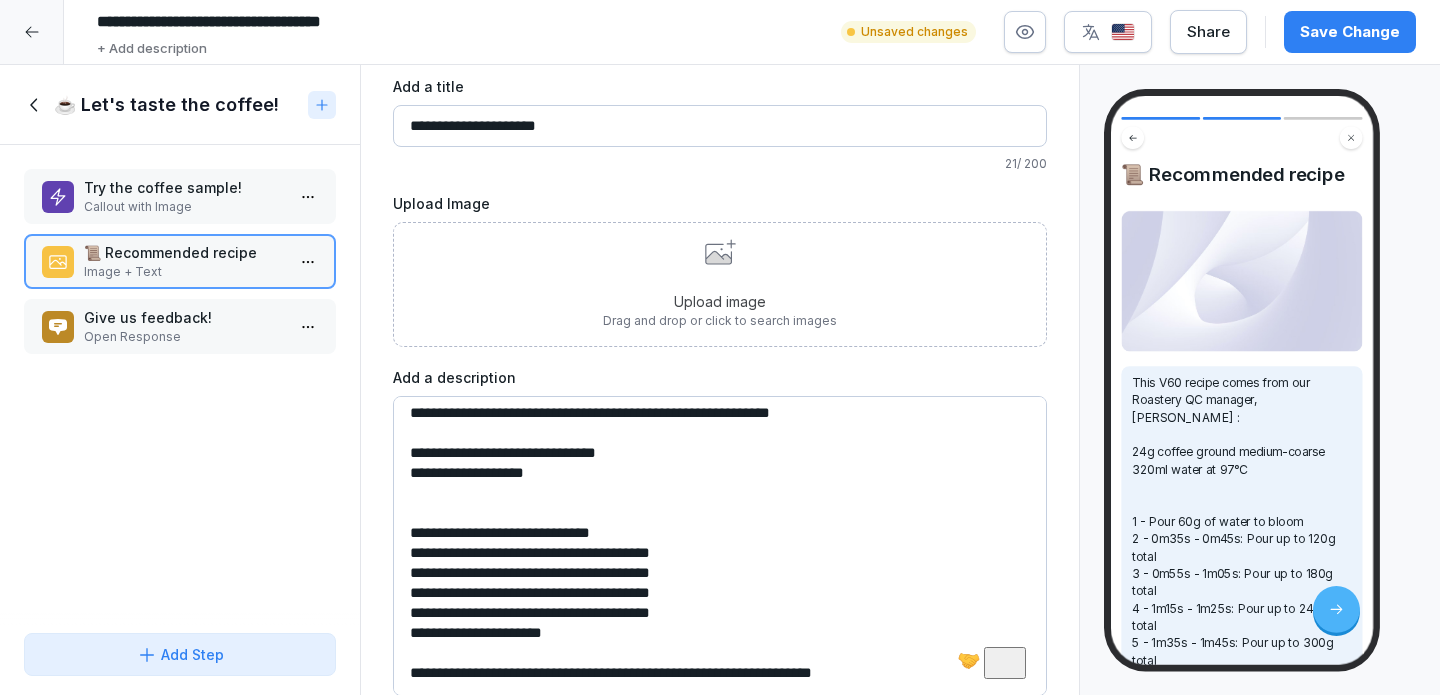 click on "**********" at bounding box center [720, 546] 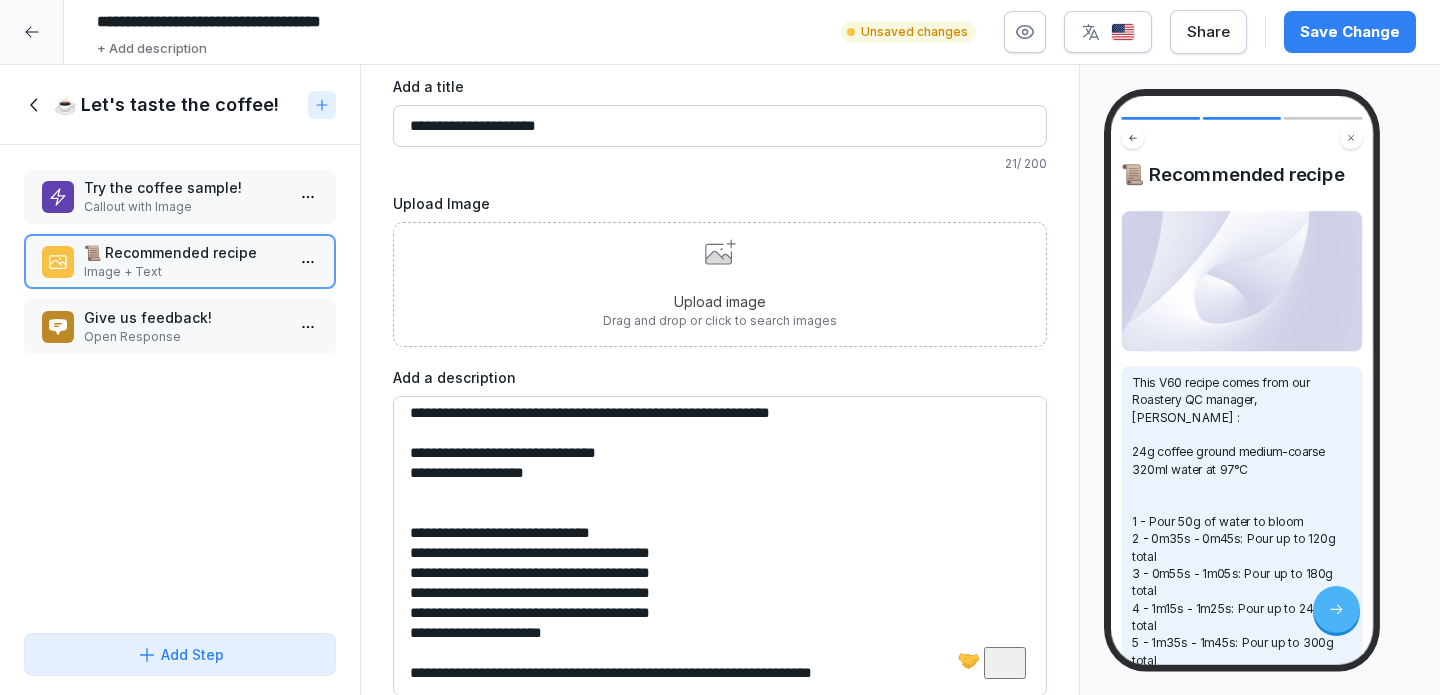 click on "**********" at bounding box center (720, 546) 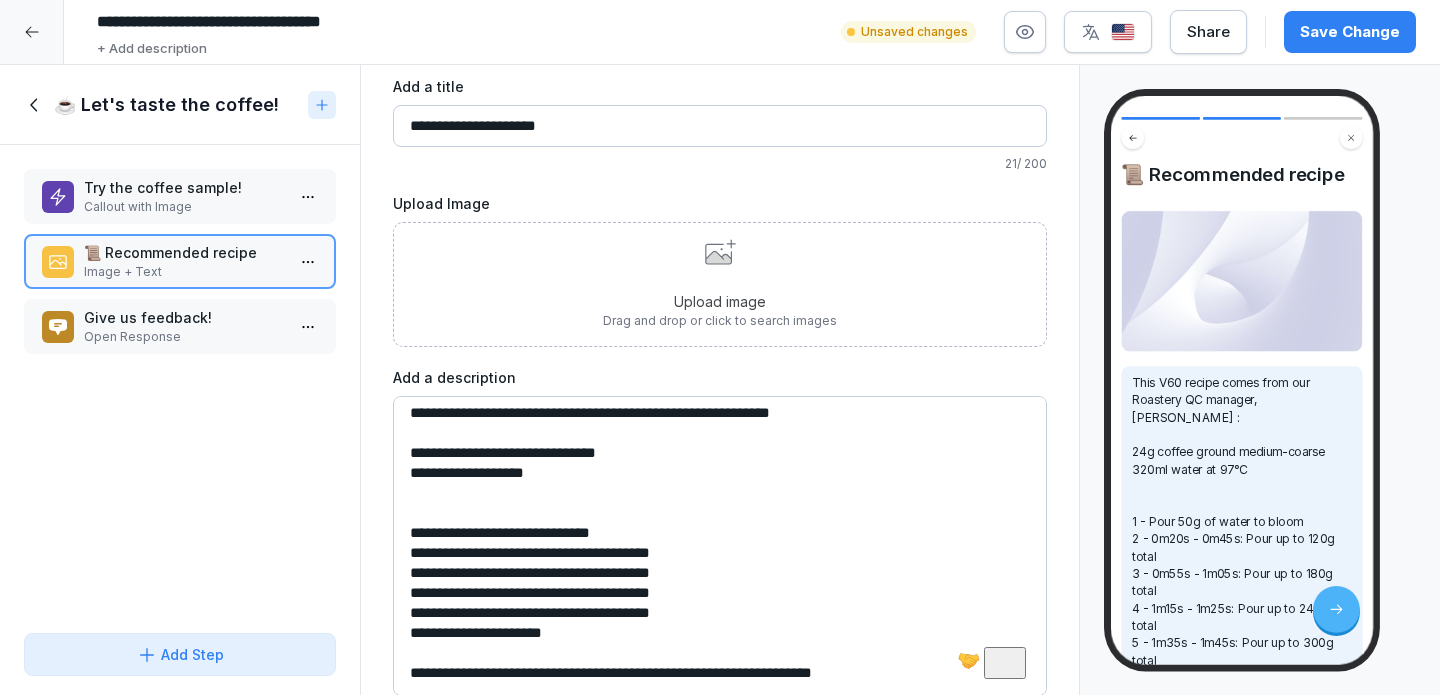 click on "**********" at bounding box center (720, 546) 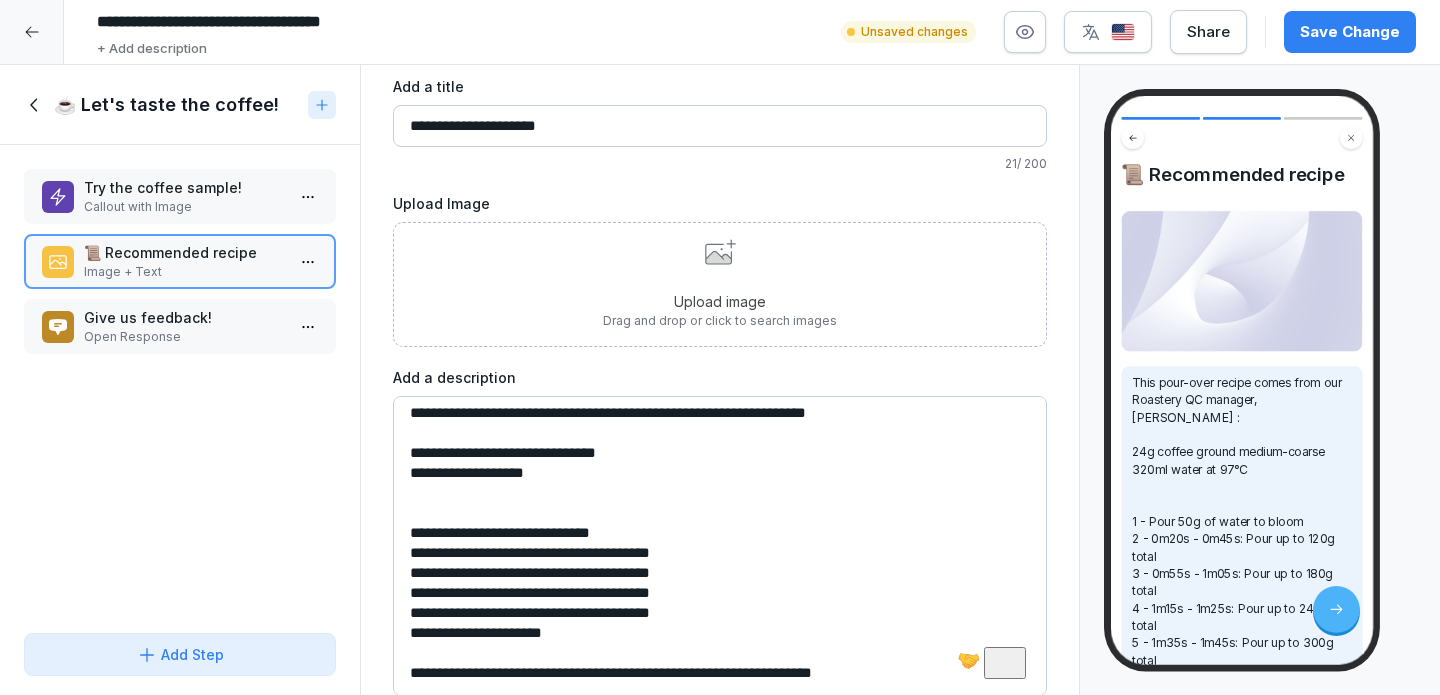 click on "**********" at bounding box center [720, 546] 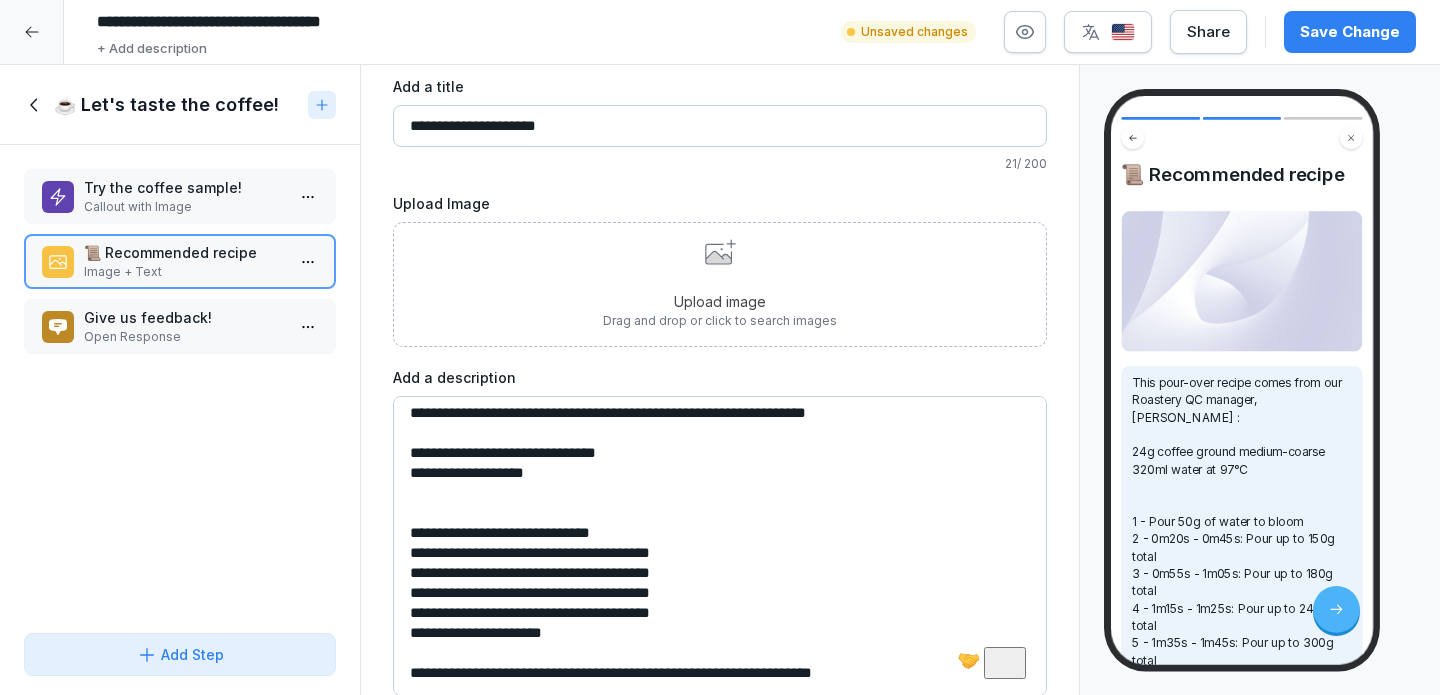 click on "**********" at bounding box center [720, 546] 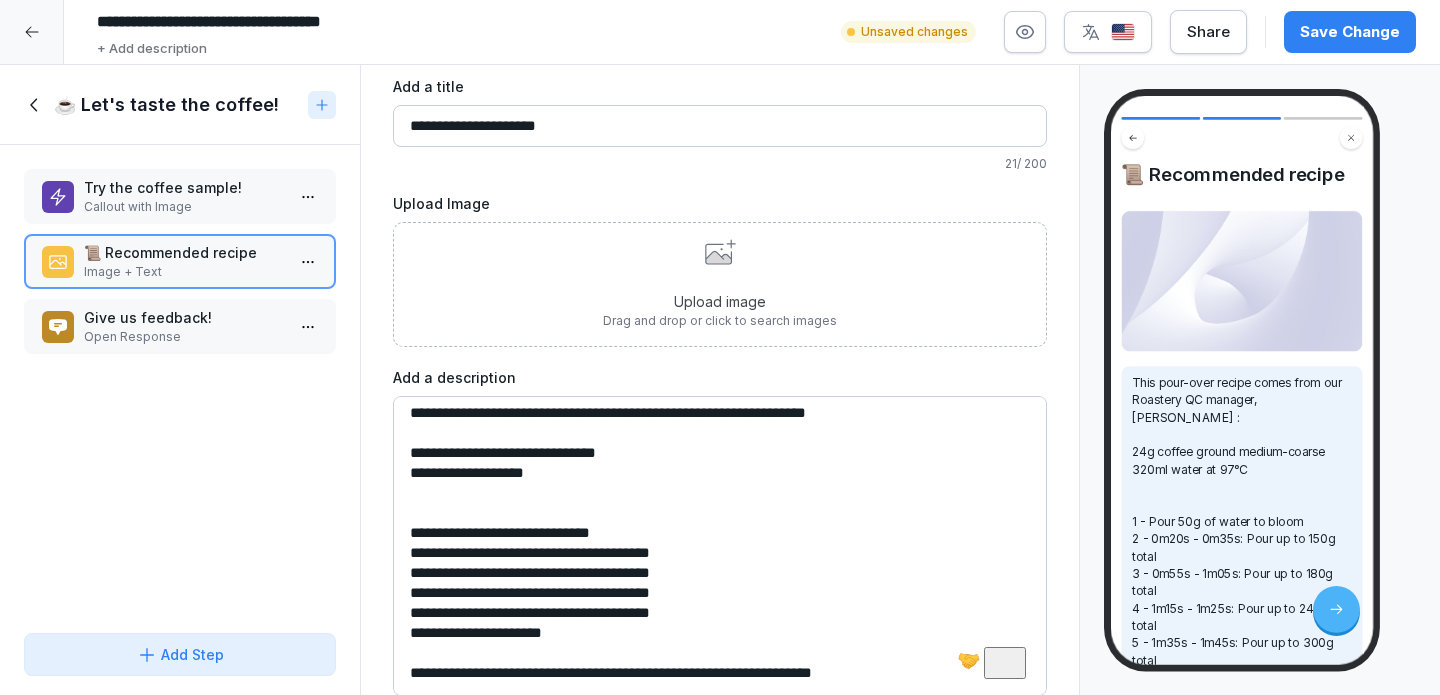 click on "**********" at bounding box center (720, 546) 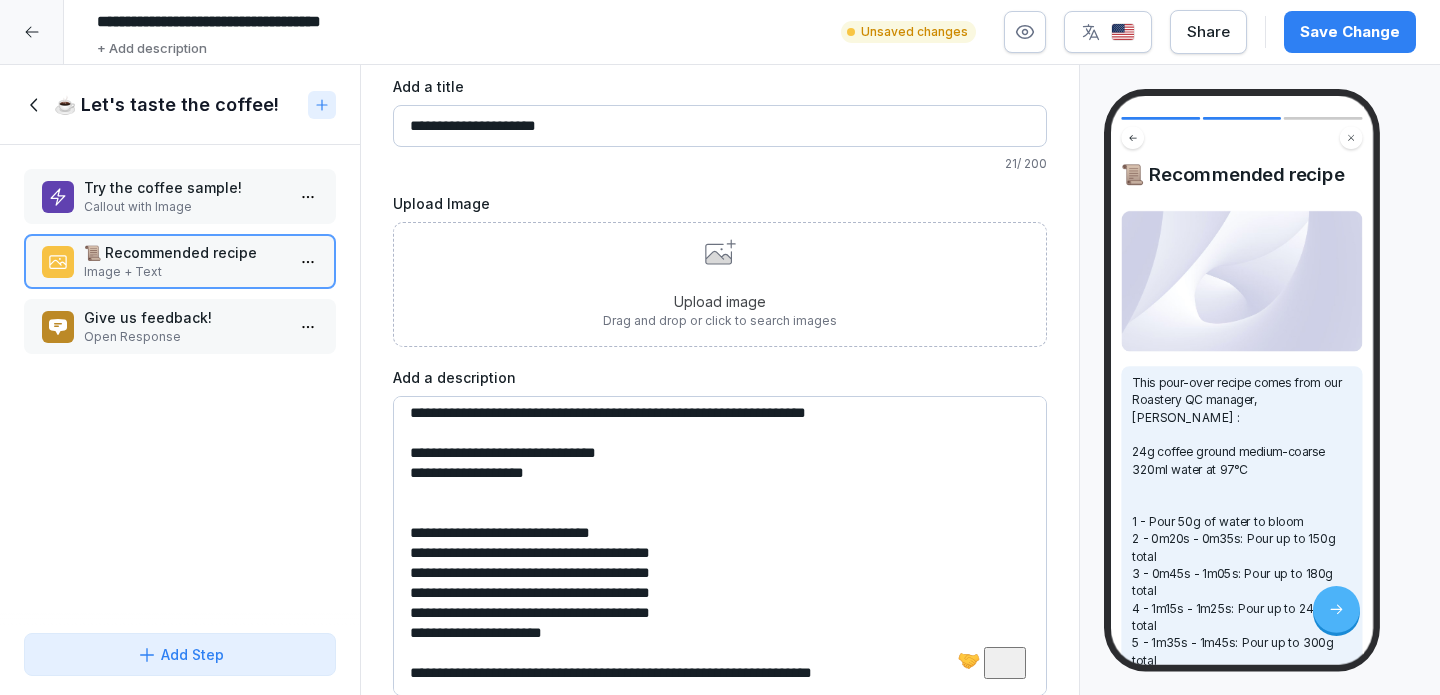 drag, startPoint x: 657, startPoint y: 574, endPoint x: 633, endPoint y: 575, distance: 24.020824 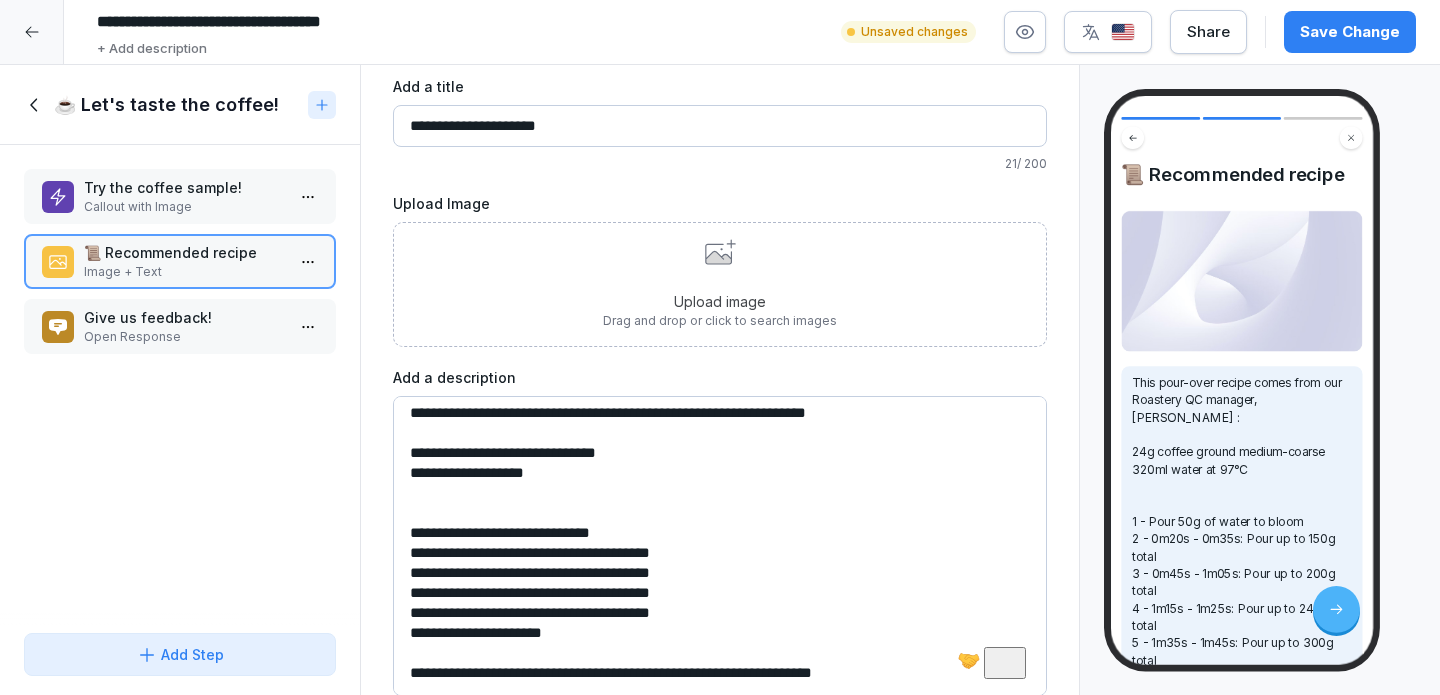 click on "**********" at bounding box center [720, 546] 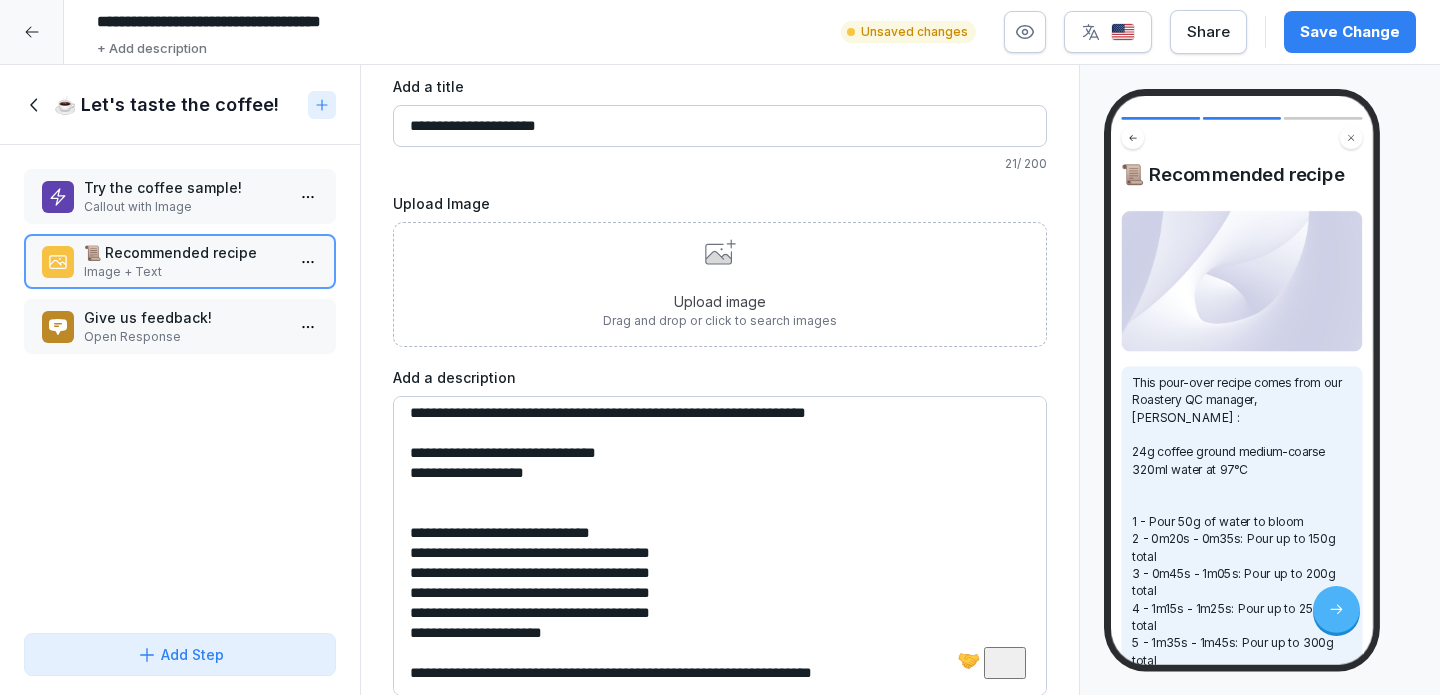 click on "**********" at bounding box center (720, 546) 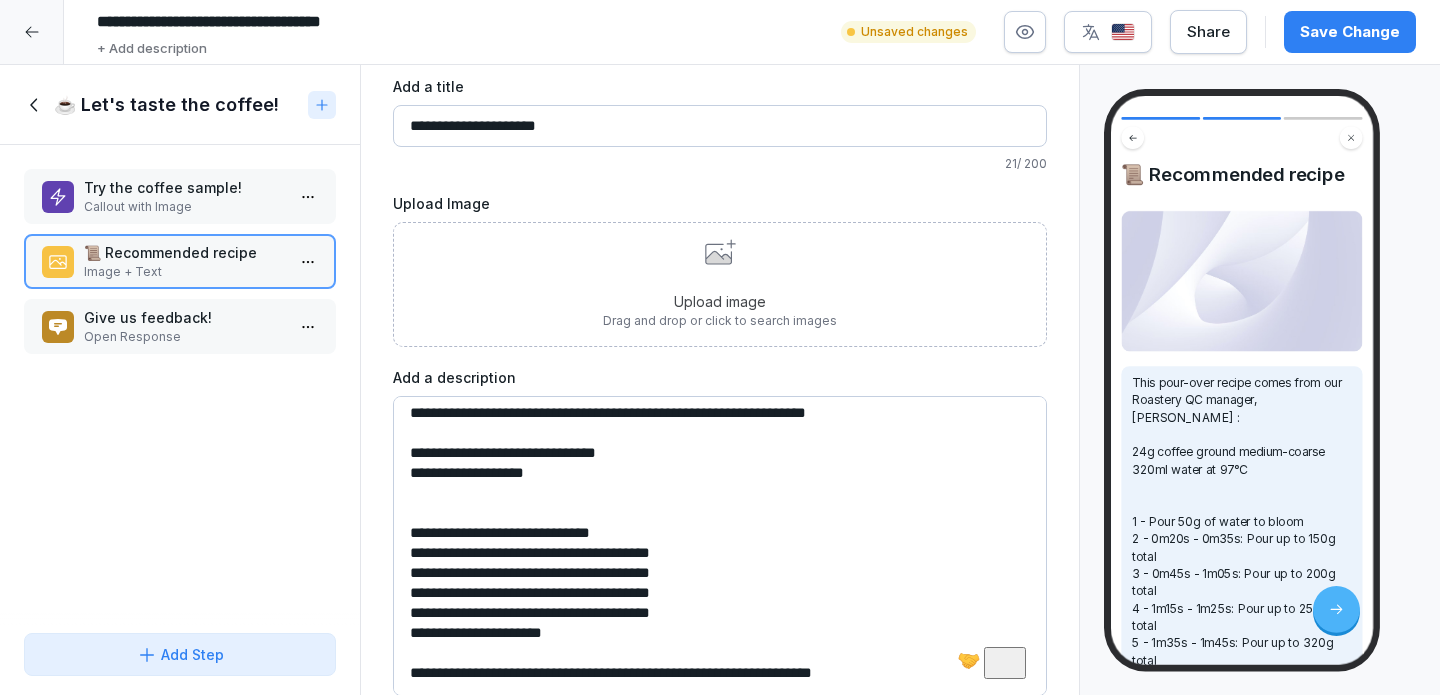 click on "**********" at bounding box center (720, 546) 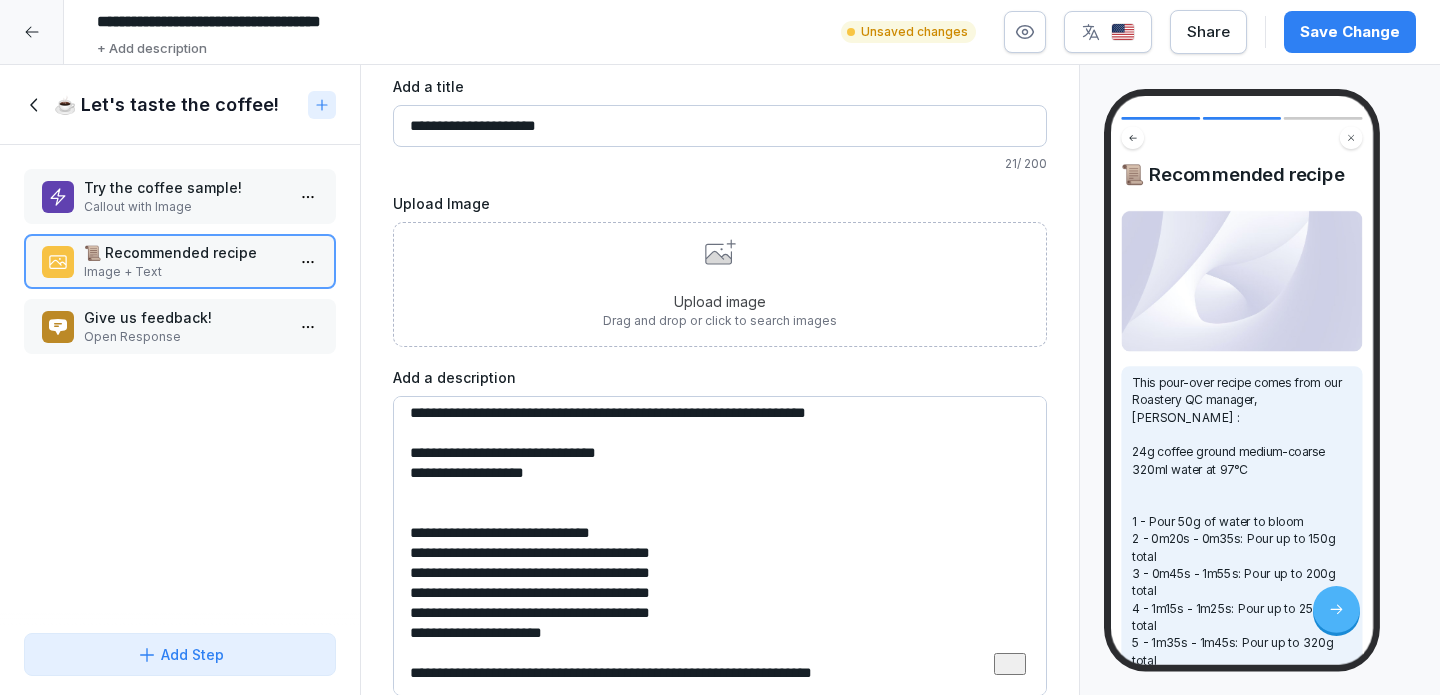 click on "**********" at bounding box center (720, 546) 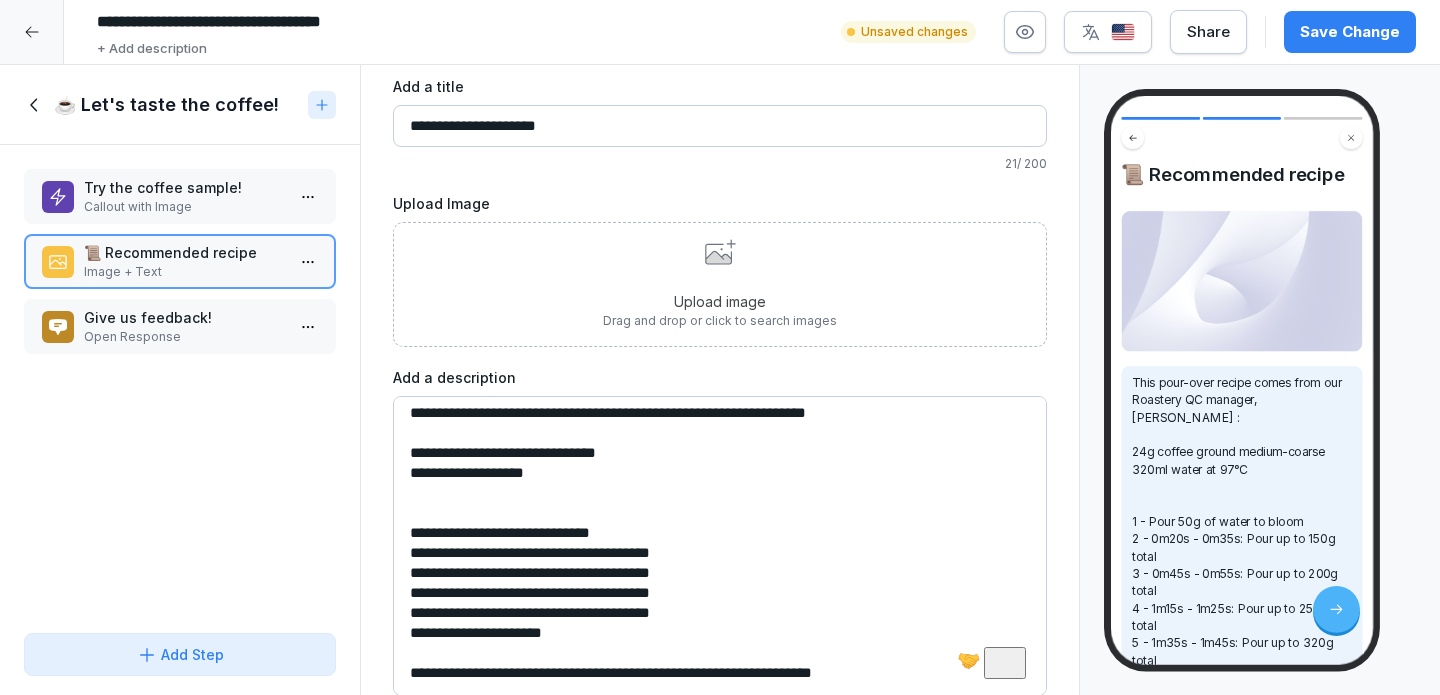 click on "**********" at bounding box center [720, 546] 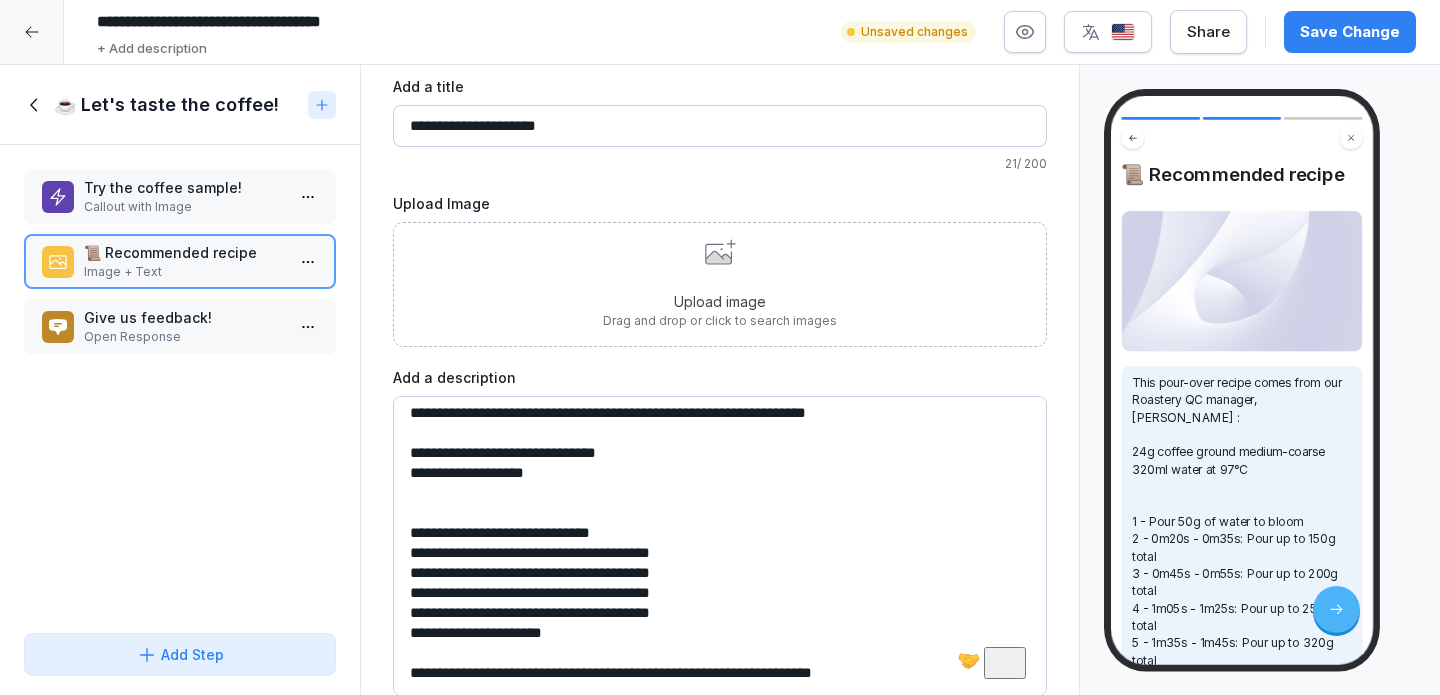 click on "**********" at bounding box center [720, 546] 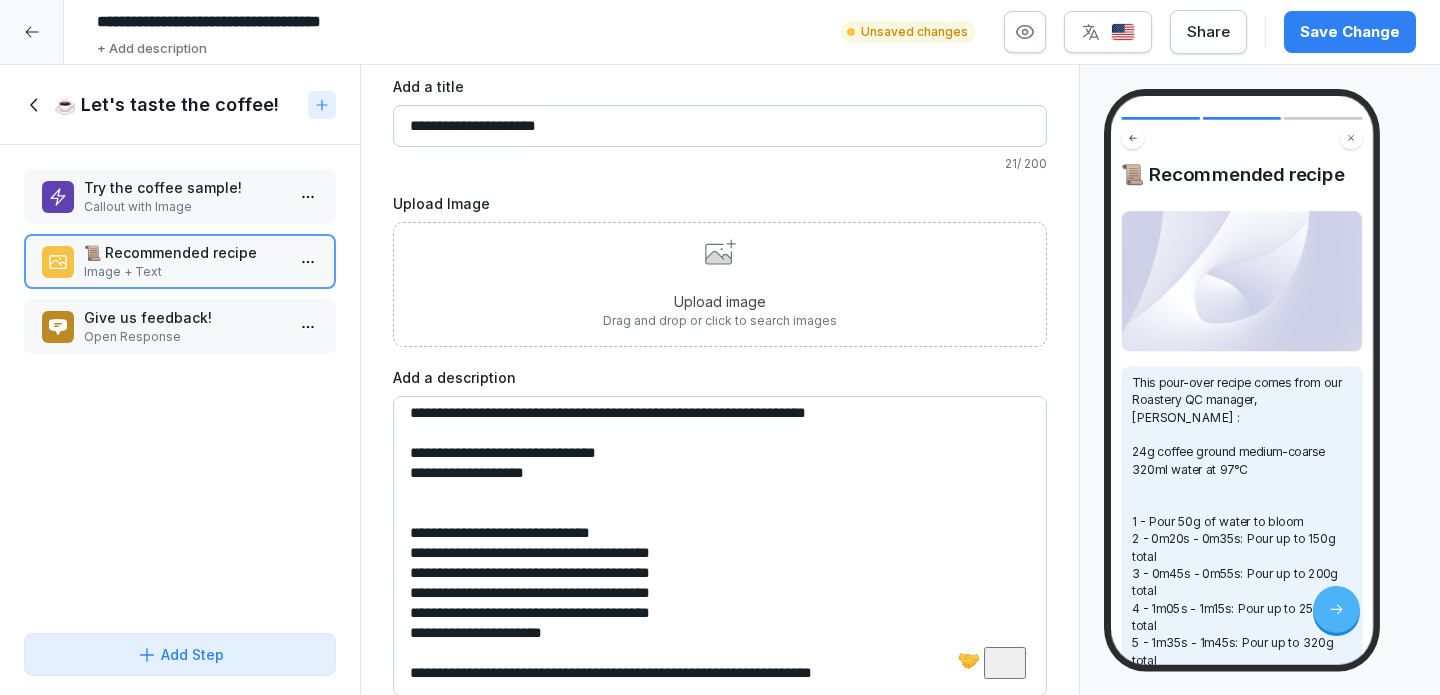 click on "**********" at bounding box center (720, 546) 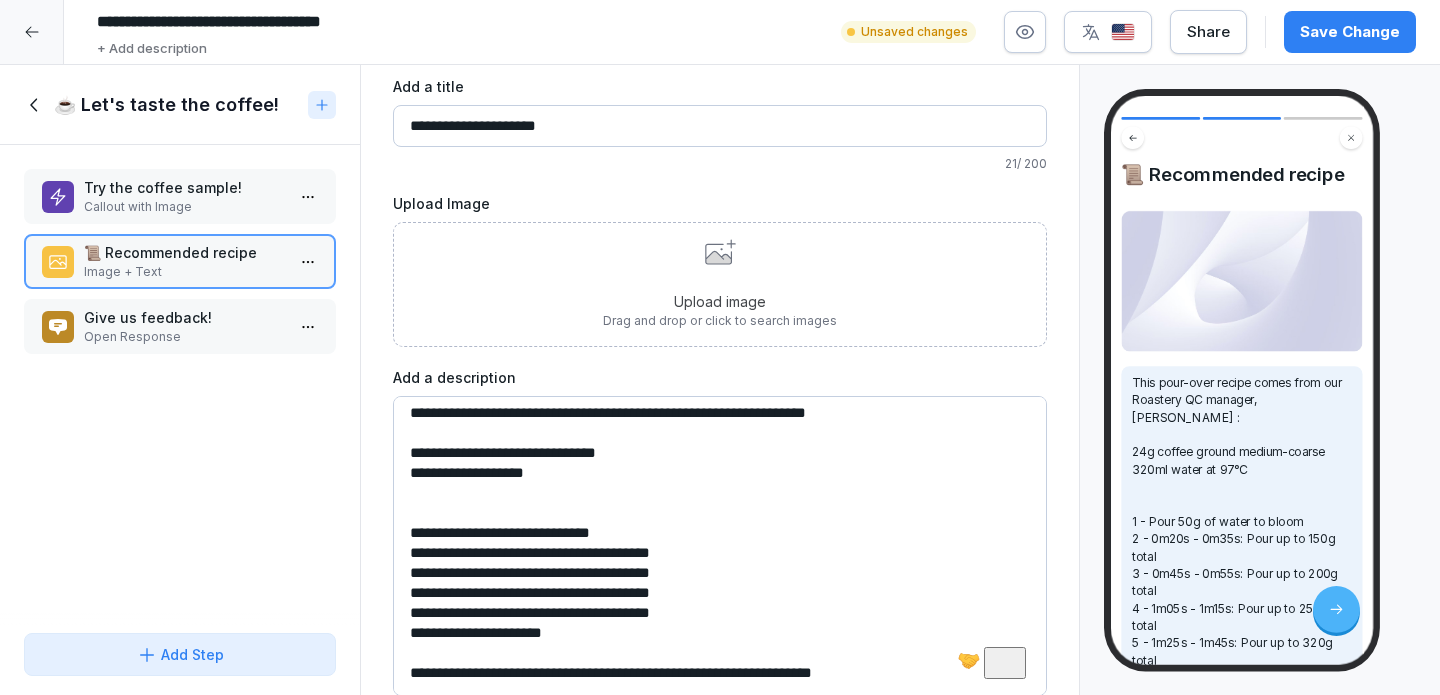 click on "**********" at bounding box center (720, 546) 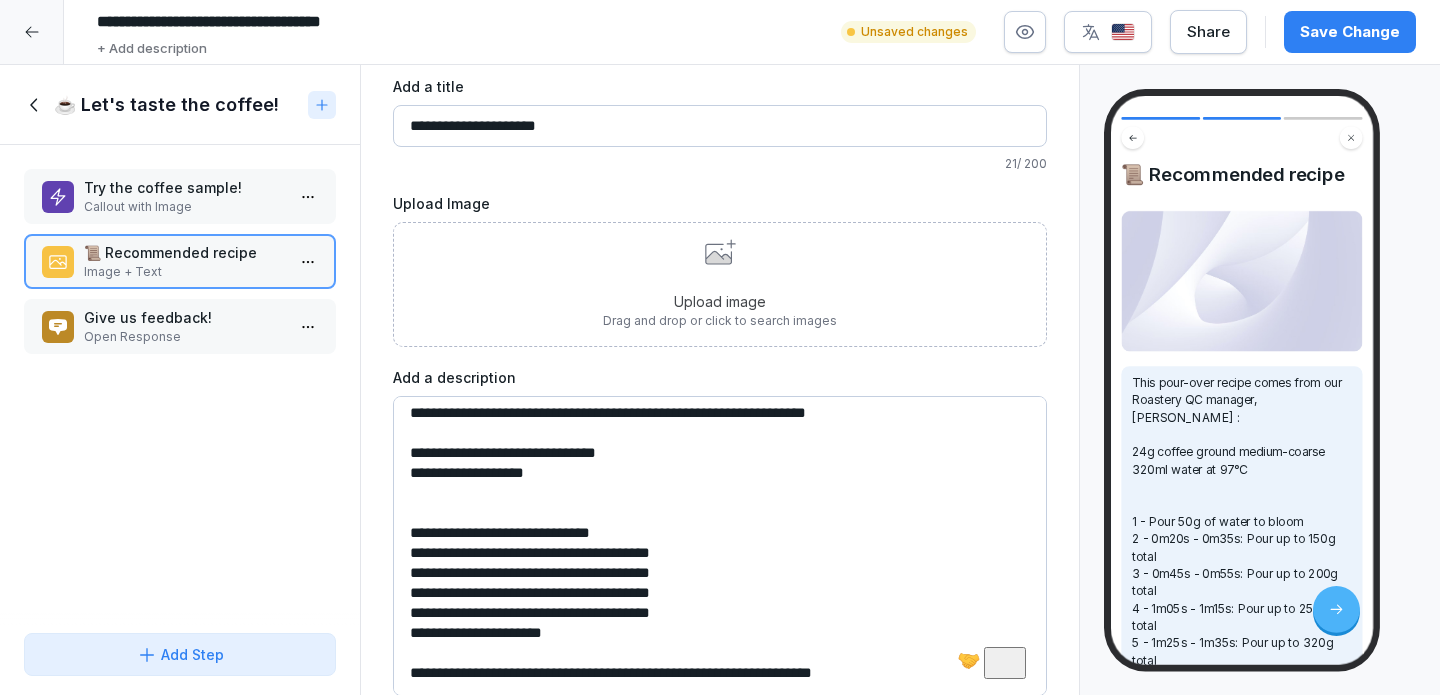 click on "**********" at bounding box center [720, 546] 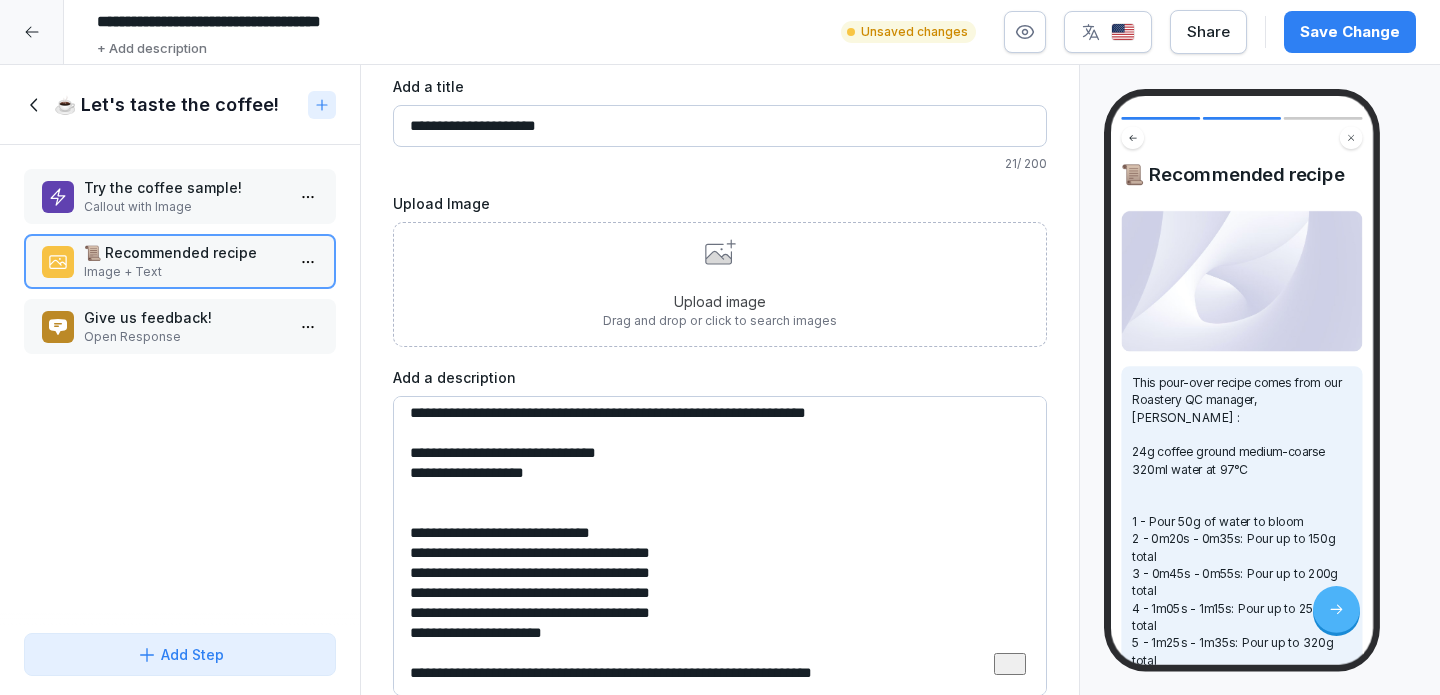 click on "**********" at bounding box center (720, 546) 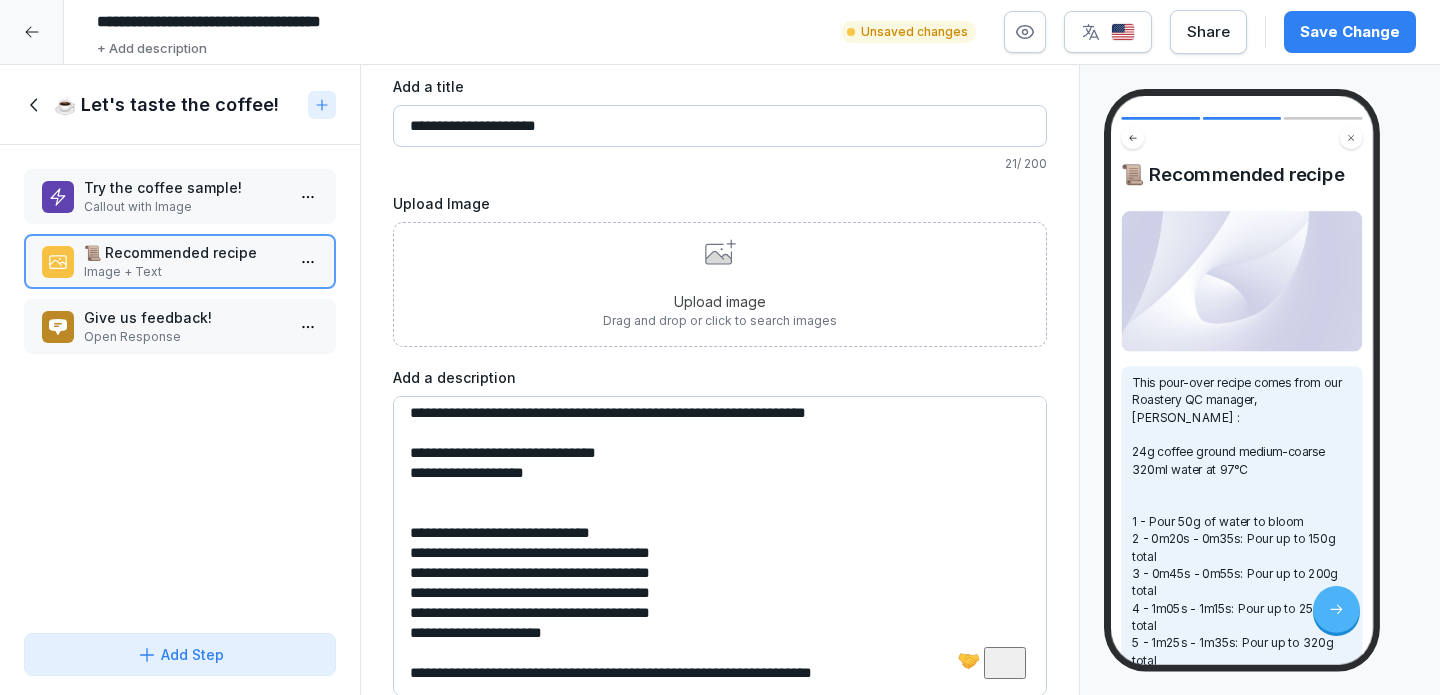 click on "**********" at bounding box center [720, 546] 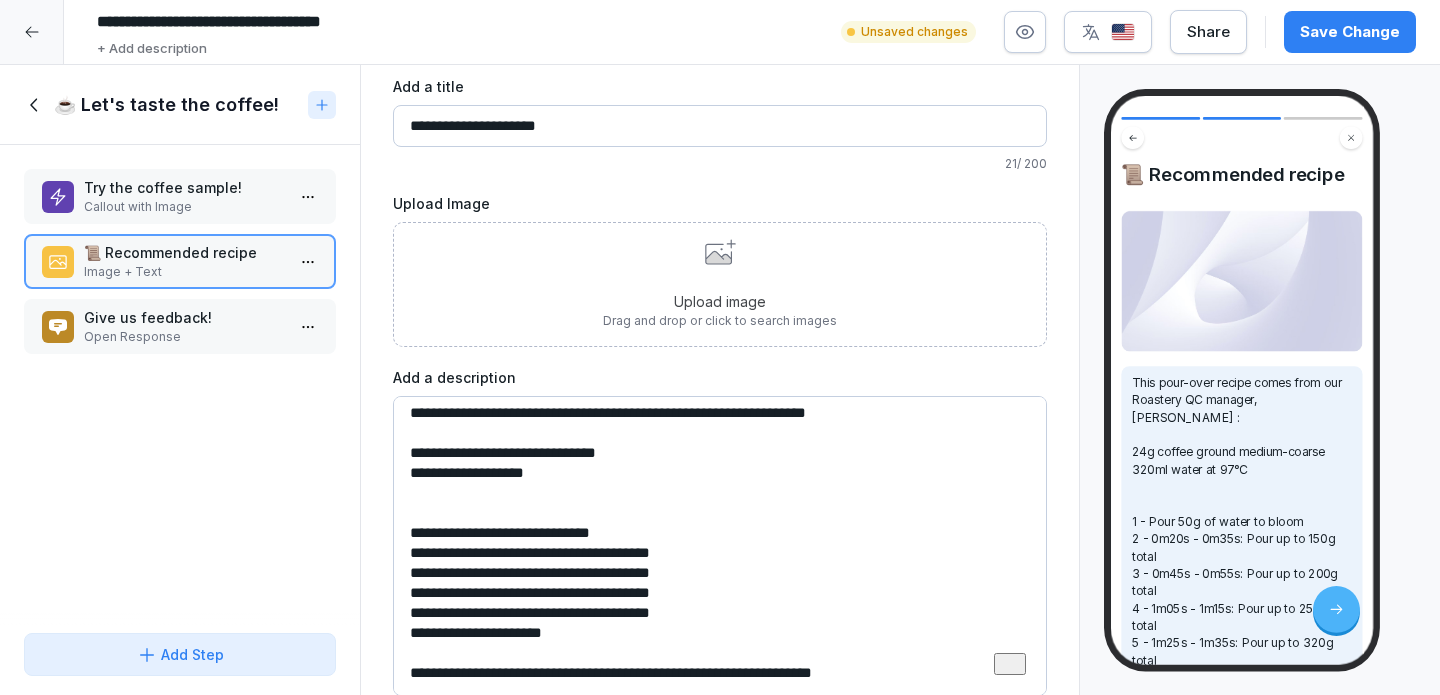 click on "**********" at bounding box center [720, 546] 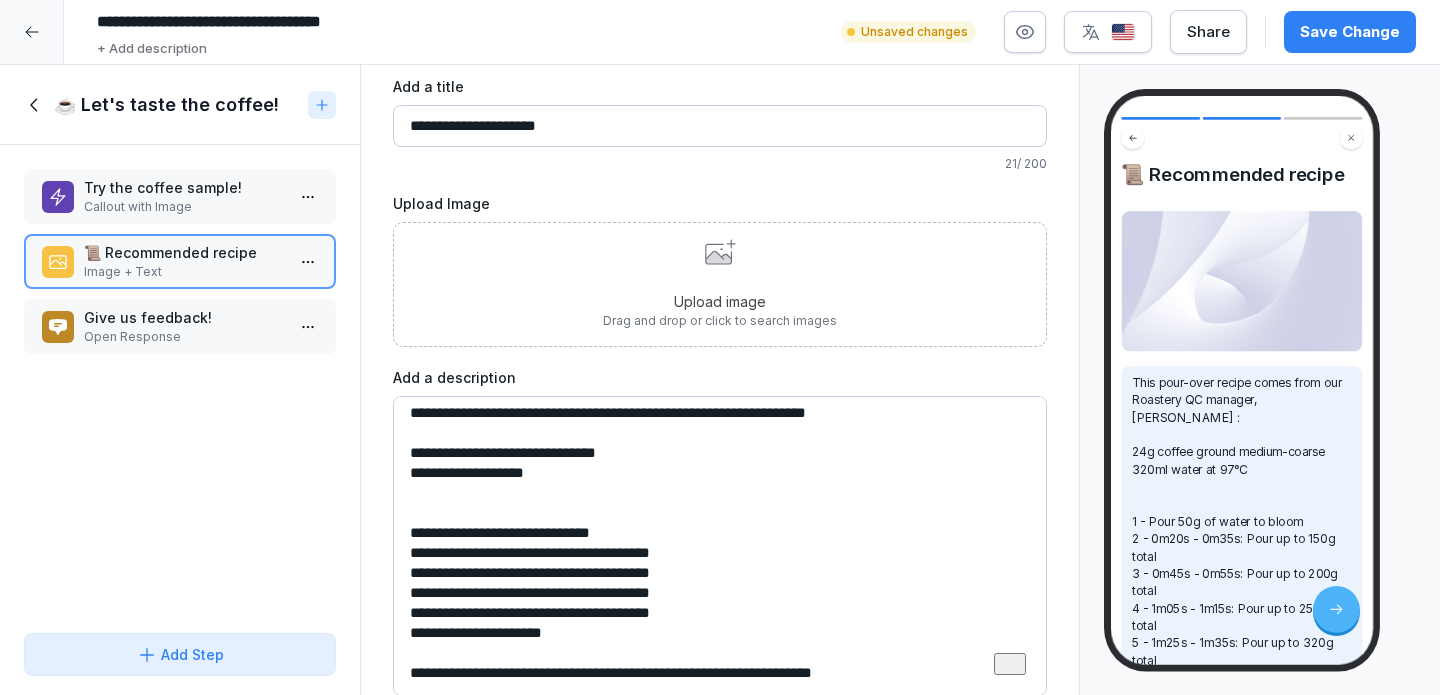 click on "**********" at bounding box center [720, 546] 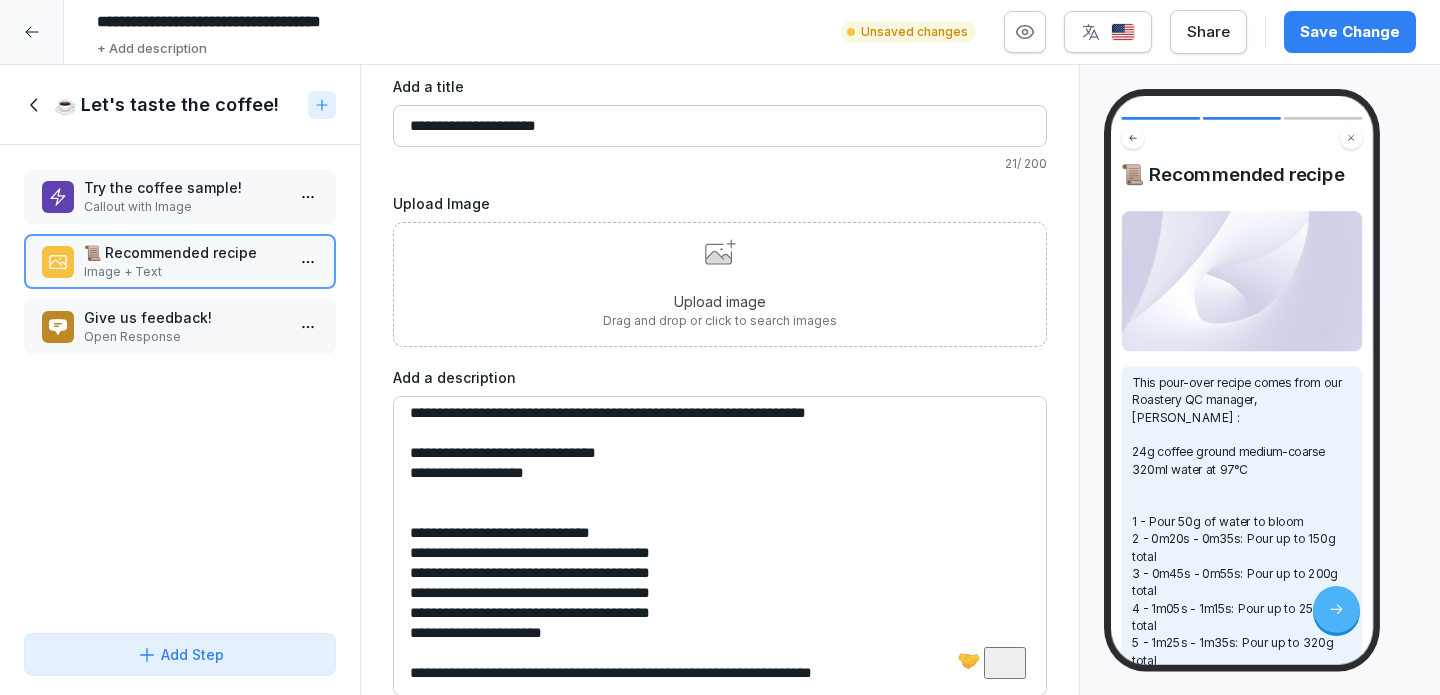 type on "**********" 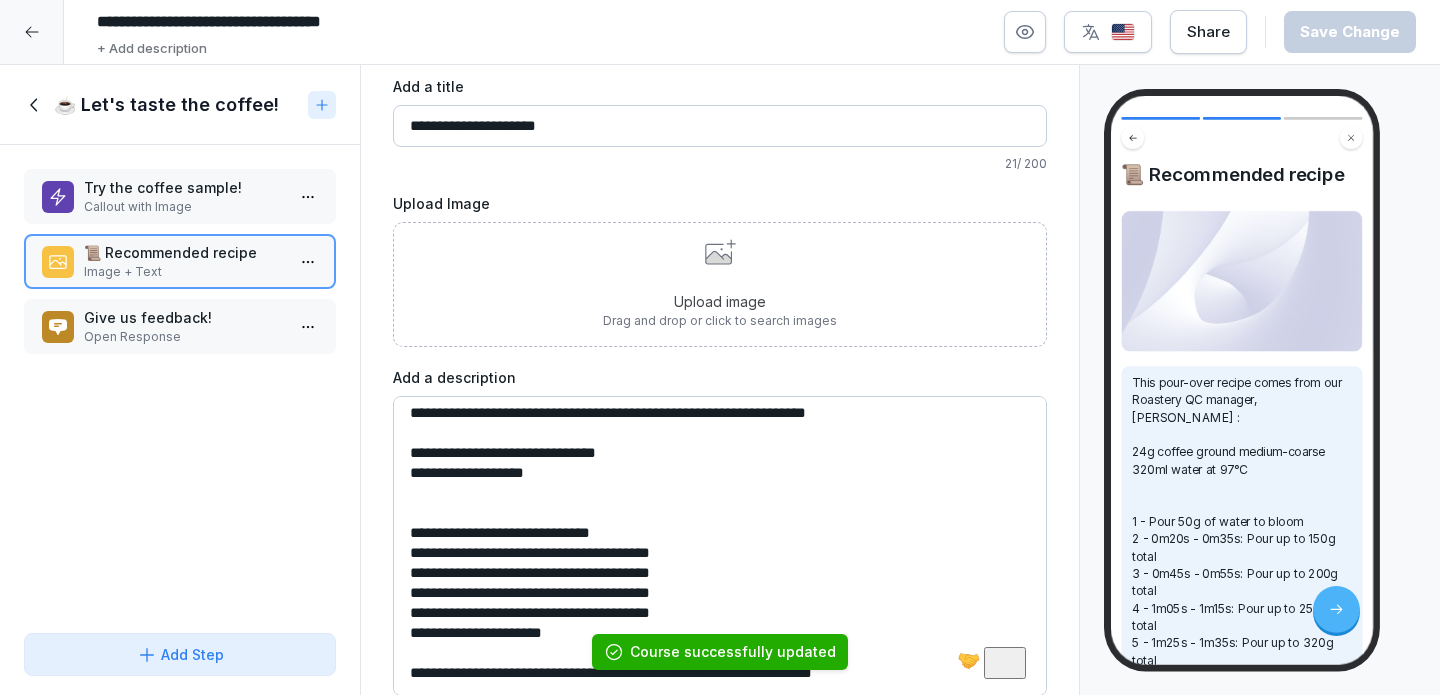 click on "Upload image" at bounding box center [720, 301] 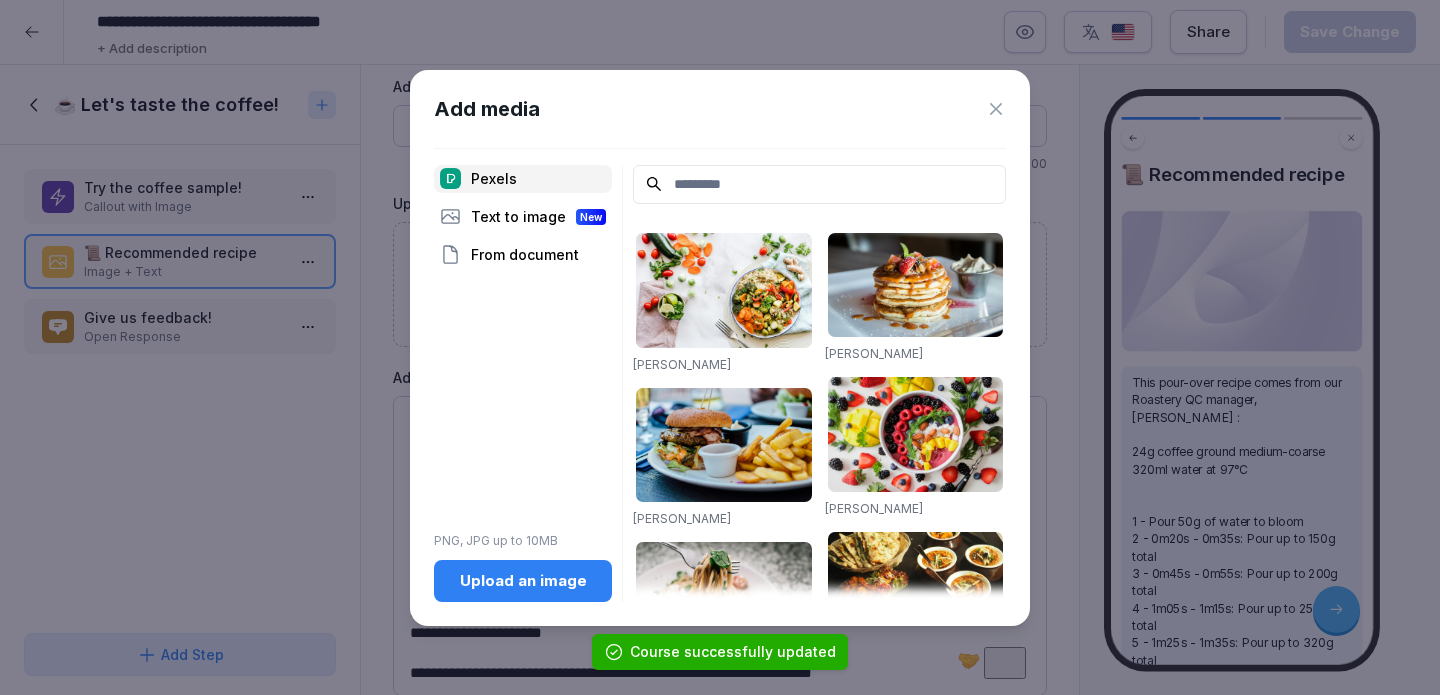 click on "Upload an image" at bounding box center [523, 581] 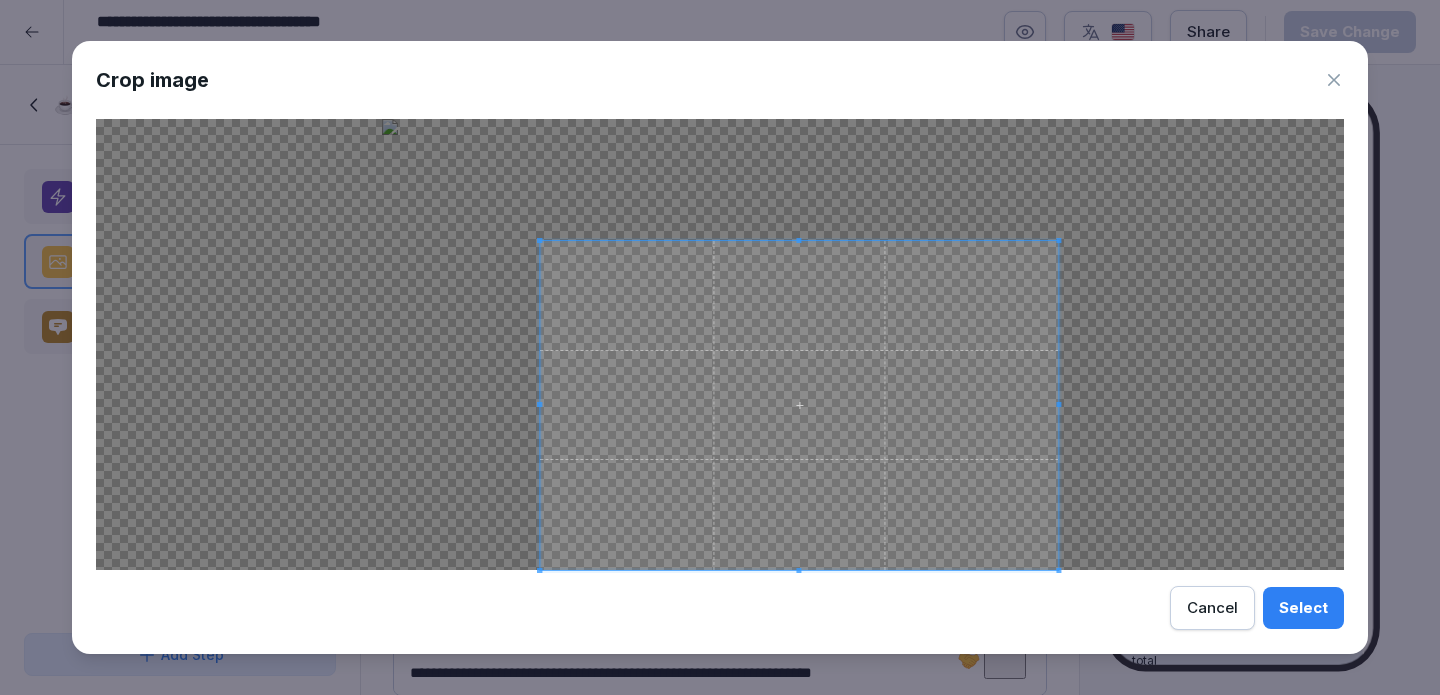click at bounding box center [539, 240] 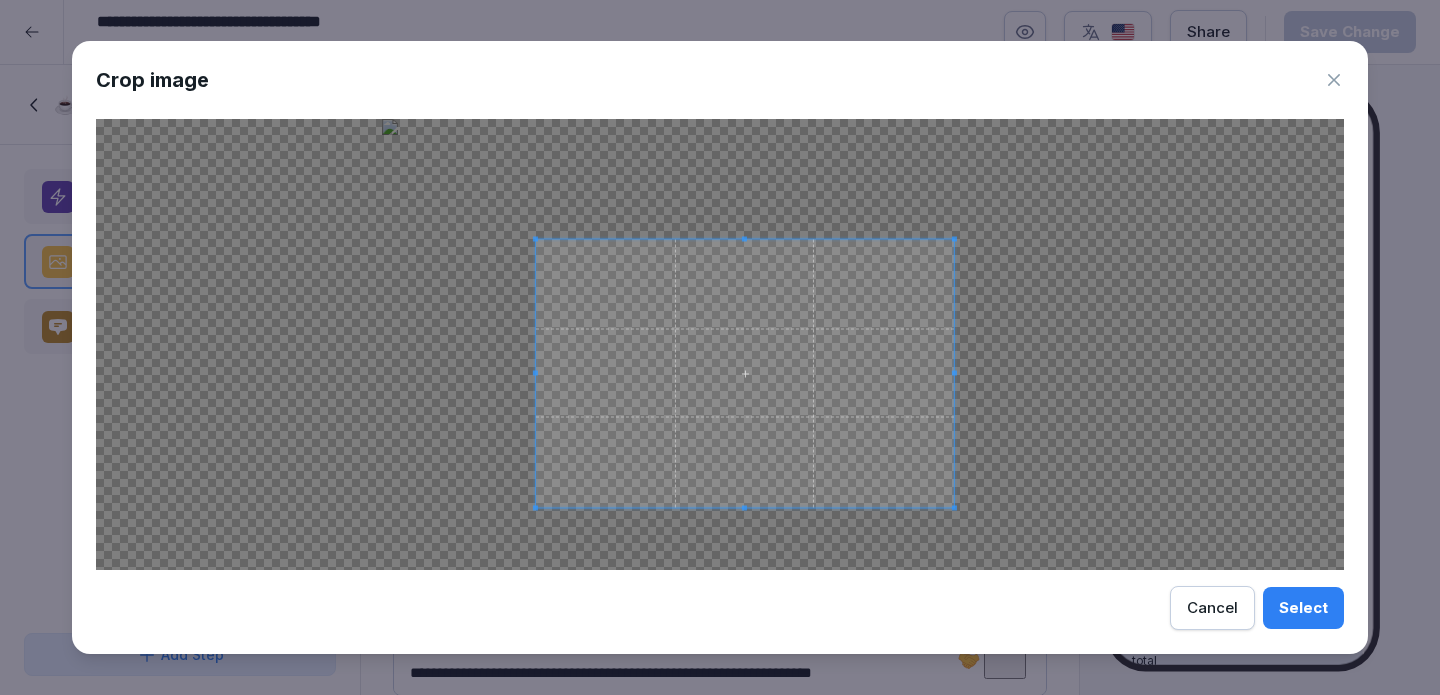 click at bounding box center [954, 507] 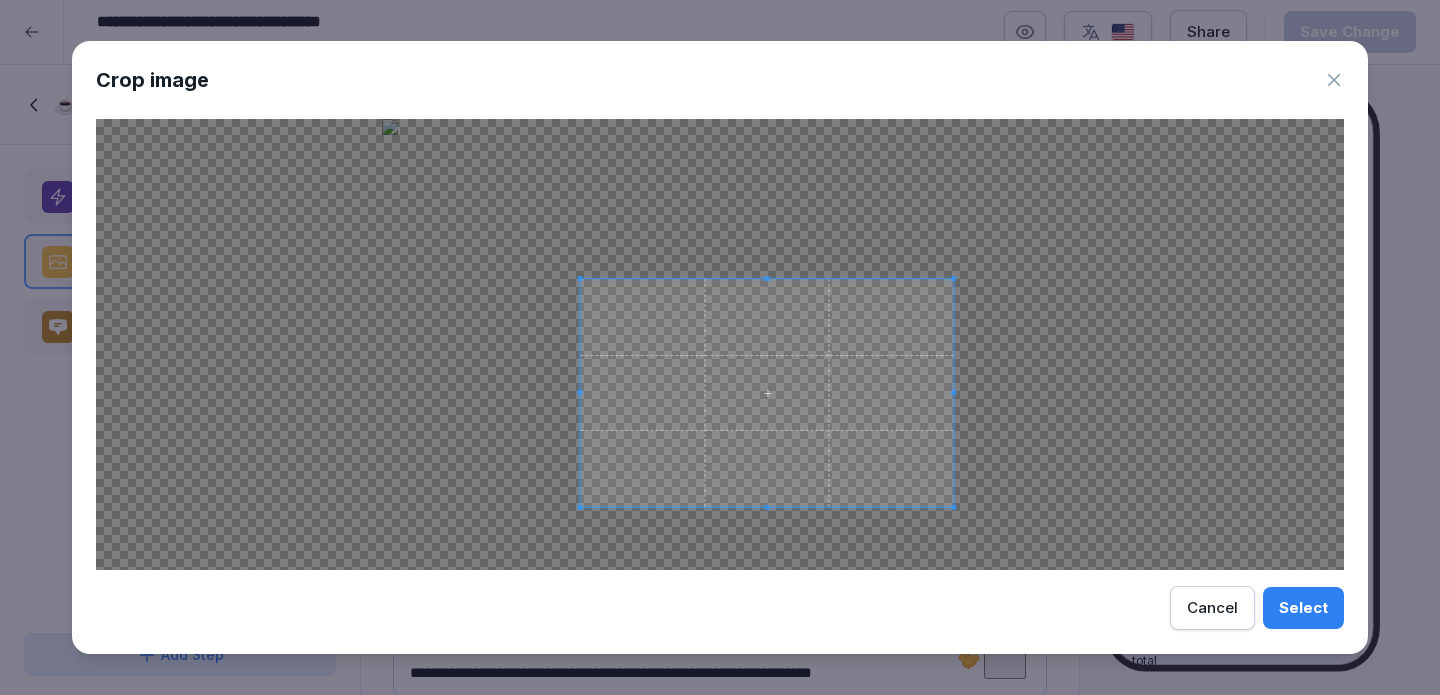 click at bounding box center (579, 278) 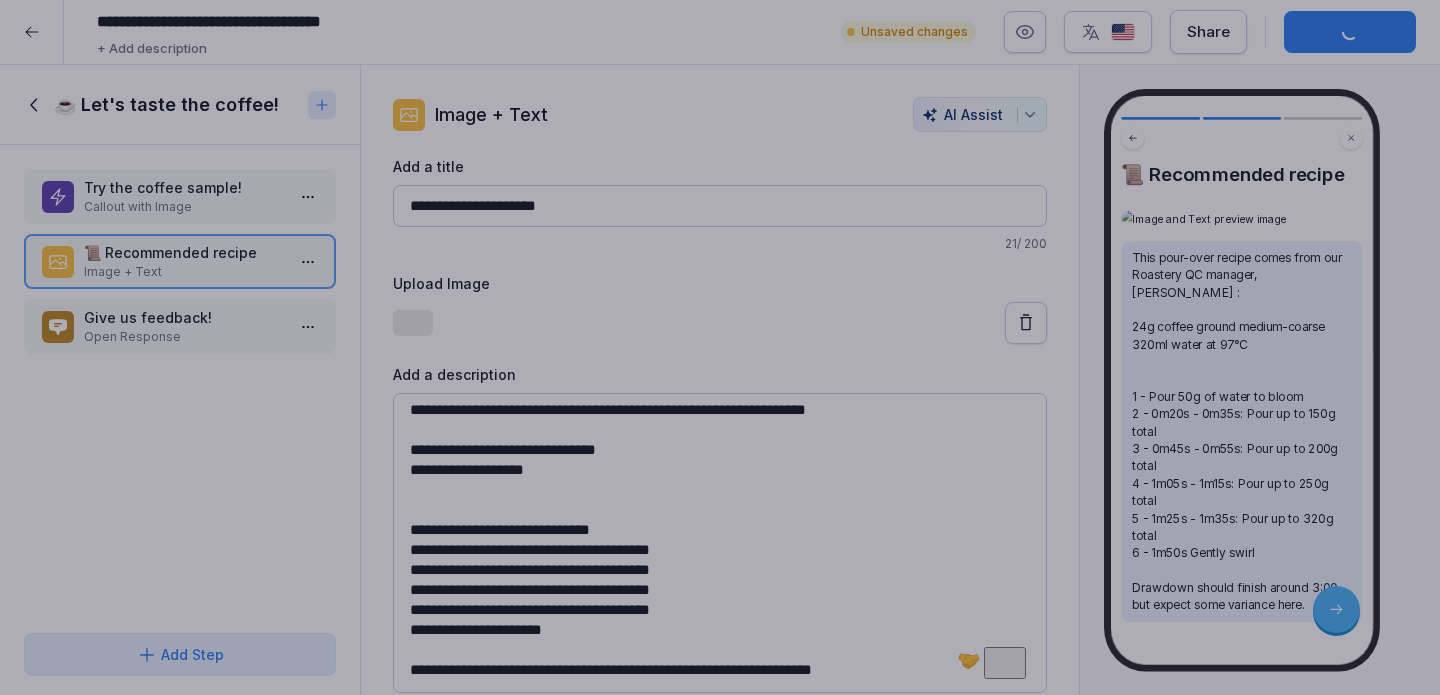 scroll, scrollTop: 0, scrollLeft: 0, axis: both 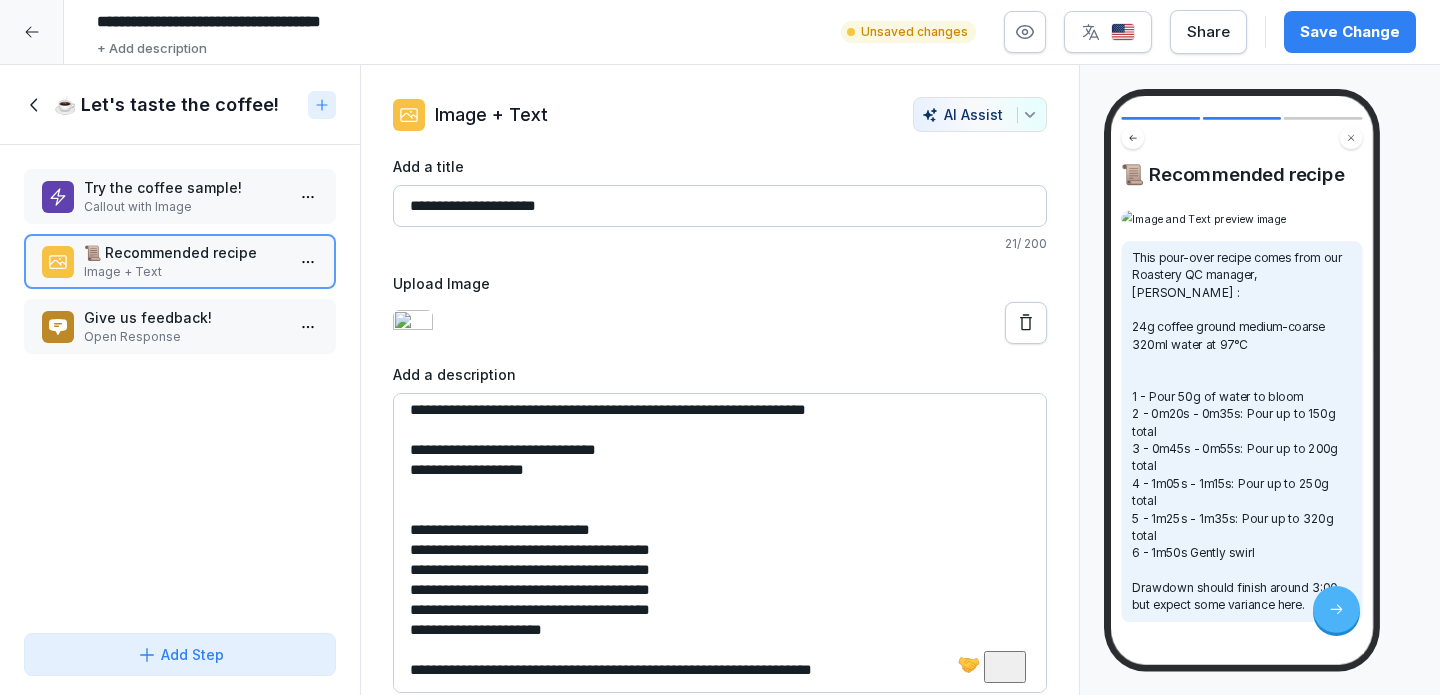 click on "Save Change" at bounding box center [1350, 32] 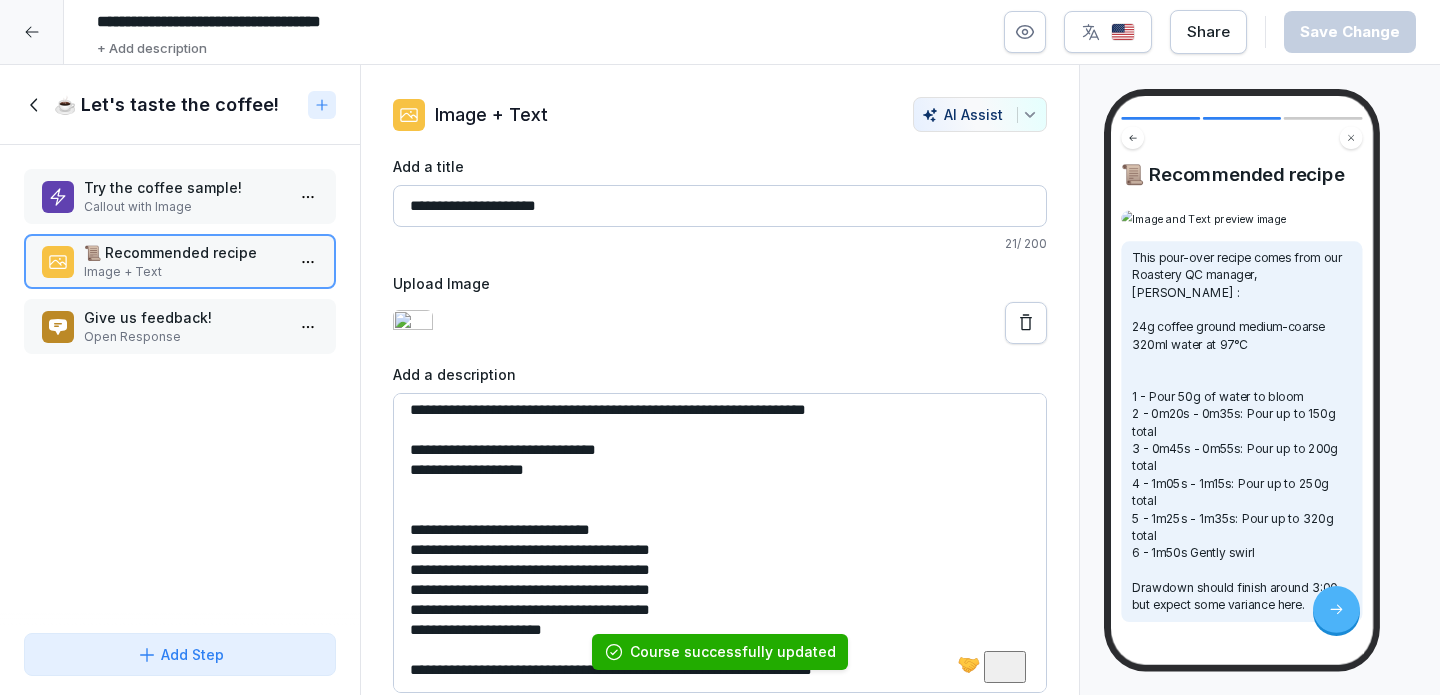 click on "Callout with Image" at bounding box center (184, 207) 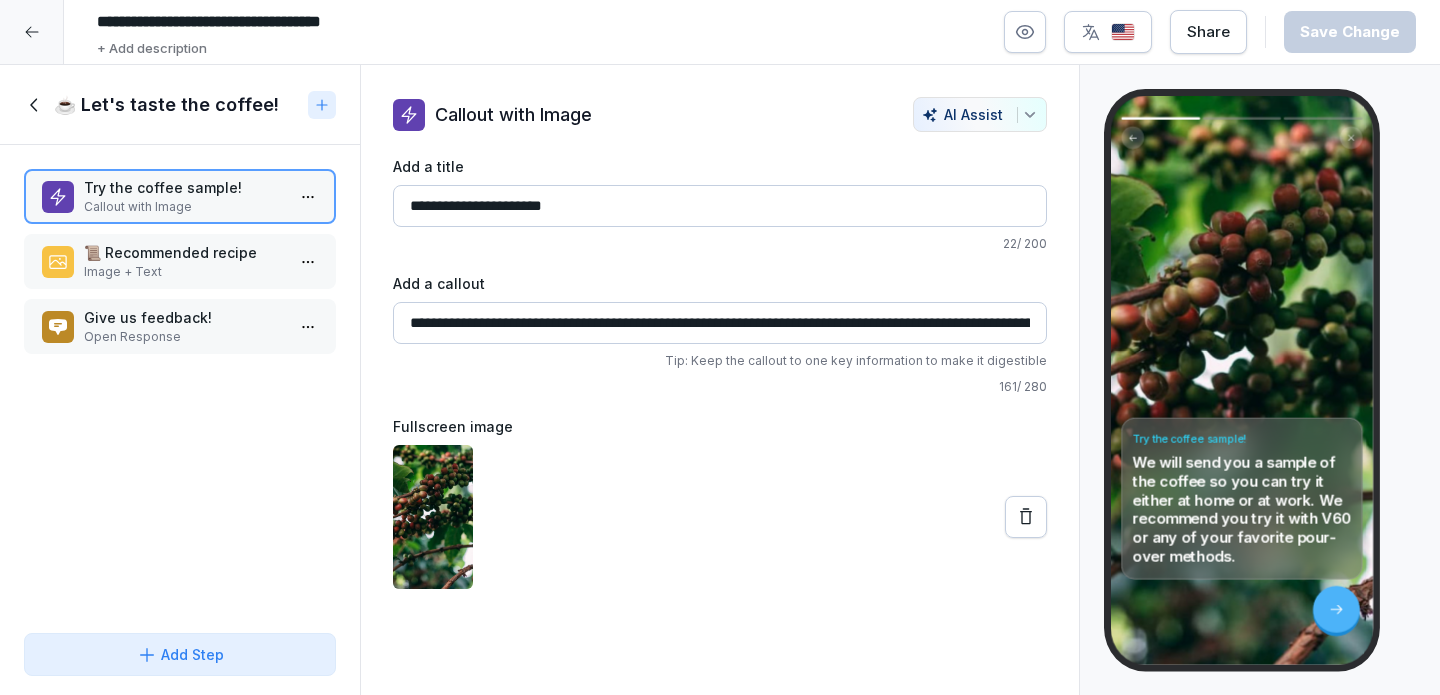 click 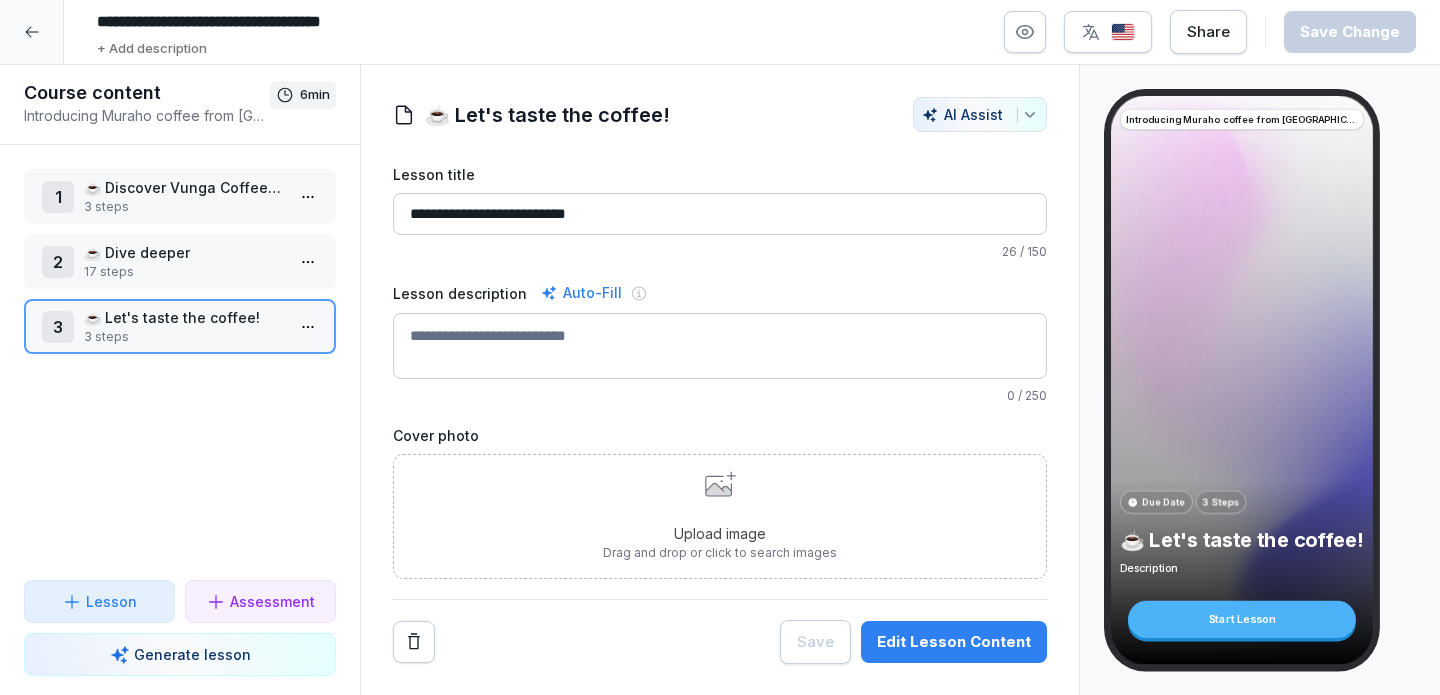 click on "Upload image" at bounding box center [720, 533] 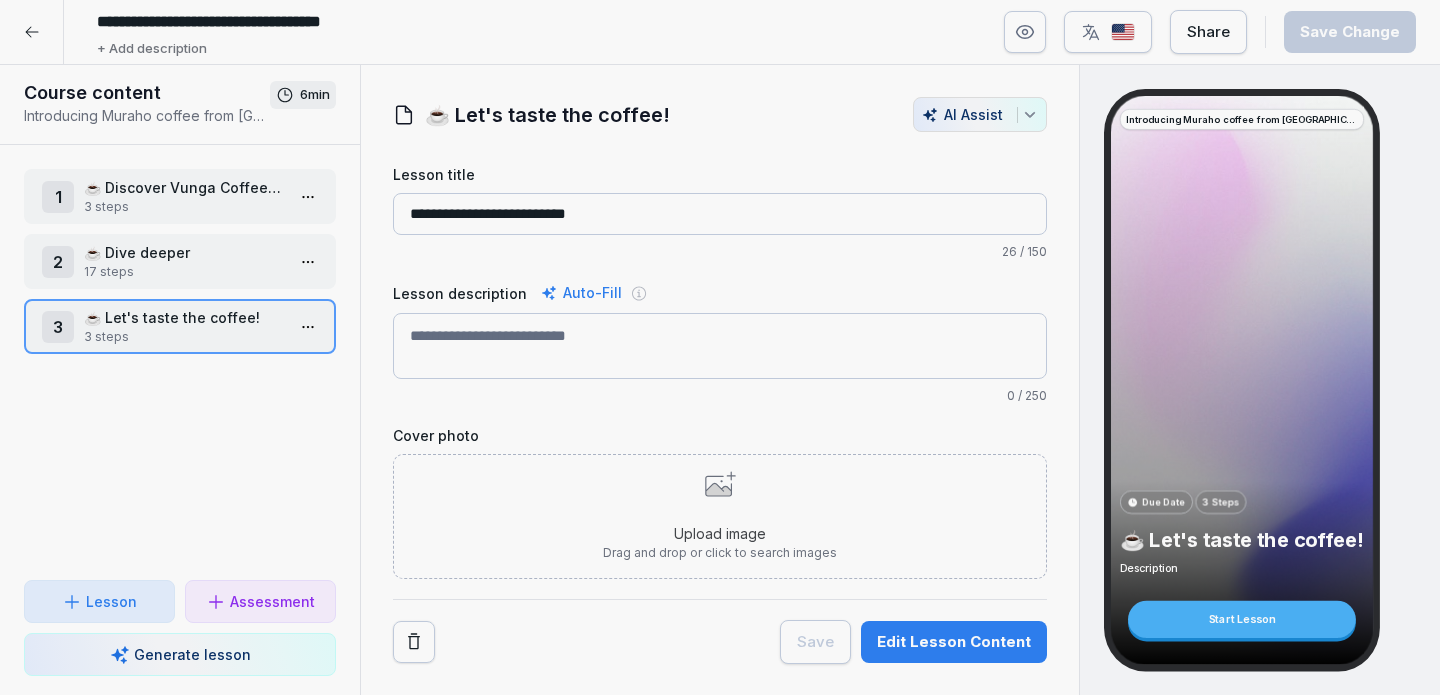 scroll, scrollTop: 0, scrollLeft: 0, axis: both 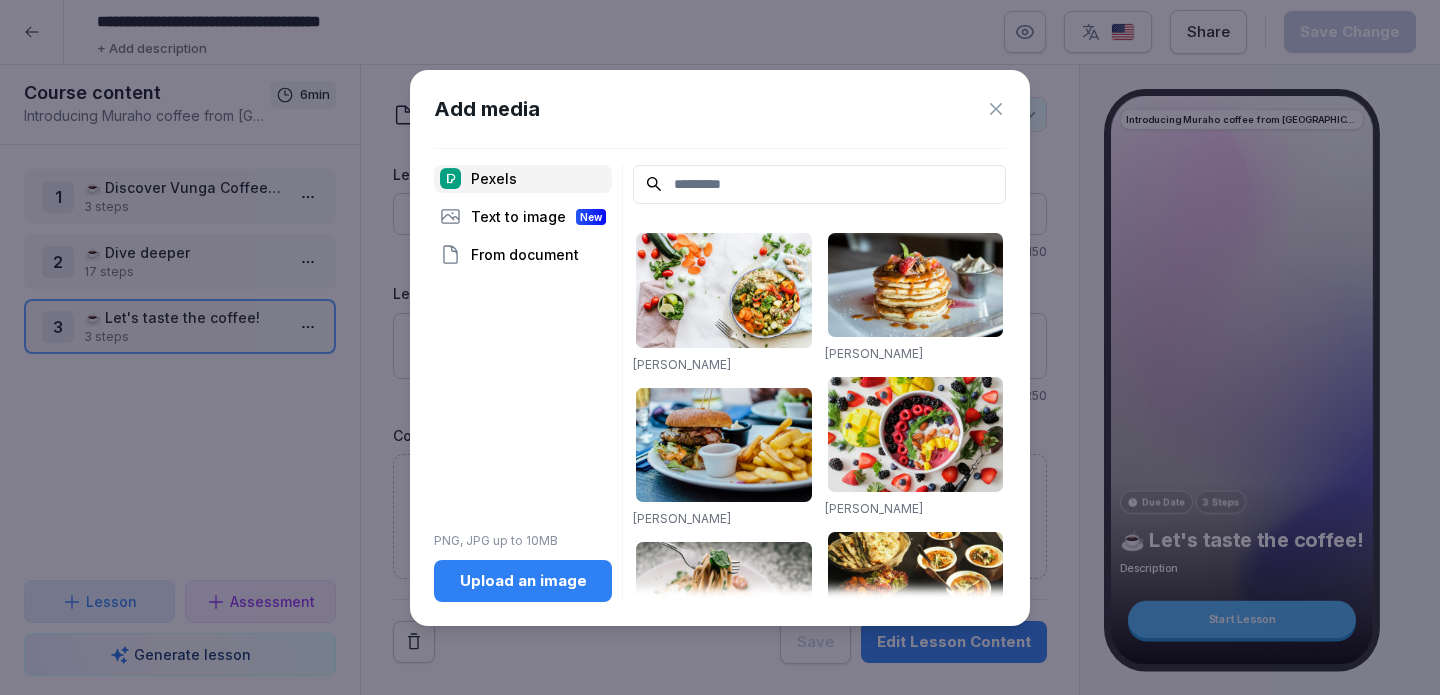 click on "Upload an image" at bounding box center [523, 581] 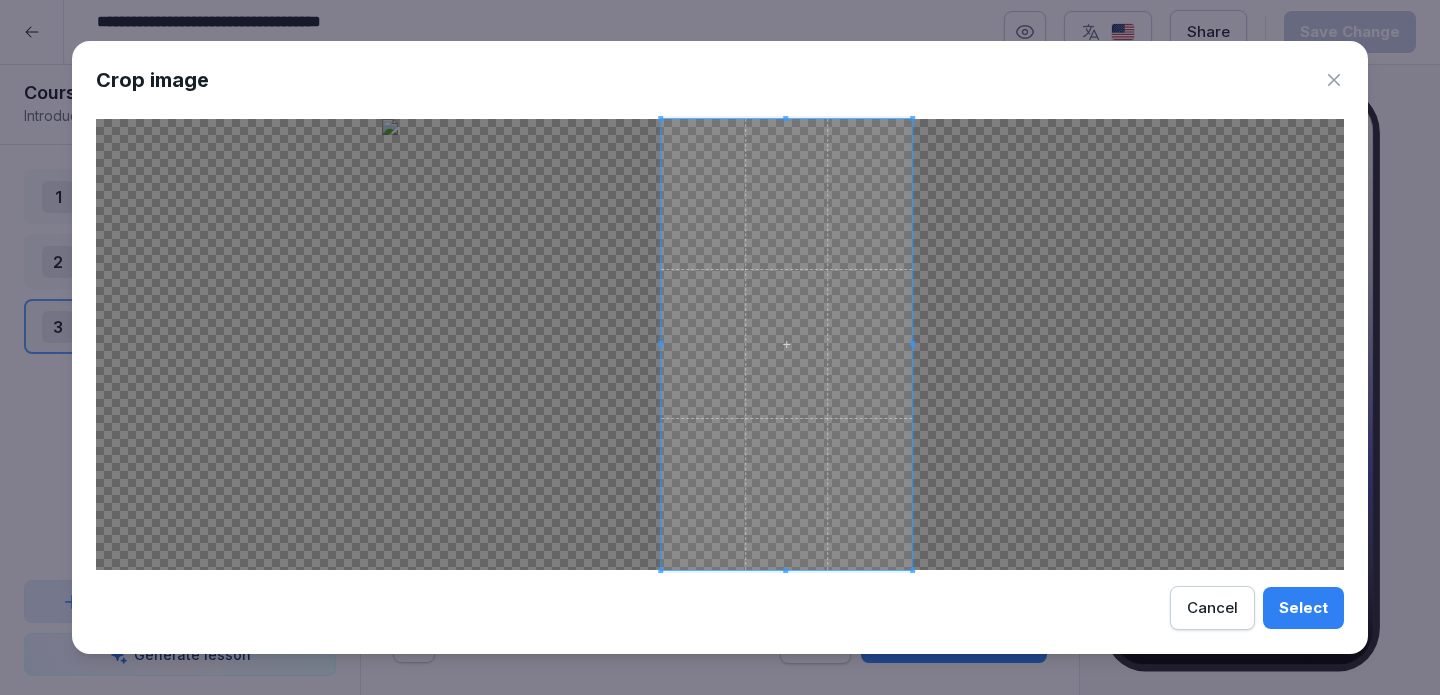 click at bounding box center (786, 344) 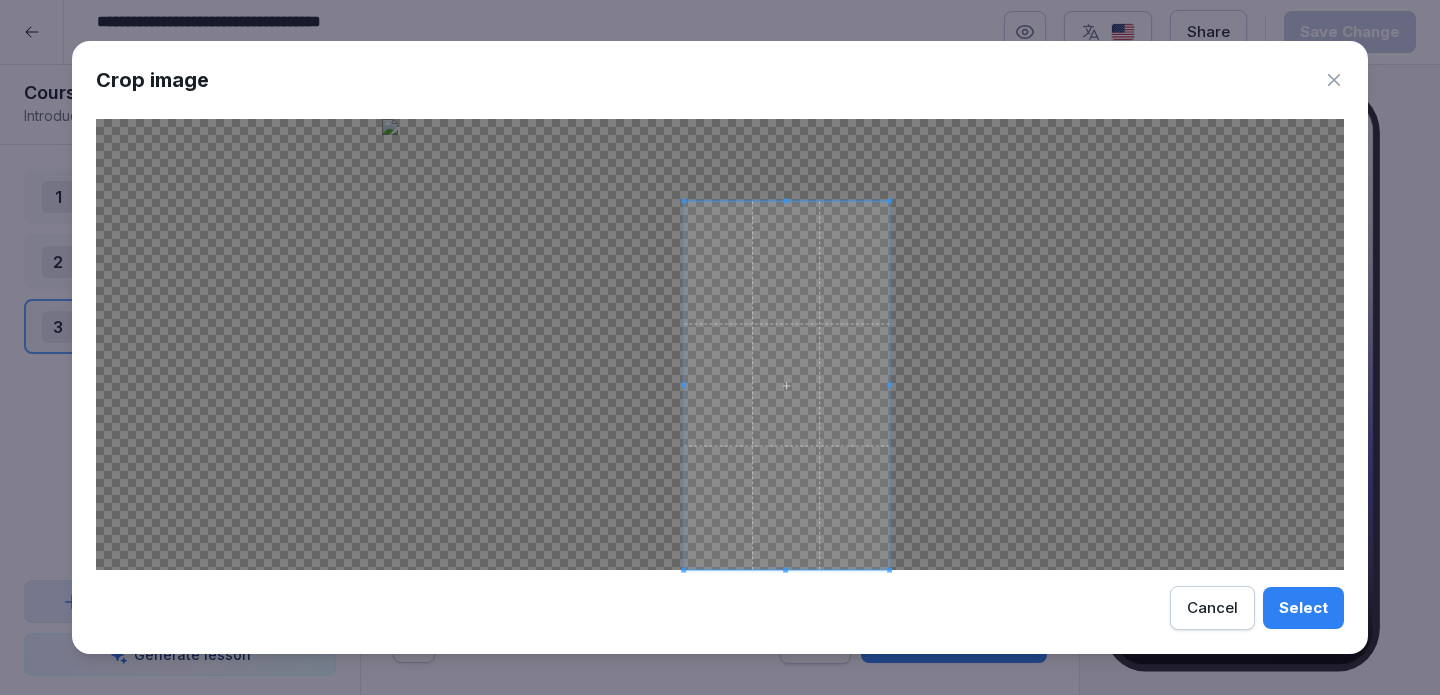 click at bounding box center [785, 200] 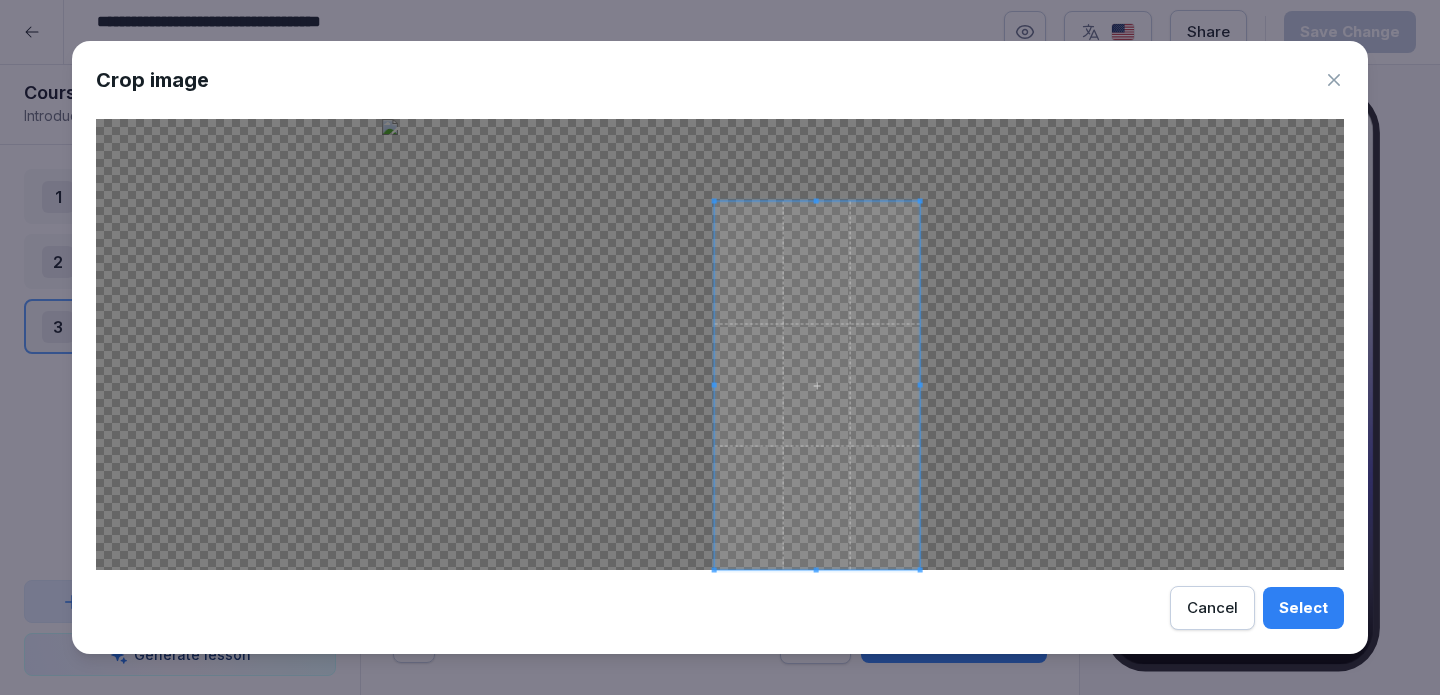 click at bounding box center (817, 385) 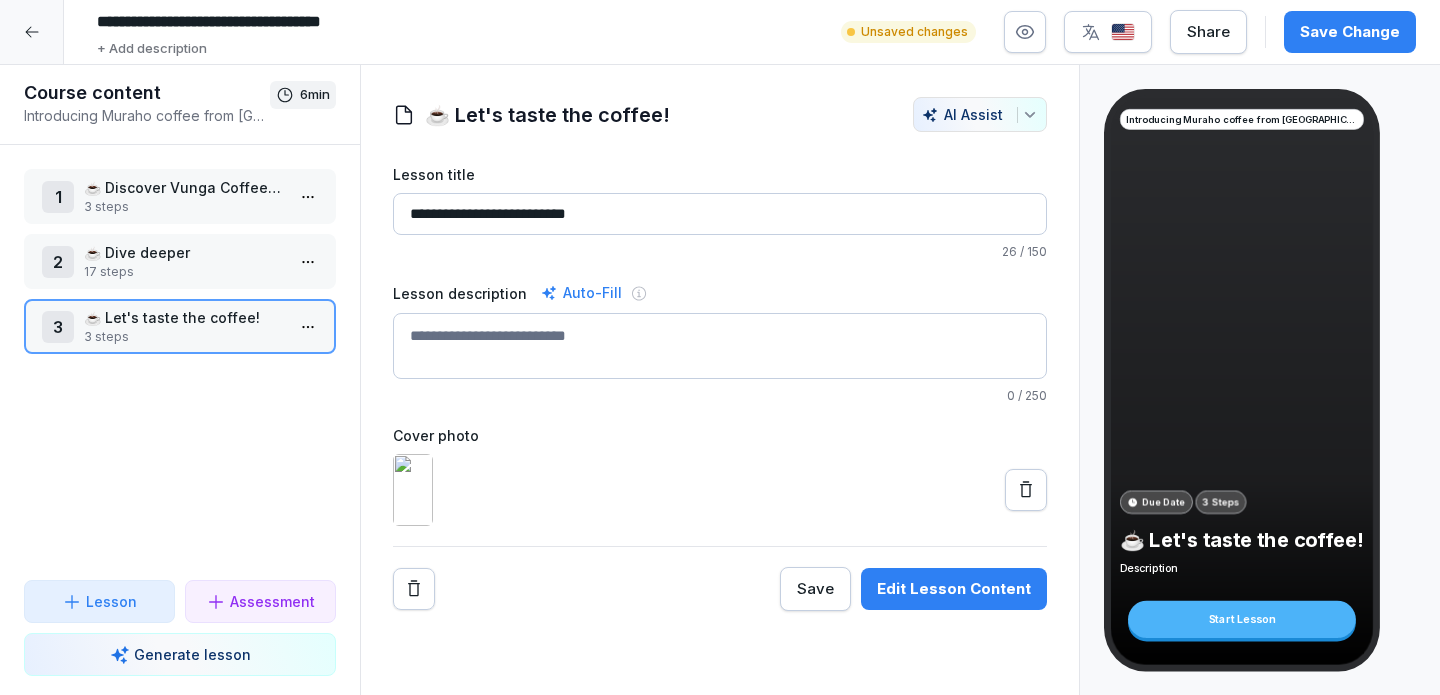 click on "Save Change" at bounding box center [1350, 32] 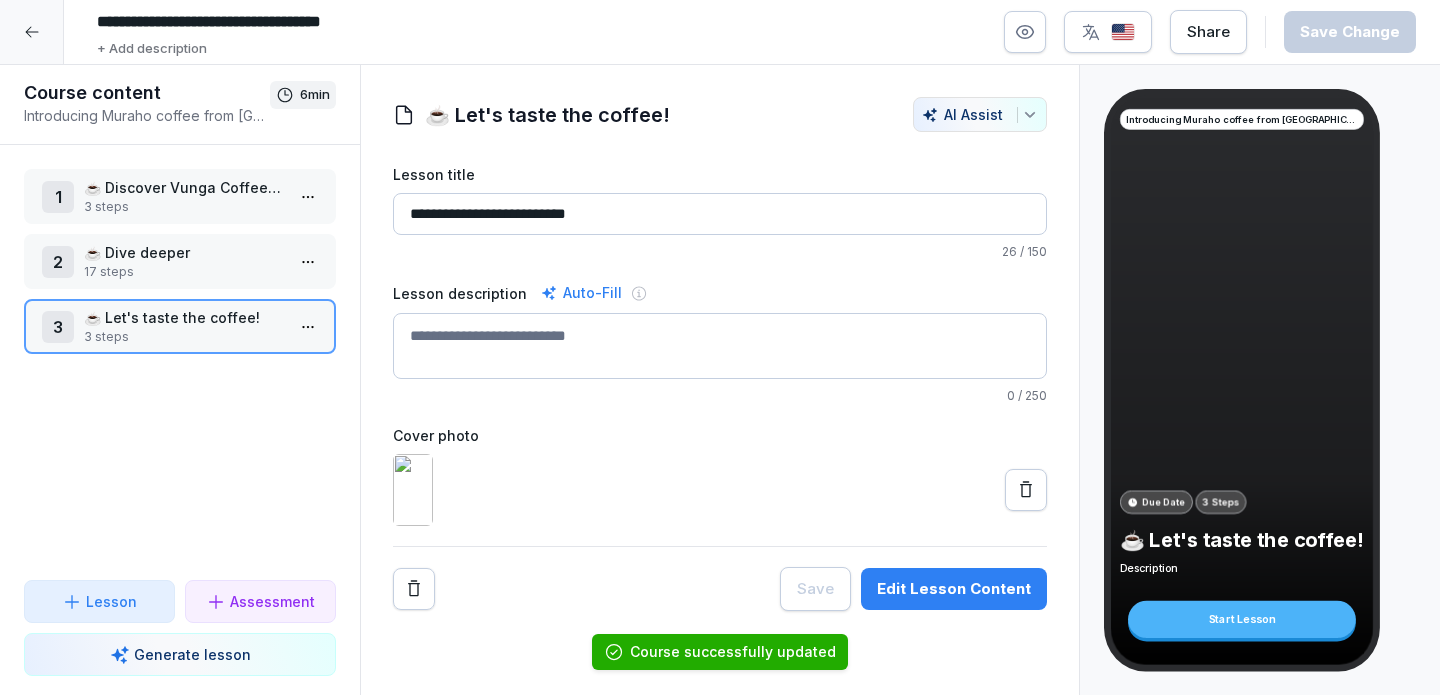 click on "☕ Dive deeper" at bounding box center (184, 252) 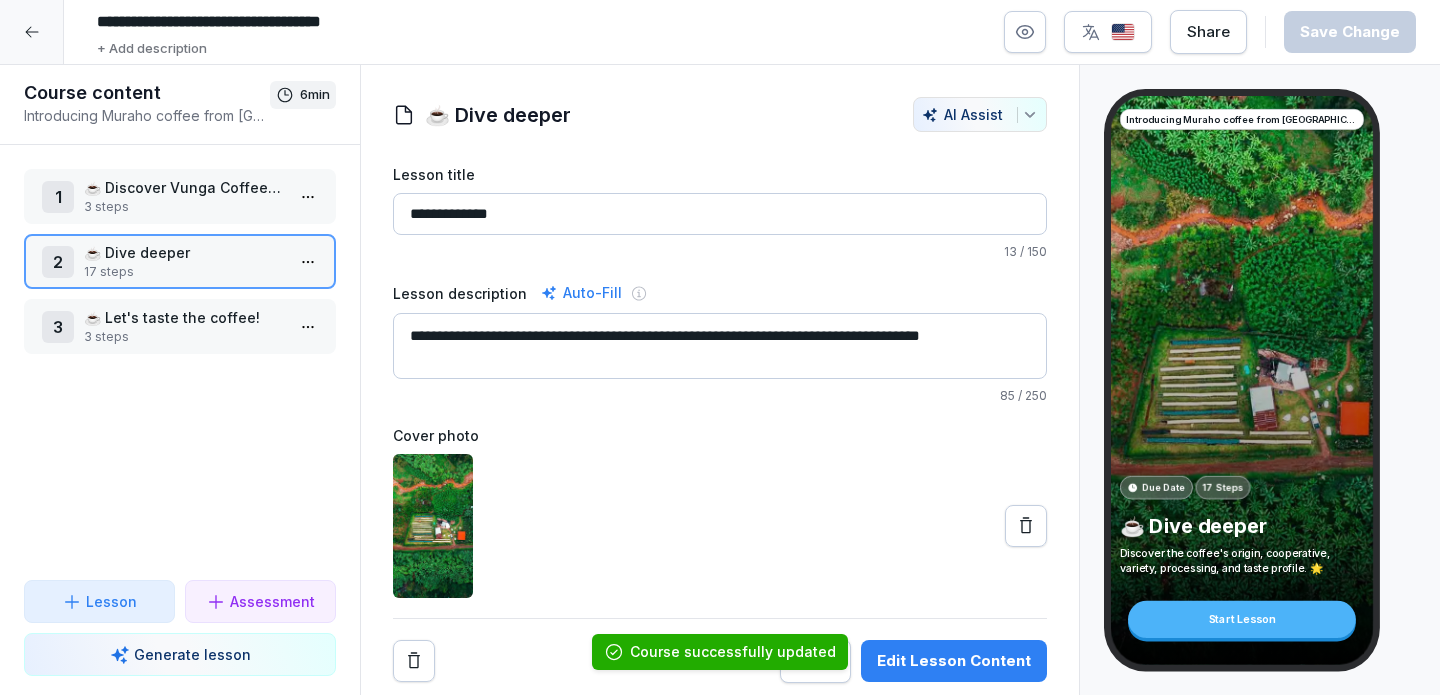 click on "☕ Discover Vunga Coffee Explorer Edition" at bounding box center [184, 187] 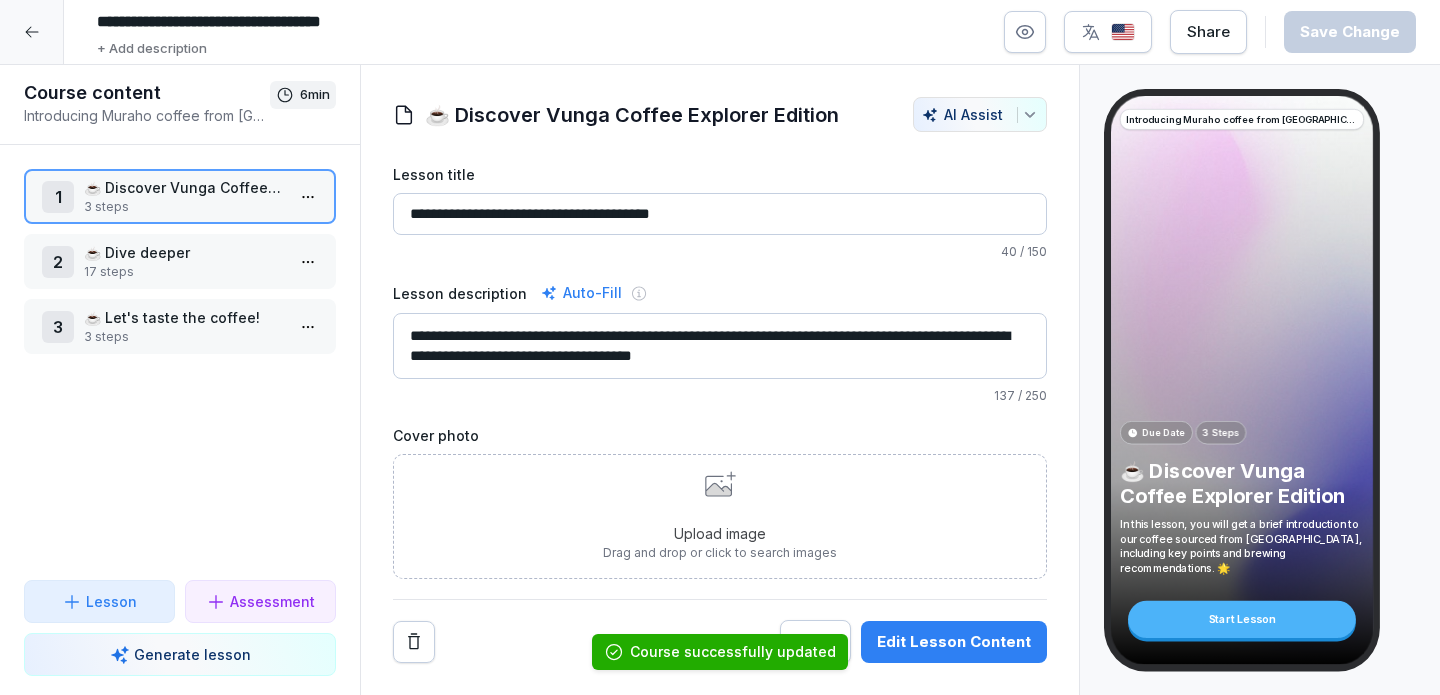 click on "Upload image Drag and drop or click to search images" at bounding box center [720, 516] 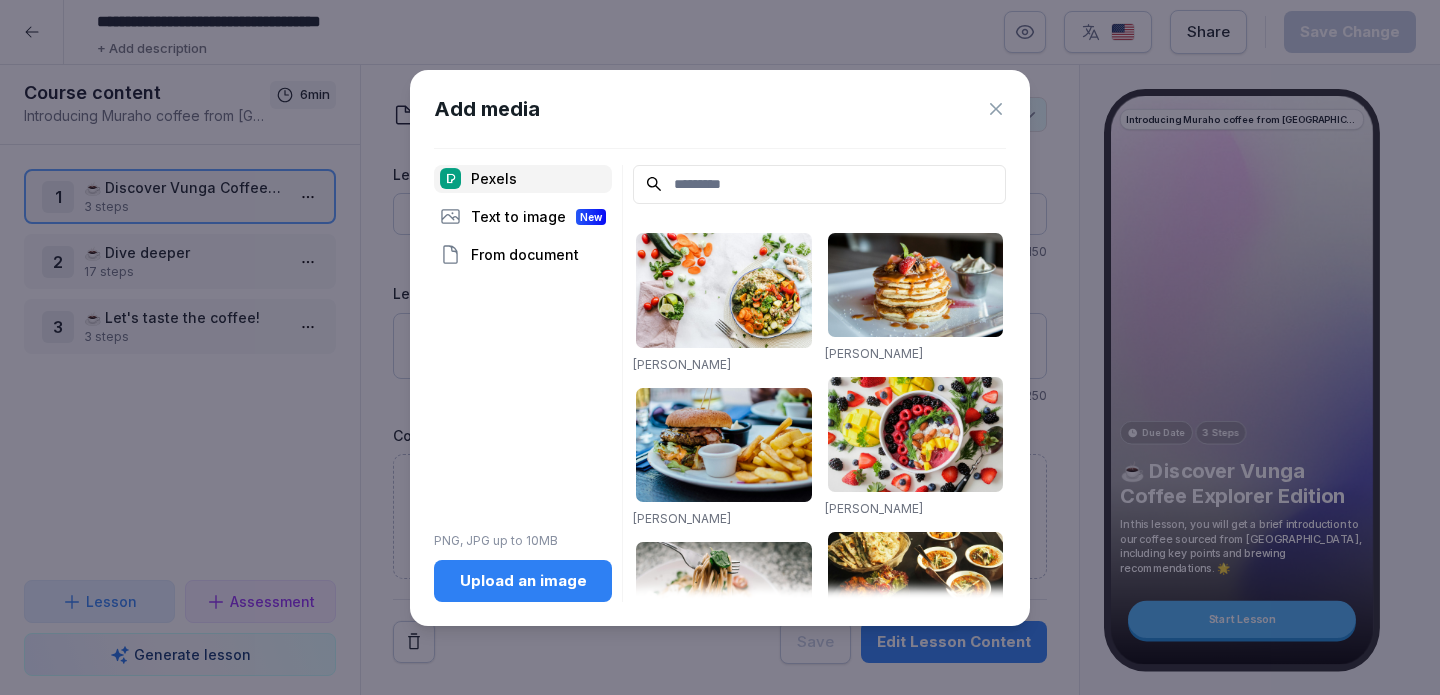 click on "Upload an image" at bounding box center (523, 581) 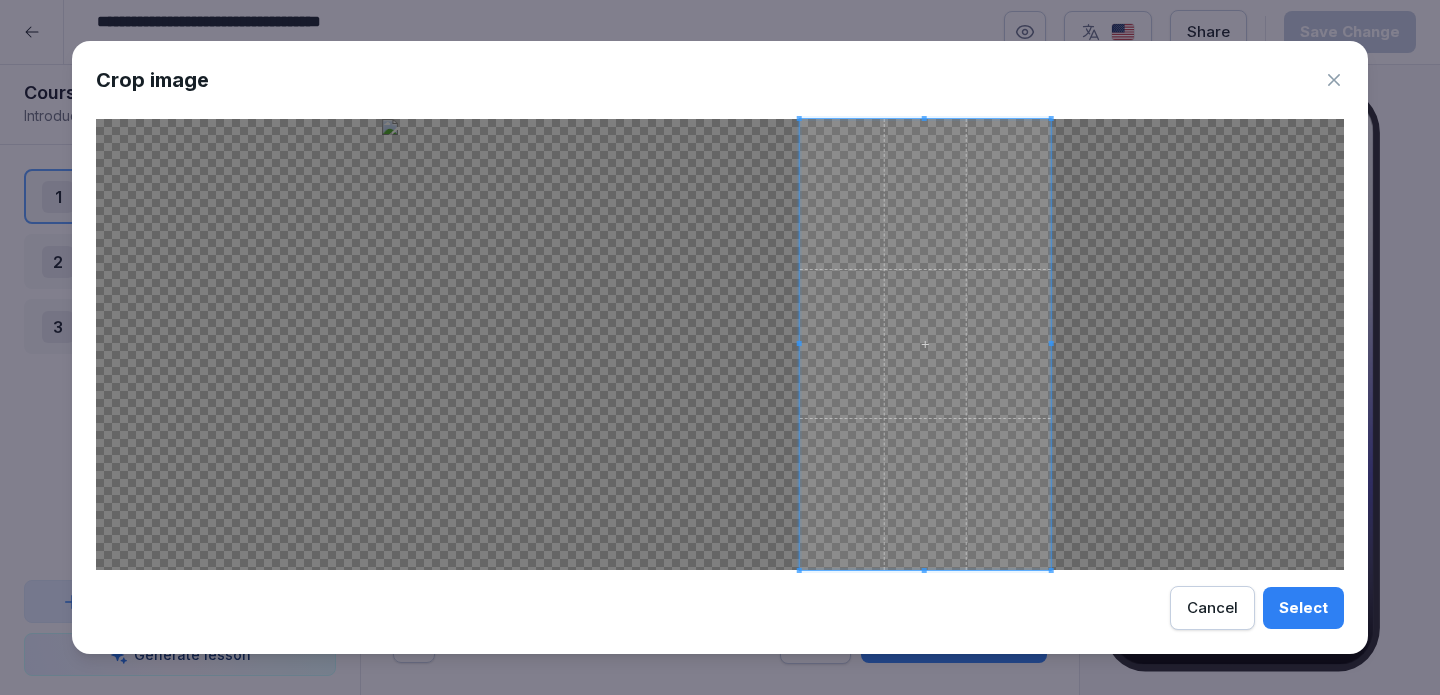 click at bounding box center [925, 344] 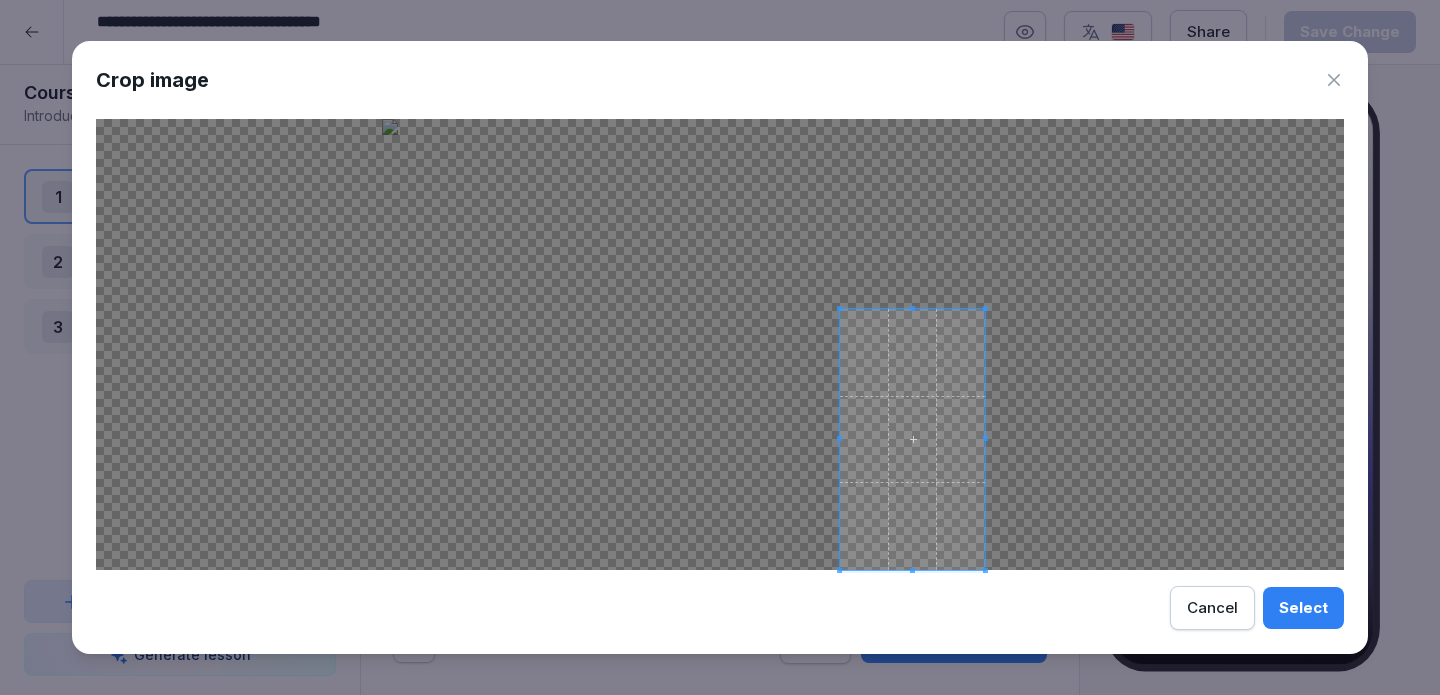 click at bounding box center (912, 439) 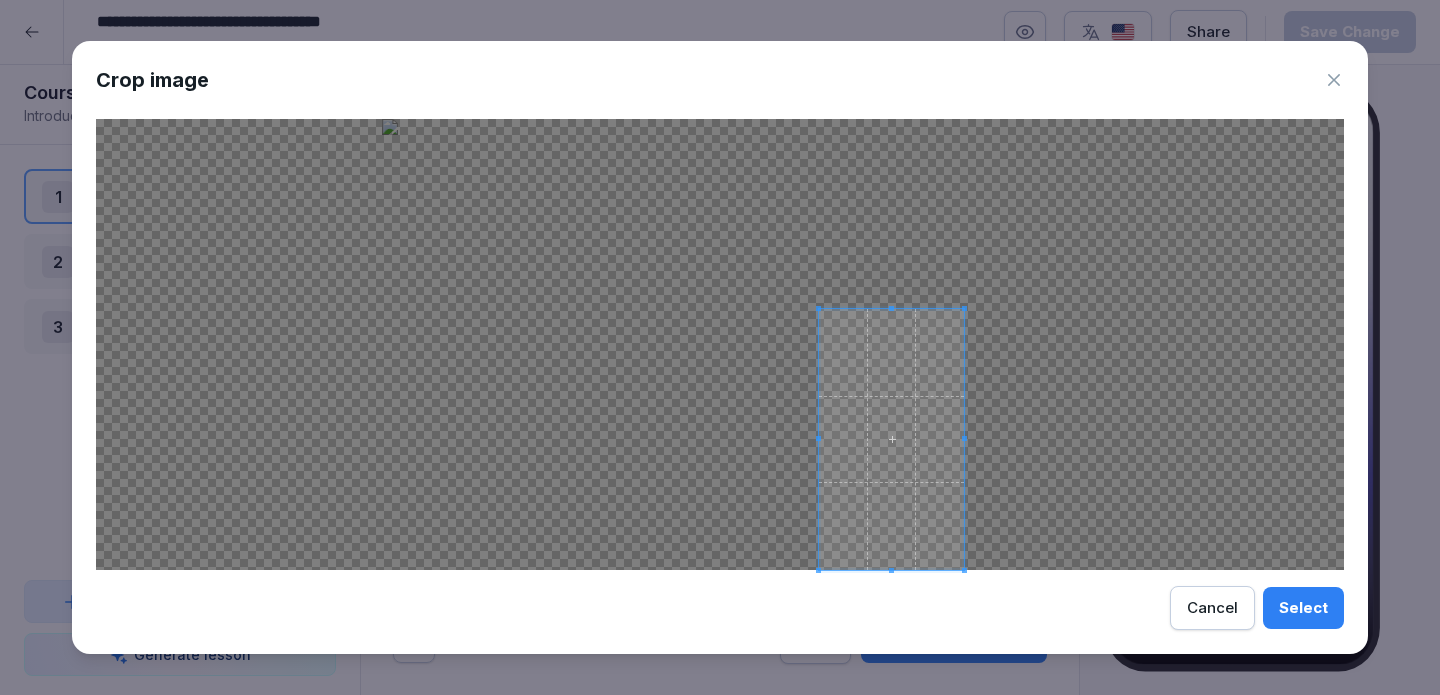click at bounding box center (891, 439) 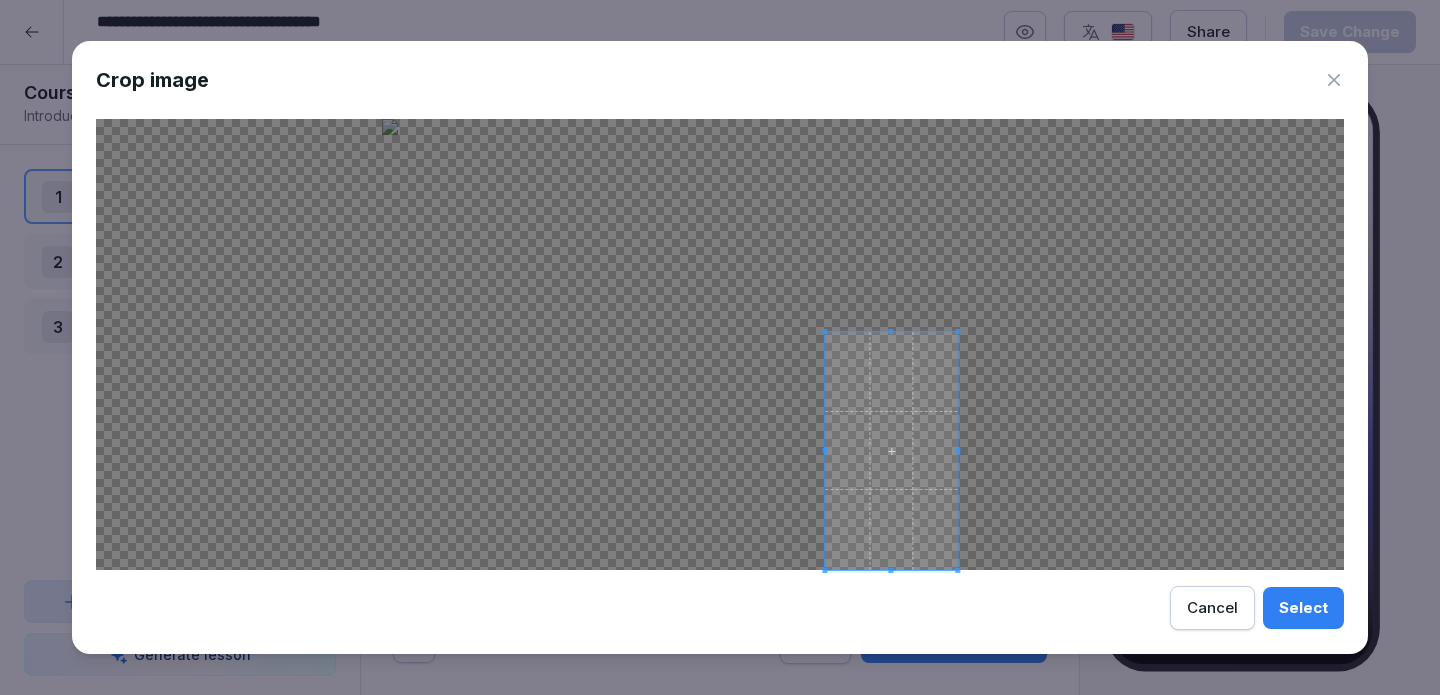 click at bounding box center (890, 331) 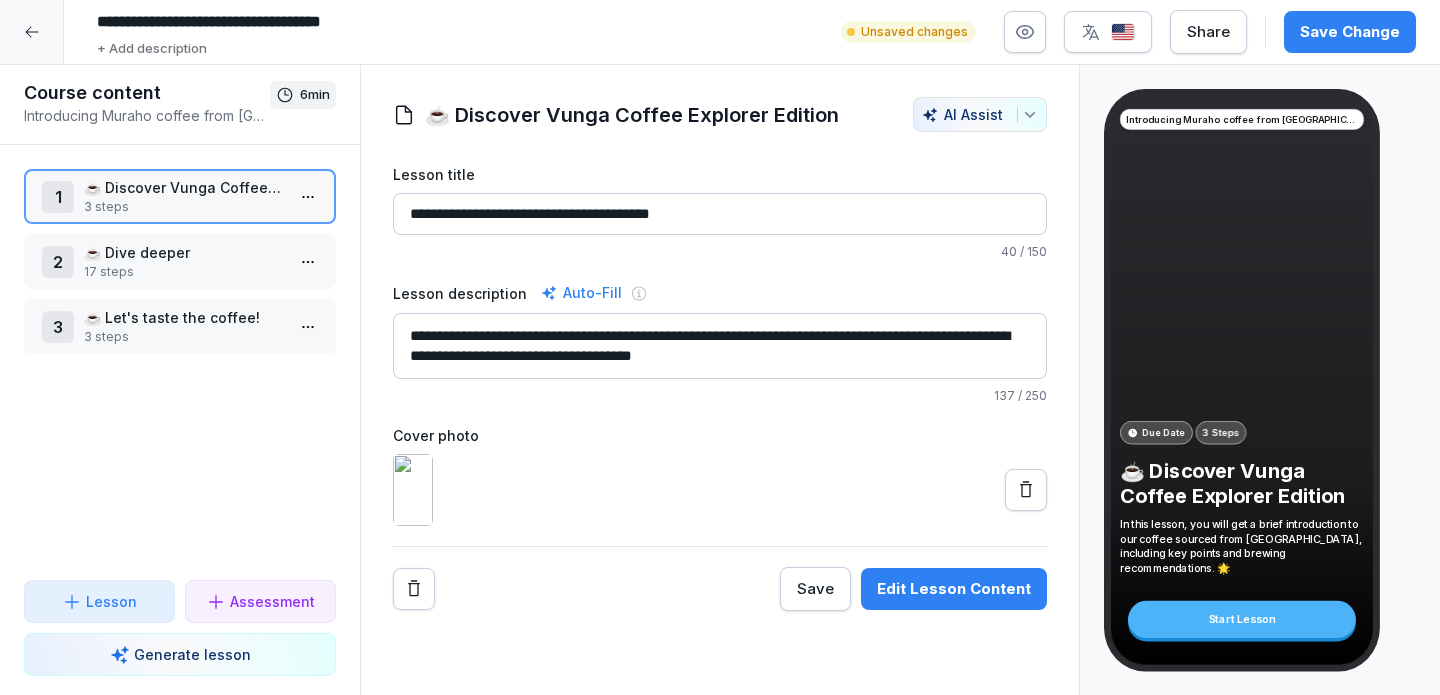 click on "Save Change" at bounding box center [1350, 32] 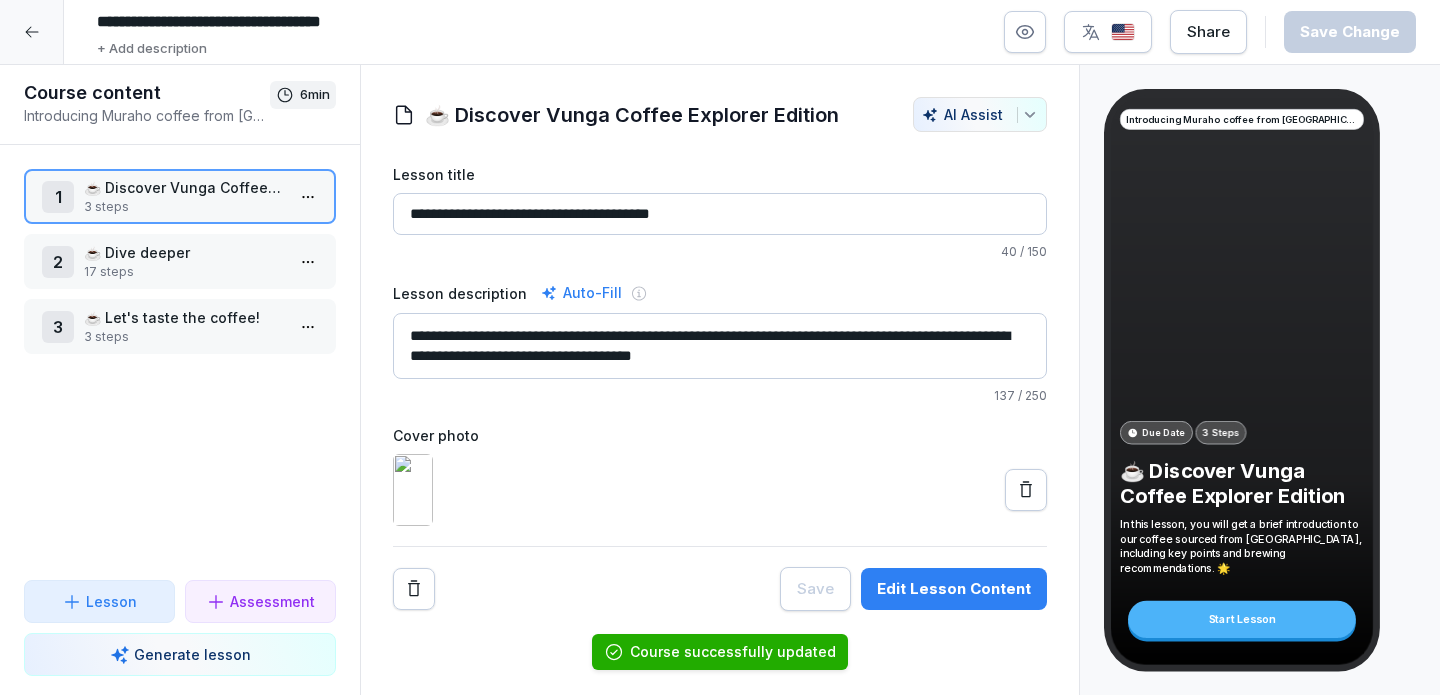 click on "Edit Lesson Content" at bounding box center (954, 589) 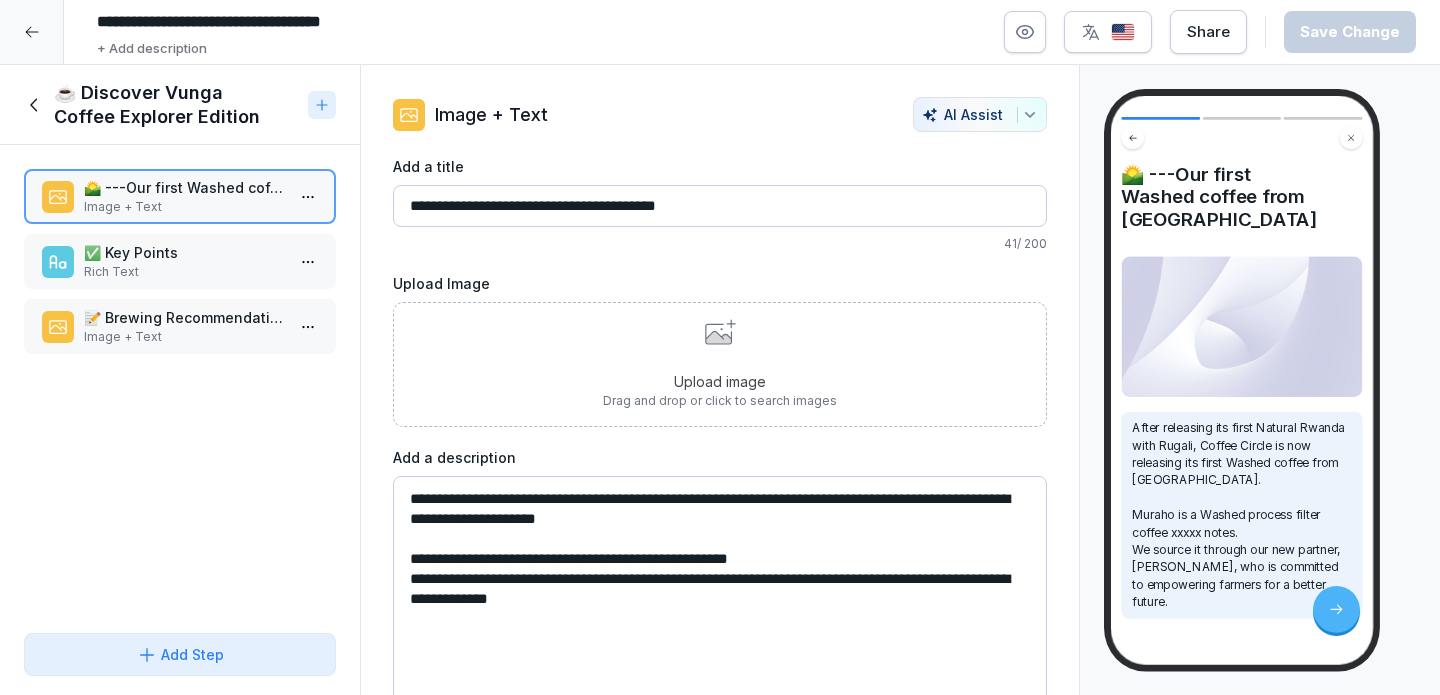 click on "**********" at bounding box center [720, 206] 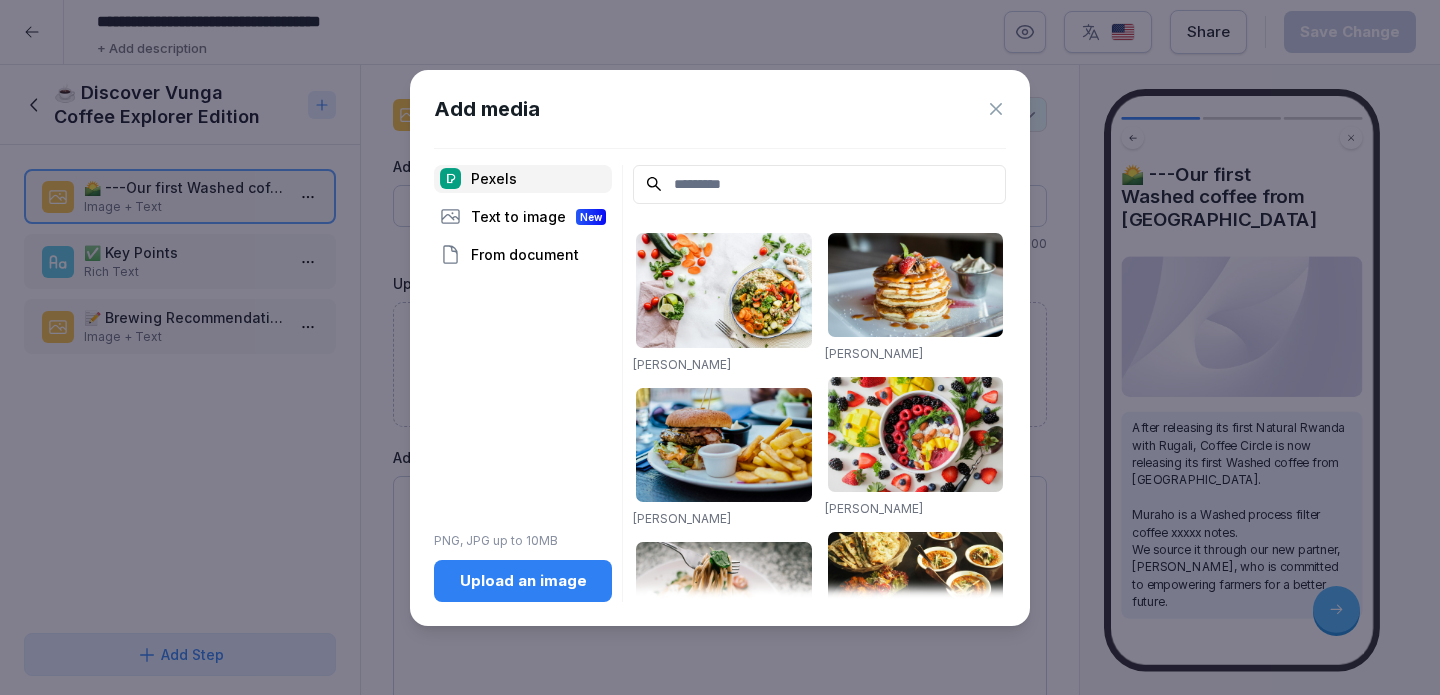 click on "Upload an image" at bounding box center (523, 581) 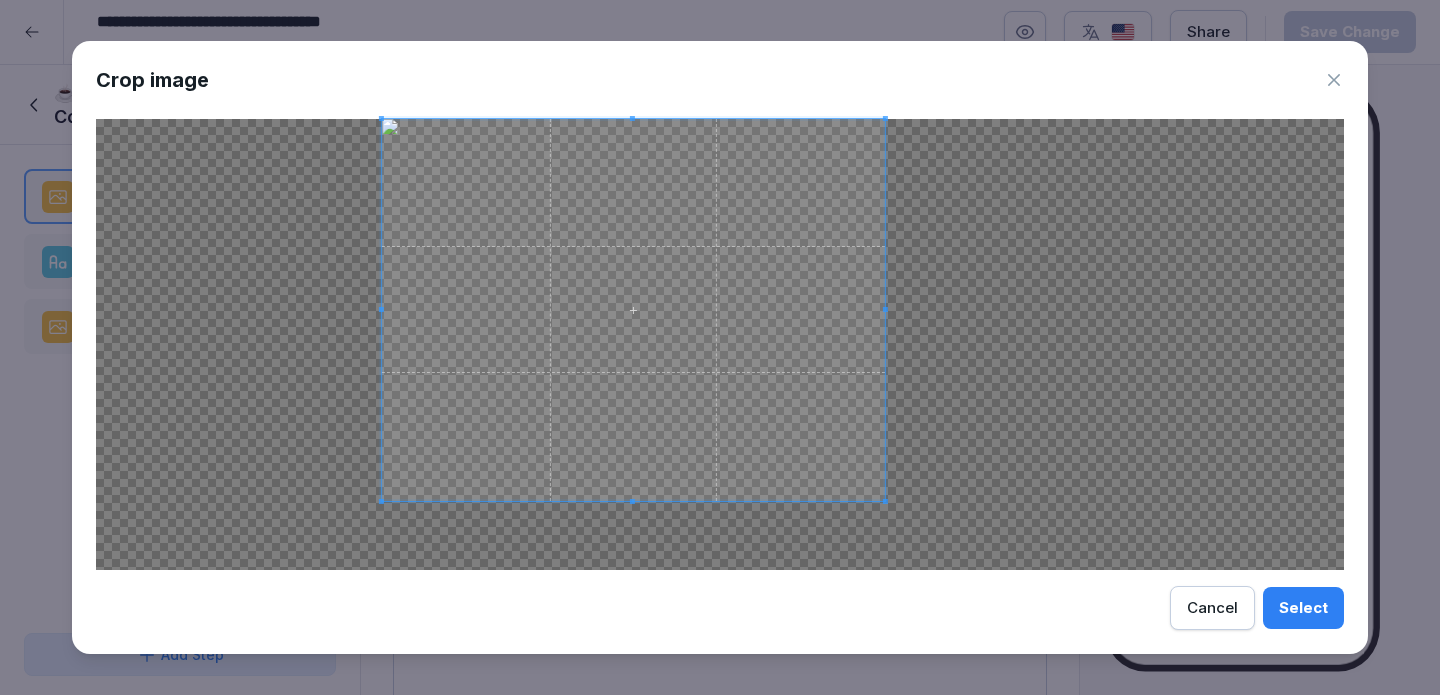 click at bounding box center [885, 501] 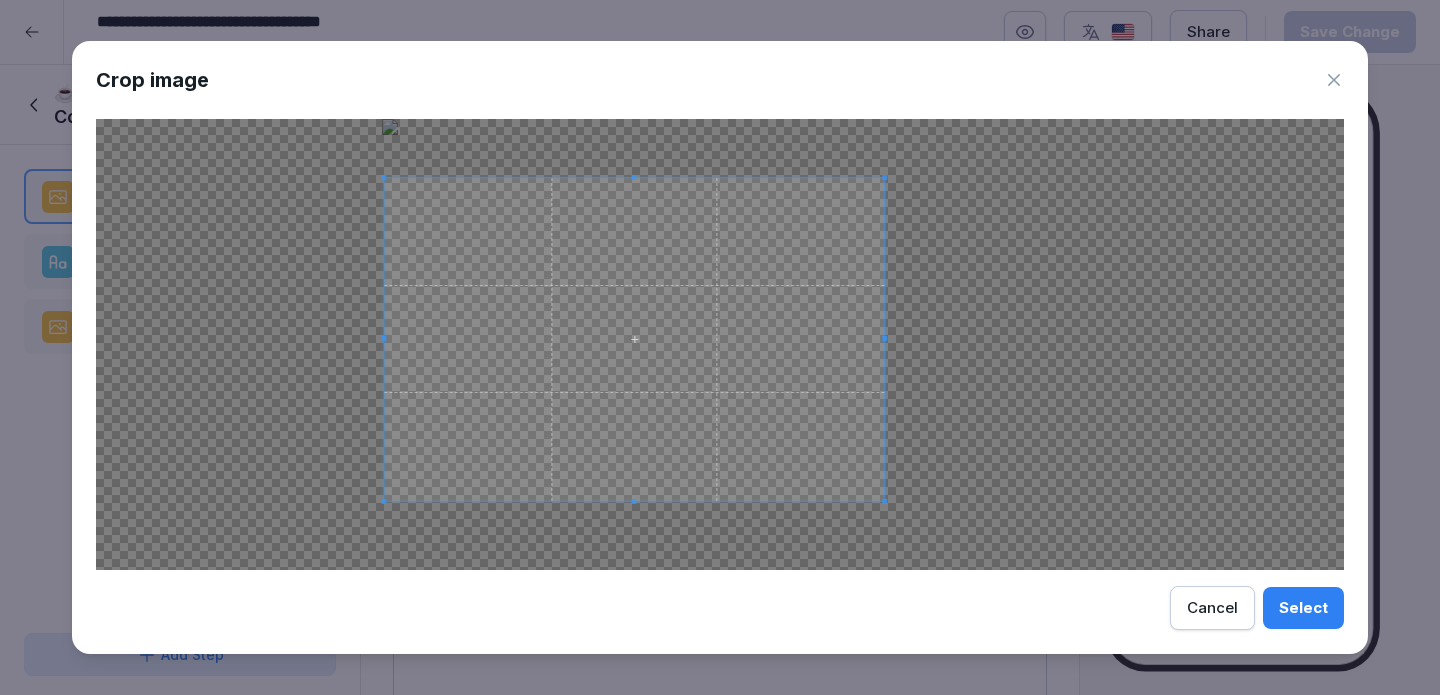 click at bounding box center [383, 177] 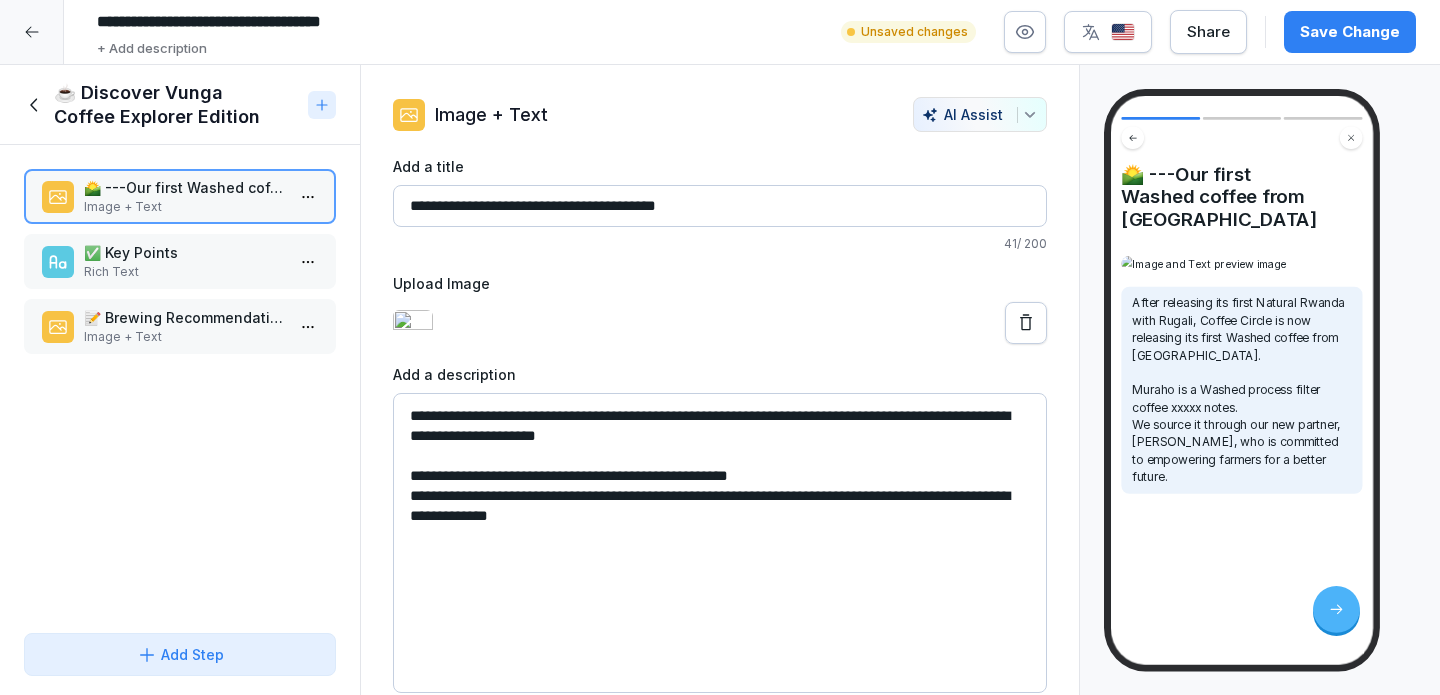 click on "Save Change" at bounding box center (1350, 32) 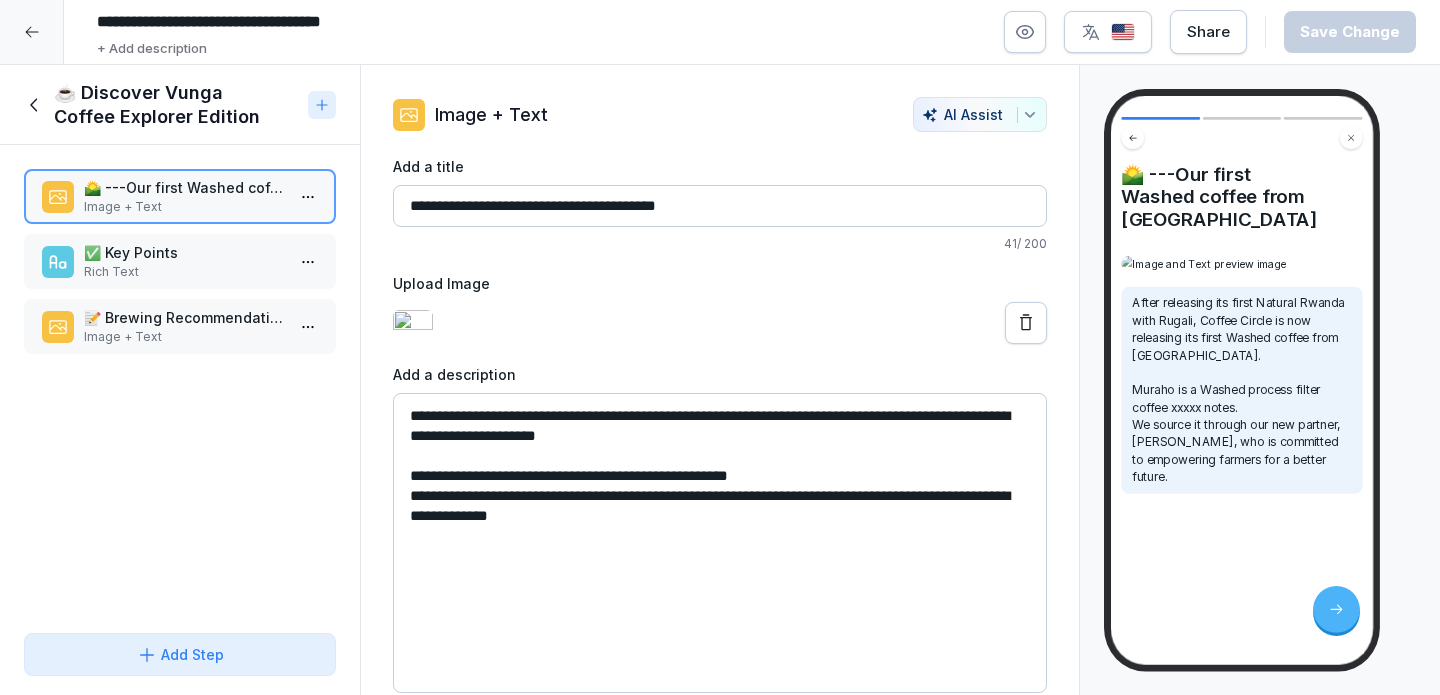 click on "**********" at bounding box center [720, 543] 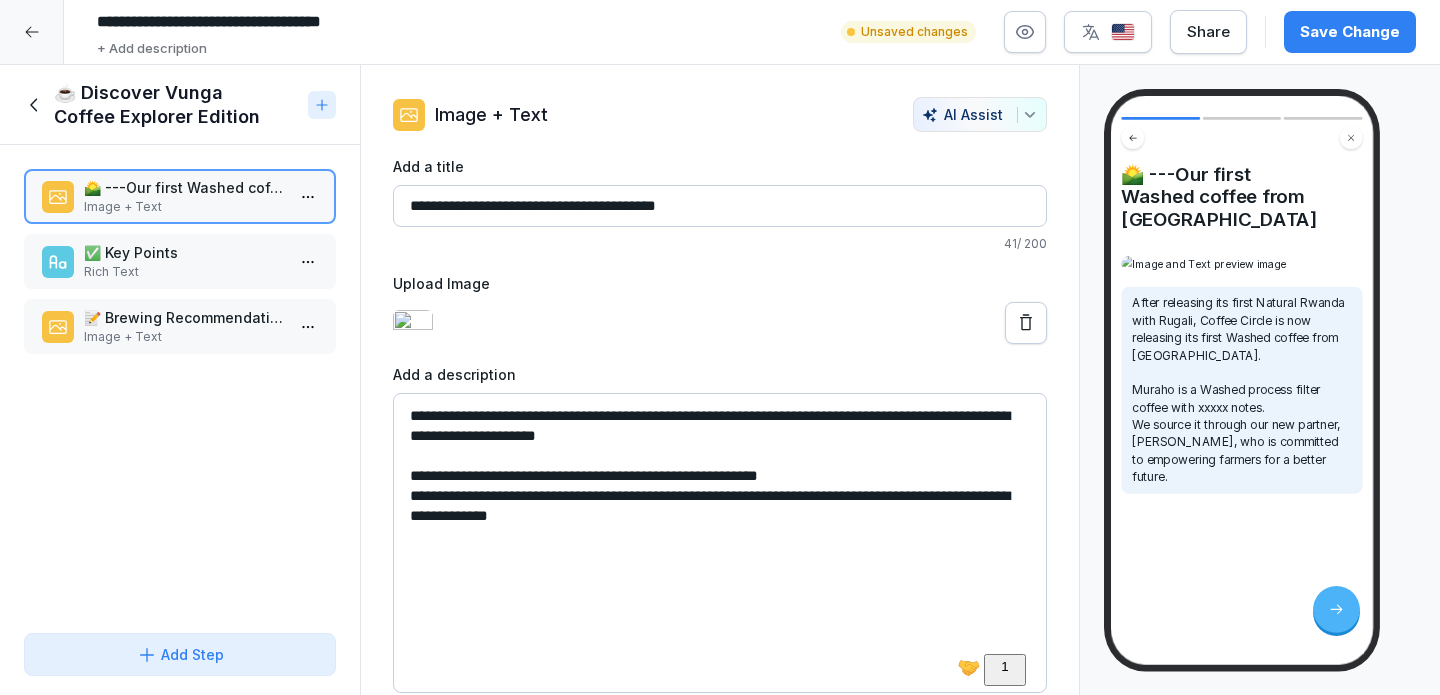 click on "**********" at bounding box center [720, 543] 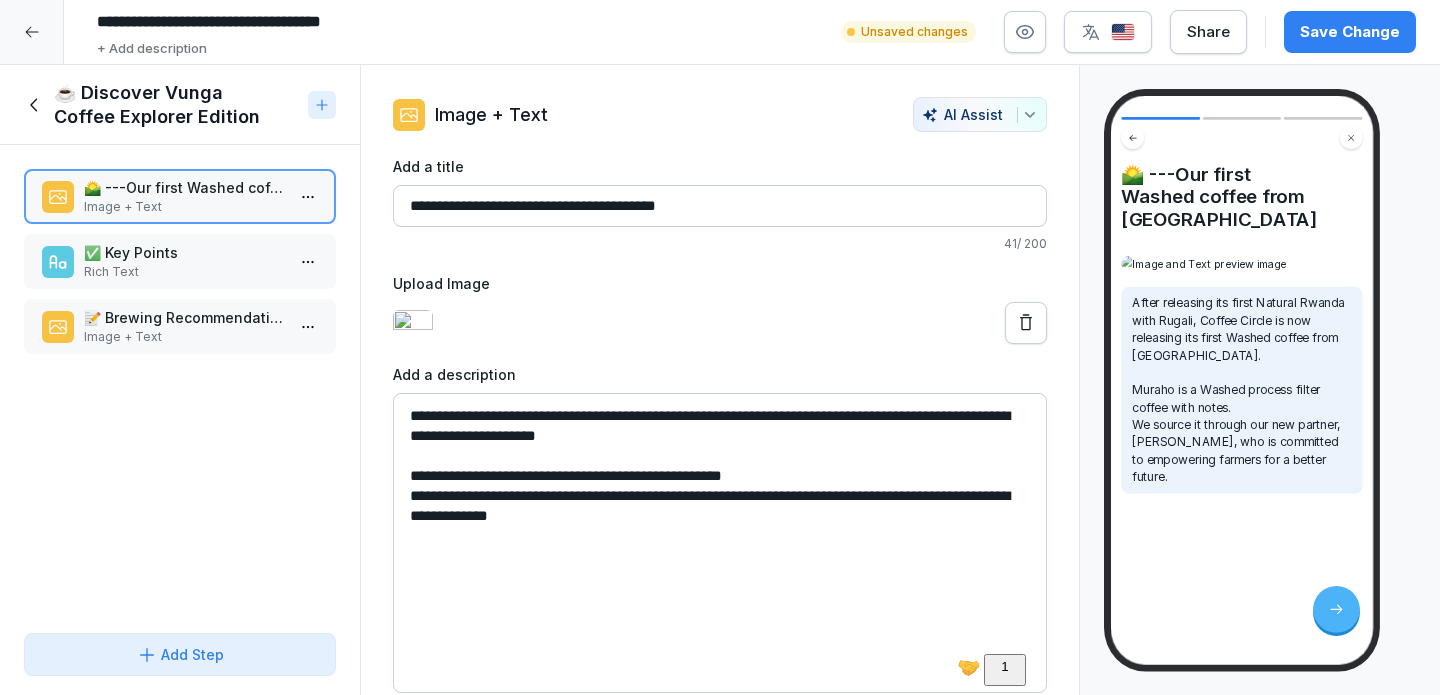 paste on "**********" 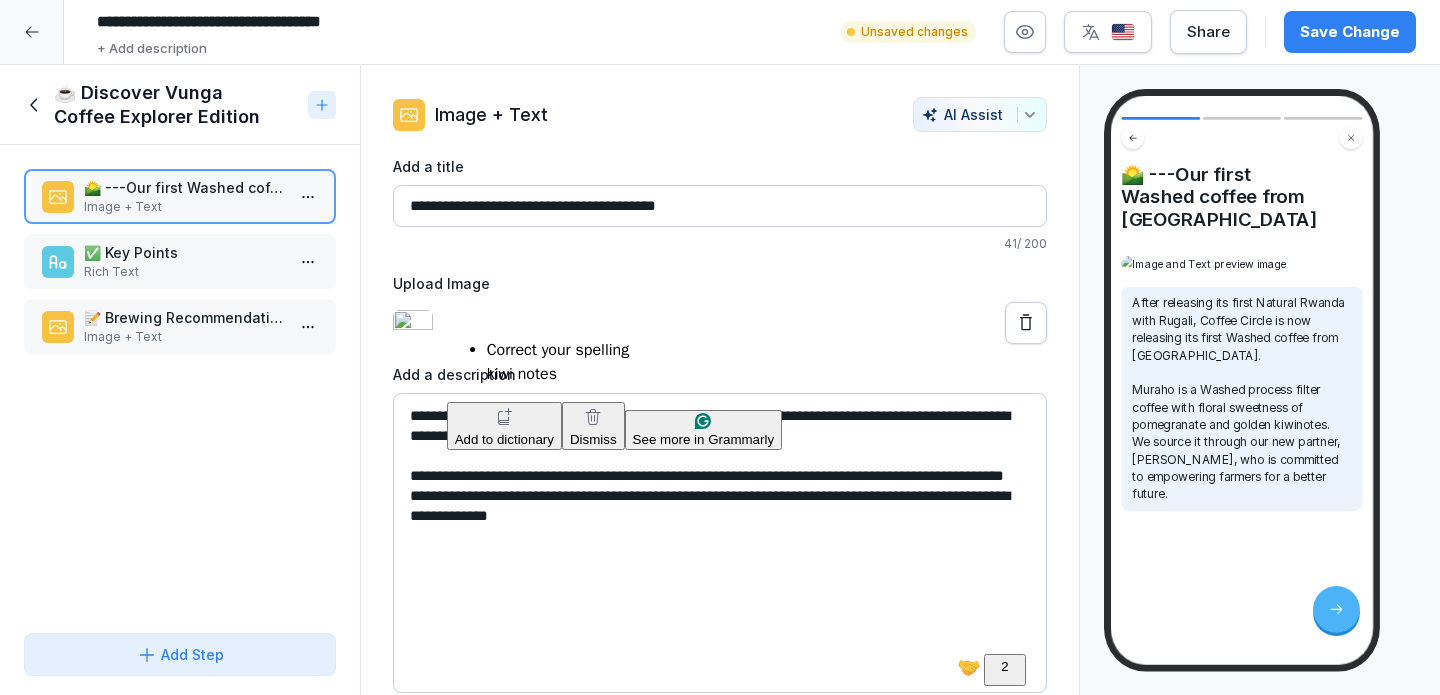 click on "**********" at bounding box center [720, 543] 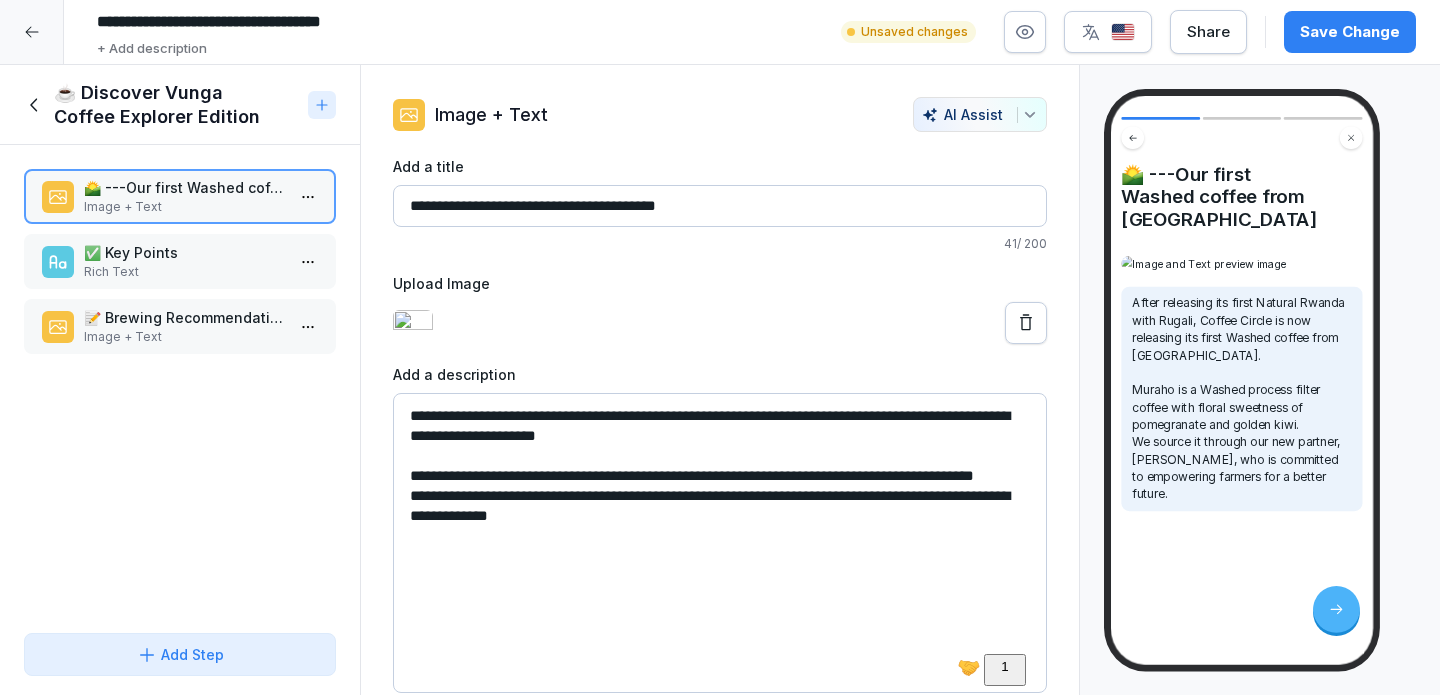click on "**********" at bounding box center (720, 543) 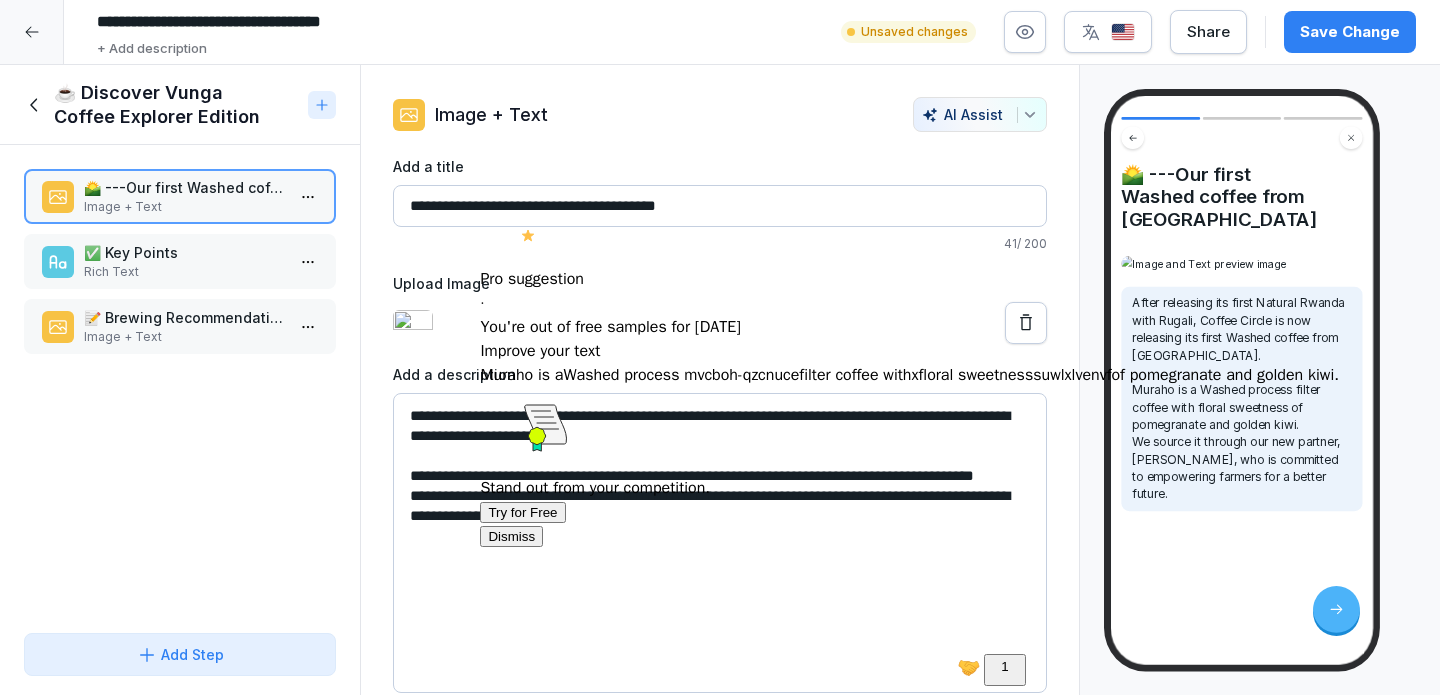 click on "**********" at bounding box center [720, 543] 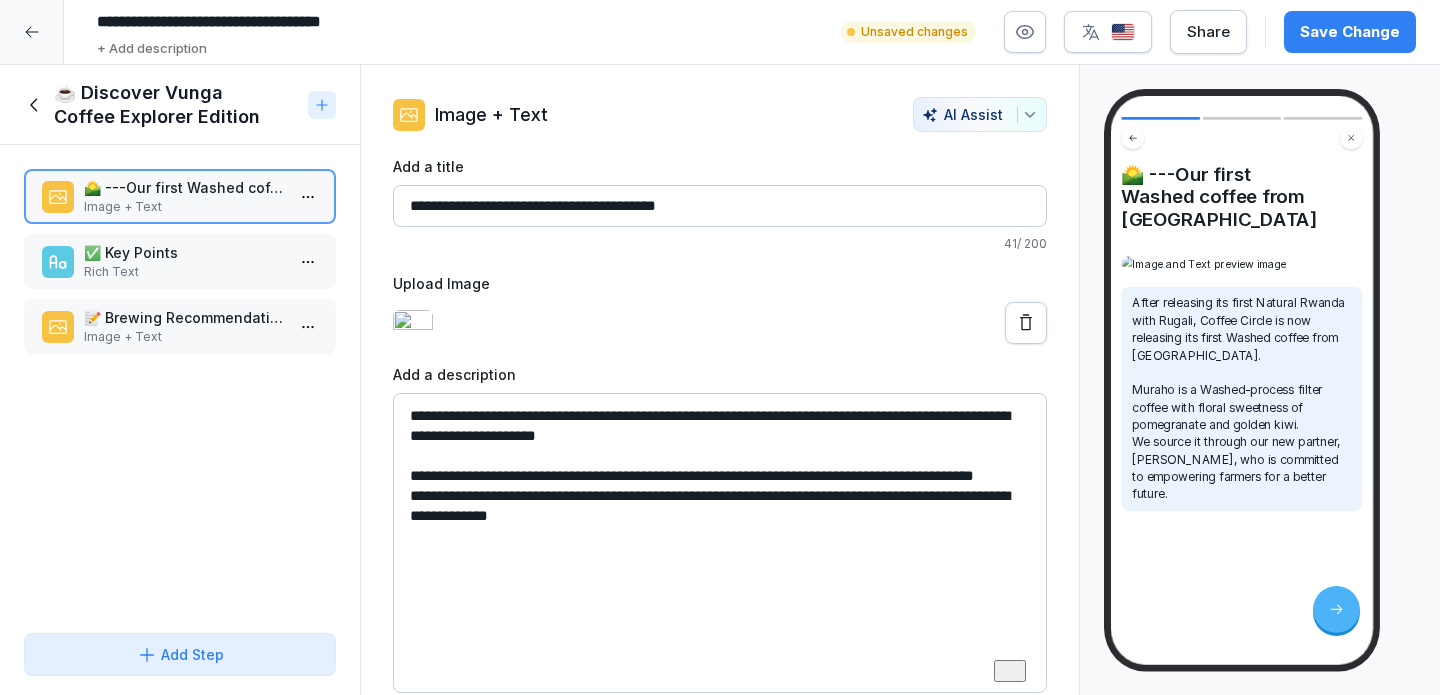 click on "**********" at bounding box center [720, 543] 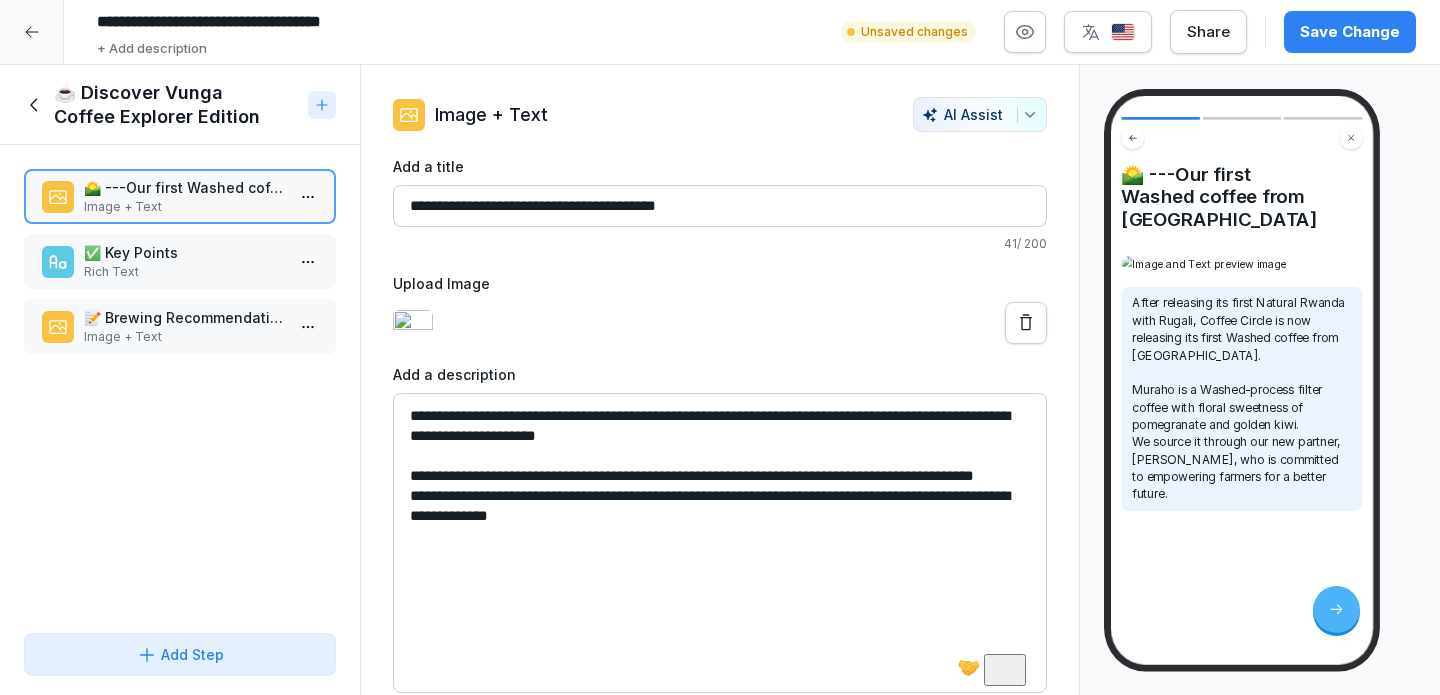 click on "**********" at bounding box center (720, 543) 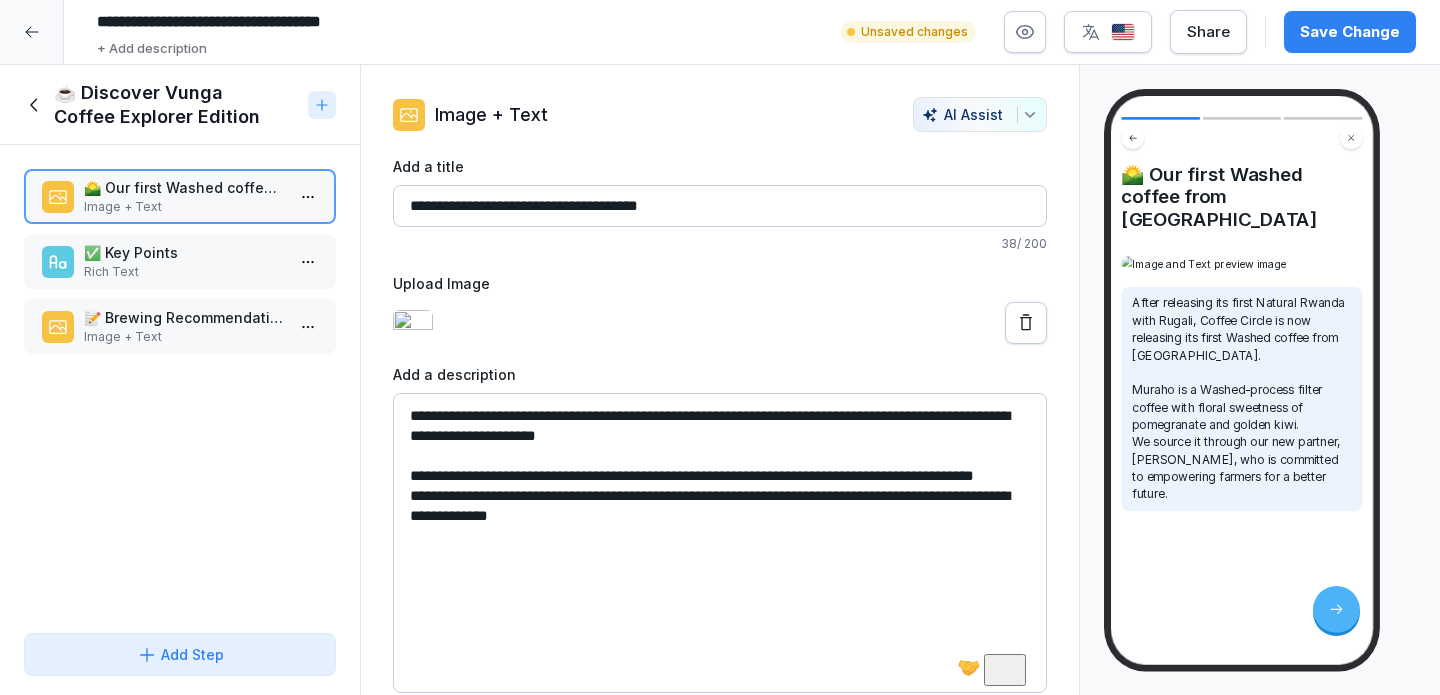 type on "**********" 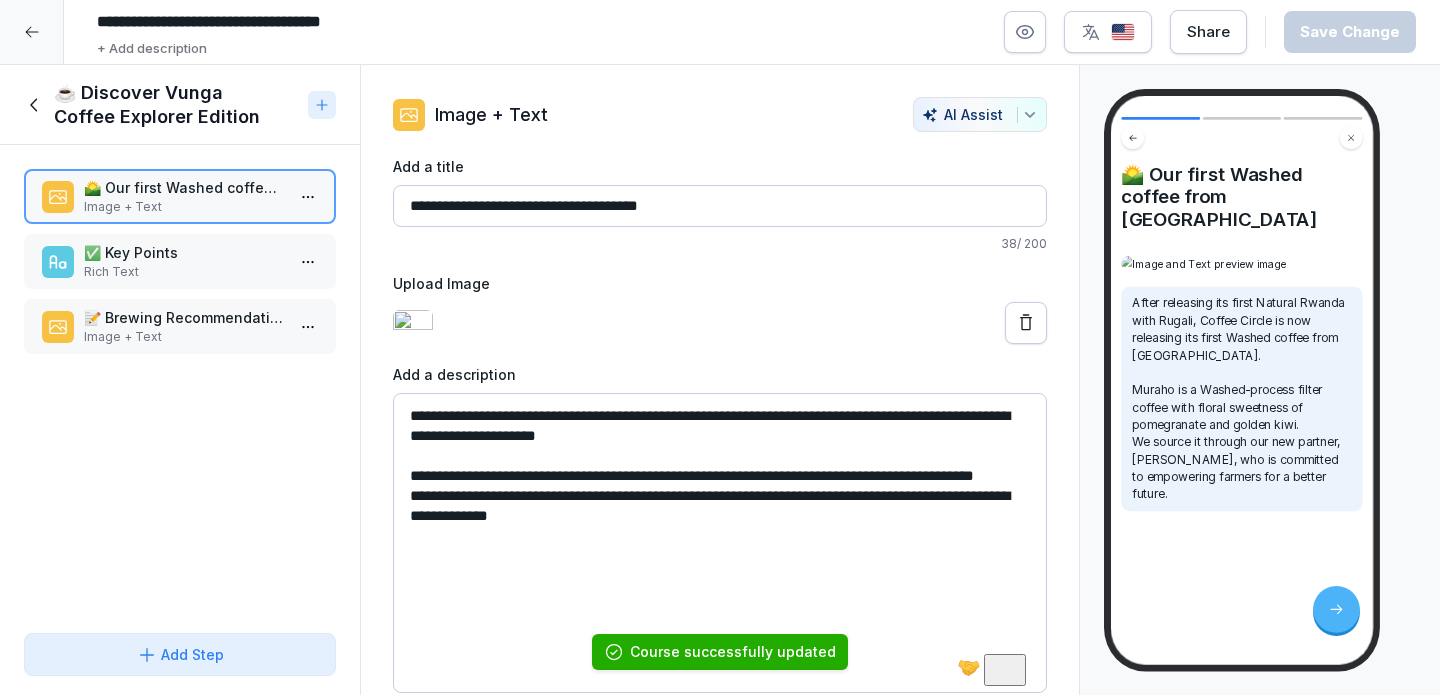 click on "✅ Key Points" at bounding box center [184, 252] 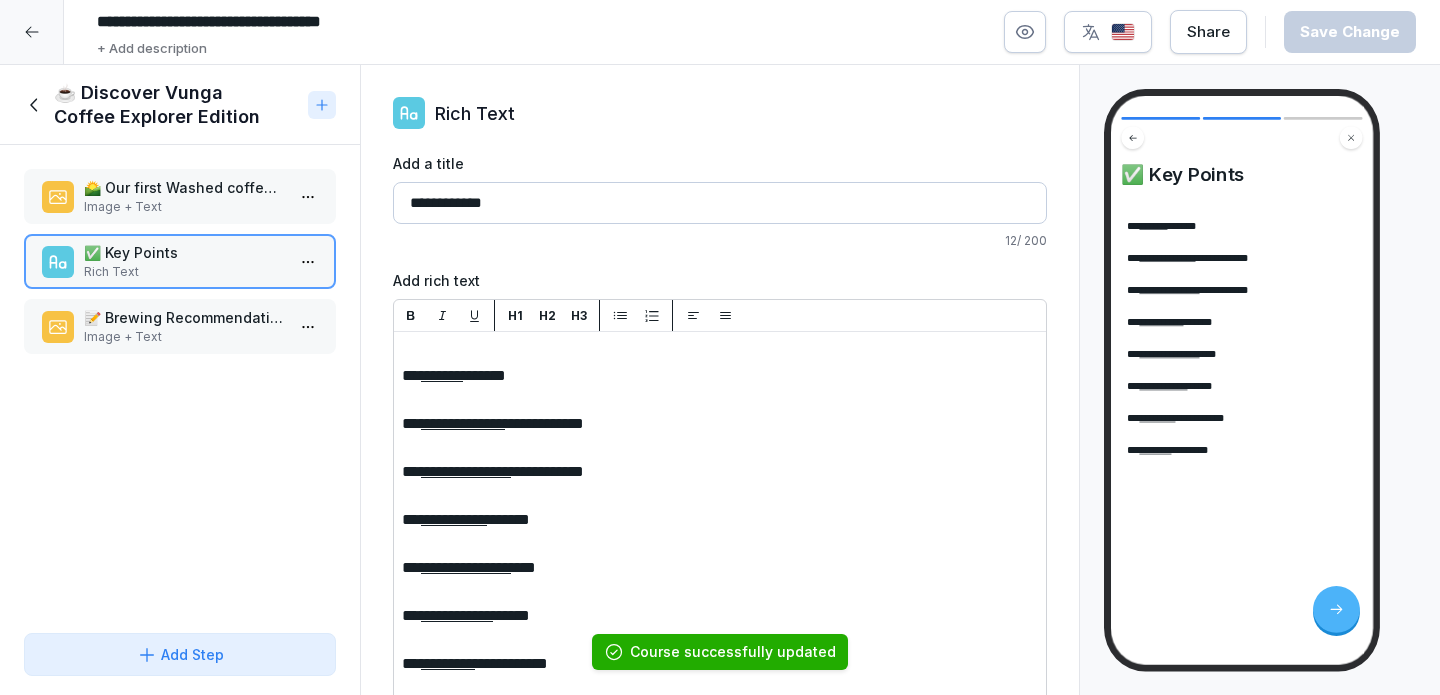 scroll, scrollTop: 38, scrollLeft: 0, axis: vertical 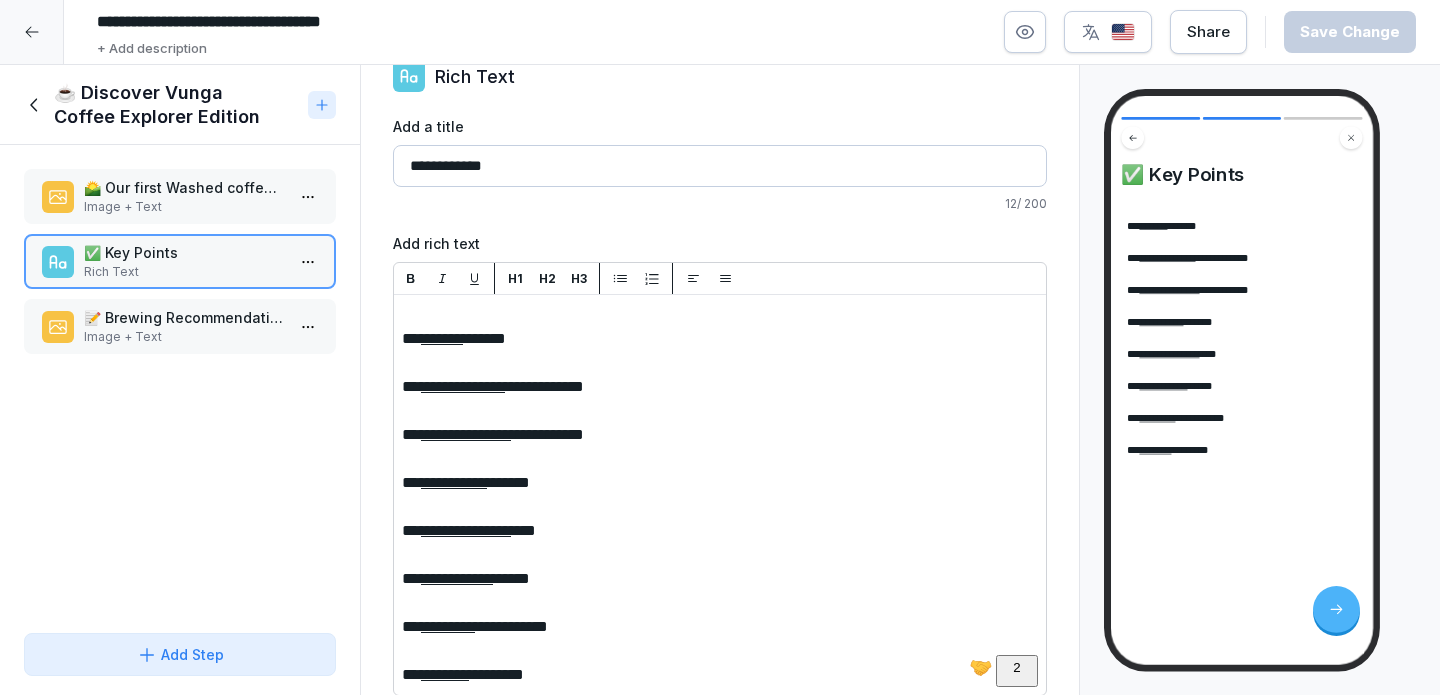 drag, startPoint x: 535, startPoint y: 532, endPoint x: 587, endPoint y: 533, distance: 52.009613 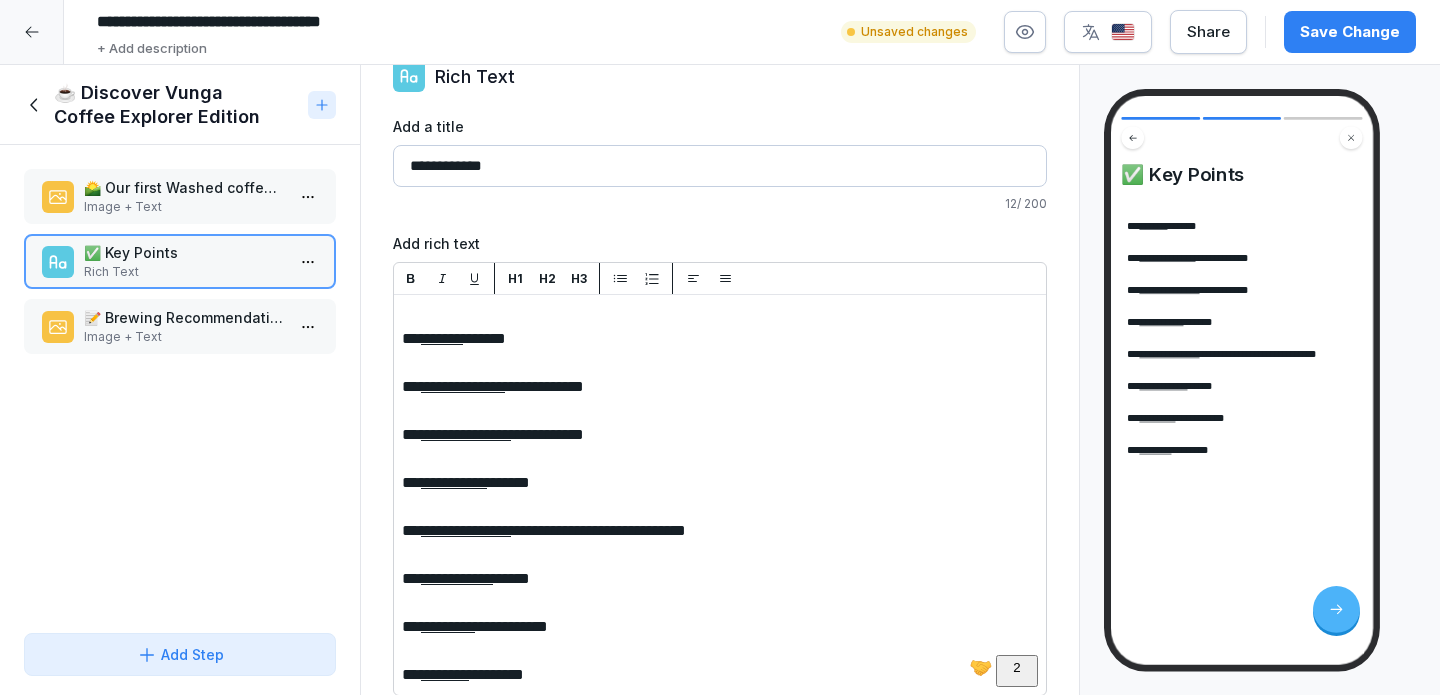 click on "Save Change" at bounding box center (1350, 32) 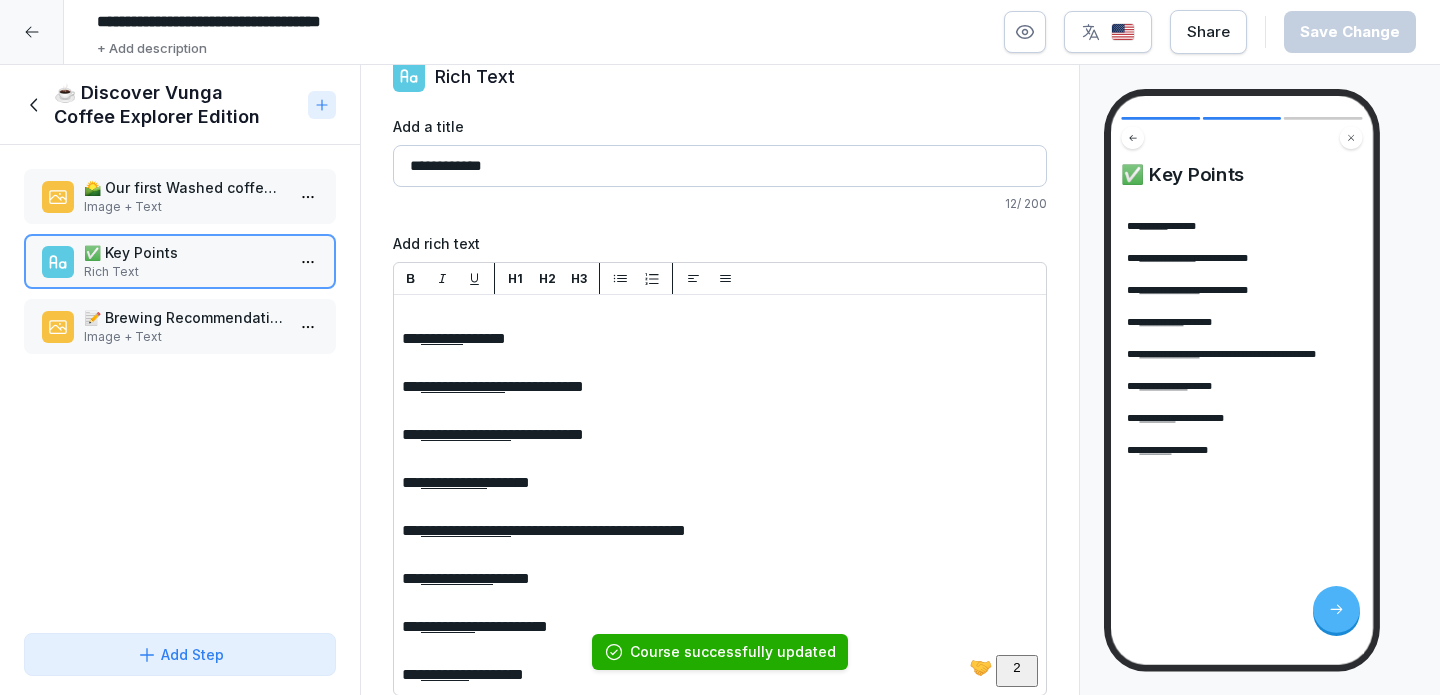 click on "📝 Brewing Recommendation" at bounding box center [184, 317] 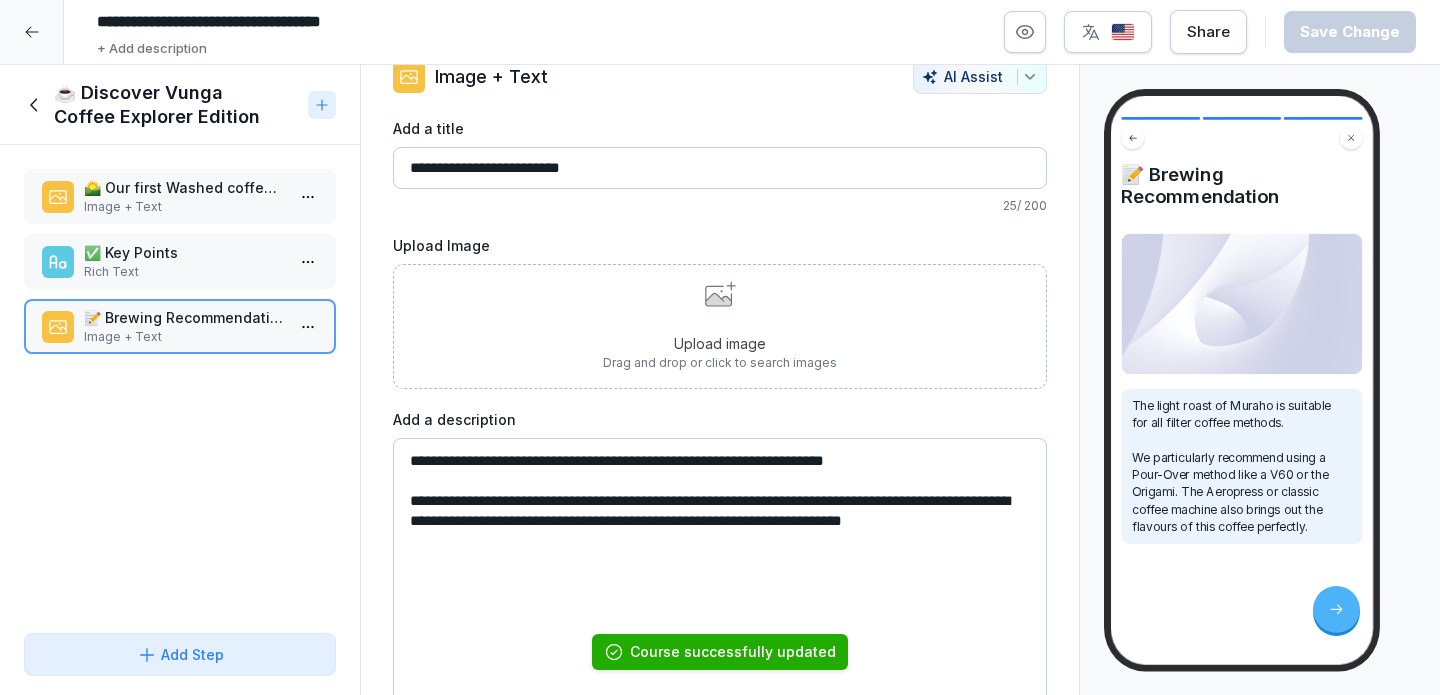 click on "Upload image Drag and drop or click to search images" at bounding box center [720, 326] 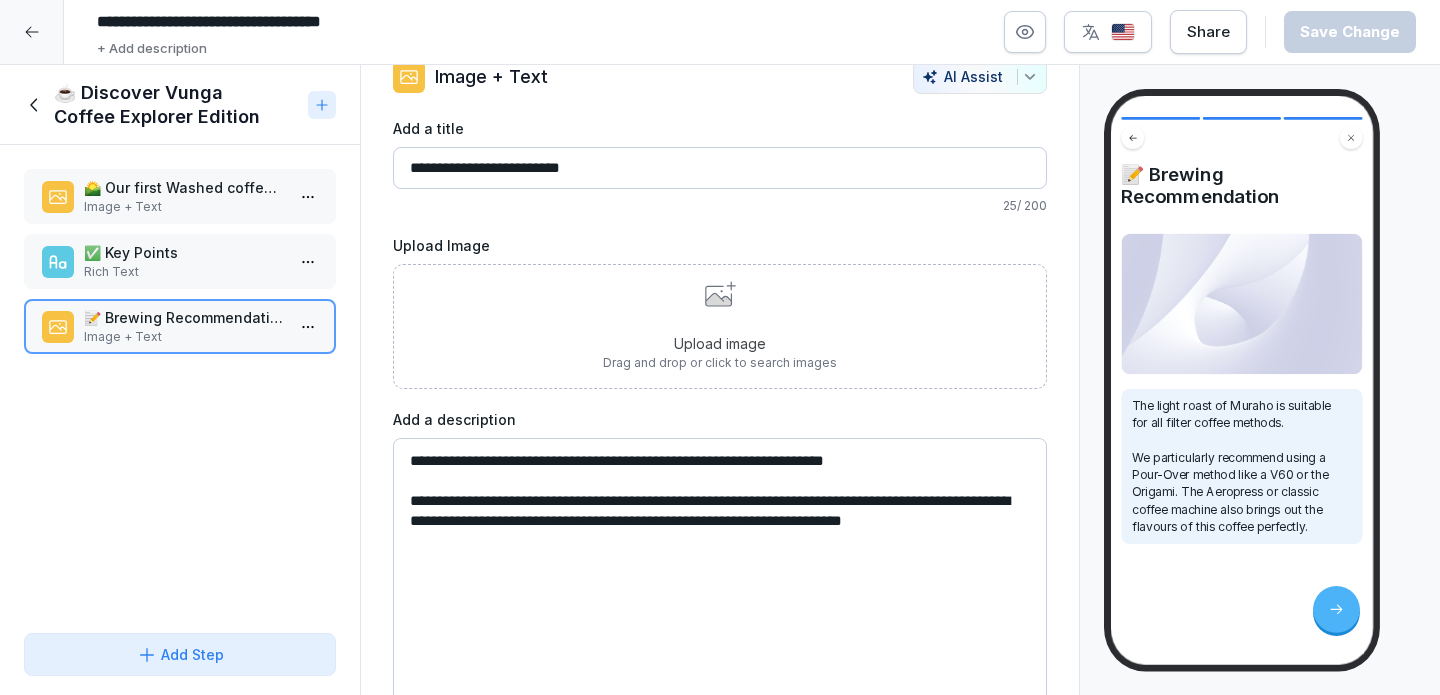 scroll, scrollTop: 38, scrollLeft: 0, axis: vertical 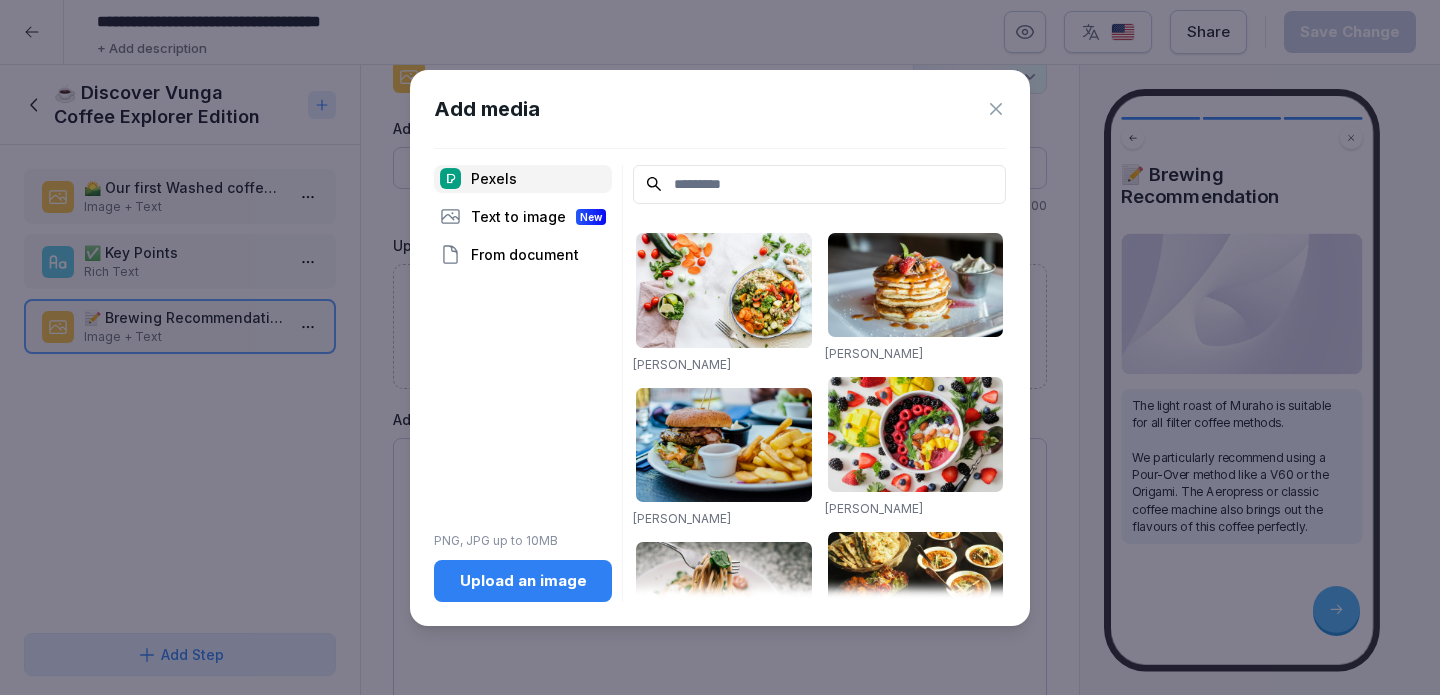 click on "Upload an image" at bounding box center [523, 581] 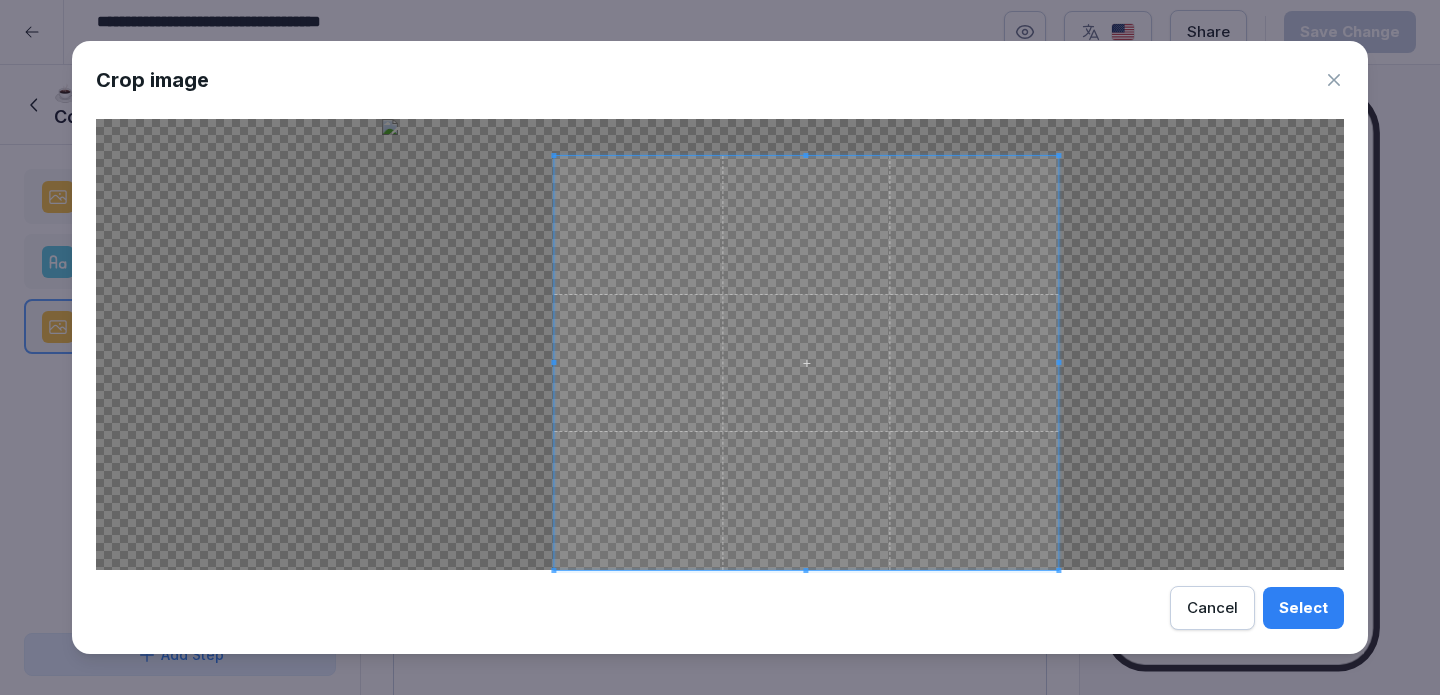 click at bounding box center [553, 155] 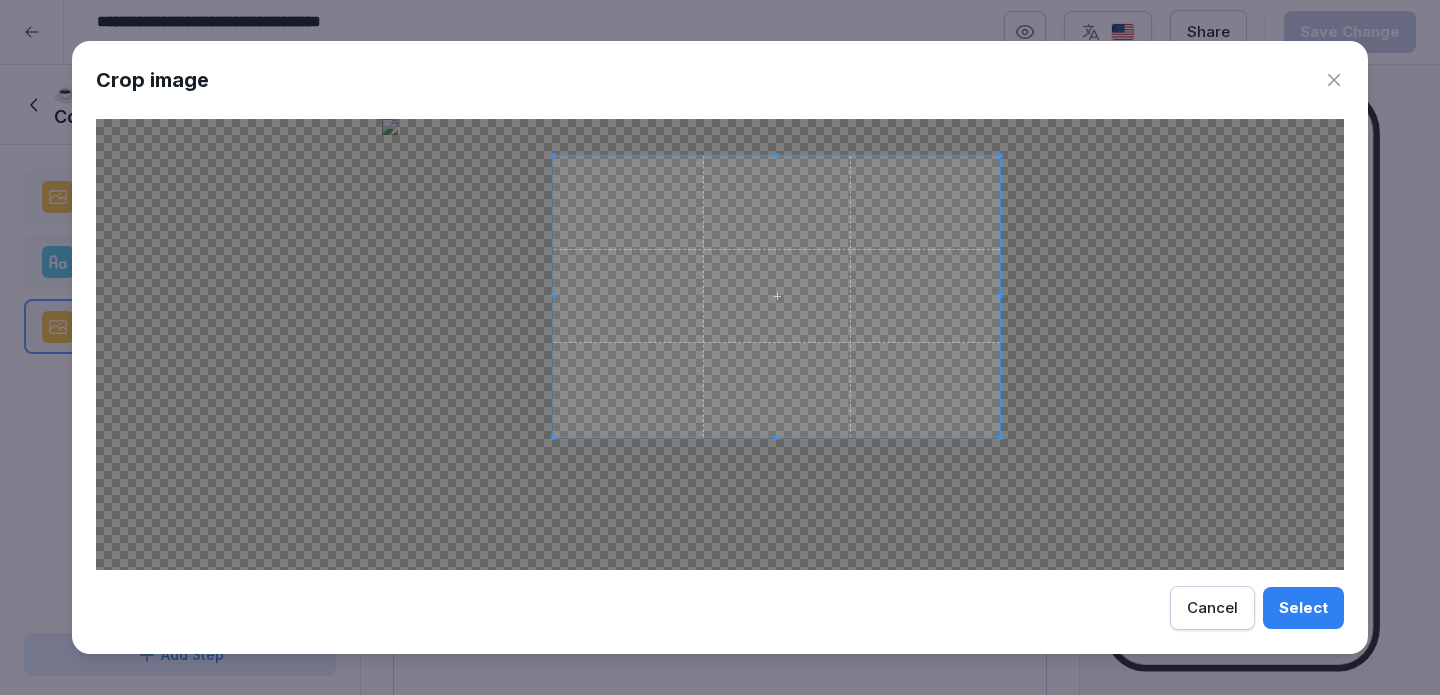 click at bounding box center [1000, 437] 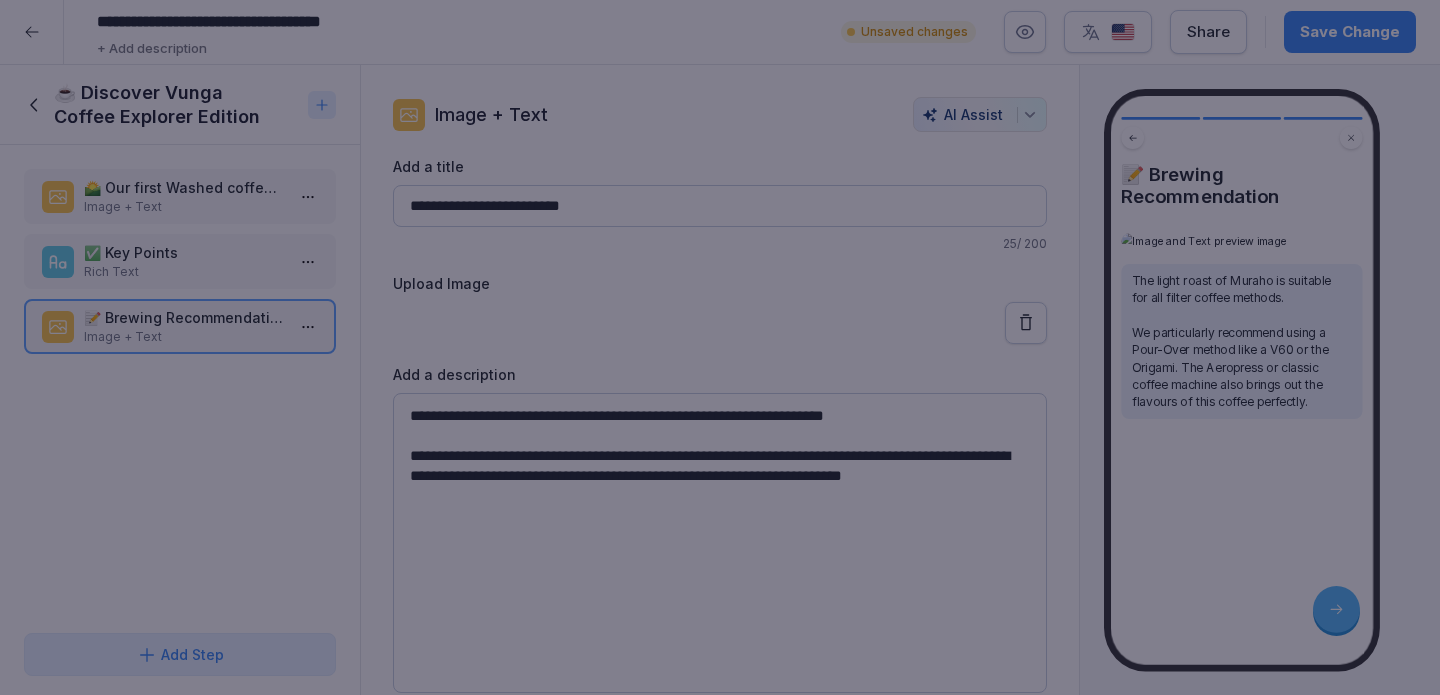 scroll, scrollTop: 0, scrollLeft: 0, axis: both 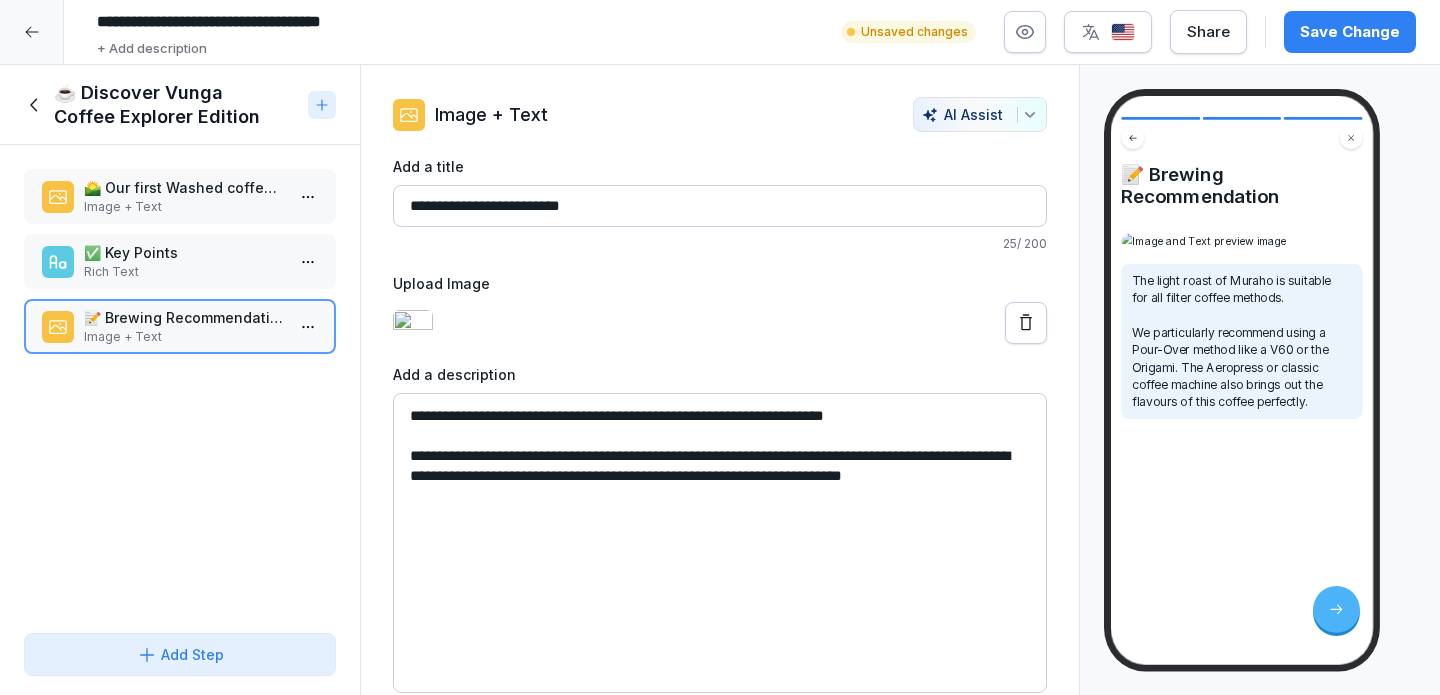 click on "Save Change" at bounding box center [1350, 32] 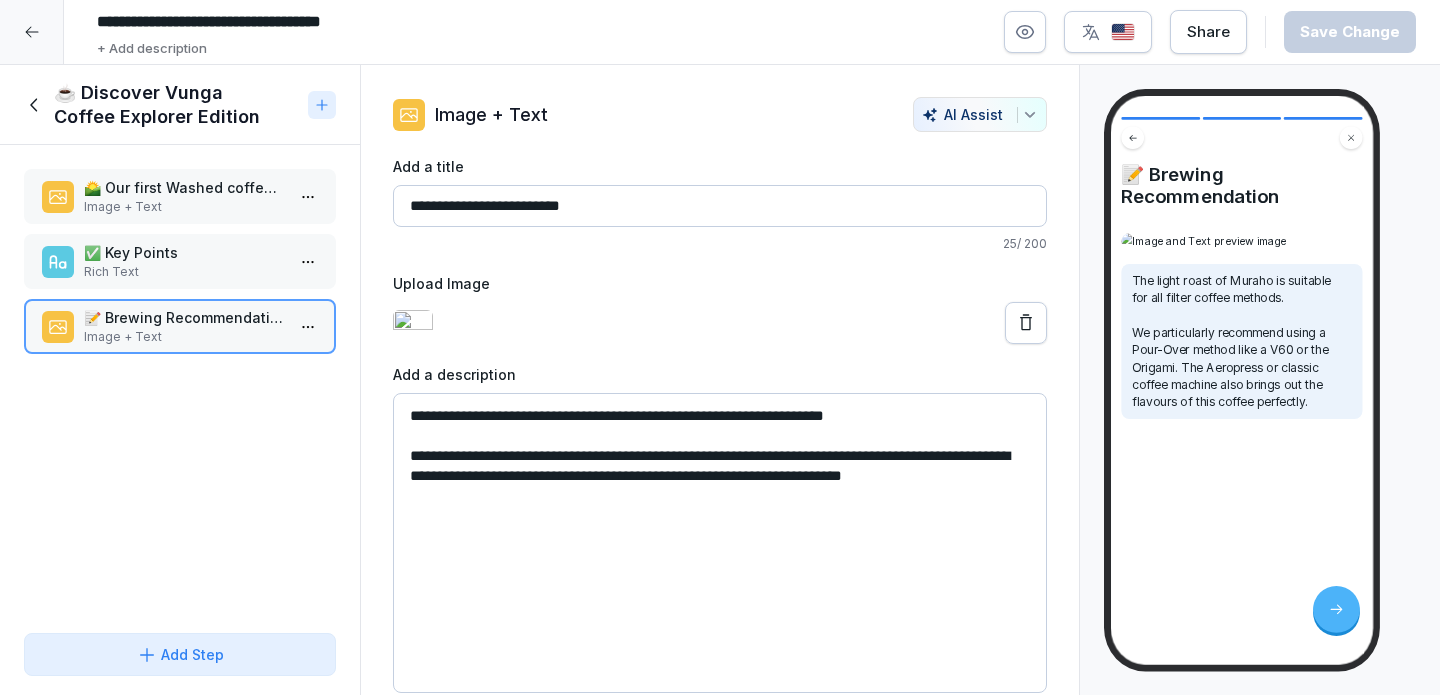 click on "✅ Key Points" at bounding box center (184, 252) 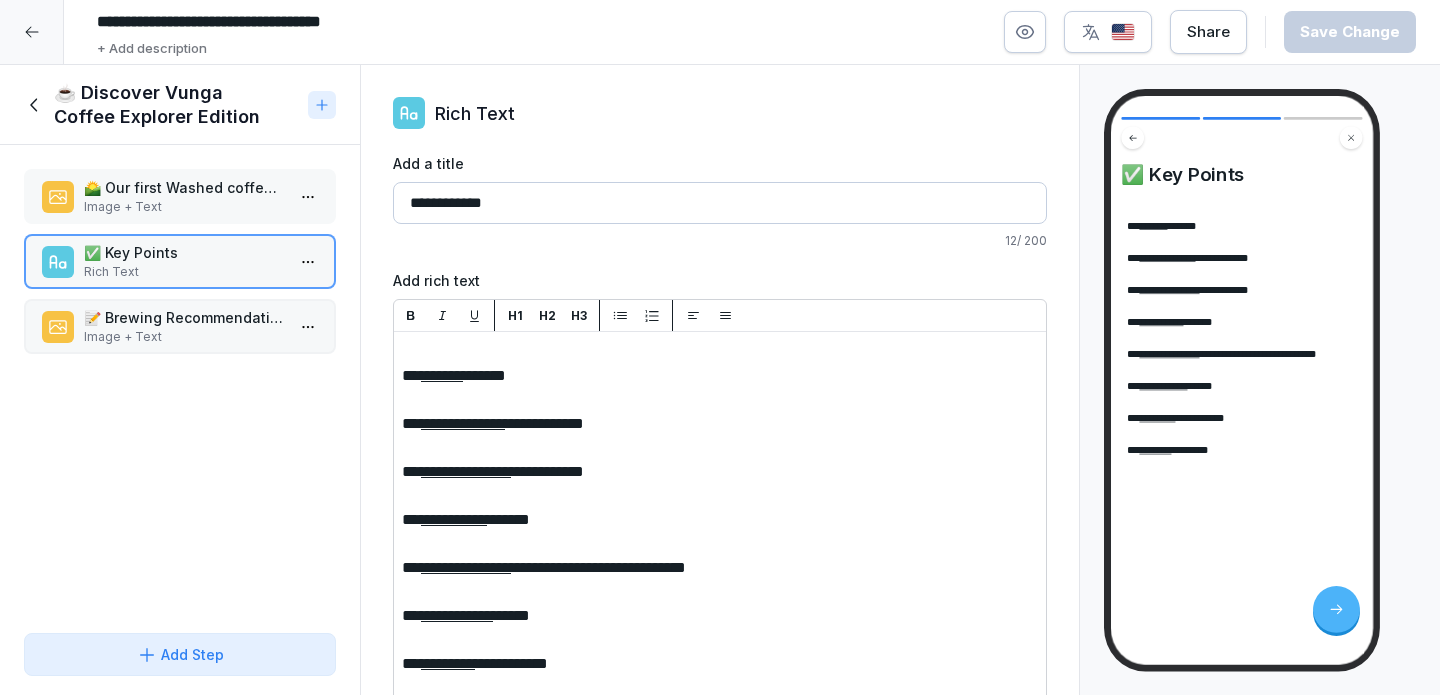 click on "Image + Text" at bounding box center [184, 207] 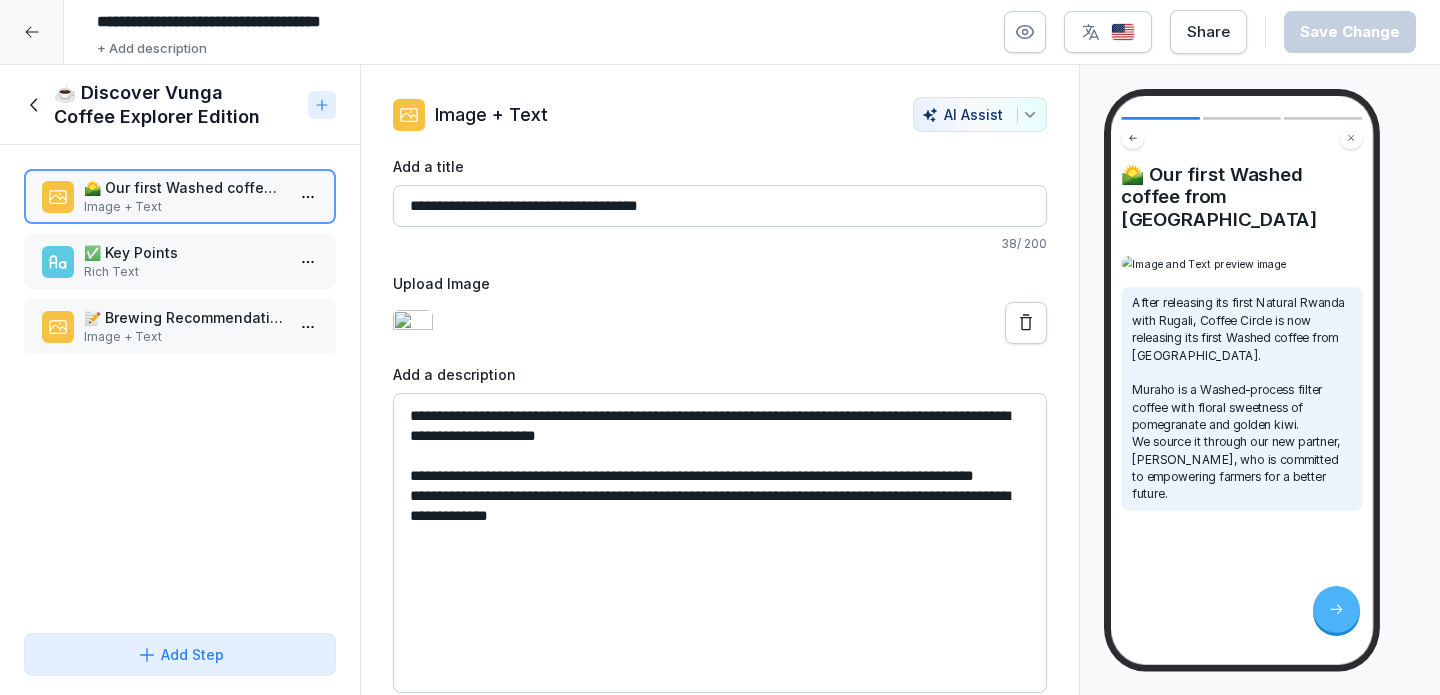 click 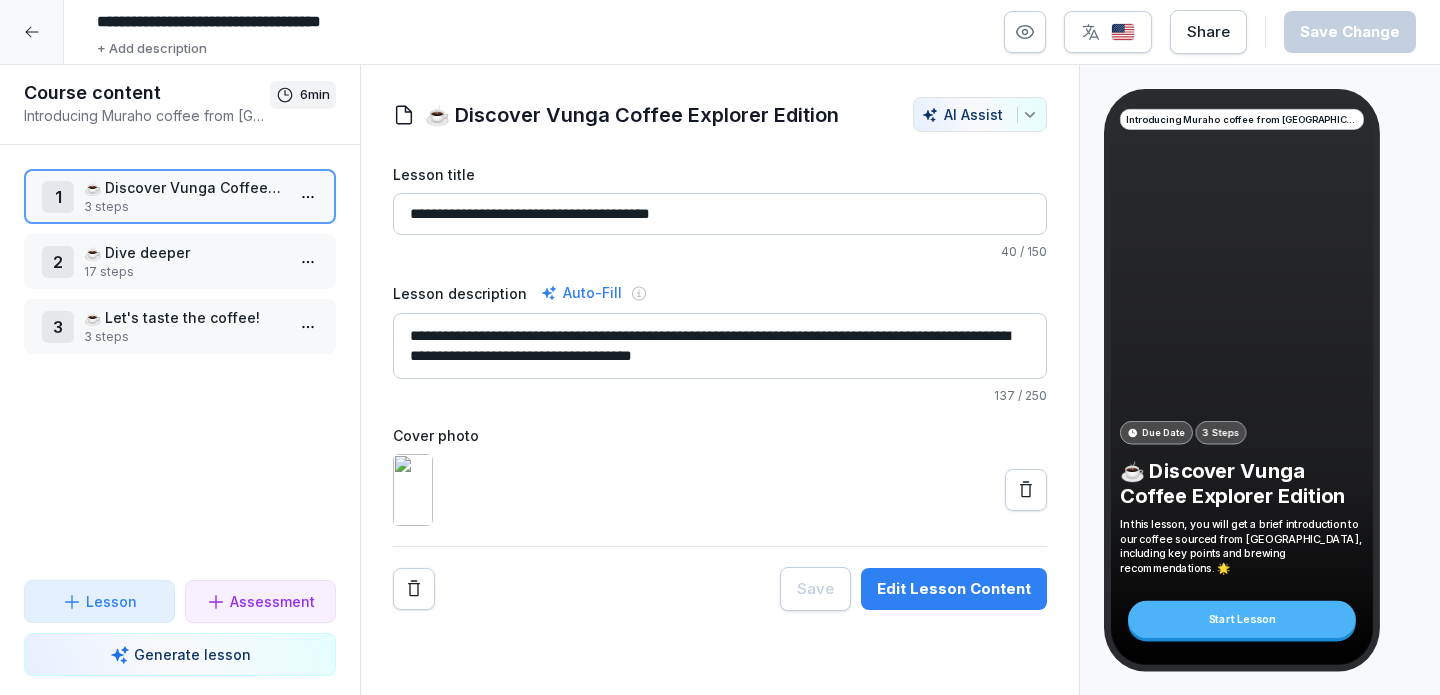 click on "☕ Dive deeper" at bounding box center (184, 252) 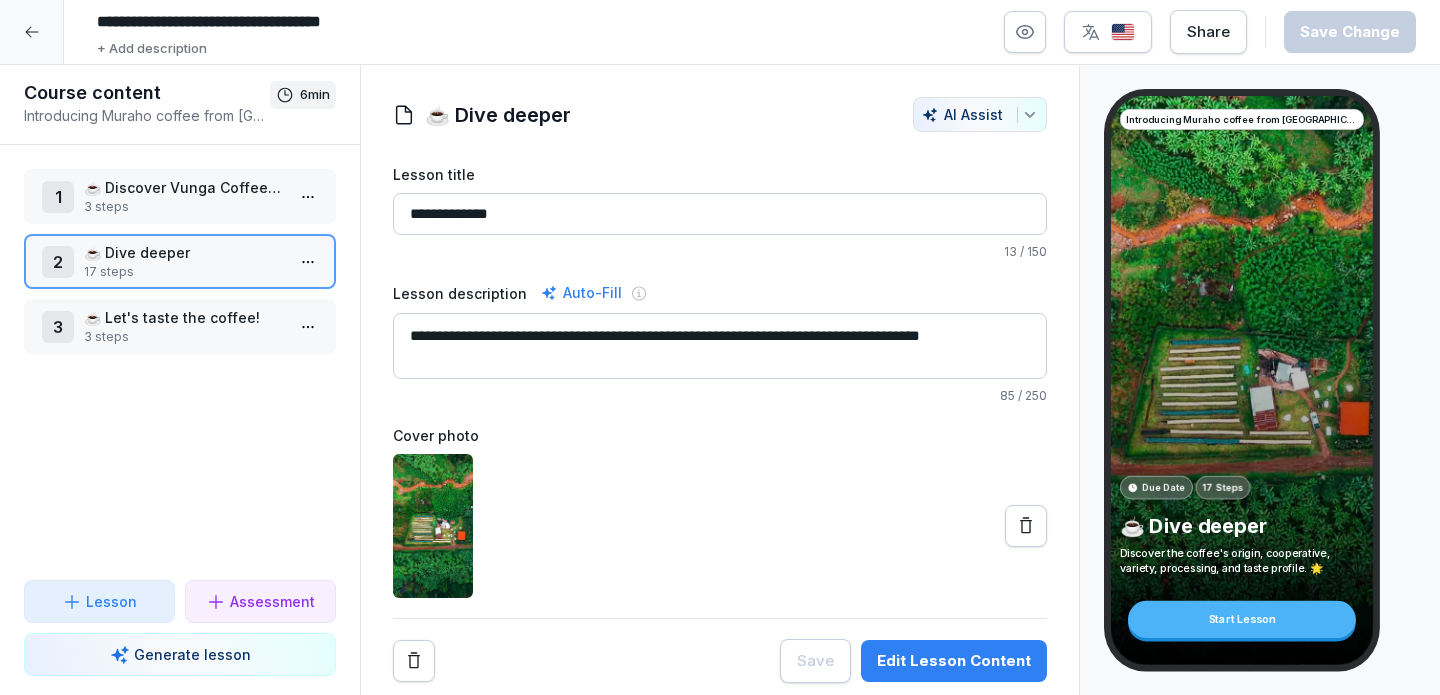 click on "Edit Lesson Content" at bounding box center (954, 661) 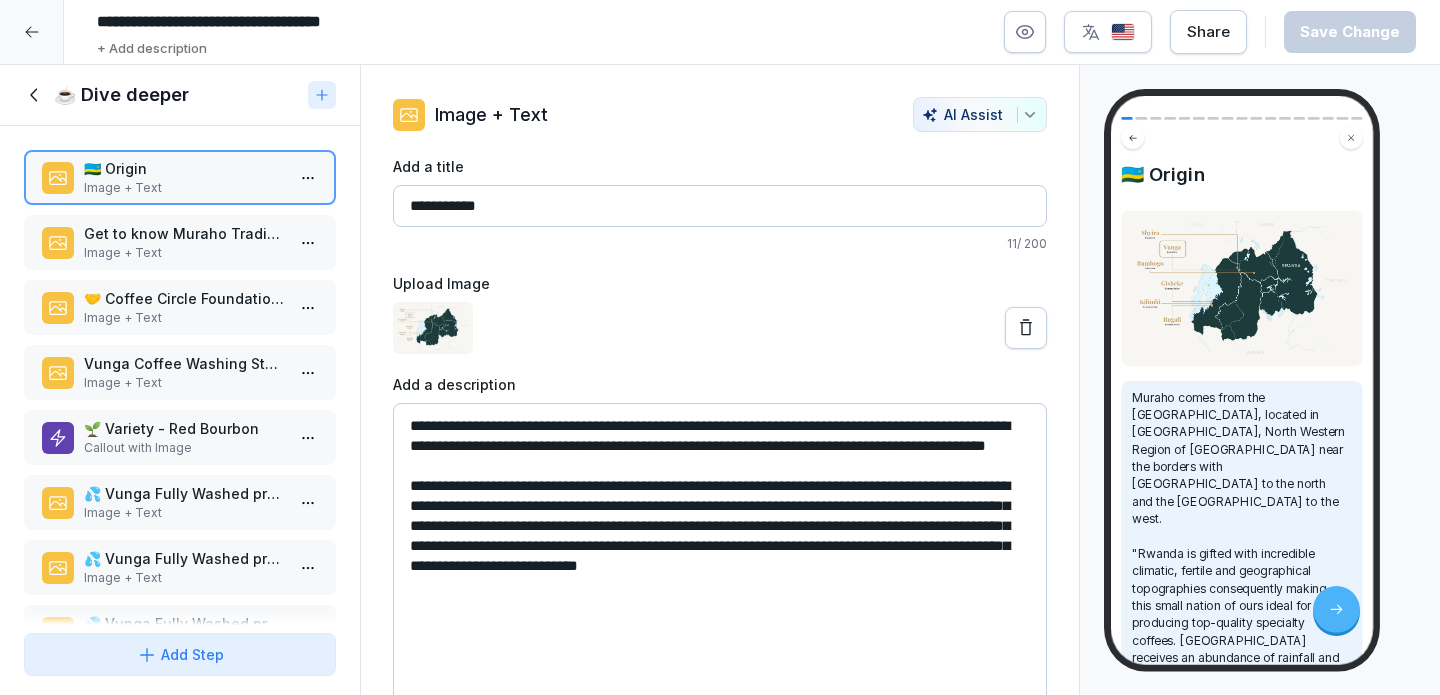 scroll, scrollTop: 645, scrollLeft: 0, axis: vertical 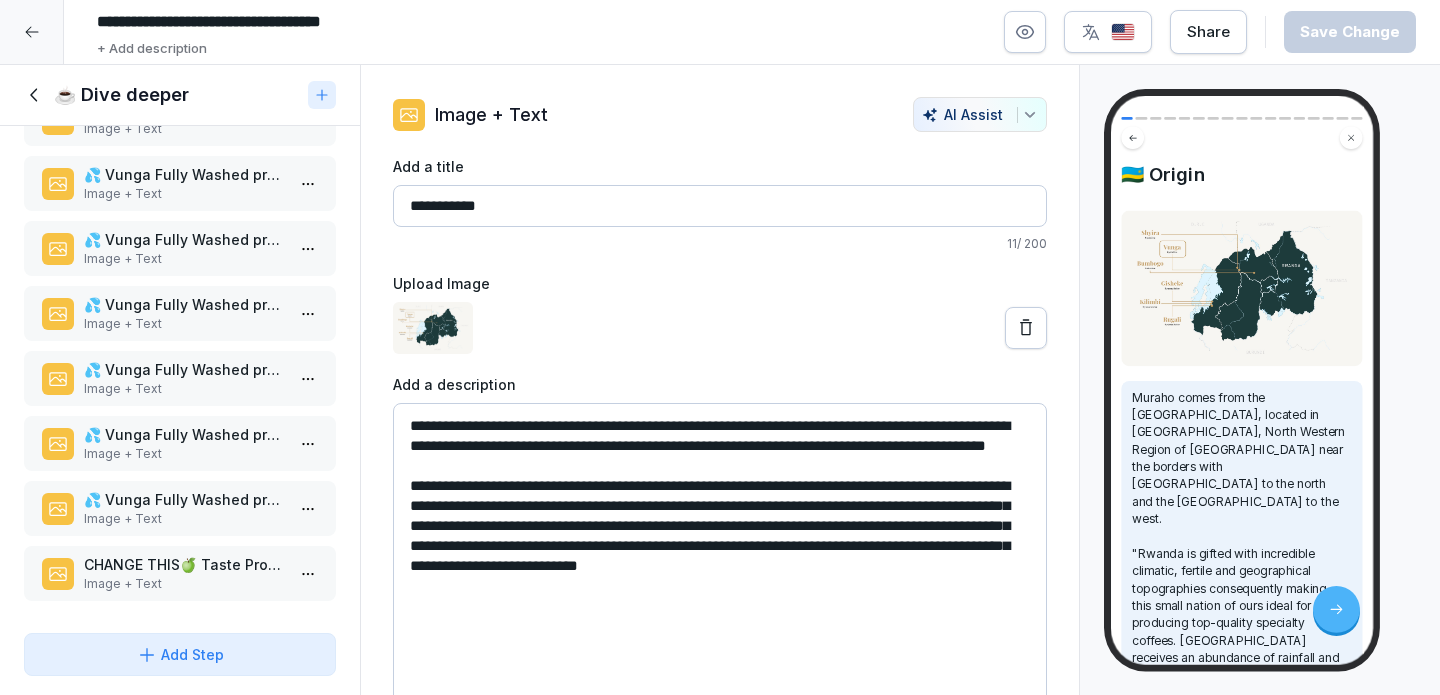 click on "CHANGE THIS🍏 Taste Profile" at bounding box center (184, 564) 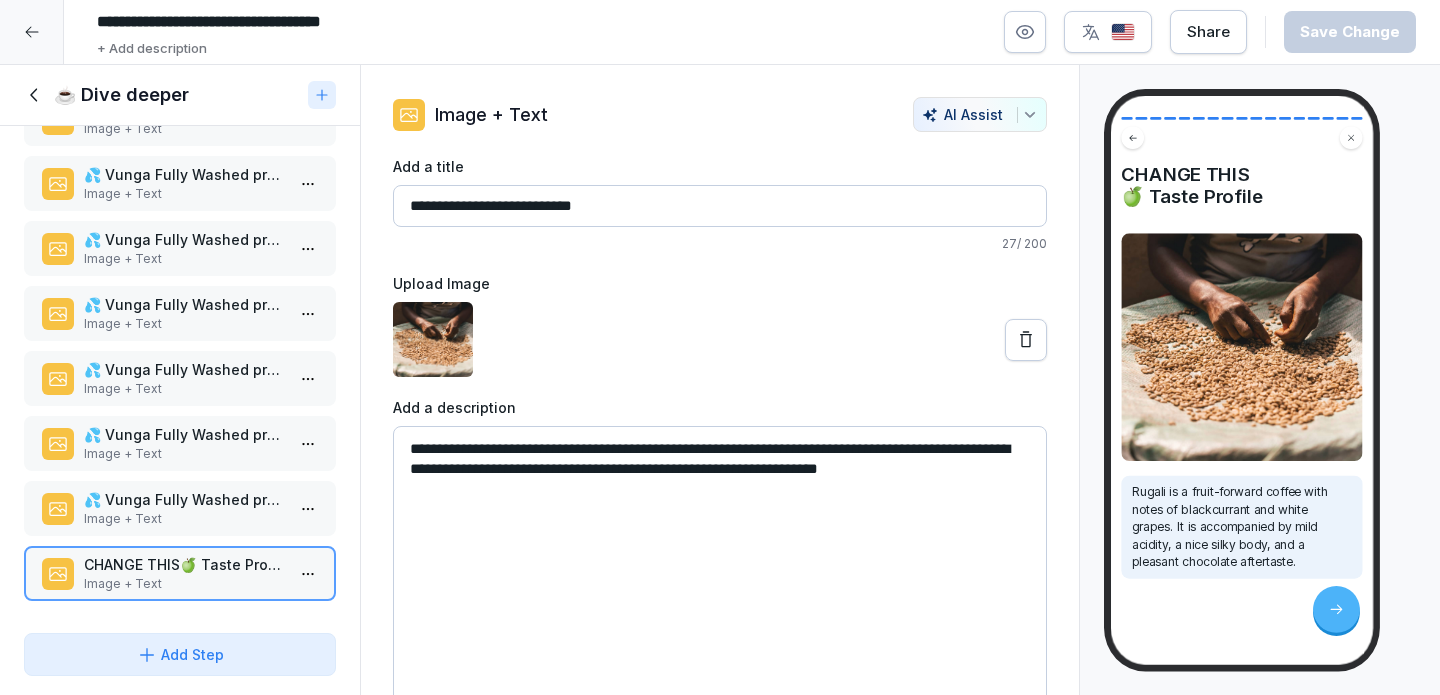 click on "**********" at bounding box center (720, 576) 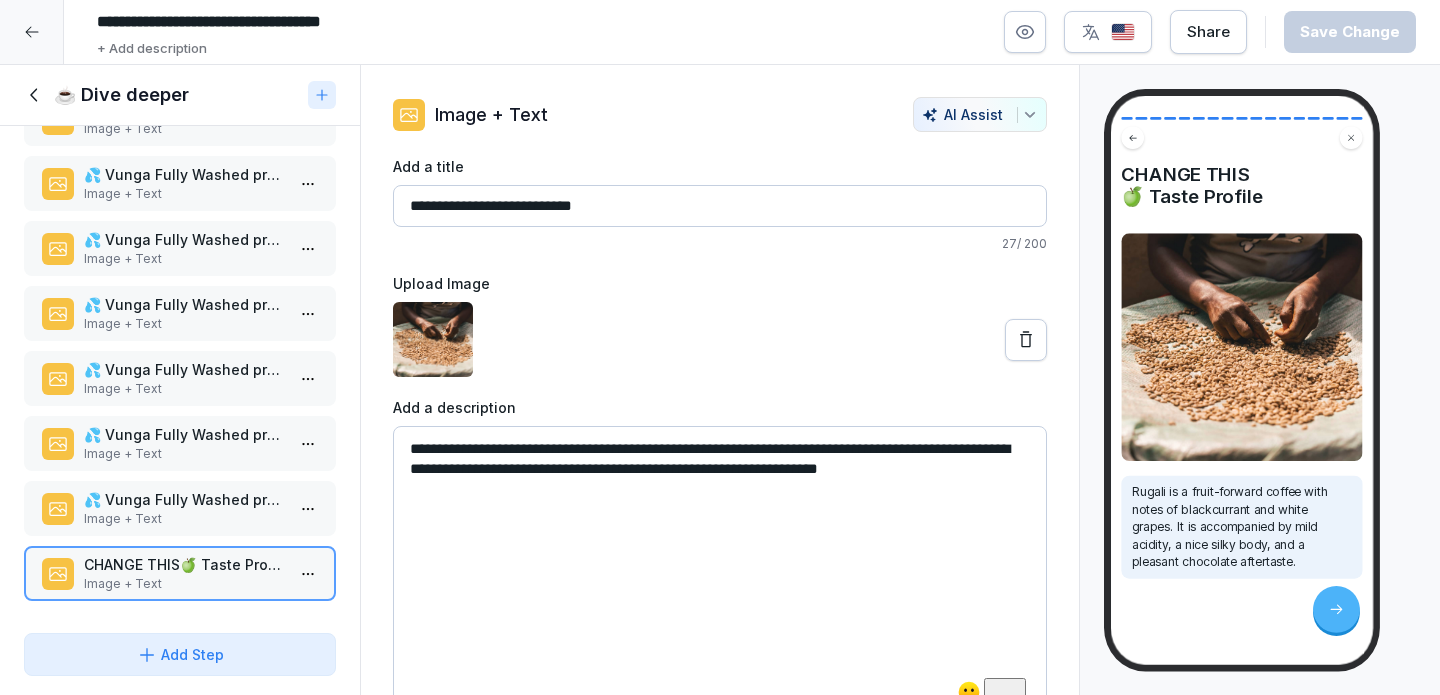 click on "**********" at bounding box center (720, 576) 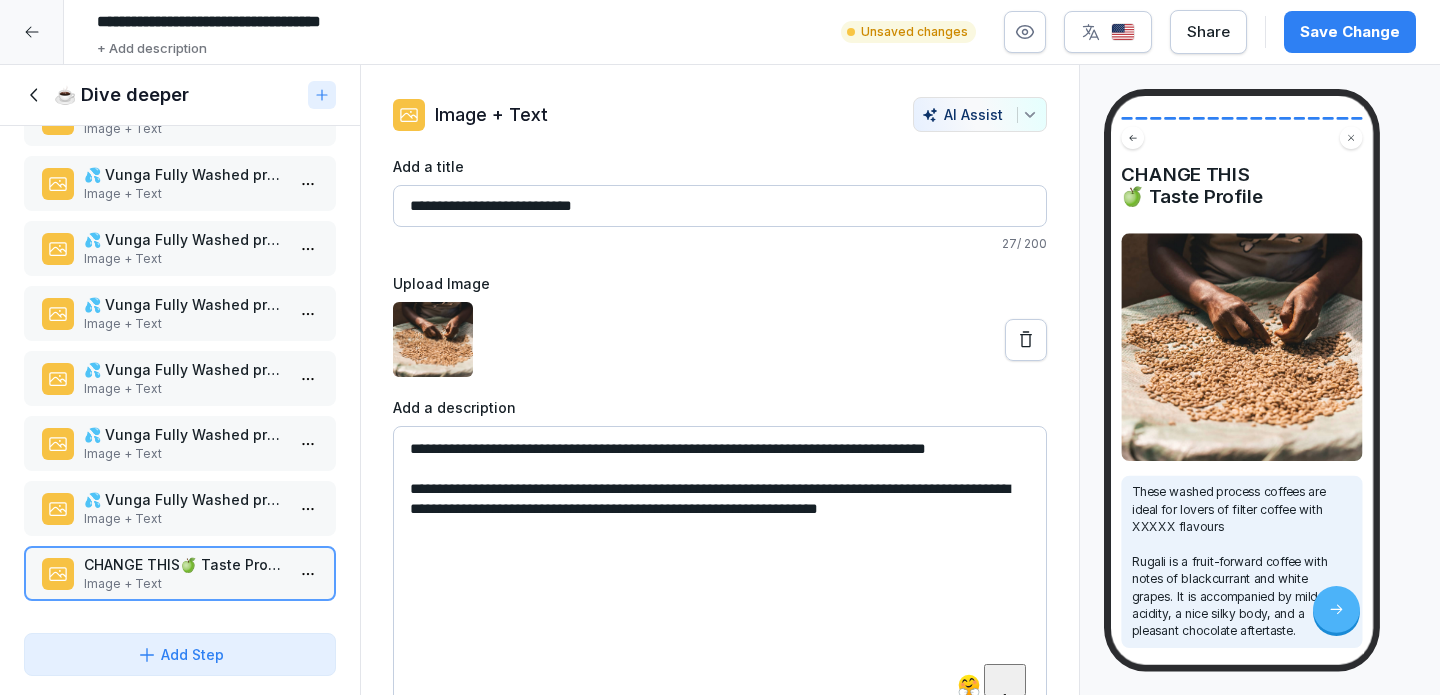 drag, startPoint x: 910, startPoint y: 447, endPoint x: 958, endPoint y: 450, distance: 48.09366 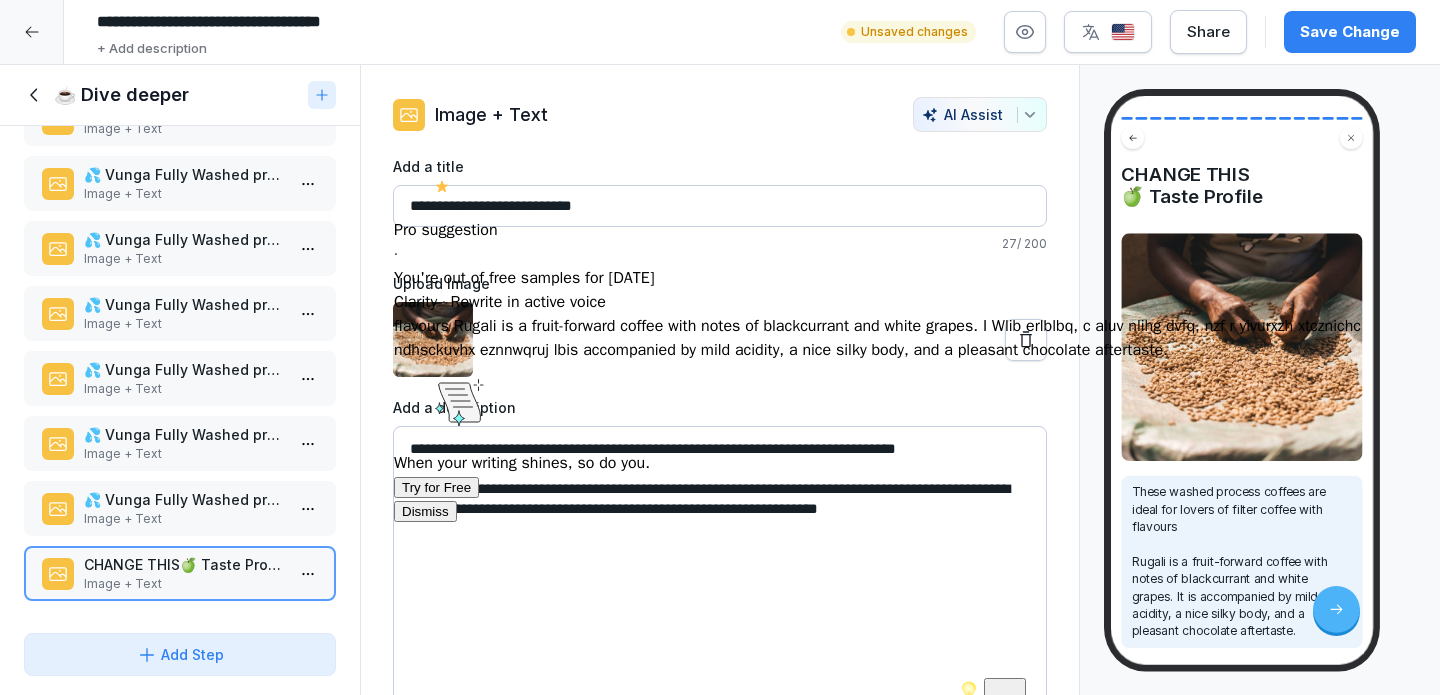 click on "These washed process coffees are ideal for lovers of filter coffee with  flavours
Rugali is a fruit-forward coffee with notes of blackcurrant and white grapes. It is accompanied by mild acidity, a nice silky body, and a pleasant chocolate aftertaste." at bounding box center (1242, 562) 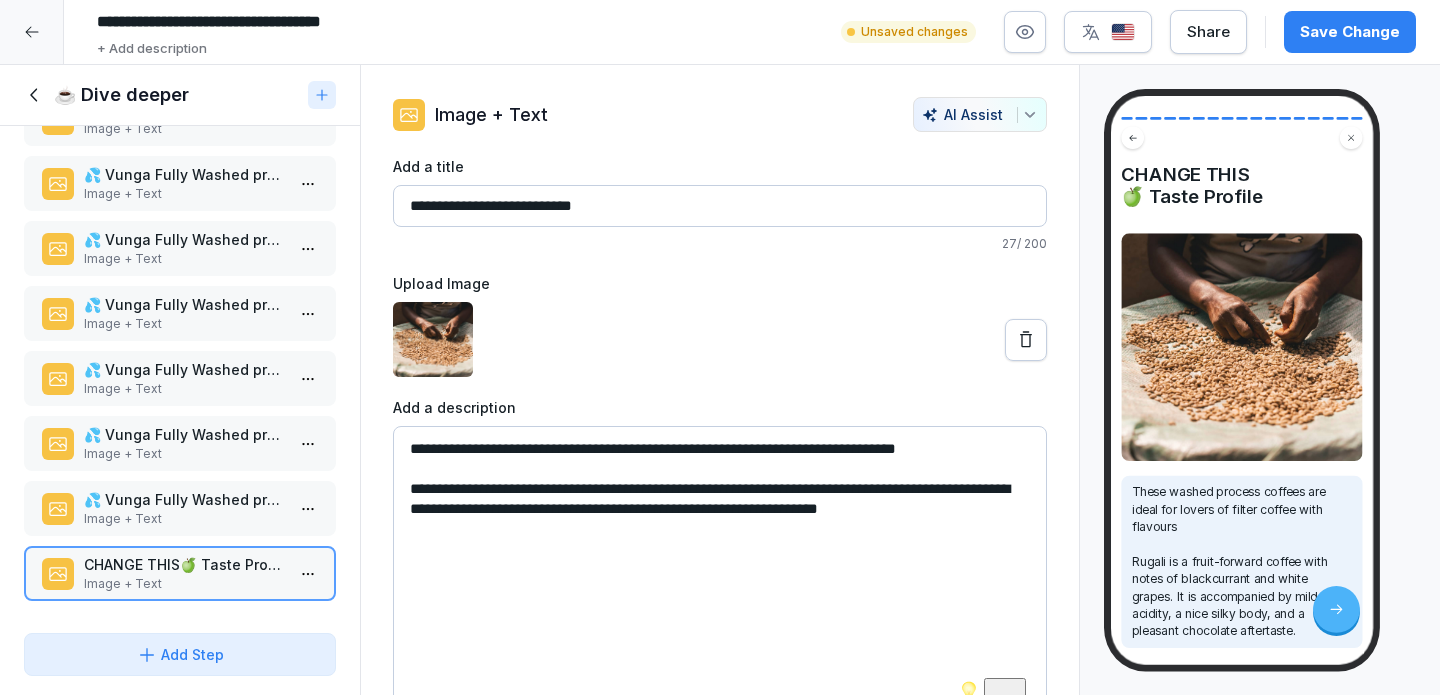 click on "**********" at bounding box center [720, 576] 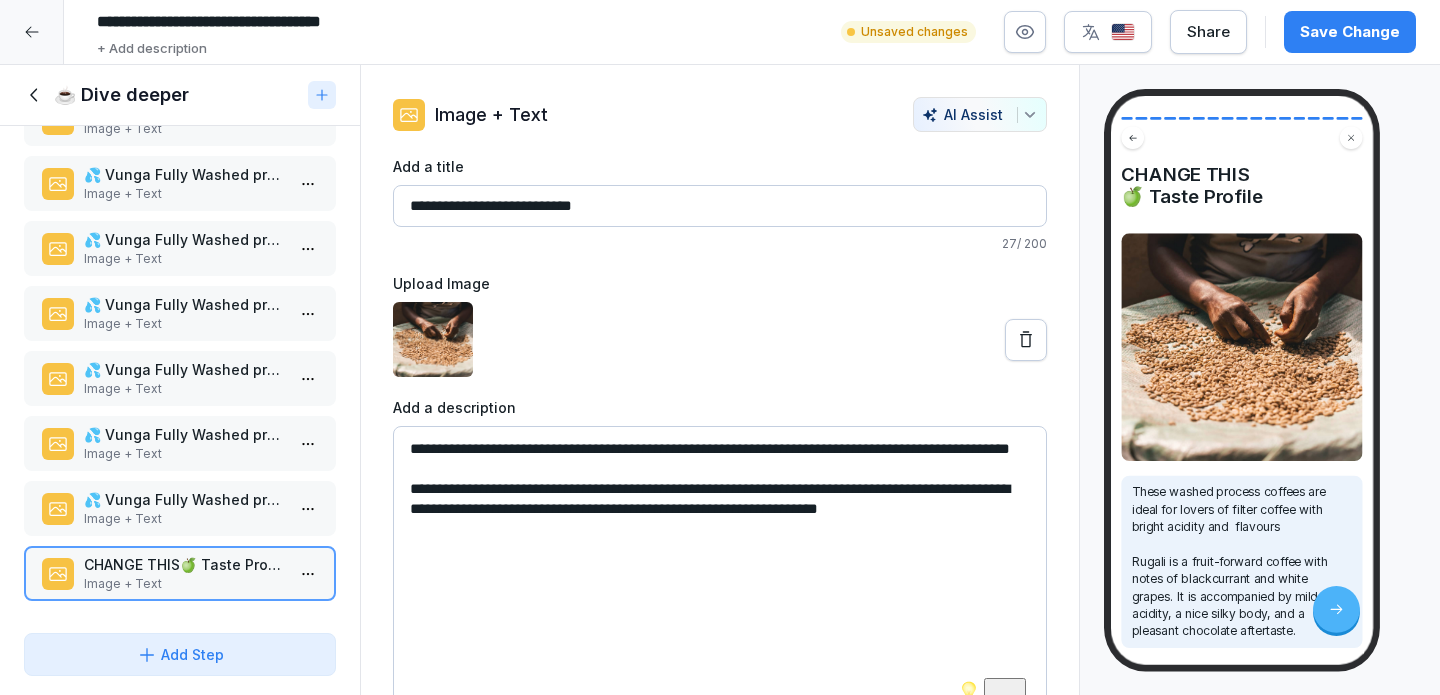 drag, startPoint x: 518, startPoint y: 475, endPoint x: 999, endPoint y: 451, distance: 481.5984 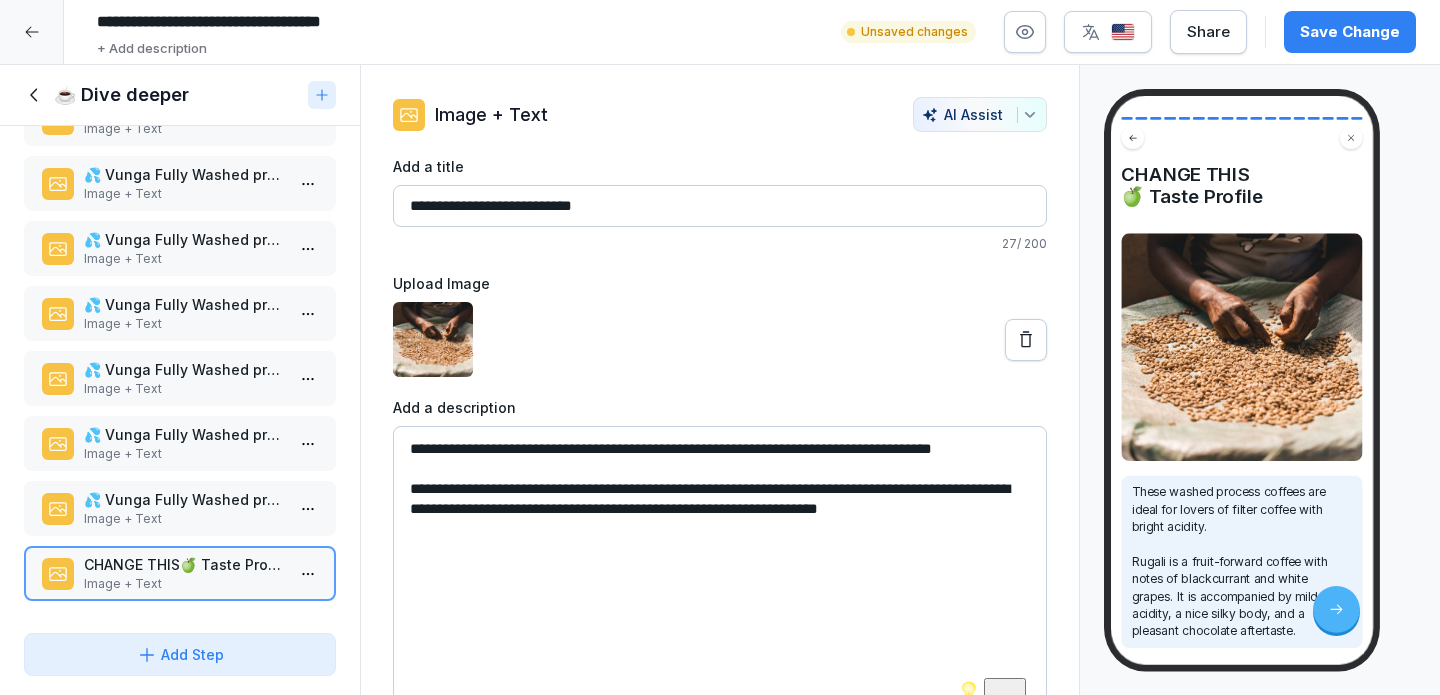 click on "**********" at bounding box center [720, 576] 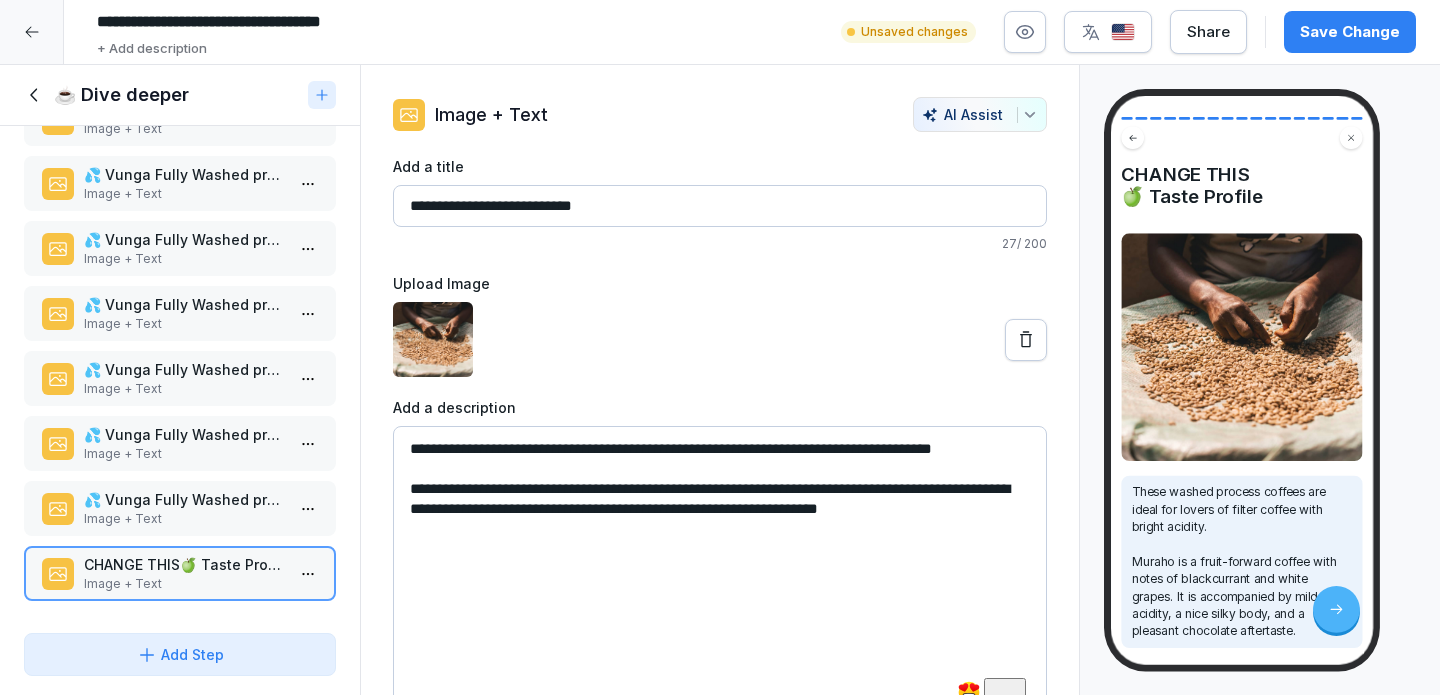 click on "**********" at bounding box center (720, 576) 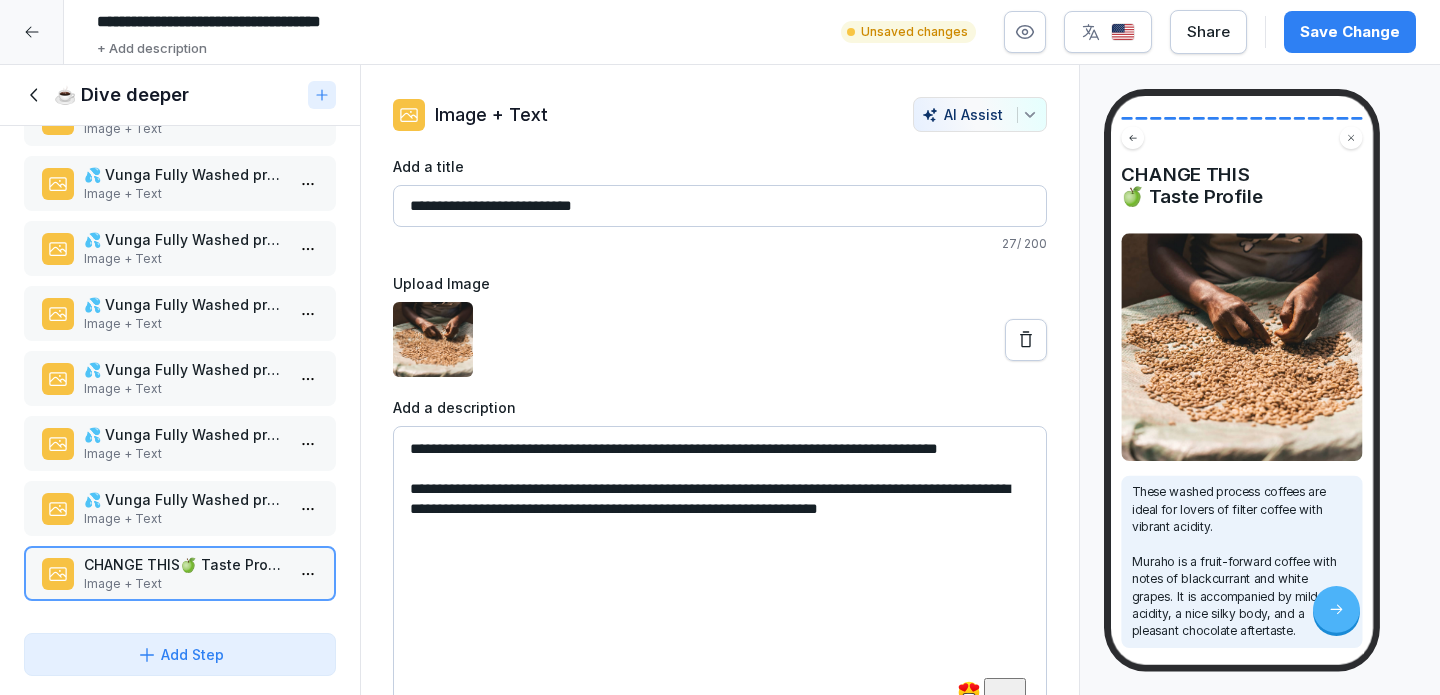 click on "**********" at bounding box center [720, 576] 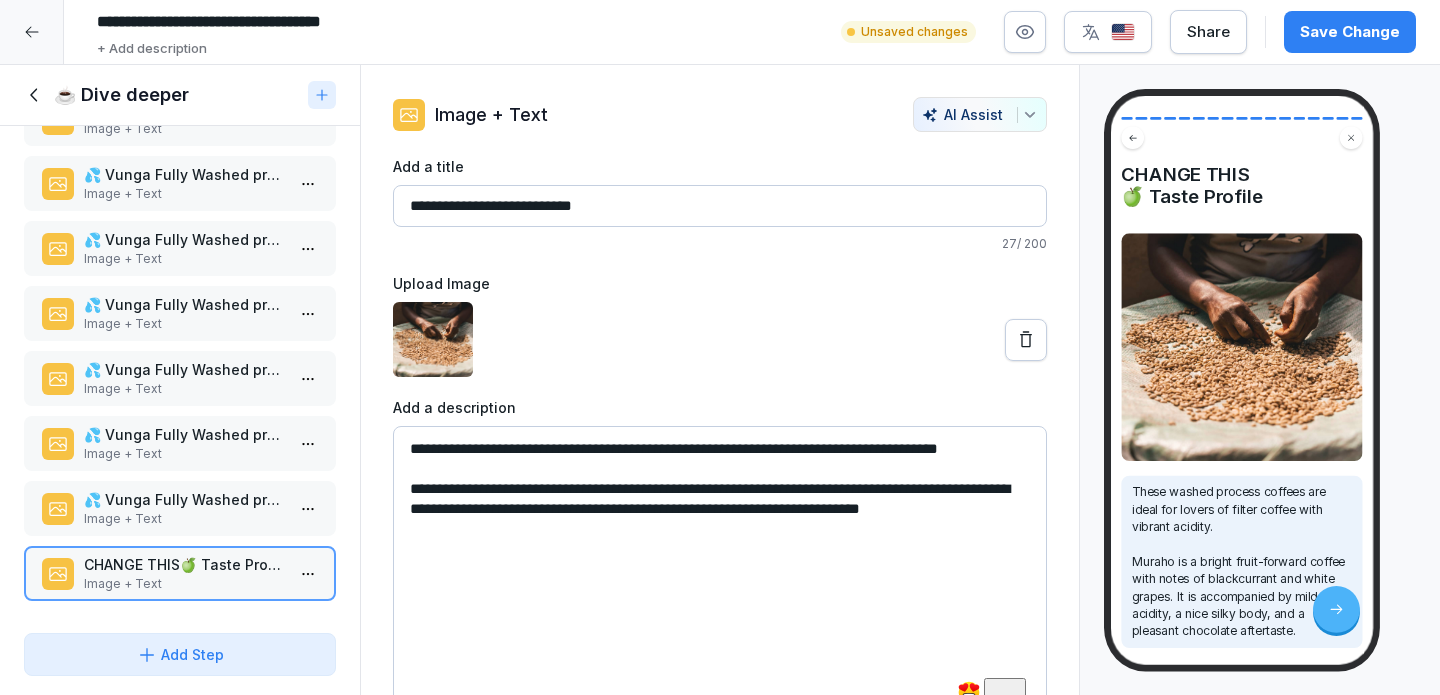 type on "**********" 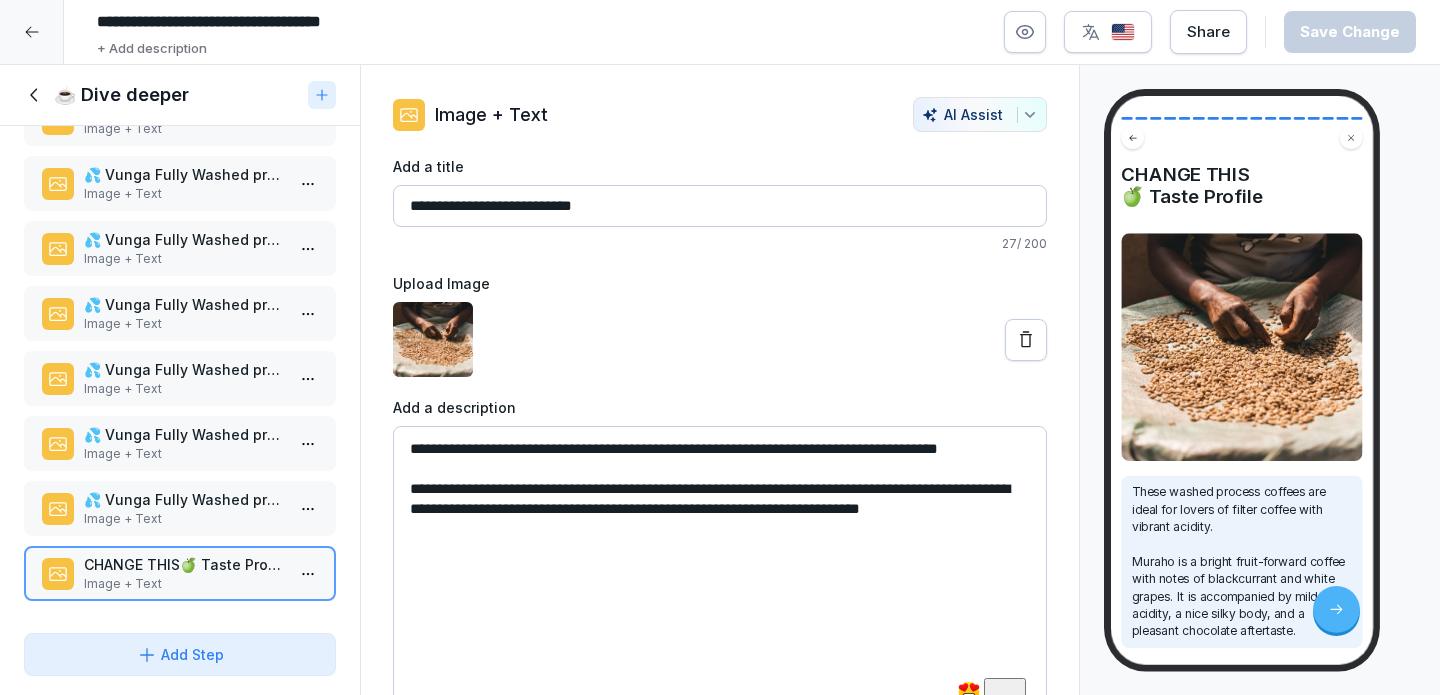 click on "**********" at bounding box center (720, 206) 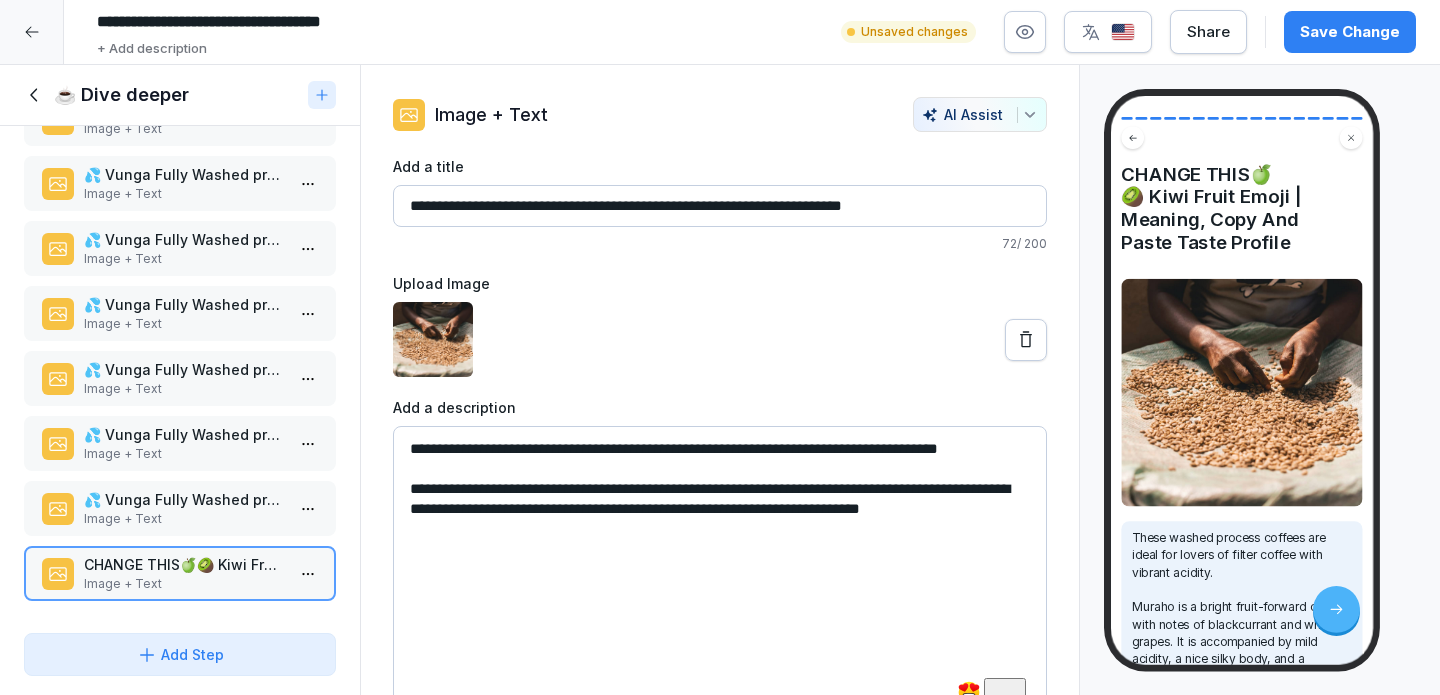 click on "**********" at bounding box center [720, 206] 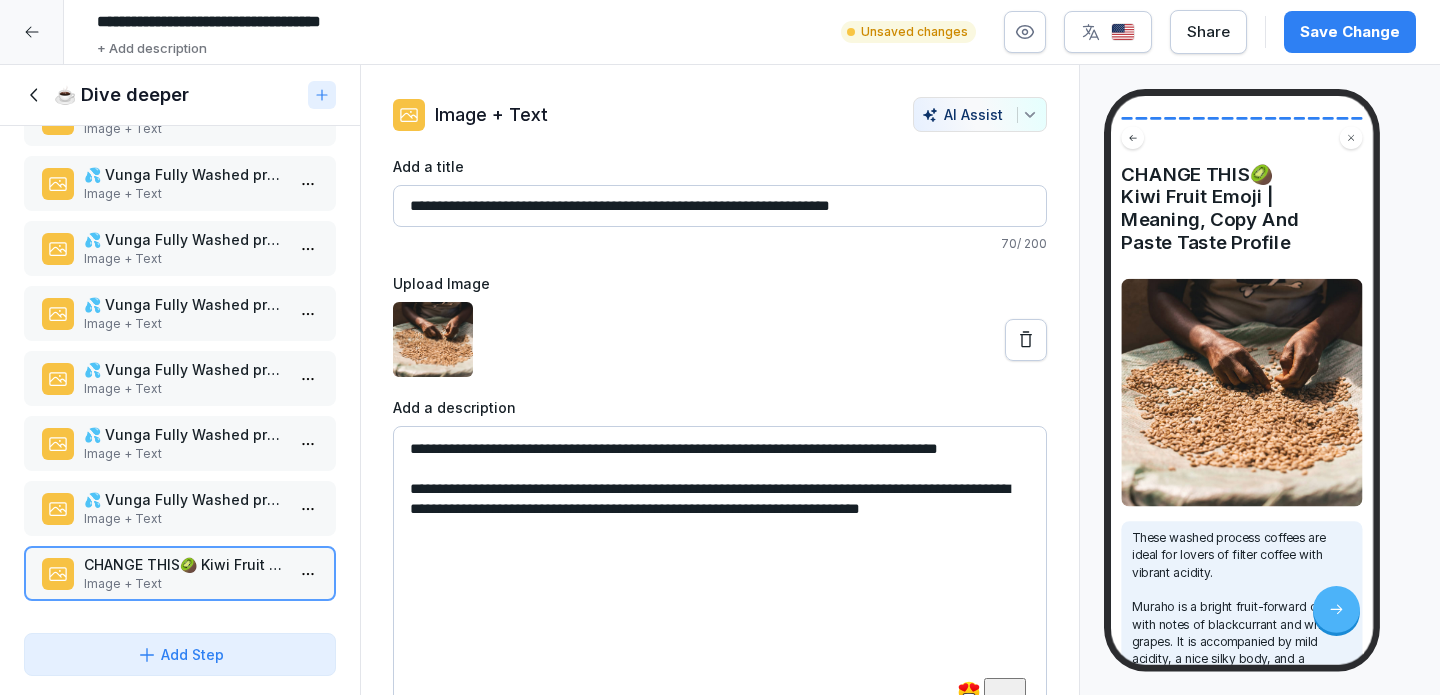 drag, startPoint x: 529, startPoint y: 206, endPoint x: 843, endPoint y: 200, distance: 314.0573 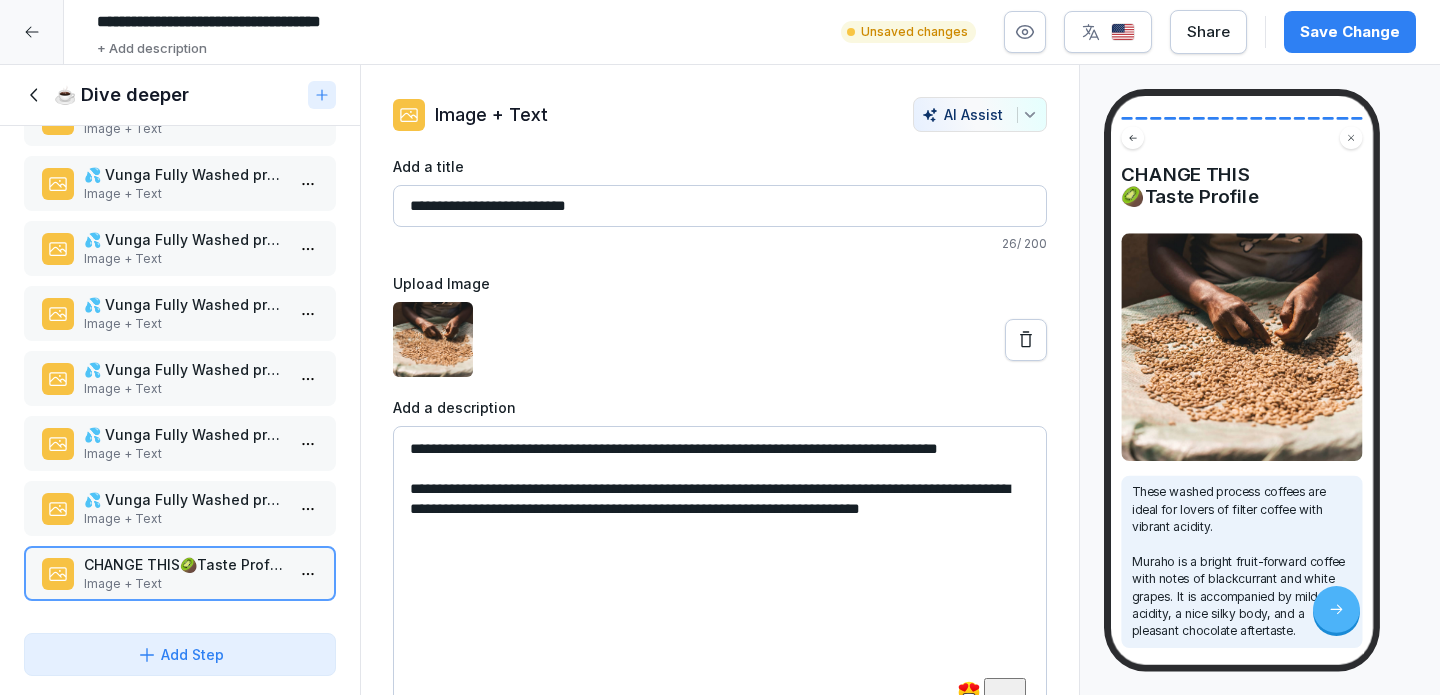type on "**********" 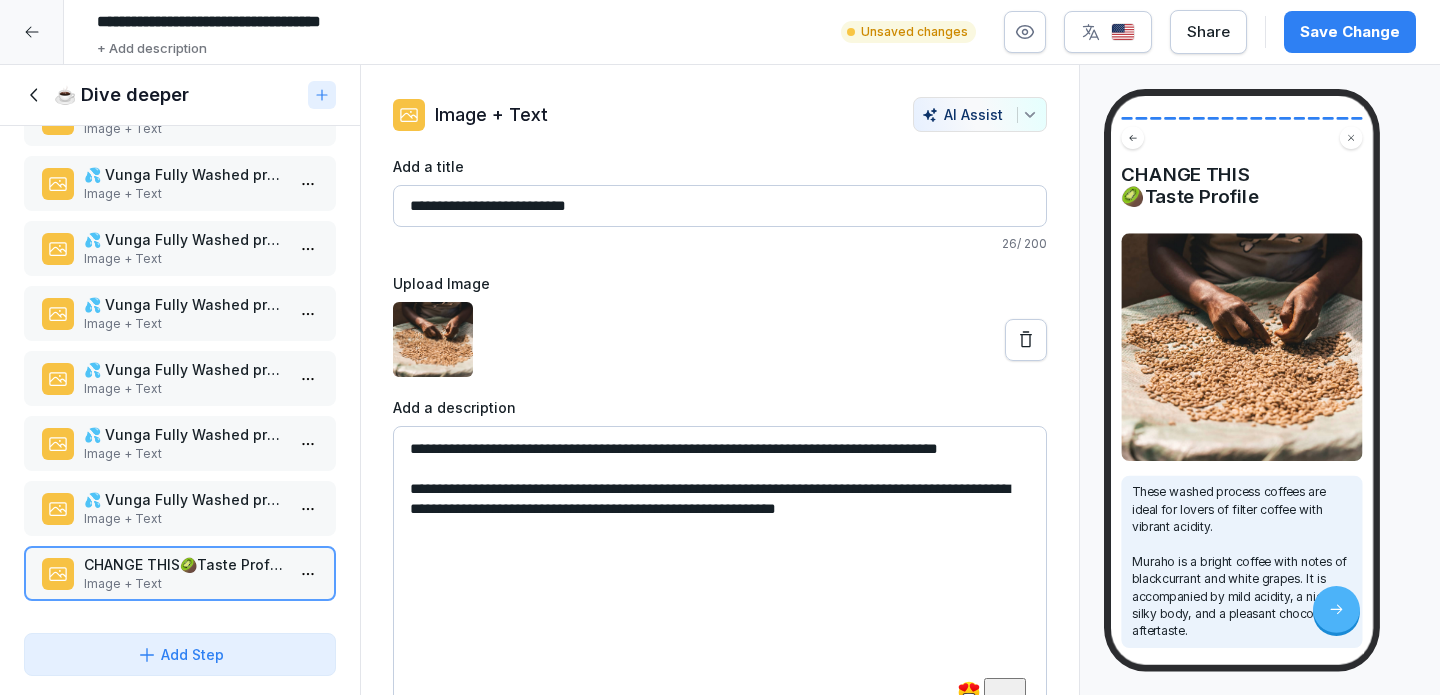 click on "**********" at bounding box center [720, 576] 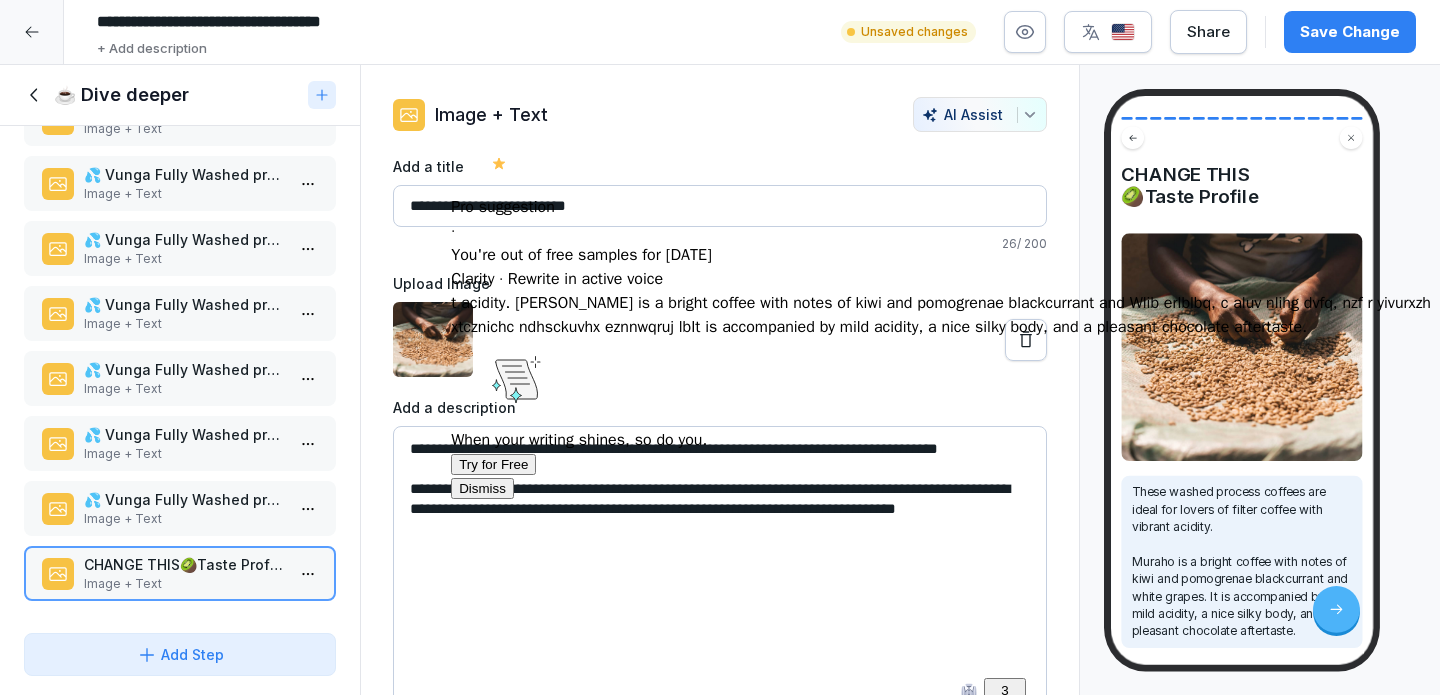 click on "**********" at bounding box center [720, 576] 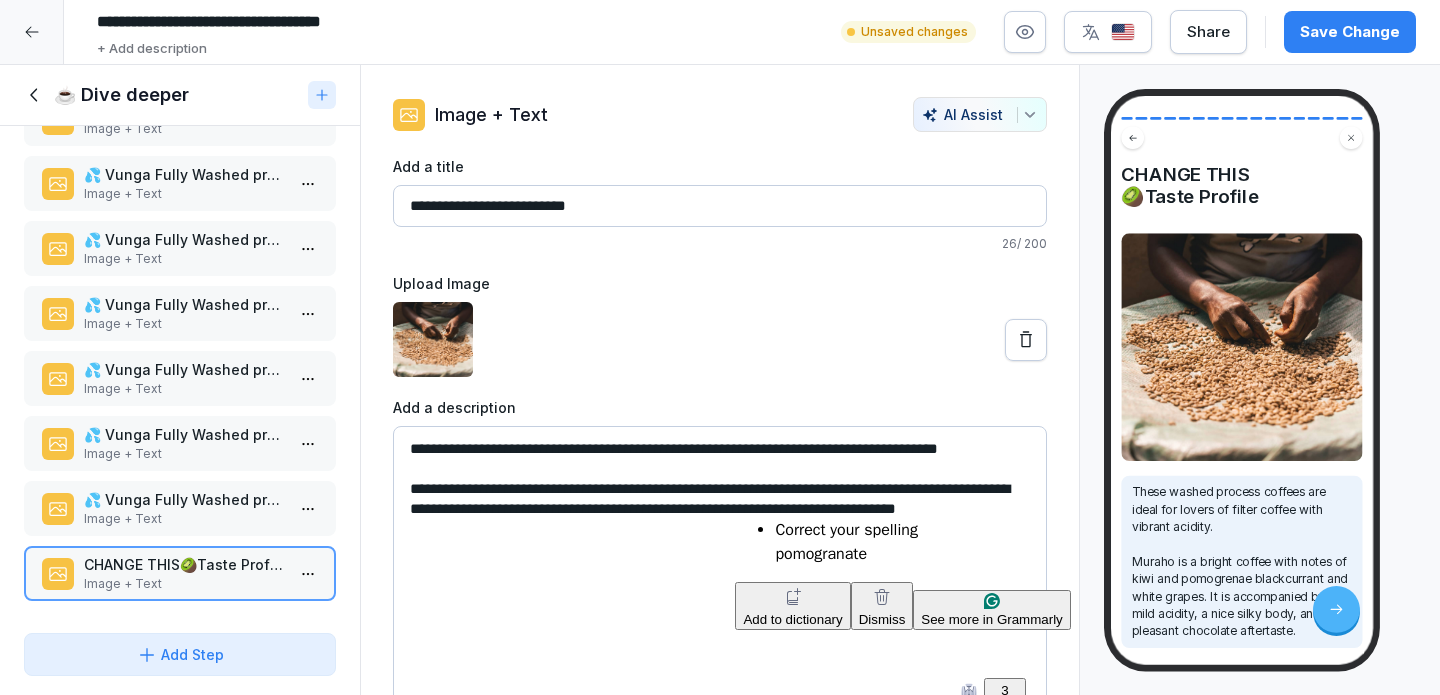 drag, startPoint x: 496, startPoint y: 517, endPoint x: 841, endPoint y: 483, distance: 346.67133 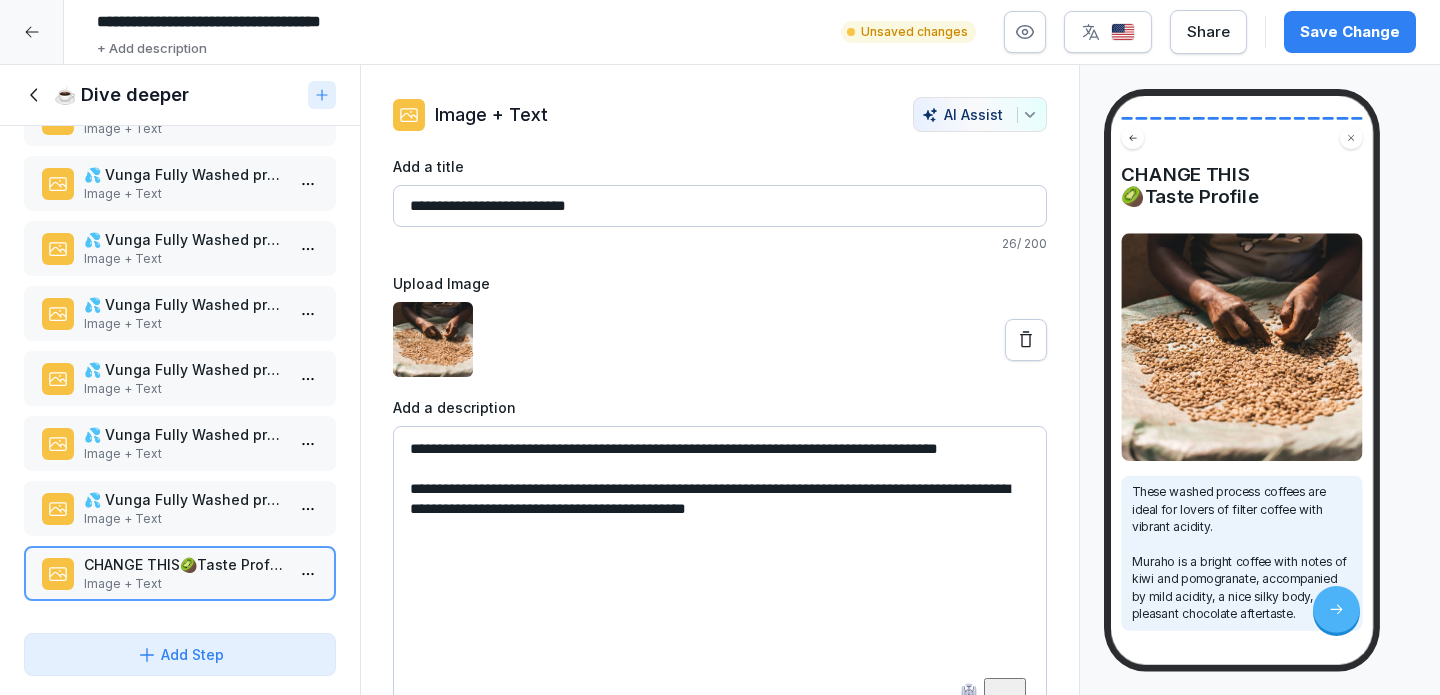 click on "**********" at bounding box center [720, 347] 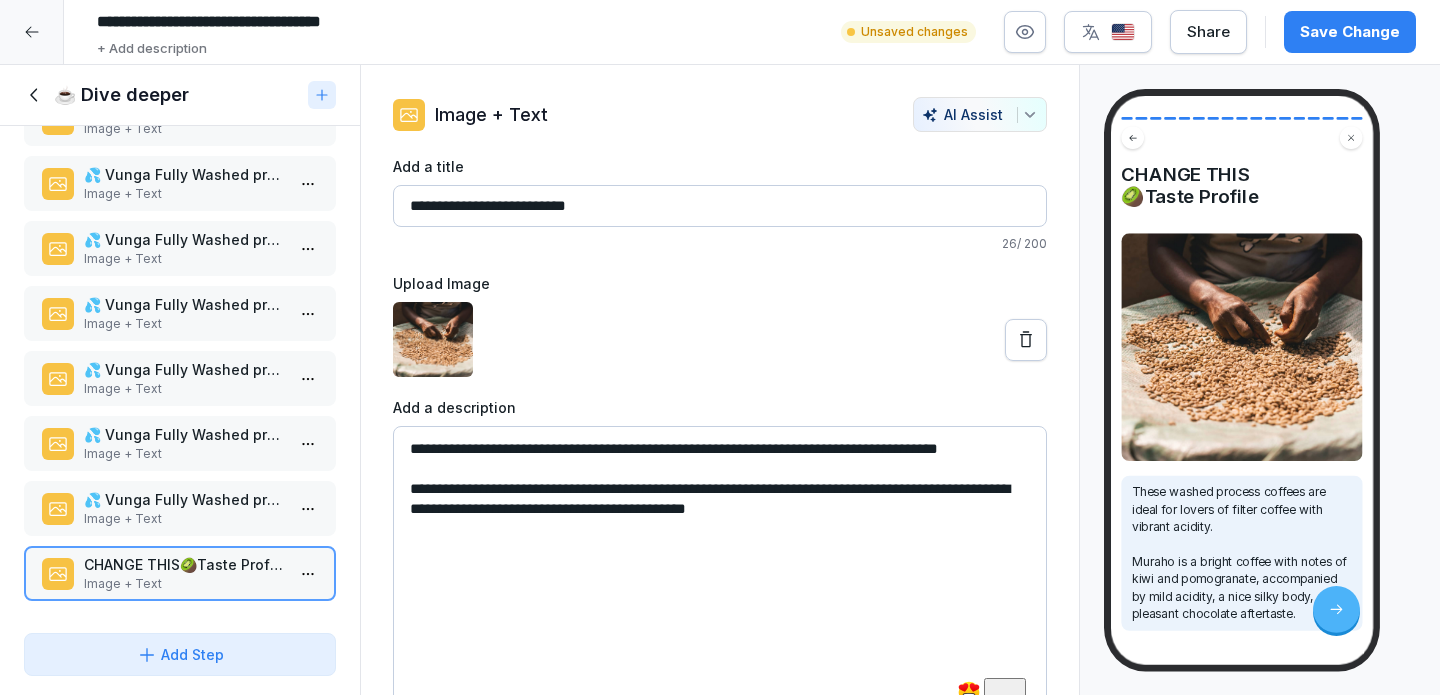 drag, startPoint x: 456, startPoint y: 511, endPoint x: 408, endPoint y: 510, distance: 48.010414 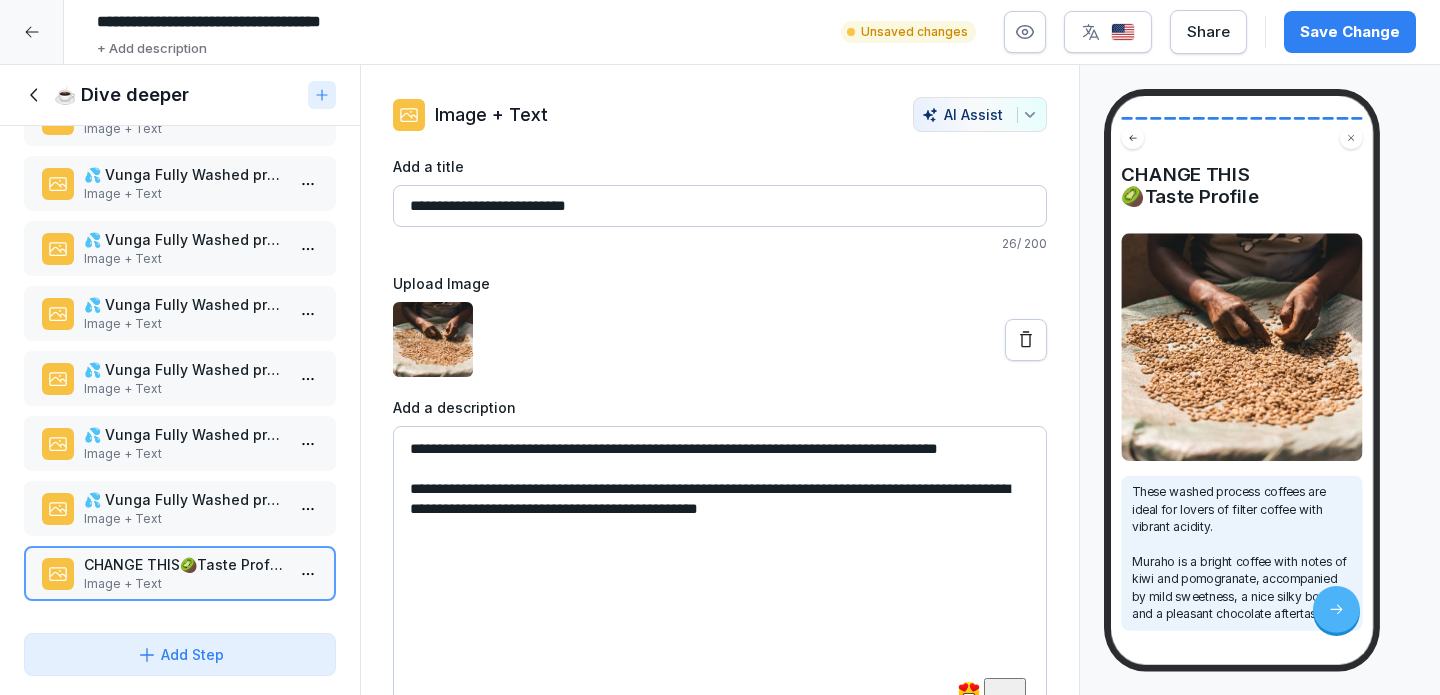 drag, startPoint x: 874, startPoint y: 510, endPoint x: 485, endPoint y: 511, distance: 389.00128 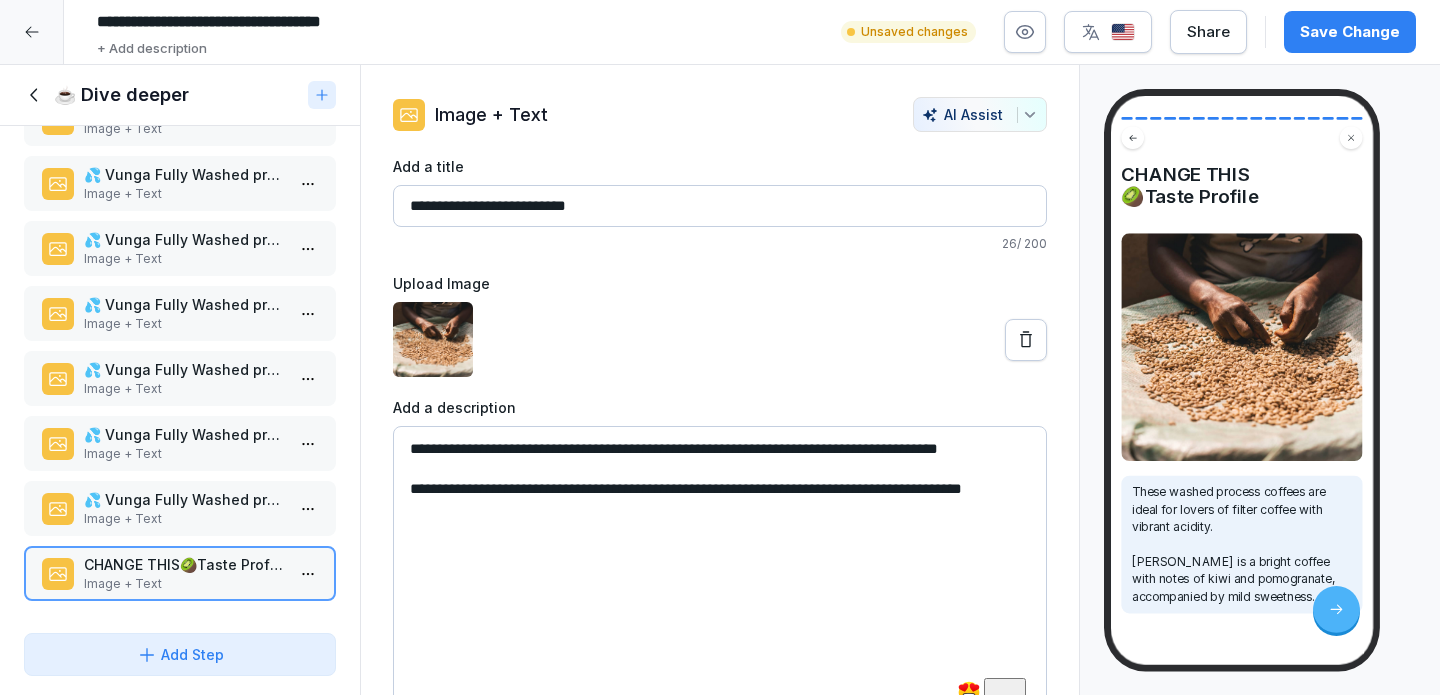 click on "**********" at bounding box center [720, 576] 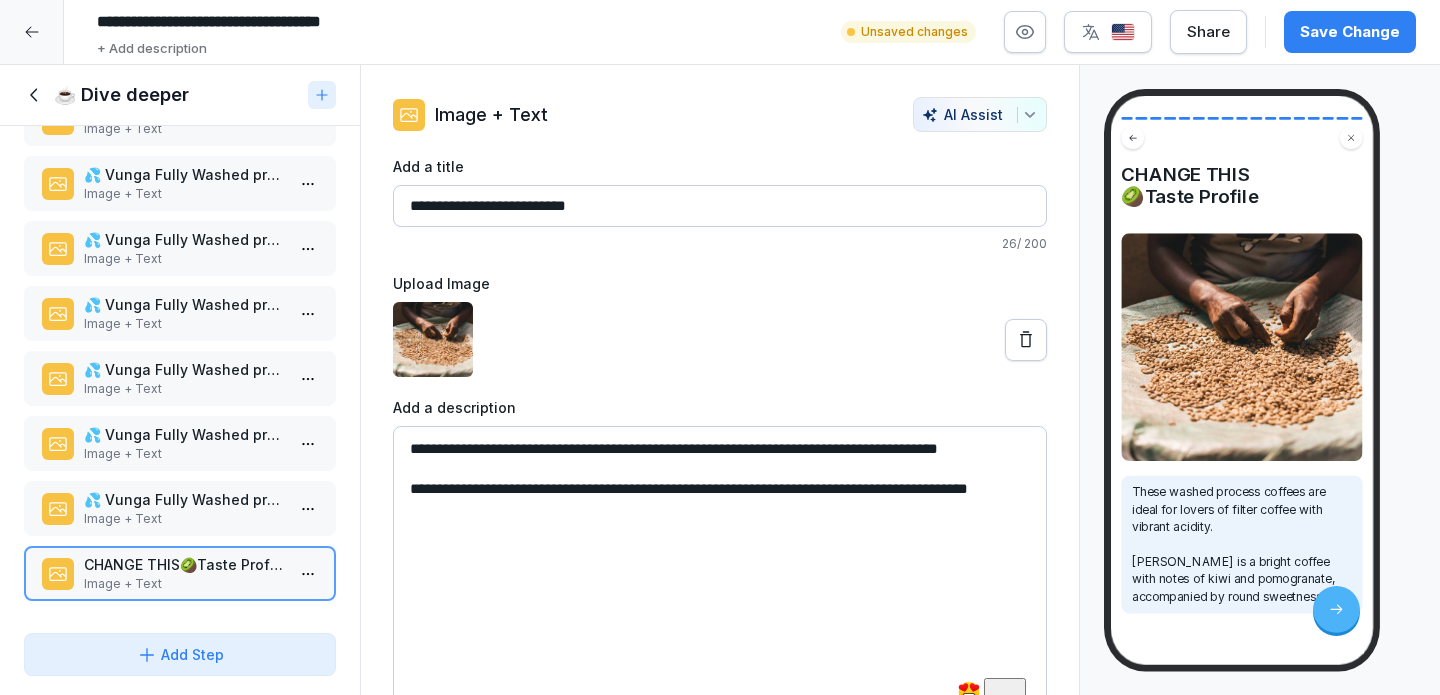 click on "**********" at bounding box center [720, 576] 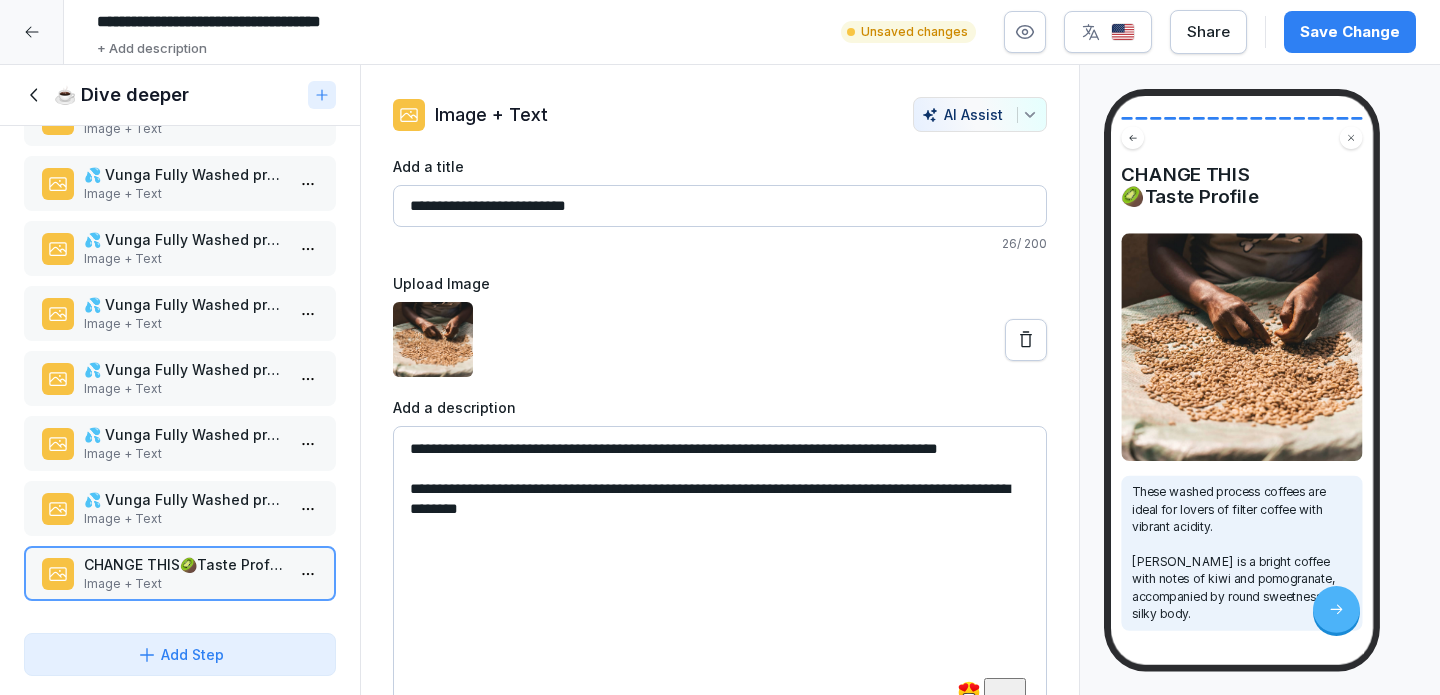 type on "**********" 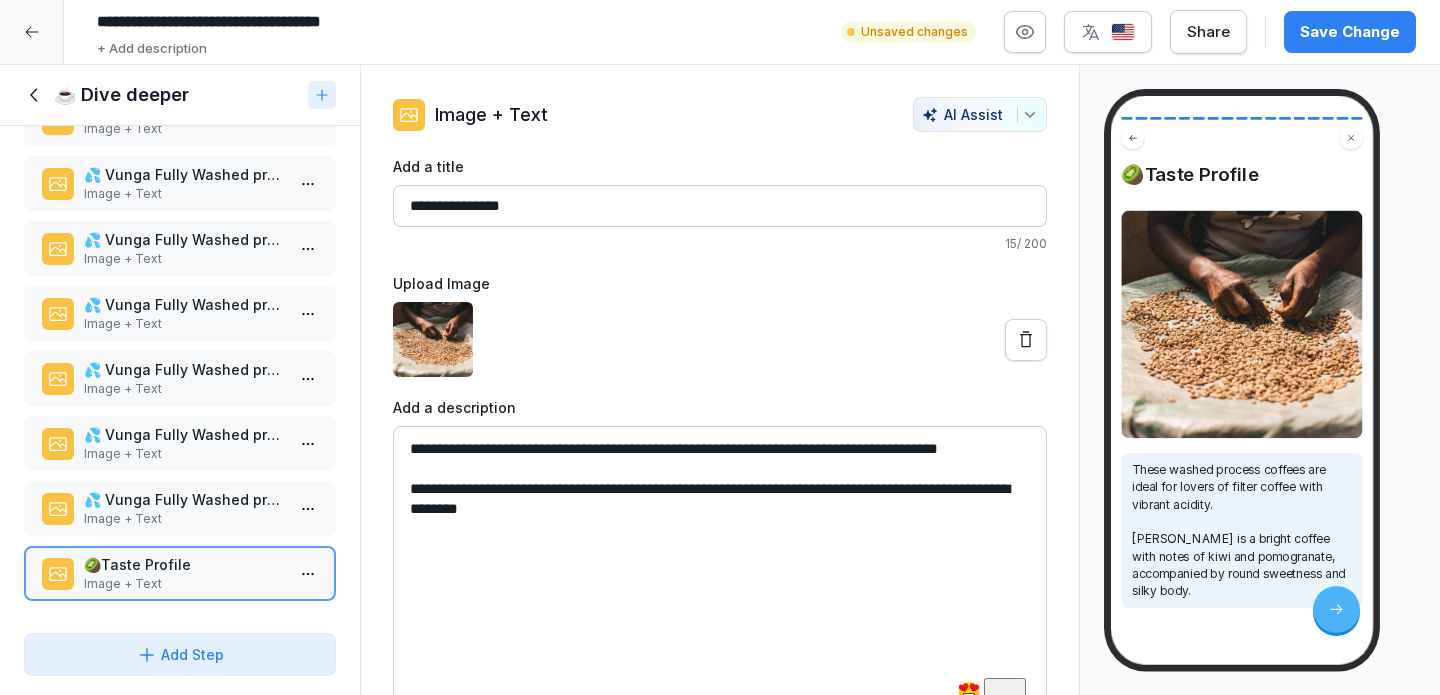 click on "**********" at bounding box center [720, 206] 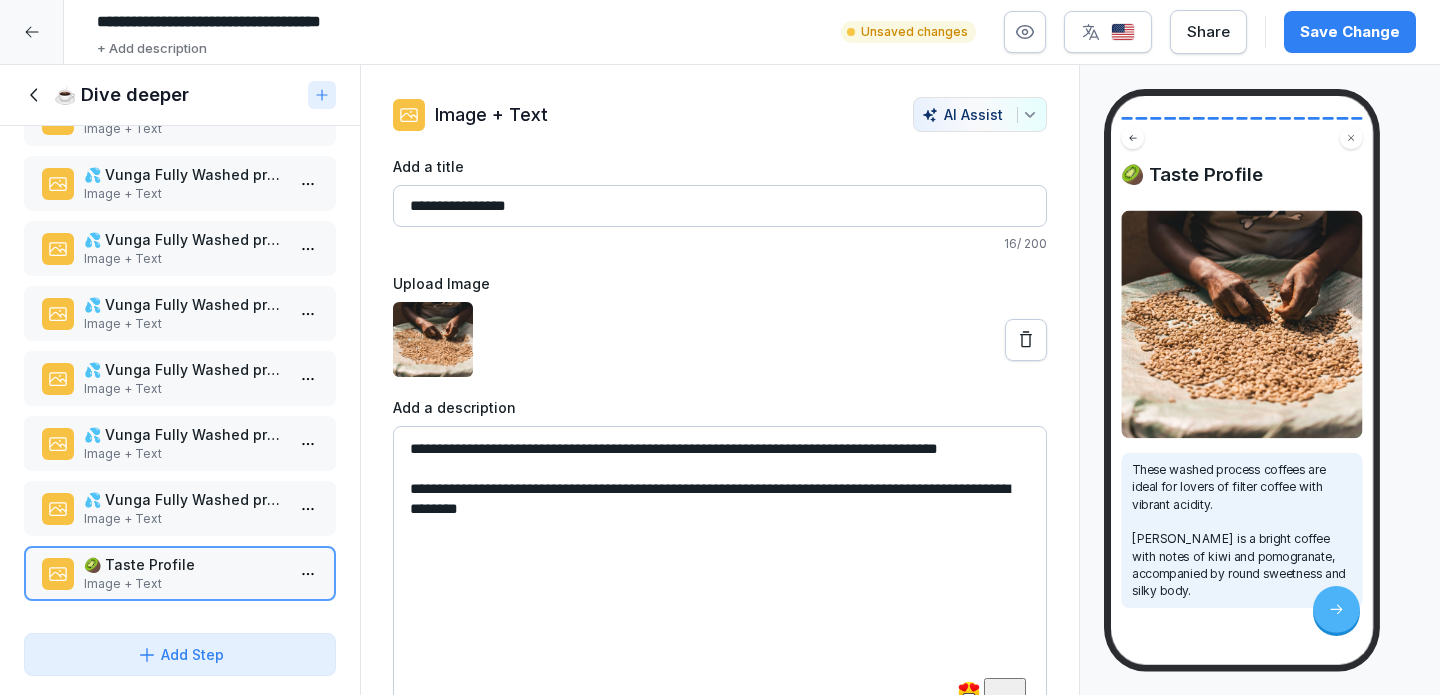 click on "**********" at bounding box center (720, 206) 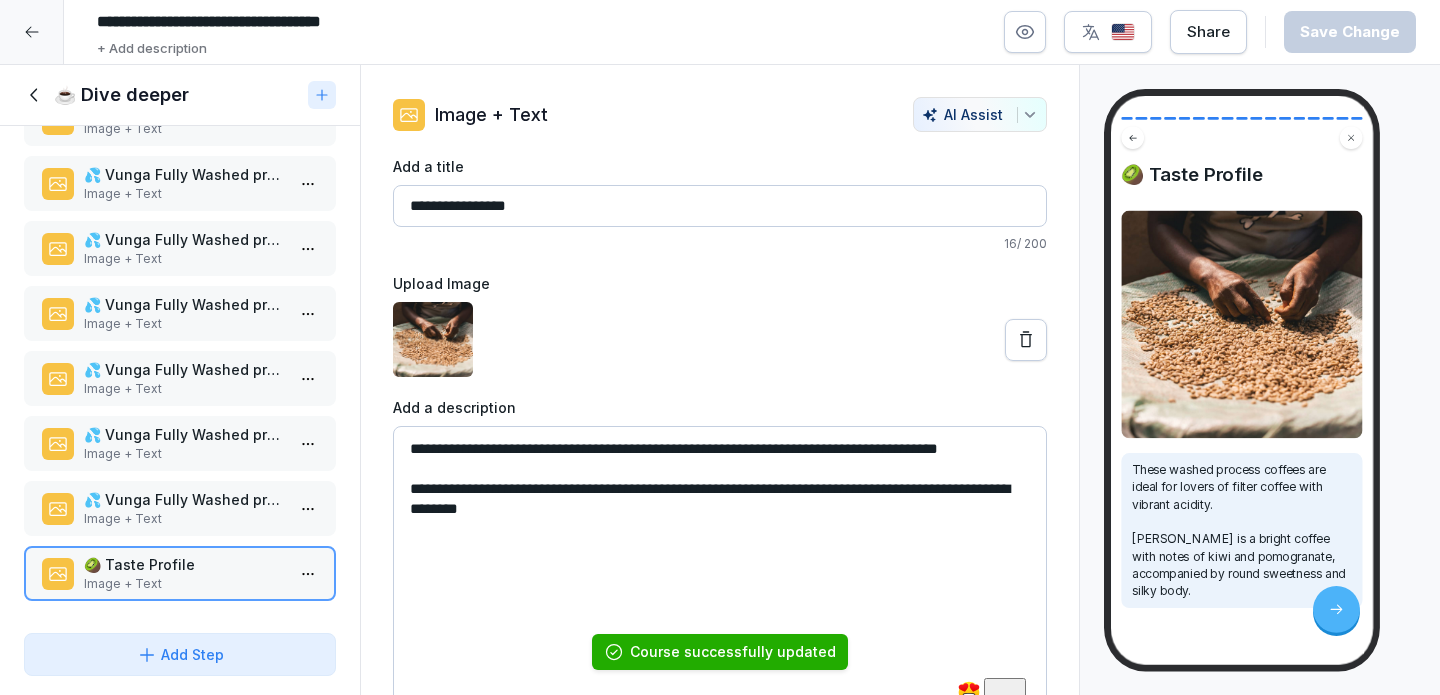 click on "**********" at bounding box center [720, 576] 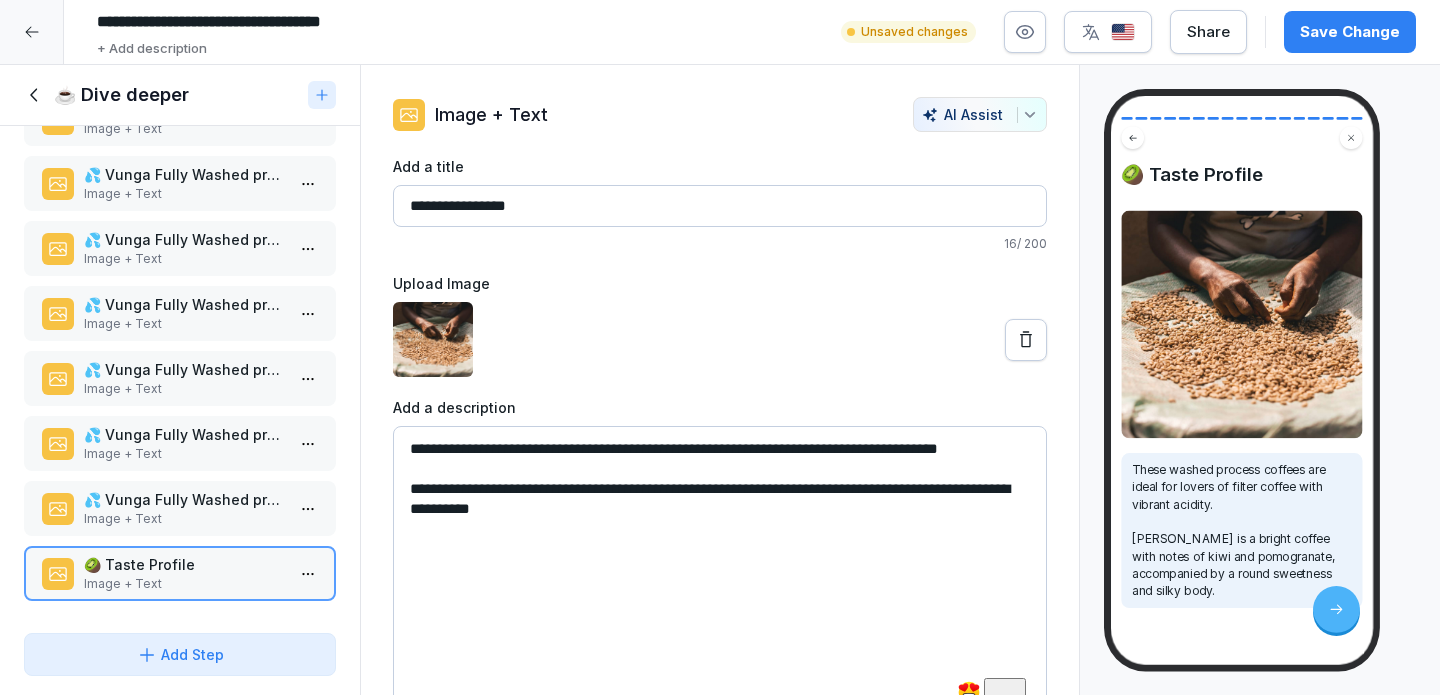 type on "**********" 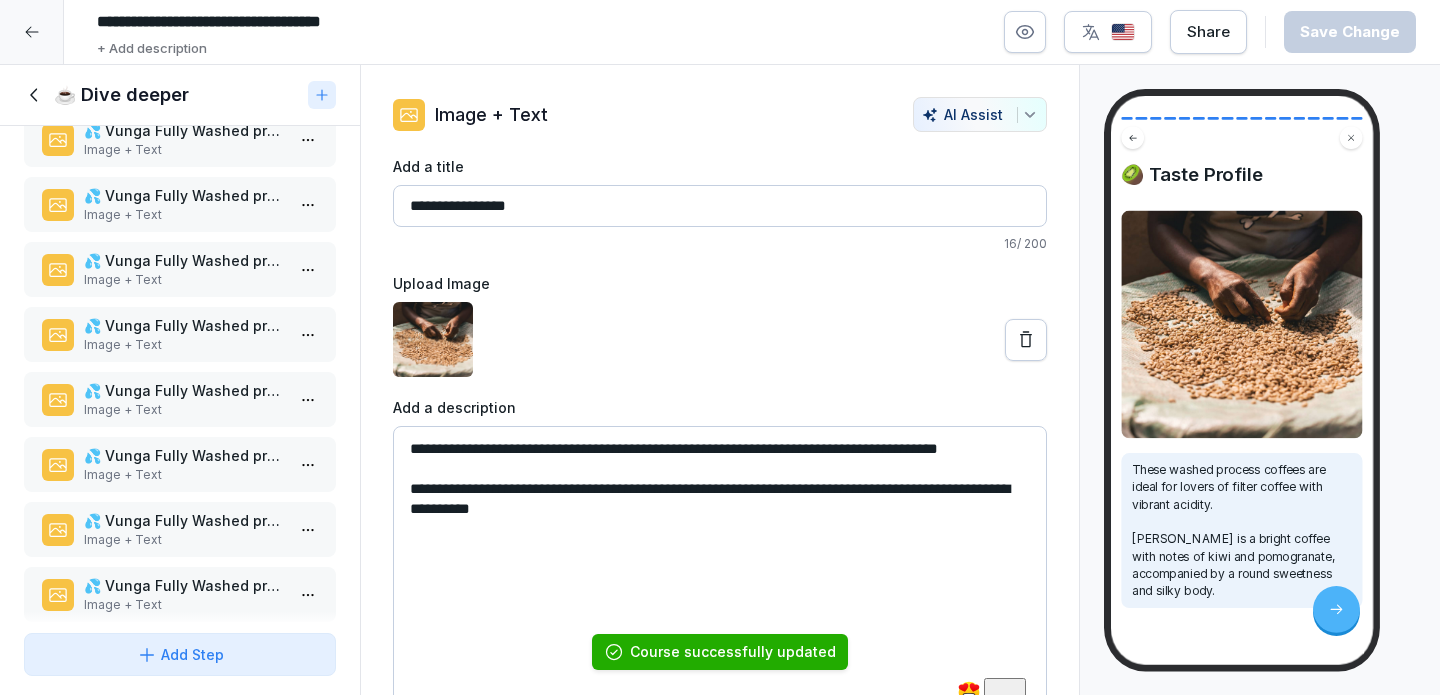 scroll, scrollTop: 12, scrollLeft: 0, axis: vertical 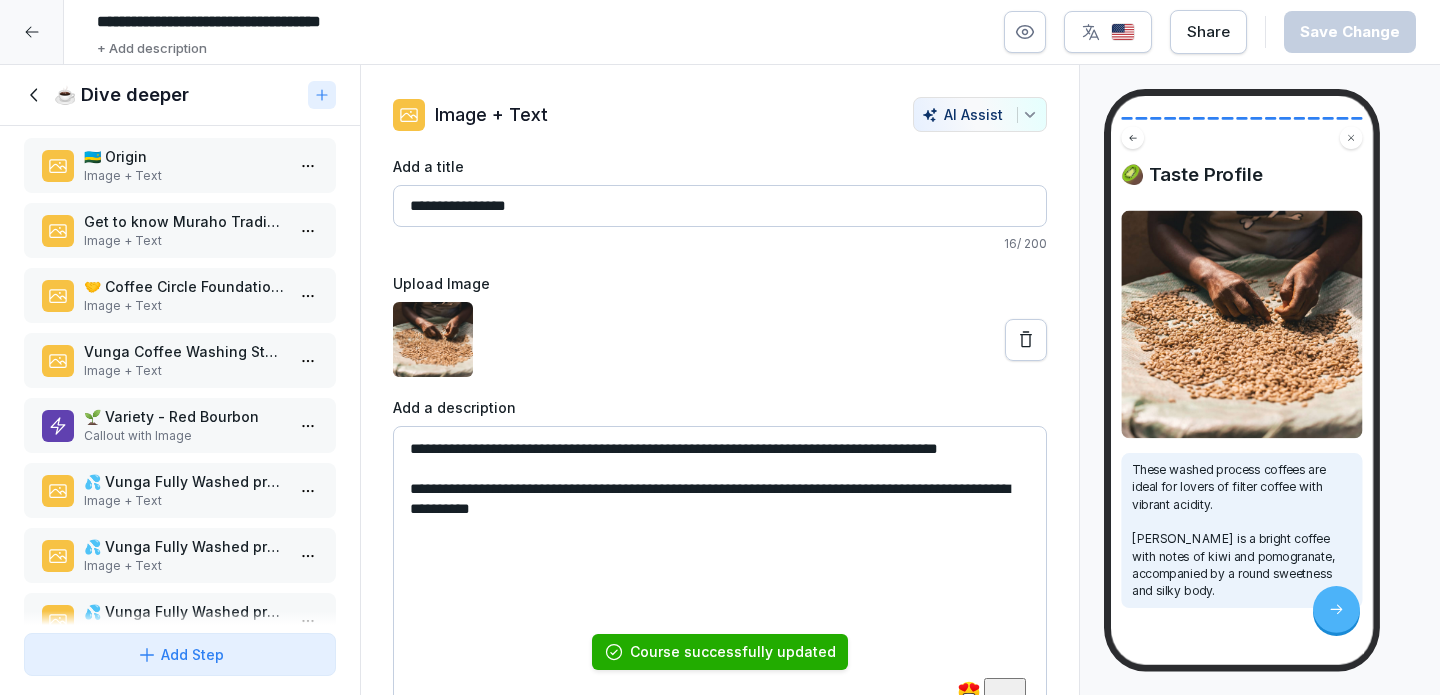 click on "🌱 Variety - Red Bourbon" at bounding box center (184, 416) 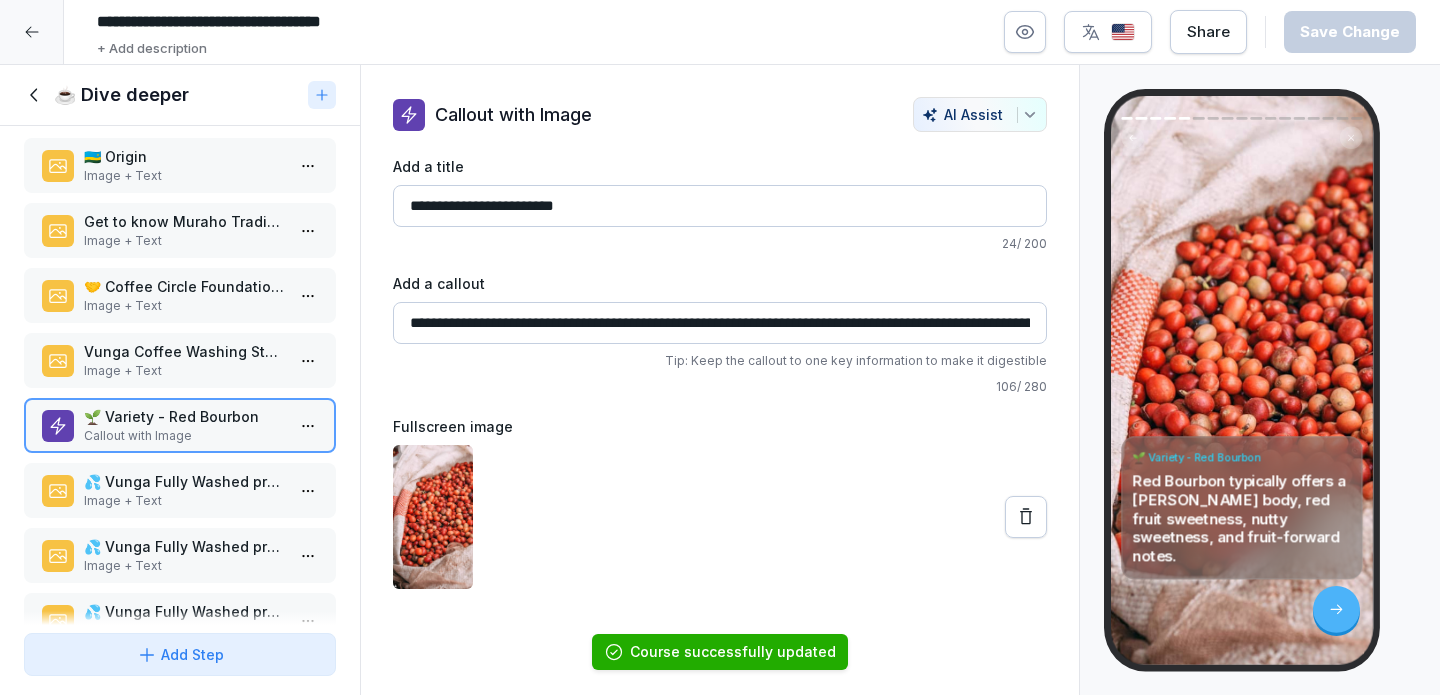 click on "Vunga Coffee Washing Station (CWS)" at bounding box center [184, 351] 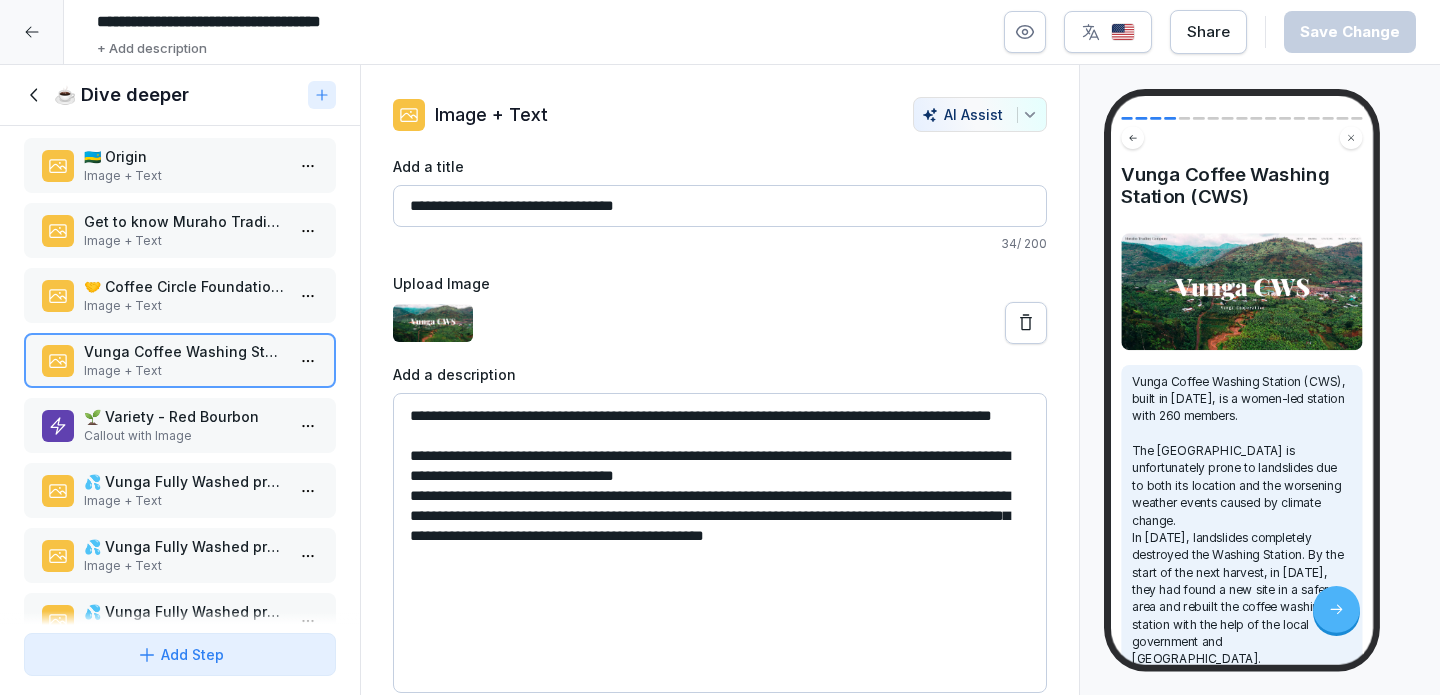 click on "Image + Text" at bounding box center (184, 306) 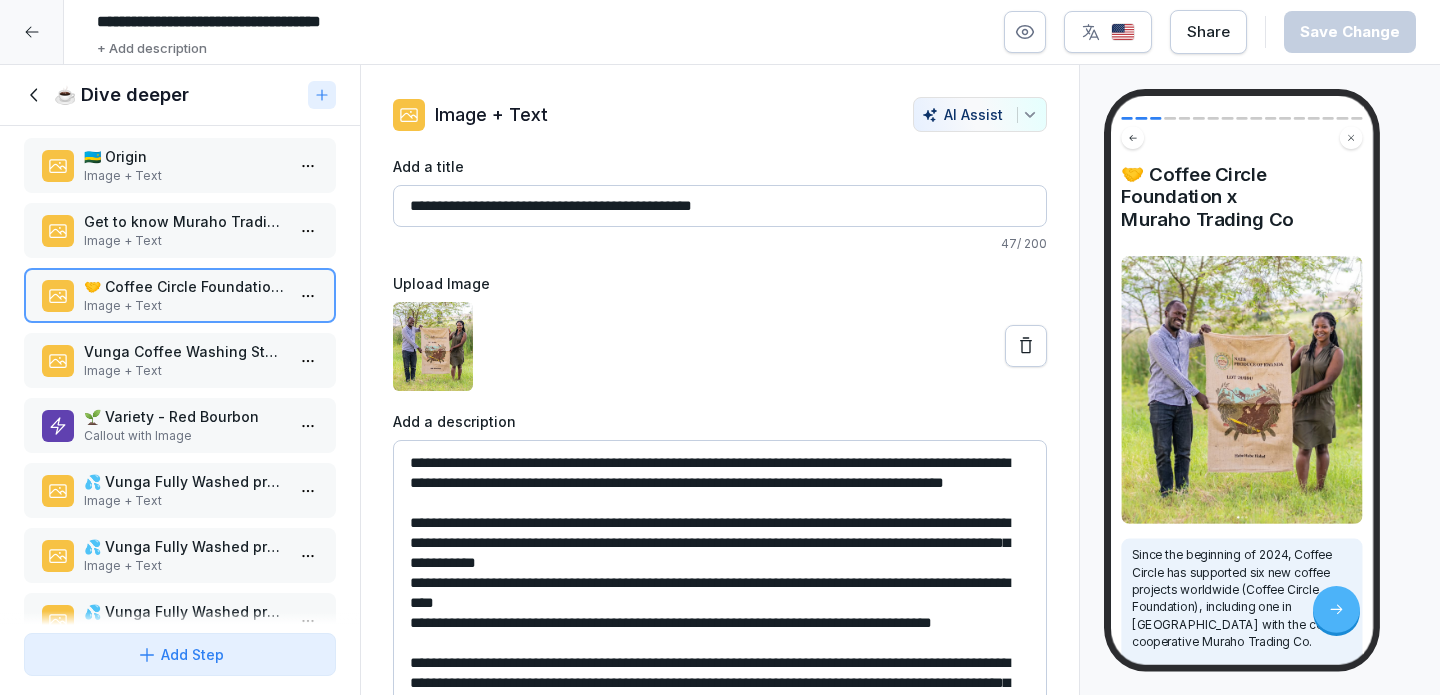 click on "Image + Text" at bounding box center (184, 241) 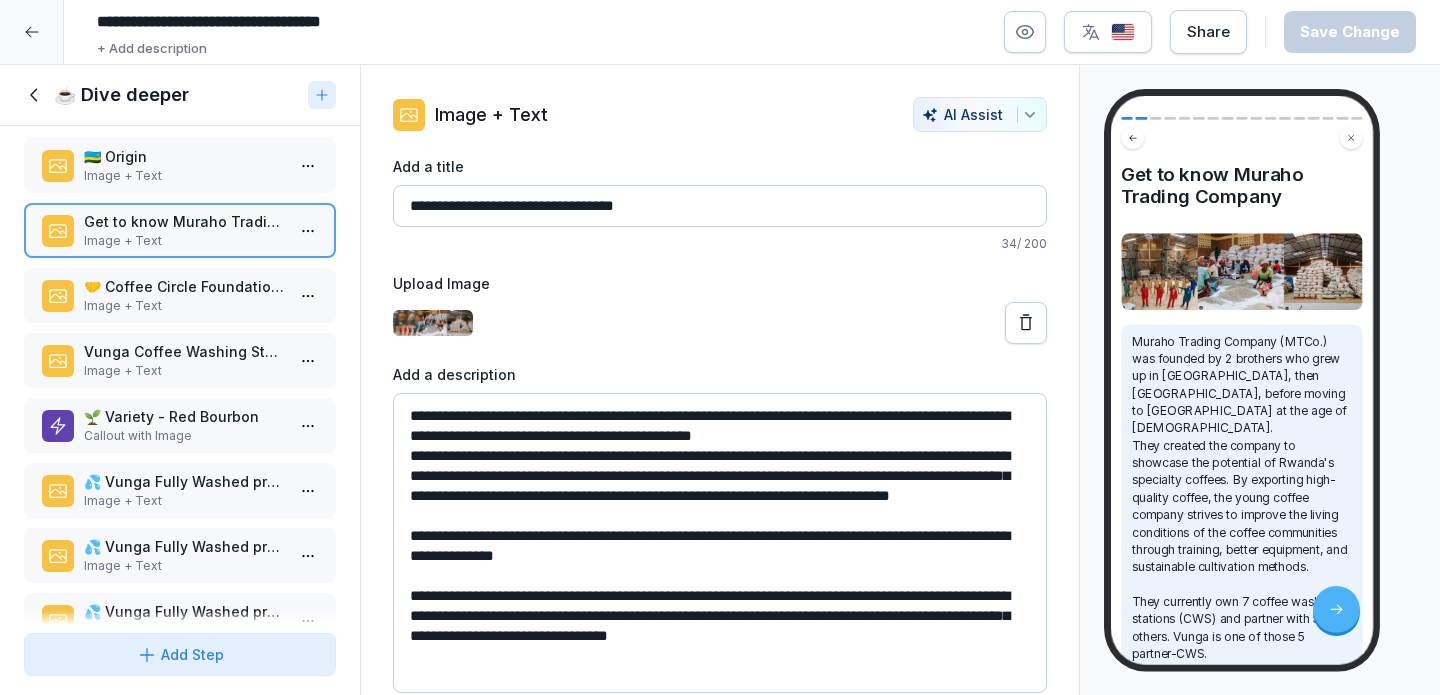 click on "Image + Text" at bounding box center (184, 176) 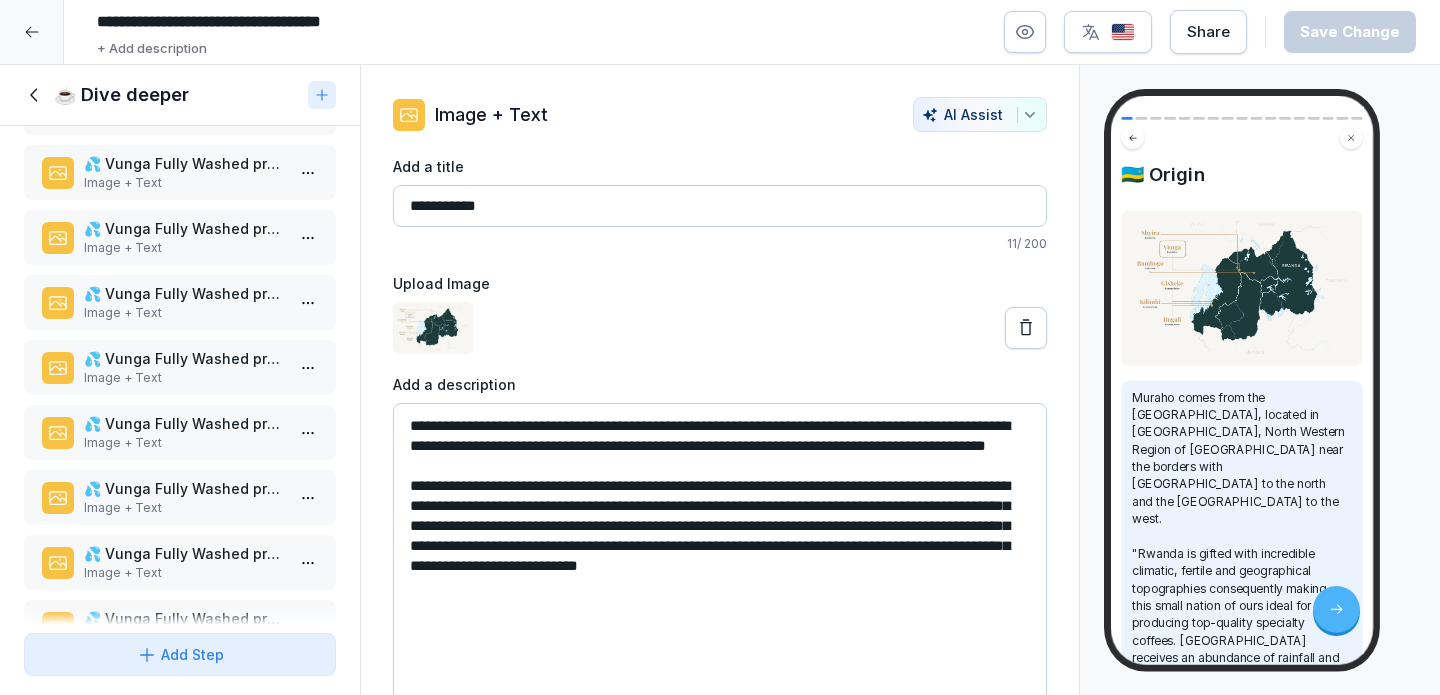 scroll, scrollTop: 645, scrollLeft: 0, axis: vertical 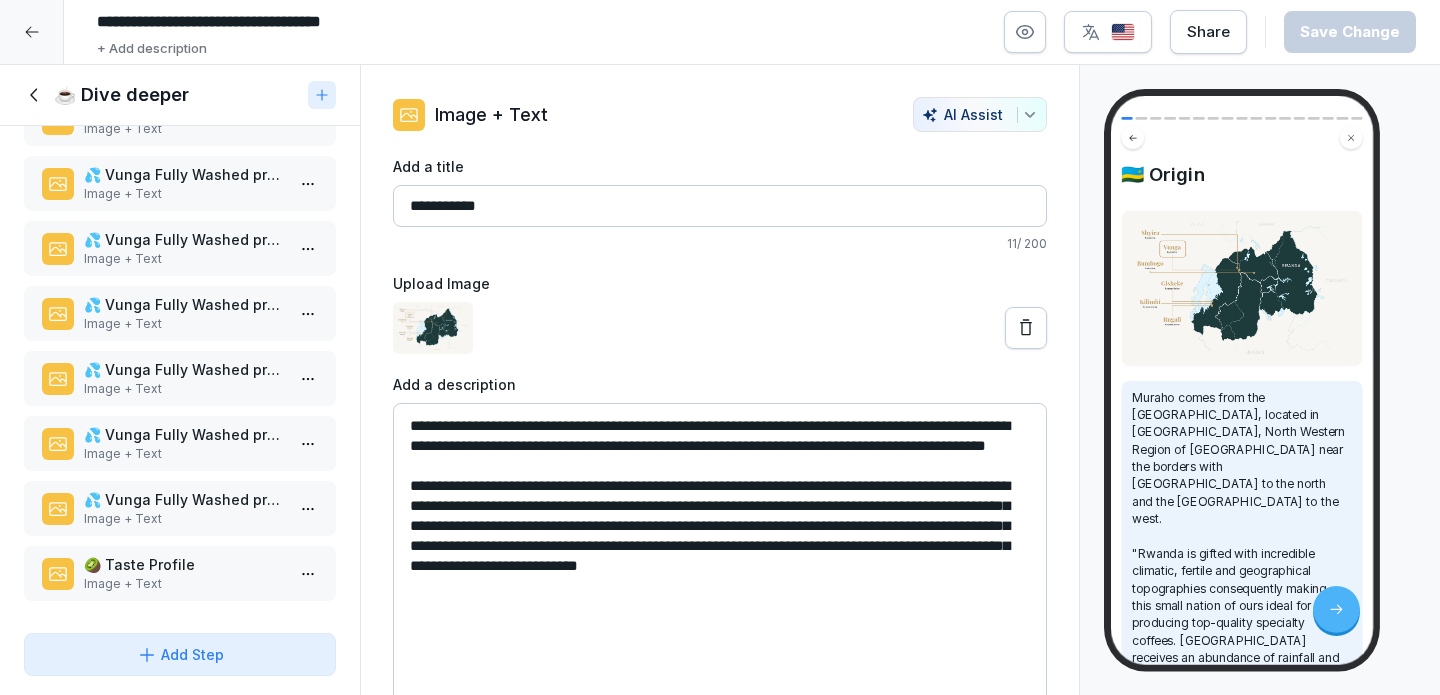 click on "Image + Text" at bounding box center [184, 519] 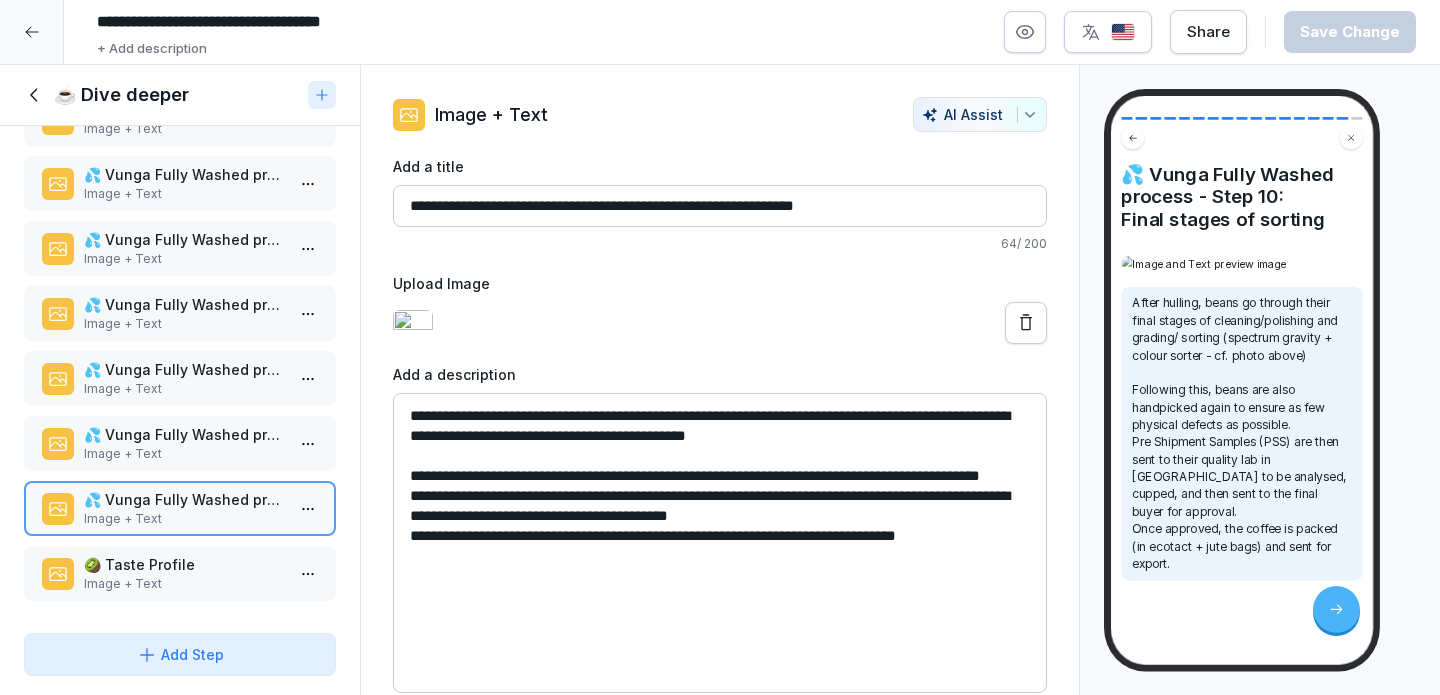 scroll, scrollTop: 319, scrollLeft: 0, axis: vertical 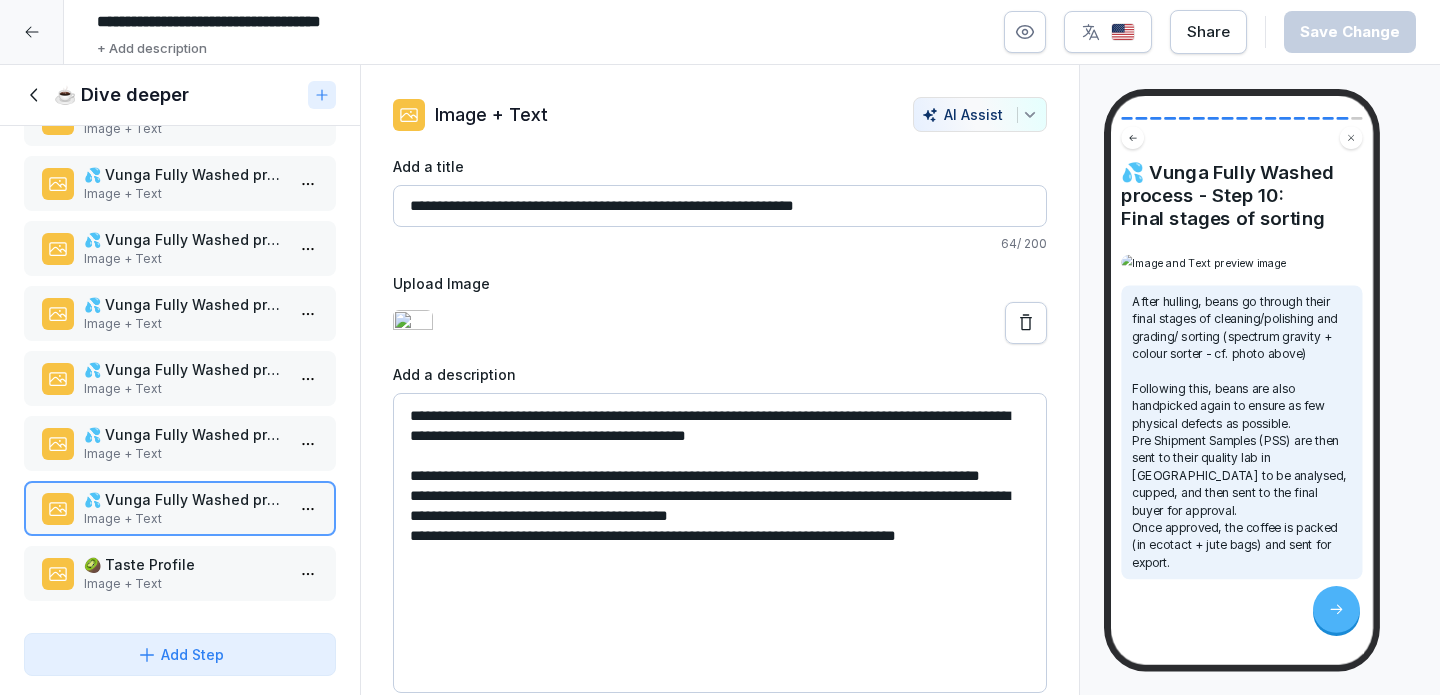 click on "**********" at bounding box center (720, 543) 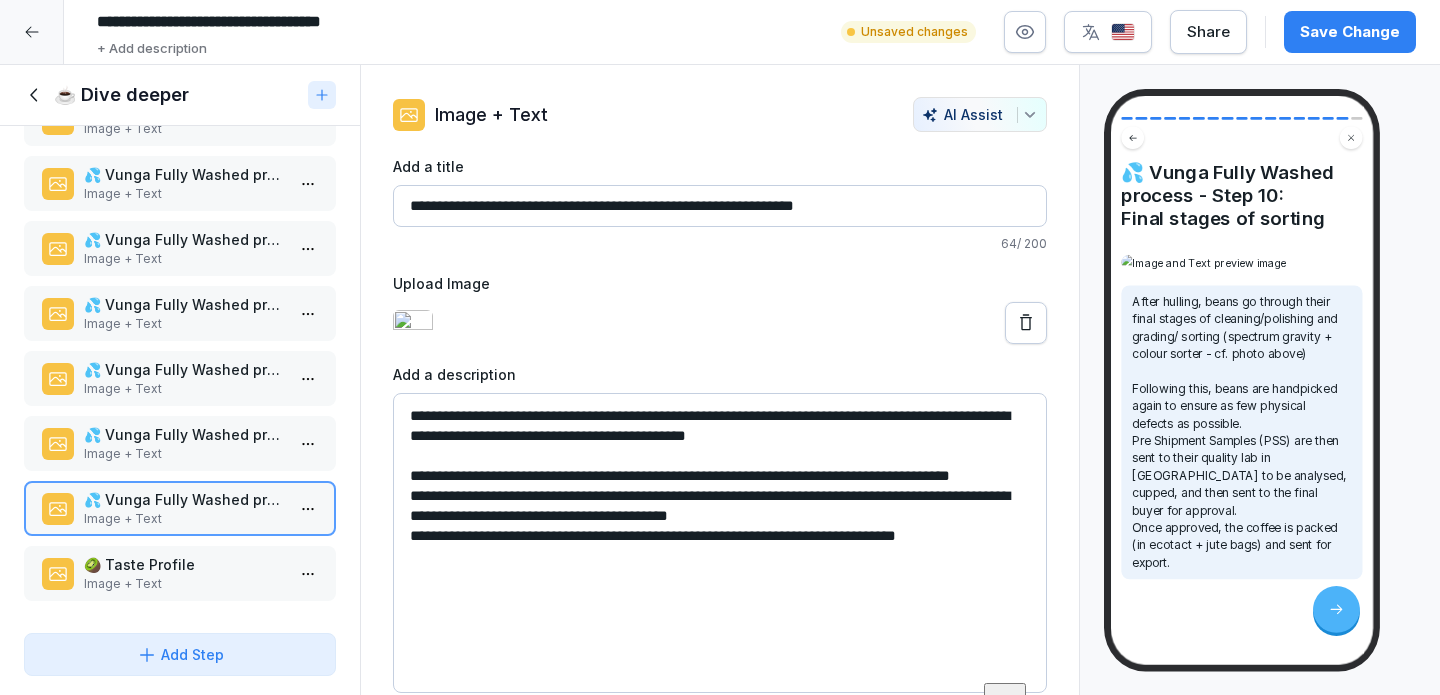 type on "**********" 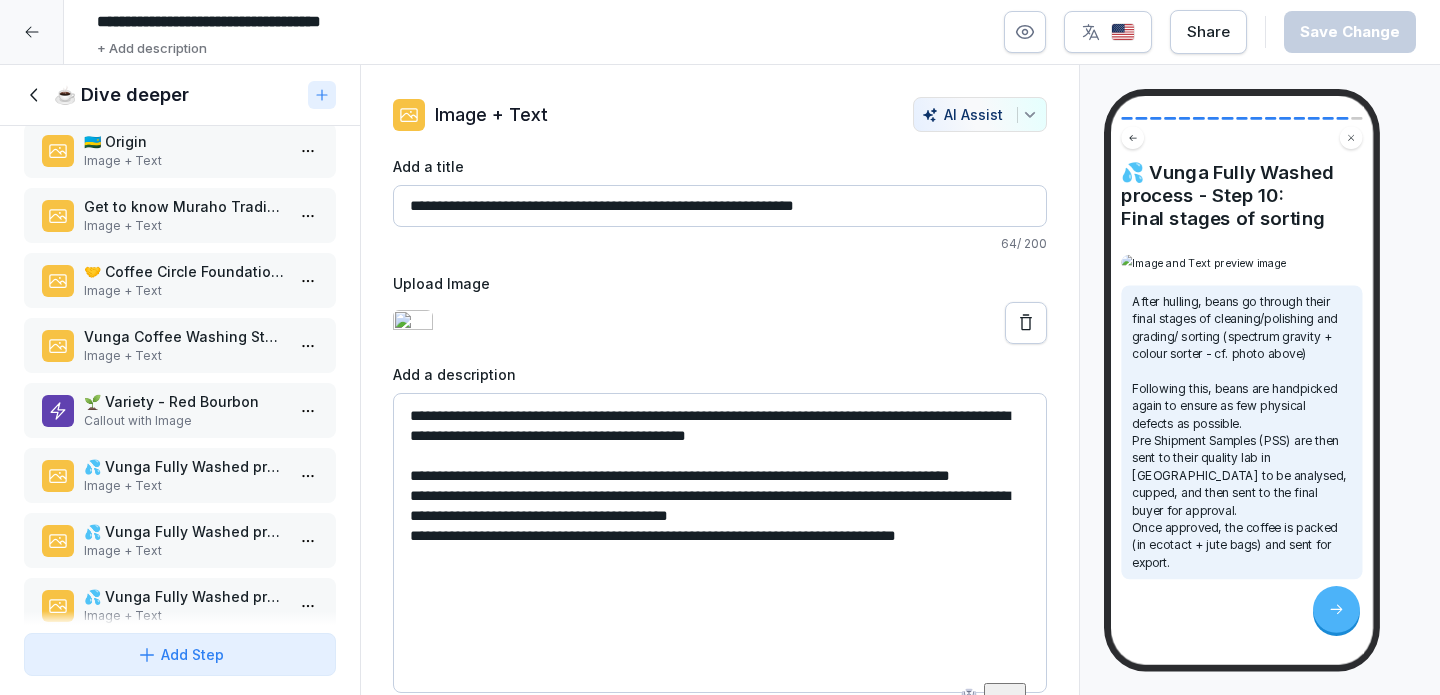 scroll, scrollTop: 0, scrollLeft: 0, axis: both 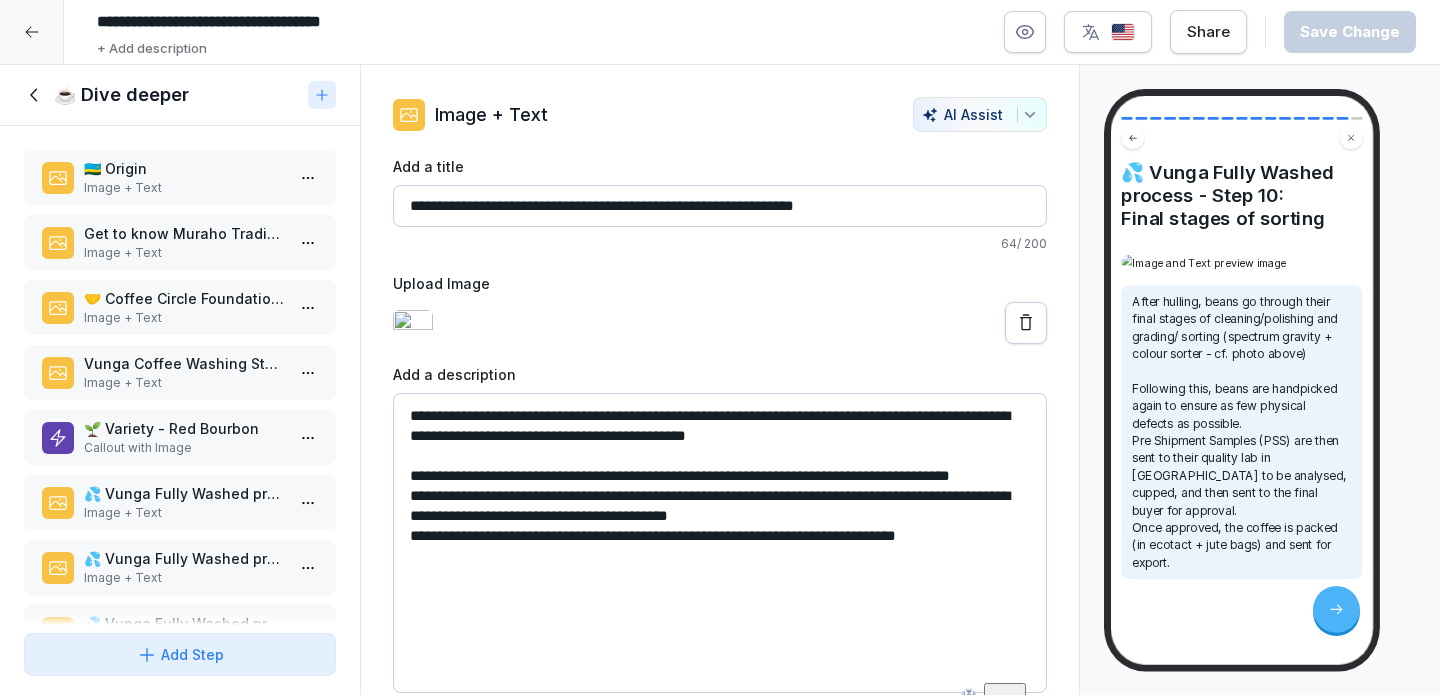 click 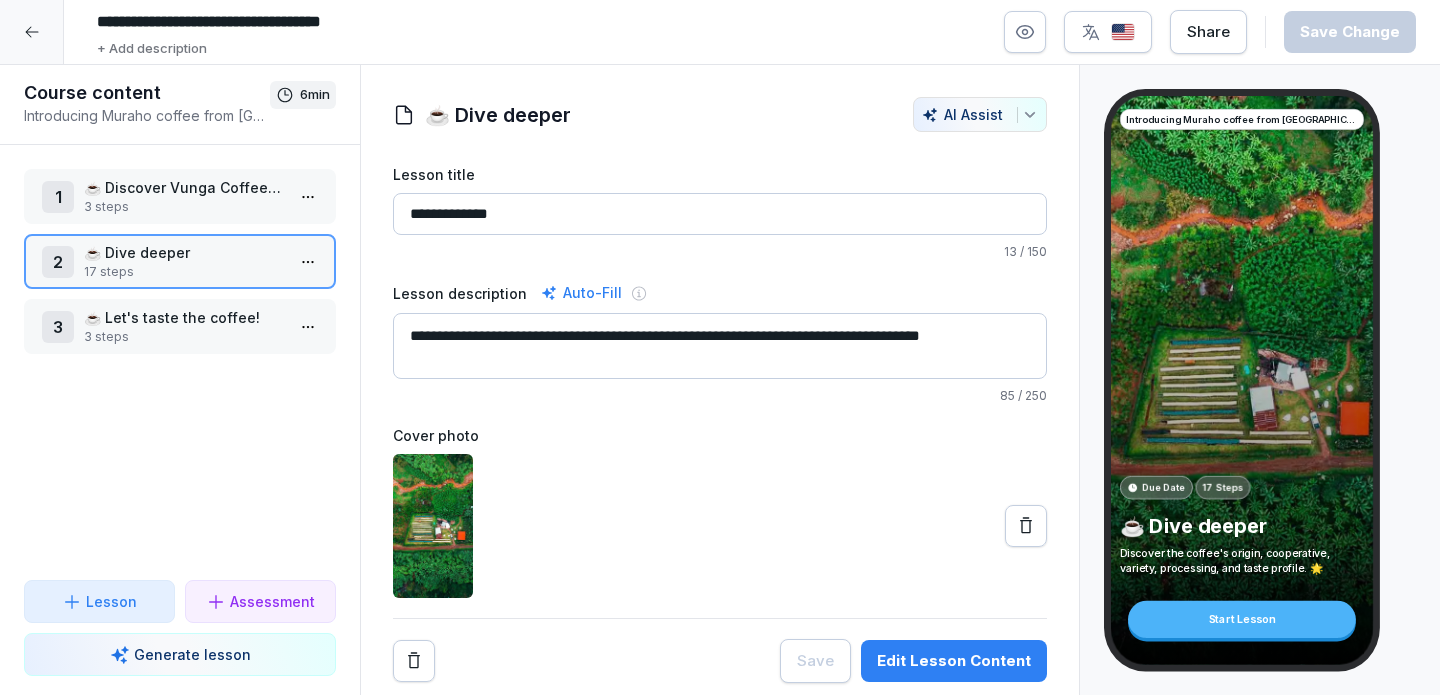 click on "3 ☕️ Let's taste the coffee! 3 steps" at bounding box center (180, 326) 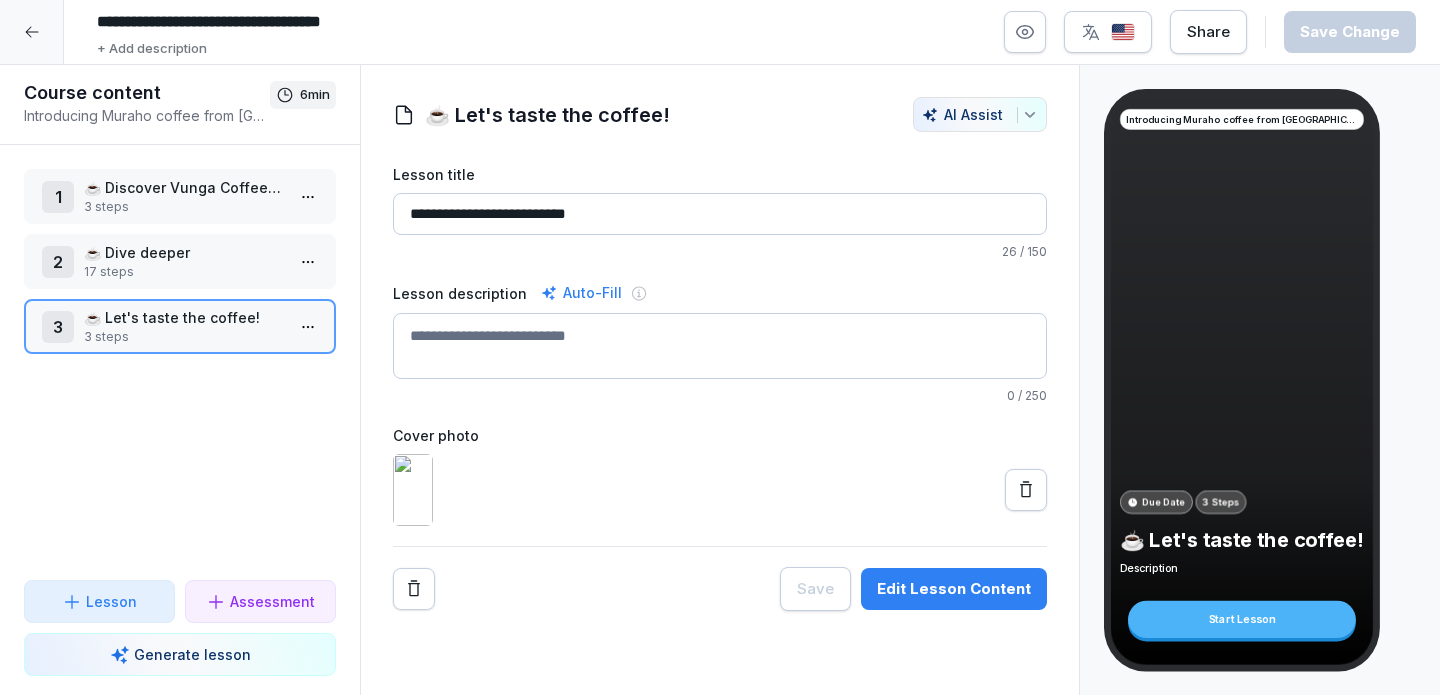 click on "Edit Lesson Content" at bounding box center [954, 589] 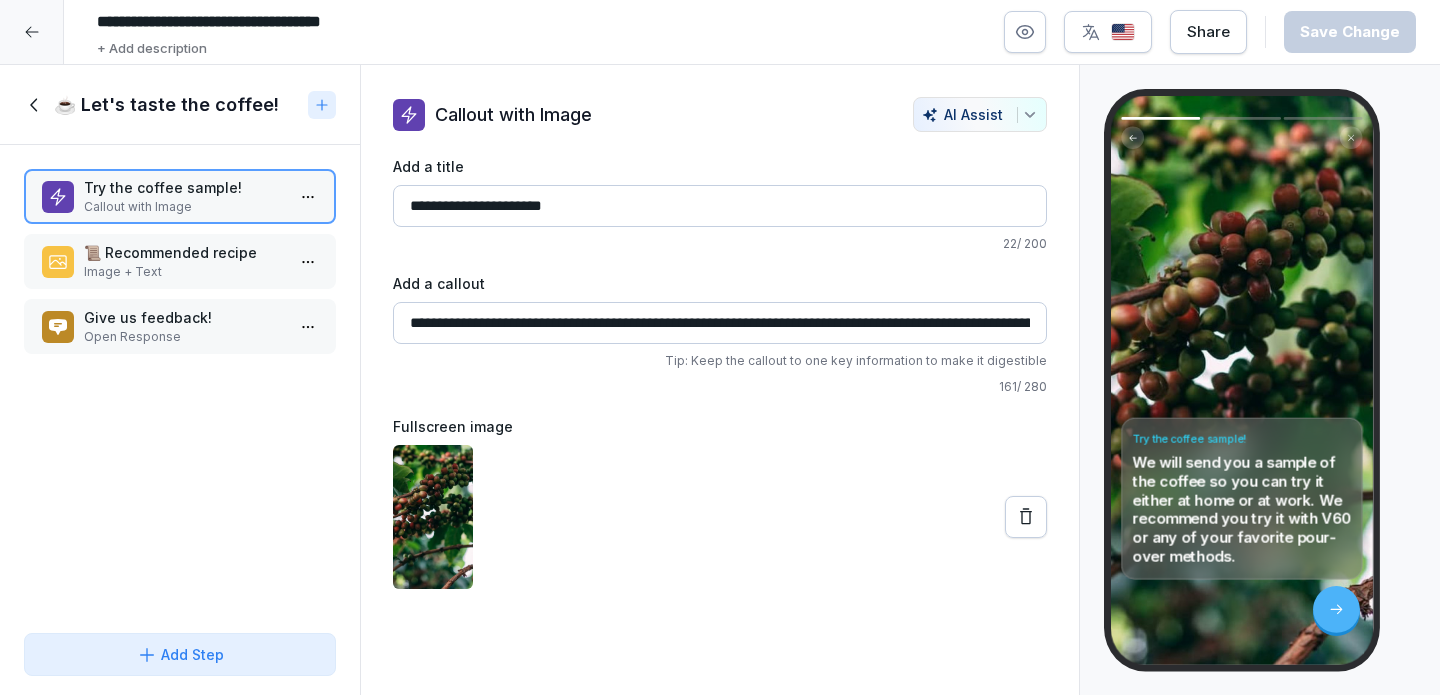 click on "Image + Text" at bounding box center (184, 272) 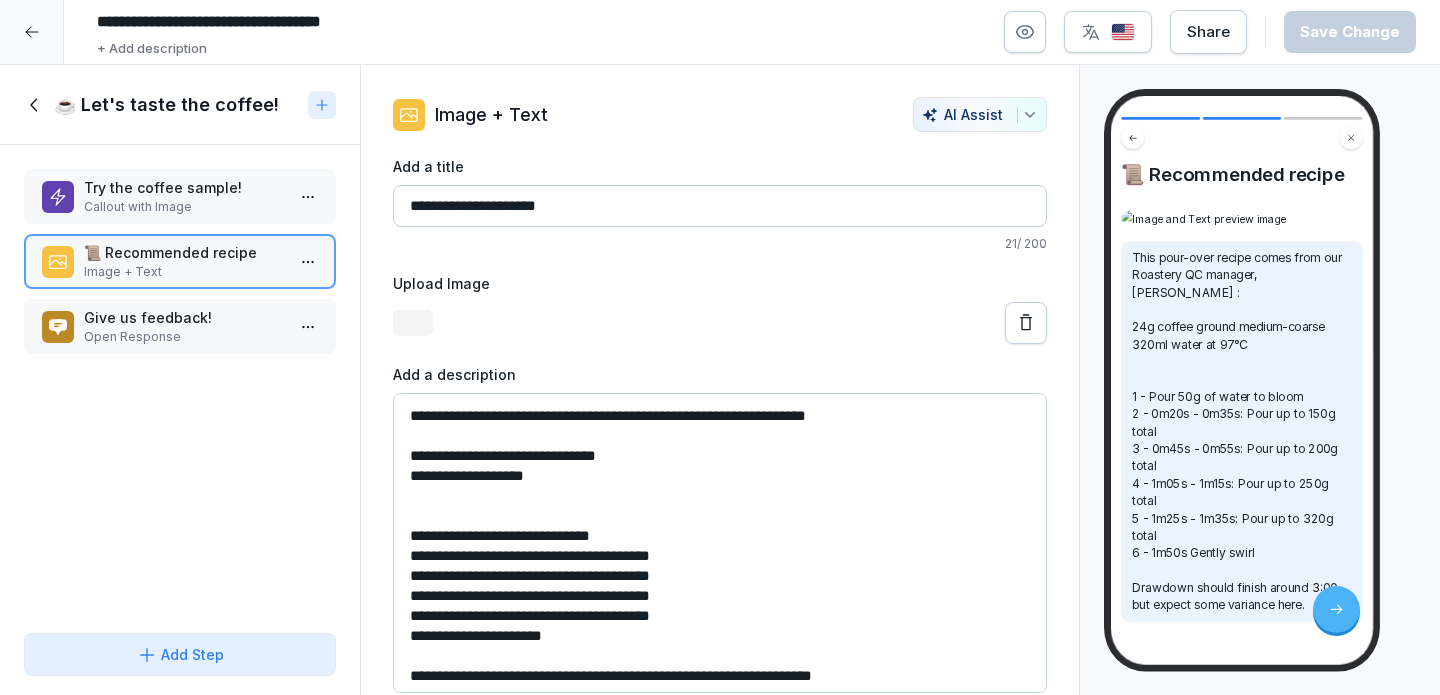 click on "Give us feedback! Open Response" at bounding box center [180, 326] 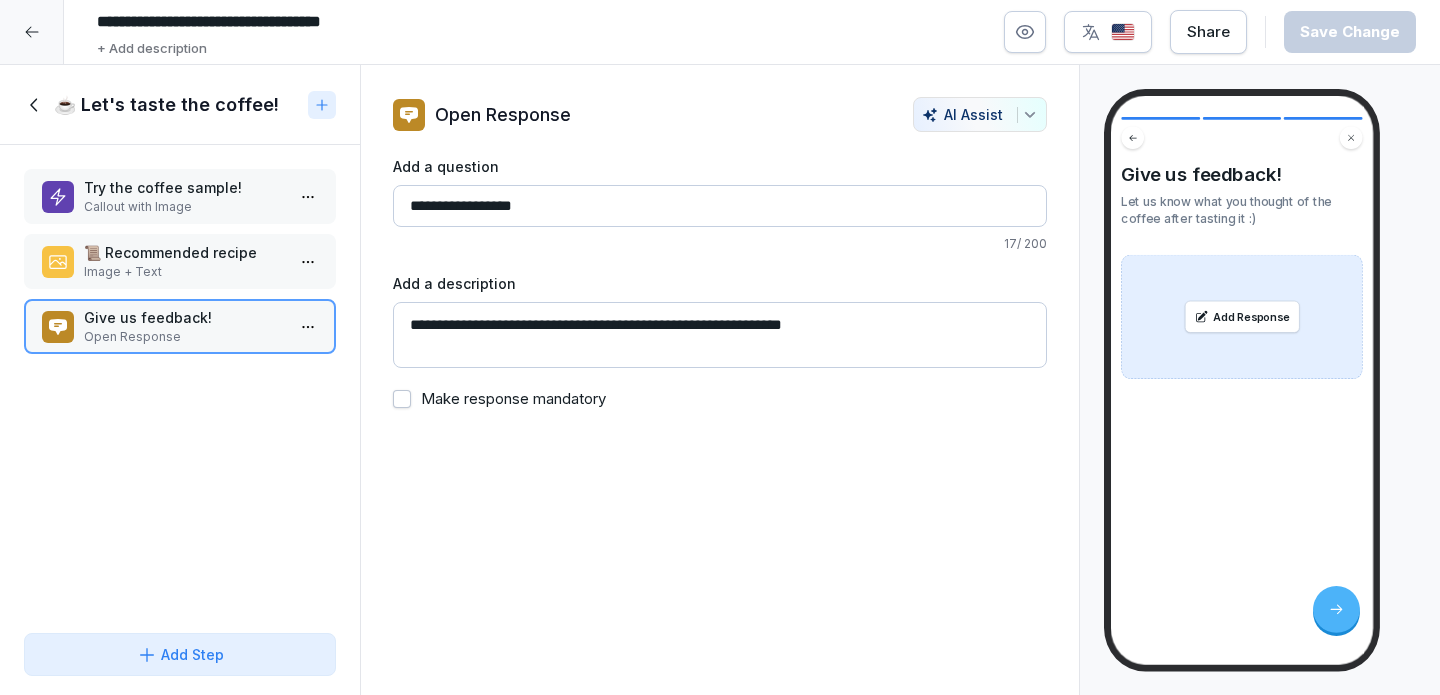 click 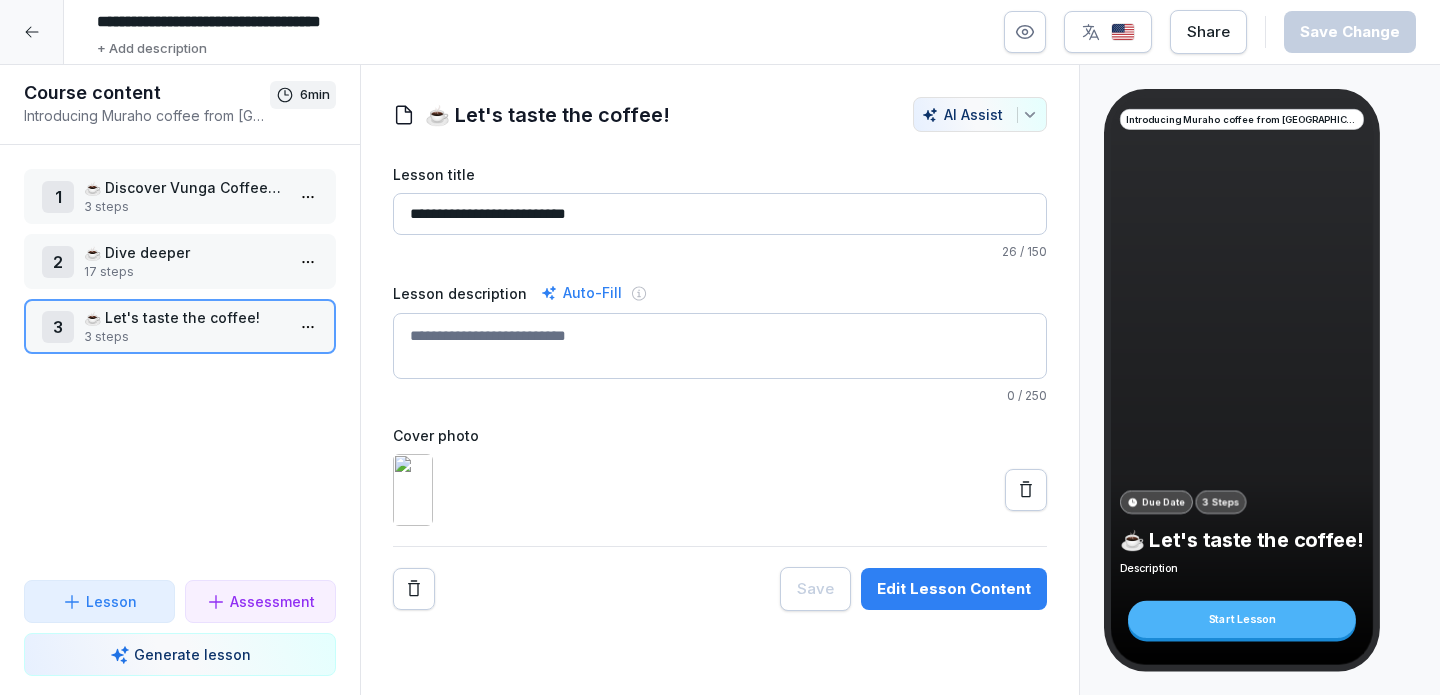 click on "3 steps" at bounding box center (184, 207) 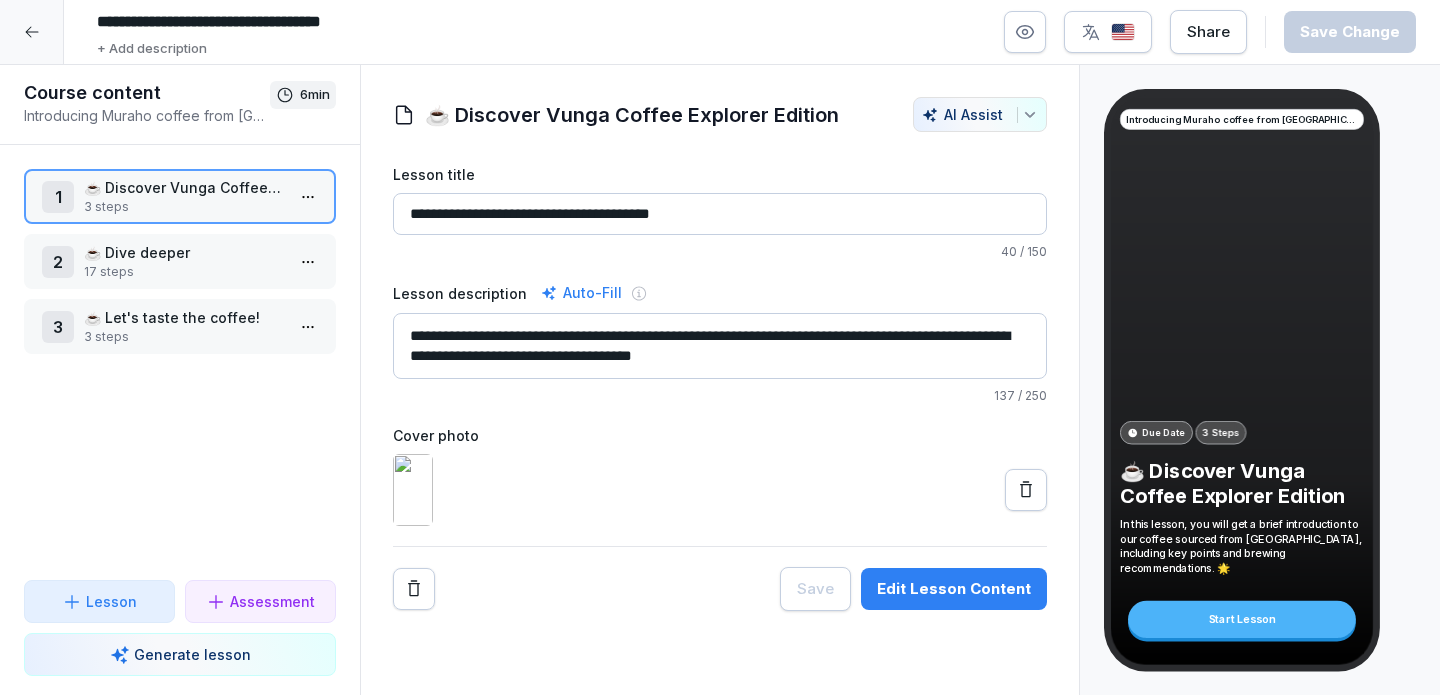 click on "Edit Lesson Content" at bounding box center (954, 589) 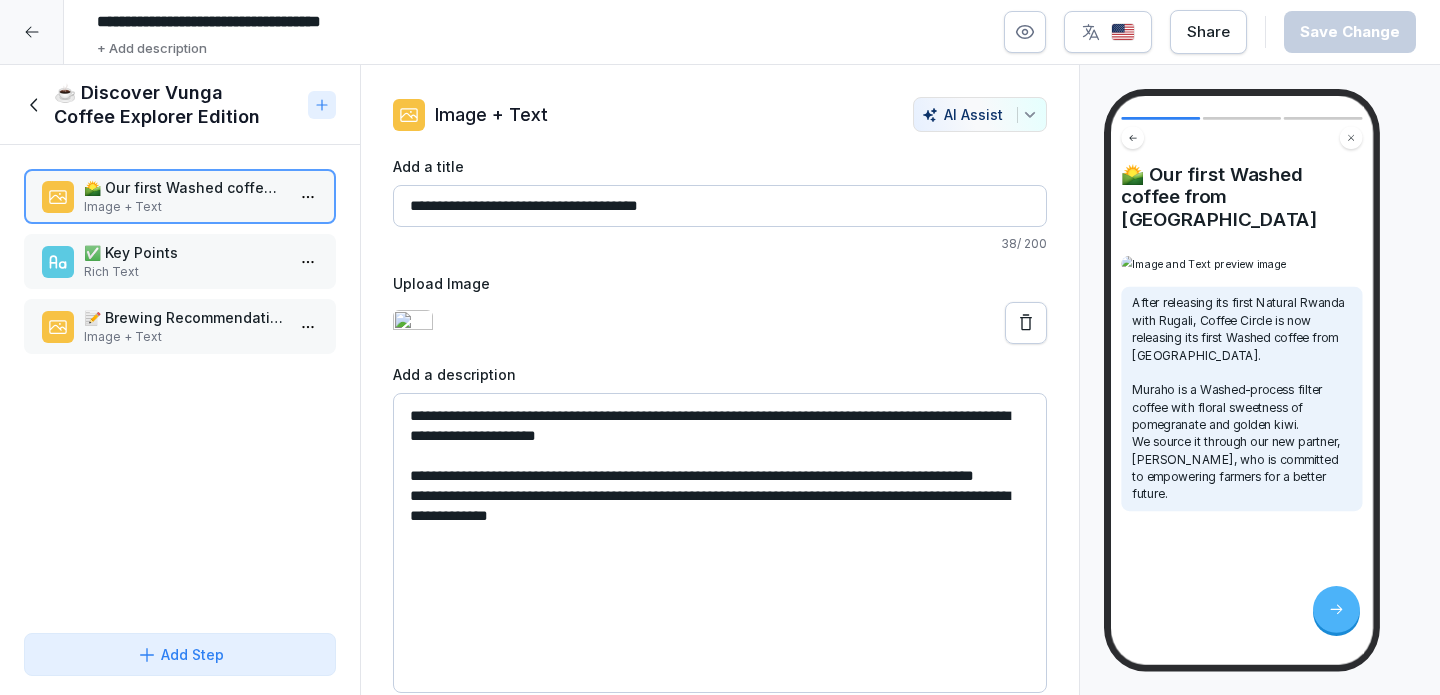 click on "Rich Text" at bounding box center [184, 272] 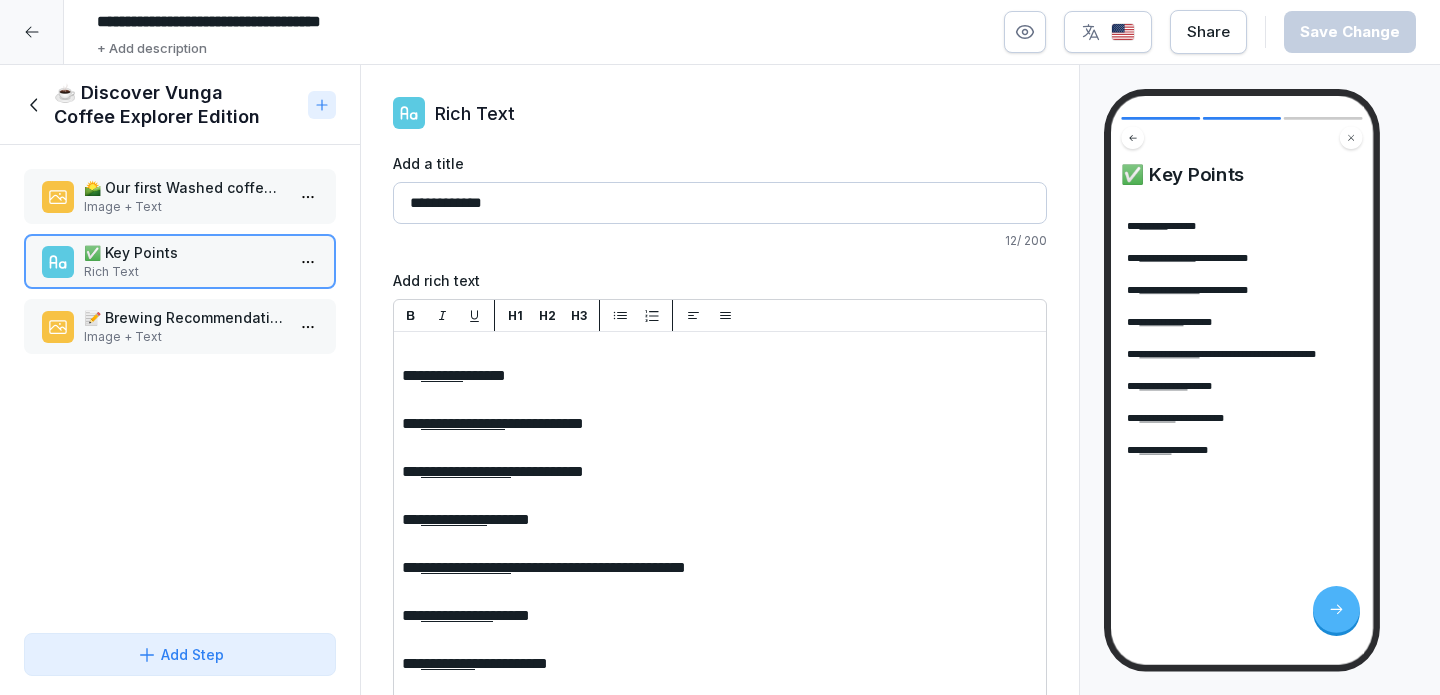 click on "📝 Brewing Recommendation" at bounding box center [184, 317] 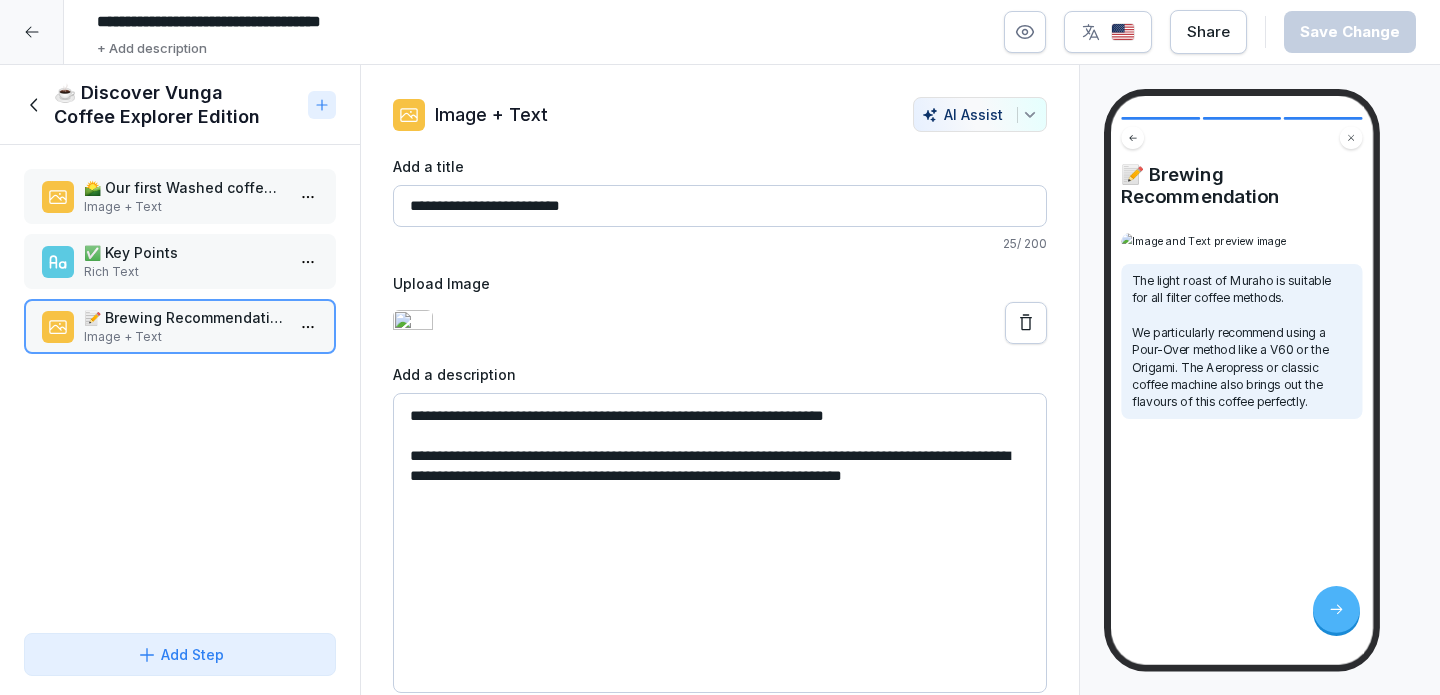 click at bounding box center (32, 32) 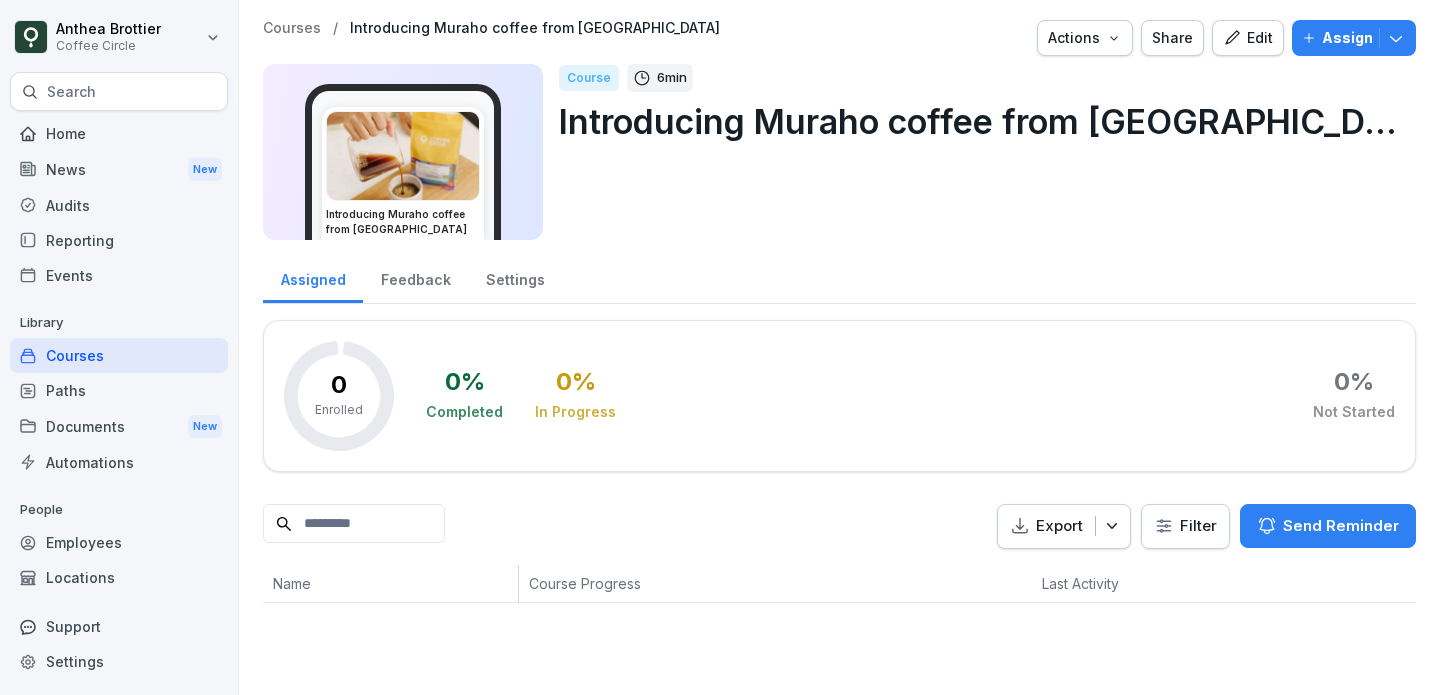 click at bounding box center (403, 156) 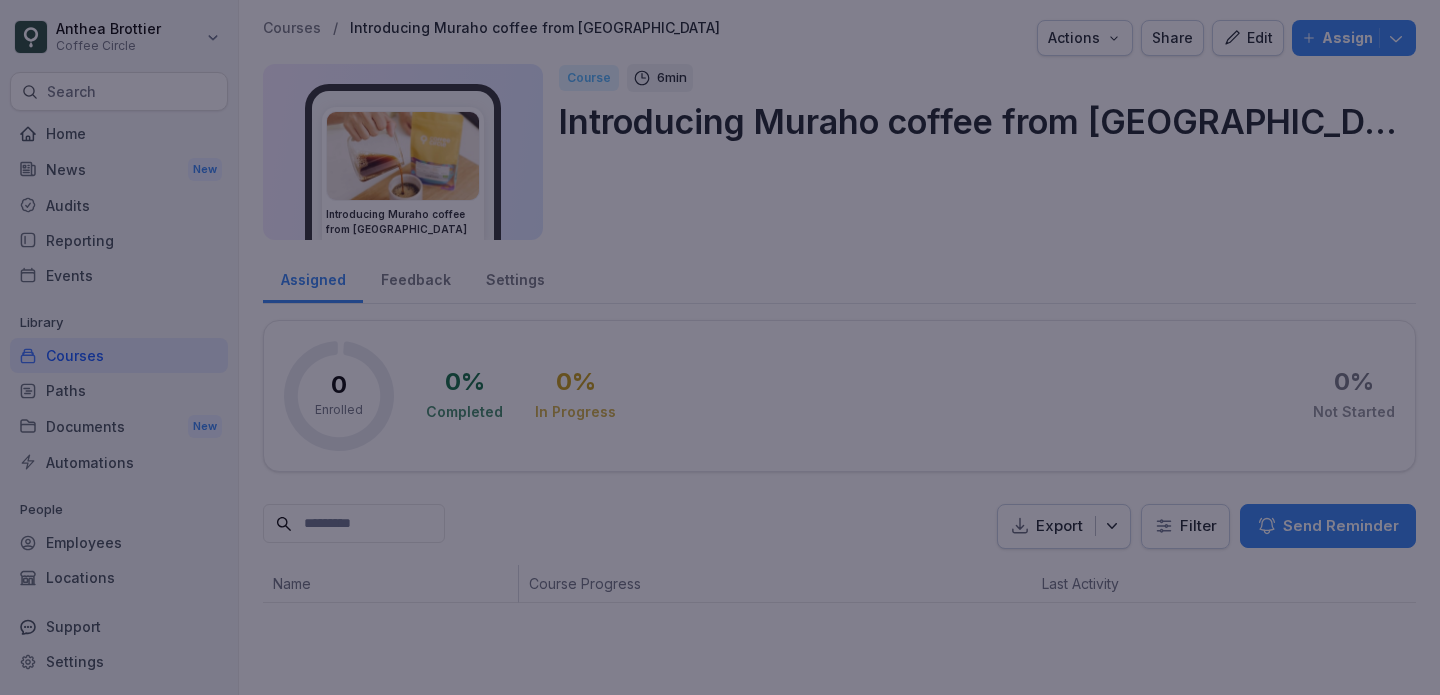 click at bounding box center [720, 347] 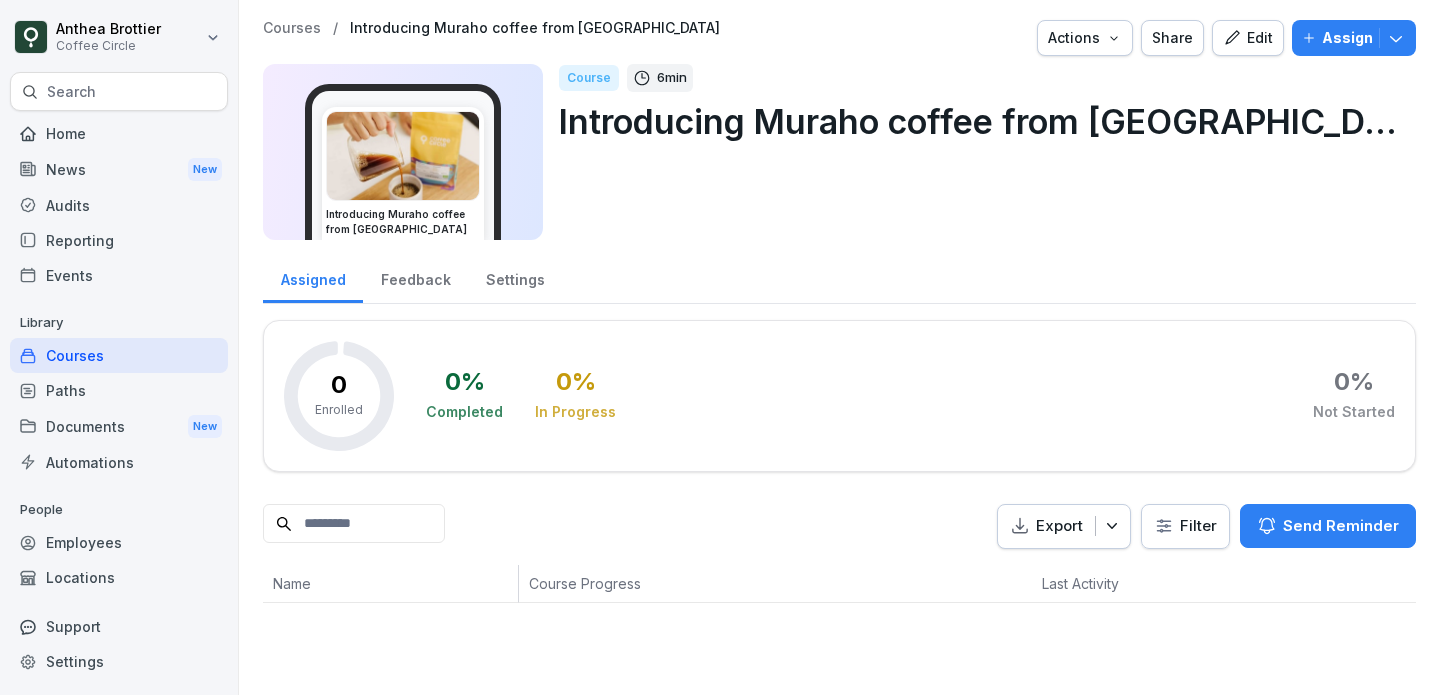 click at bounding box center (403, 156) 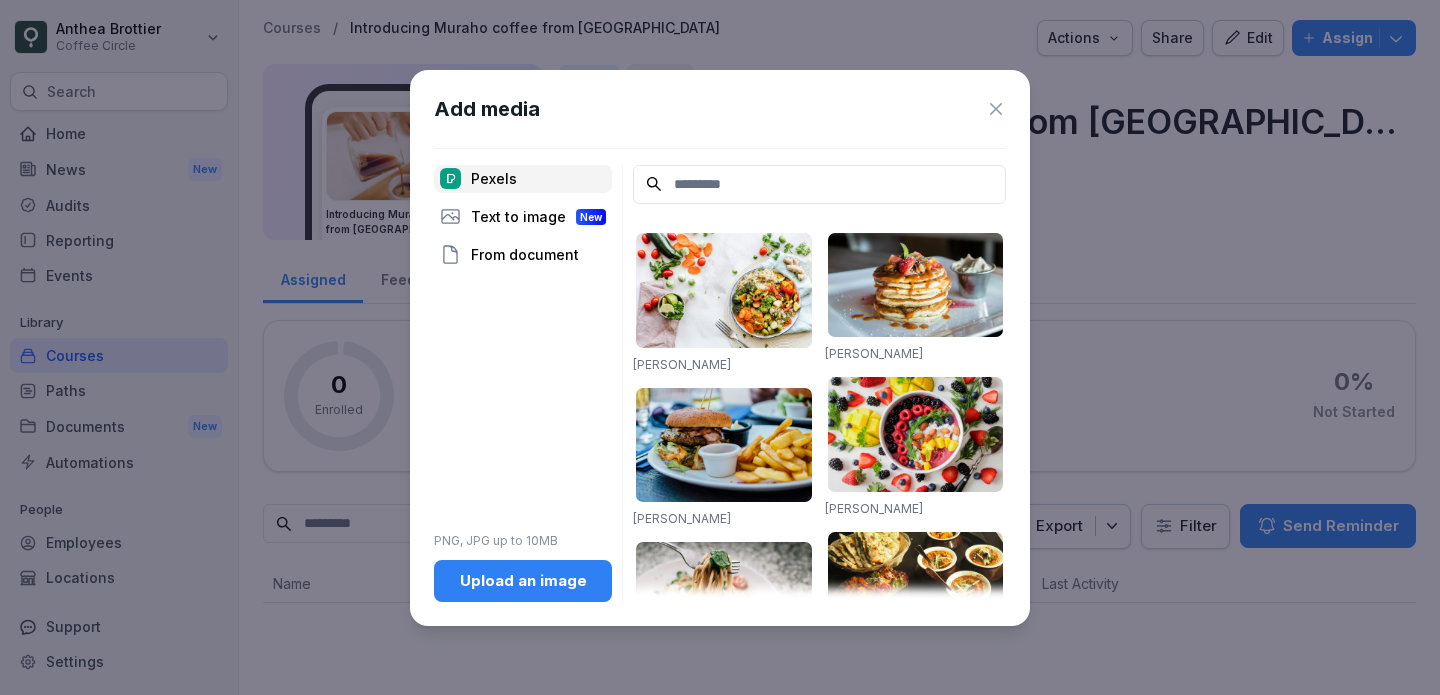 click on "Upload an image" at bounding box center [523, 581] 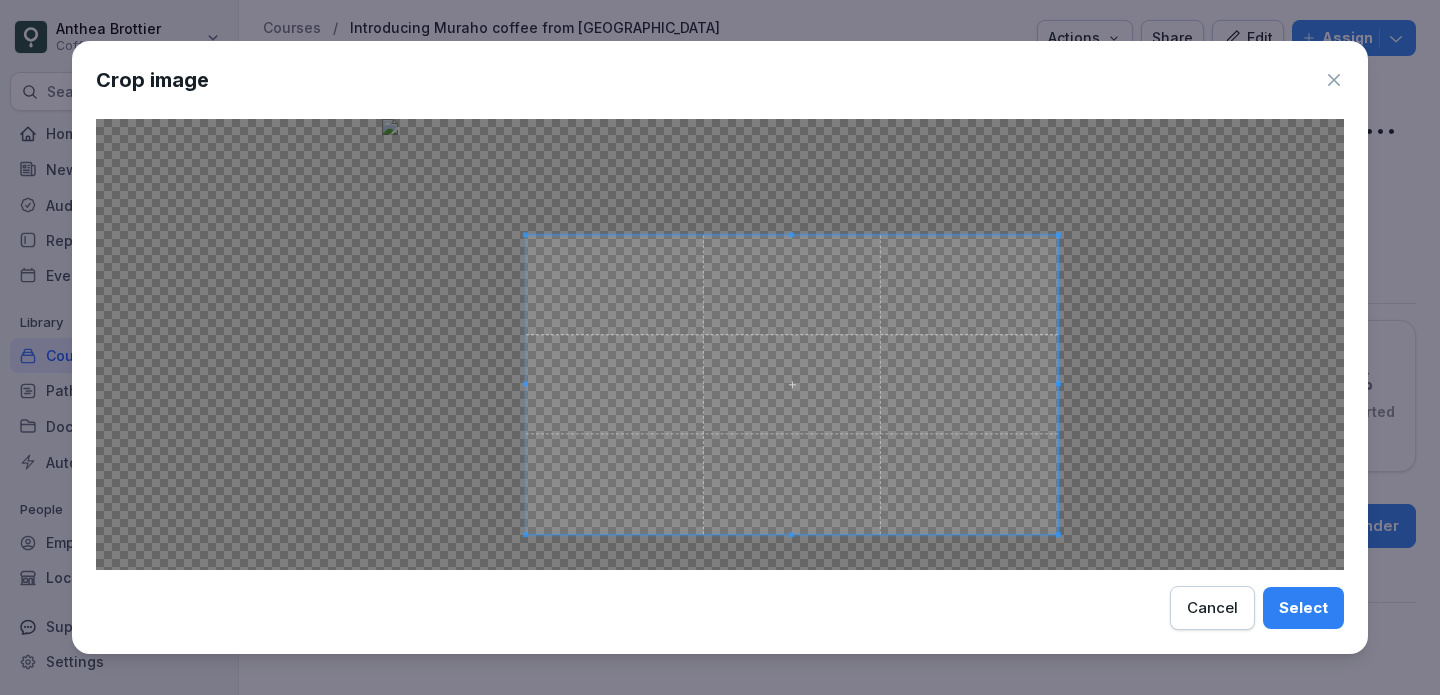 click at bounding box center (792, 384) 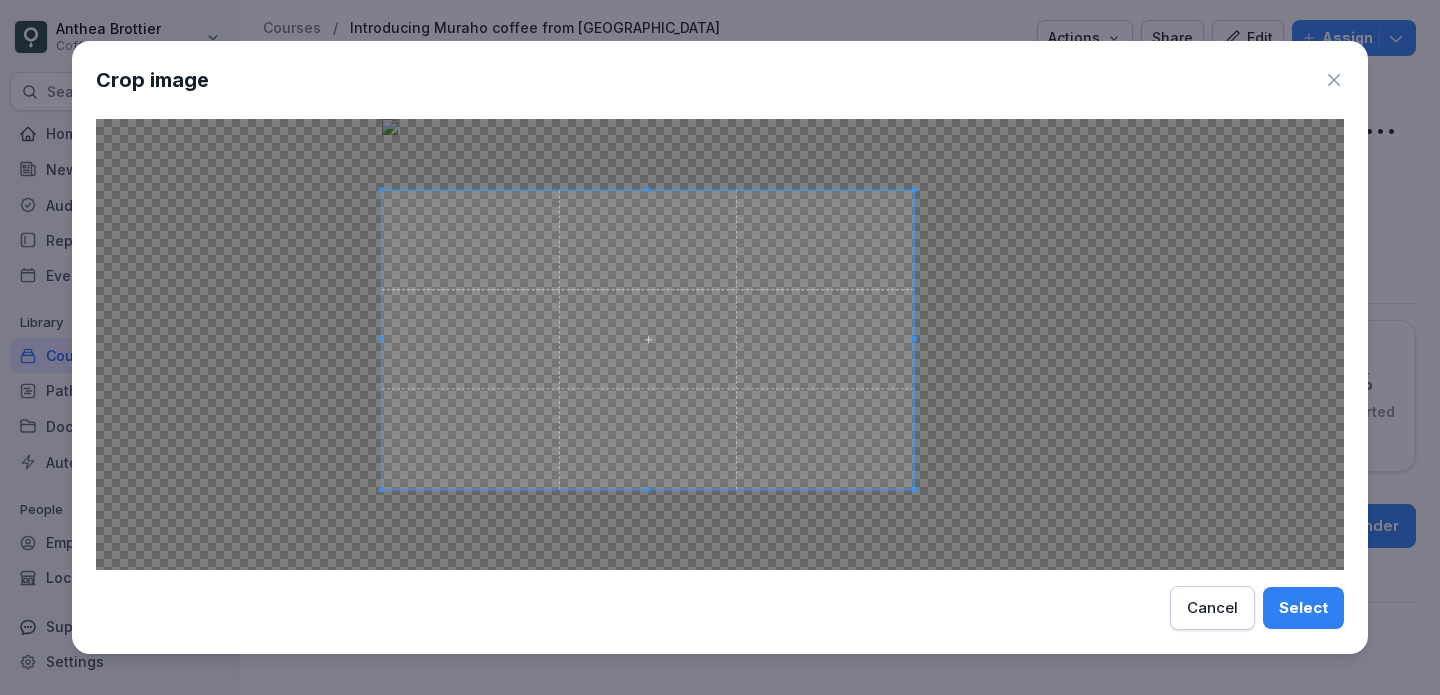 click at bounding box center (648, 339) 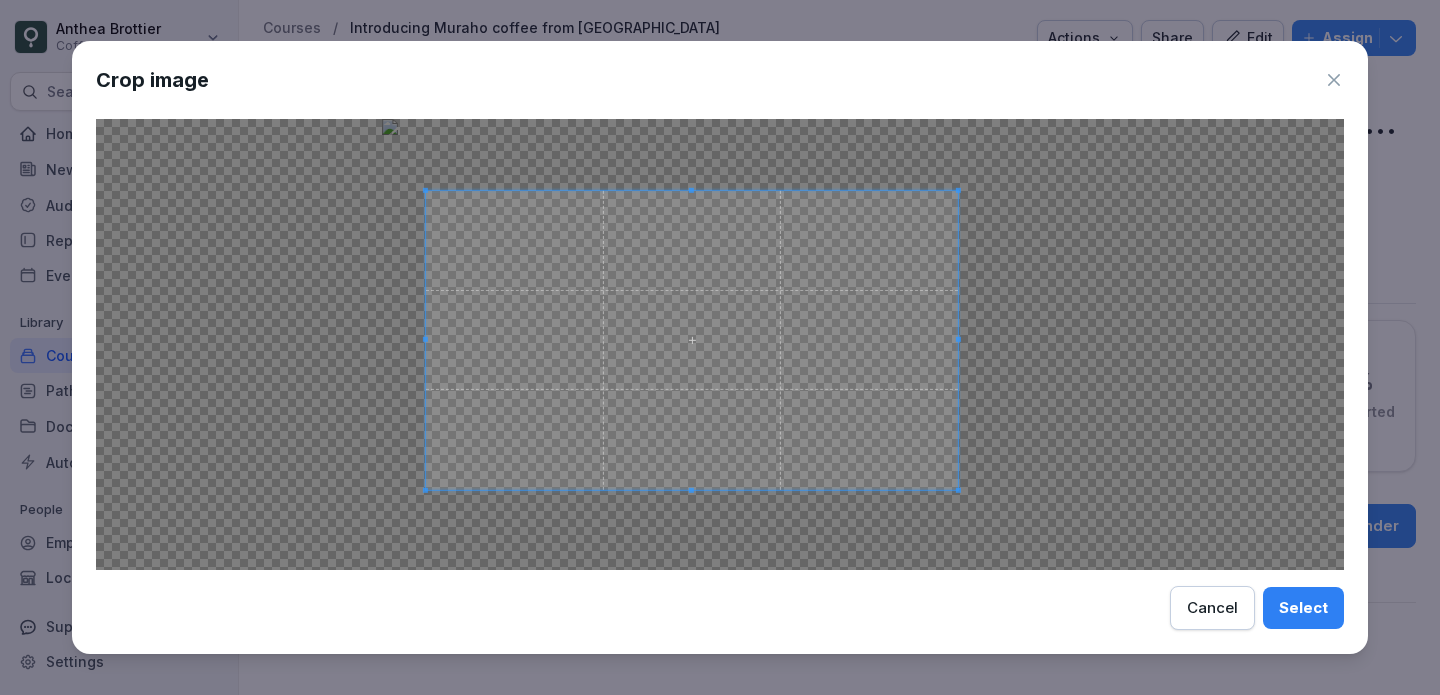 click at bounding box center (692, 339) 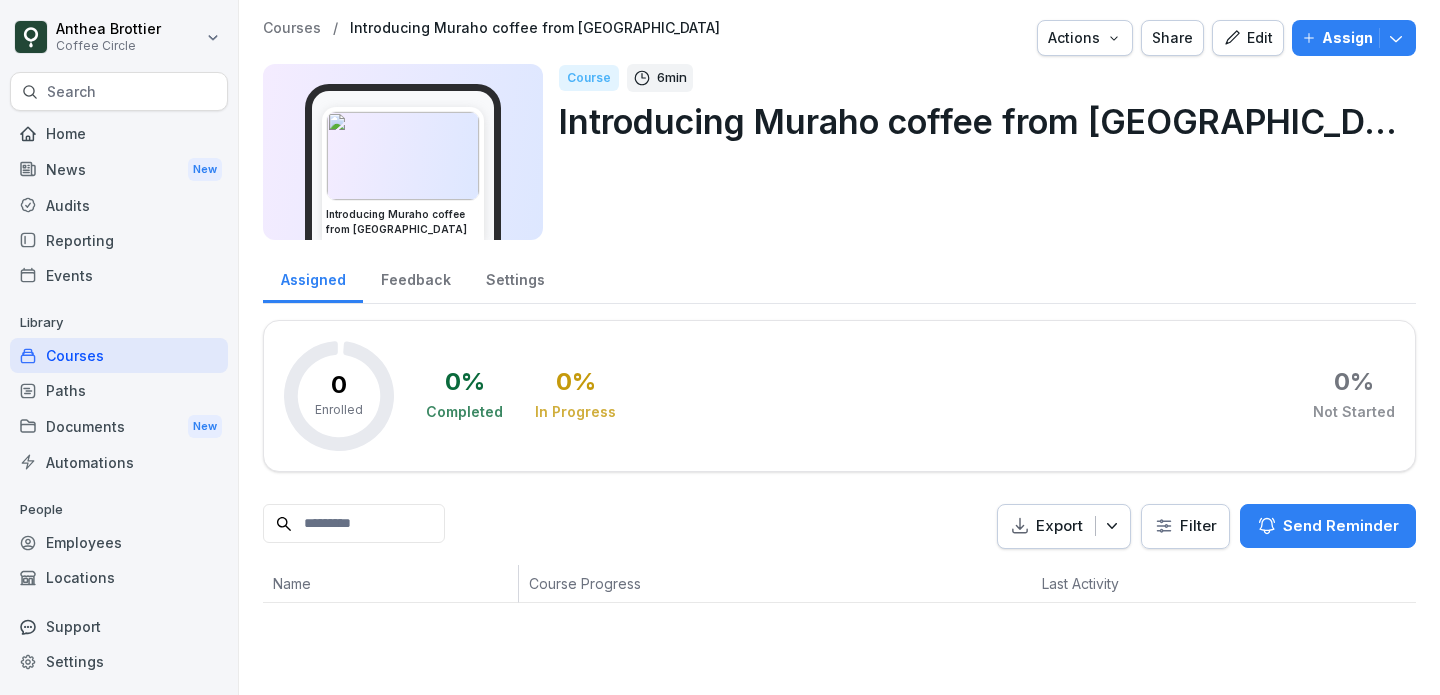 click on "Assign" at bounding box center (1347, 38) 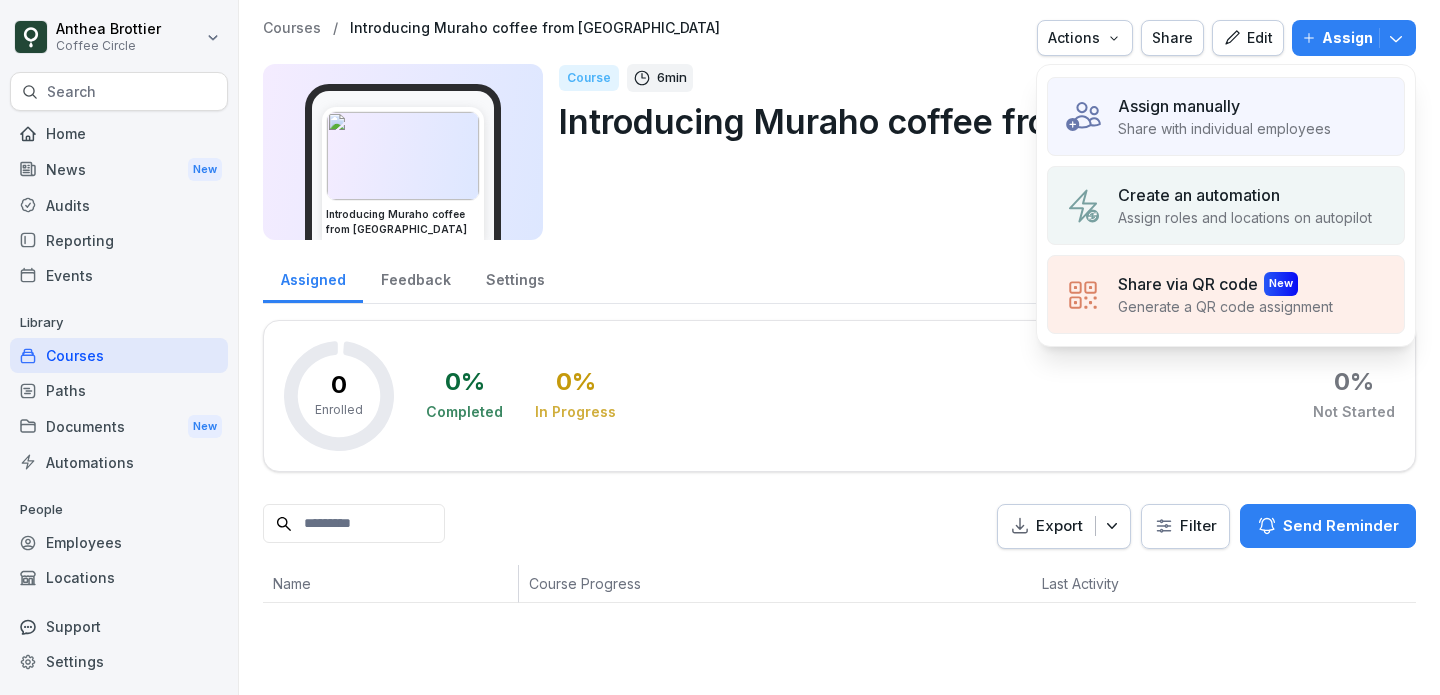 click on "Create an automation" at bounding box center [1199, 195] 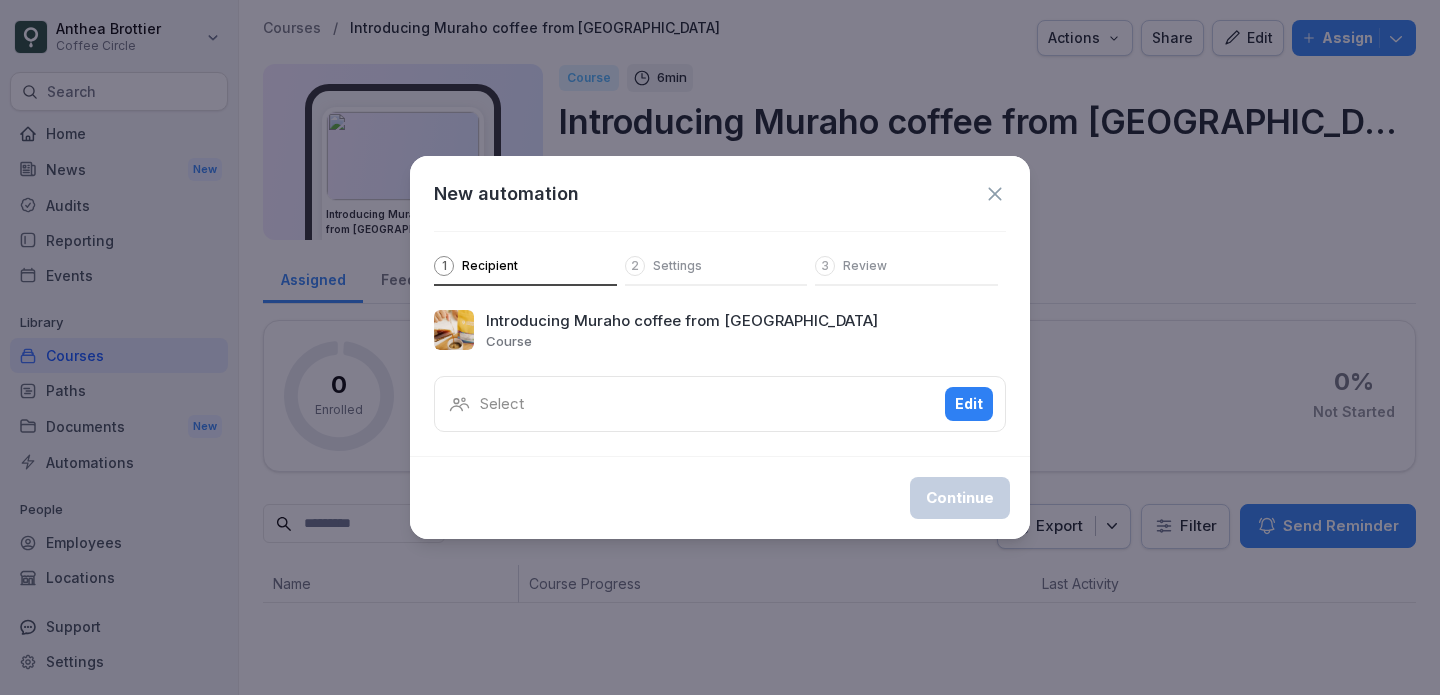 click on "Select Edit" at bounding box center (720, 404) 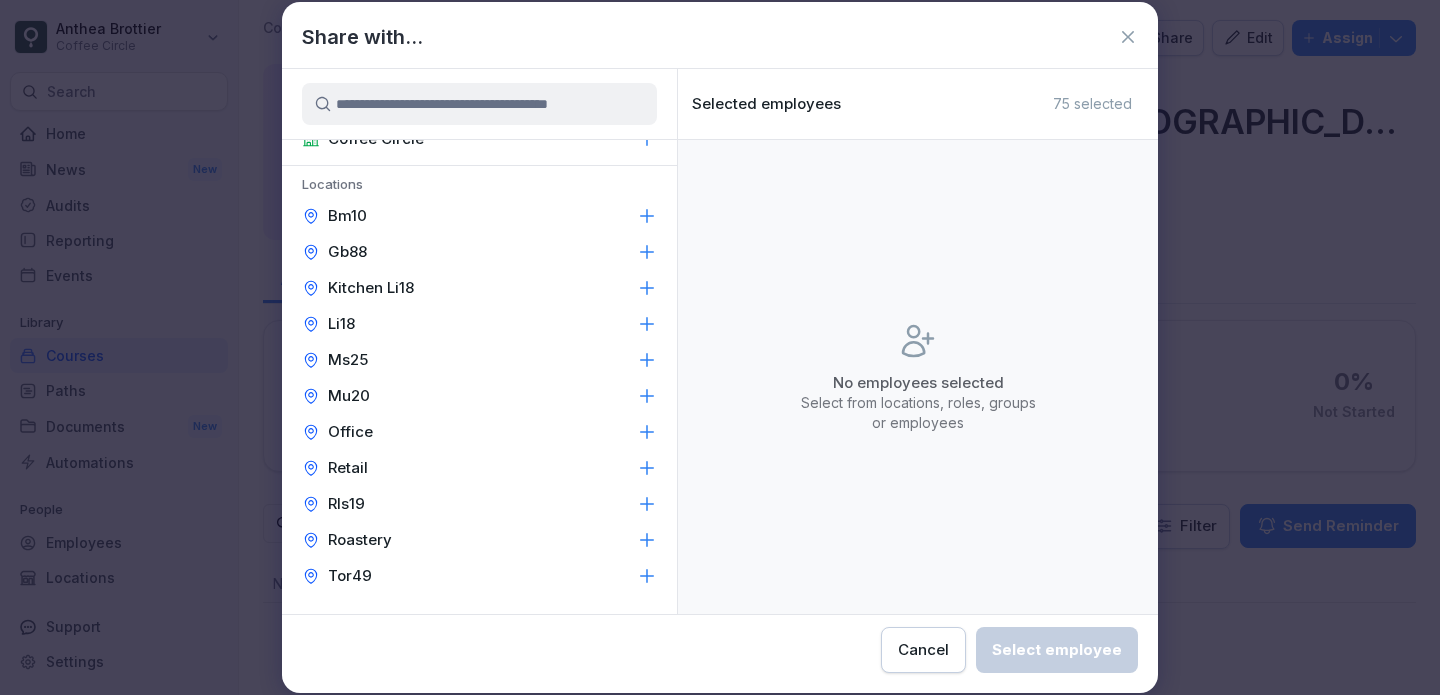 scroll, scrollTop: 0, scrollLeft: 0, axis: both 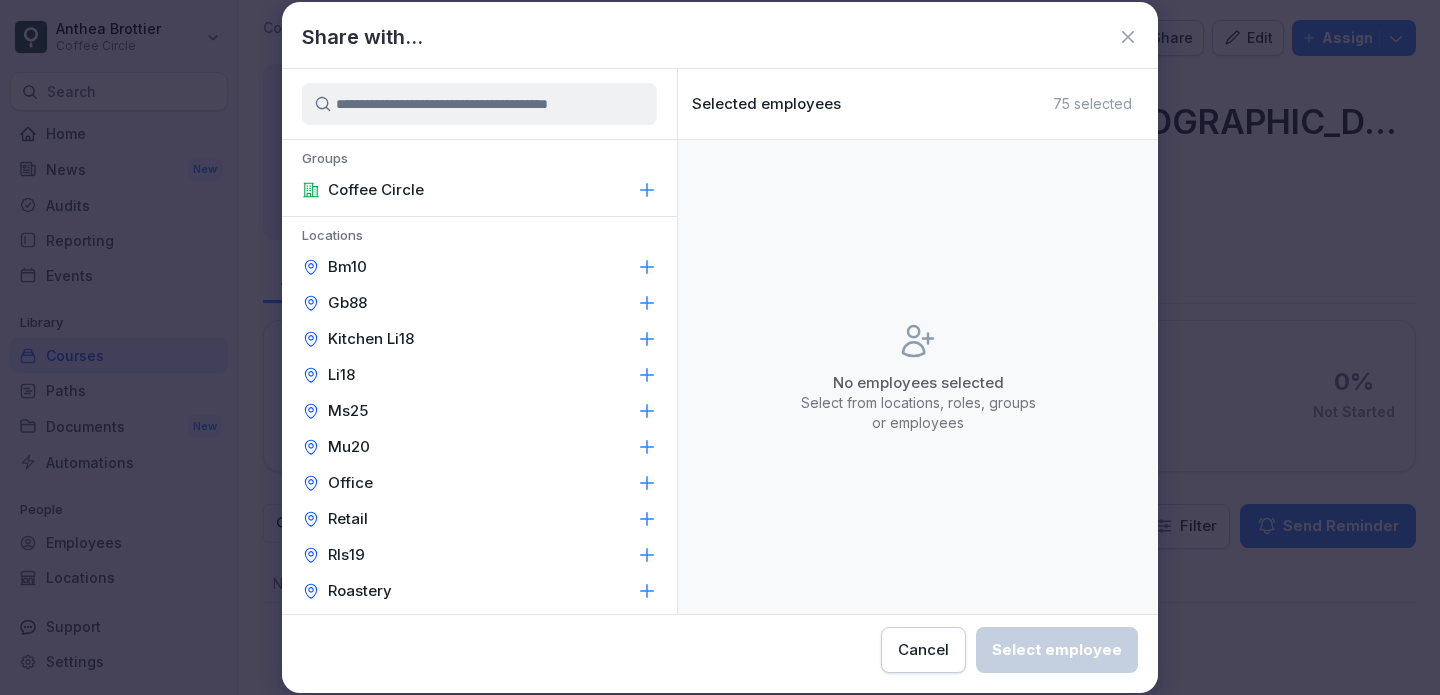 click on "Coffee Circle" at bounding box center [479, 190] 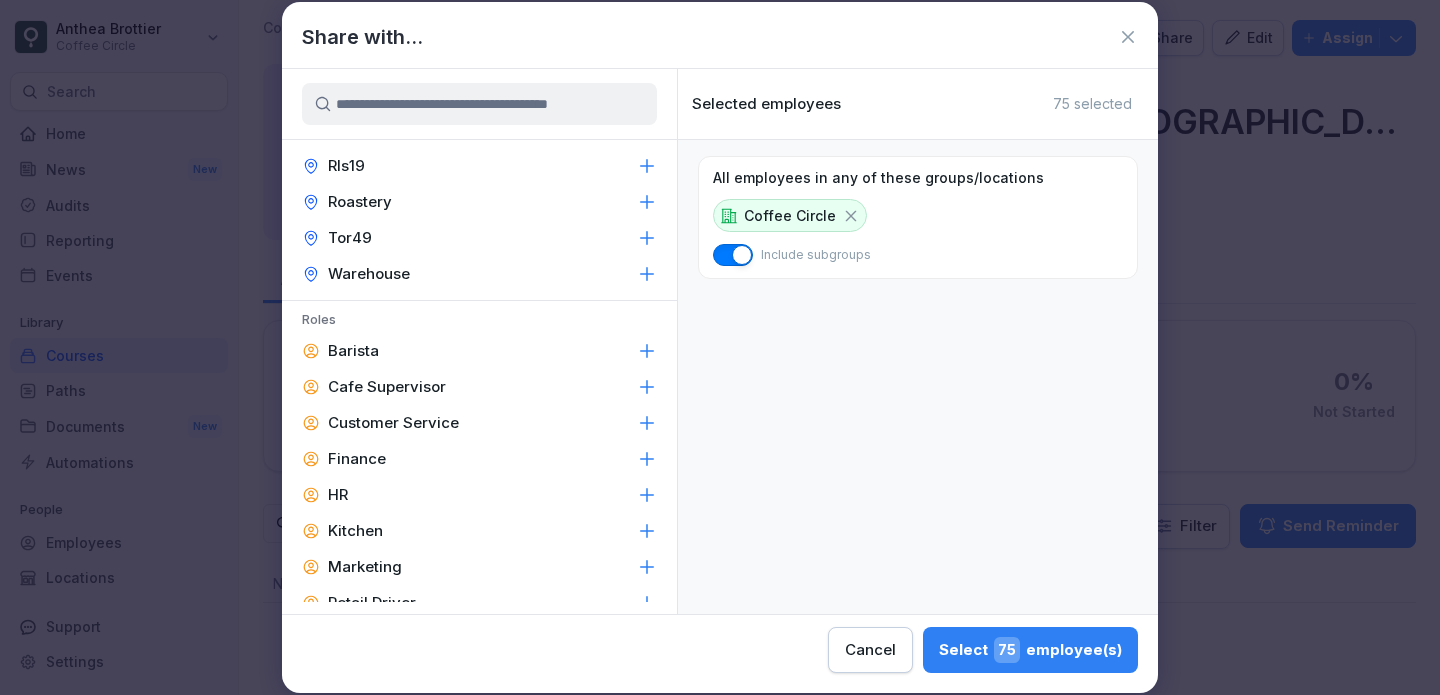 scroll, scrollTop: 435, scrollLeft: 0, axis: vertical 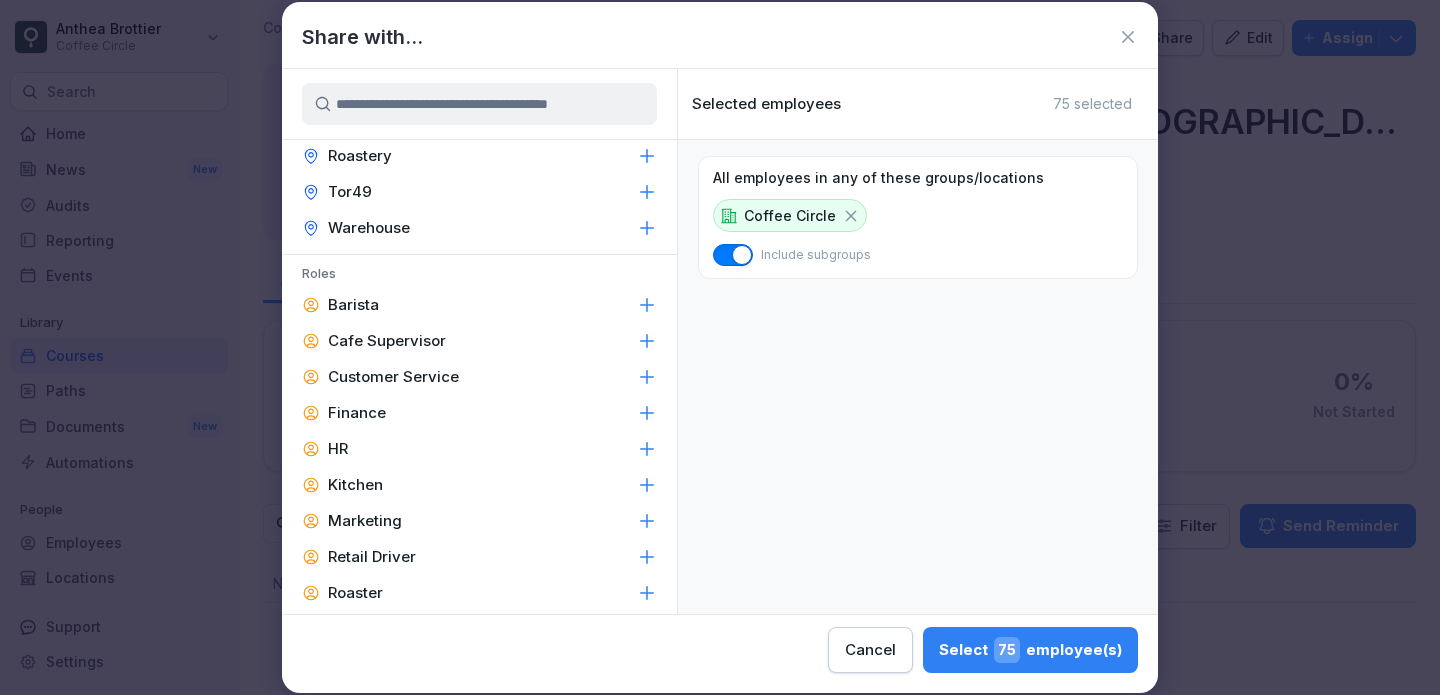 click on "Barista" at bounding box center [479, 305] 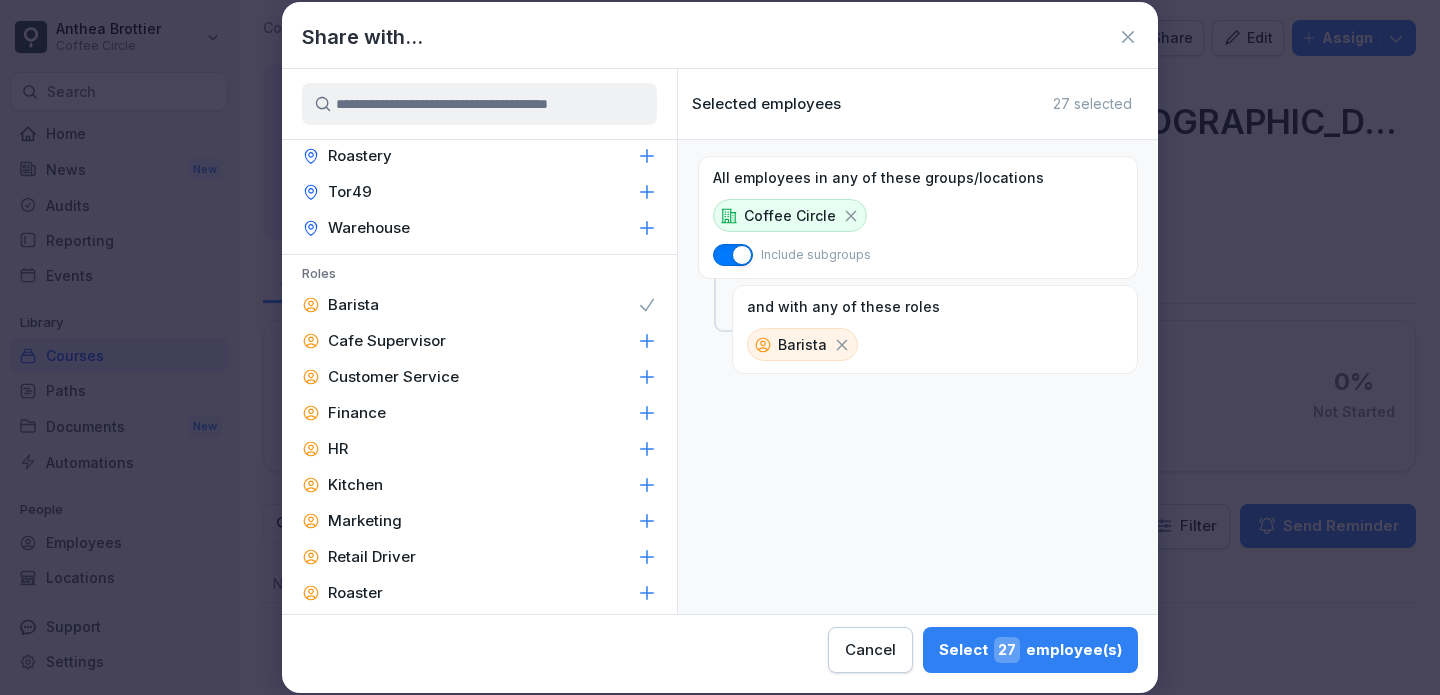 click on "Cafe Supervisor" at bounding box center (479, 341) 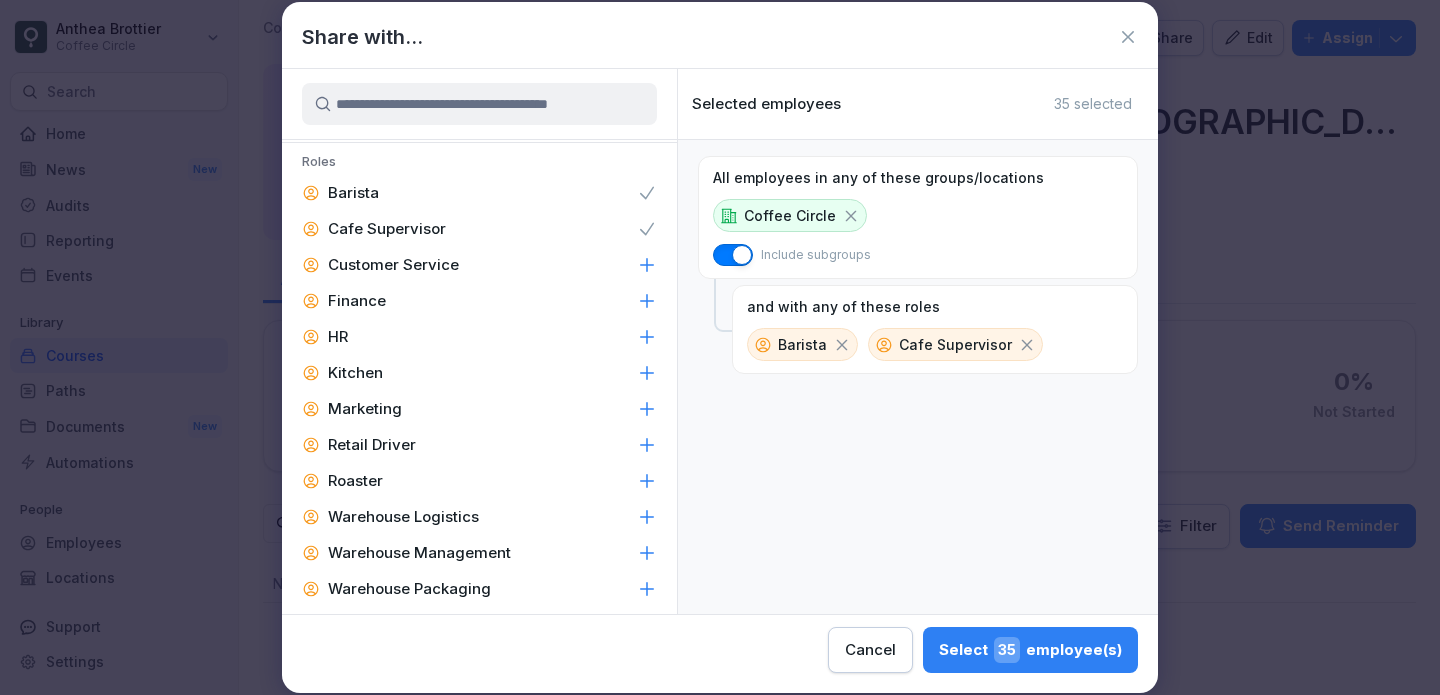 scroll, scrollTop: 560, scrollLeft: 0, axis: vertical 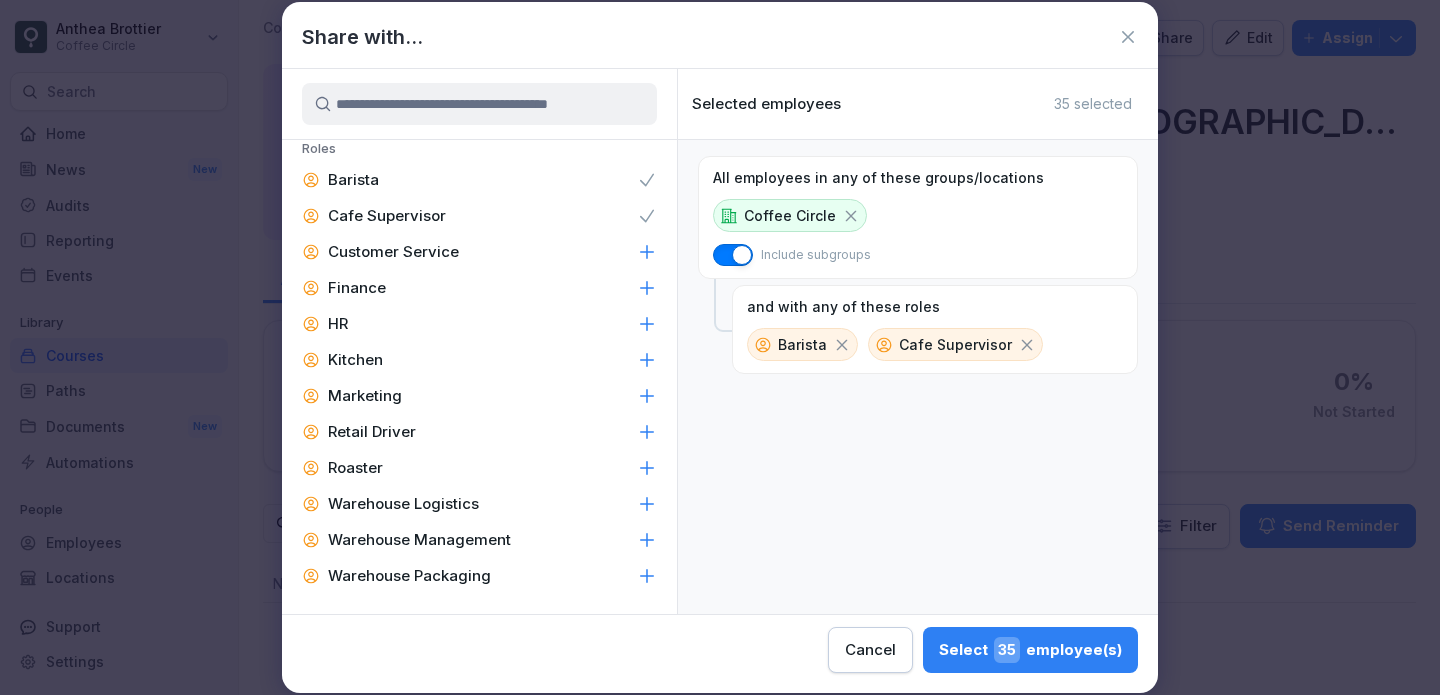 click 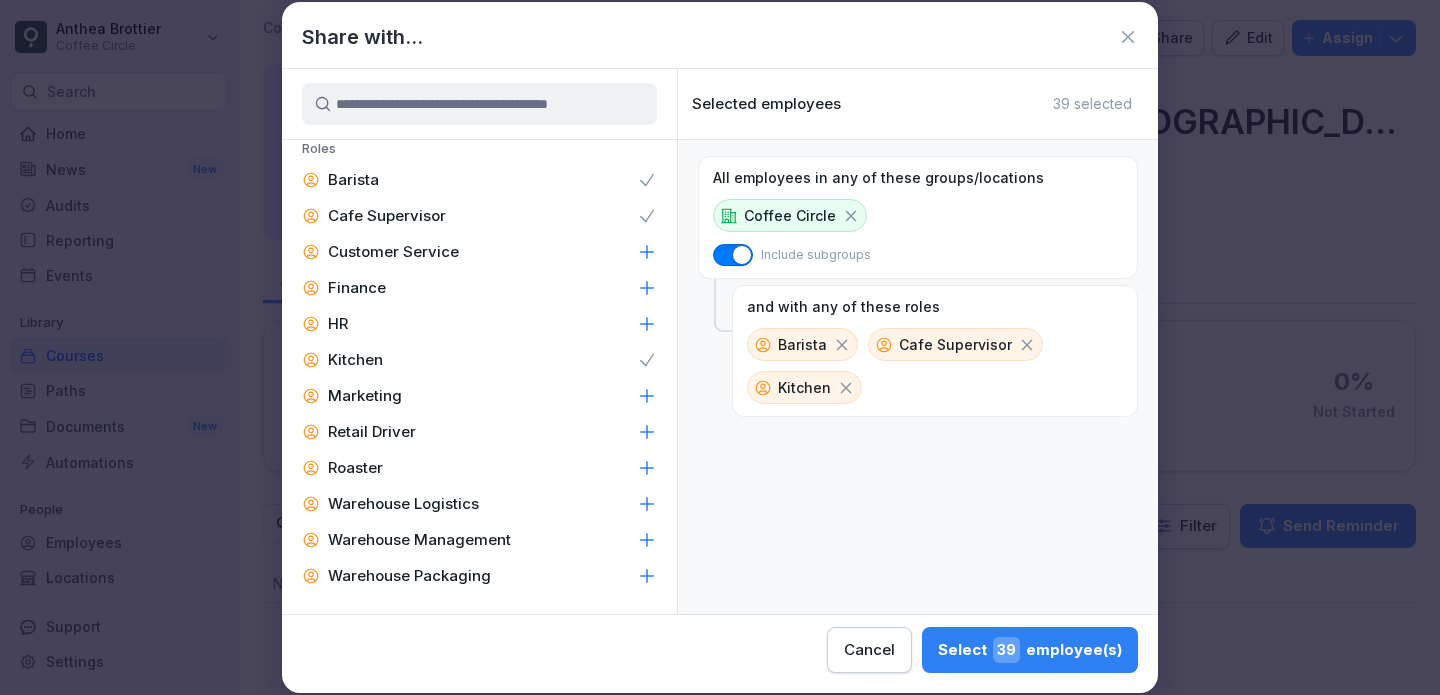 click 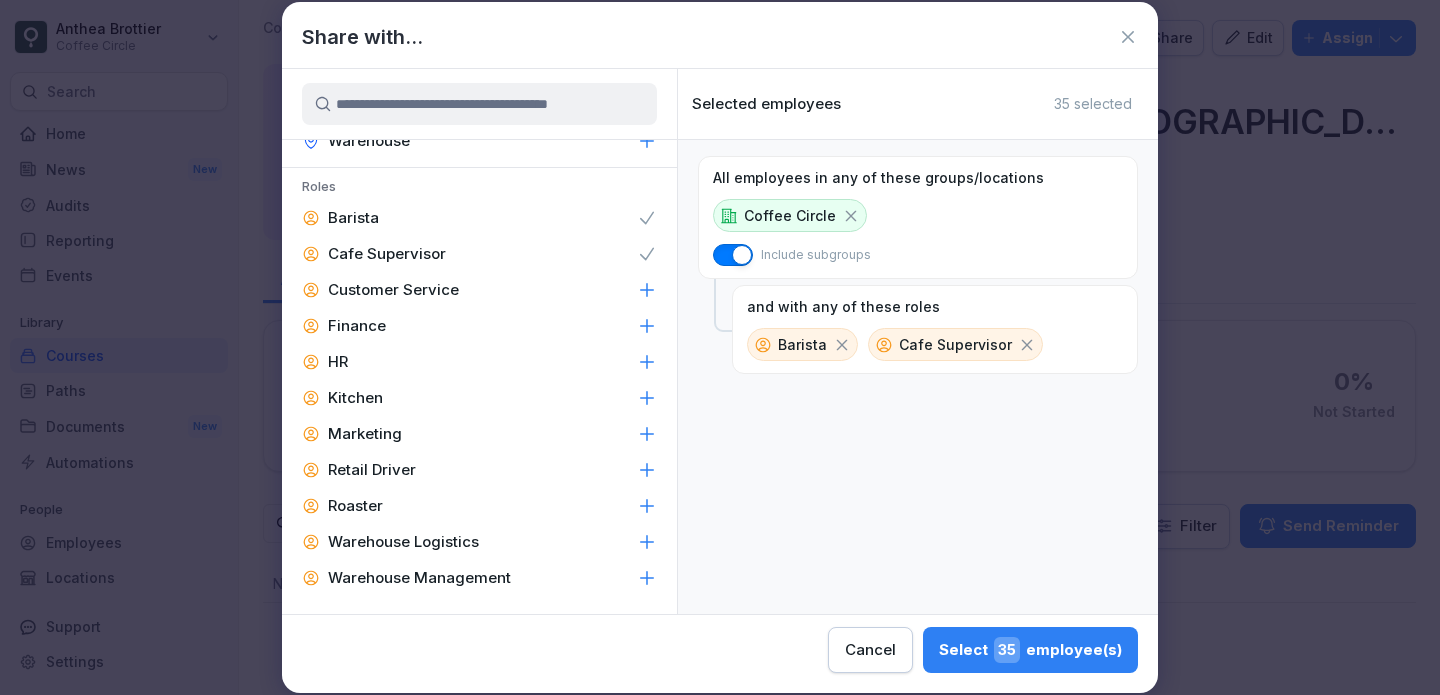 scroll, scrollTop: 560, scrollLeft: 0, axis: vertical 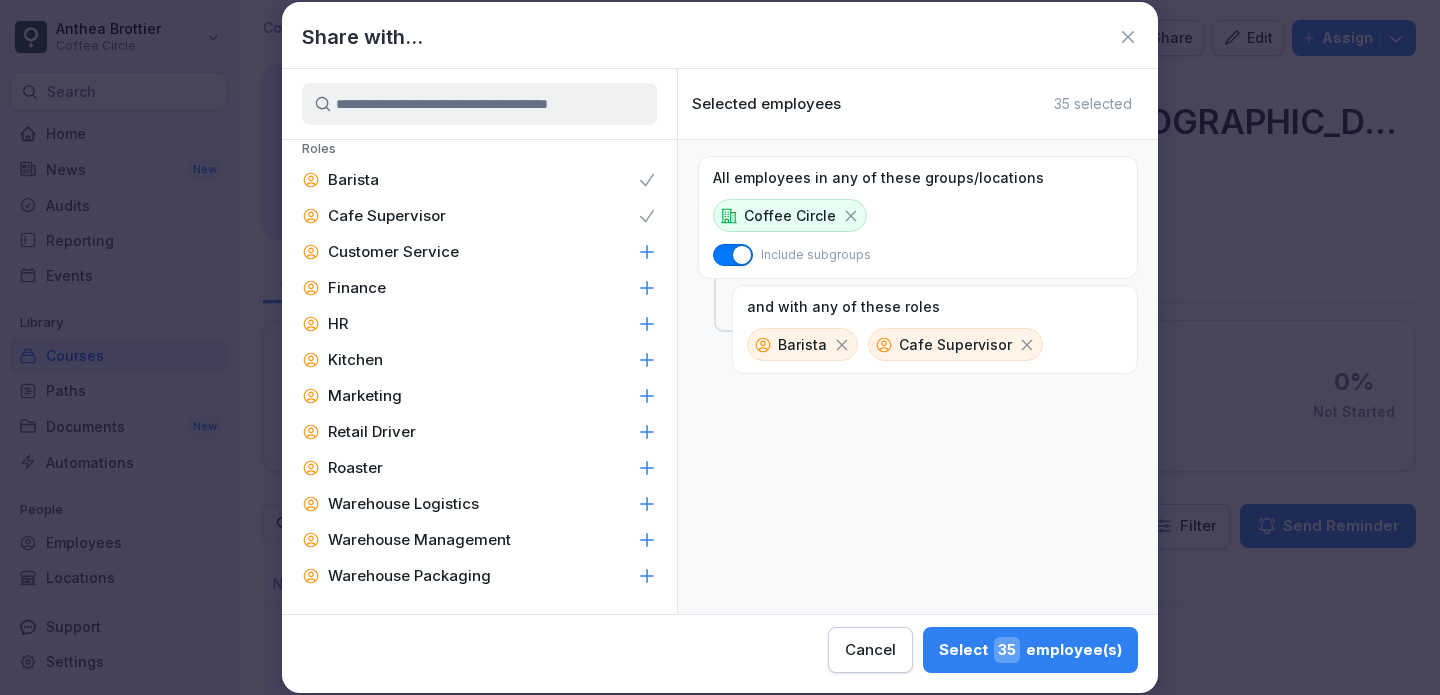 click at bounding box center [479, 104] 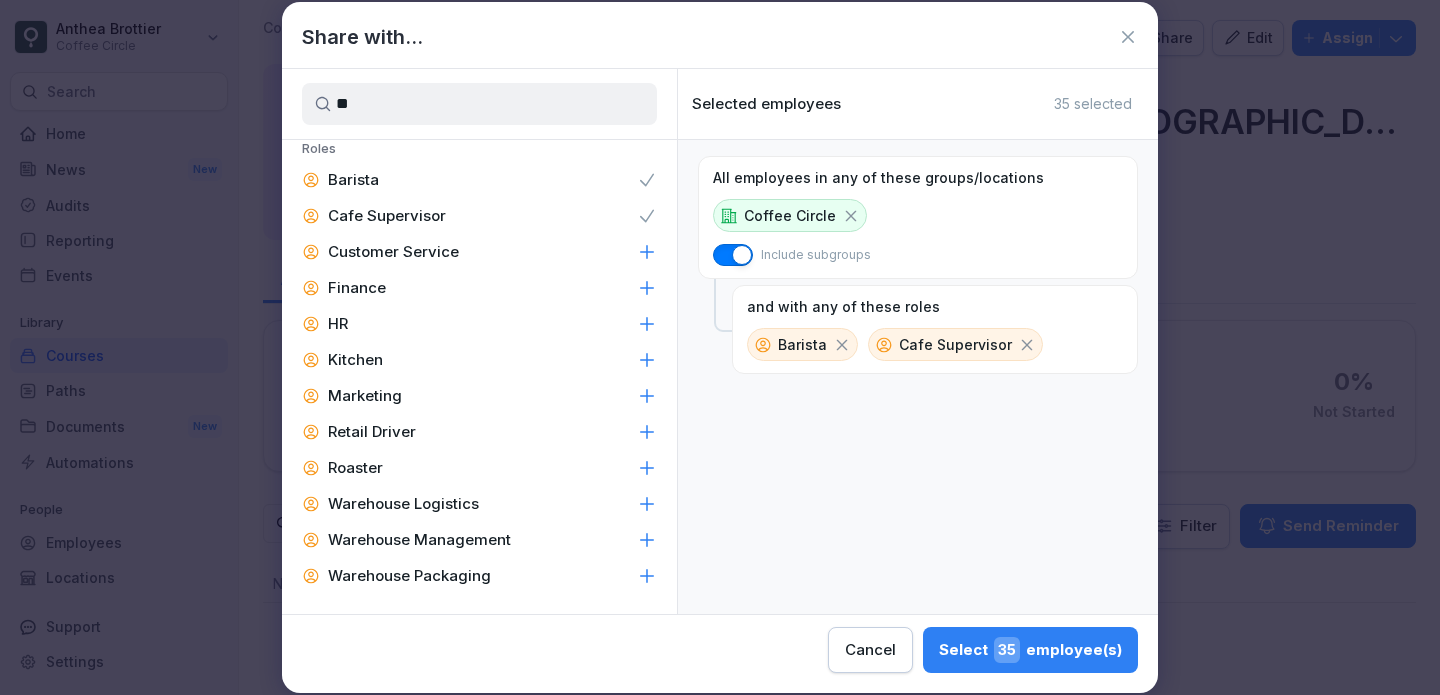 scroll, scrollTop: 0, scrollLeft: 0, axis: both 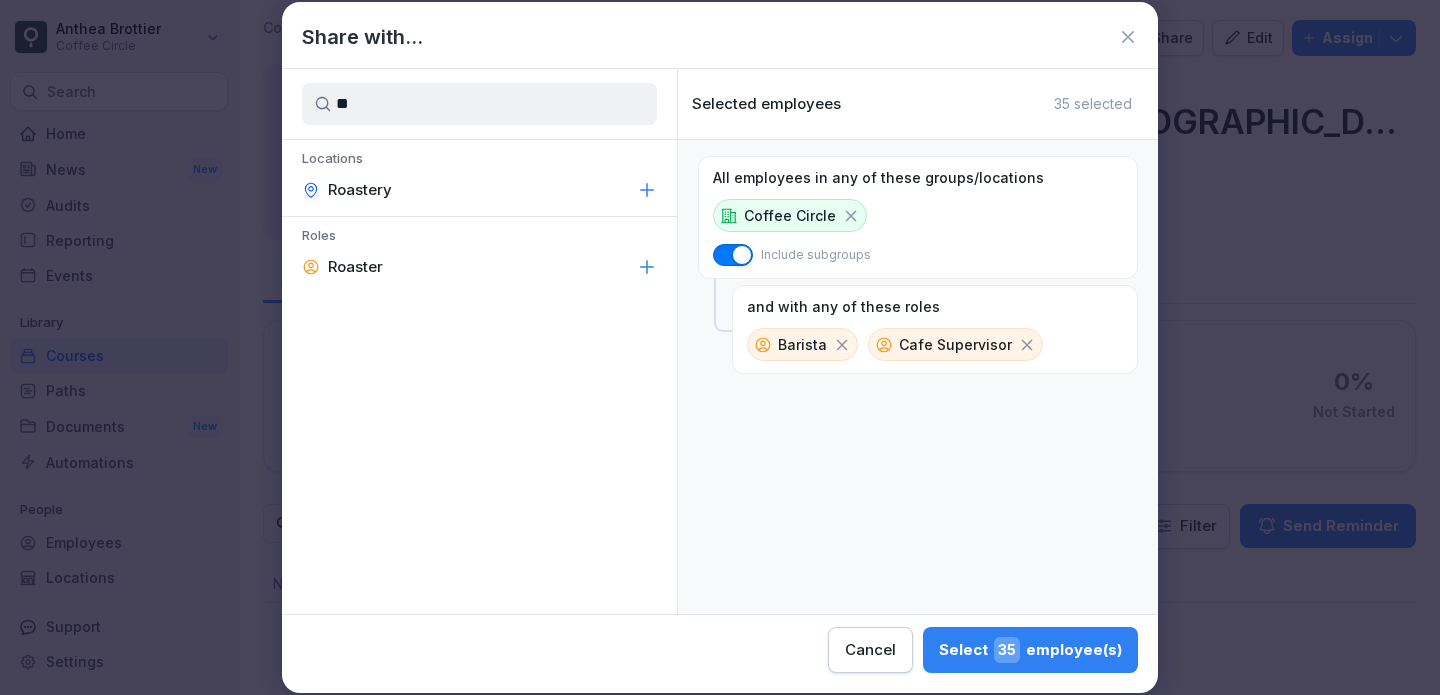 type on "**" 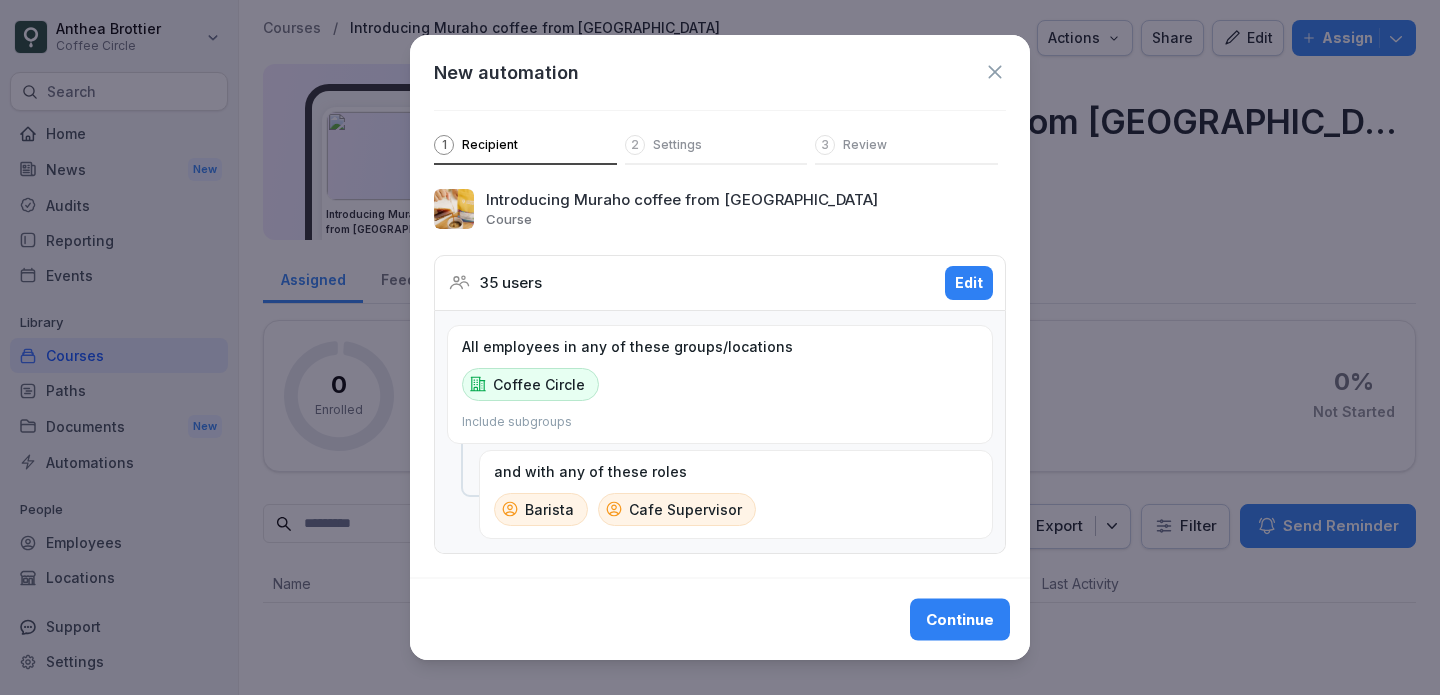 click on "Continue" at bounding box center [960, 619] 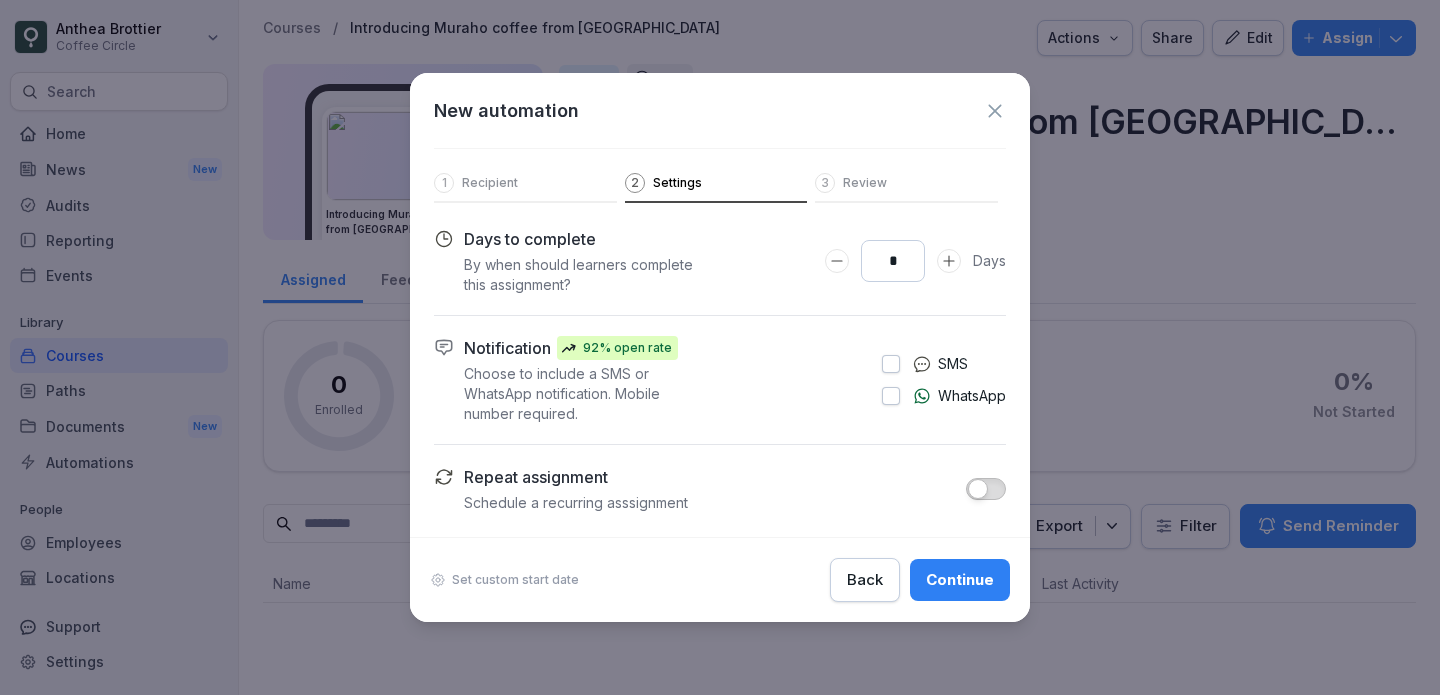 drag, startPoint x: 908, startPoint y: 262, endPoint x: 838, endPoint y: 262, distance: 70 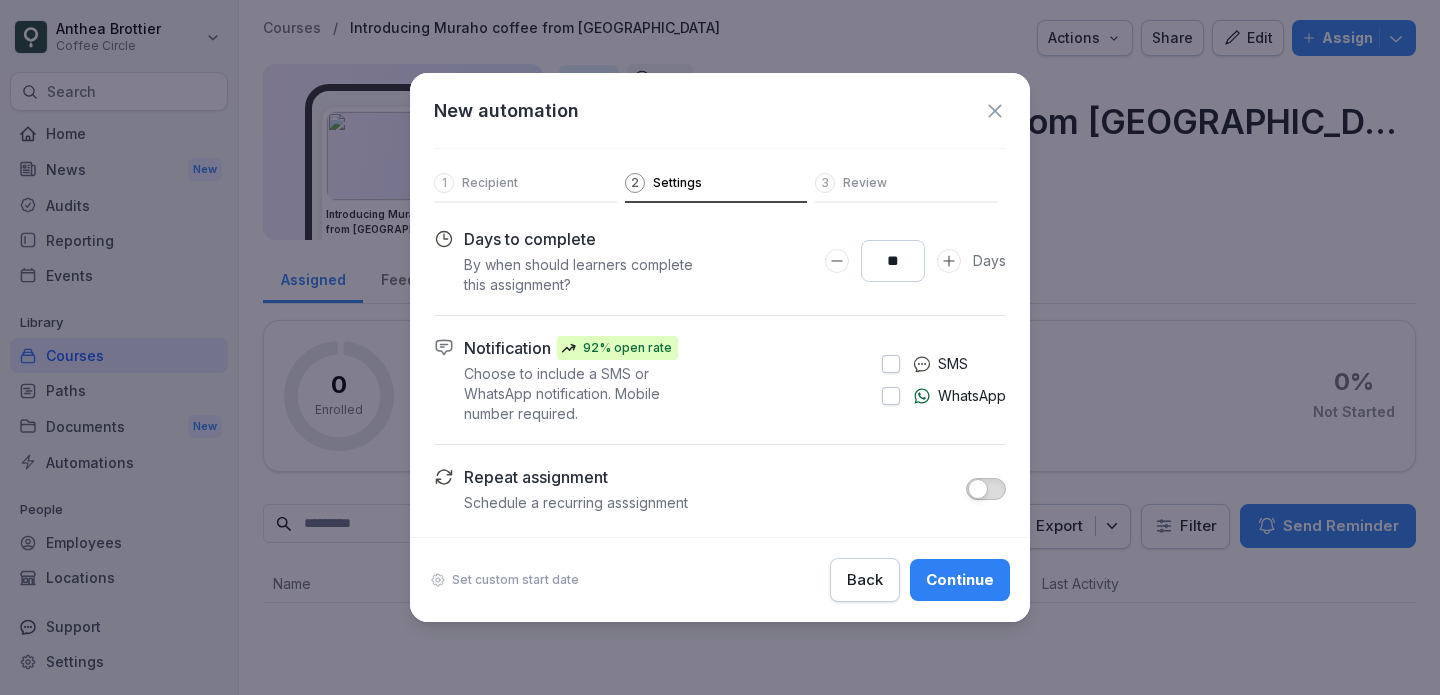 type on "**" 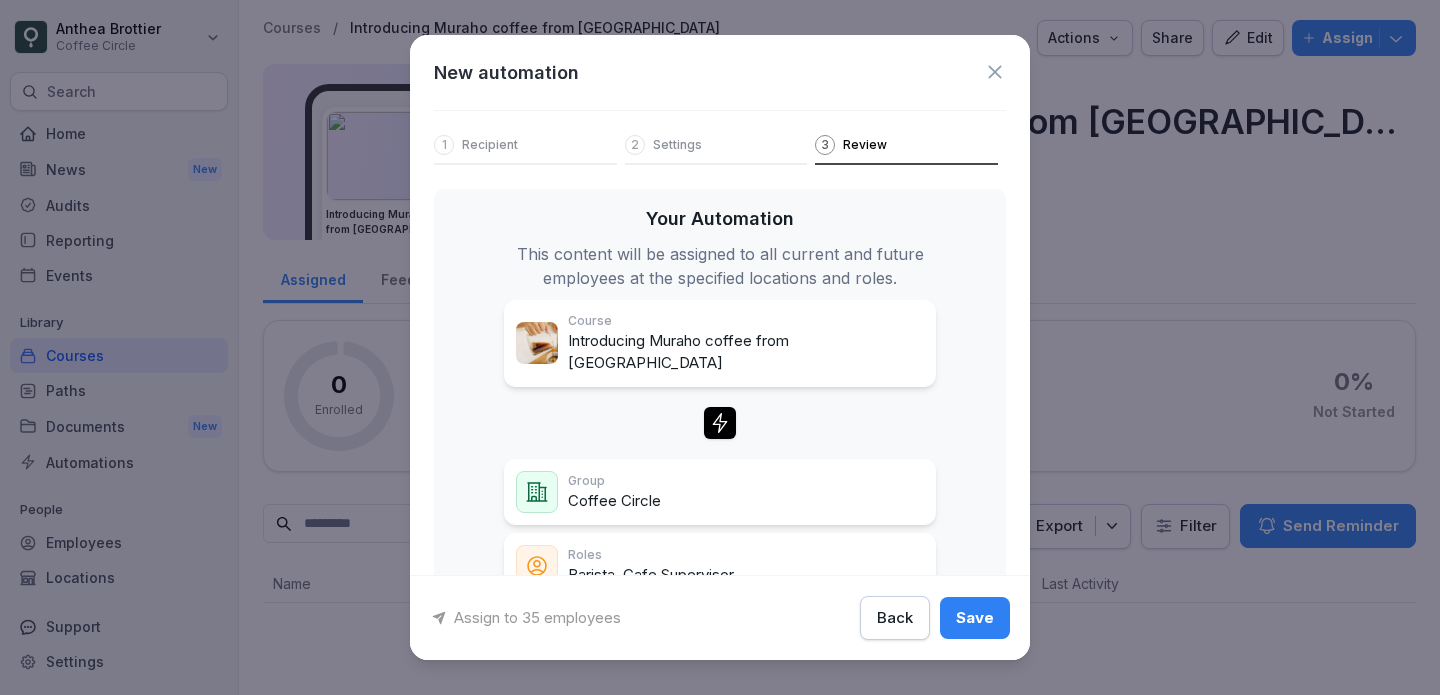 scroll, scrollTop: 43, scrollLeft: 0, axis: vertical 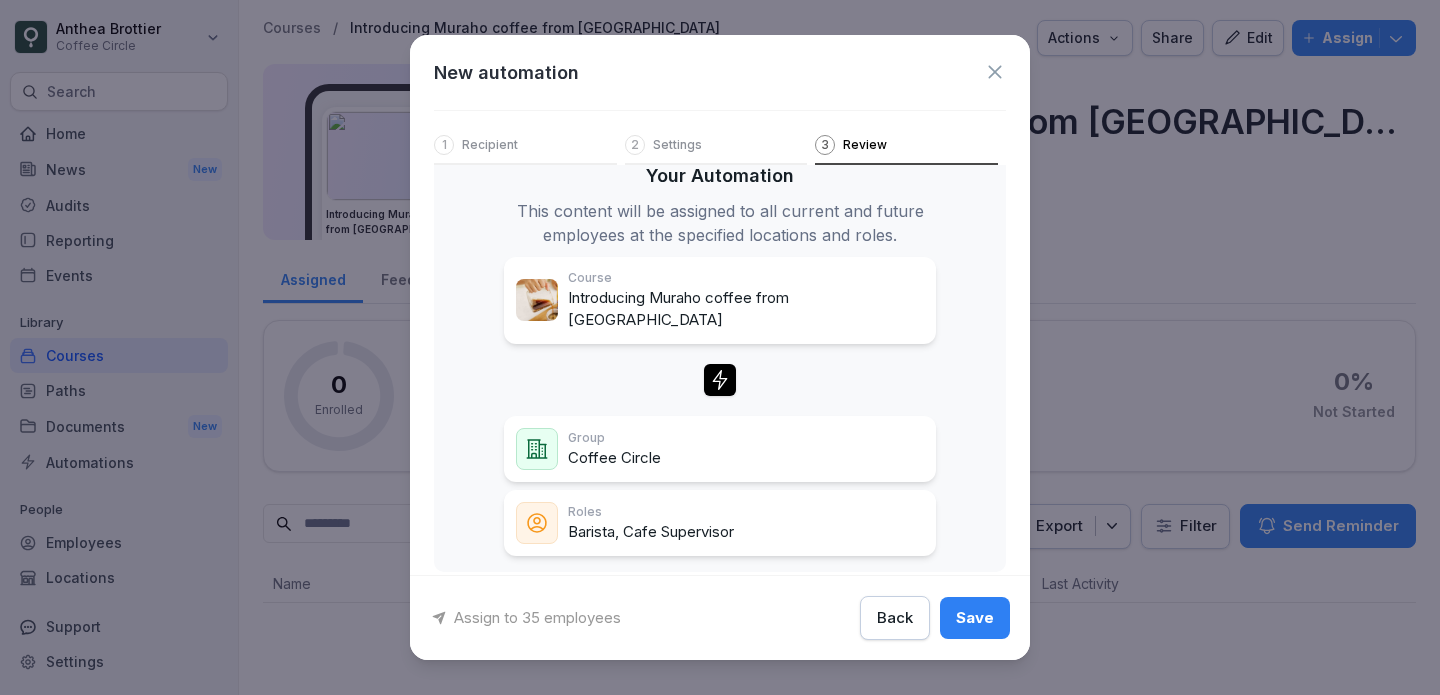 click on "Save" at bounding box center [975, 618] 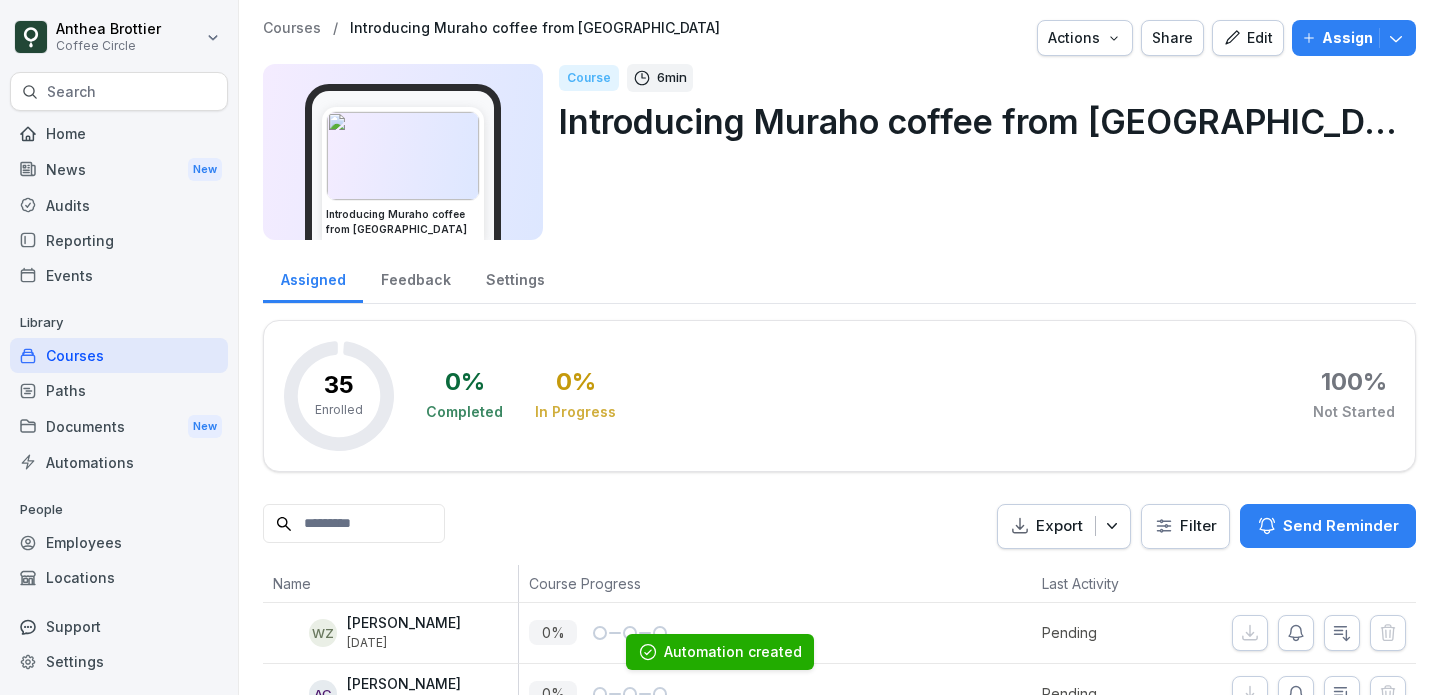 click 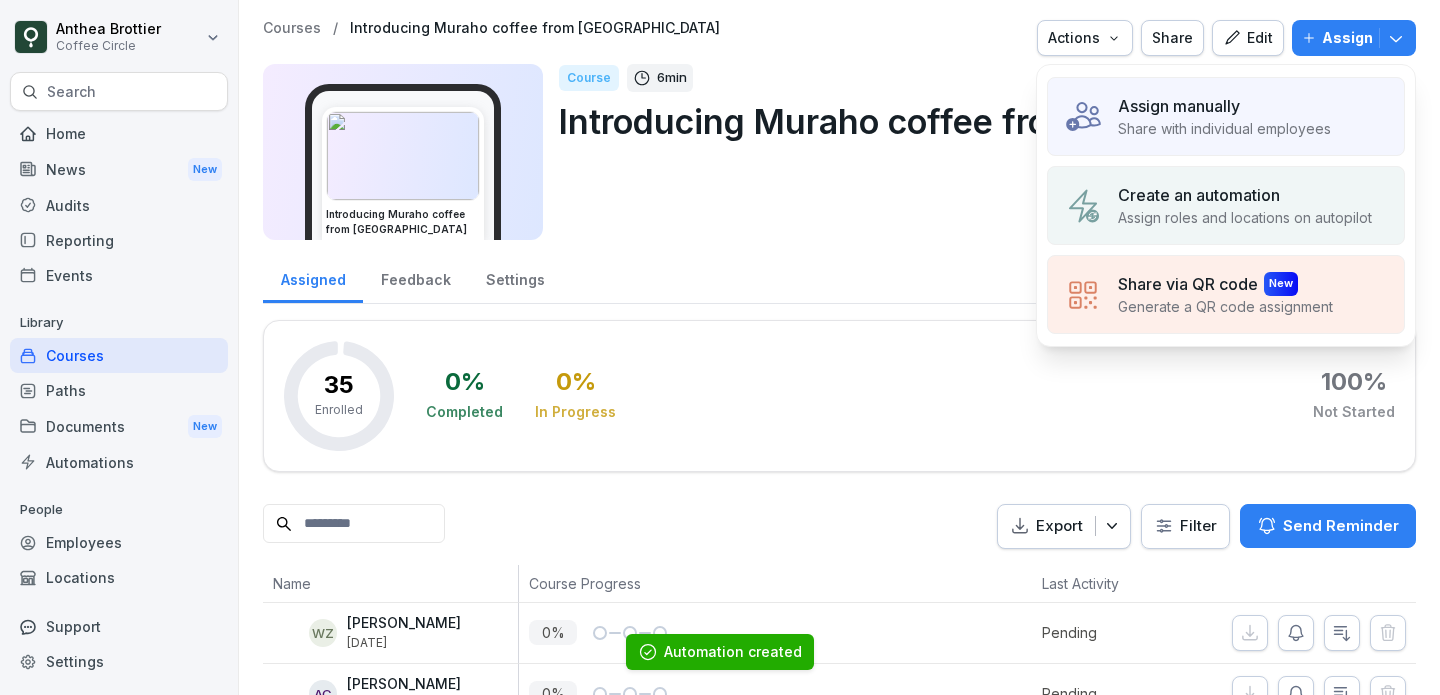 click on "Assign manually" at bounding box center (1224, 106) 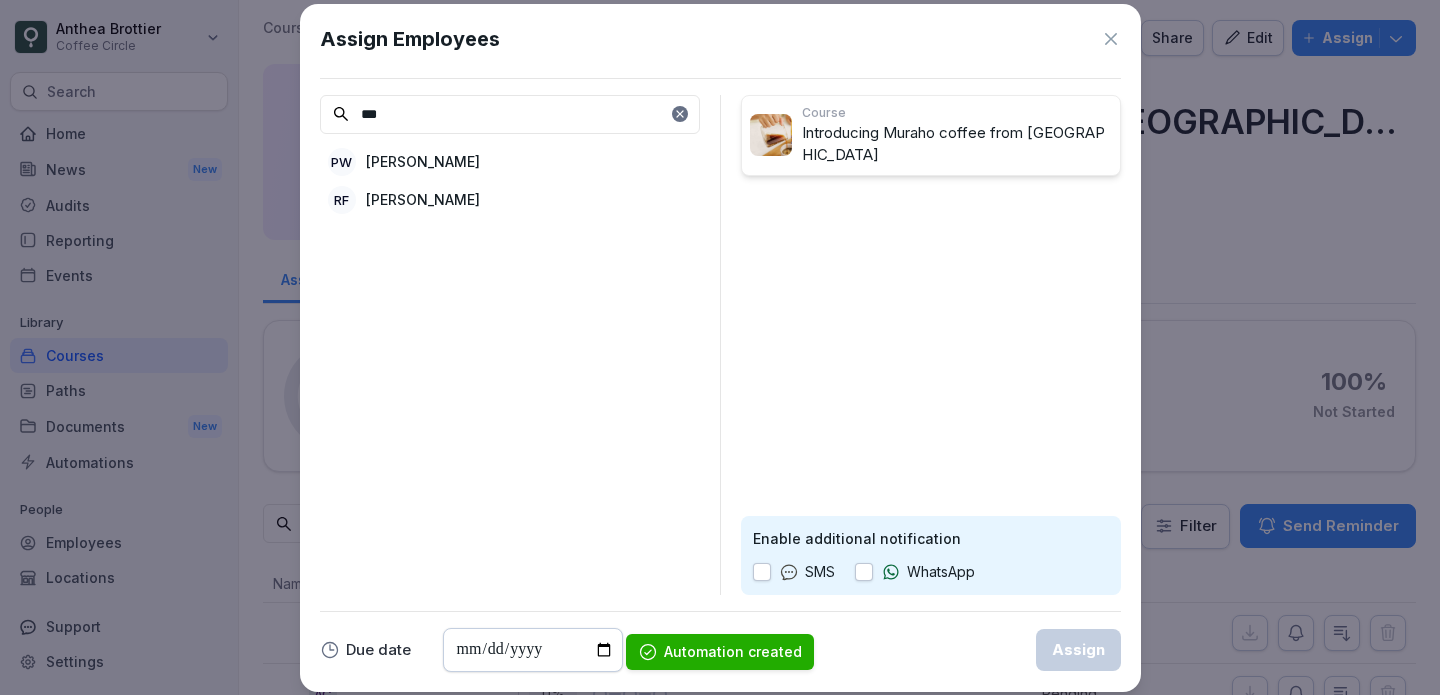 type on "***" 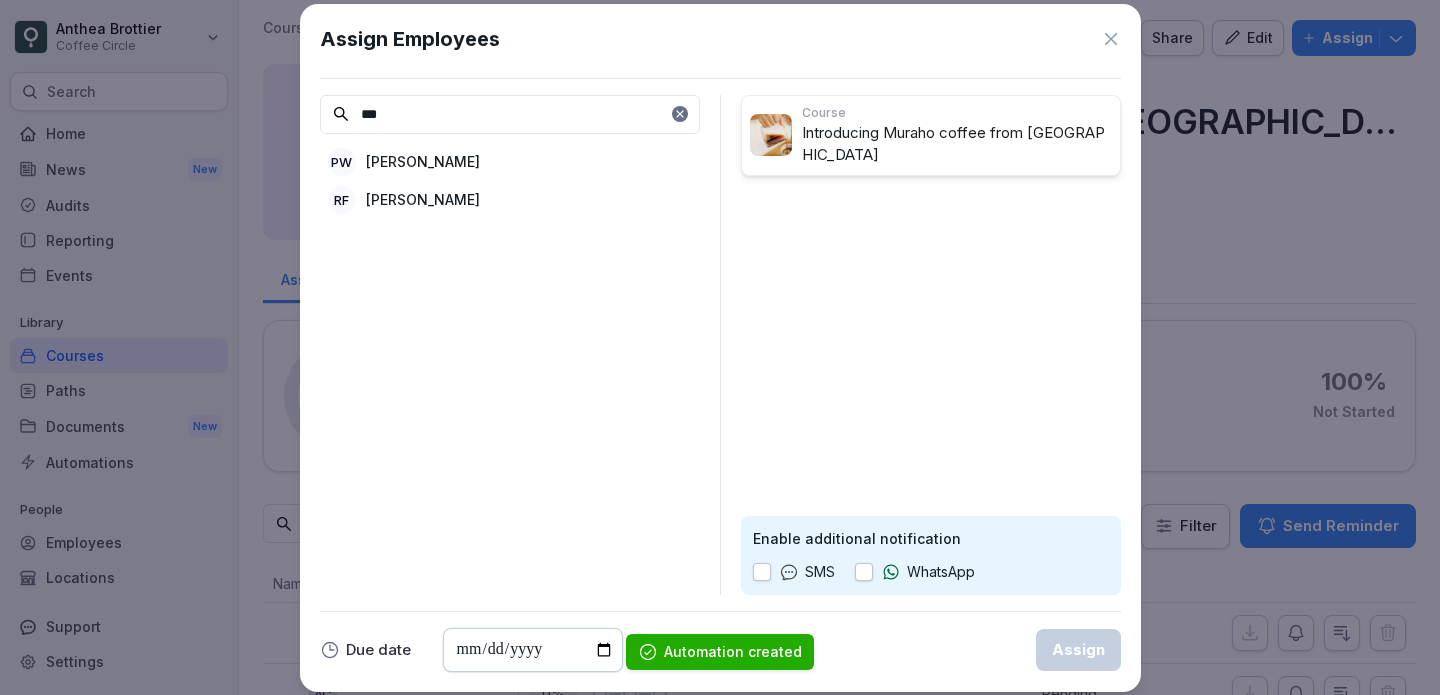 click on "[PERSON_NAME]" at bounding box center (423, 199) 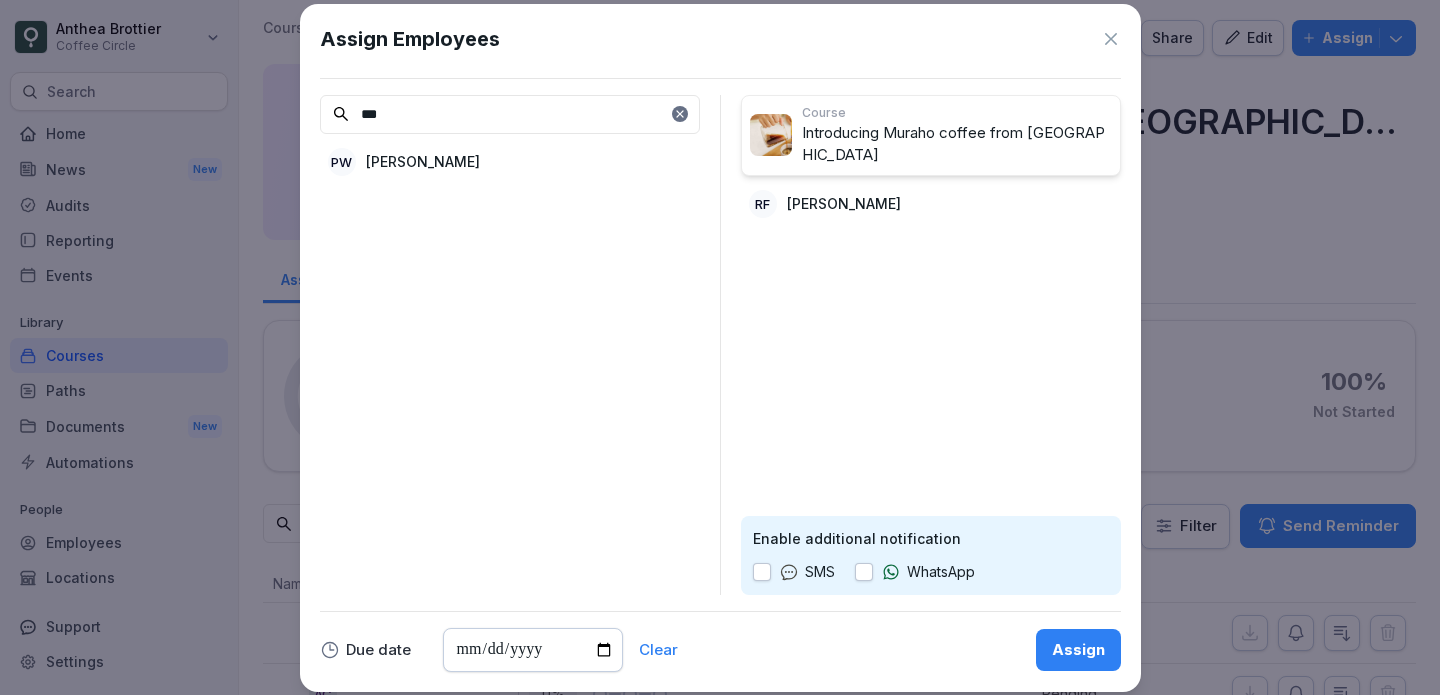 click on "Assign" at bounding box center (1078, 650) 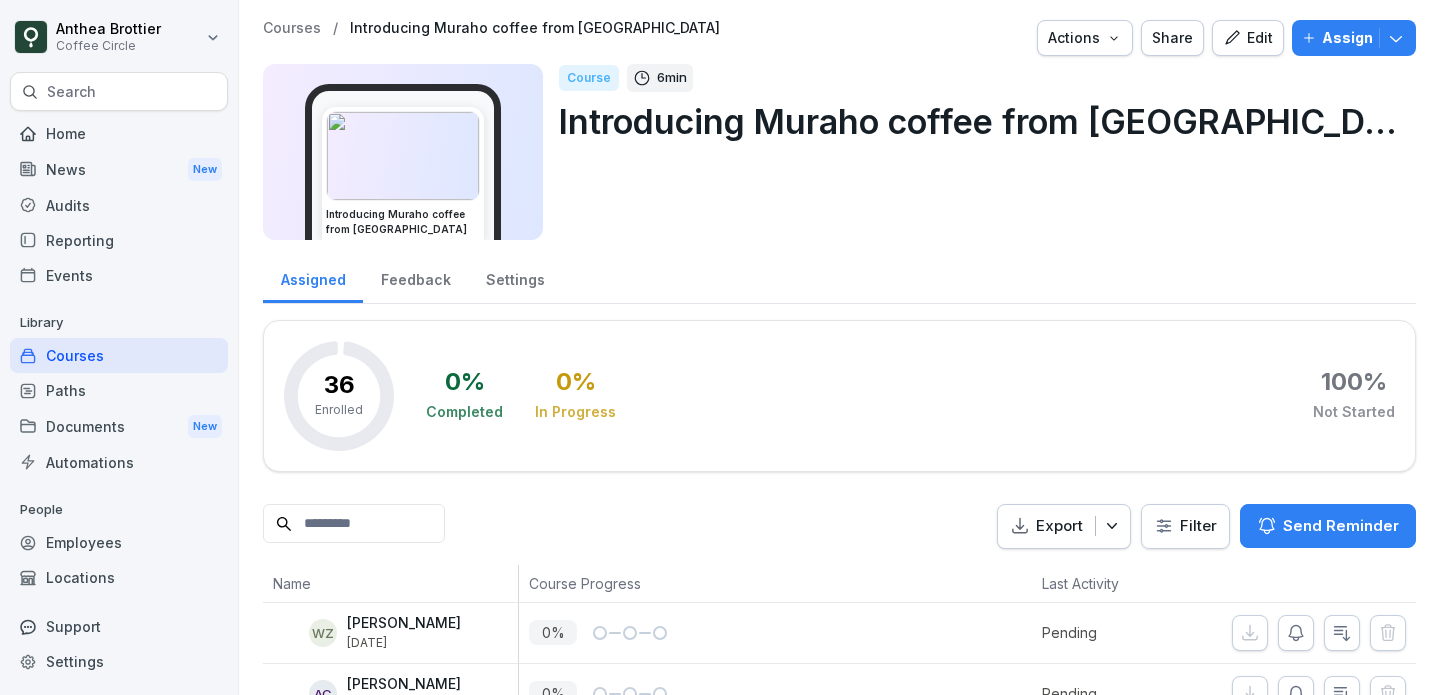 scroll, scrollTop: 5, scrollLeft: 0, axis: vertical 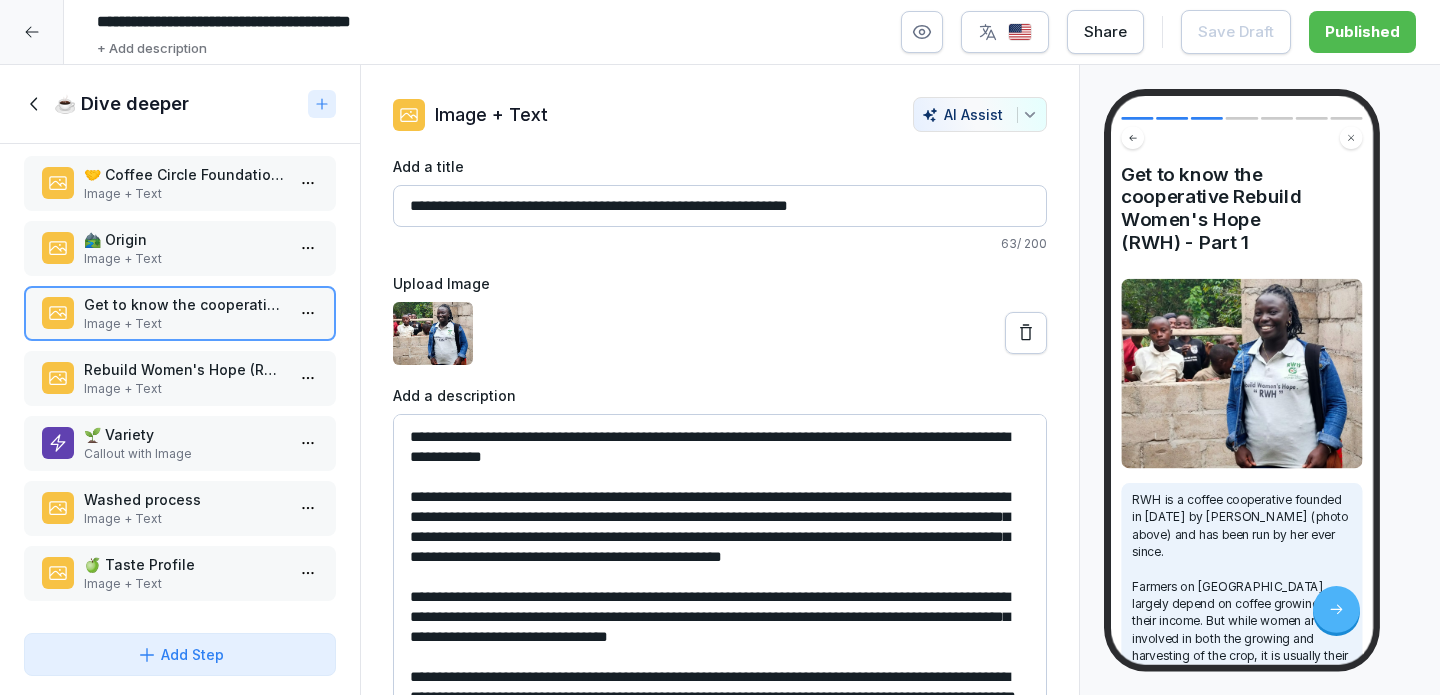 click on "🍏 Taste Profile Image + Text" at bounding box center (180, 573) 